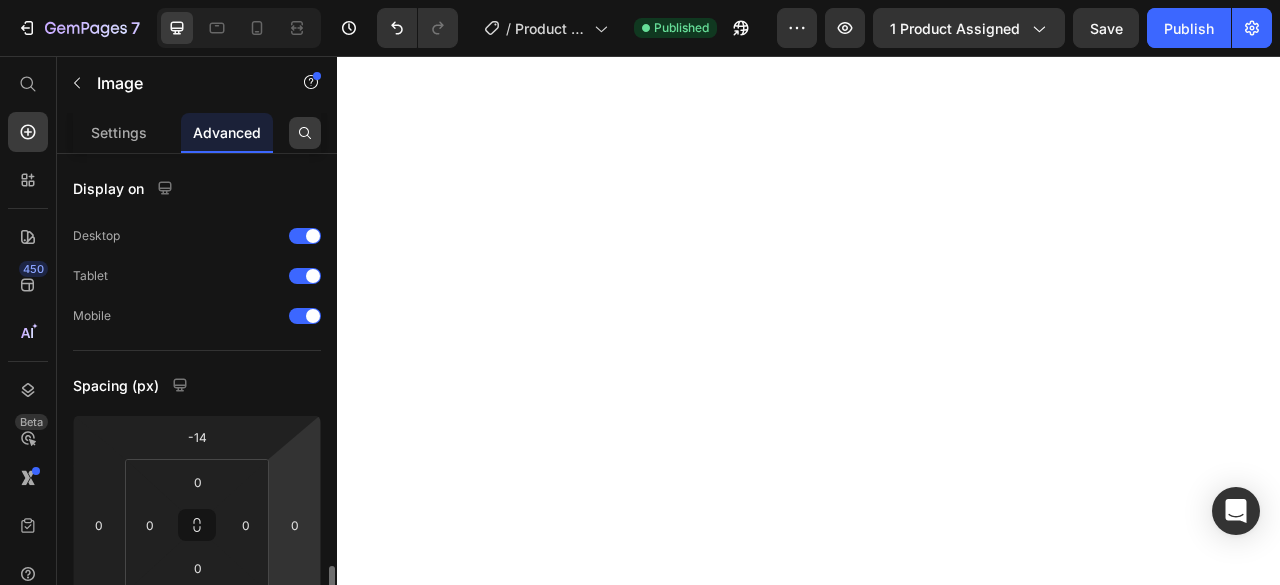 scroll, scrollTop: 0, scrollLeft: 0, axis: both 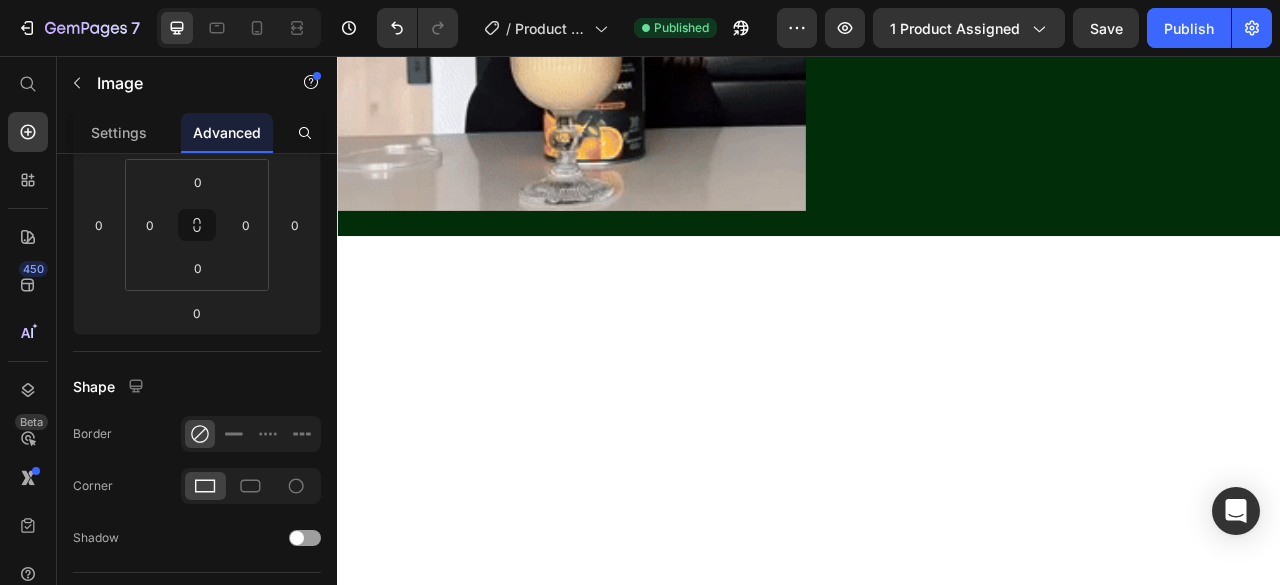 click on "Drop element here" at bounding box center (1239, -949) 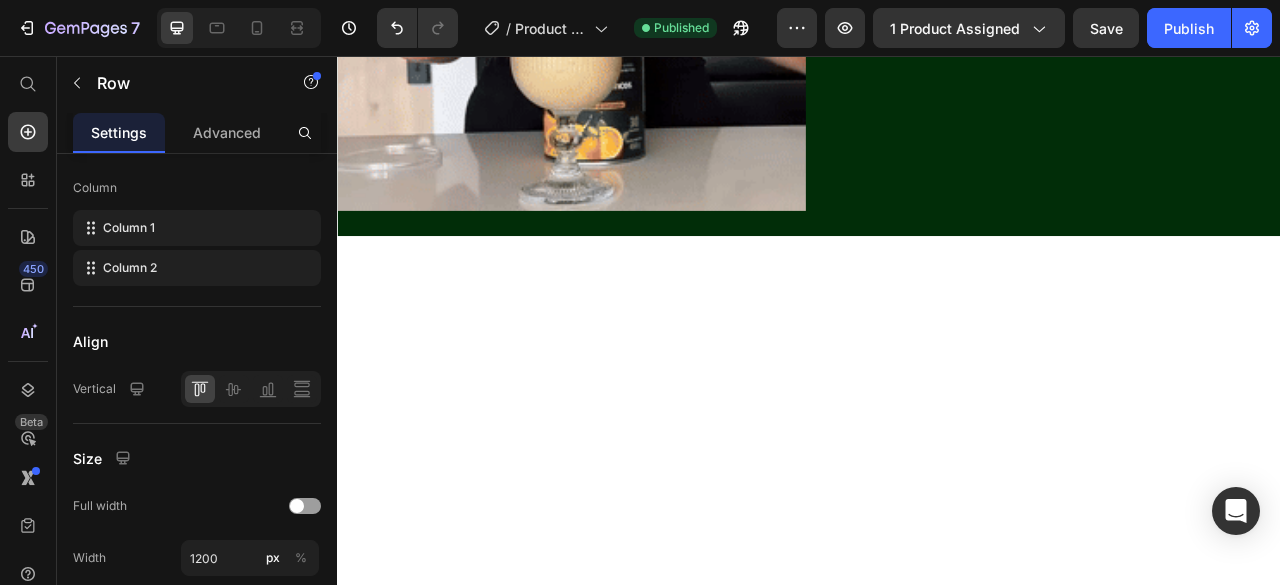 scroll, scrollTop: 0, scrollLeft: 0, axis: both 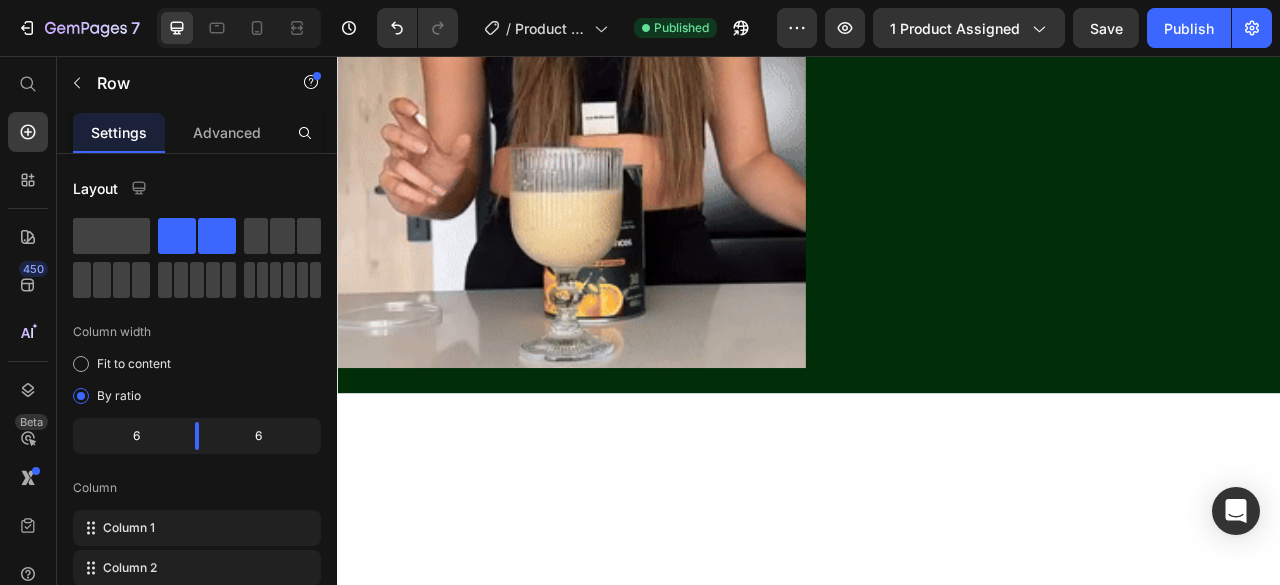 click on "Drop element here" at bounding box center (1239, -749) 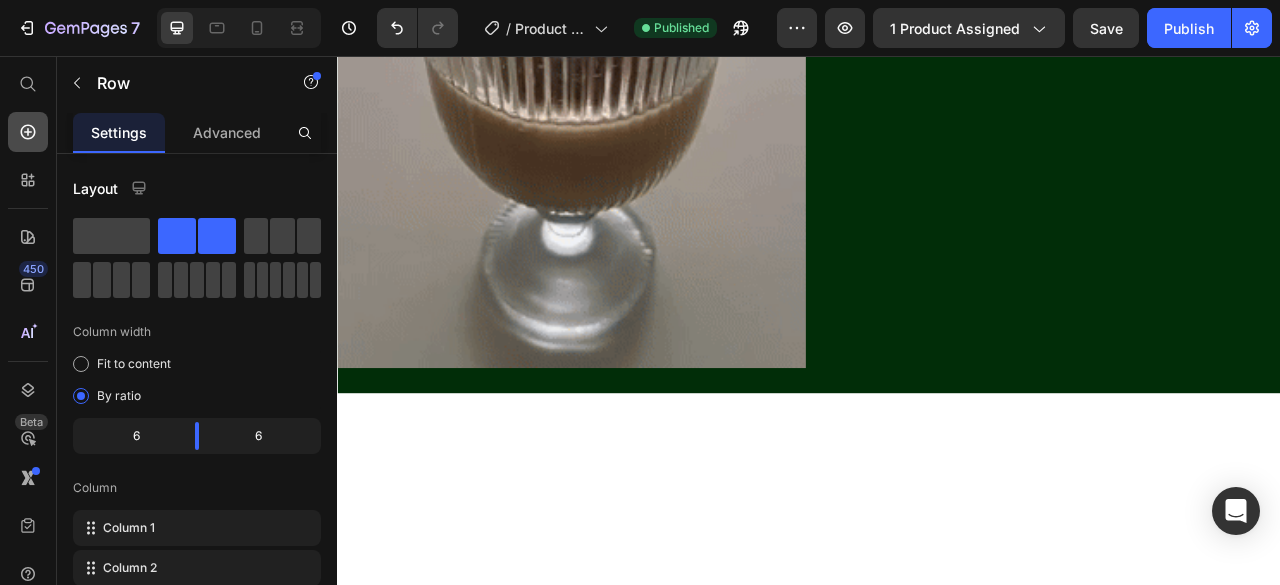 click 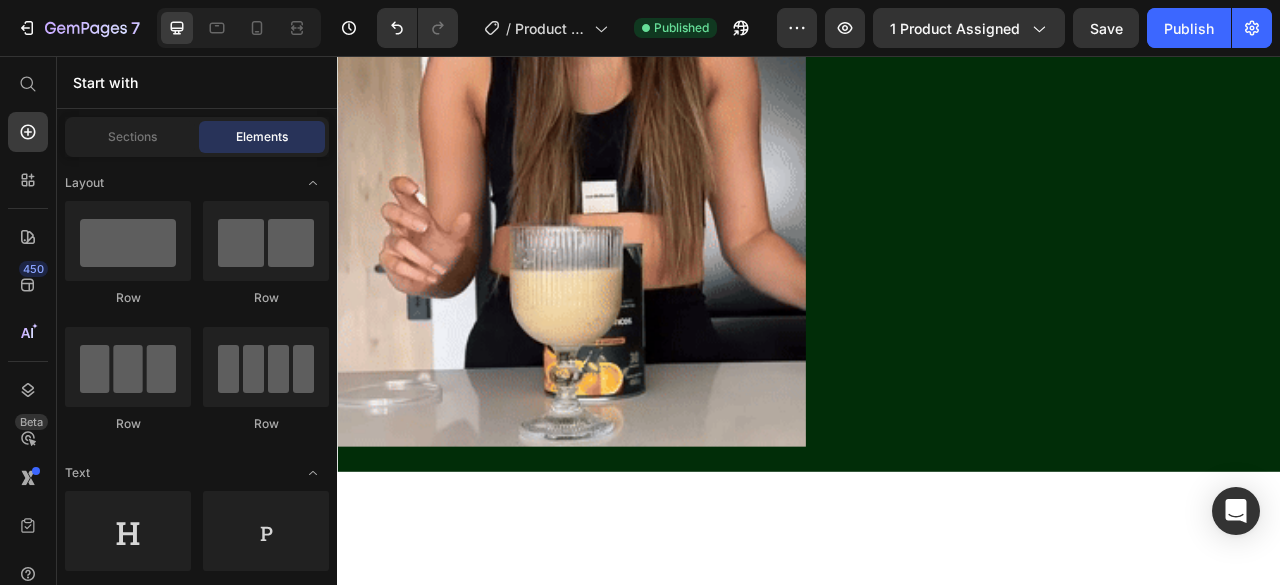 scroll, scrollTop: 3058, scrollLeft: 0, axis: vertical 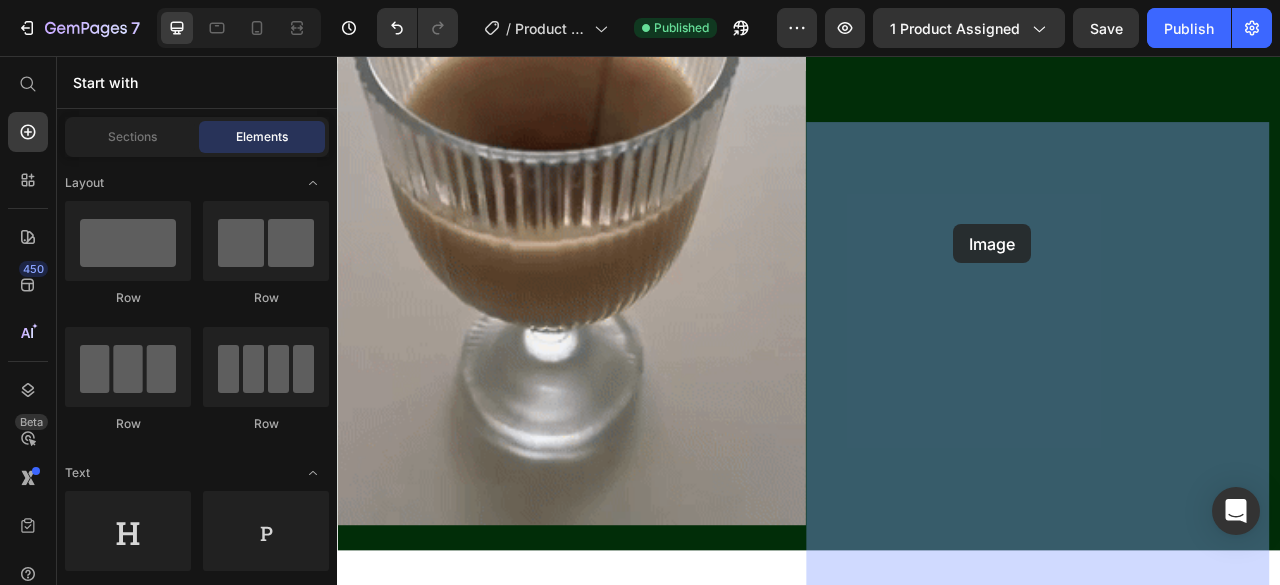 drag, startPoint x: 465, startPoint y: 263, endPoint x: 1121, endPoint y: 270, distance: 656.03735 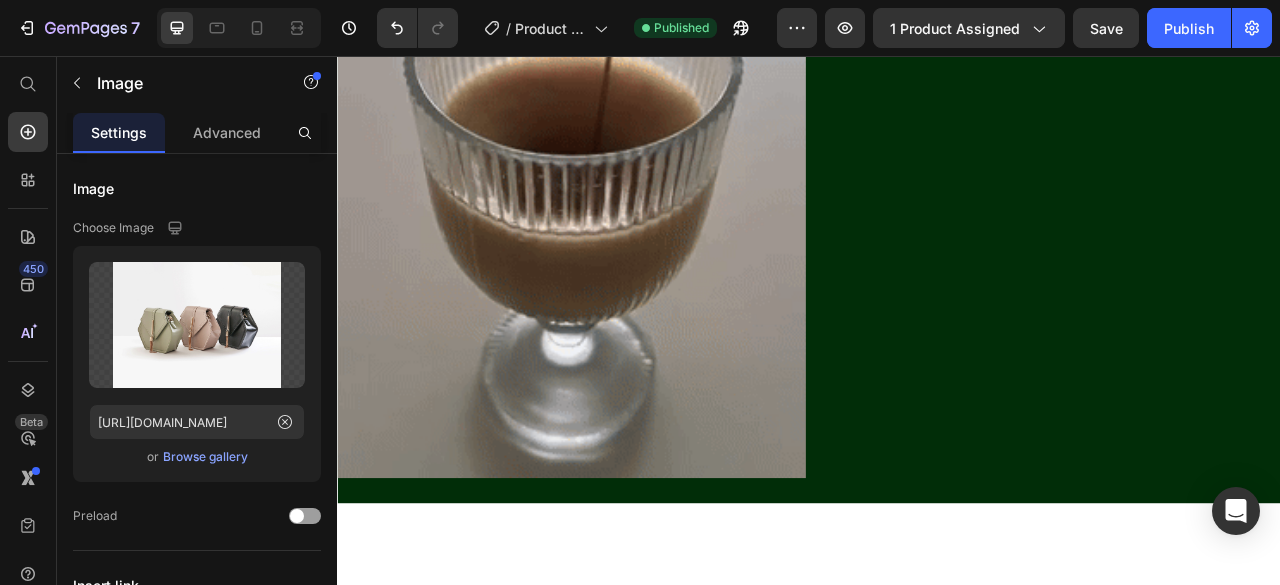 click at bounding box center (1239, -579) 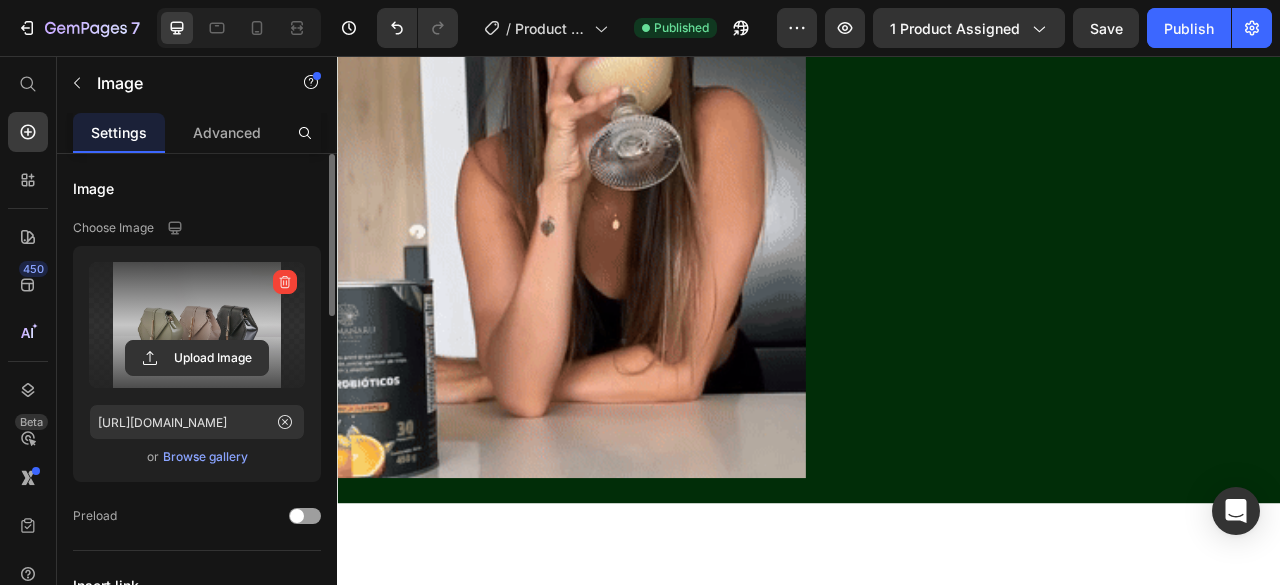 click at bounding box center [197, 325] 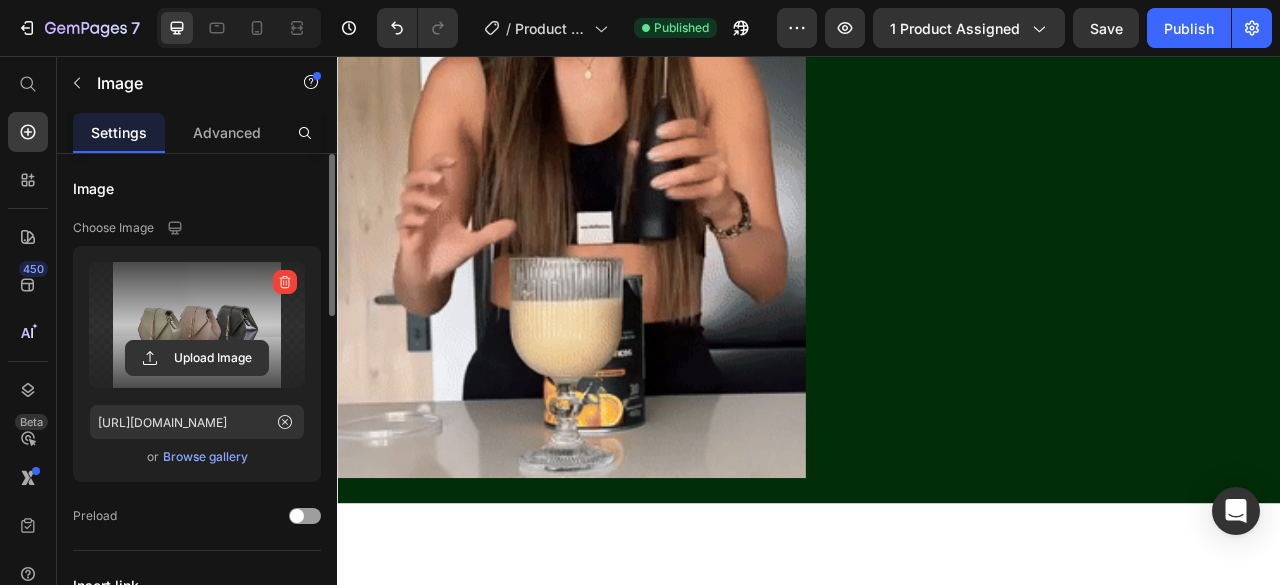 click 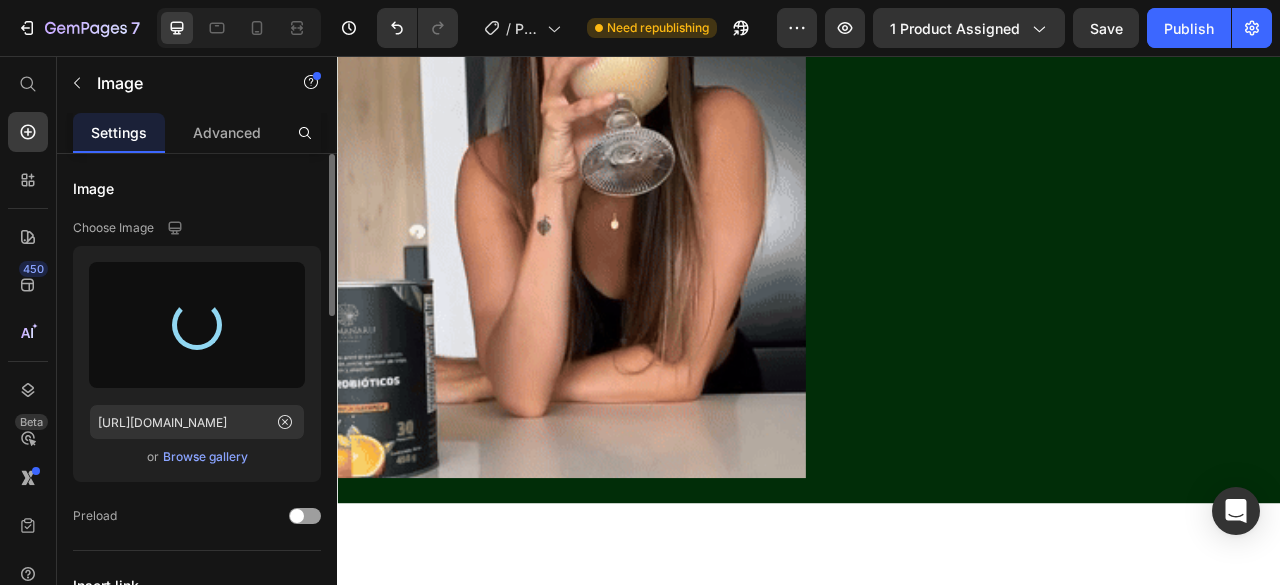 type on "[URL][DOMAIN_NAME]" 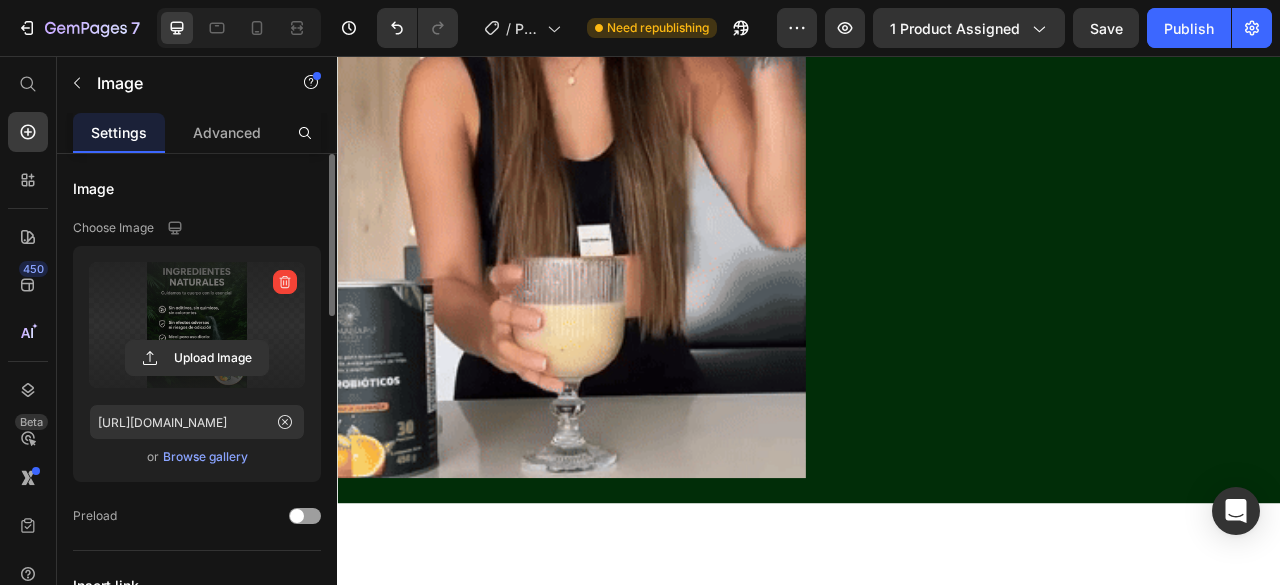 click at bounding box center (1239, -579) 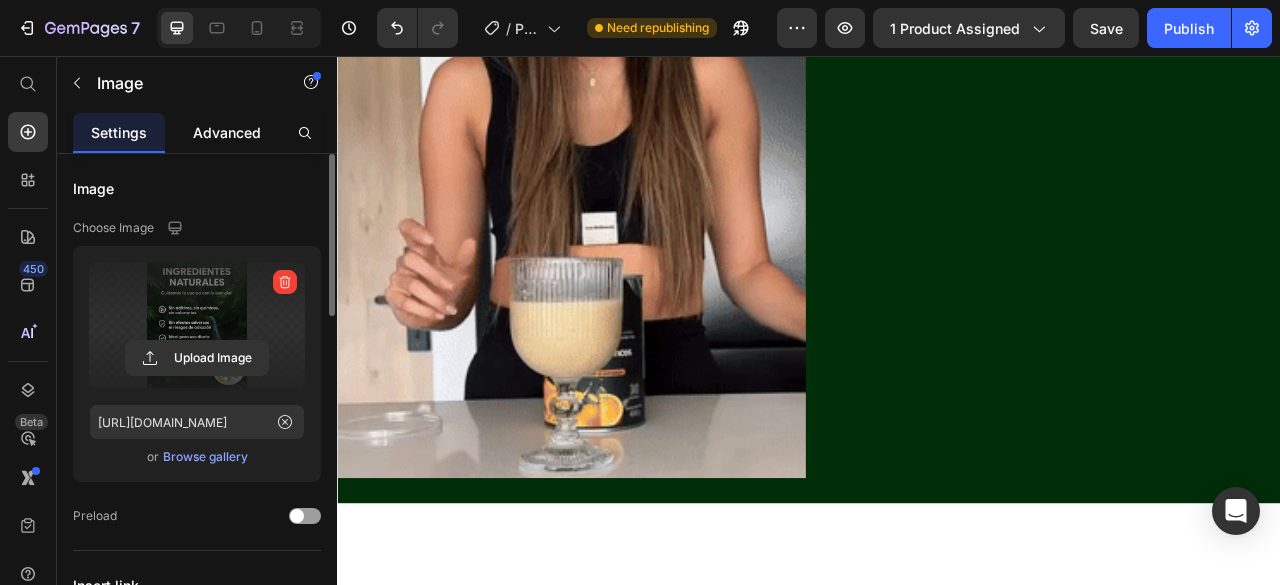 click on "Advanced" at bounding box center (227, 132) 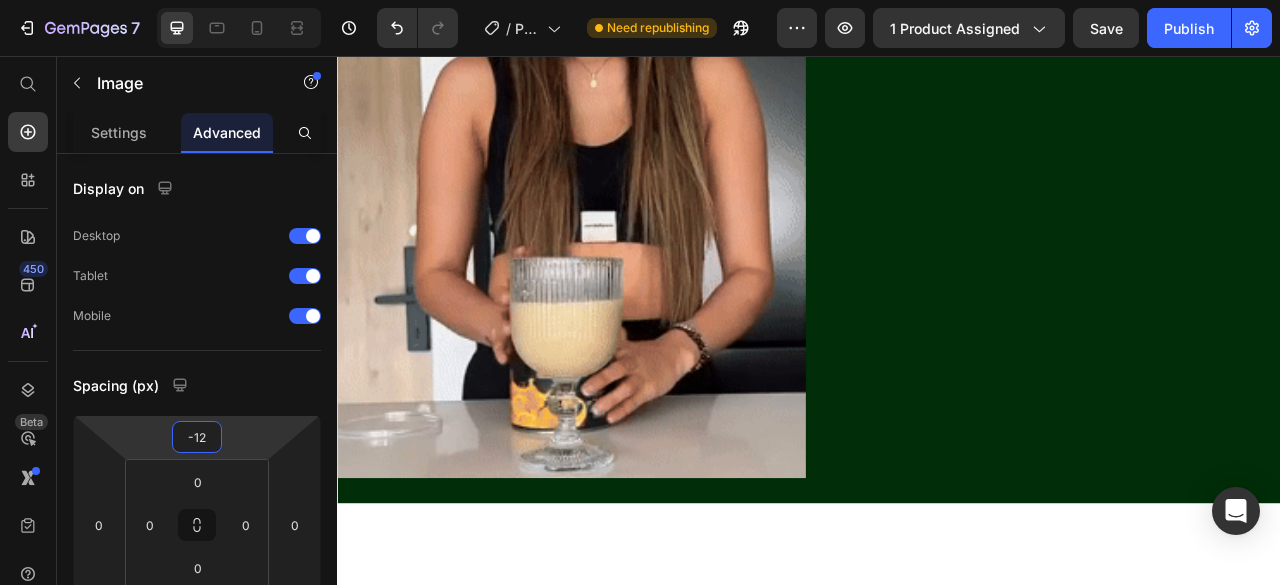type on "-14" 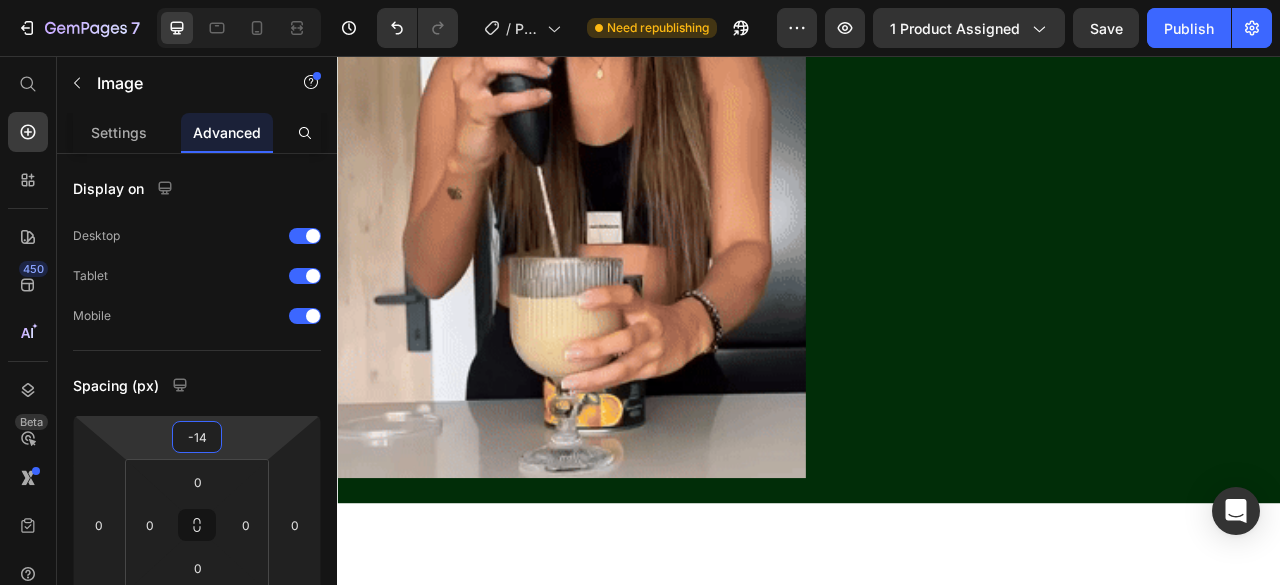 click on "7   /  Product Page - [DATE] 16:58:32 Need republishing Preview 1 product assigned  Save   Publish  450 Beta Start with Sections Elements Hero Section Product Detail Brands Trusted Badges Guarantee Product Breakdown How to use Testimonials Compare Bundle FAQs Social Proof Brand Story Product List Collection Blog List Contact Sticky Add to Cart Custom Footer Browse Library 450 Layout
Row
Row
Row
Row Text
Heading
Text Block Button
Button
Button
Sticky Back to top Media
Image" at bounding box center [640, 0] 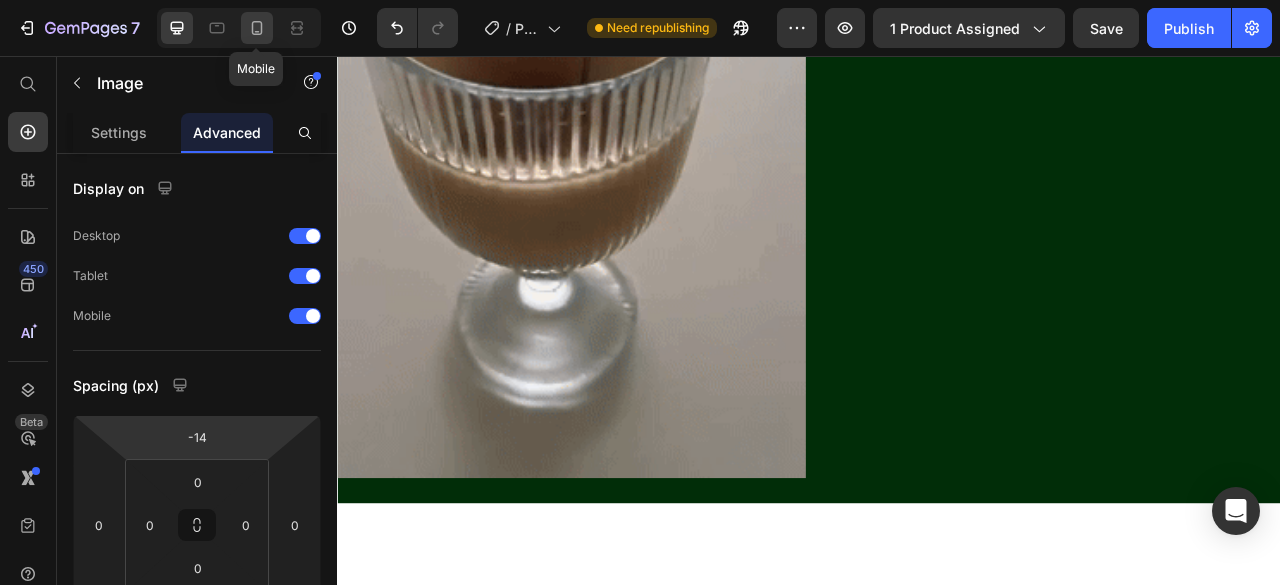 click 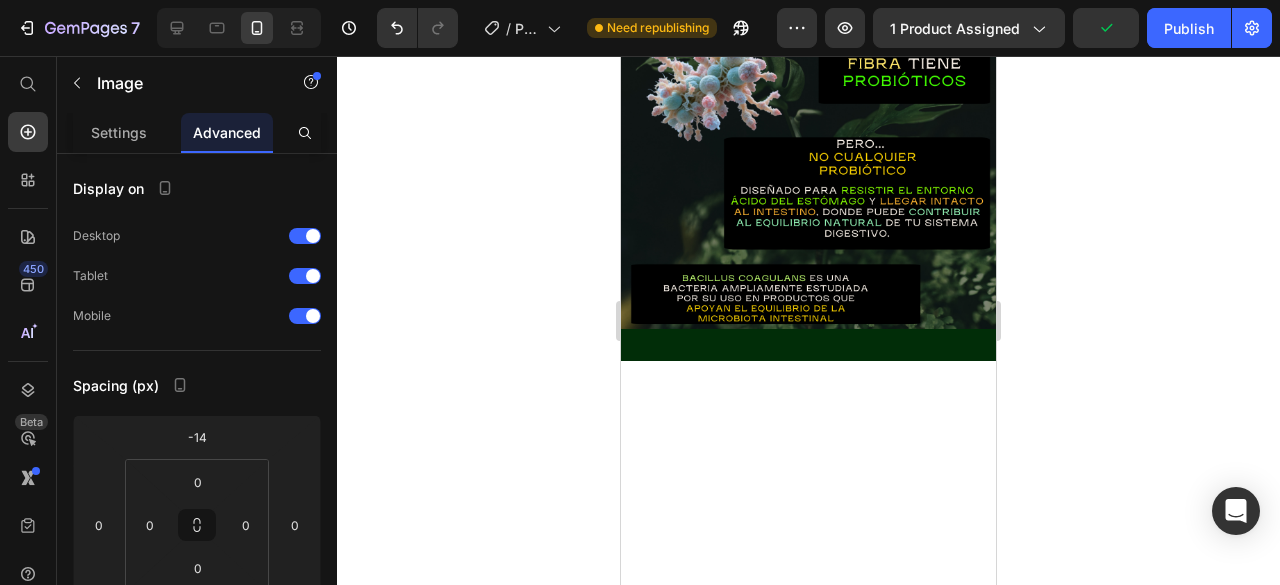 scroll, scrollTop: 3280, scrollLeft: 0, axis: vertical 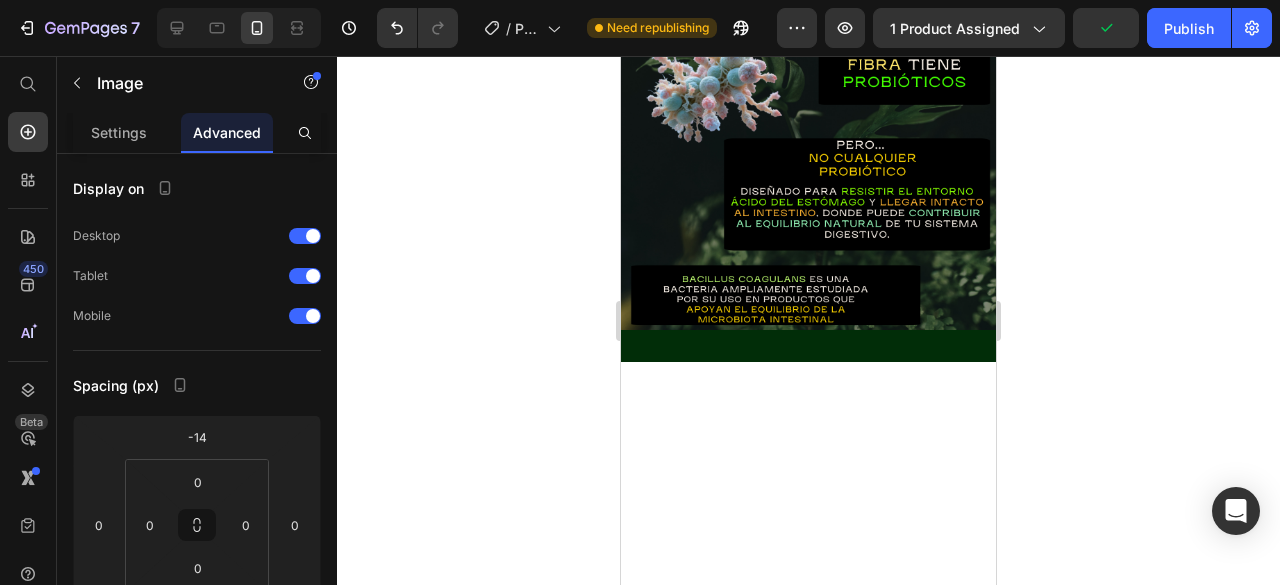 click 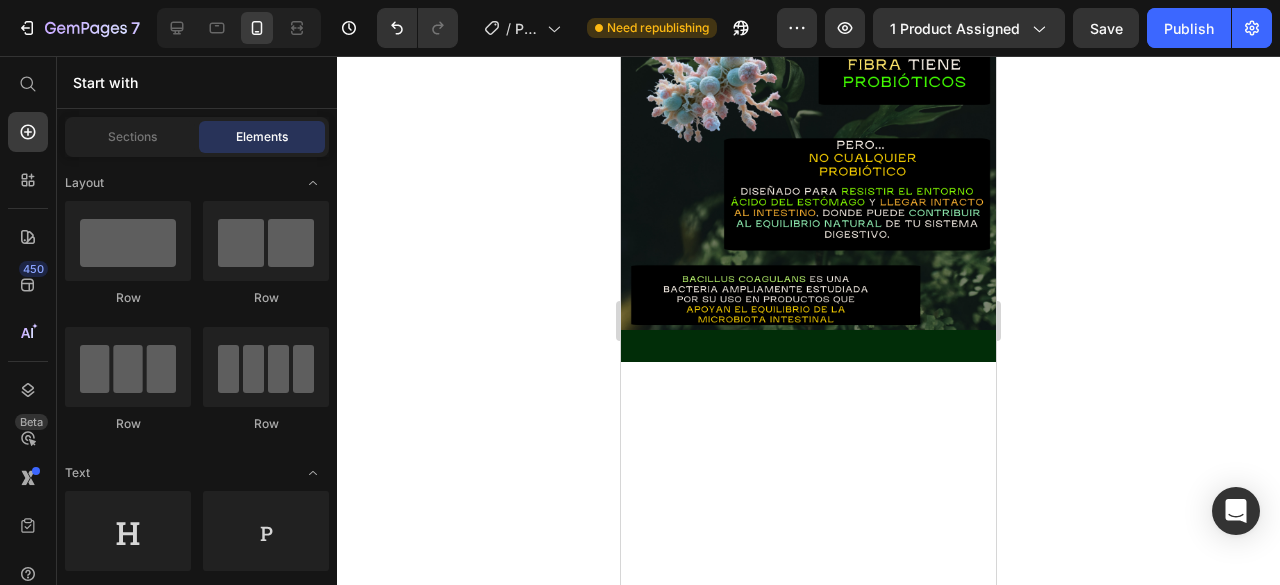 click at bounding box center (808, -755) 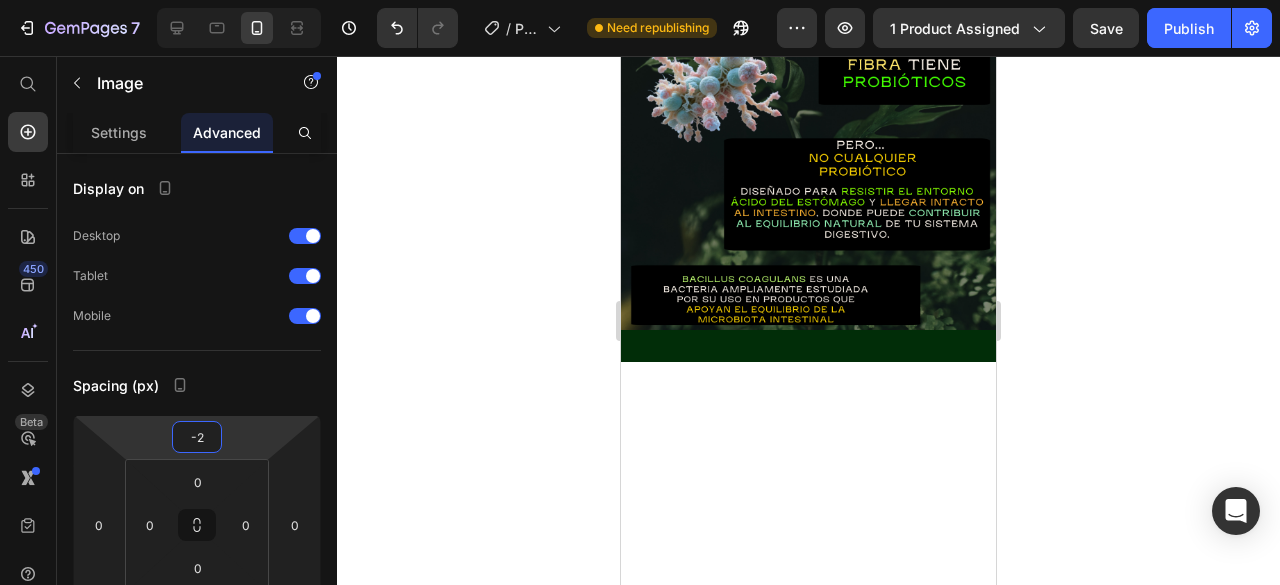 type on "0" 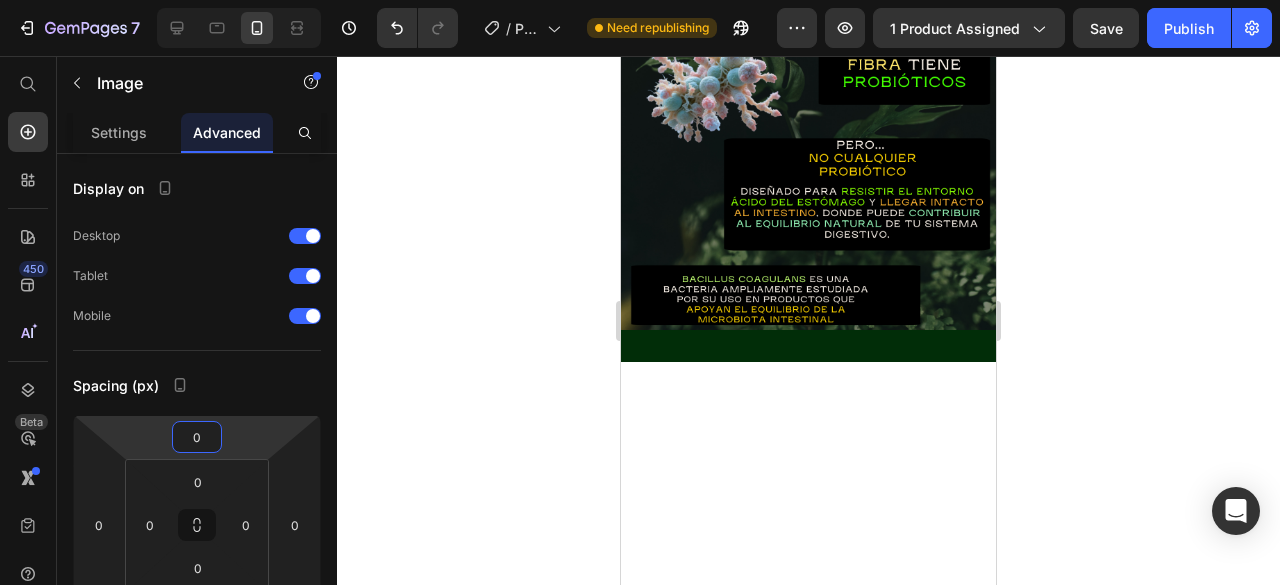 click on "7   /  Product Page - [DATE] 16:58:32 Need republishing Preview 1 product assigned  Save   Publish  450 Beta Start with Sections Elements Hero Section Product Detail Brands Trusted Badges Guarantee Product Breakdown How to use Testimonials Compare Bundle FAQs Social Proof Brand Story Product List Collection Blog List Contact Sticky Add to Cart Custom Footer Browse Library 450 Layout
Row
Row
Row
Row Text
Heading
Text Block Button
Button
Button
Sticky Back to top Media
Image" at bounding box center [640, 0] 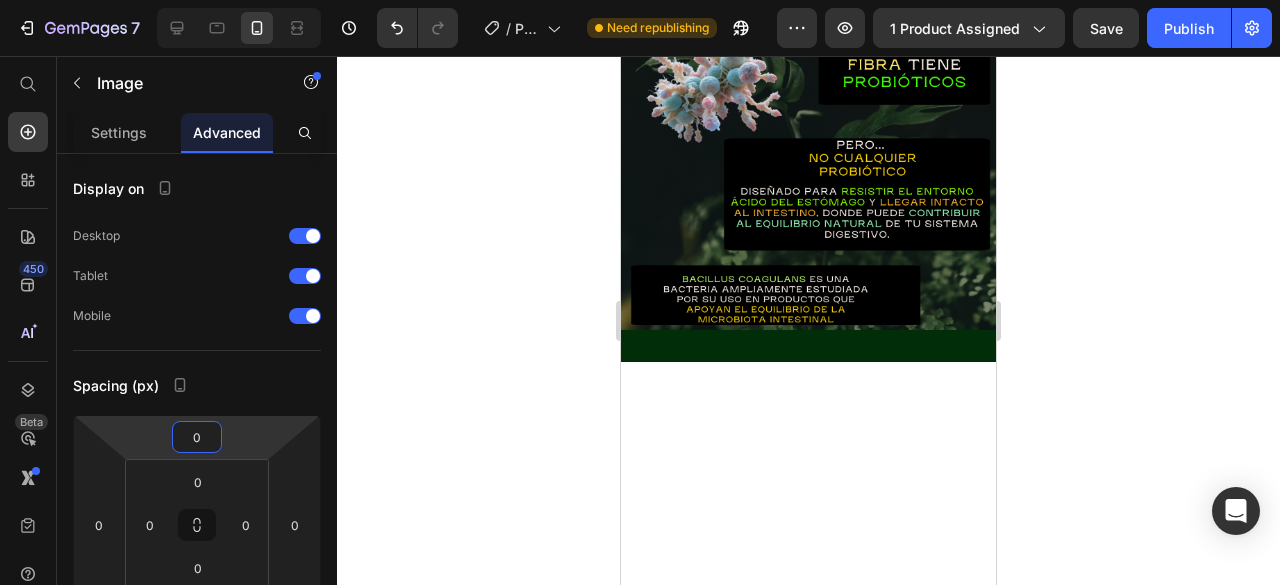 click 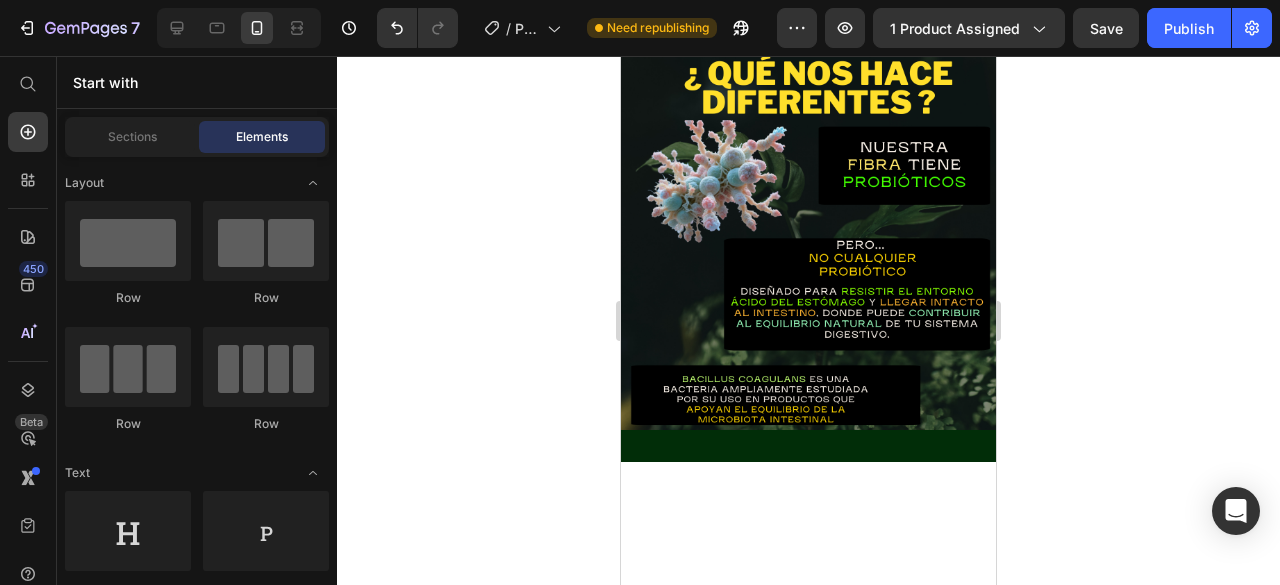 scroll, scrollTop: 3080, scrollLeft: 0, axis: vertical 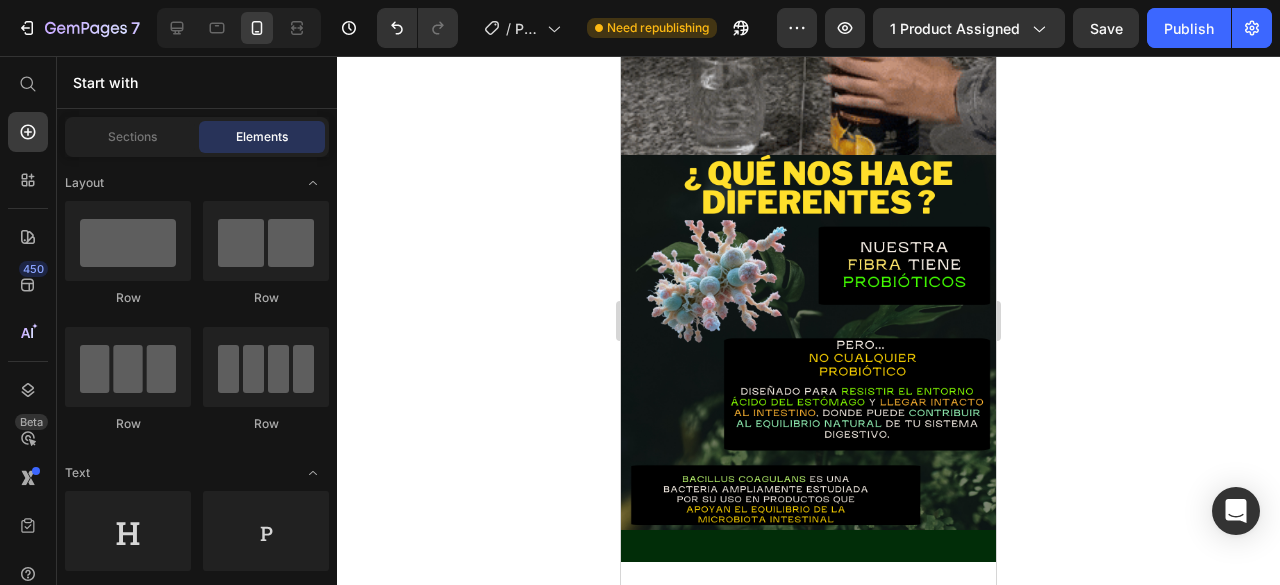click at bounding box center (808, -621) 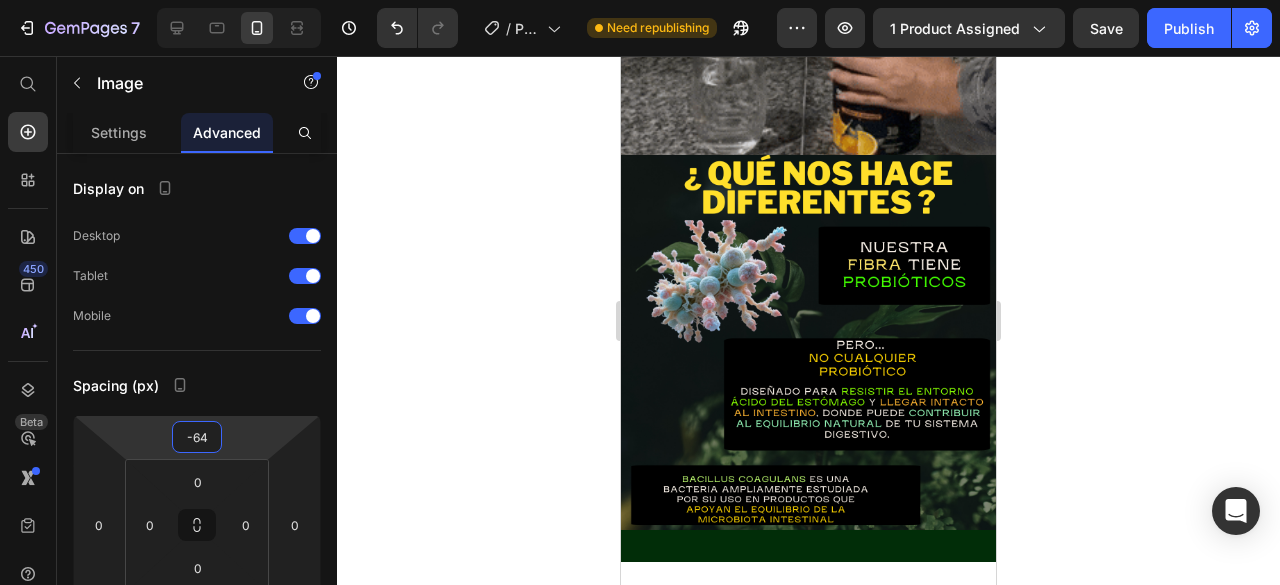 type on "-66" 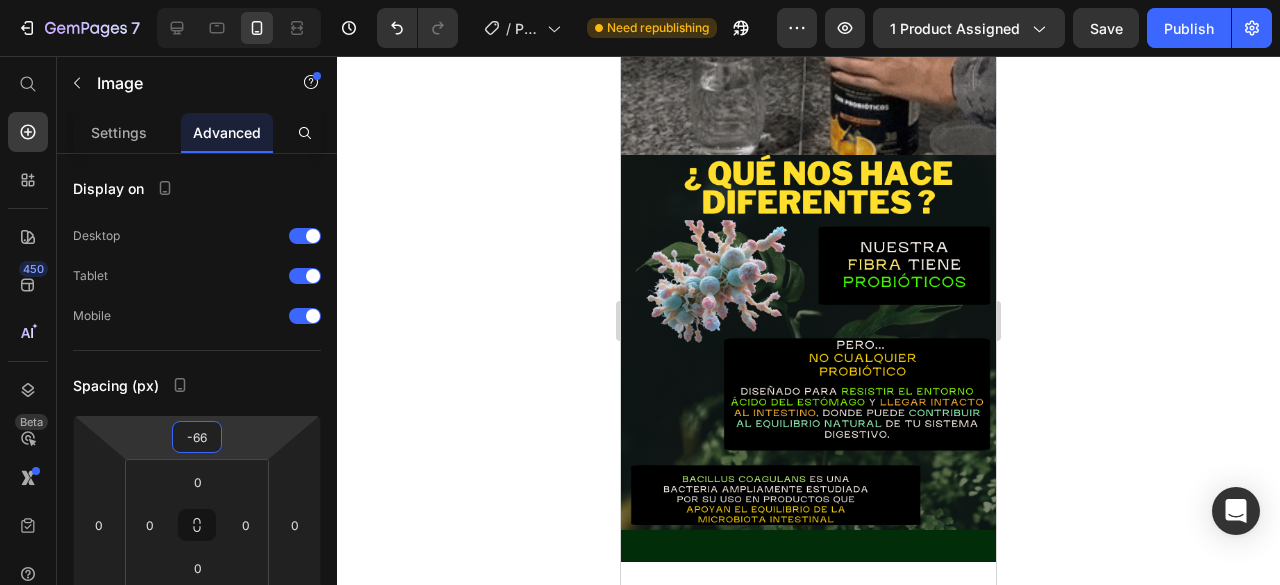 drag, startPoint x: 244, startPoint y: 419, endPoint x: 268, endPoint y: 412, distance: 25 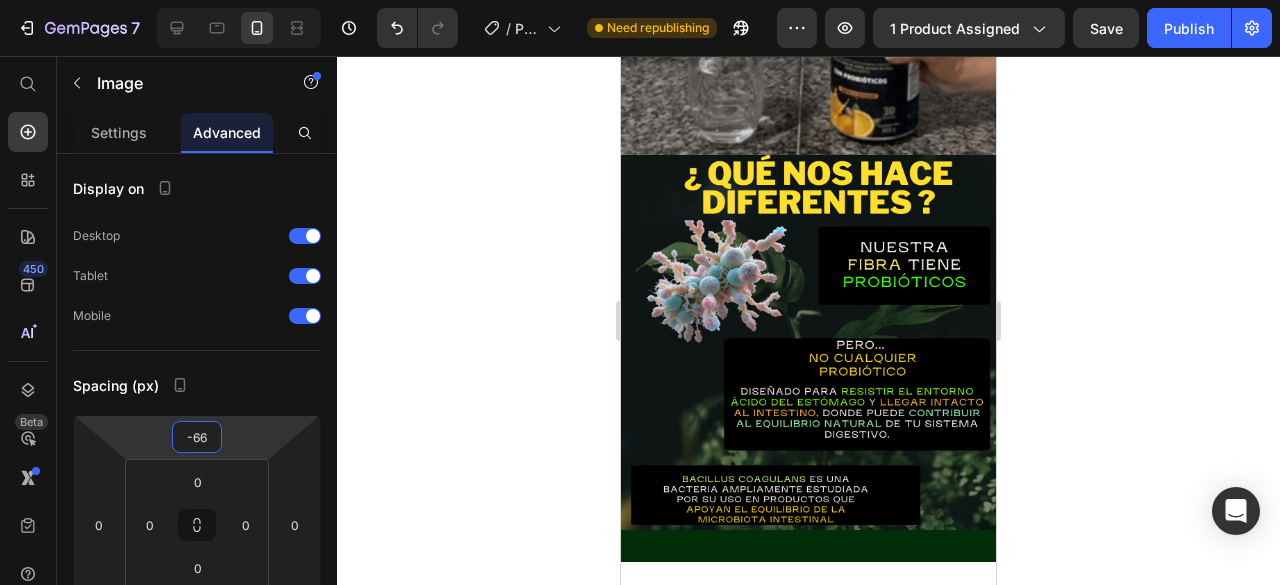 click on "7   /  Product Page - [DATE] 16:58:32 Need republishing Preview 1 product assigned  Save   Publish  450 Beta Start with Sections Elements Hero Section Product Detail Brands Trusted Badges Guarantee Product Breakdown How to use Testimonials Compare Bundle FAQs Social Proof Brand Story Product List Collection Blog List Contact Sticky Add to Cart Custom Footer Browse Library 450 Layout
Row
Row
Row
Row Text
Heading
Text Block Button
Button
Button
Sticky Back to top Media
Image" at bounding box center (640, 0) 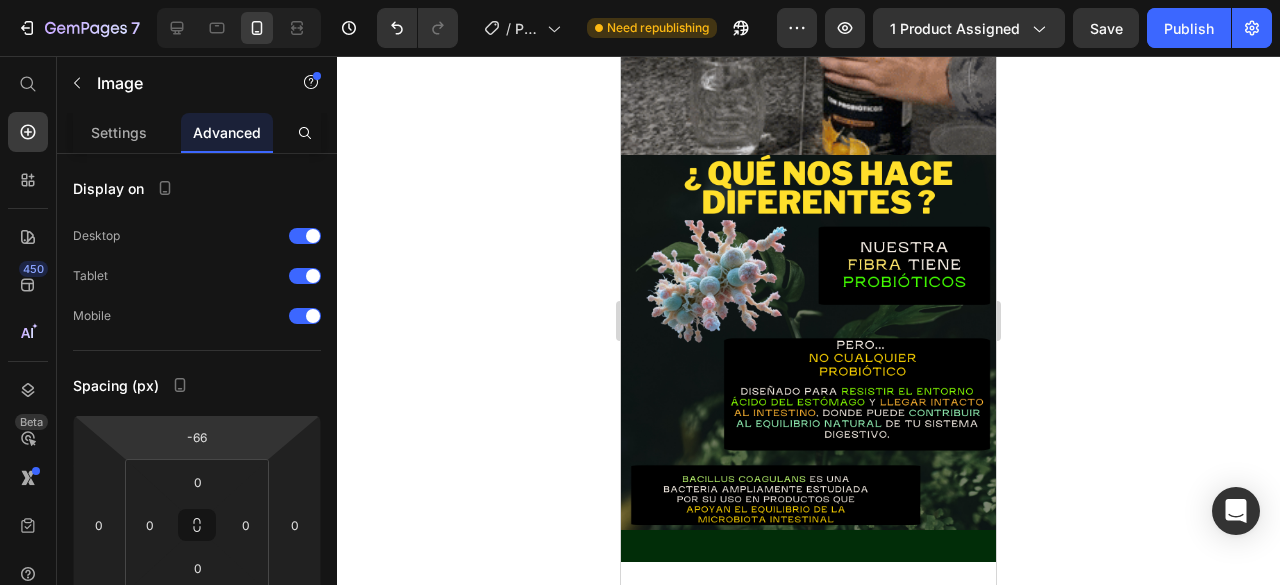 click 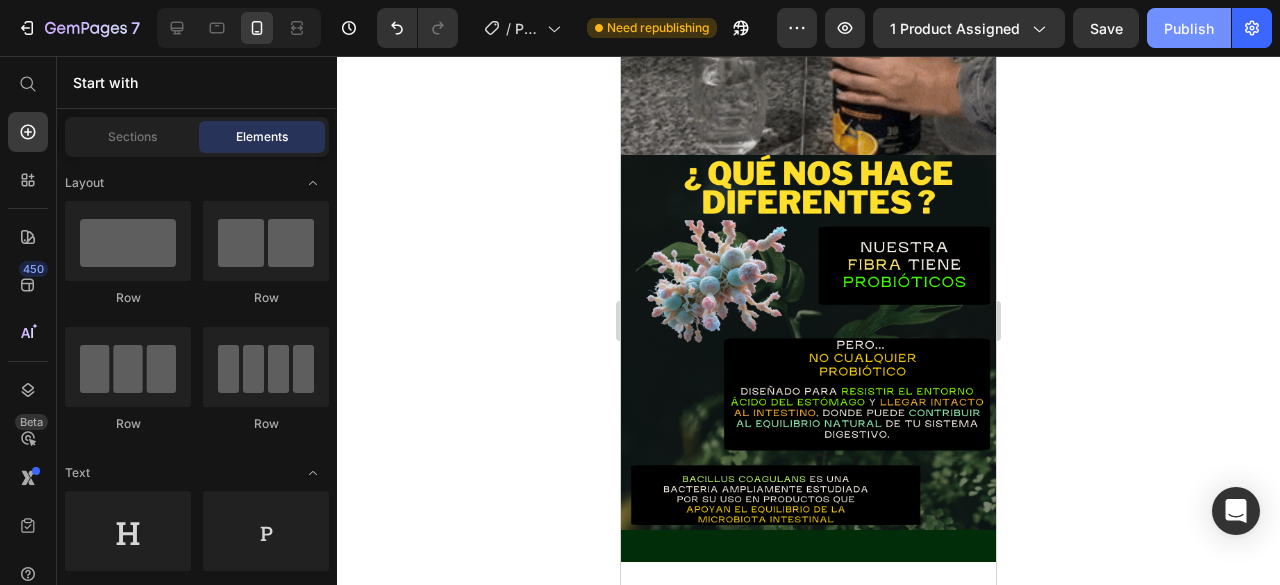 click on "Publish" at bounding box center (1189, 28) 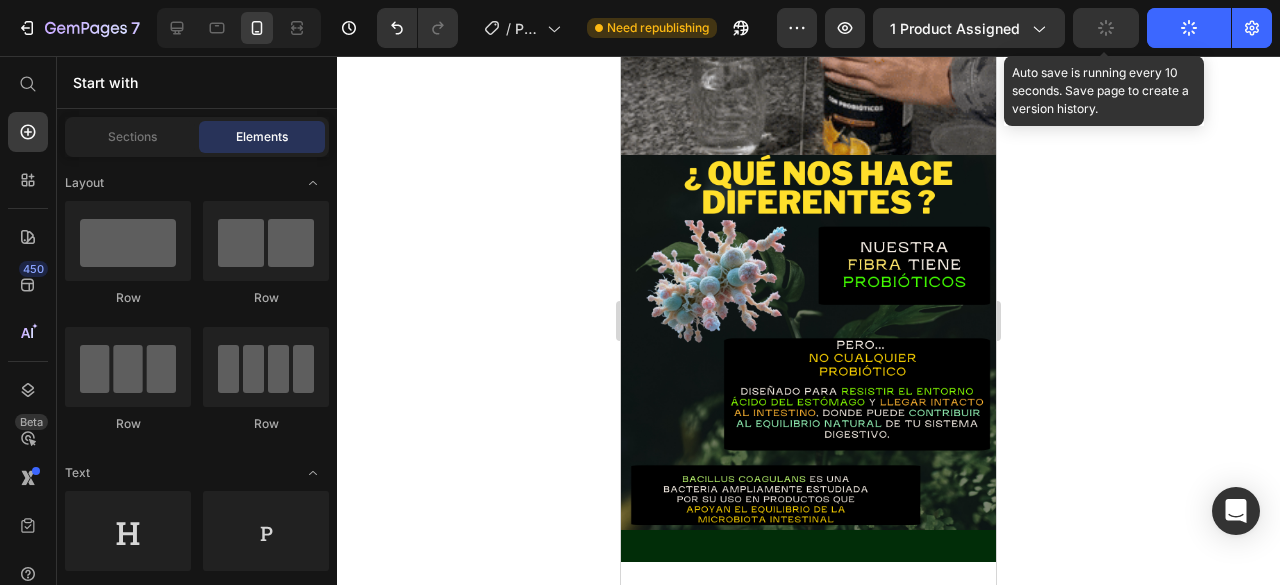 click 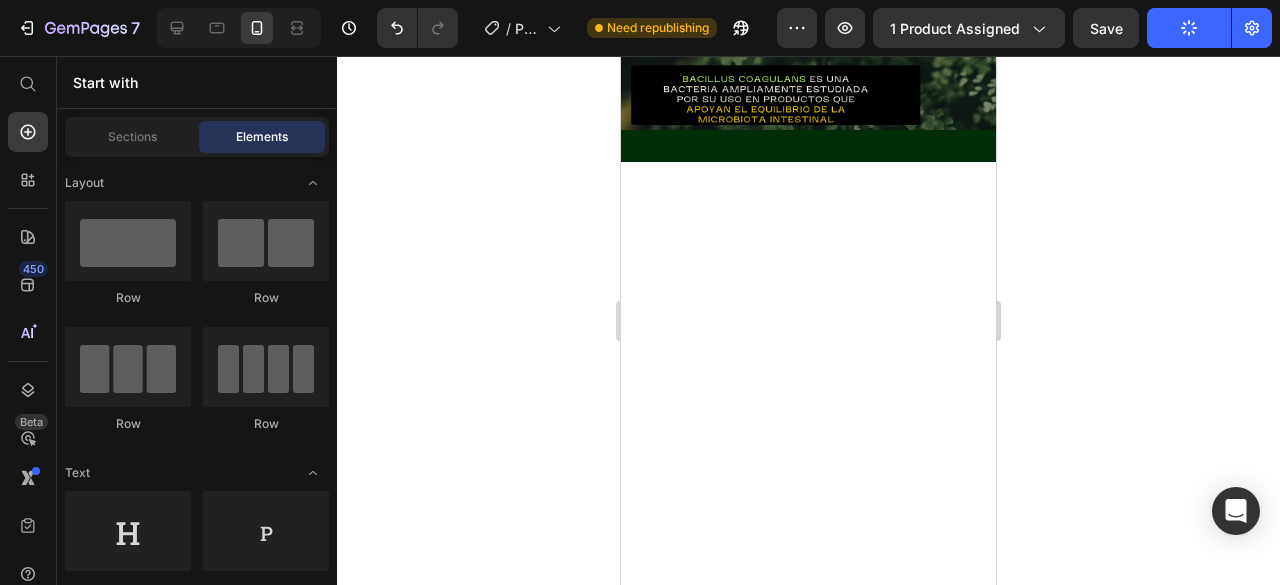 scroll, scrollTop: 3280, scrollLeft: 0, axis: vertical 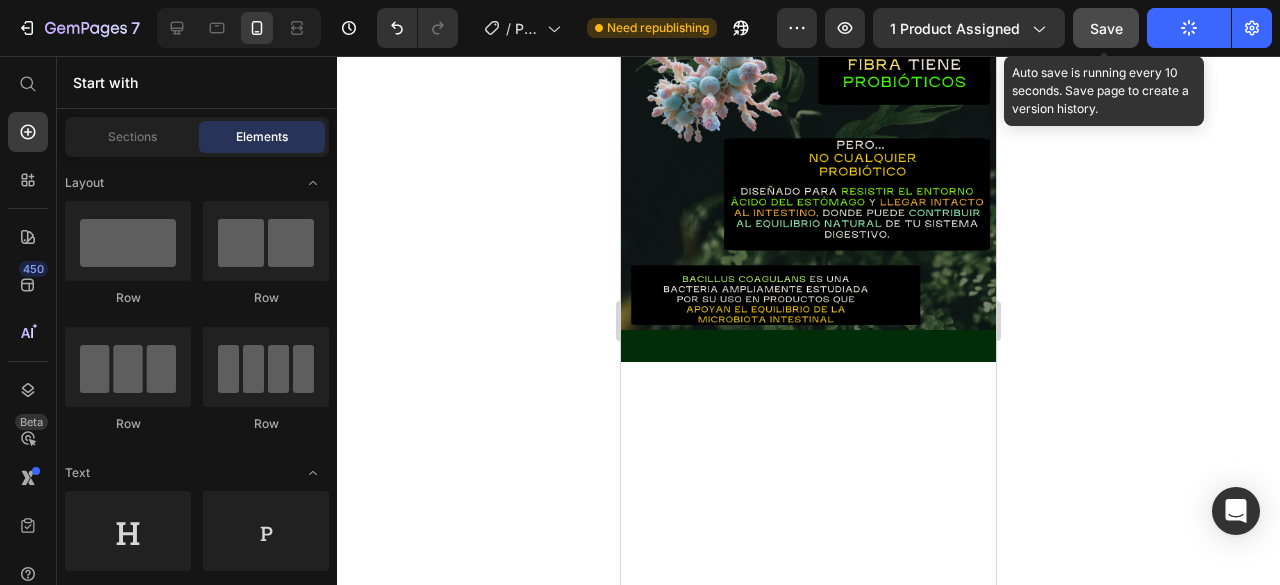 click on "Save" 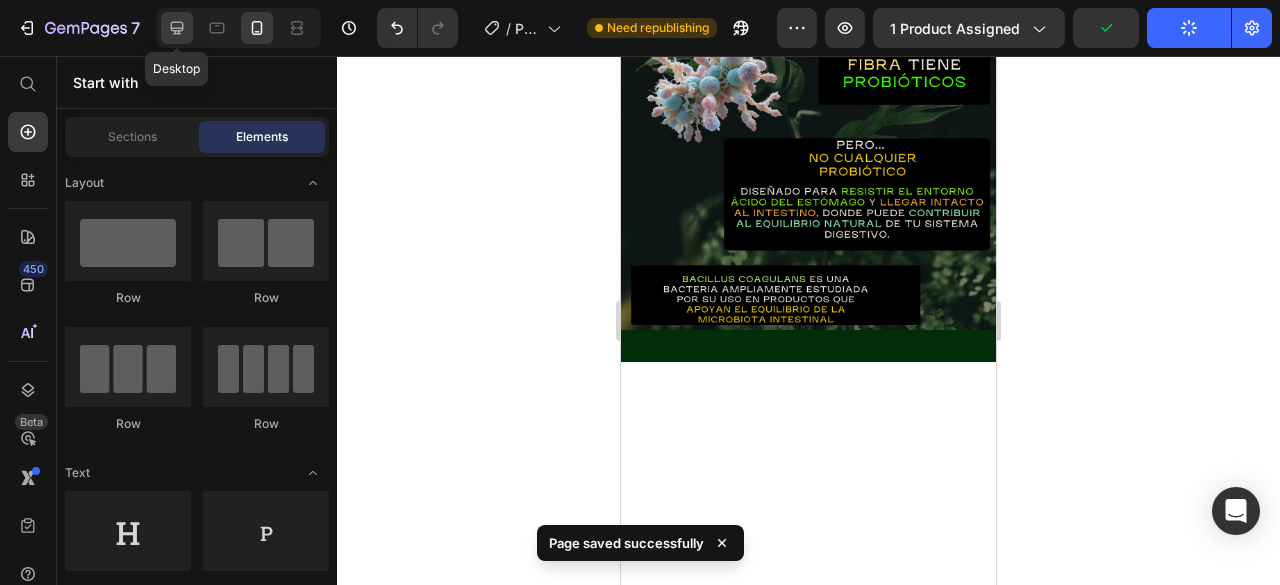 click 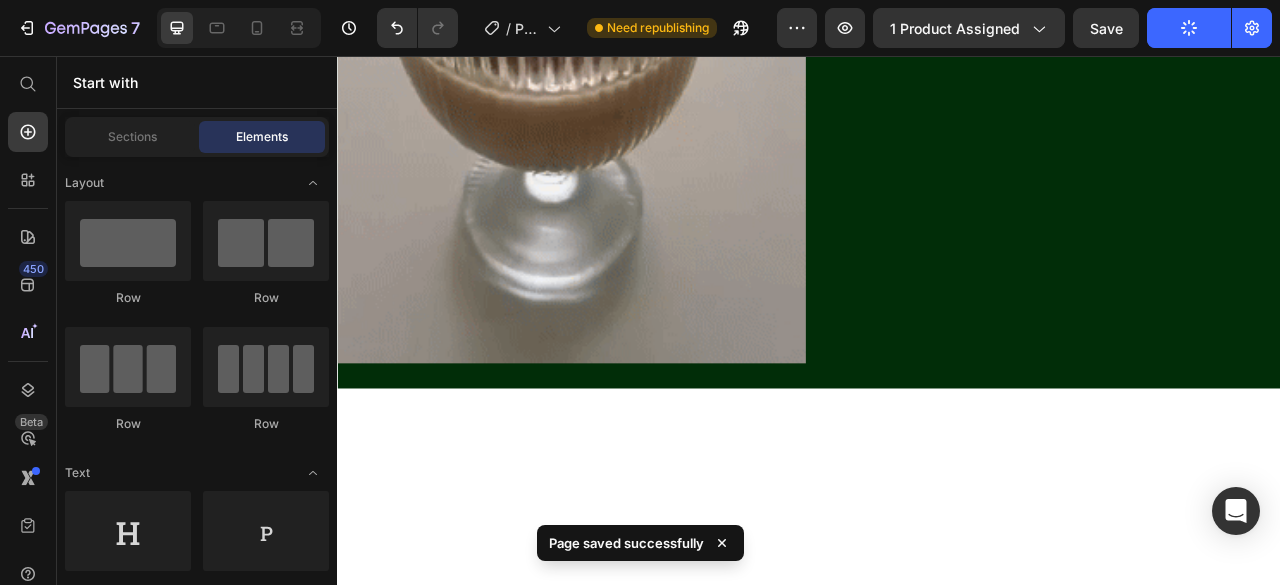 scroll, scrollTop: 3076, scrollLeft: 0, axis: vertical 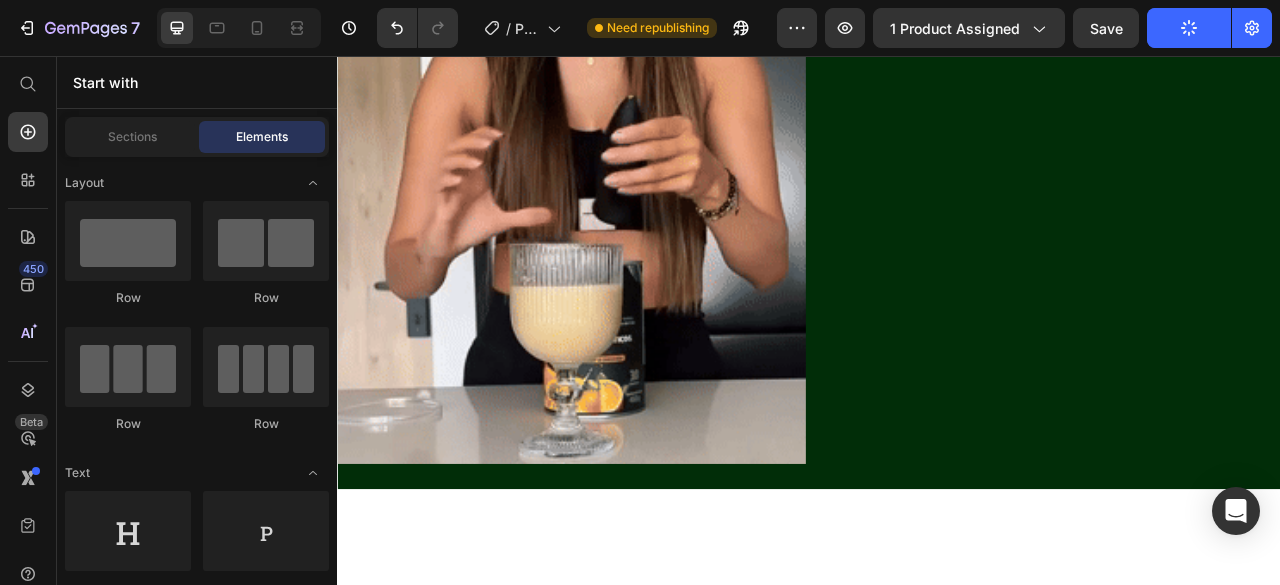 click at bounding box center (1239, -611) 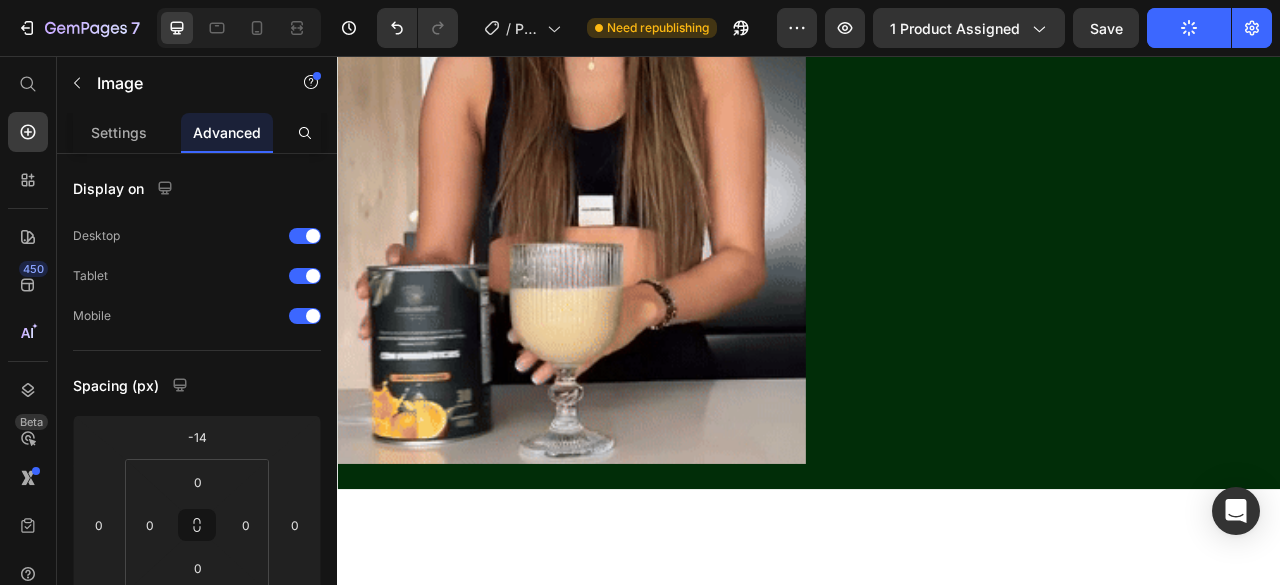 click at bounding box center (635, -611) 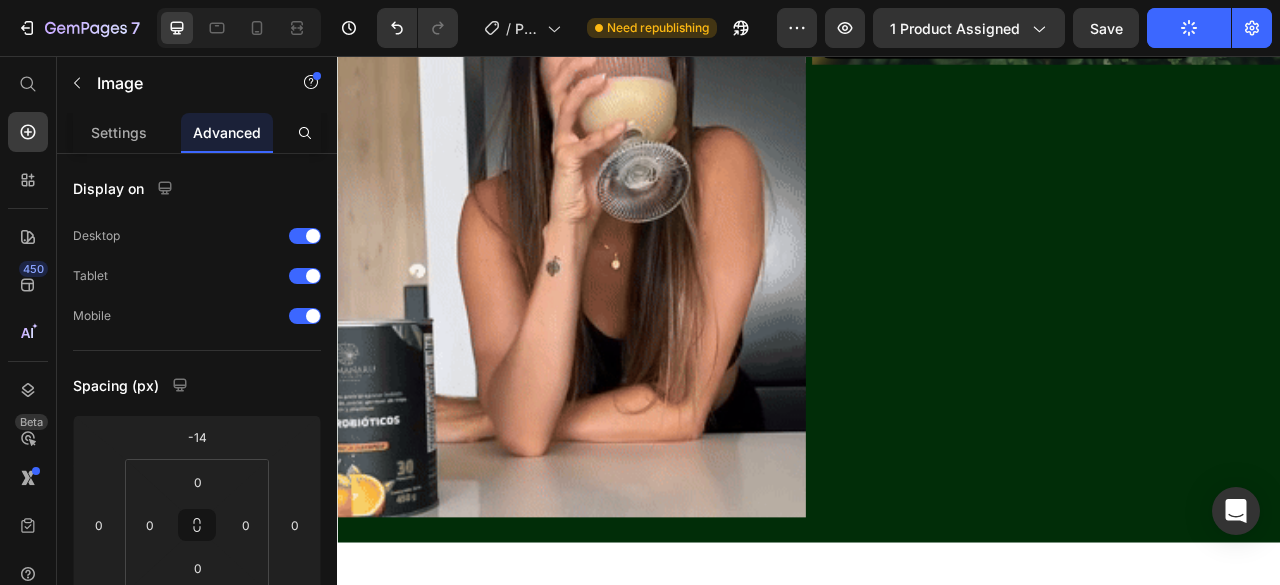scroll, scrollTop: 2876, scrollLeft: 0, axis: vertical 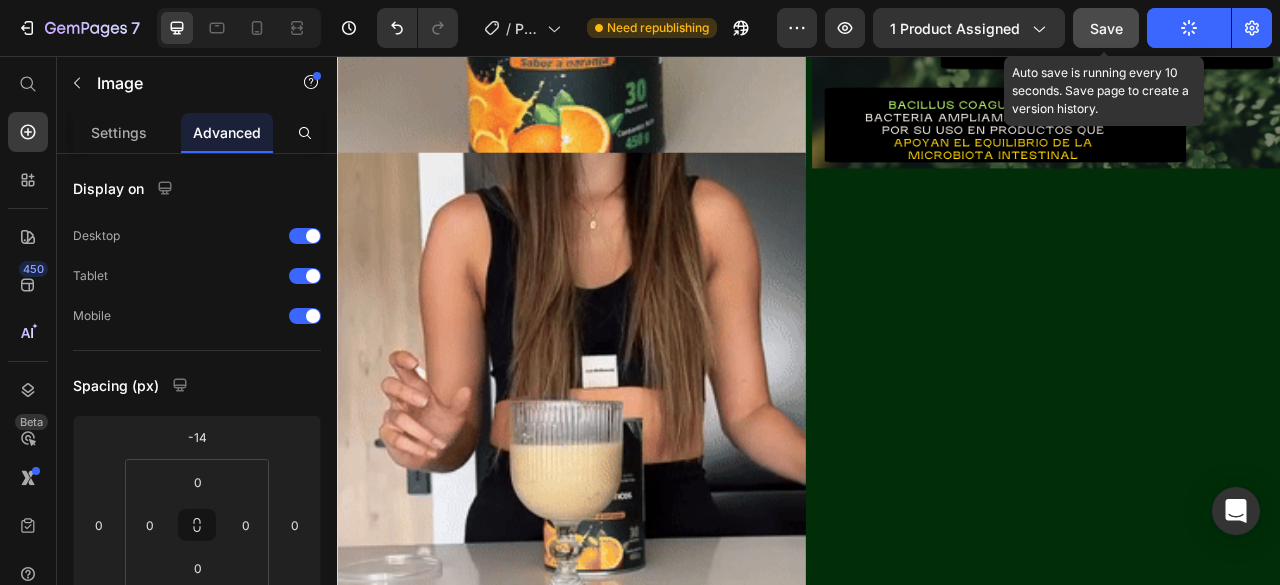 click on "Save" at bounding box center [1106, 28] 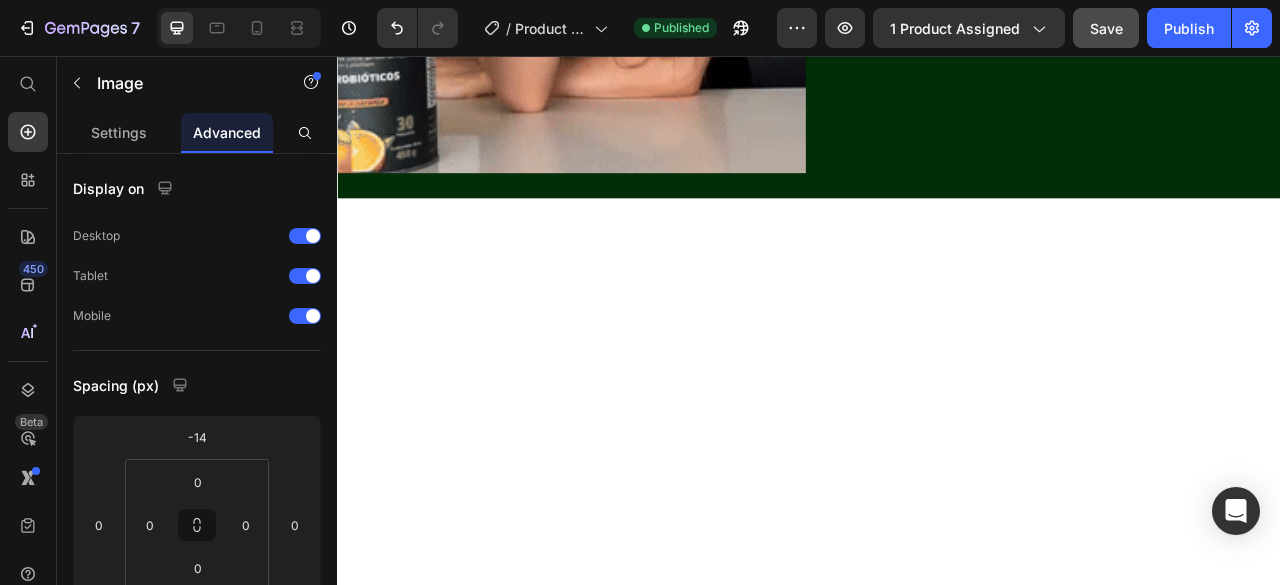 scroll, scrollTop: 3531, scrollLeft: 0, axis: vertical 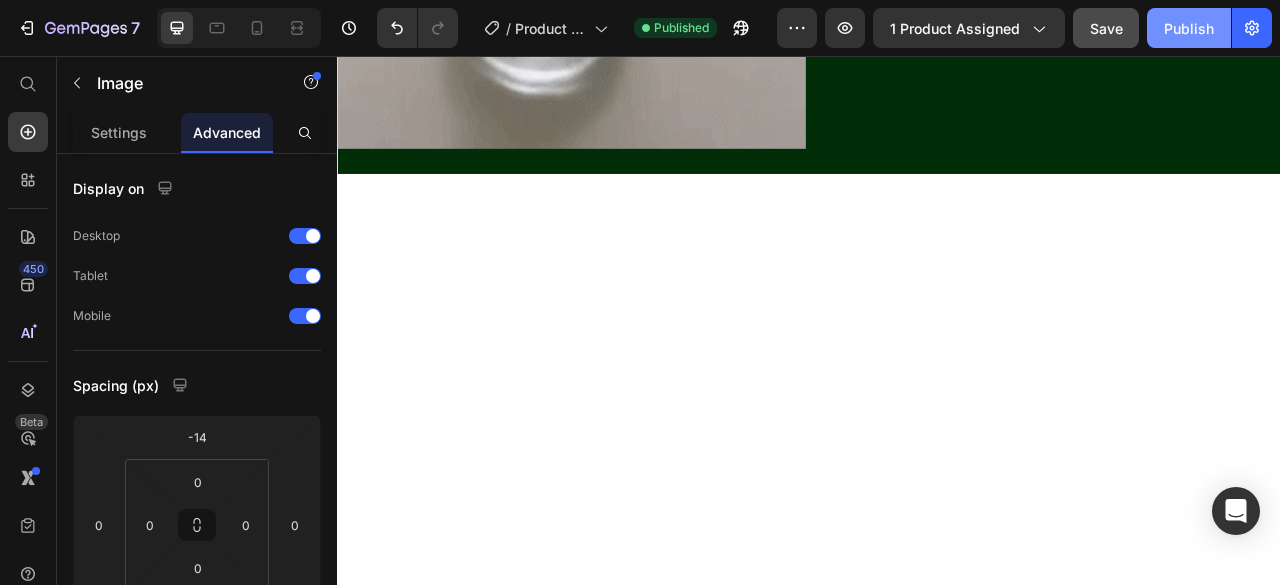 click on "Publish" at bounding box center (1189, 28) 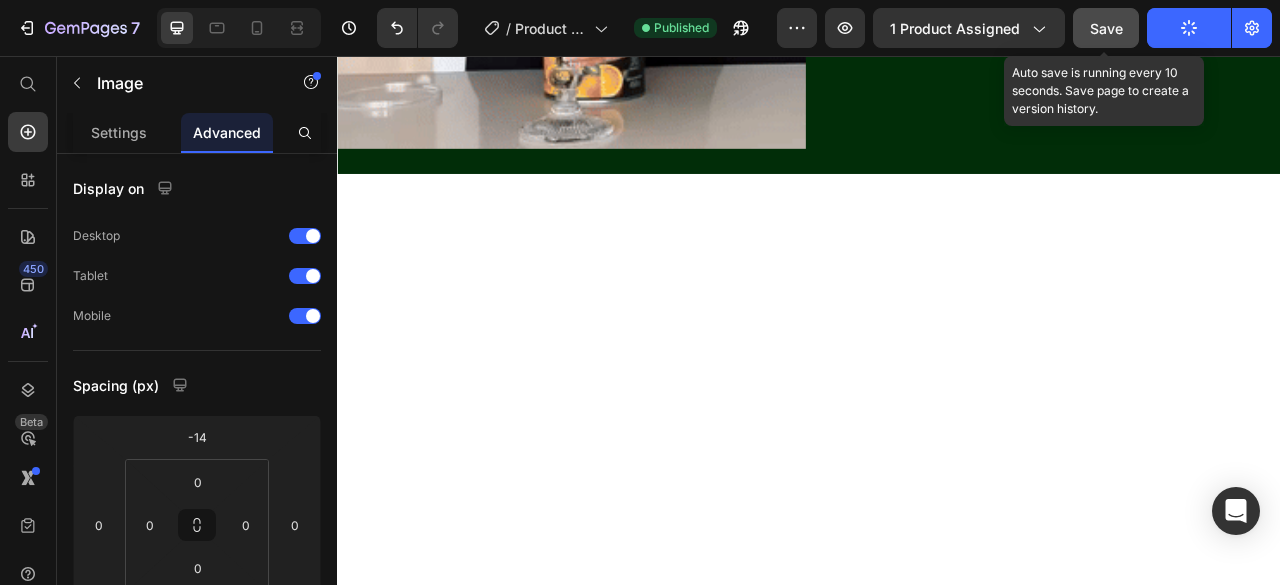 click on "Save" at bounding box center [1106, 28] 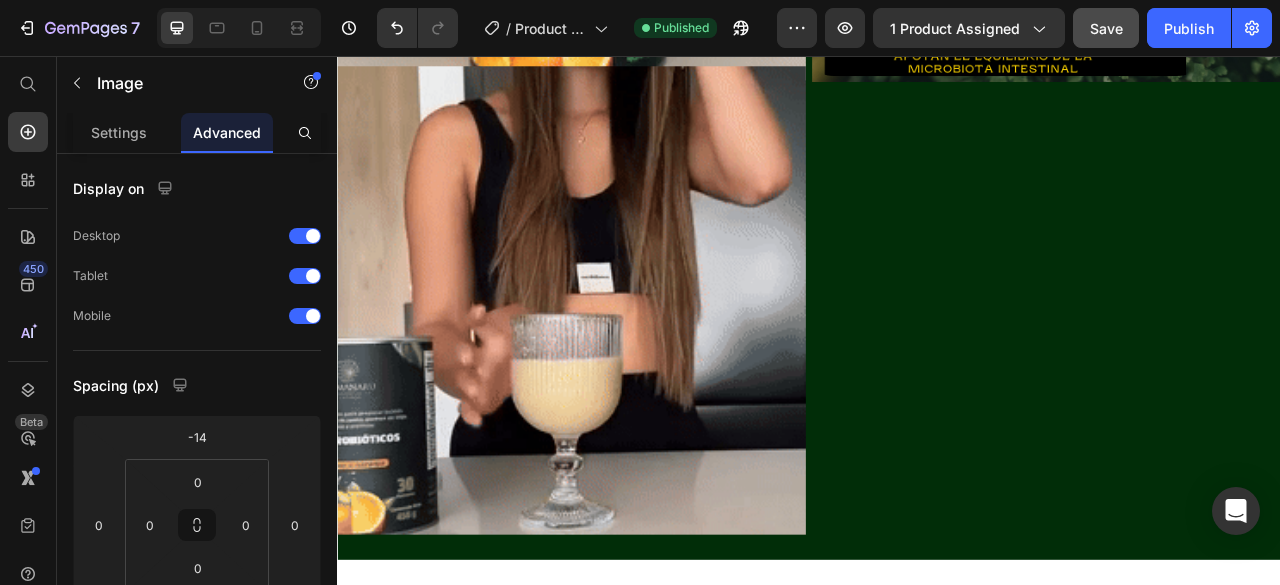 scroll, scrollTop: 2824, scrollLeft: 0, axis: vertical 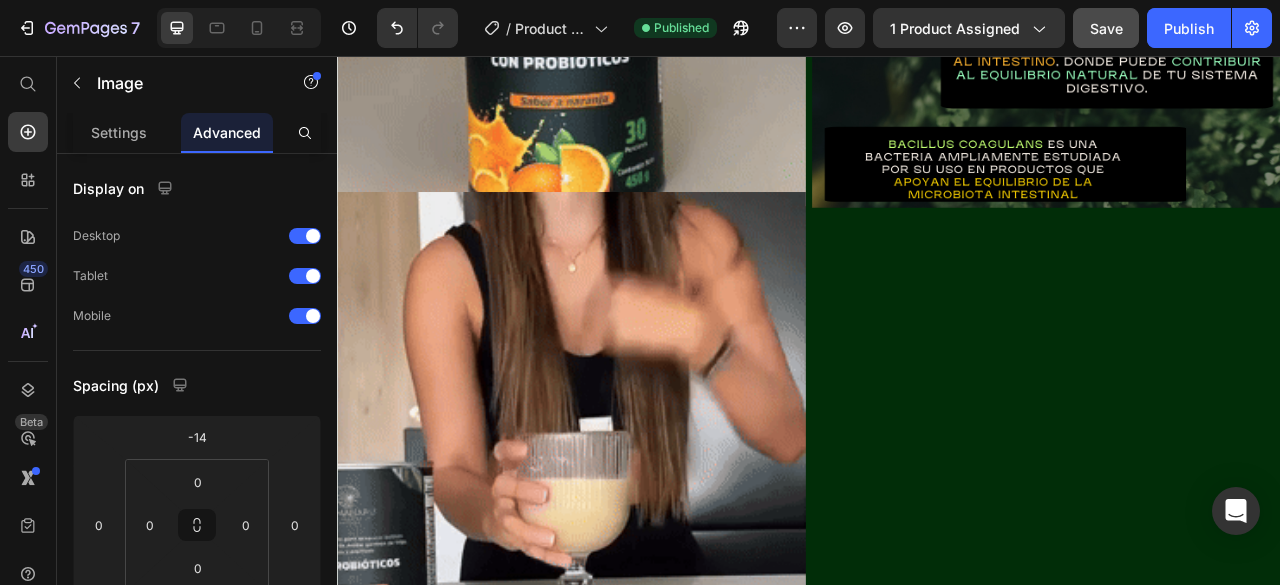 click at bounding box center (1239, -361) 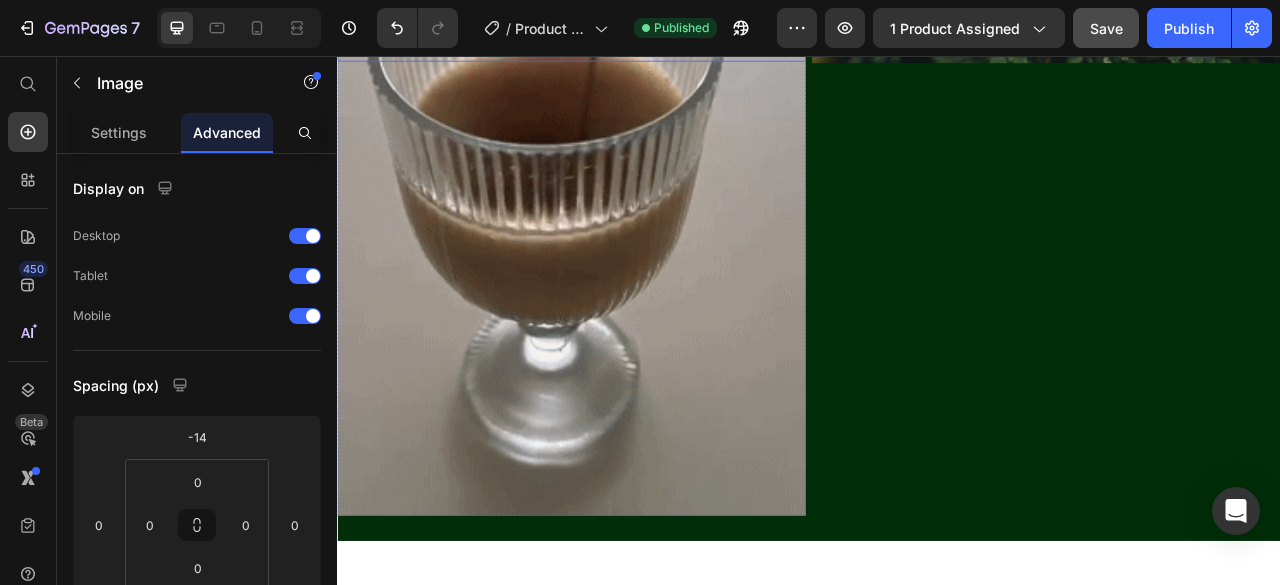 scroll, scrollTop: 3925, scrollLeft: 0, axis: vertical 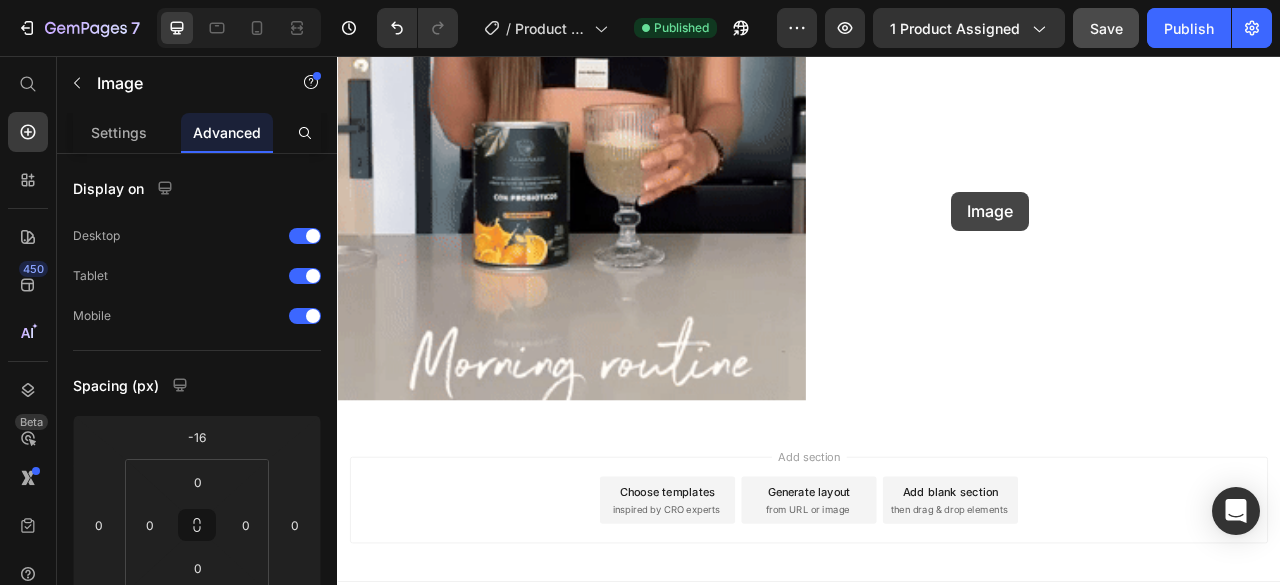 drag, startPoint x: 1013, startPoint y: 249, endPoint x: 1120, endPoint y: 268, distance: 108.67382 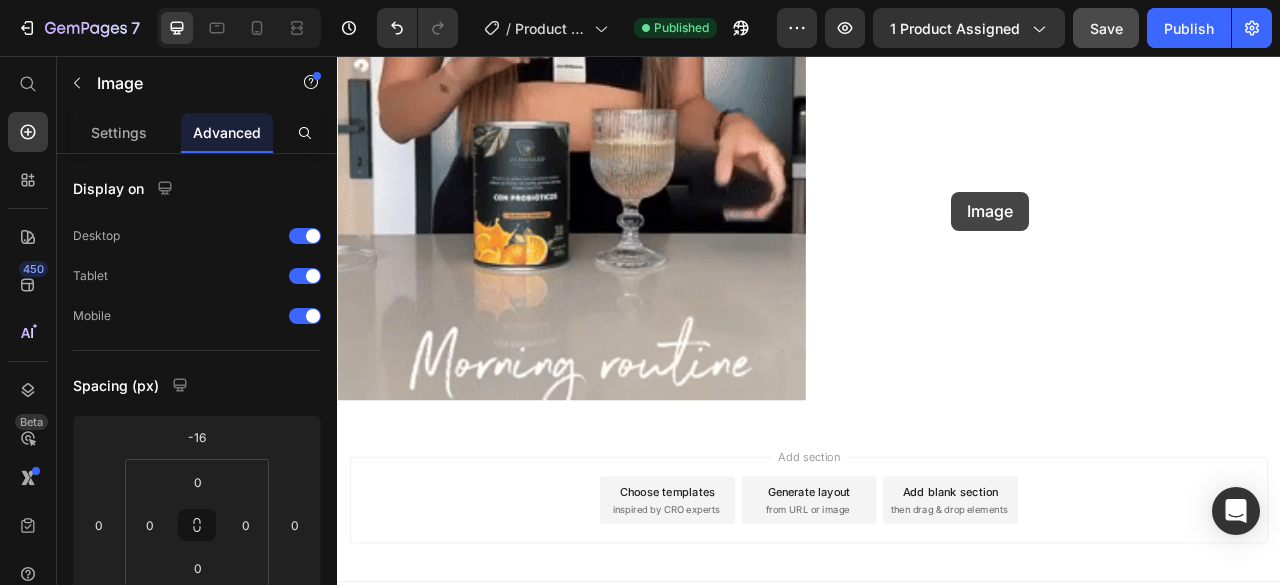 click on "Header Image Image Row Row Image Image Row Image   0 Image   0 Row Row Section 3 Image Image Row Row Section 4 Image Image Row Row Section 5 Root Start with Sections from sidebar Add sections Add elements Start with Generating from URL or image Add section Choose templates inspired by CRO experts Generate layout from URL or image Add blank section then drag & drop elements Footer" at bounding box center [937, -1884] 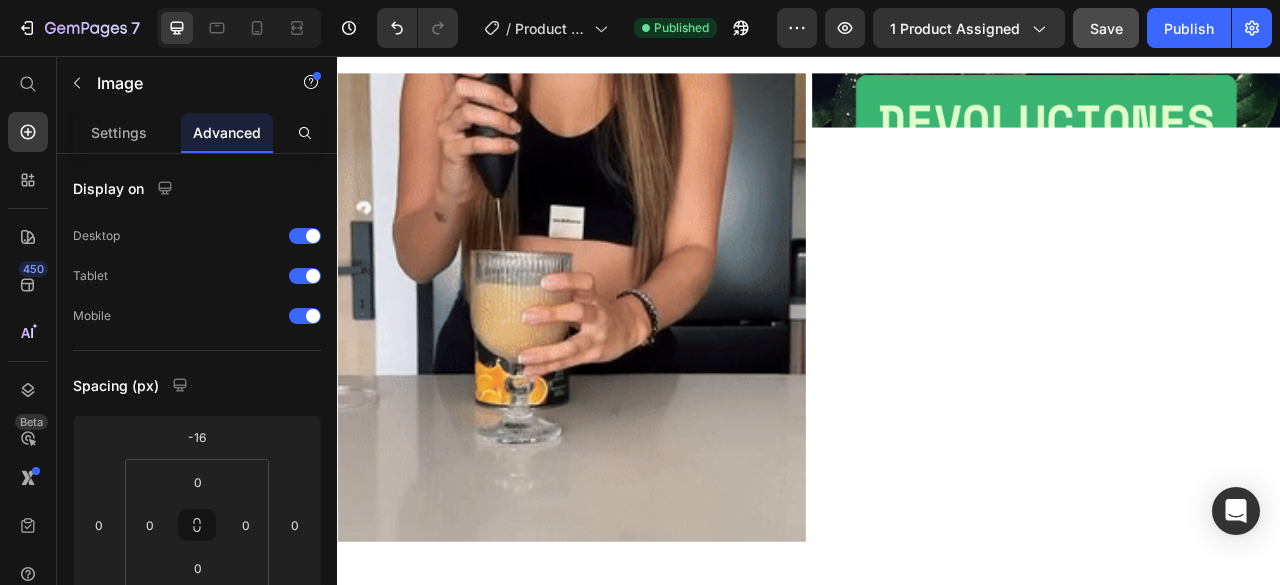 scroll, scrollTop: 4190, scrollLeft: 0, axis: vertical 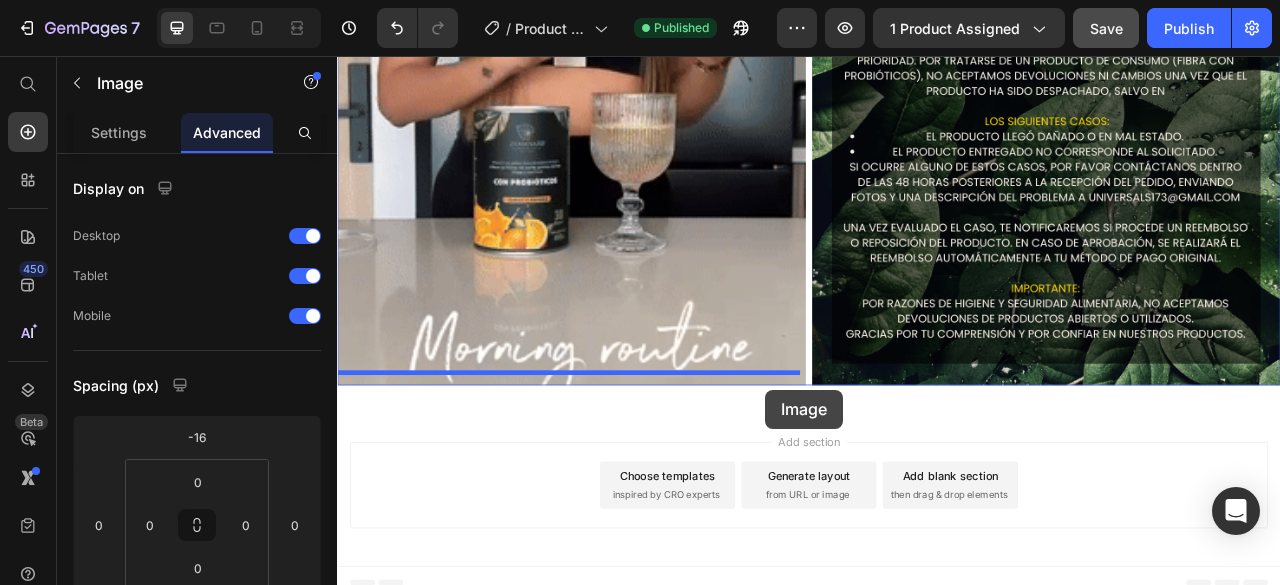 drag, startPoint x: 1112, startPoint y: 215, endPoint x: 876, endPoint y: 480, distance: 354.8535 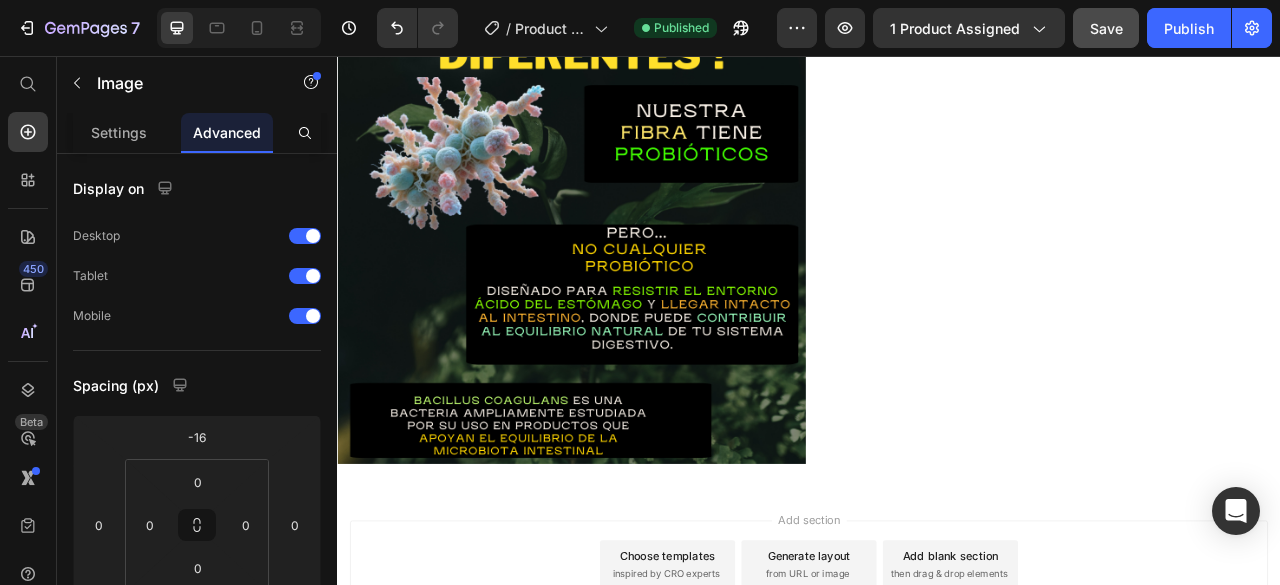 scroll, scrollTop: 5386, scrollLeft: 0, axis: vertical 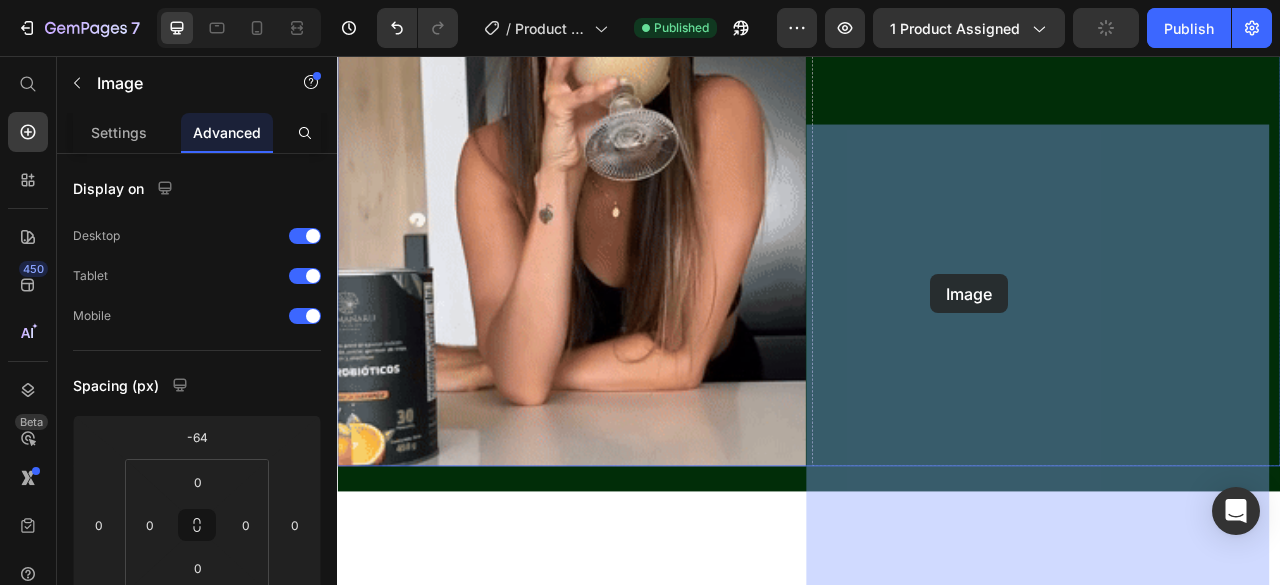 drag, startPoint x: 692, startPoint y: 379, endPoint x: 1091, endPoint y: 334, distance: 401.52957 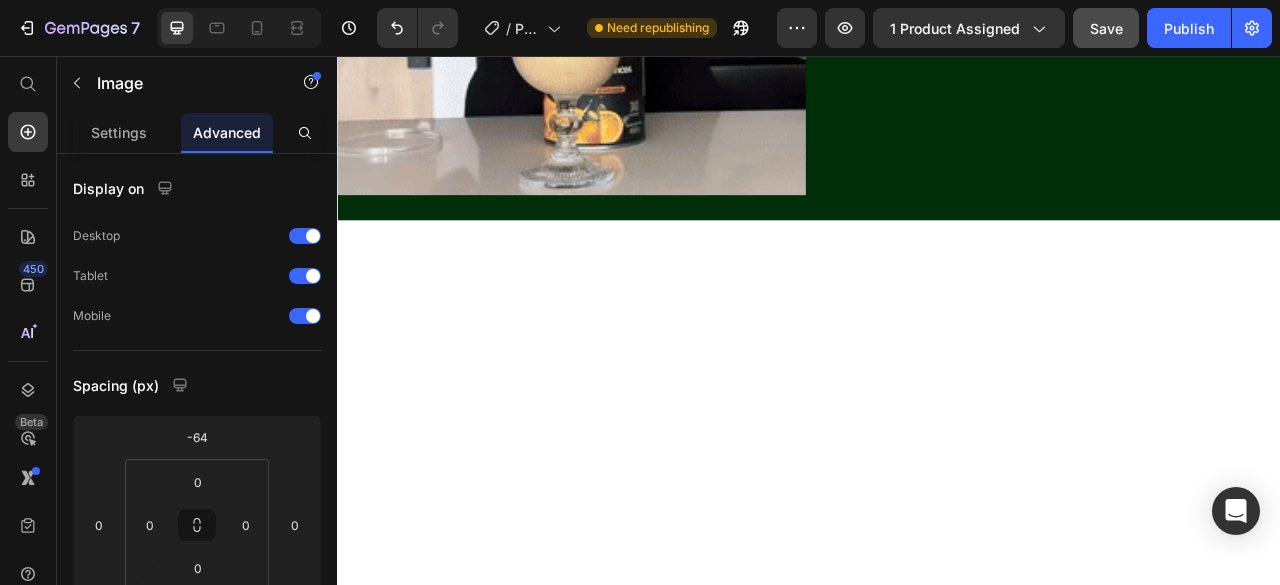 scroll, scrollTop: 3511, scrollLeft: 0, axis: vertical 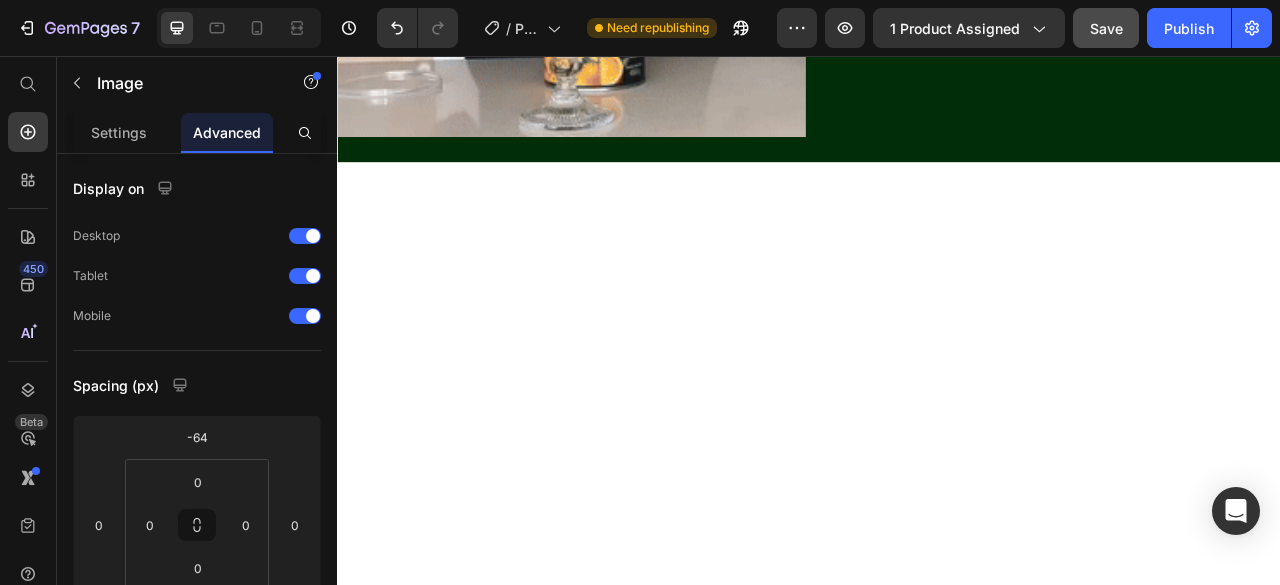 click at bounding box center [1239, -763] 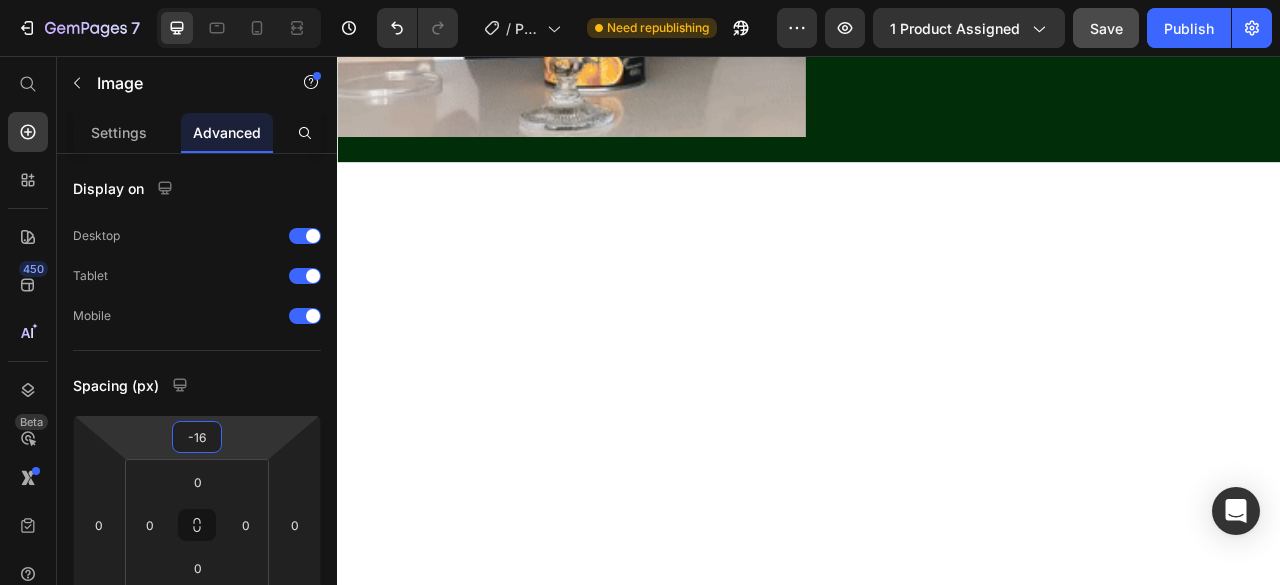 drag, startPoint x: 254, startPoint y: 434, endPoint x: 258, endPoint y: 410, distance: 24.33105 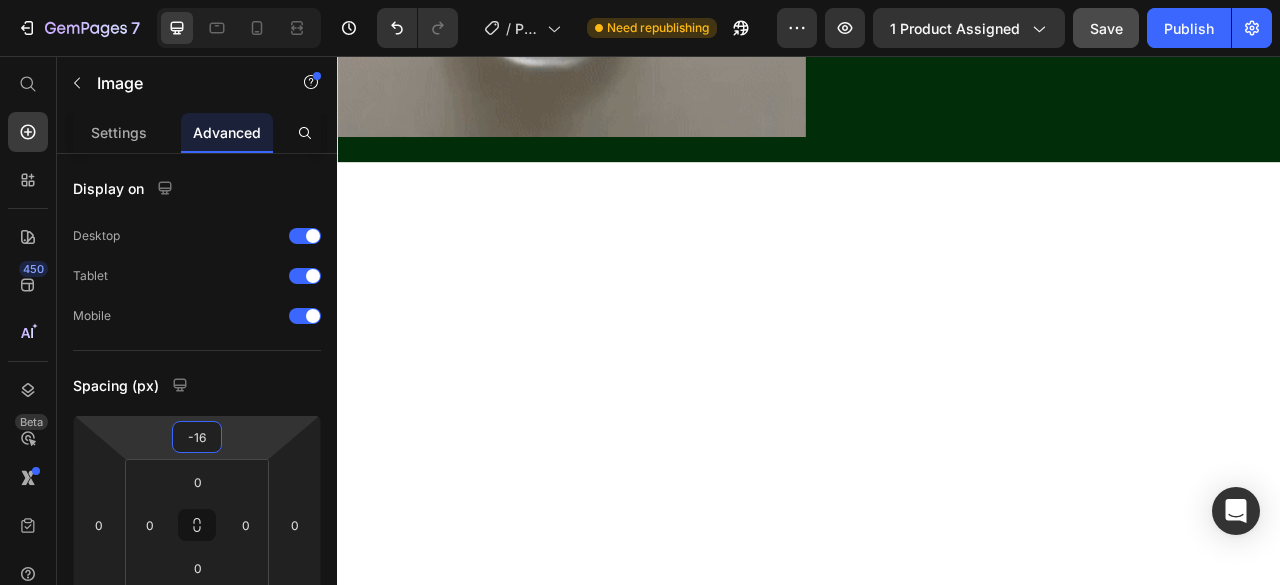click on "7   /  Product Page - [DATE] 16:58:32 Need republishing Preview 1 product assigned  Save   Publish  450 Beta Start with Sections Elements Hero Section Product Detail Brands Trusted Badges Guarantee Product Breakdown How to use Testimonials Compare Bundle FAQs Social Proof Brand Story Product List Collection Blog List Contact Sticky Add to Cart Custom Footer Browse Library 450 Layout
Row
Row
Row
Row Text
Heading
Text Block Button
Button
Button
Sticky Back to top Media
Image" at bounding box center [640, 0] 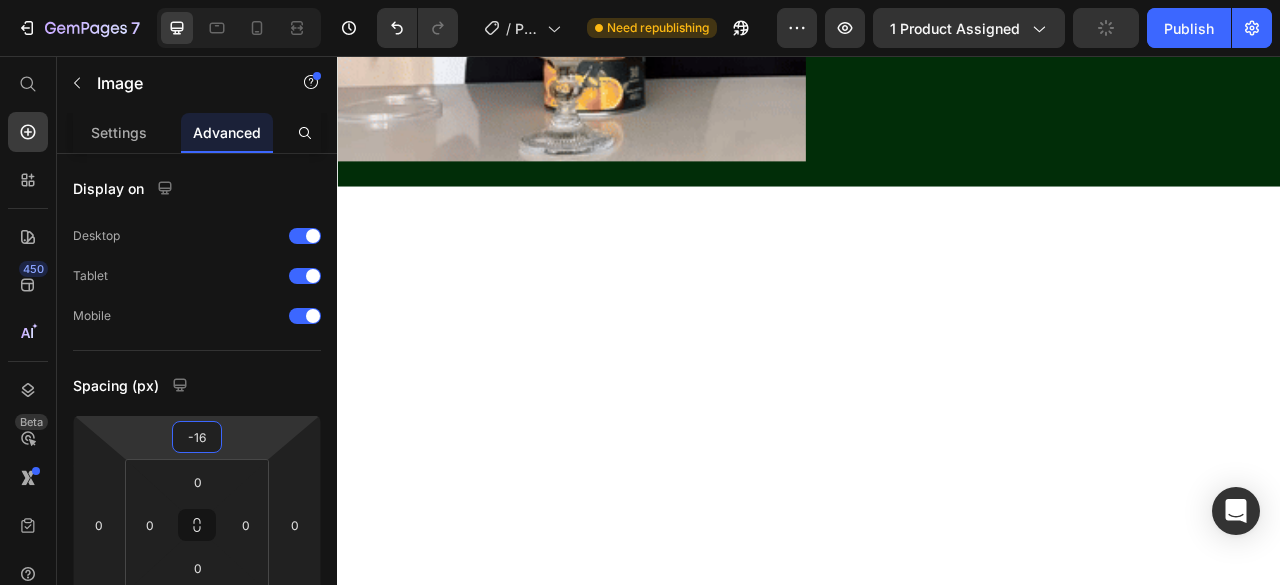 scroll, scrollTop: 3511, scrollLeft: 0, axis: vertical 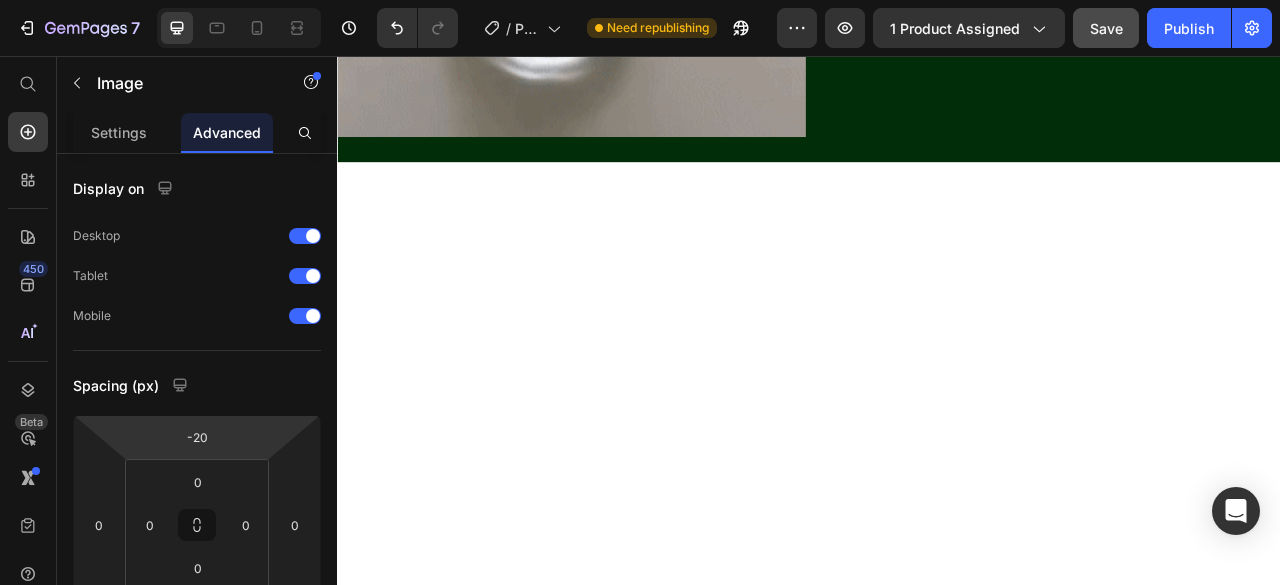 type on "-22" 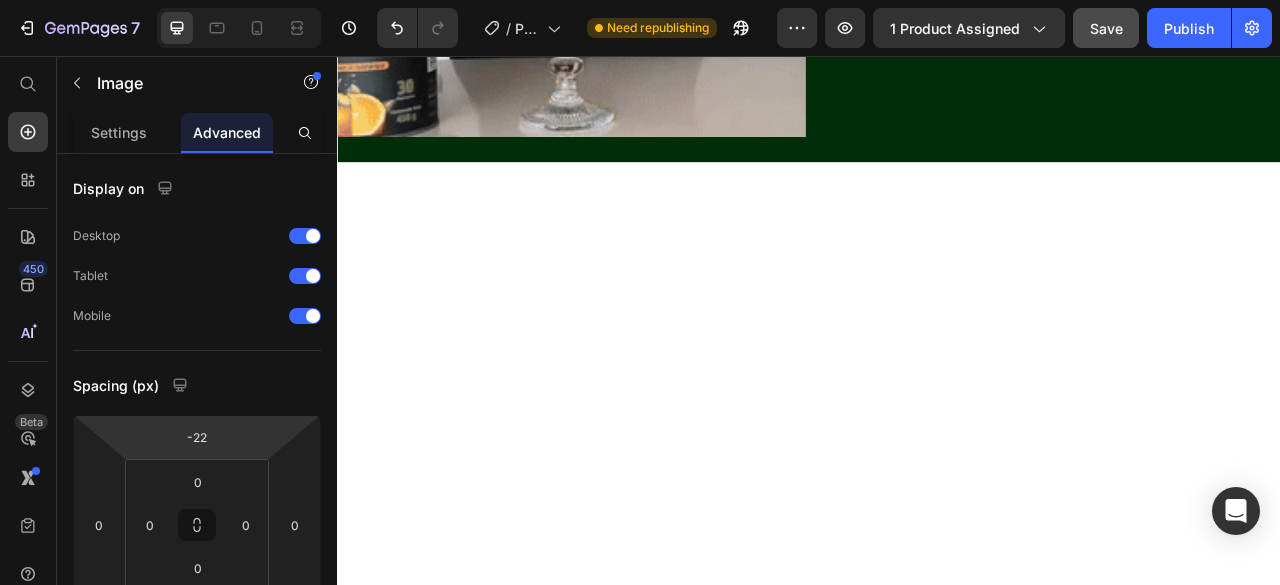 click on "7   /  Product Page - [DATE] 16:58:32 Need republishing Preview 1 product assigned  Save   Publish  450 Beta Start with Sections Elements Hero Section Product Detail Brands Trusted Badges Guarantee Product Breakdown How to use Testimonials Compare Bundle FAQs Social Proof Brand Story Product List Collection Blog List Contact Sticky Add to Cart Custom Footer Browse Library 450 Layout
Row
Row
Row
Row Text
Heading
Text Block Button
Button
Button
Sticky Back to top Media
Image" at bounding box center (640, 0) 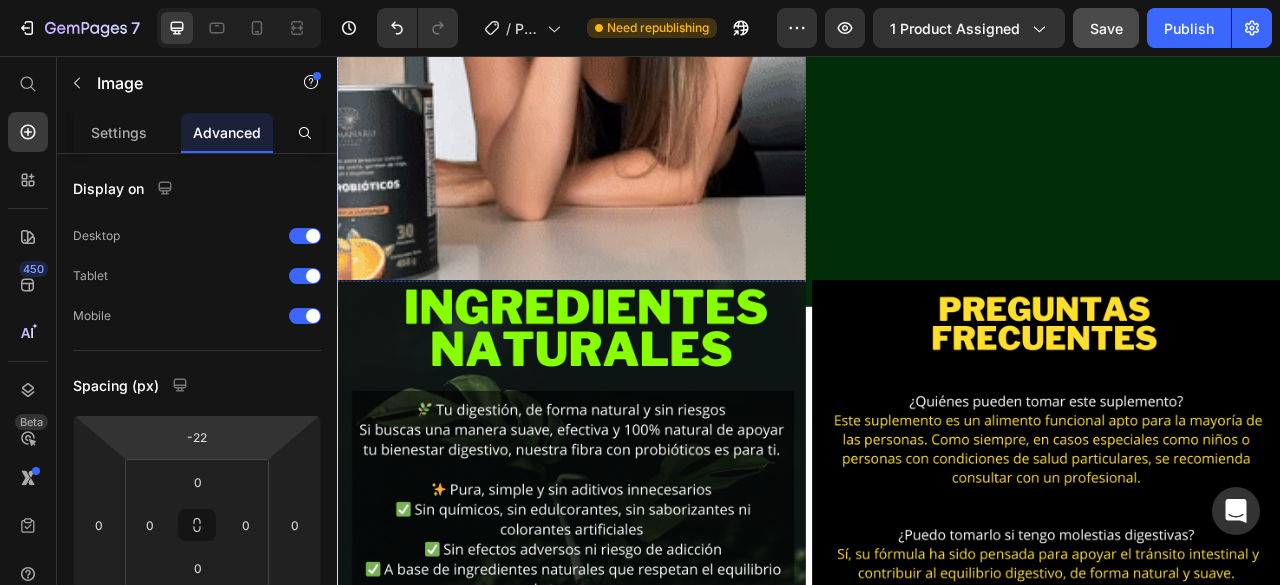 scroll, scrollTop: 4211, scrollLeft: 0, axis: vertical 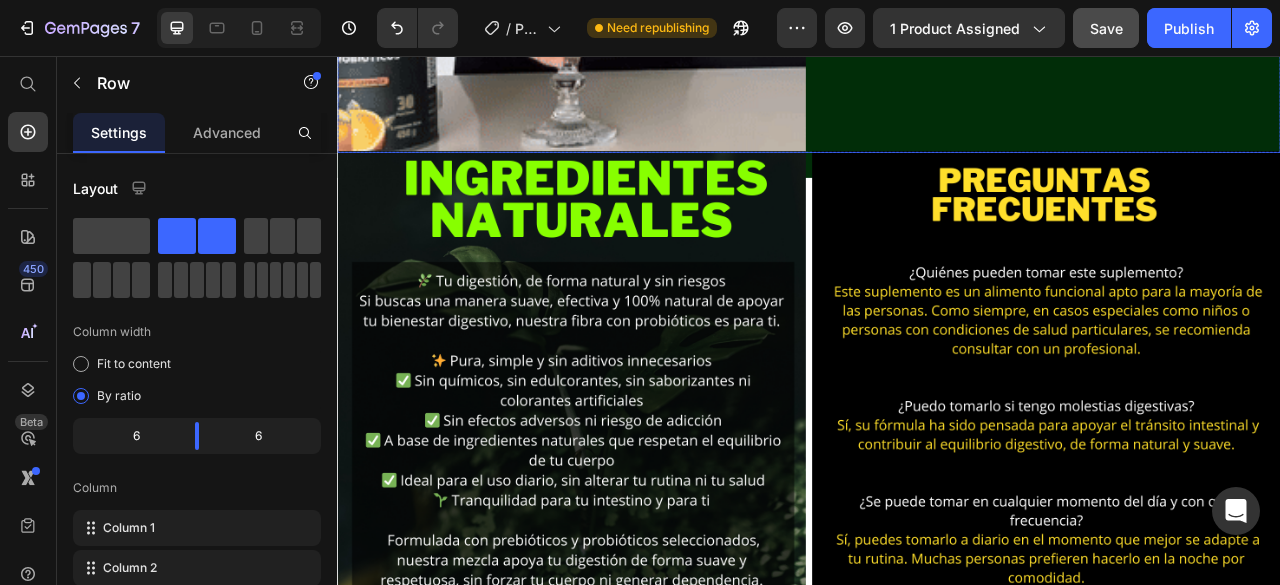 click on "Image   0" at bounding box center [1239, -399] 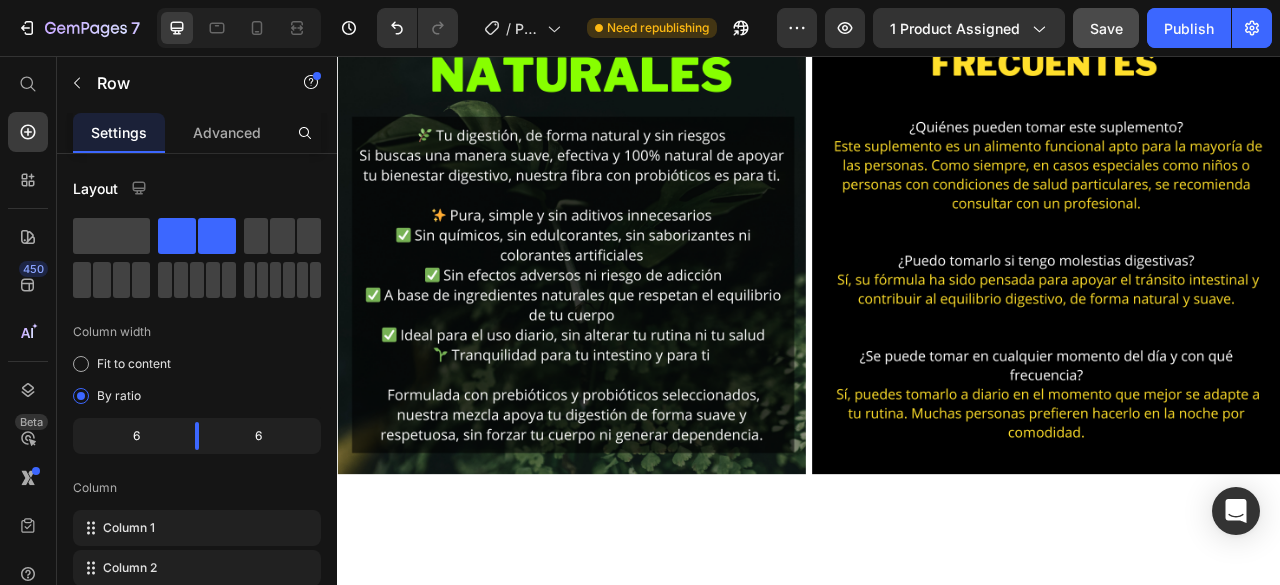 scroll, scrollTop: 4311, scrollLeft: 0, axis: vertical 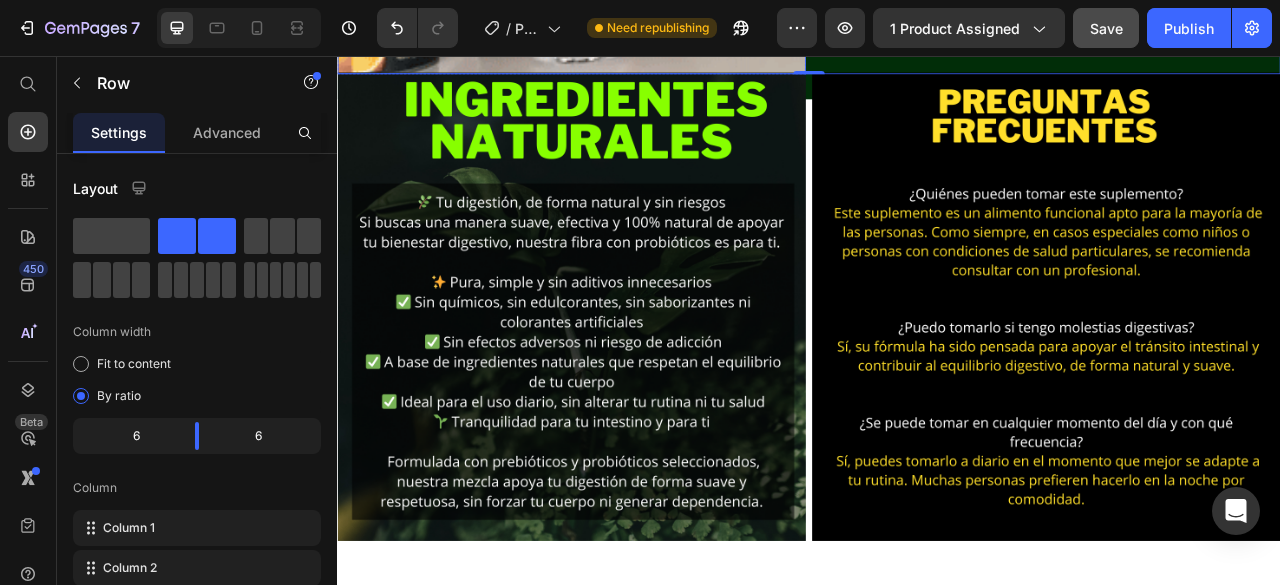 click at bounding box center [635, -219] 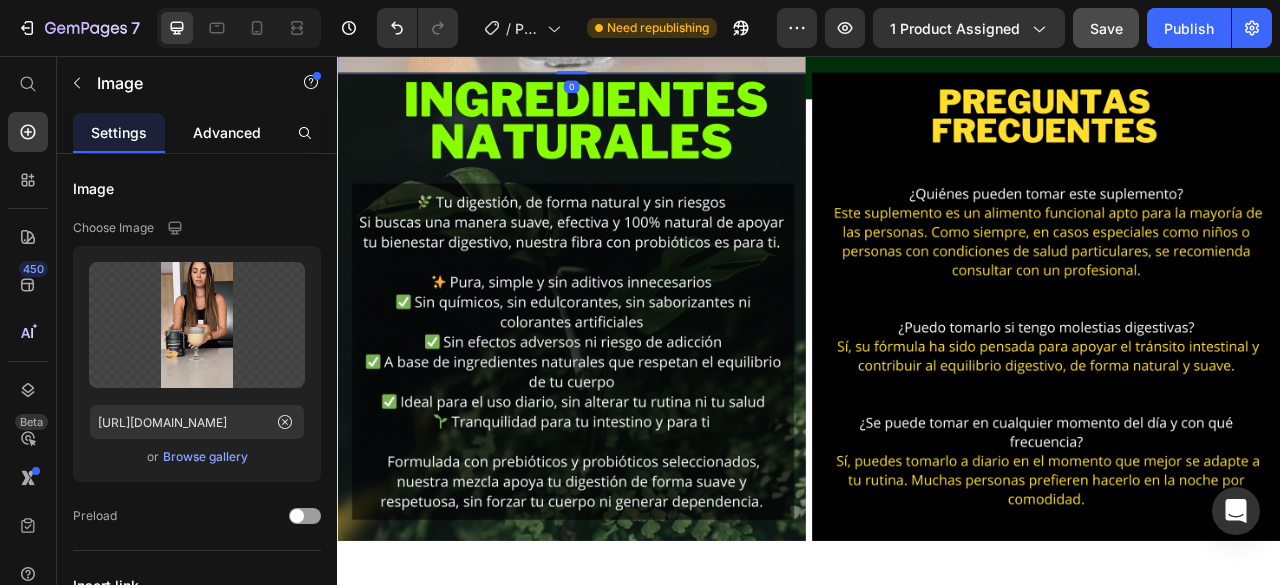 click on "Advanced" at bounding box center (227, 132) 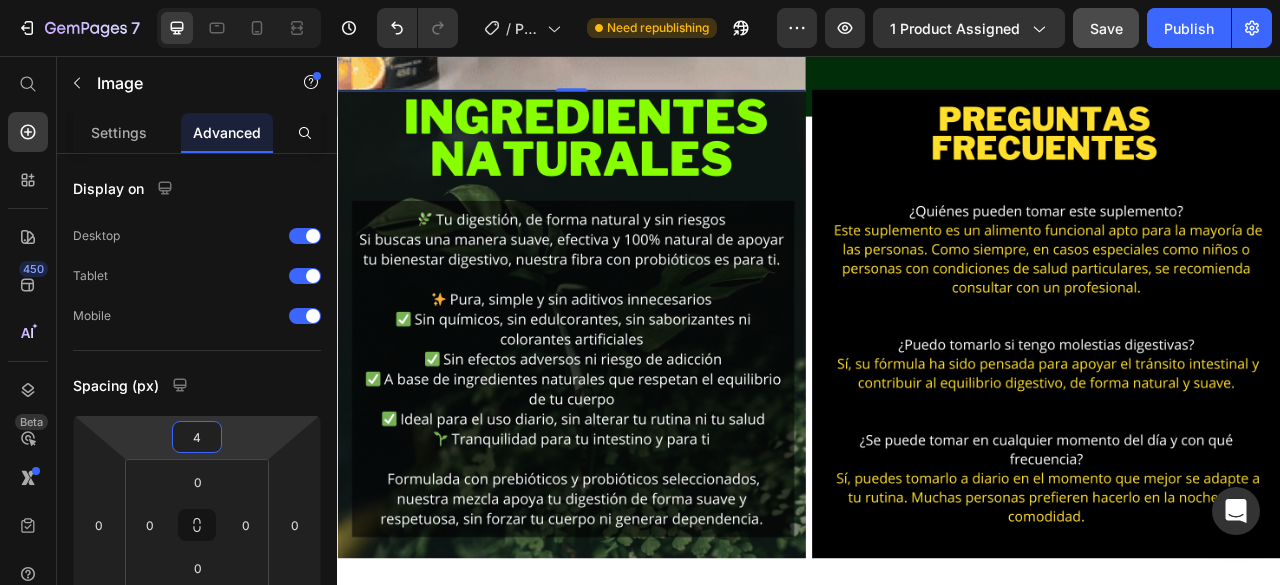 type on "2" 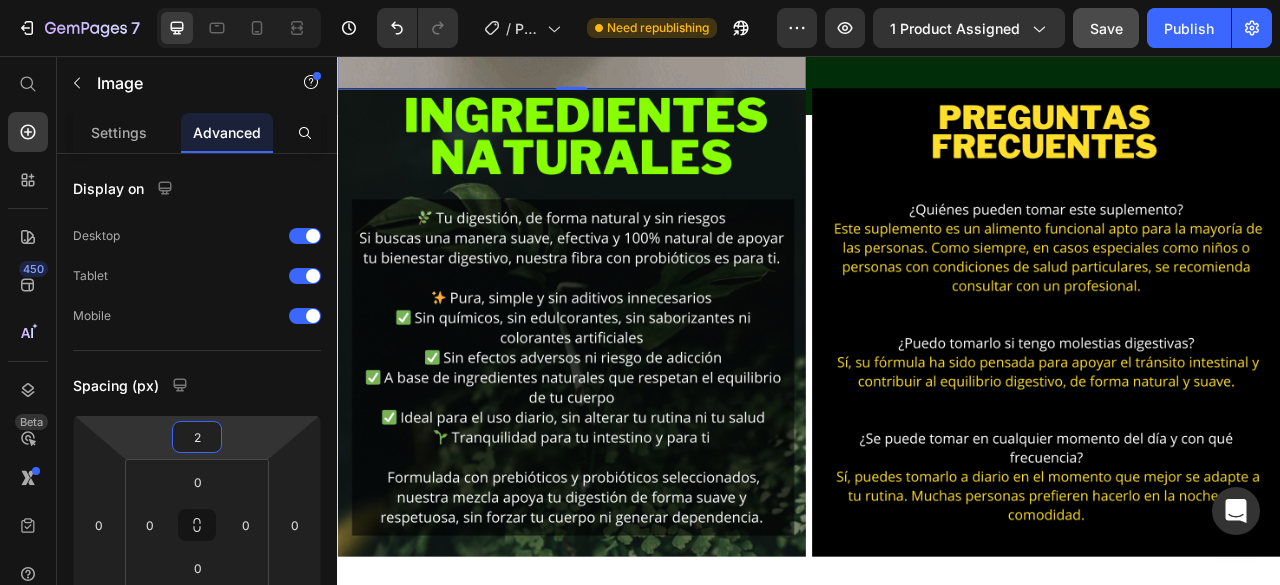 drag, startPoint x: 228, startPoint y: 437, endPoint x: 233, endPoint y: 421, distance: 16.763054 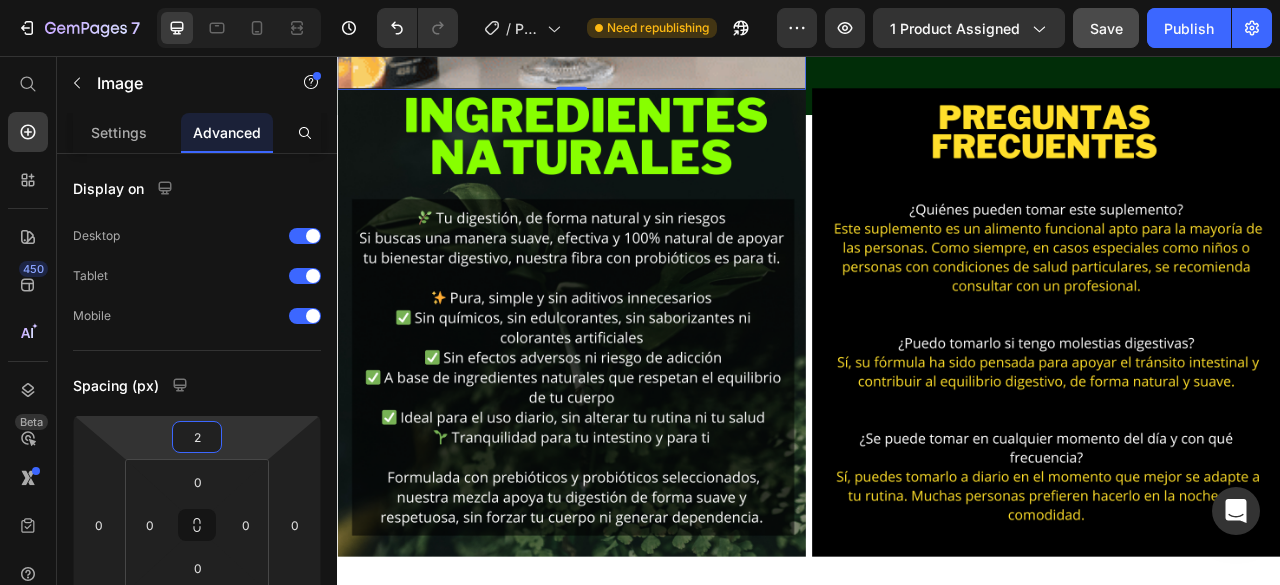 click on "7   /  Product Page - [DATE] 16:58:32 Need republishing Preview 1 product assigned  Save   Publish  450 Beta Start with Sections Elements Hero Section Product Detail Brands Trusted Badges Guarantee Product Breakdown How to use Testimonials Compare Bundle FAQs Social Proof Brand Story Product List Collection Blog List Contact Sticky Add to Cart Custom Footer Browse Library 450 Layout
Row
Row
Row
Row Text
Heading
Text Block Button
Button
Button
Sticky Back to top Media
Image" at bounding box center [640, 0] 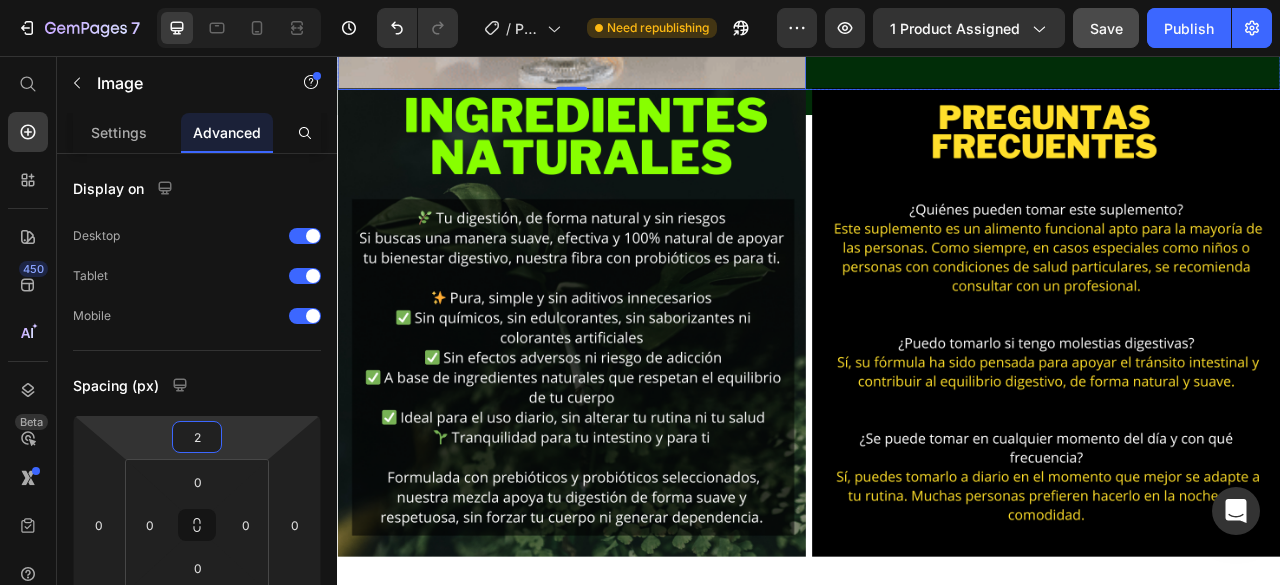 click on "Image" at bounding box center (1239, -489) 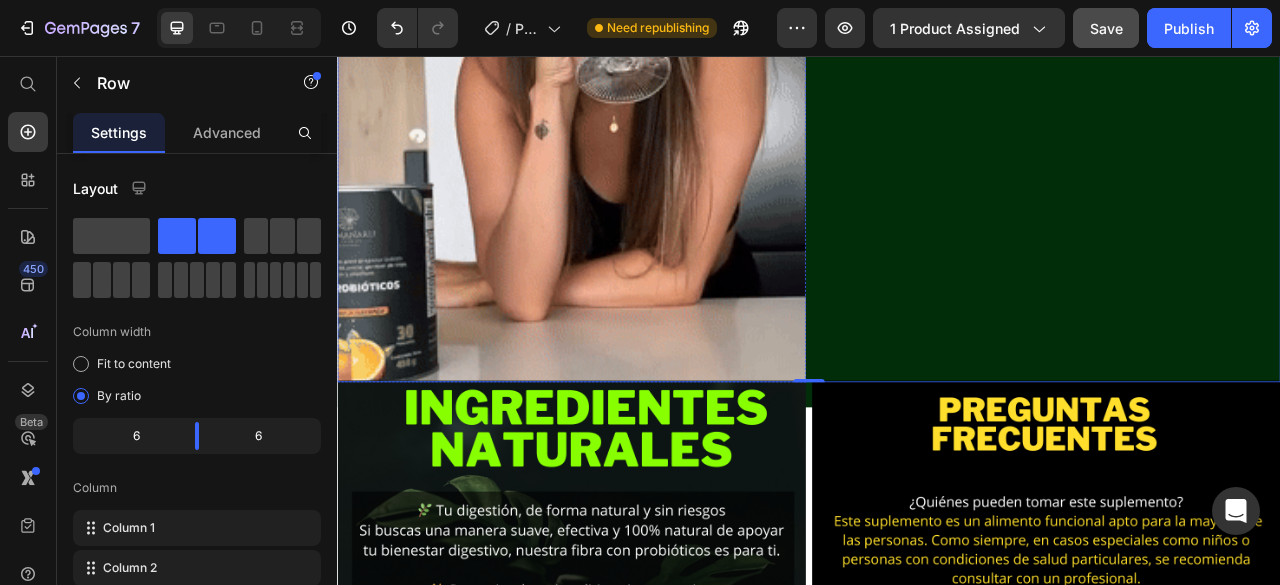 scroll, scrollTop: 3986, scrollLeft: 0, axis: vertical 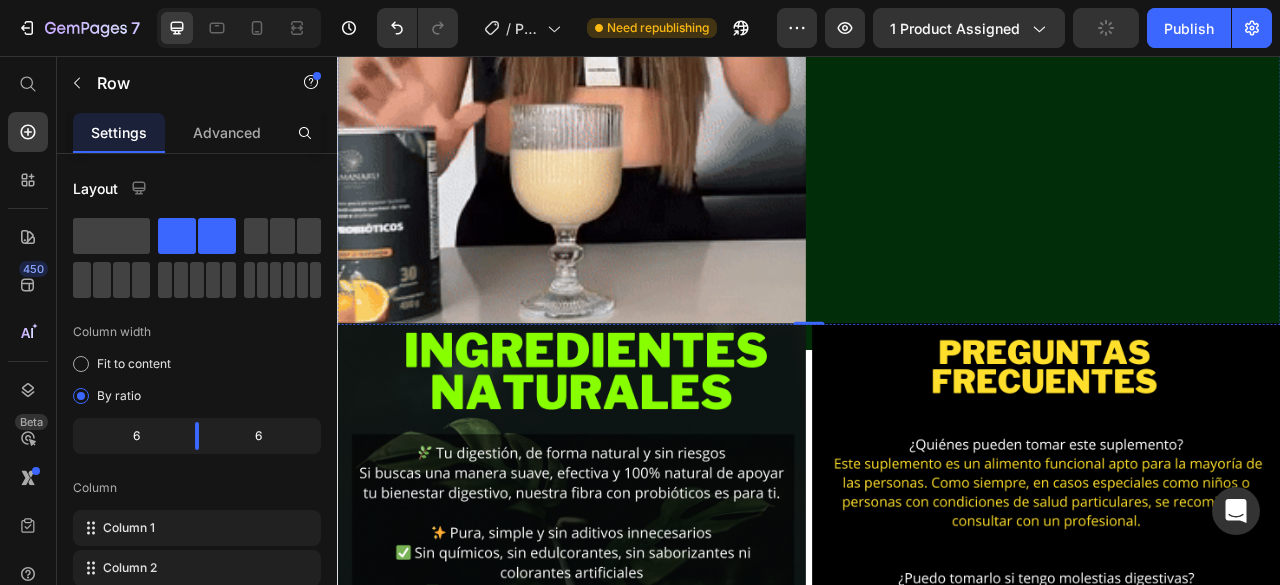 click at bounding box center (1239, -502) 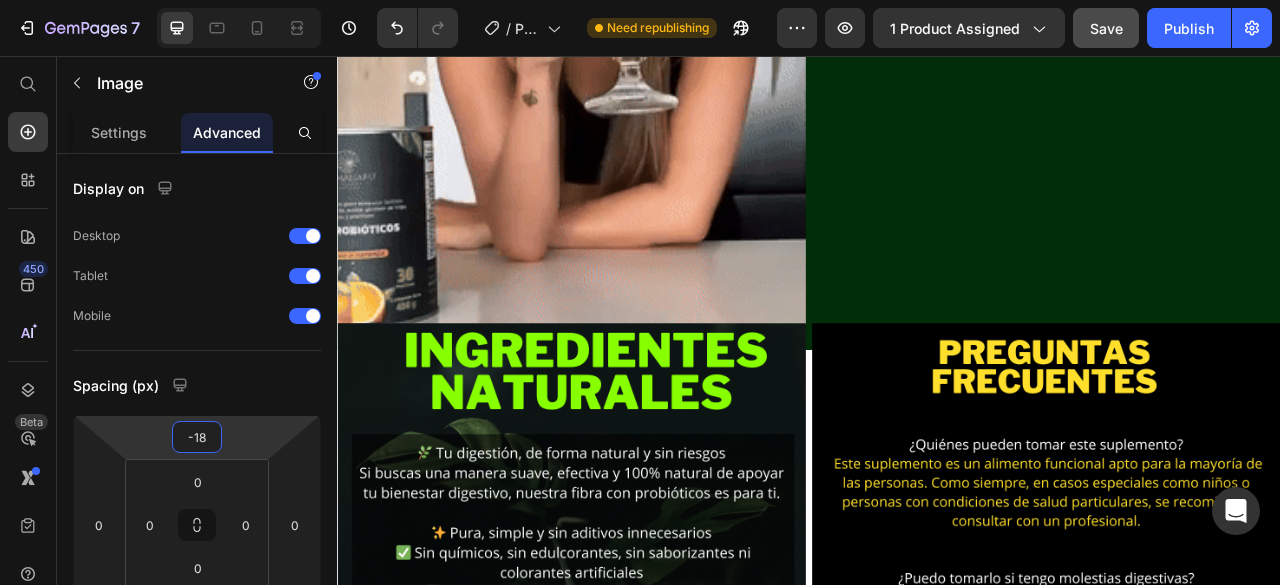 type on "-20" 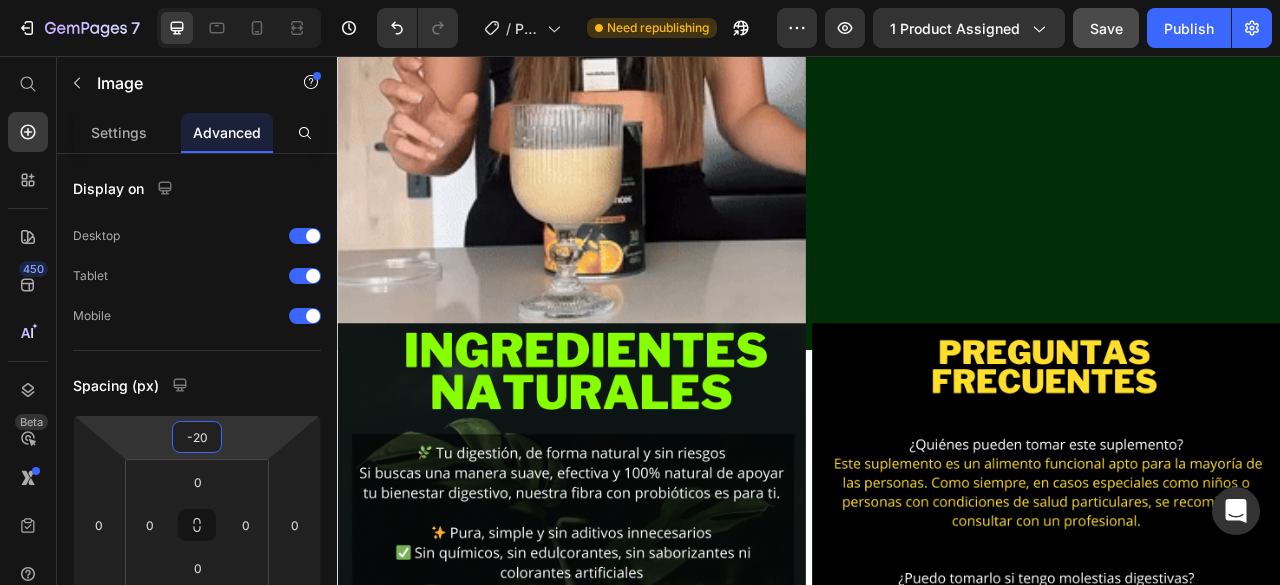 click on "7   /  Product Page - [DATE] 16:58:32 Need republishing Preview 1 product assigned  Save   Publish  450 Beta Start with Sections Elements Hero Section Product Detail Brands Trusted Badges Guarantee Product Breakdown How to use Testimonials Compare Bundle FAQs Social Proof Brand Story Product List Collection Blog List Contact Sticky Add to Cart Custom Footer Browse Library 450 Layout
Row
Row
Row
Row Text
Heading
Text Block Button
Button
Button
Sticky Back to top Media
Image" at bounding box center [640, 0] 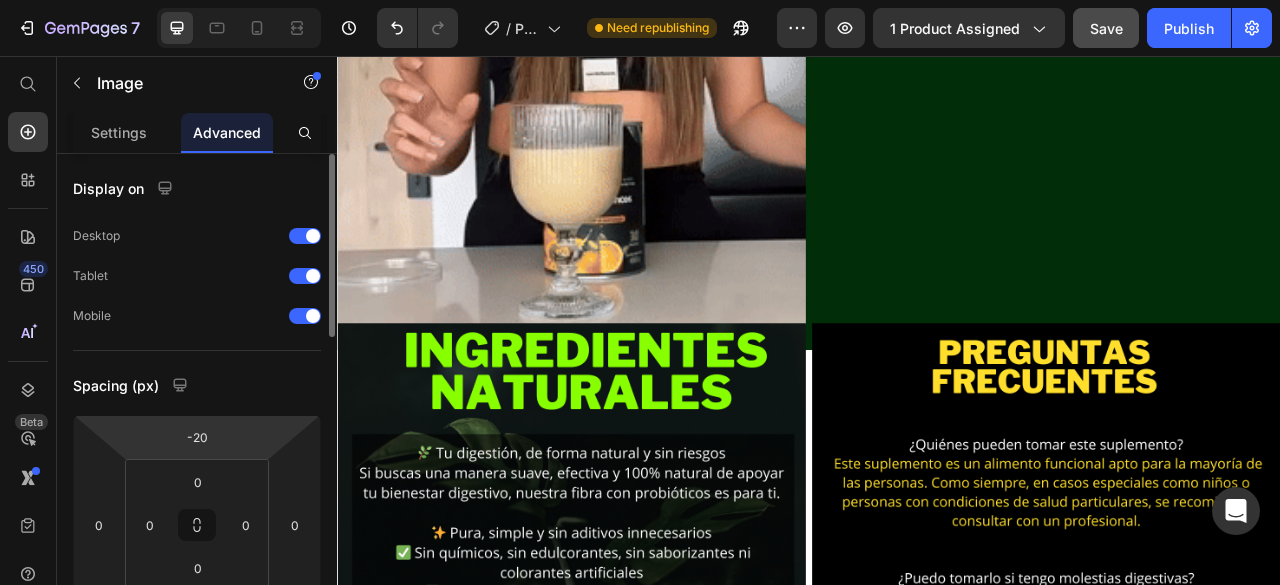 click on "7   /  Product Page - [DATE] 16:58:32 Need republishing Preview 1 product assigned  Save   Publish  450 Beta Start with Sections Elements Hero Section Product Detail Brands Trusted Badges Guarantee Product Breakdown How to use Testimonials Compare Bundle FAQs Social Proof Brand Story Product List Collection Blog List Contact Sticky Add to Cart Custom Footer Browse Library 450 Layout
Row
Row
Row
Row Text
Heading
Text Block Button
Button
Button
Sticky Back to top Media
Image" at bounding box center (640, 0) 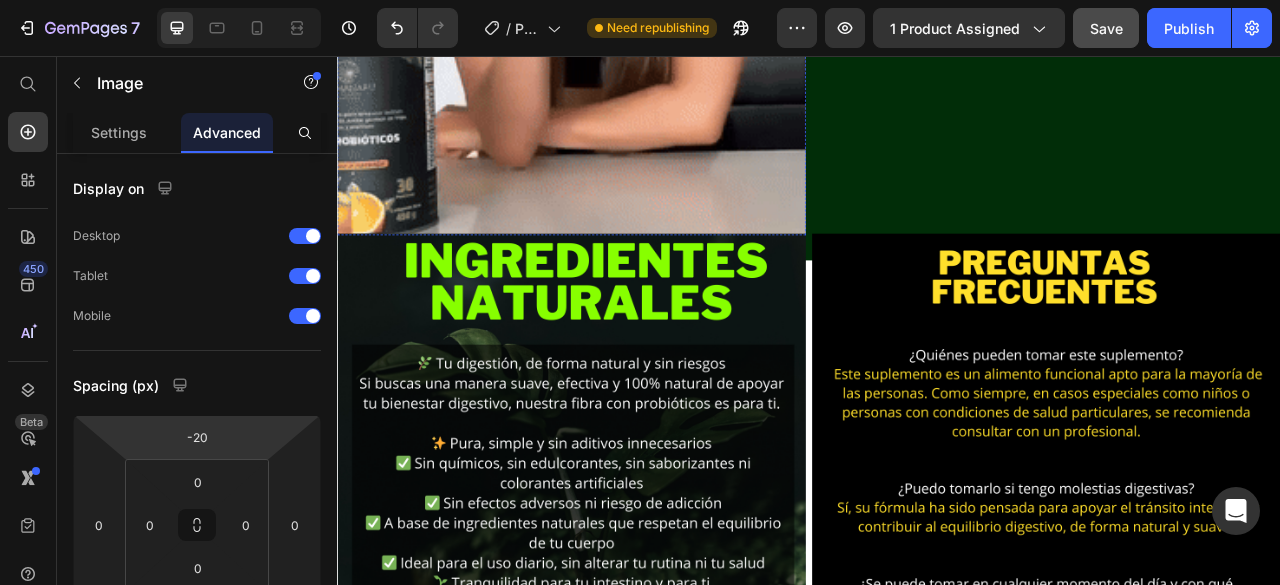 scroll, scrollTop: 4186, scrollLeft: 0, axis: vertical 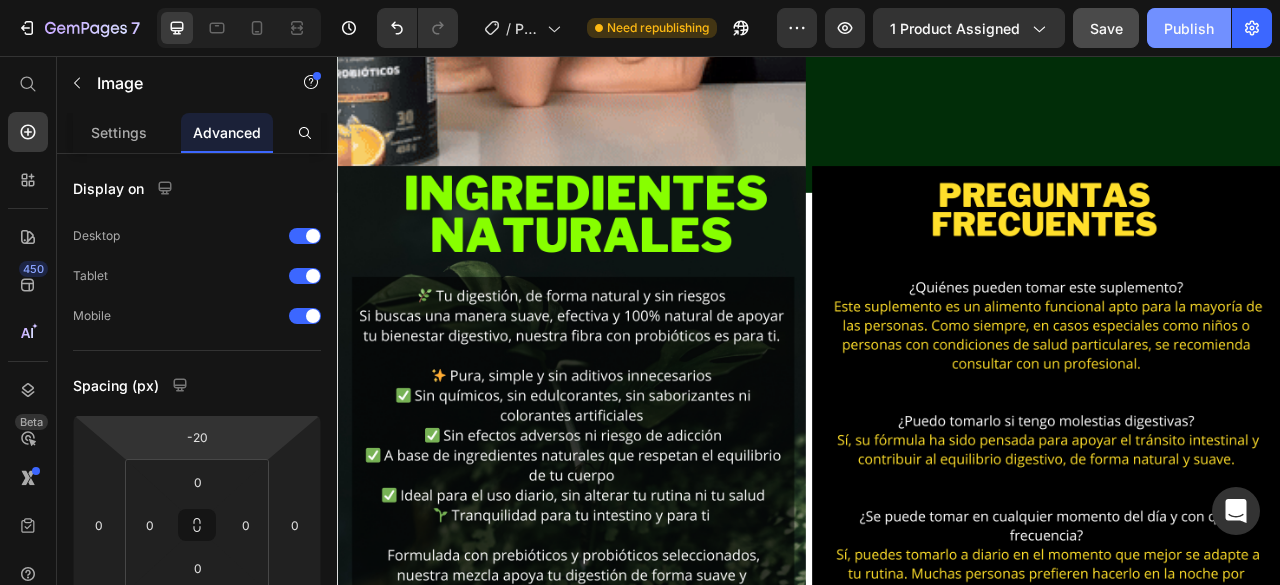 click on "Publish" 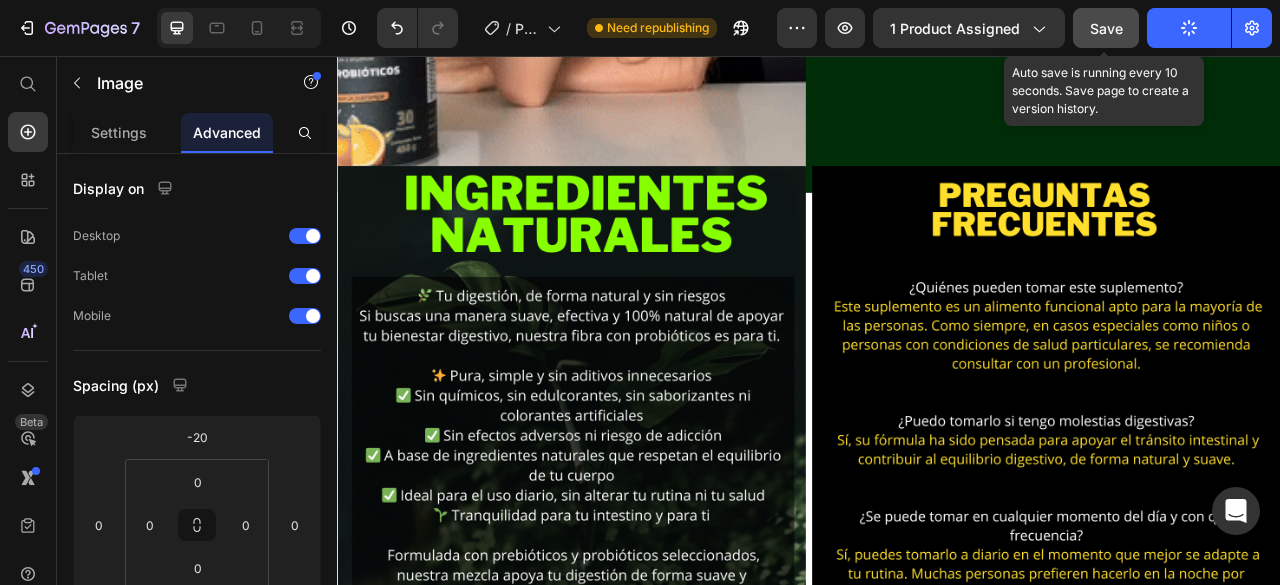 click on "Save" at bounding box center [1106, 28] 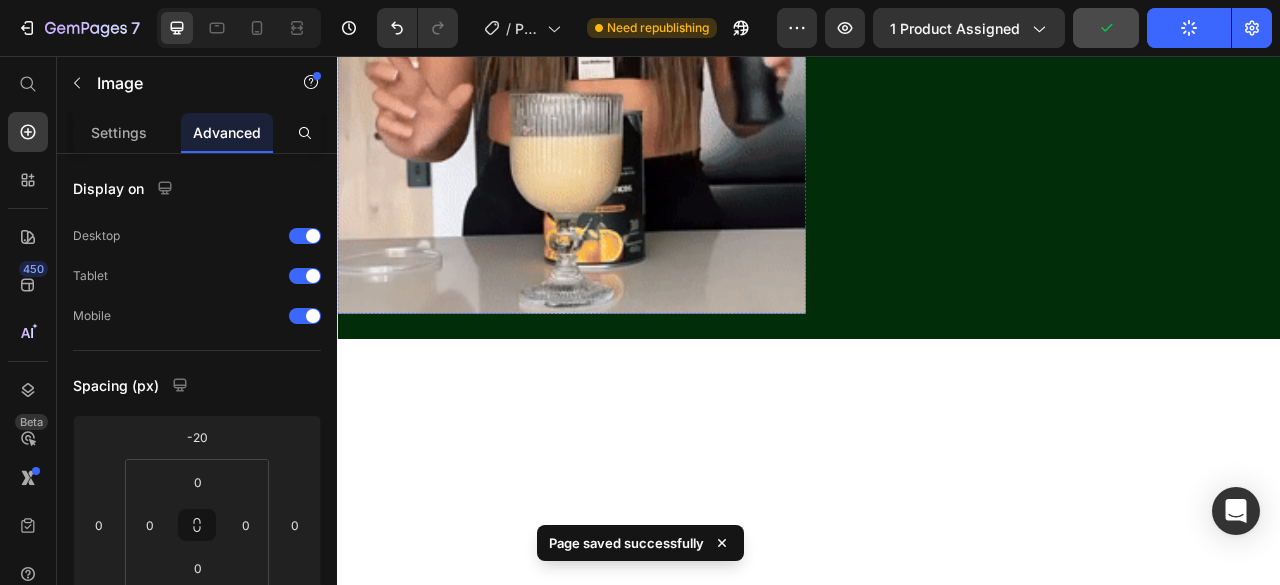 scroll, scrollTop: 3886, scrollLeft: 0, axis: vertical 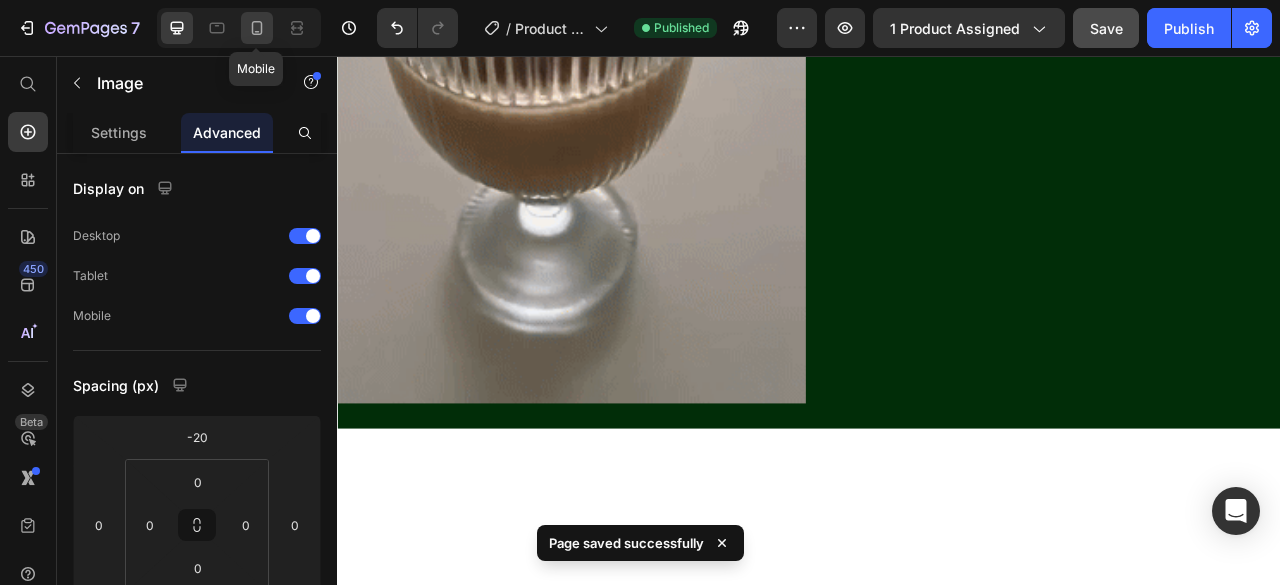 click 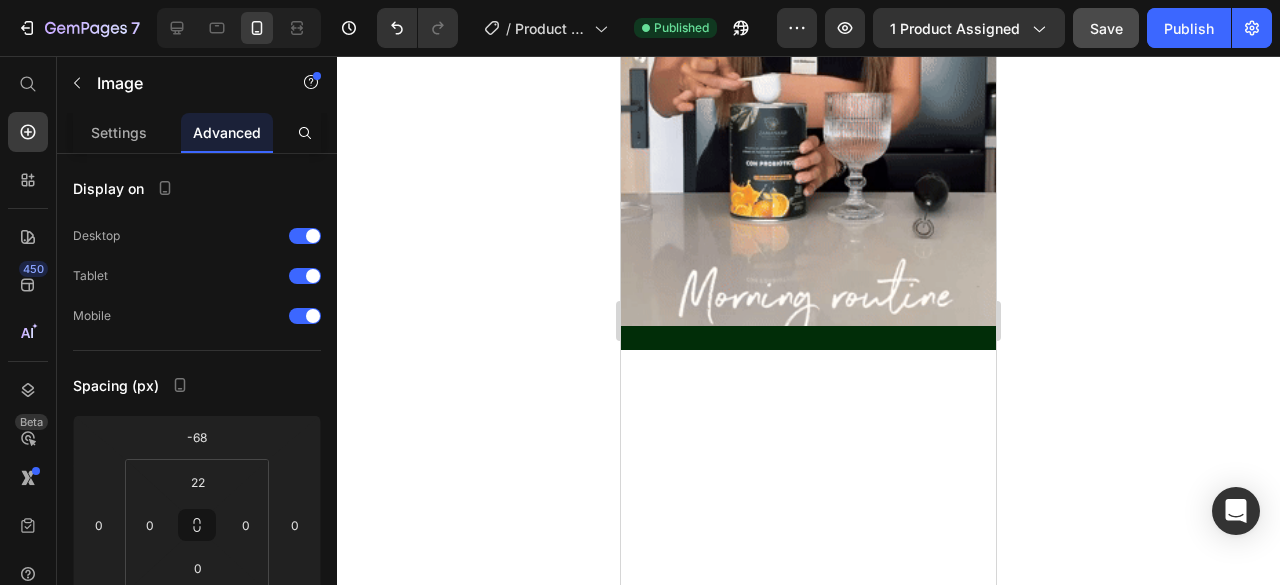 scroll, scrollTop: 3158, scrollLeft: 0, axis: vertical 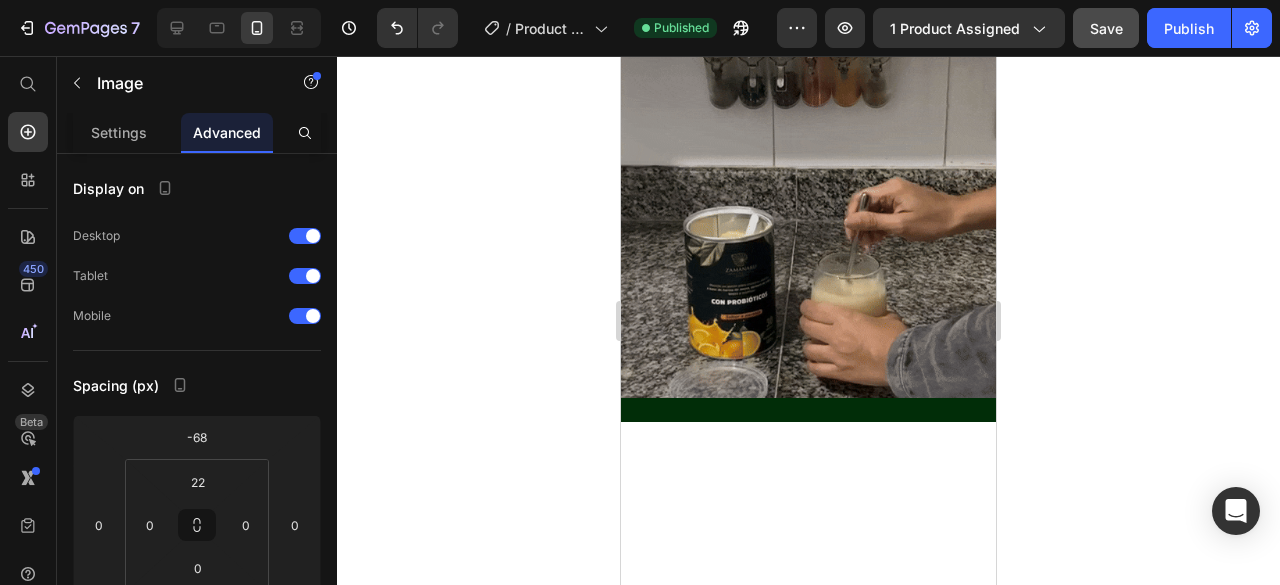 click 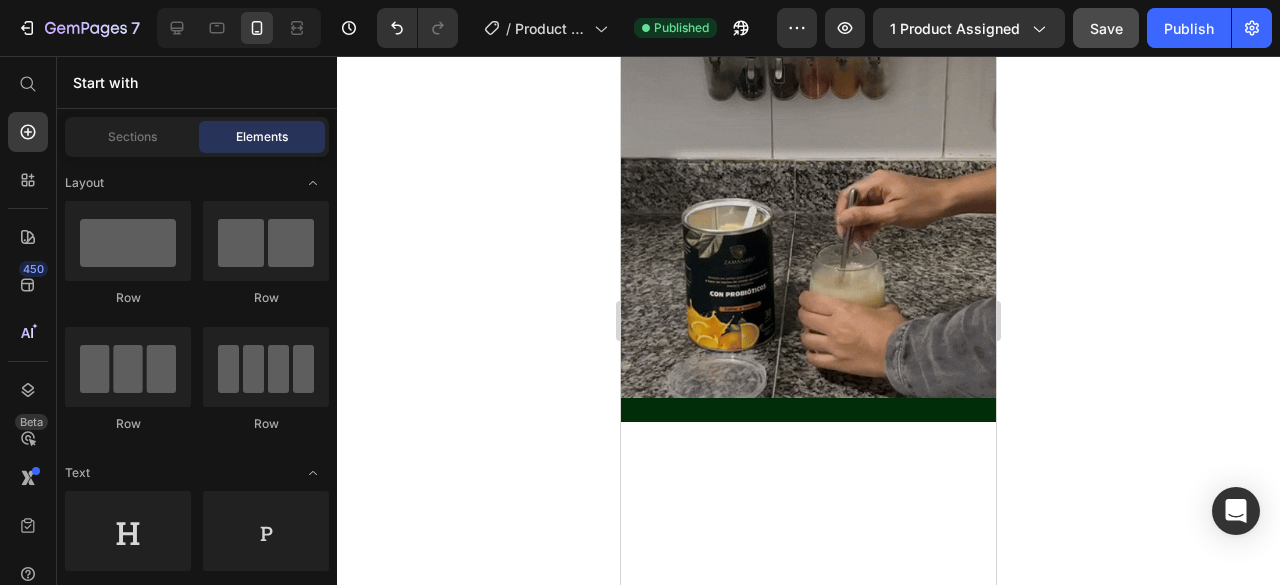 click 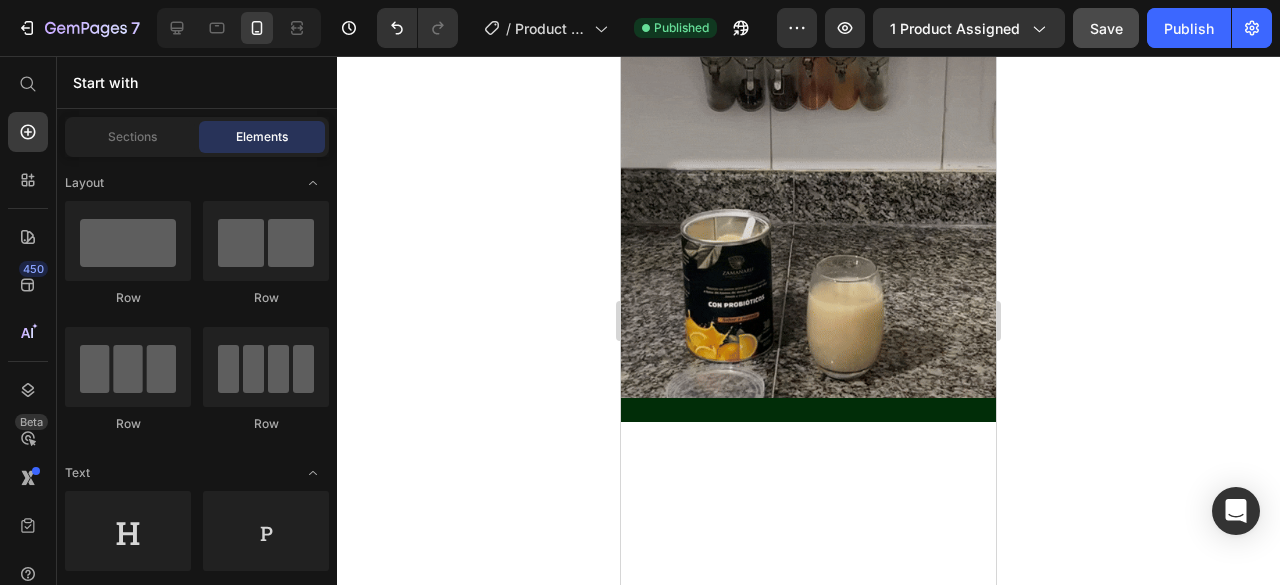 click 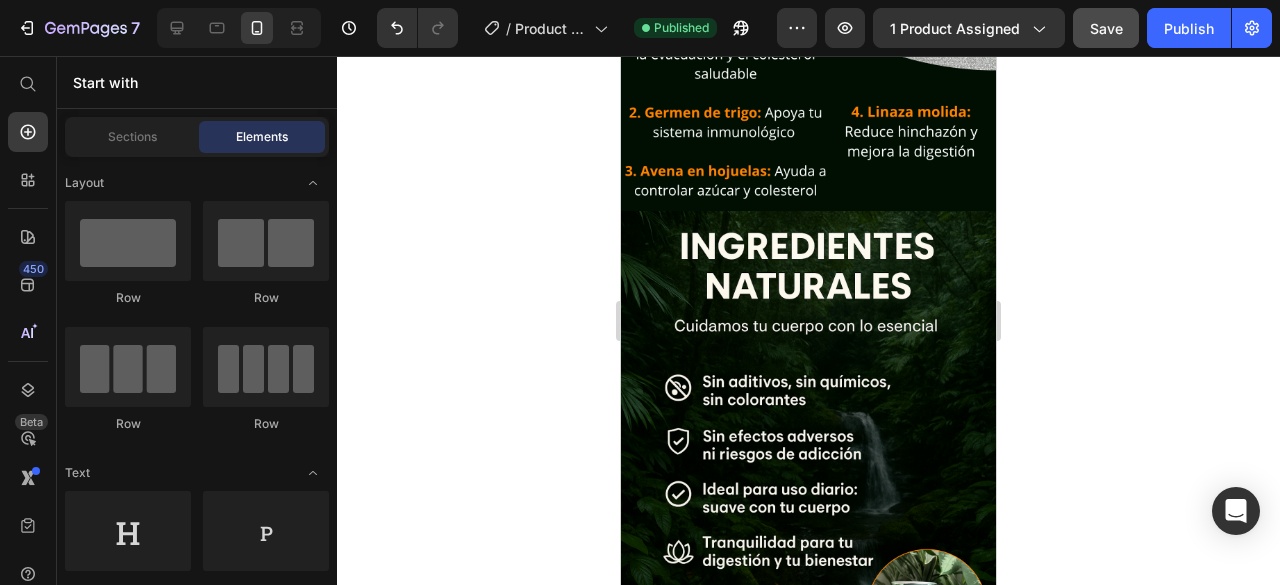 scroll, scrollTop: 4200, scrollLeft: 0, axis: vertical 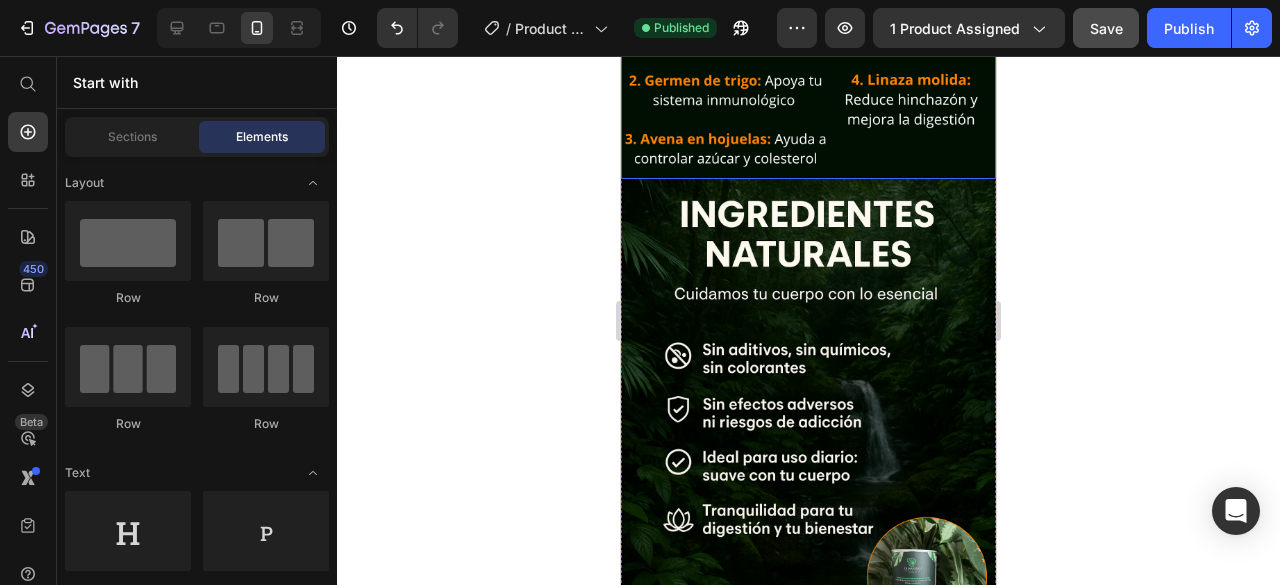 click at bounding box center [808, -56] 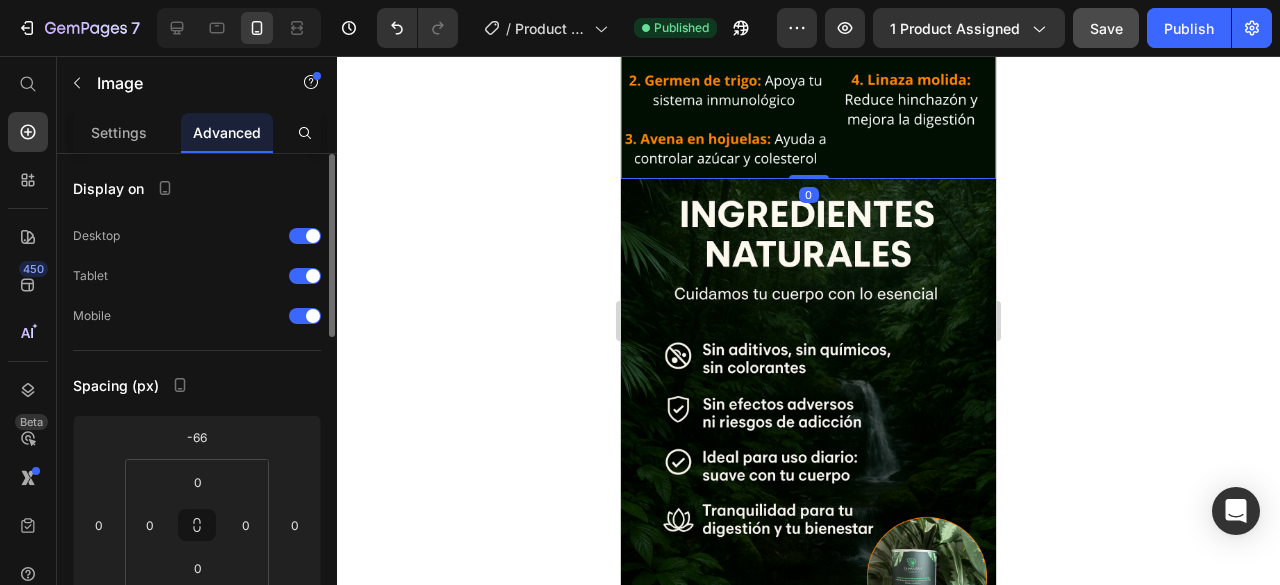 scroll, scrollTop: 400, scrollLeft: 0, axis: vertical 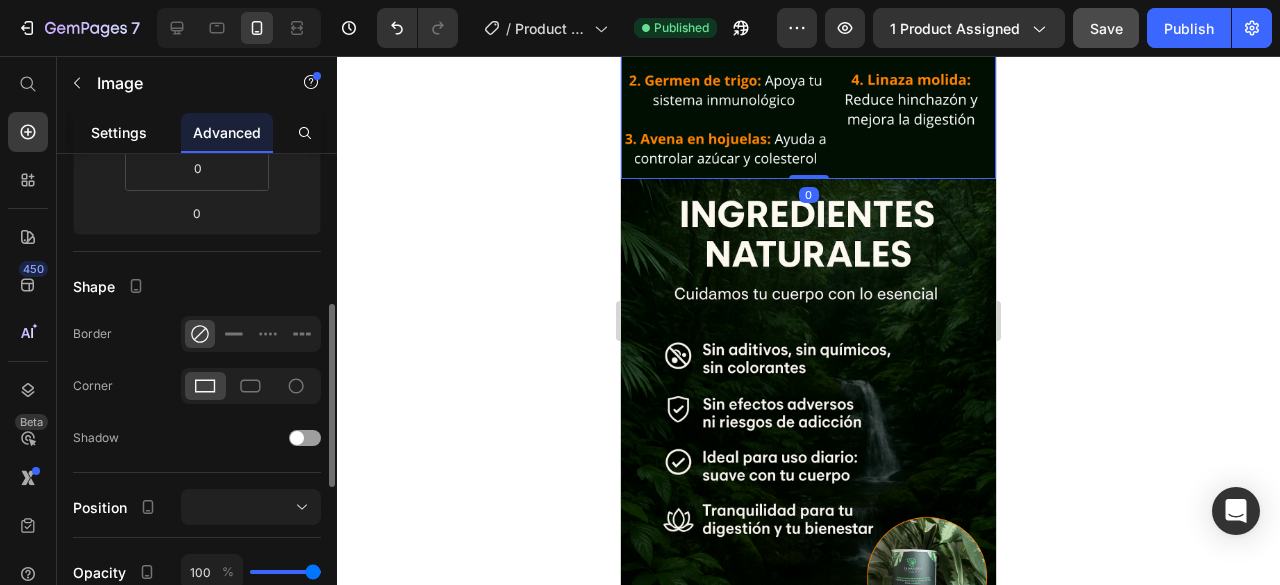 click on "Settings" at bounding box center (119, 132) 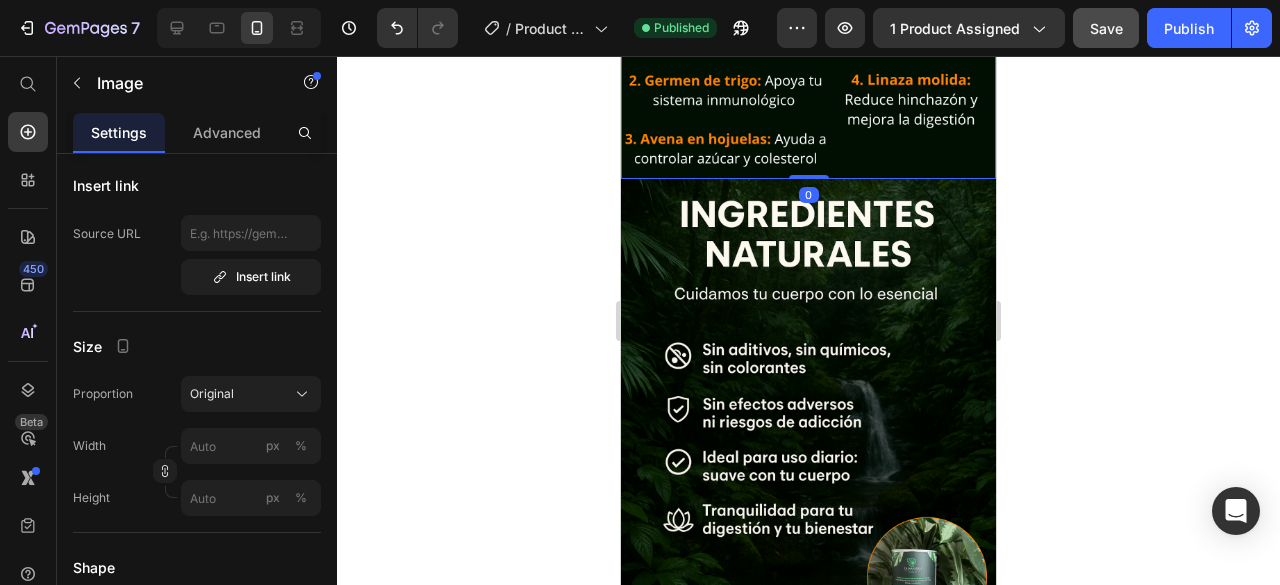scroll, scrollTop: 0, scrollLeft: 0, axis: both 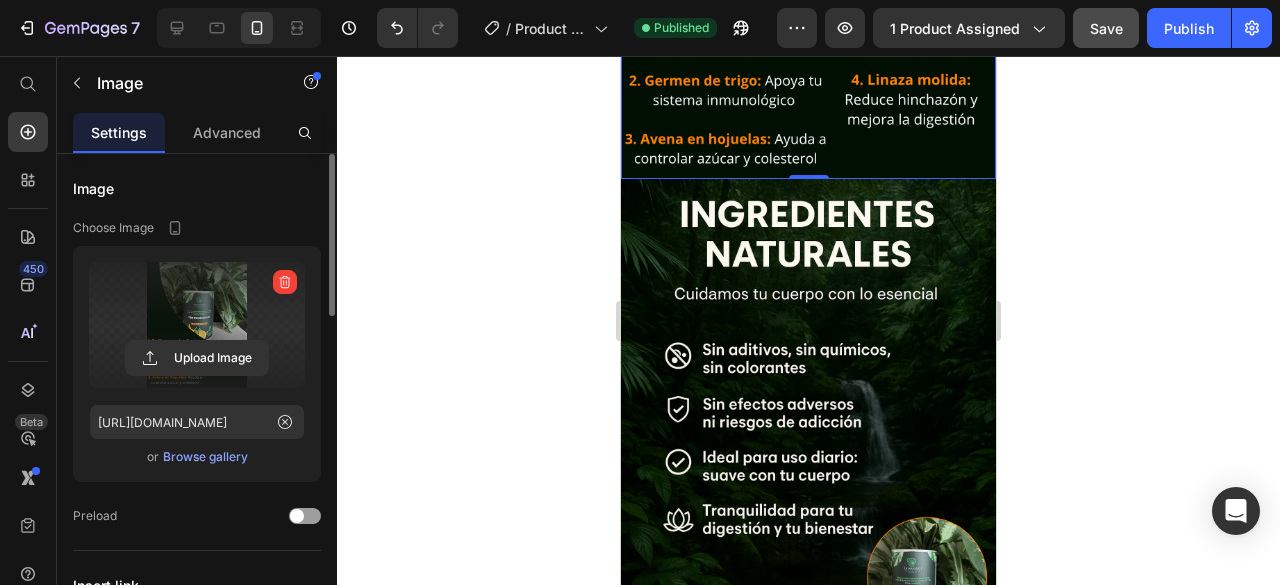 click at bounding box center [197, 325] 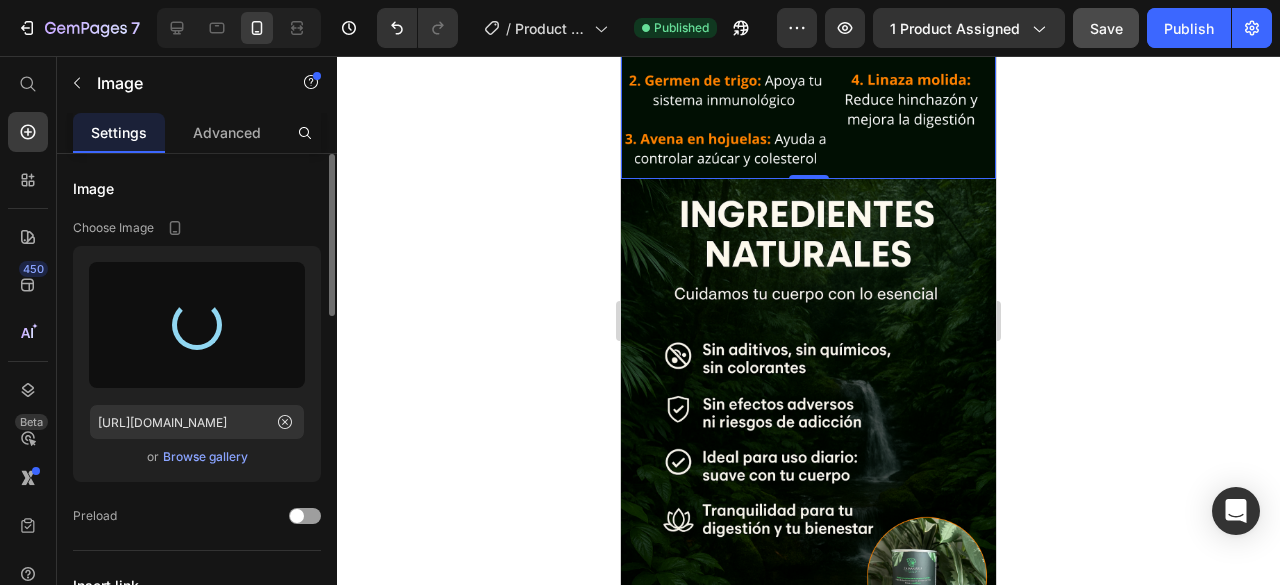 type on "[URL][DOMAIN_NAME]" 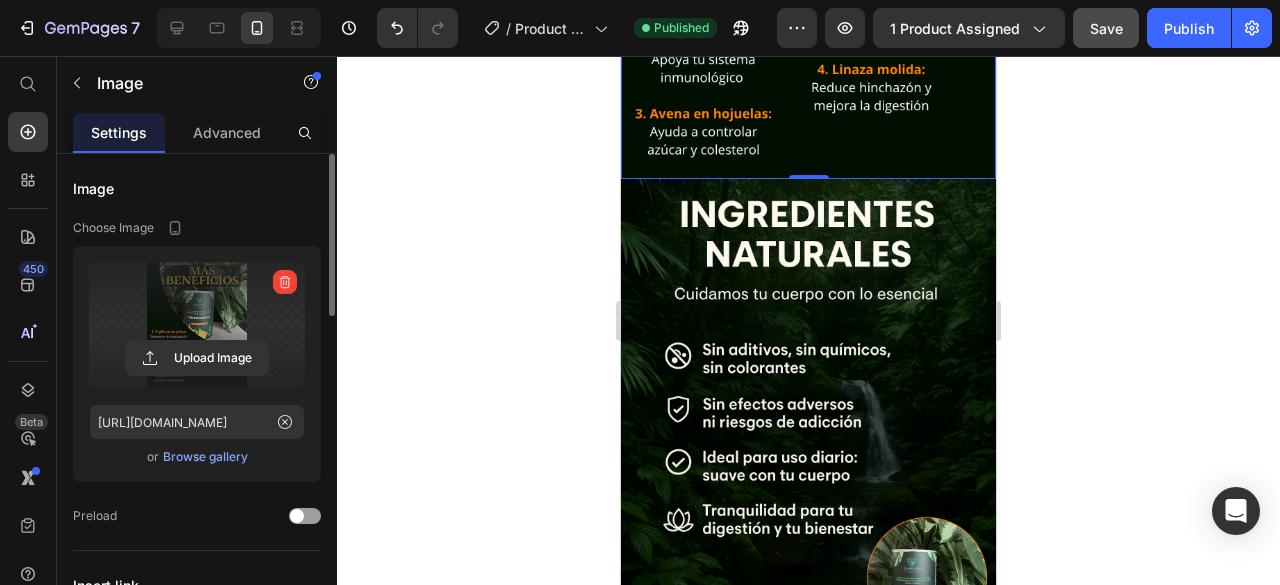 click 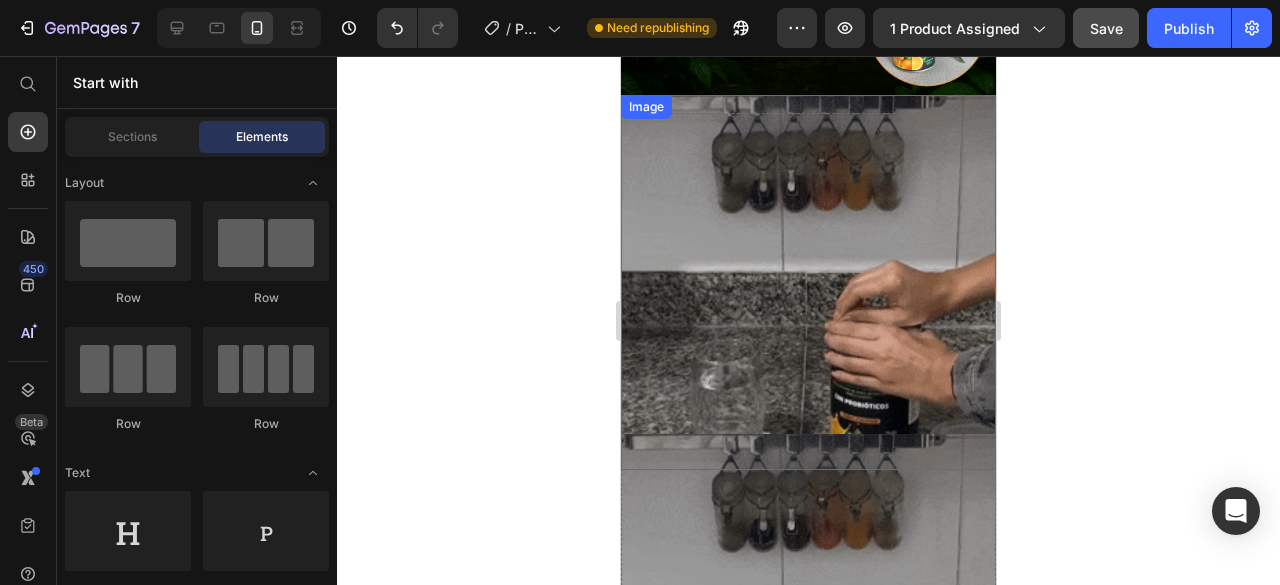 scroll, scrollTop: 5150, scrollLeft: 0, axis: vertical 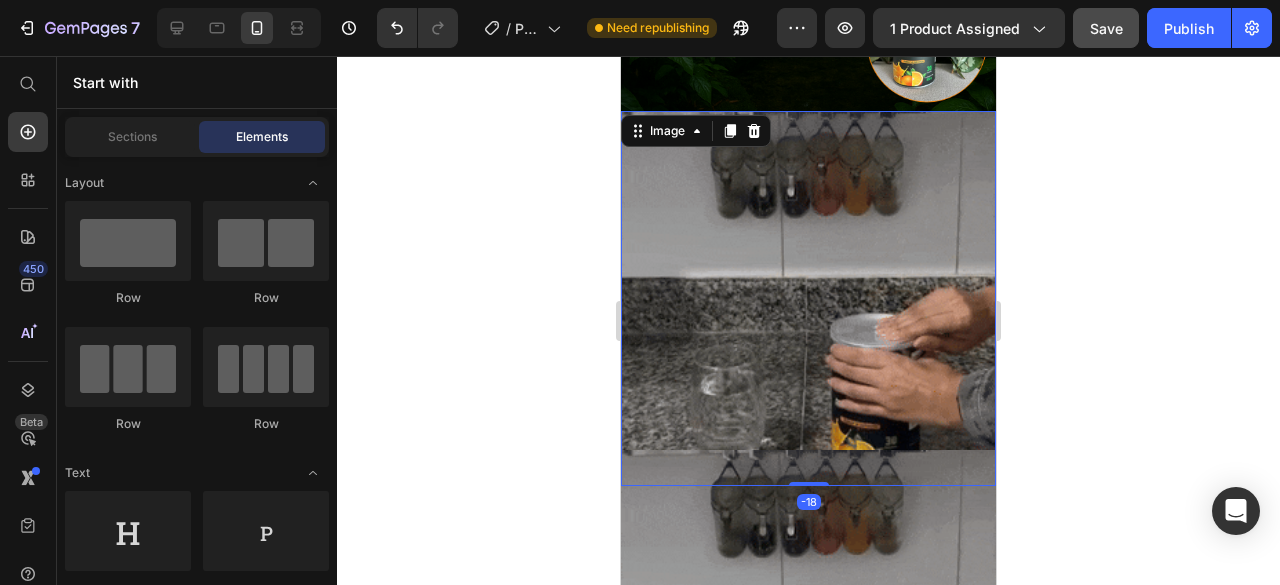 click at bounding box center (808, 298) 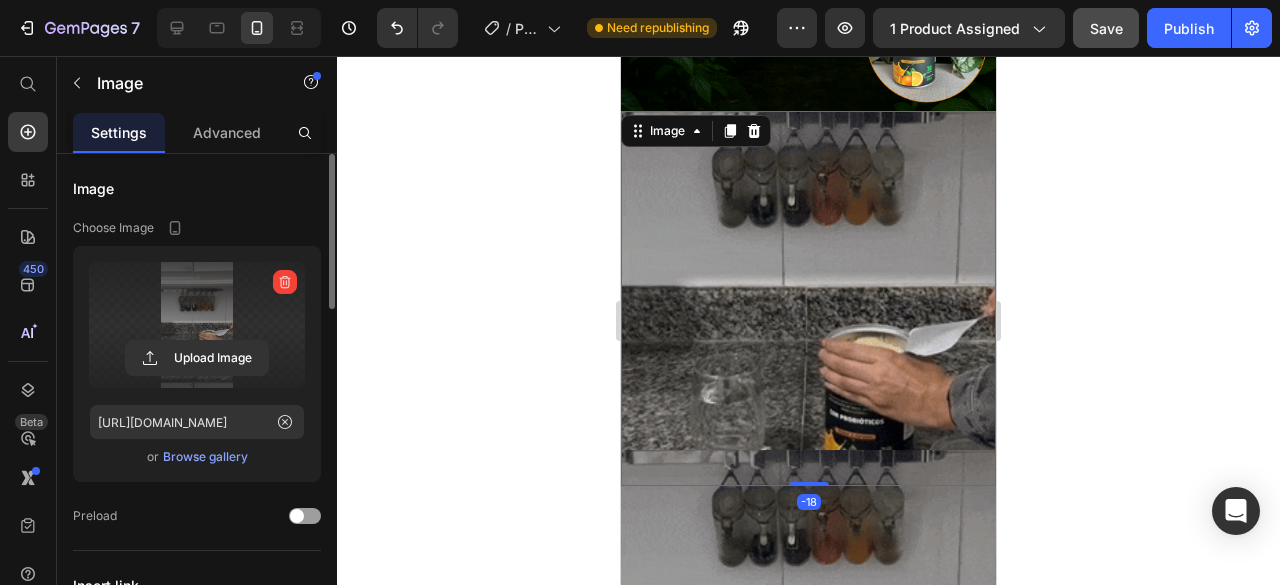 click at bounding box center [197, 325] 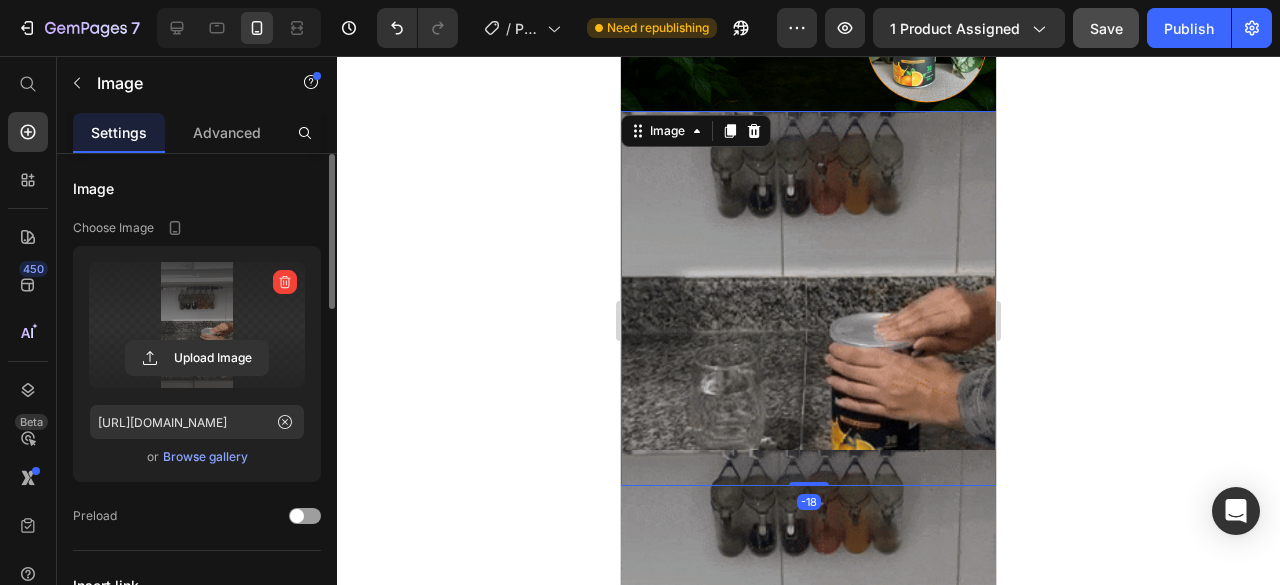 click 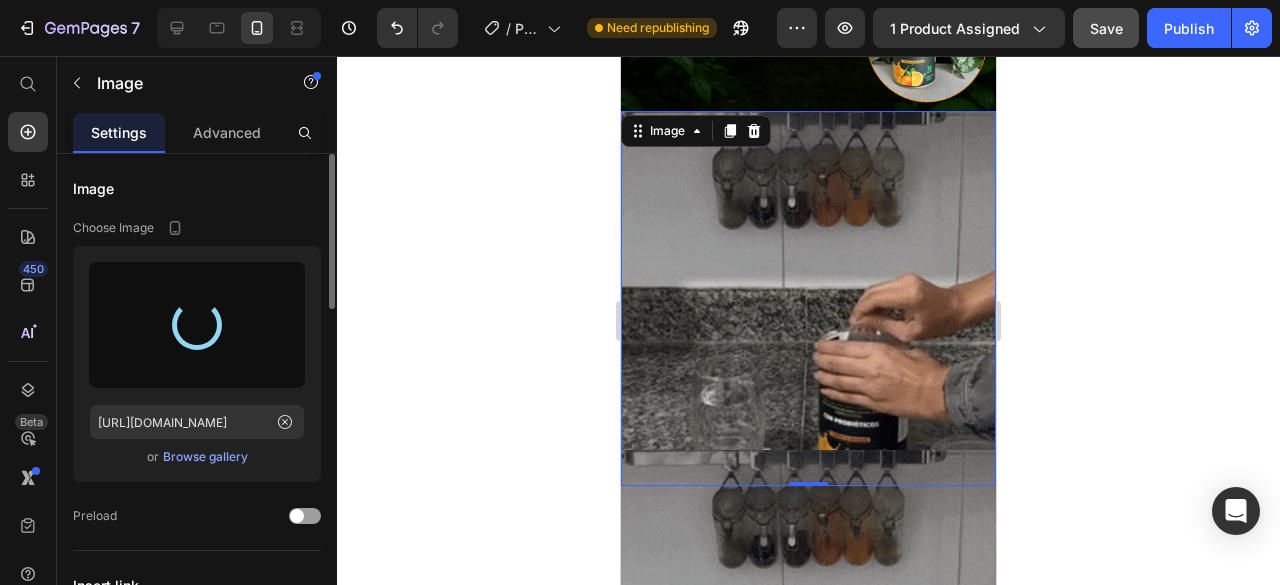 type on "[URL][DOMAIN_NAME]" 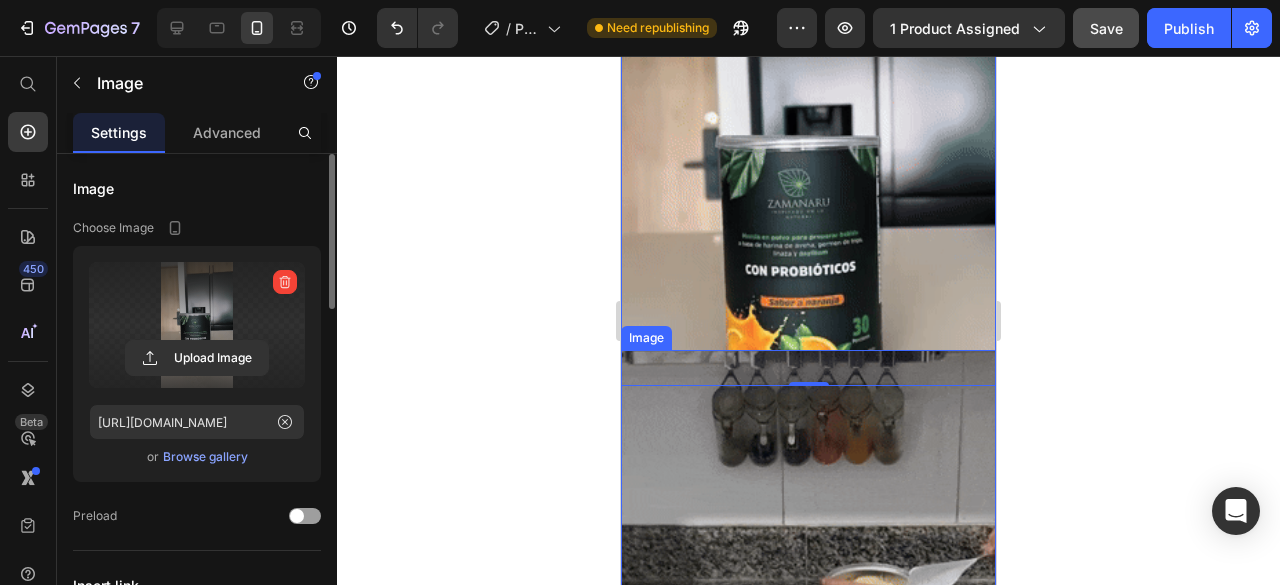 scroll, scrollTop: 5350, scrollLeft: 0, axis: vertical 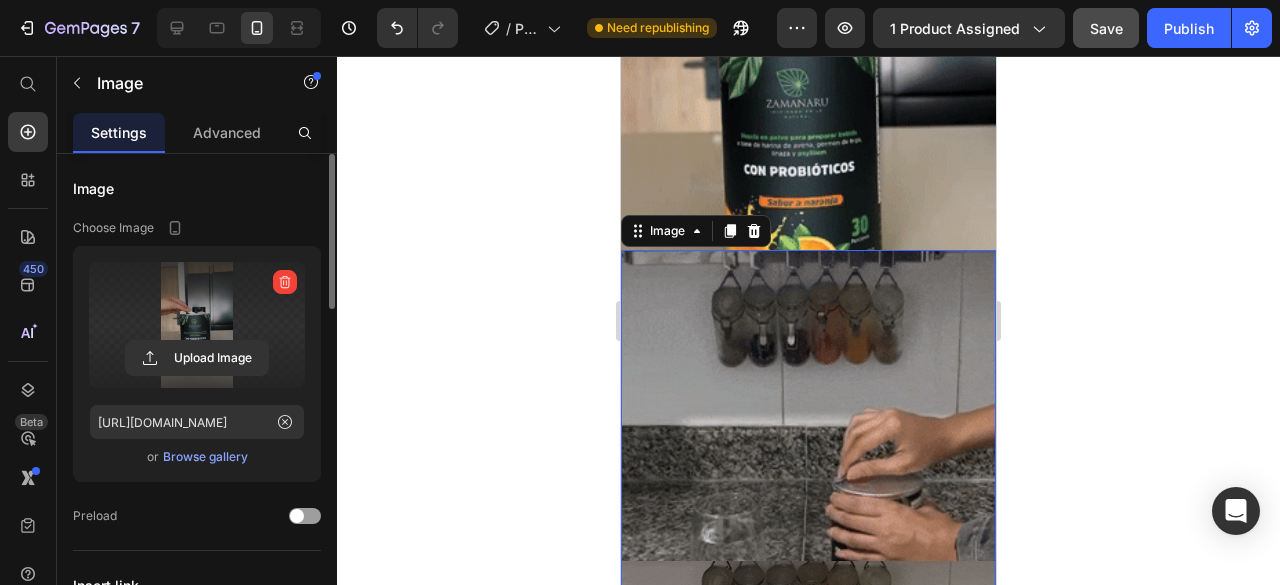 click at bounding box center (808, 437) 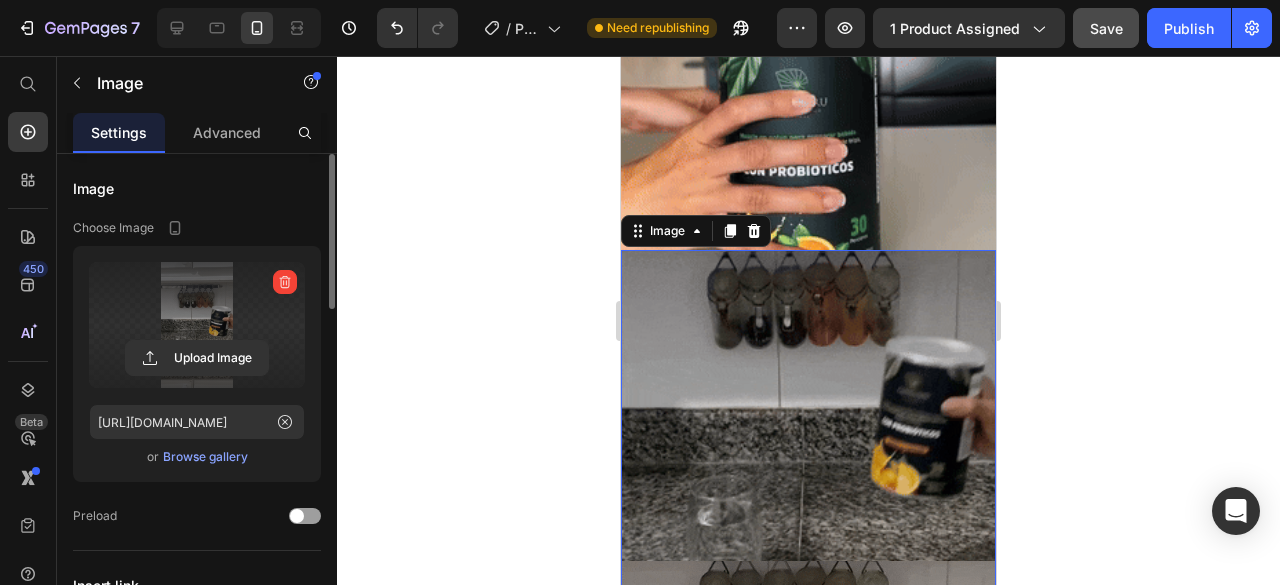 click at bounding box center (197, 325) 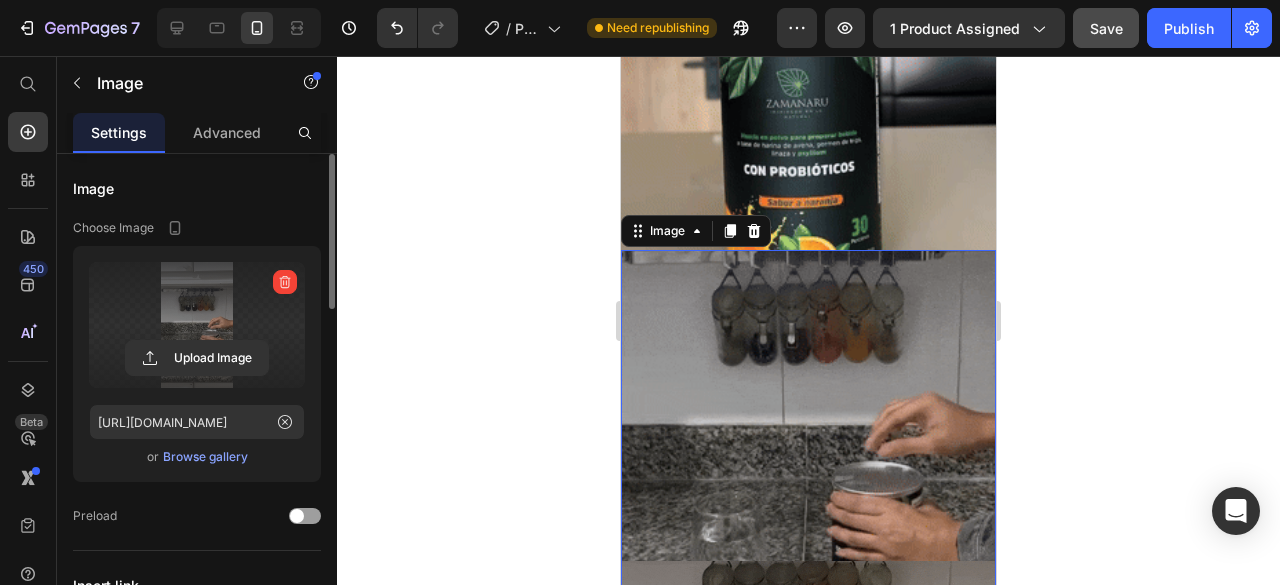 click 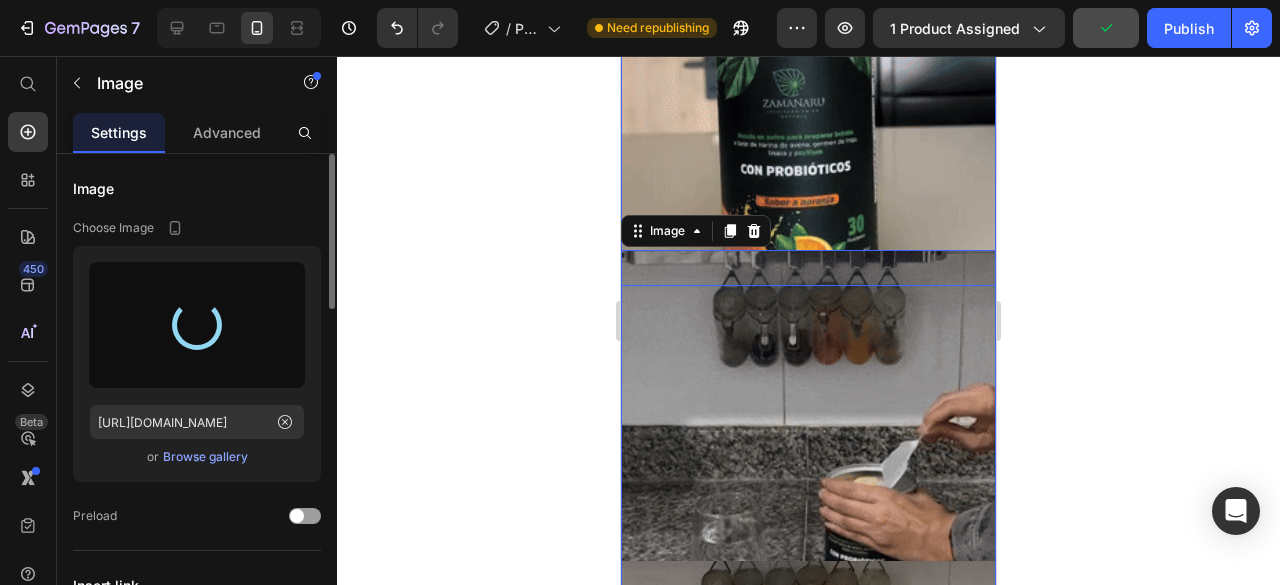 scroll, scrollTop: 5050, scrollLeft: 0, axis: vertical 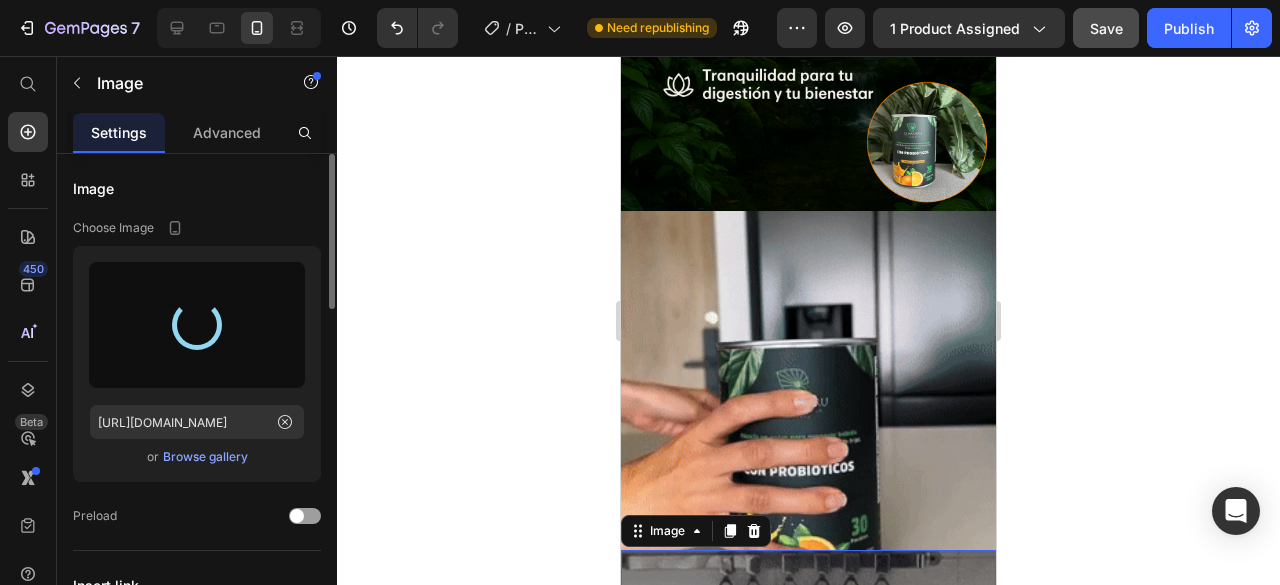 type on "[URL][DOMAIN_NAME]" 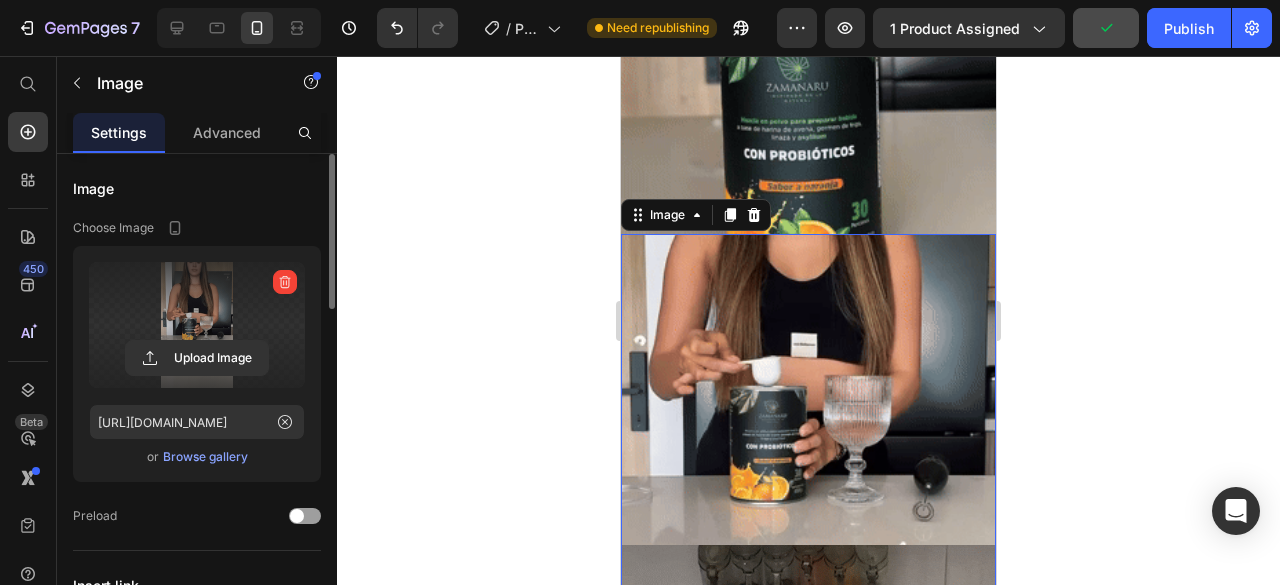 scroll, scrollTop: 5450, scrollLeft: 0, axis: vertical 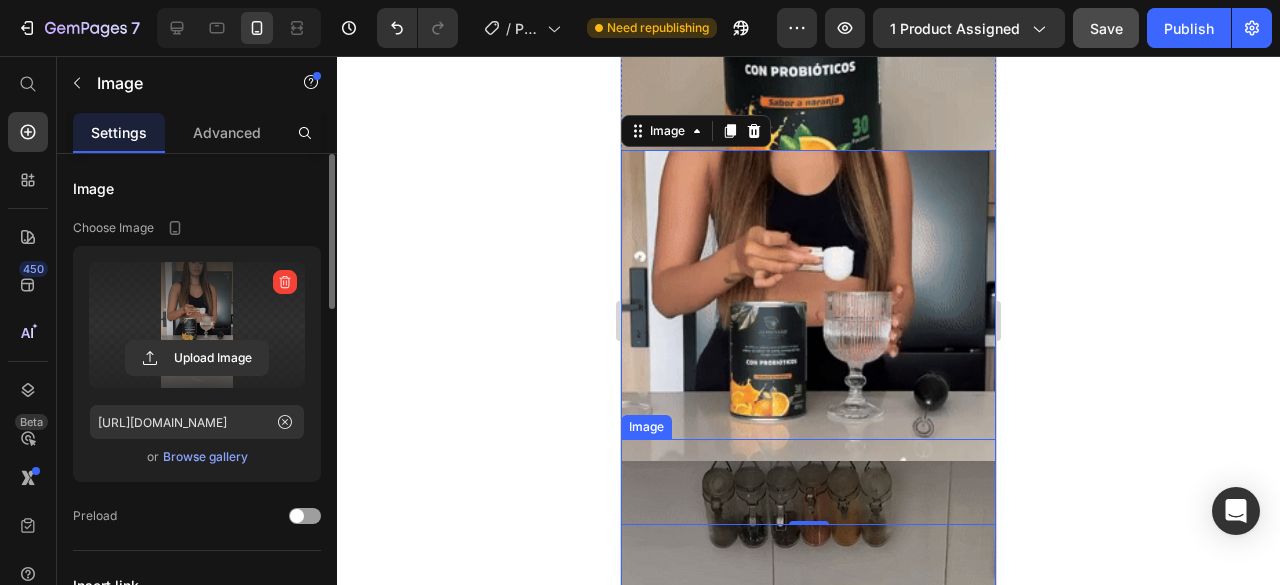 click at bounding box center [808, 637] 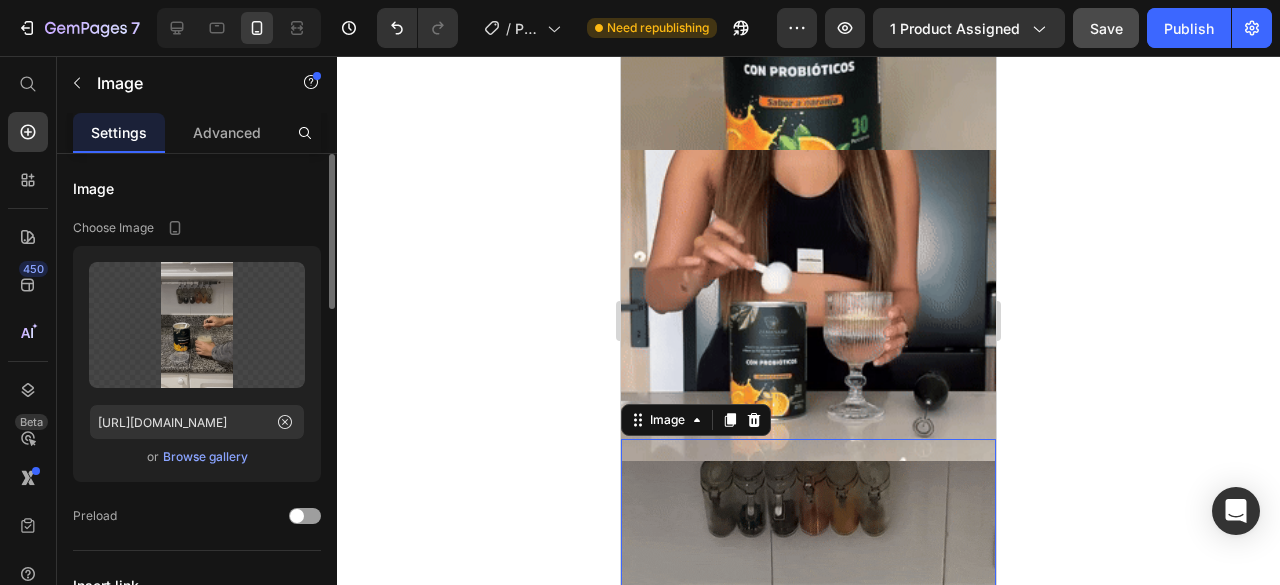 click at bounding box center (808, 637) 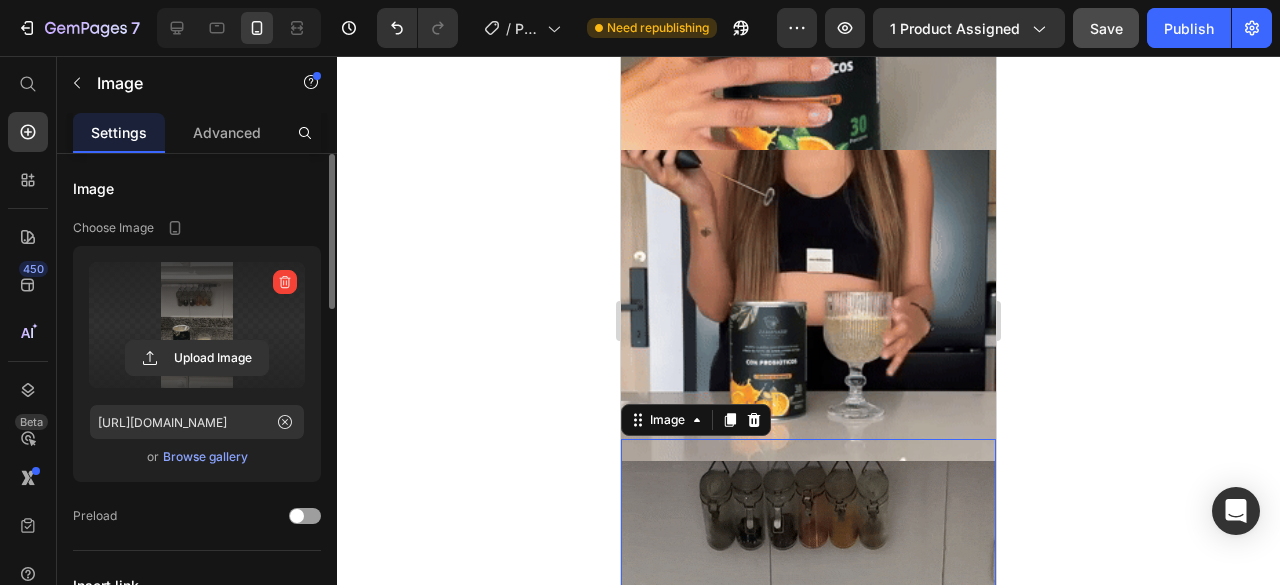 click at bounding box center (197, 325) 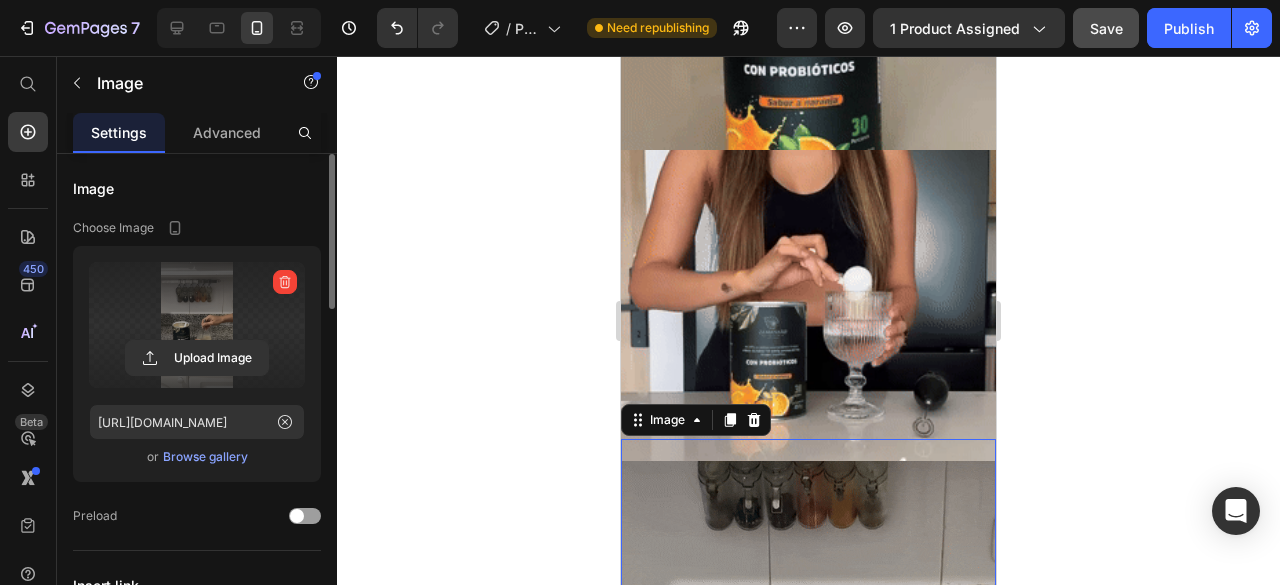 click 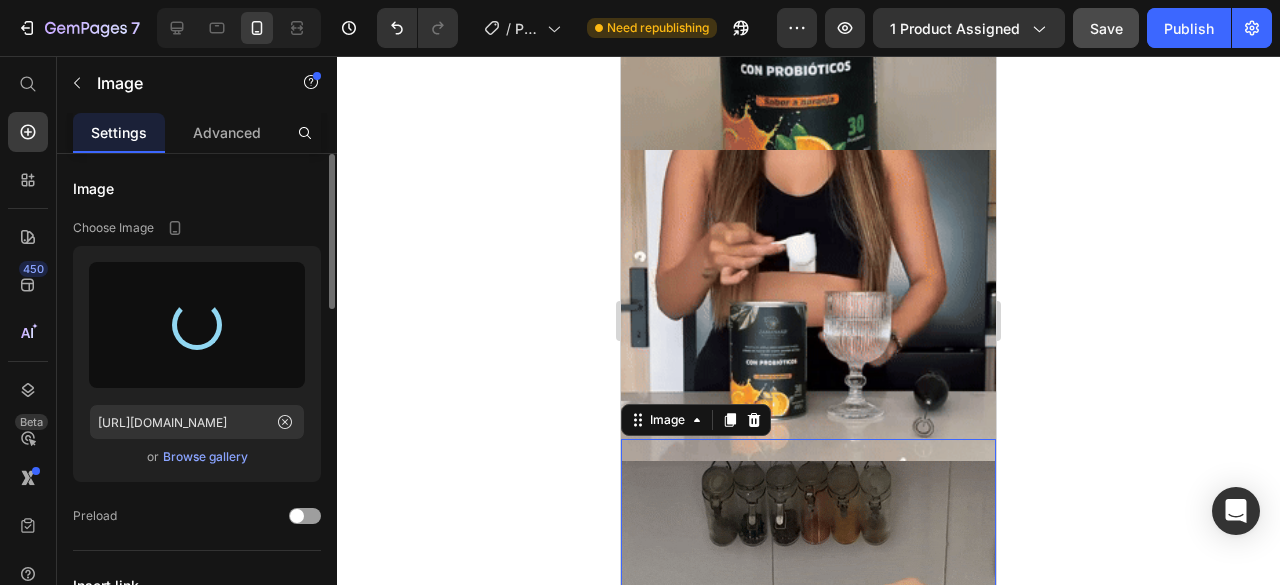type on "[URL][DOMAIN_NAME]" 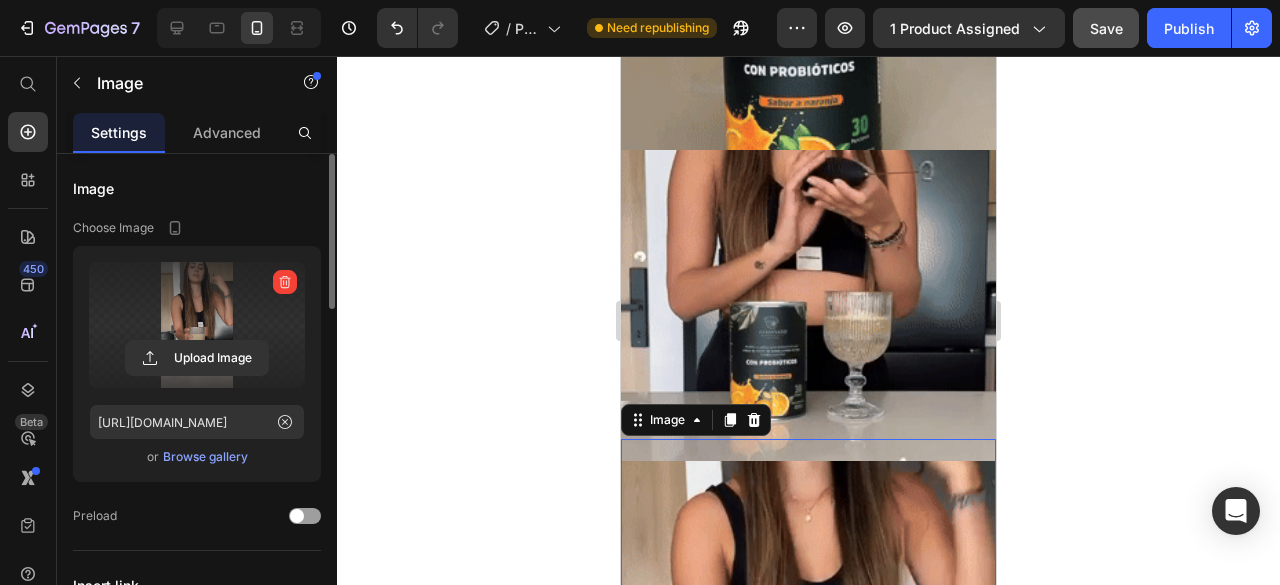 click 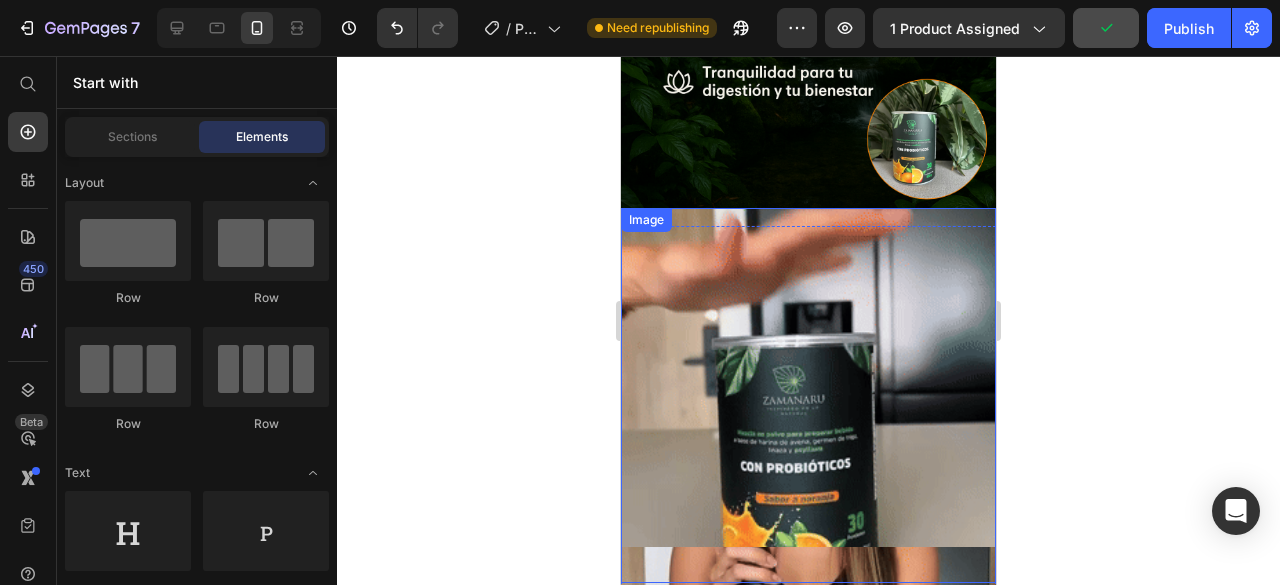 scroll, scrollTop: 5050, scrollLeft: 0, axis: vertical 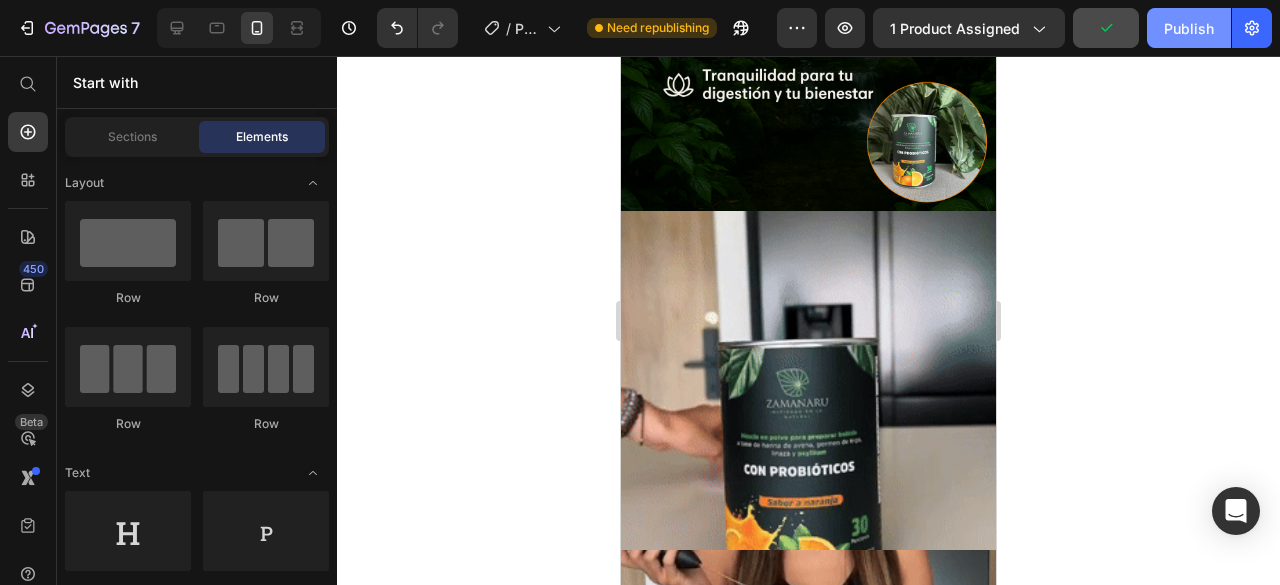 click on "Publish" at bounding box center [1189, 28] 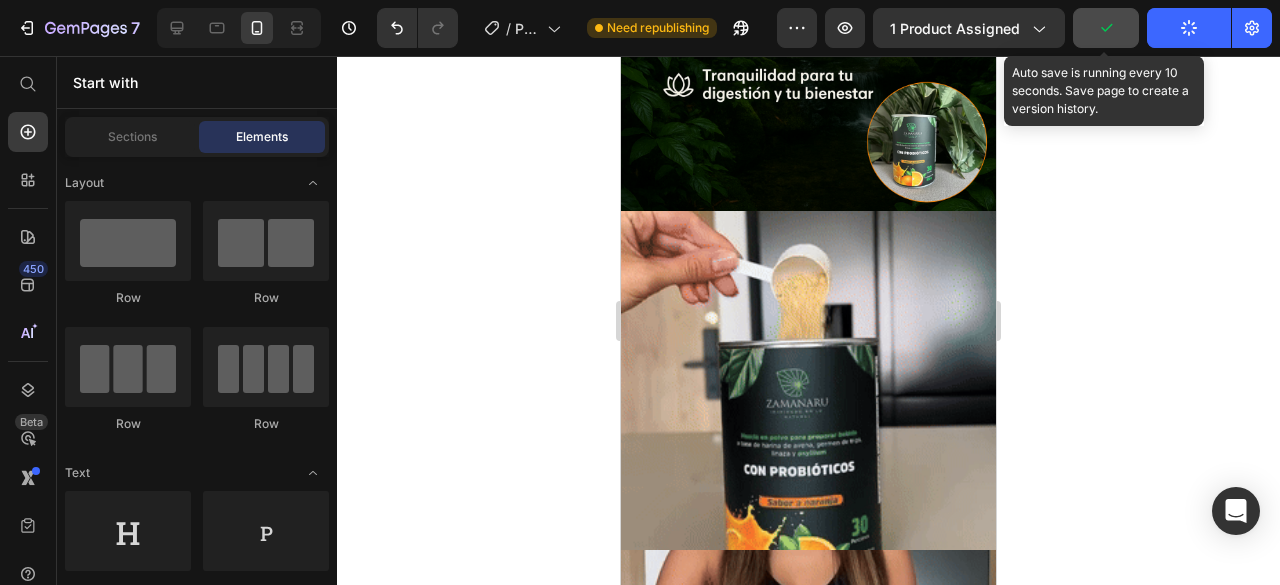 click 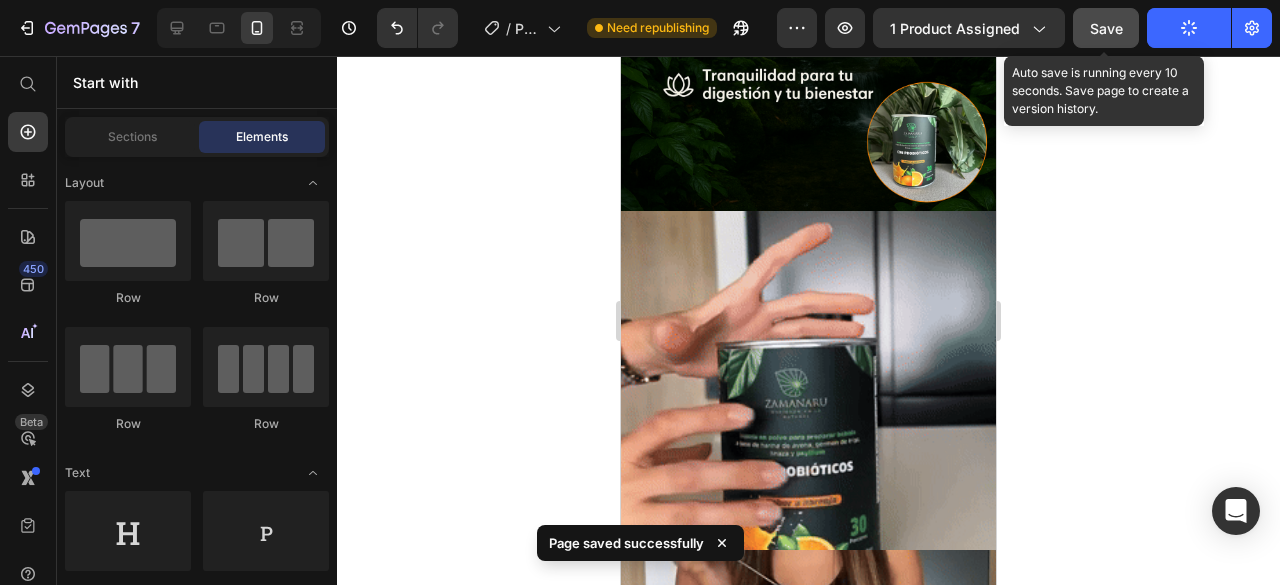 click on "Save" at bounding box center (1106, 28) 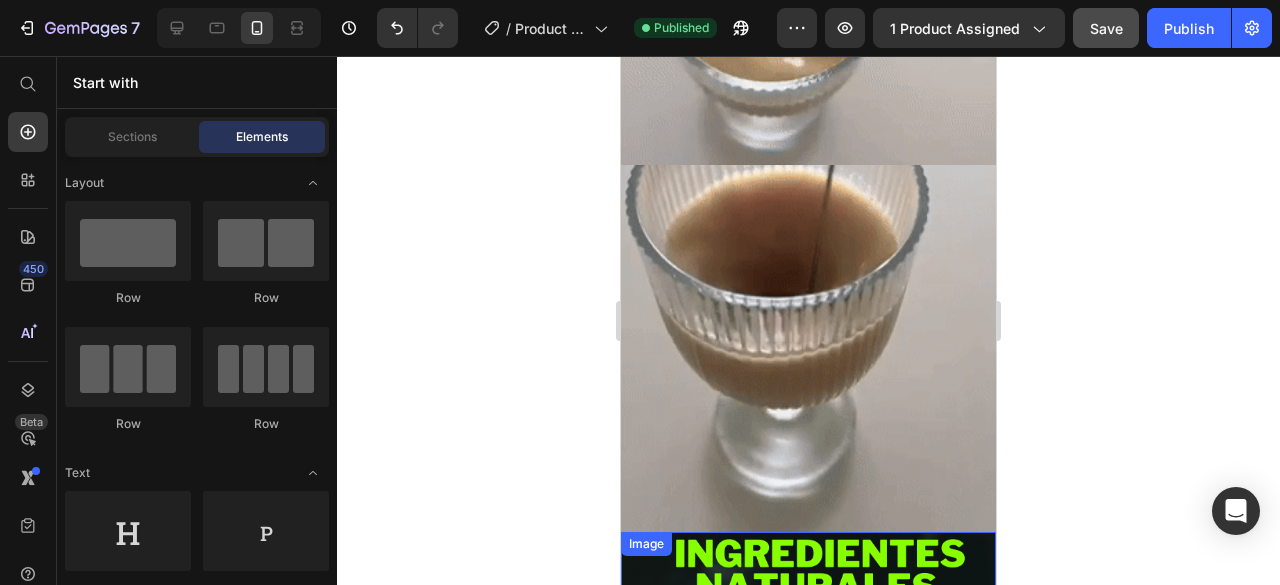scroll, scrollTop: 5286, scrollLeft: 0, axis: vertical 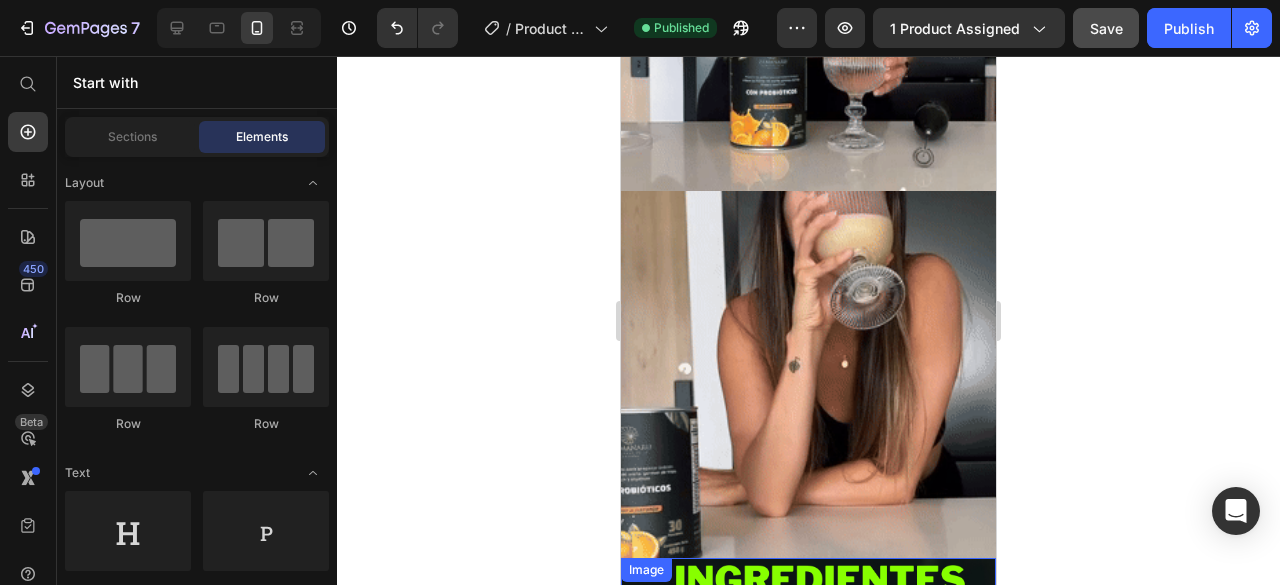 click on "Image" at bounding box center [808, 745] 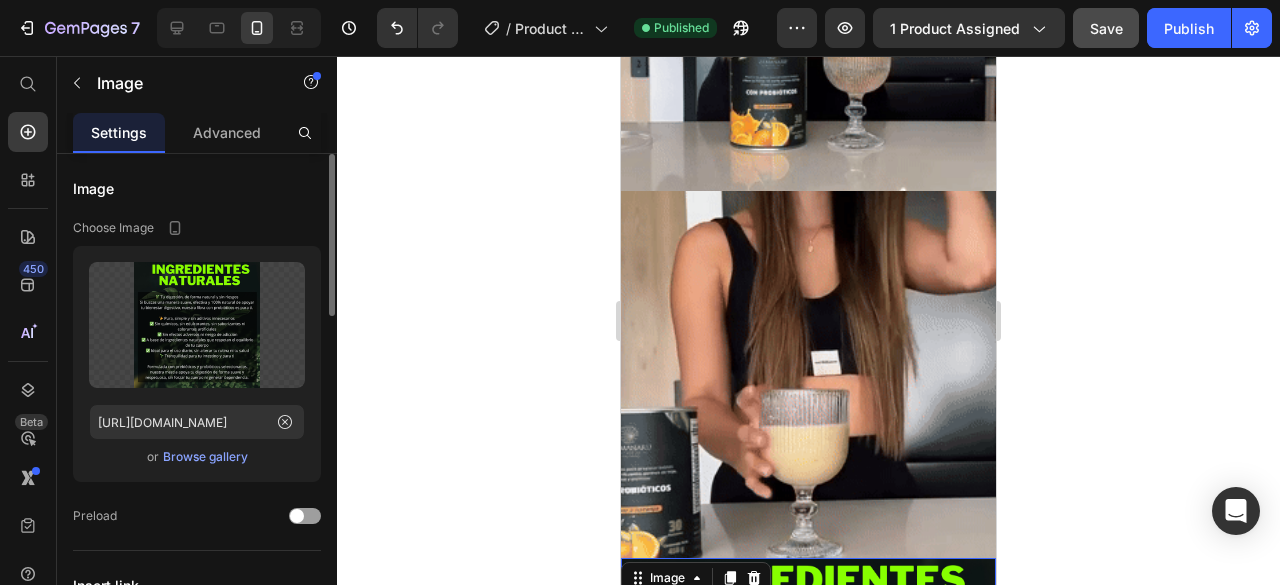click at bounding box center [808, 745] 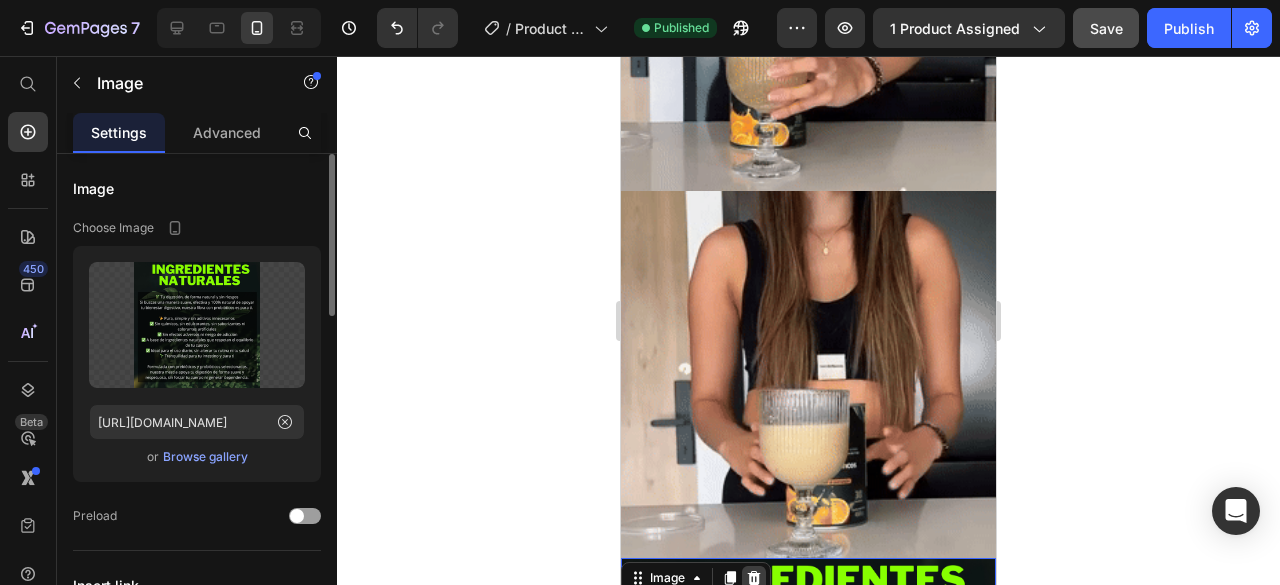 click 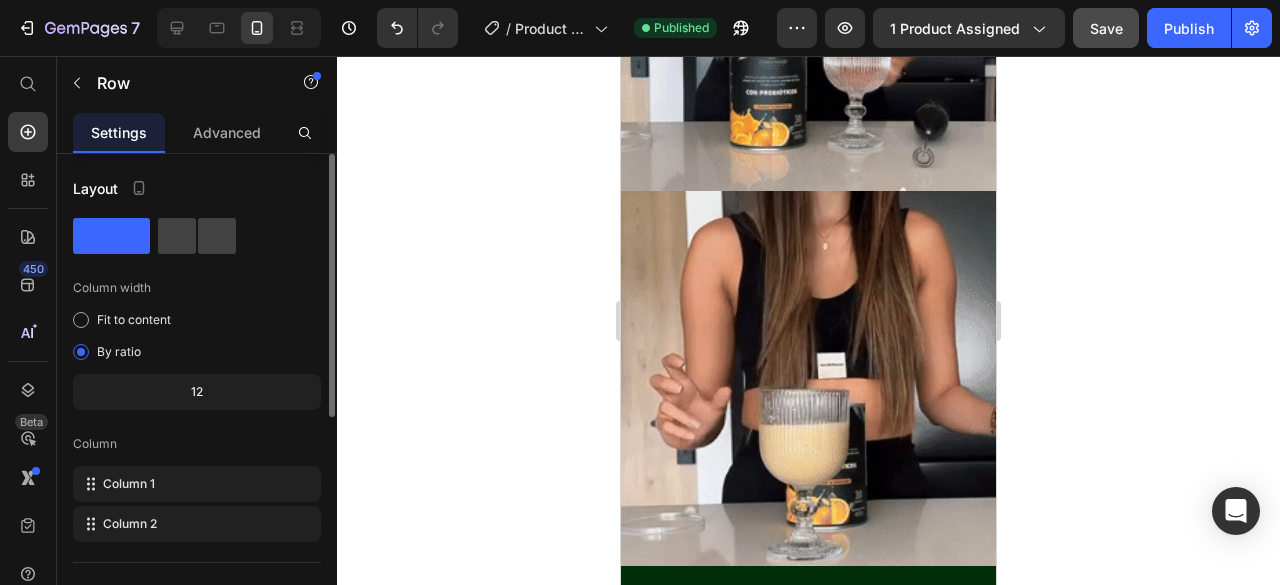 click on "Drop element here" at bounding box center [808, 652] 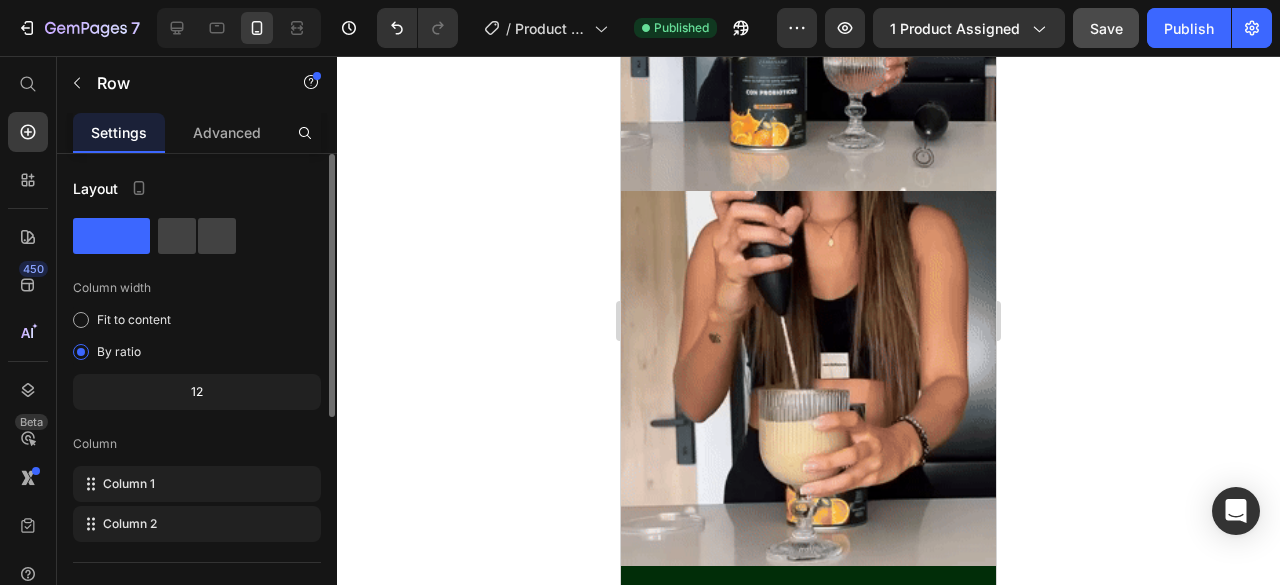 click 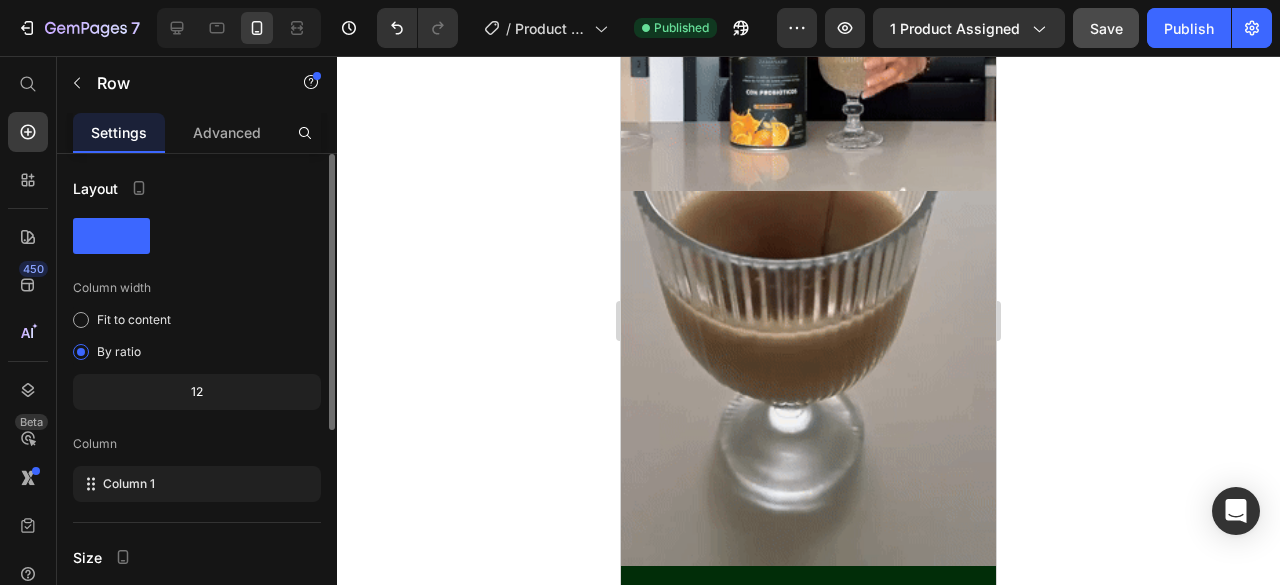 click on "Drop element here" at bounding box center [808, 652] 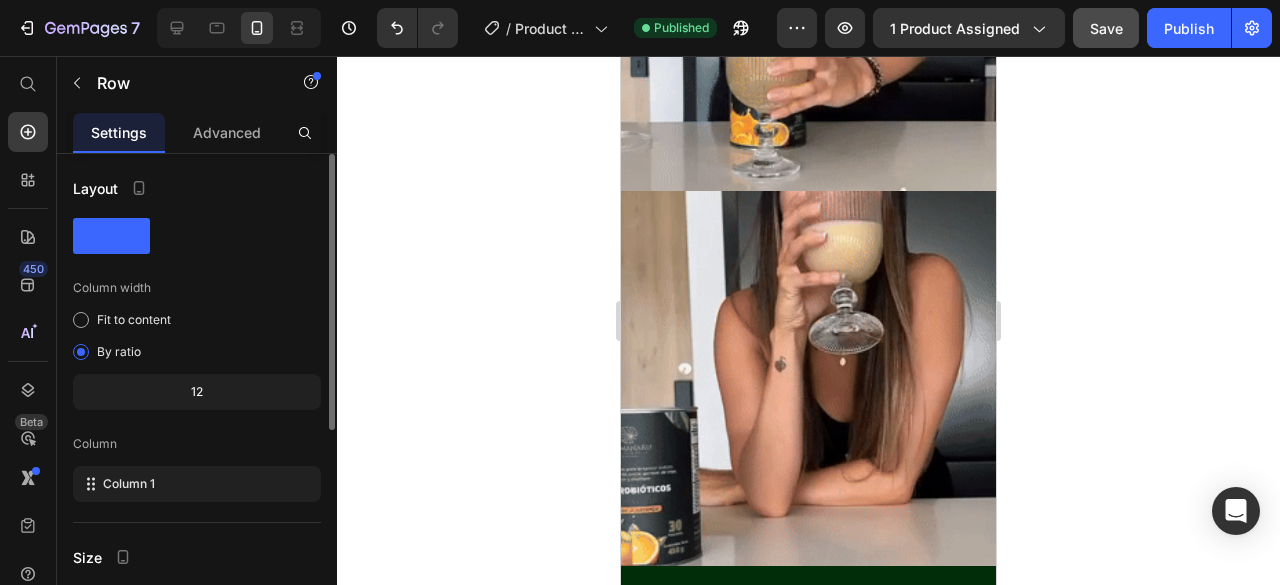 click 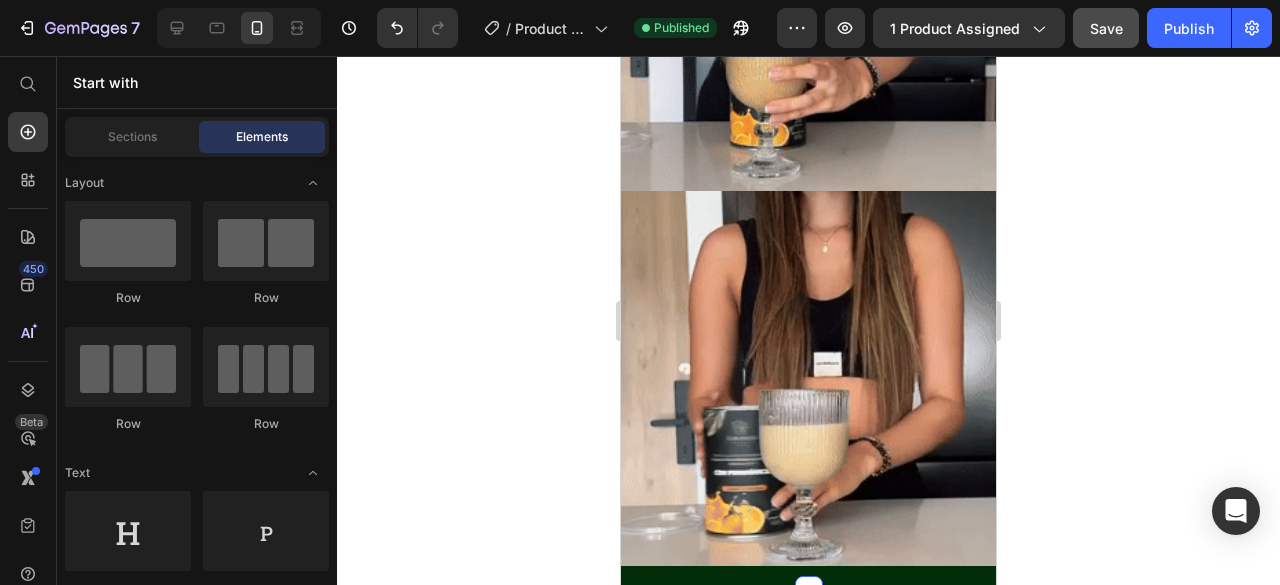 click on "Drop element here Section 4   You can create reusable sections Create Theme Section AI Content Write with GemAI What would you like to describe here? Tone and Voice Persuasive Product Show more Generate" at bounding box center (808, 652) 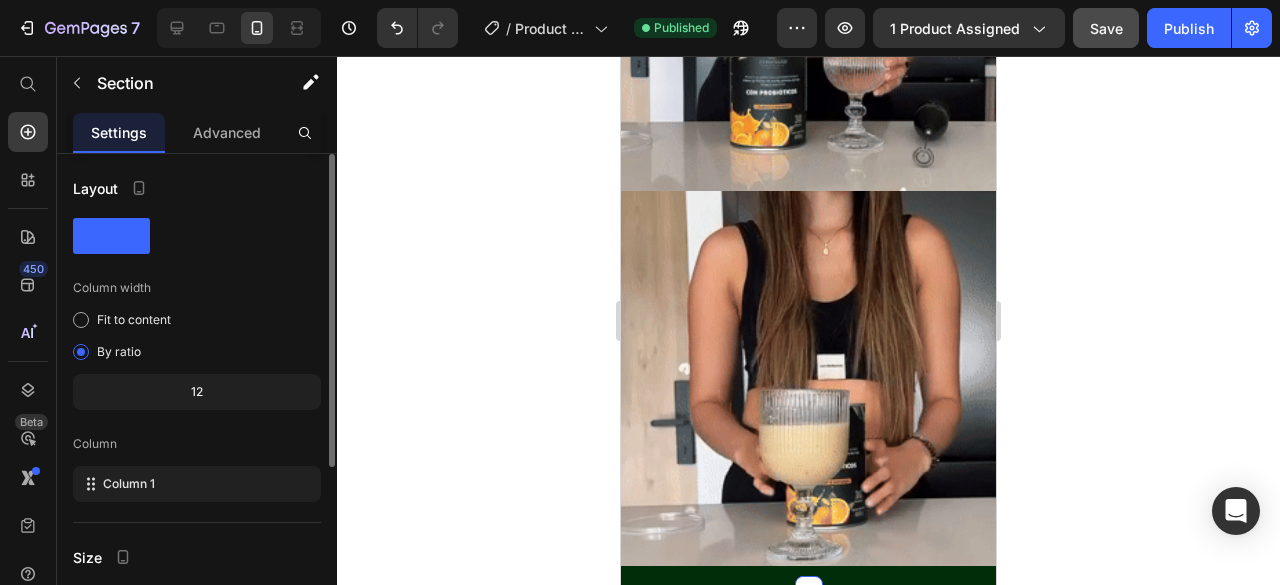 click 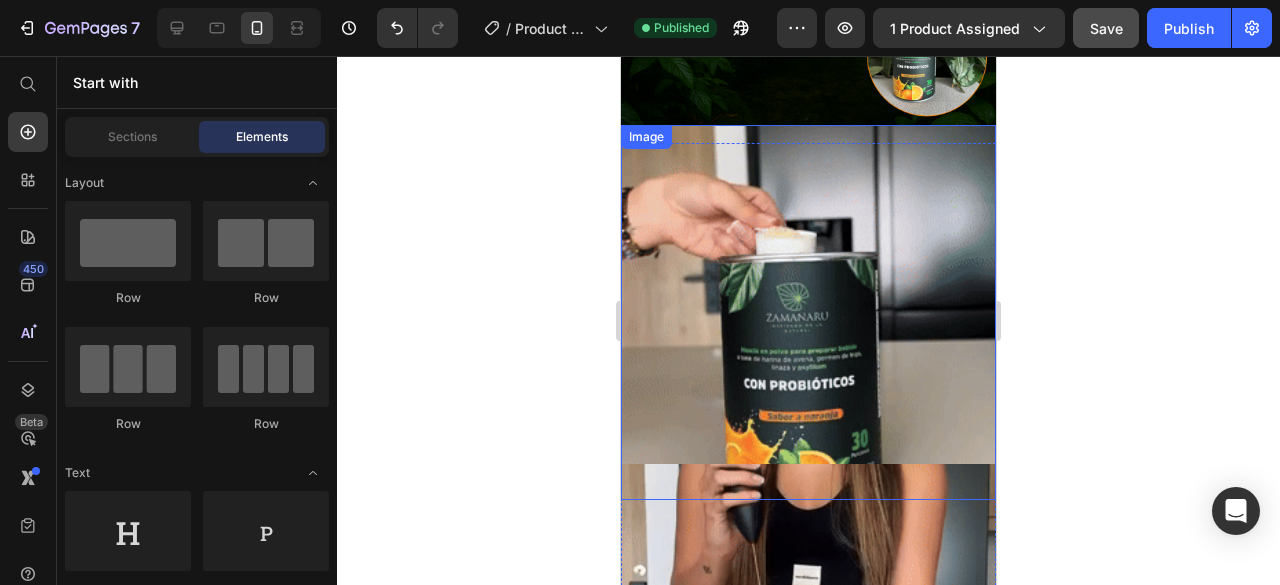 scroll, scrollTop: 4670, scrollLeft: 0, axis: vertical 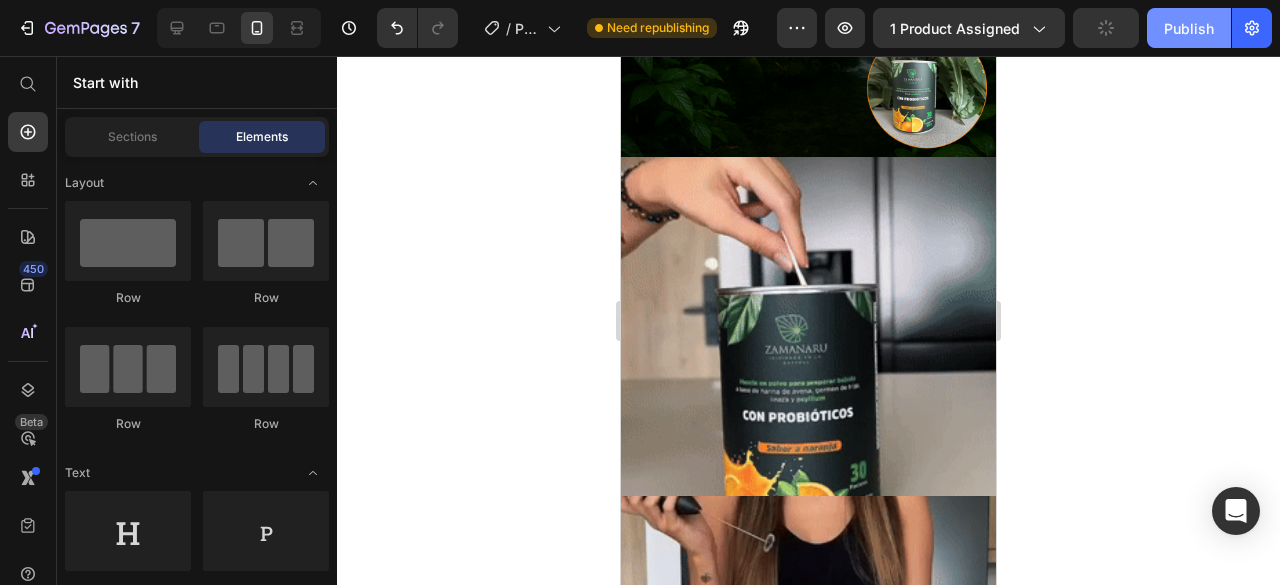 click on "Publish" 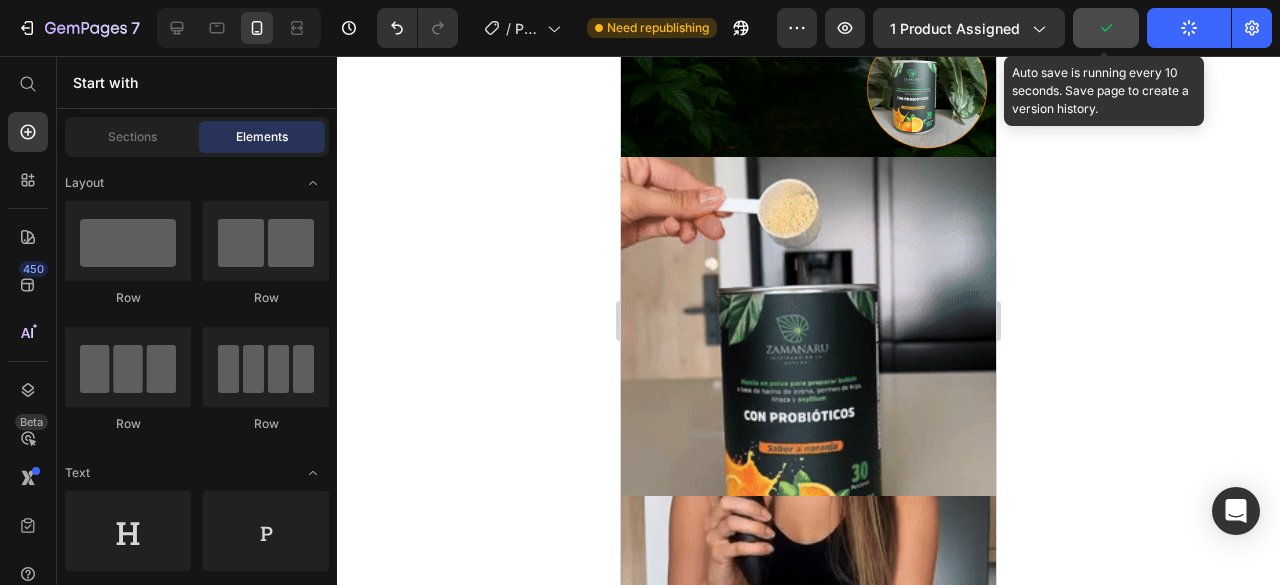 click 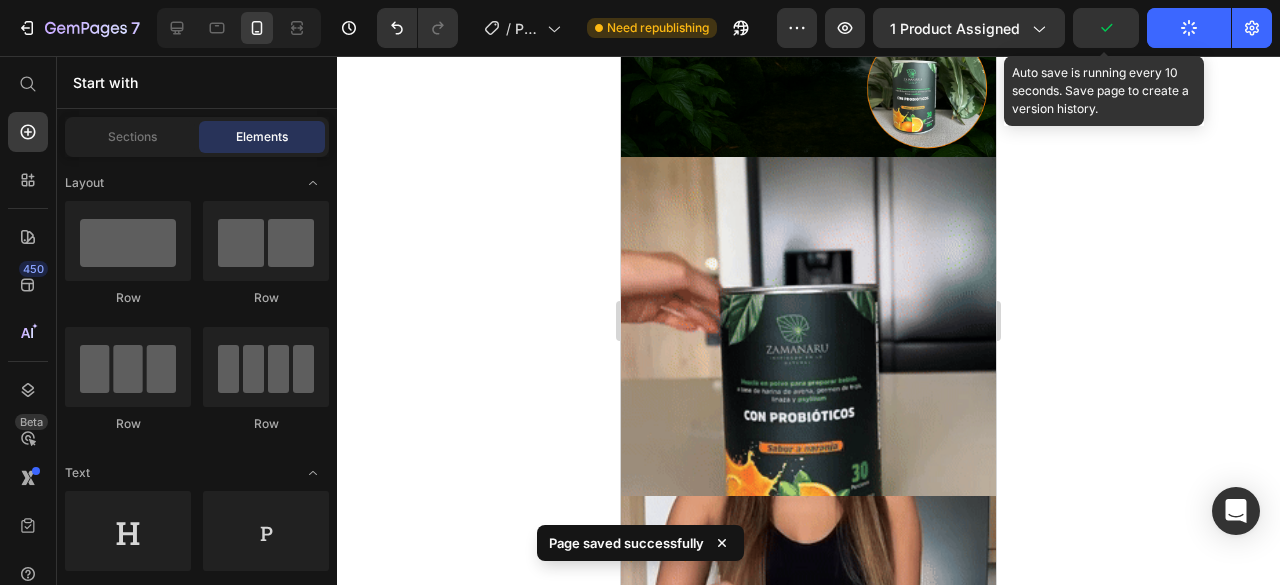 click 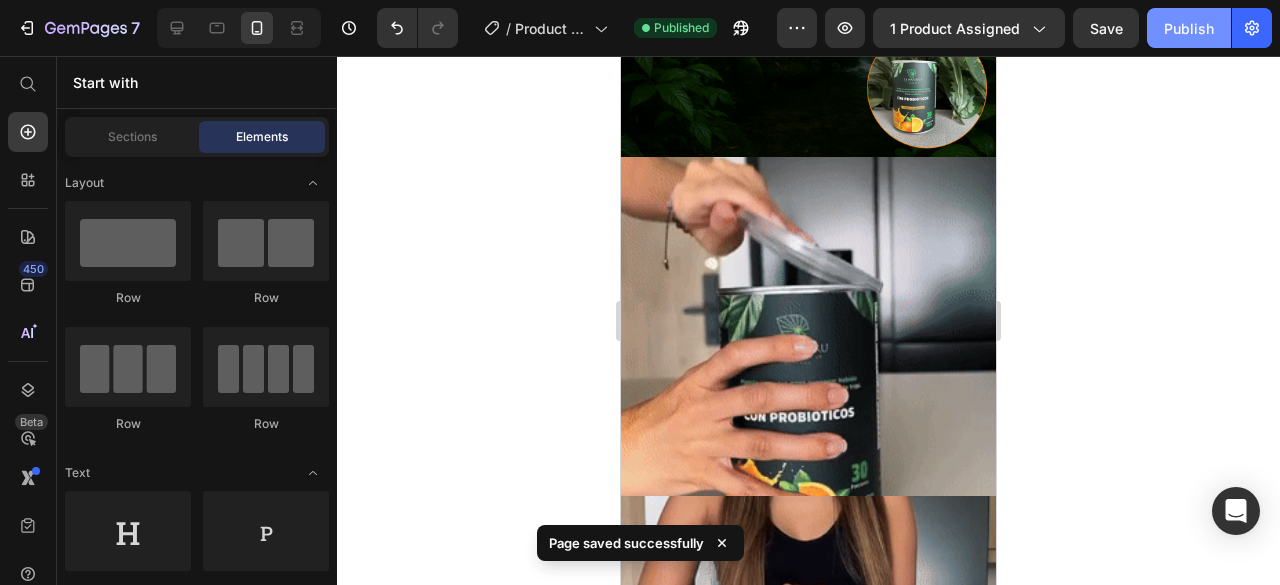 click on "Publish" 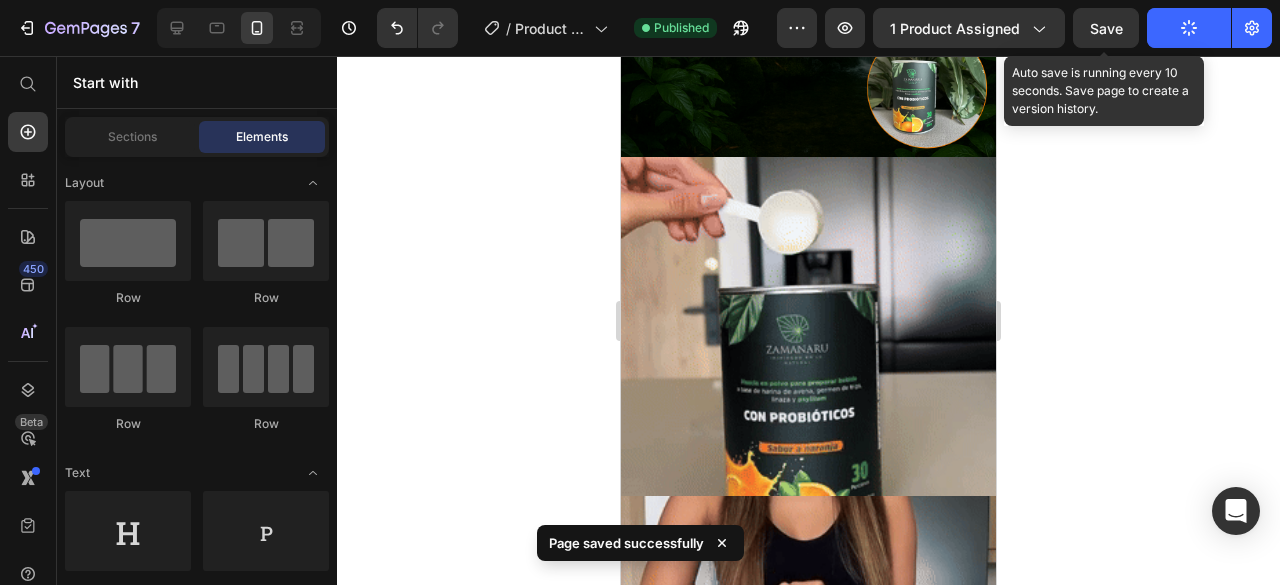 click on "Save" at bounding box center (1106, 28) 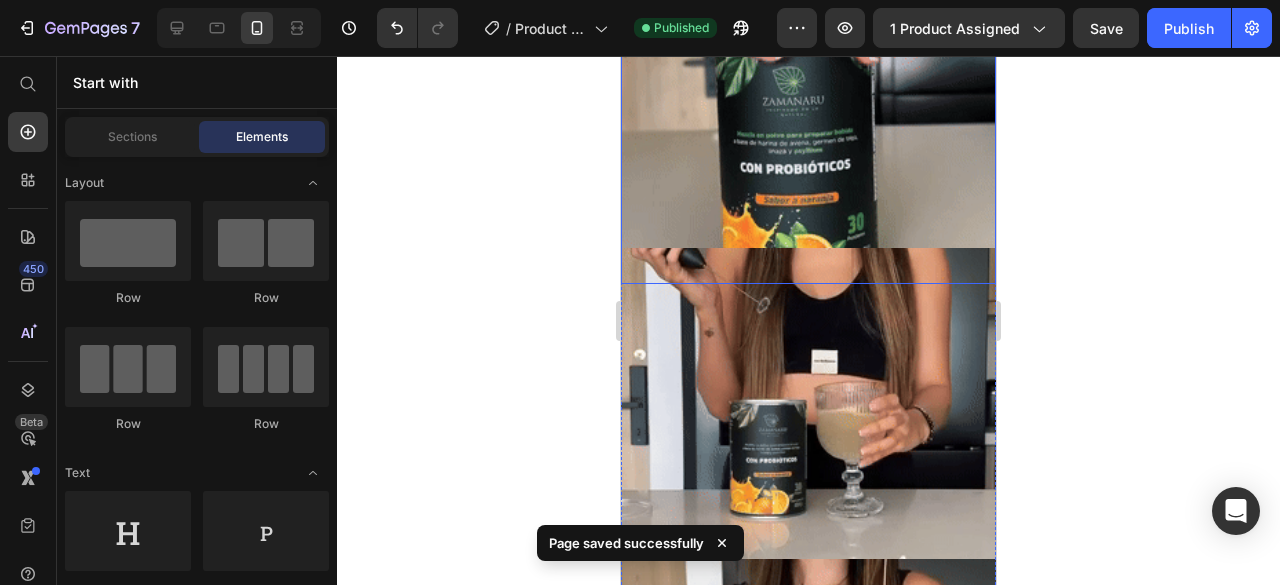 scroll, scrollTop: 4770, scrollLeft: 0, axis: vertical 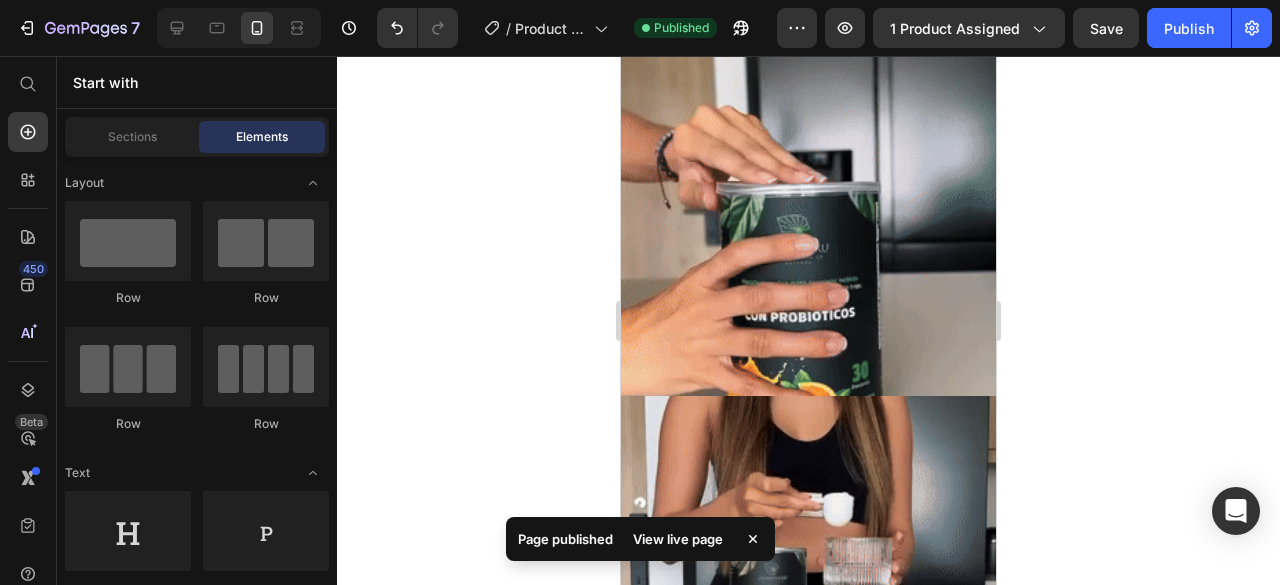 click 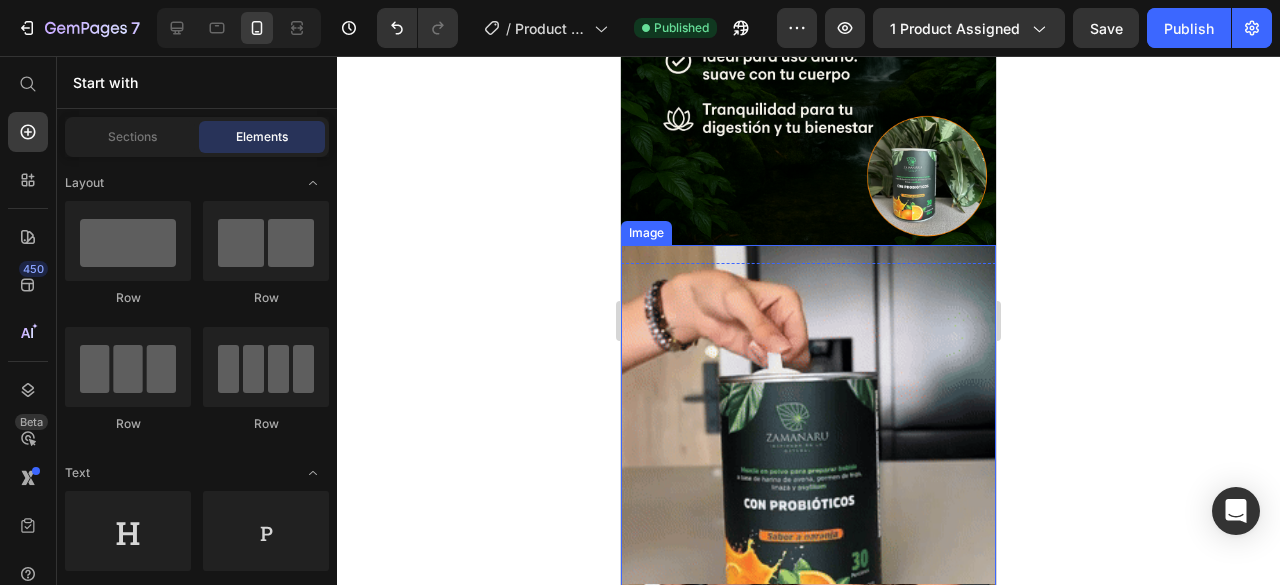 scroll, scrollTop: 4770, scrollLeft: 0, axis: vertical 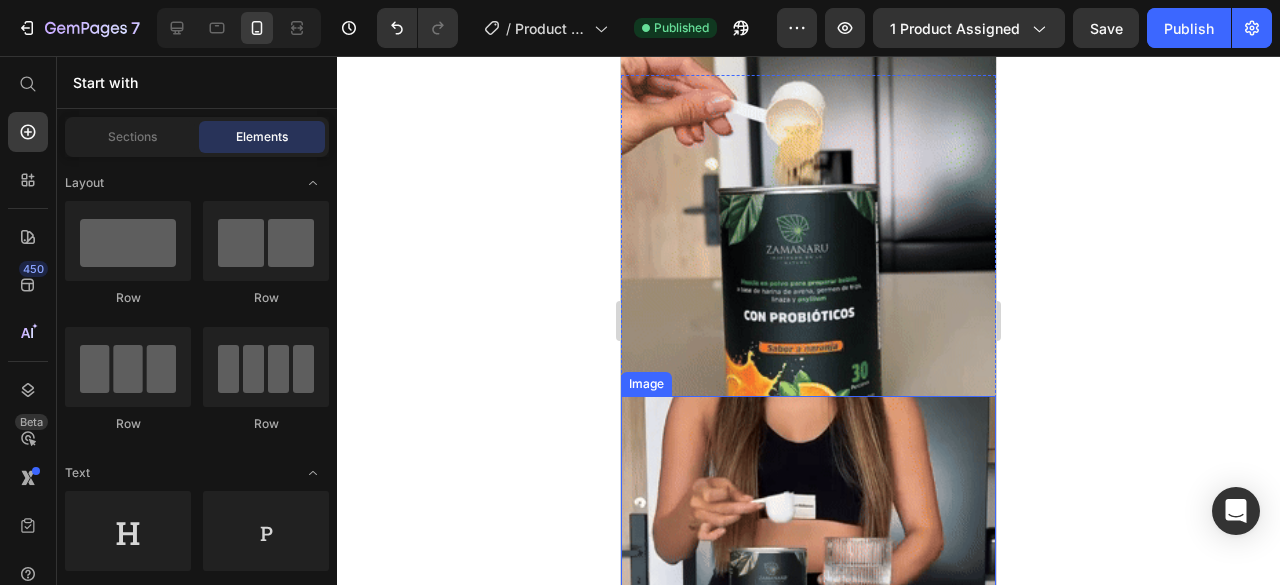 click at bounding box center [808, 583] 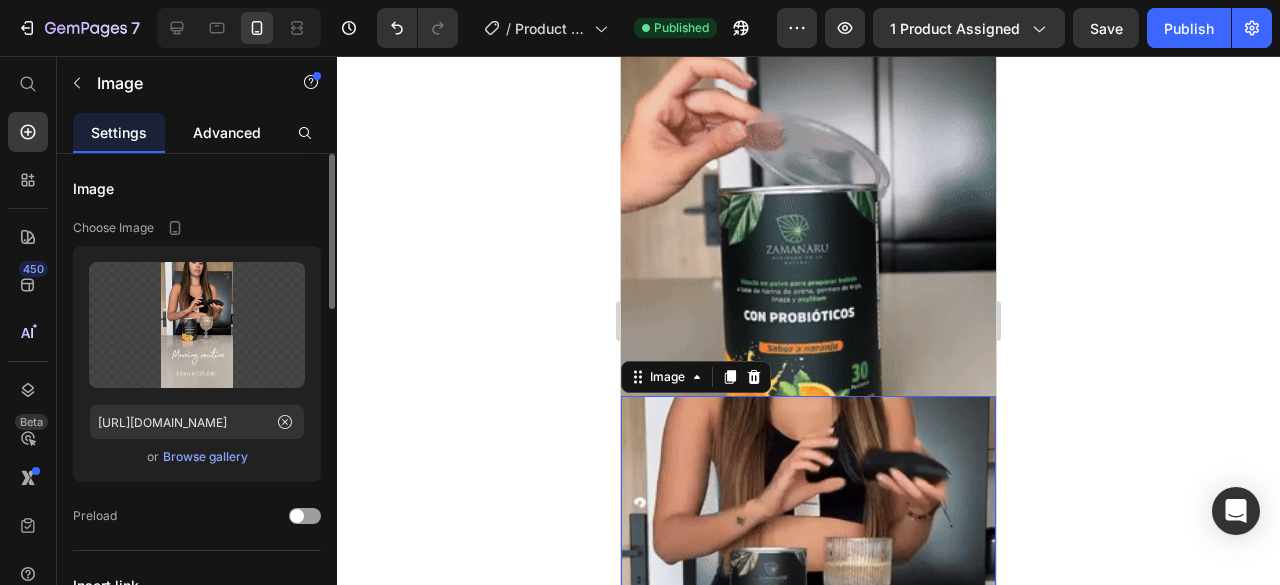 click on "Advanced" at bounding box center (227, 132) 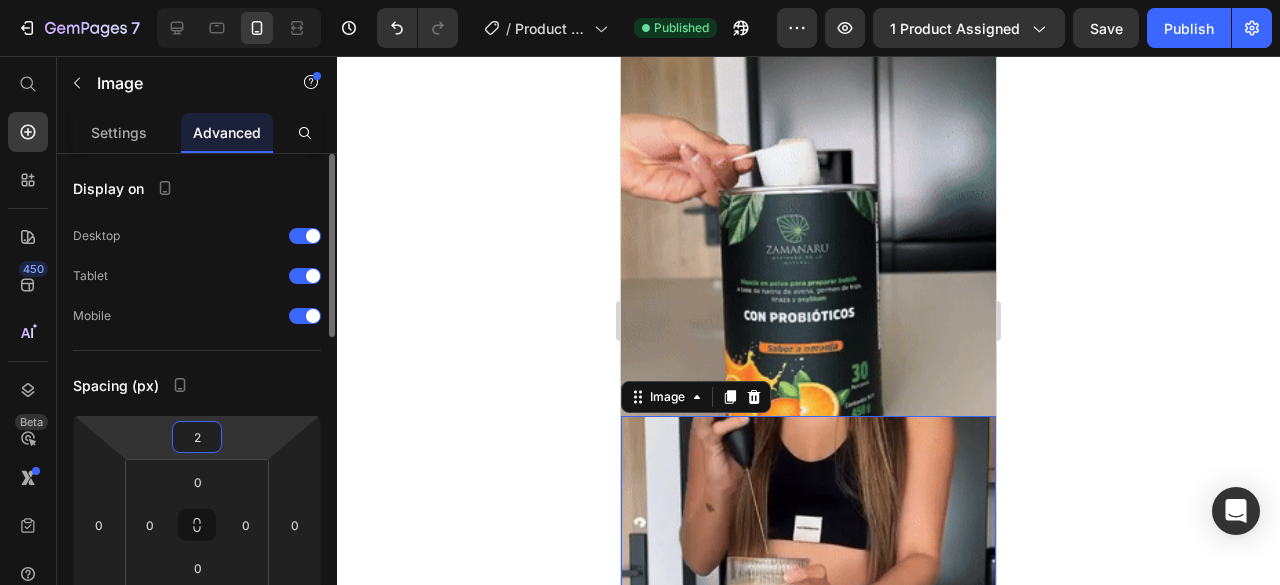 click on "7   /  Product Page - [DATE] 16:58:32 Published Preview 1 product assigned  Save   Publish  450 Beta Start with Sections Elements Hero Section Product Detail Brands Trusted Badges Guarantee Product Breakdown How to use Testimonials Compare Bundle FAQs Social Proof Brand Story Product List Collection Blog List Contact Sticky Add to Cart Custom Footer Browse Library 450 Layout
Row
Row
Row
Row Text
Heading
Text Block Button
Button
Button
Sticky Back to top Media" at bounding box center [640, 0] 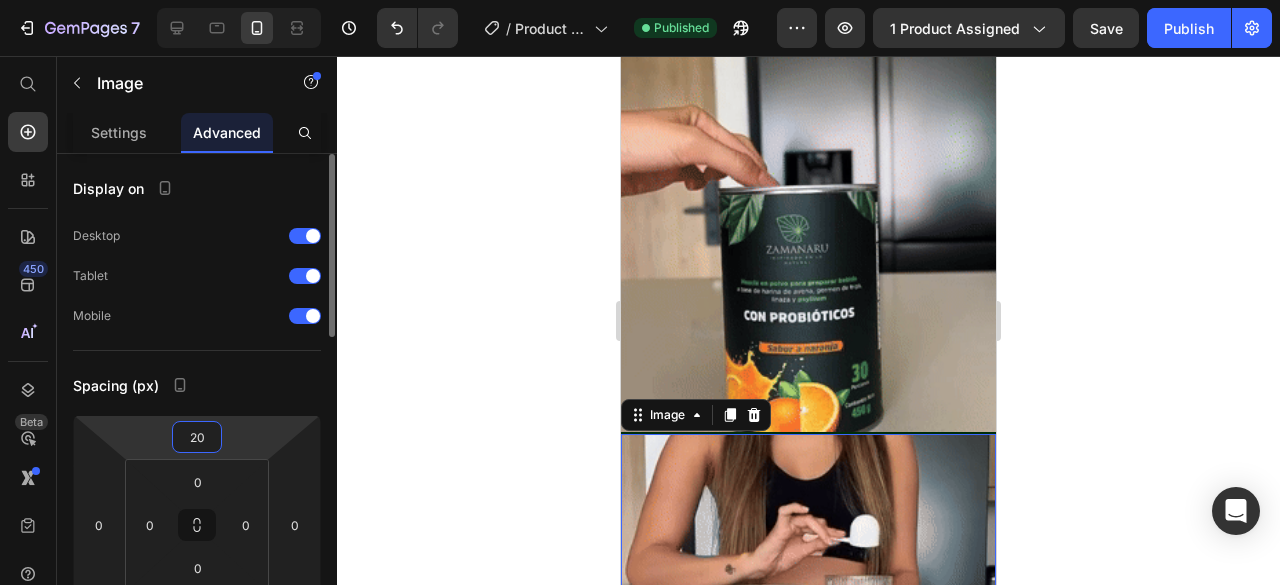 type on "2" 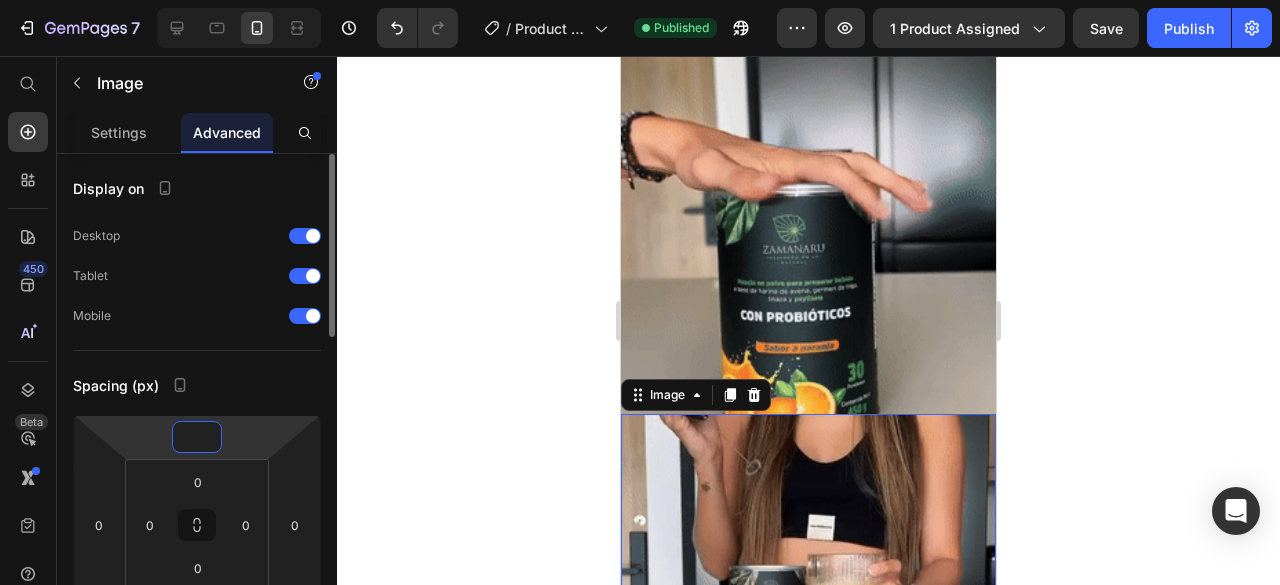 type on "0" 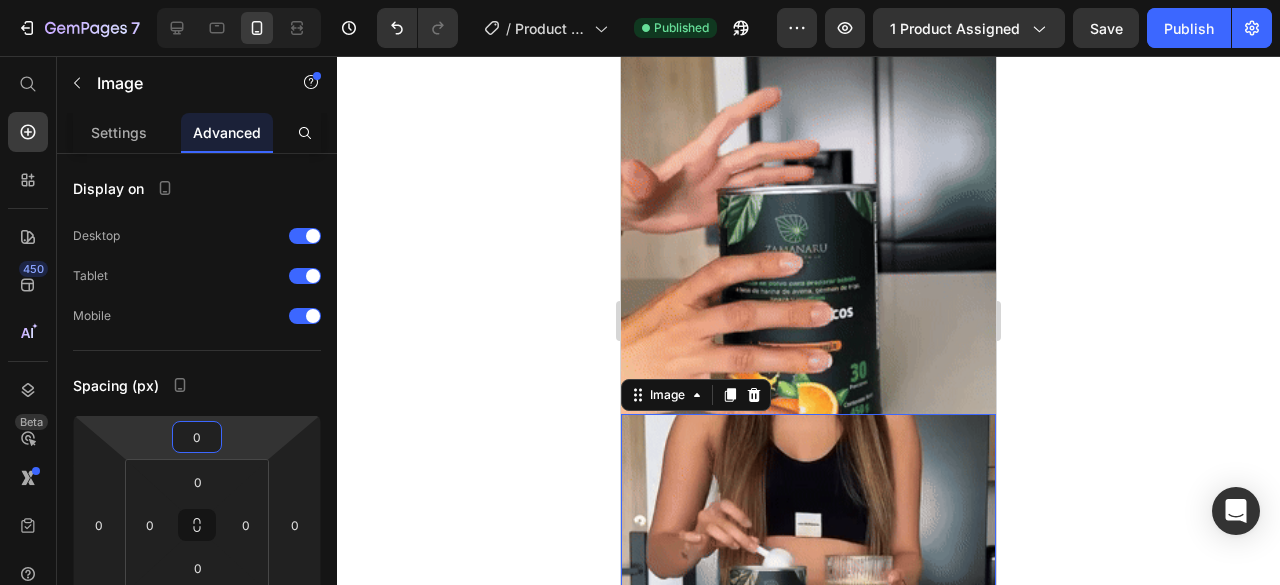 click 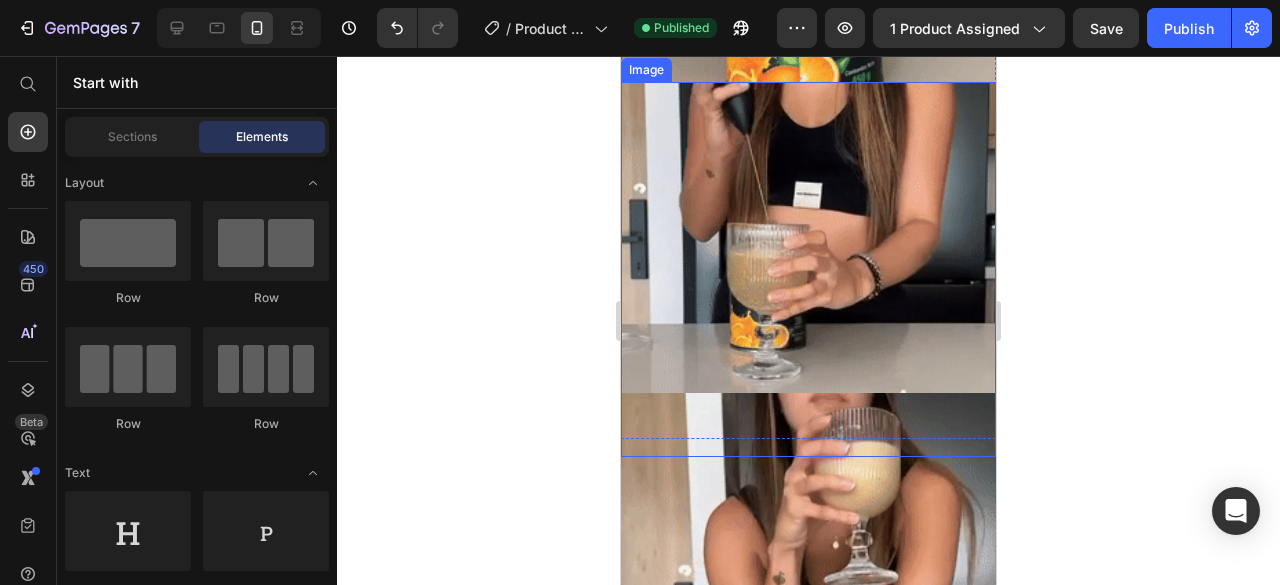scroll, scrollTop: 5170, scrollLeft: 0, axis: vertical 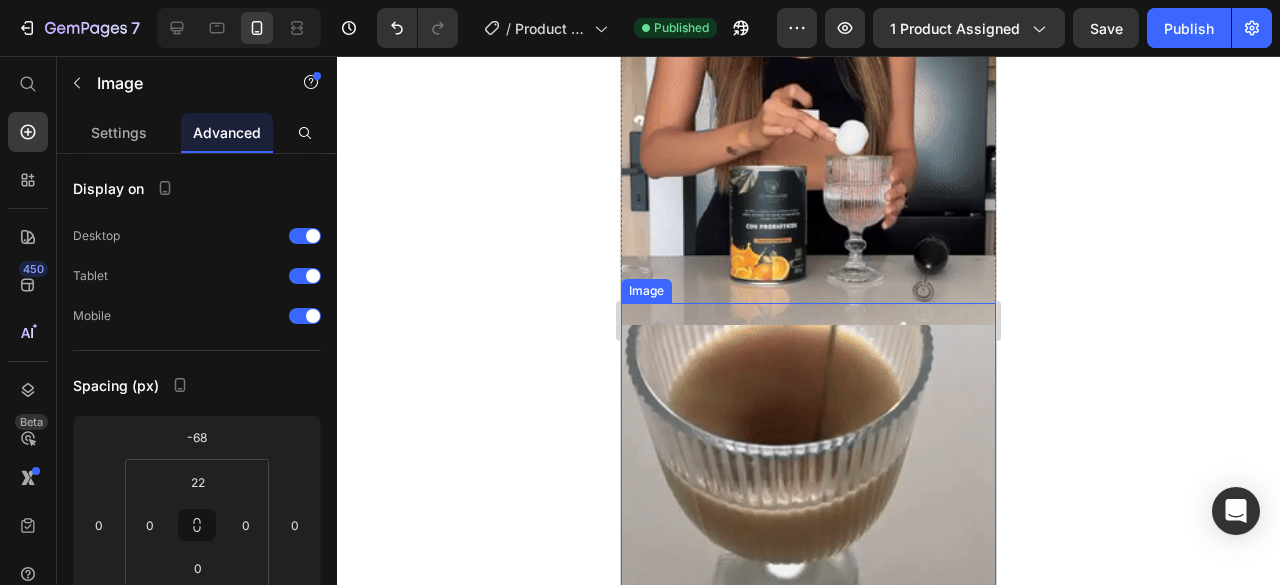 click at bounding box center [808, 501] 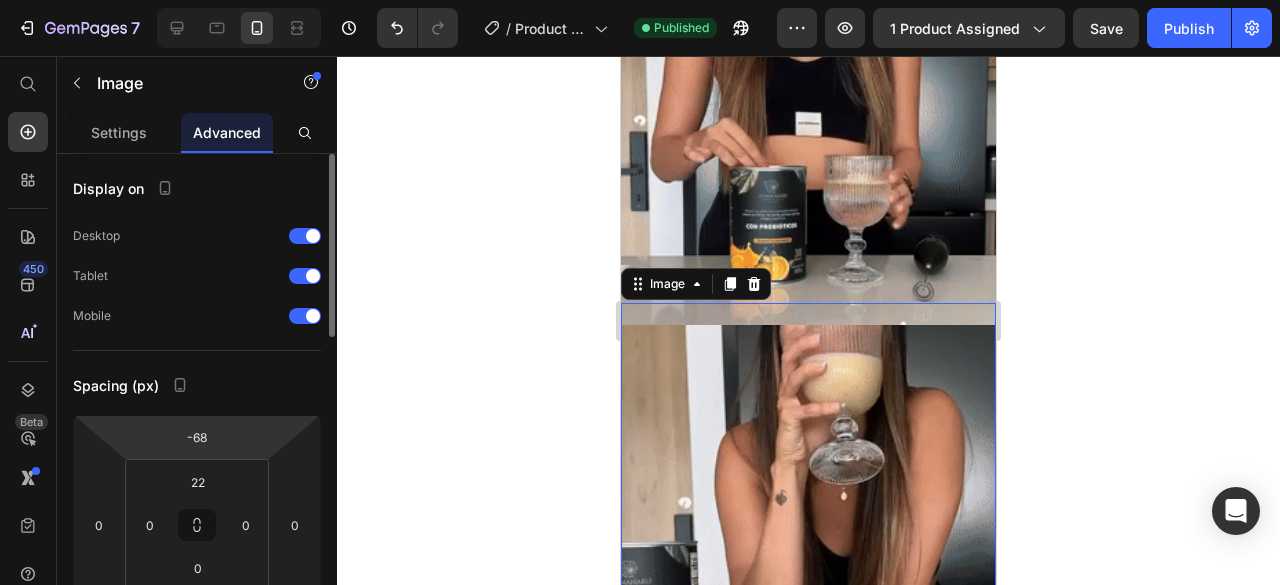 click on "7   /  Product Page - [DATE] 16:58:32 Published Preview 1 product assigned  Save   Publish  450 Beta Start with Sections Elements Hero Section Product Detail Brands Trusted Badges Guarantee Product Breakdown How to use Testimonials Compare Bundle FAQs Social Proof Brand Story Product List Collection Blog List Contact Sticky Add to Cart Custom Footer Browse Library 450 Layout
Row
Row
Row
Row Text
Heading
Text Block Button
Button
Button
Sticky Back to top Media" at bounding box center [640, 0] 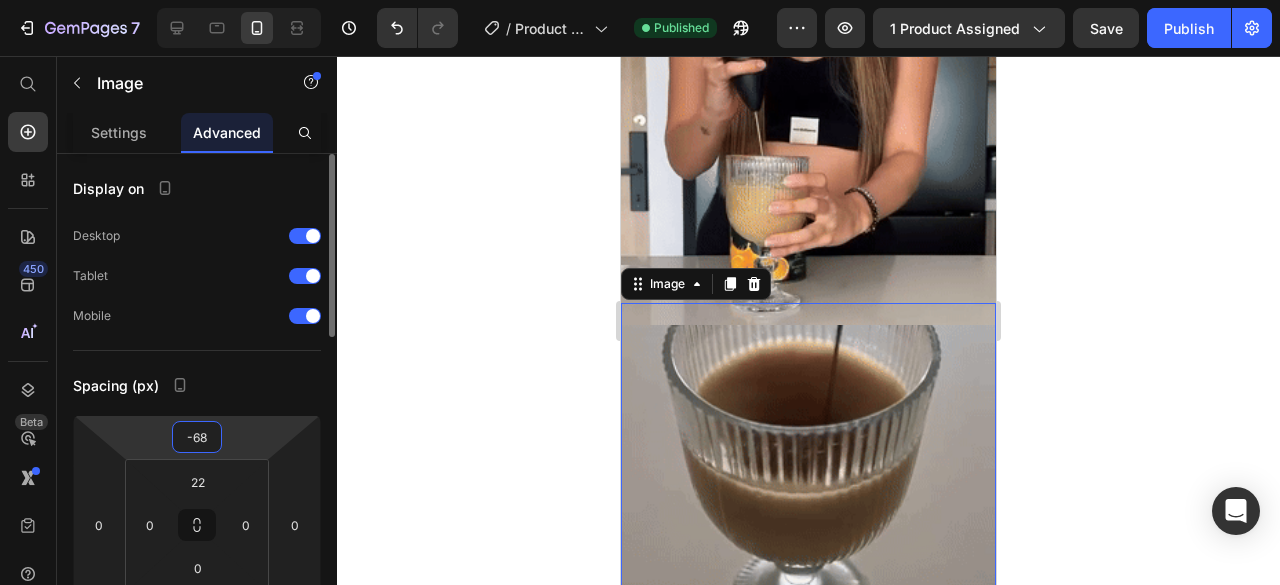 type on "0" 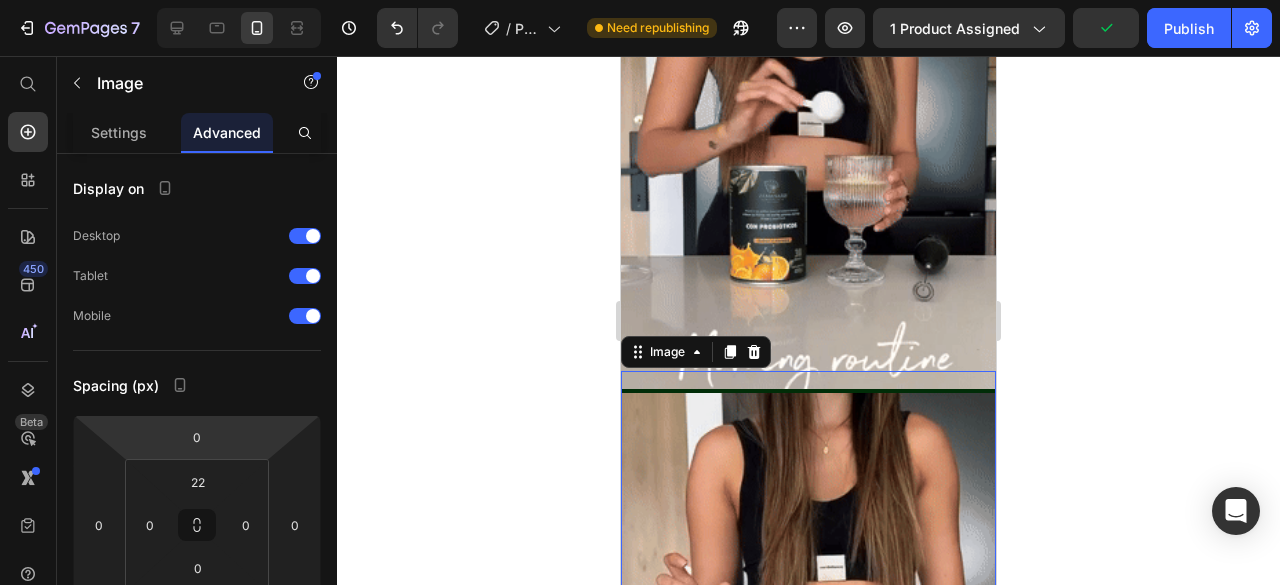 click 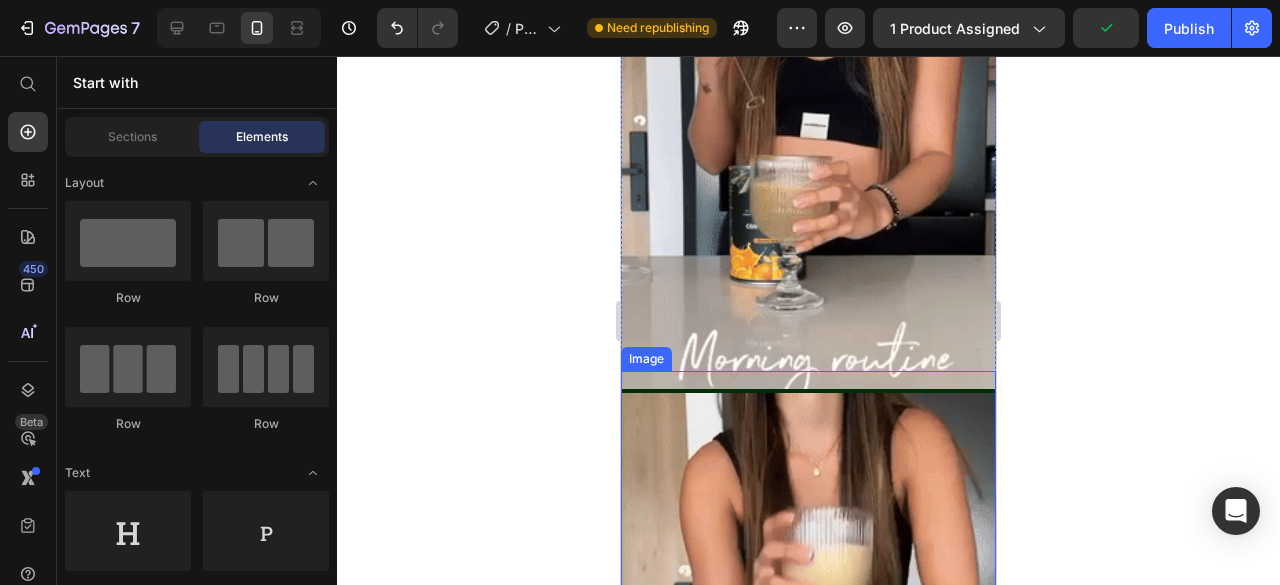 click at bounding box center [808, 569] 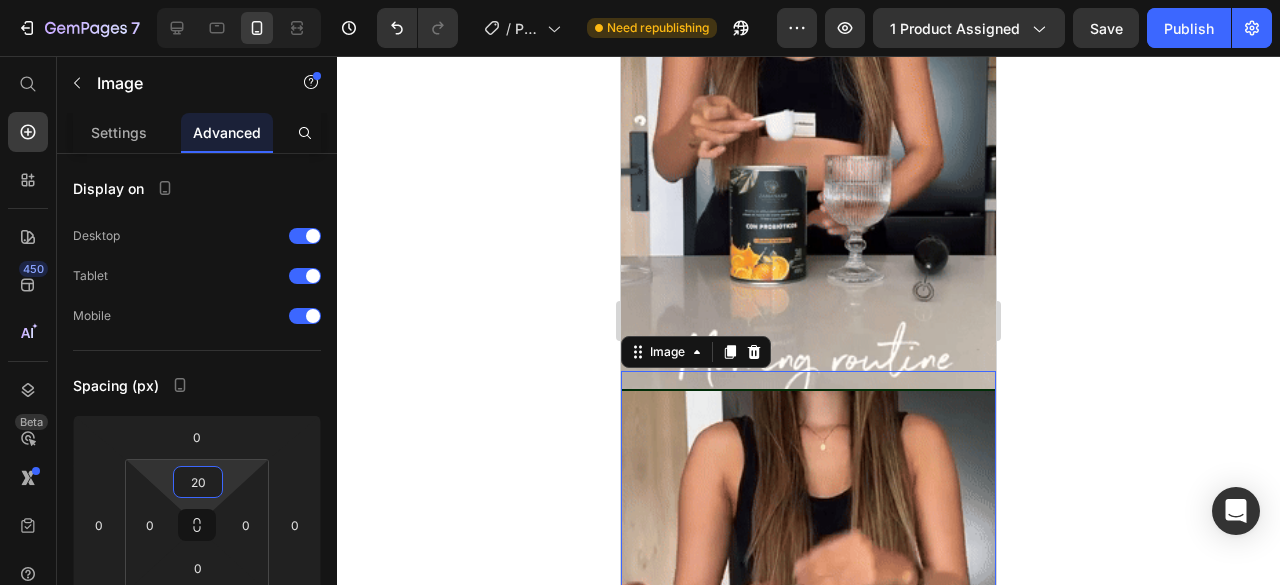 type on "18" 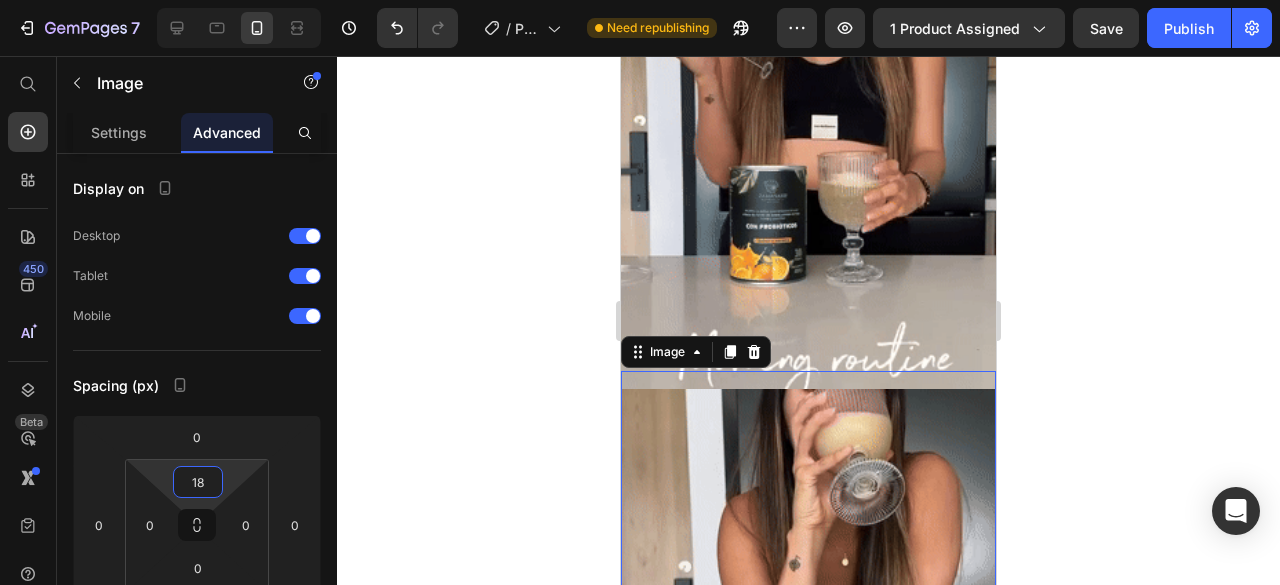 click on "7   /  Product Page - [DATE] 16:58:32 Need republishing Preview 1 product assigned  Save   Publish  450 Beta Start with Sections Elements Hero Section Product Detail Brands Trusted Badges Guarantee Product Breakdown How to use Testimonials Compare Bundle FAQs Social Proof Brand Story Product List Collection Blog List Contact Sticky Add to Cart Custom Footer Browse Library 450 Layout
Row
Row
Row
Row Text
Heading
Text Block Button
Button
Button
Sticky Back to top Media
Image" at bounding box center [640, 0] 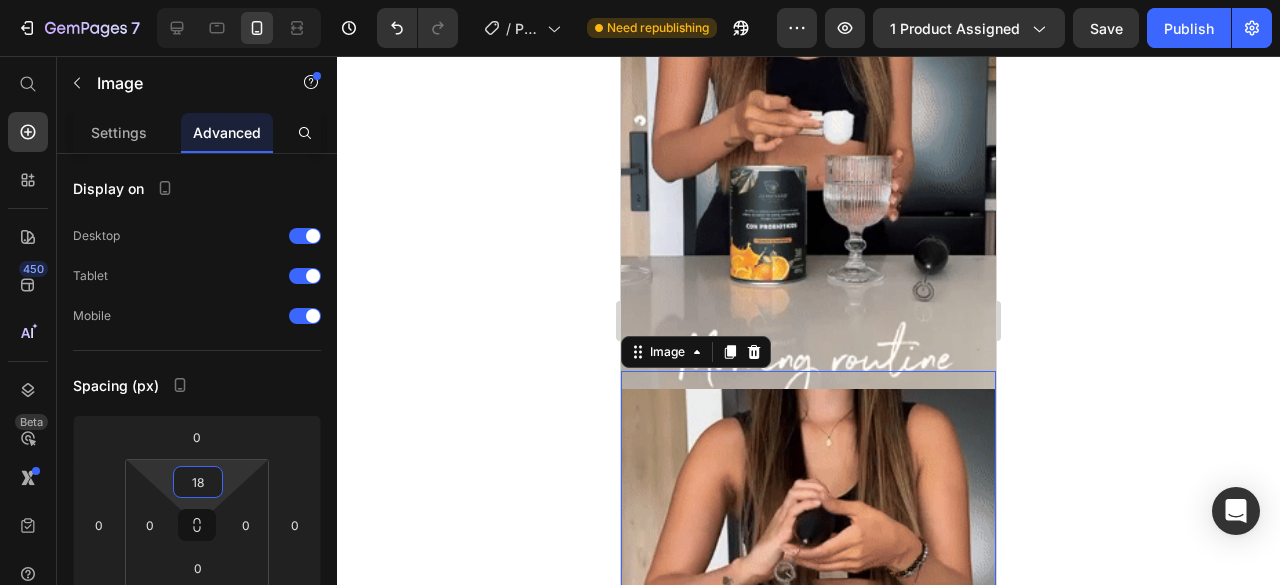 click 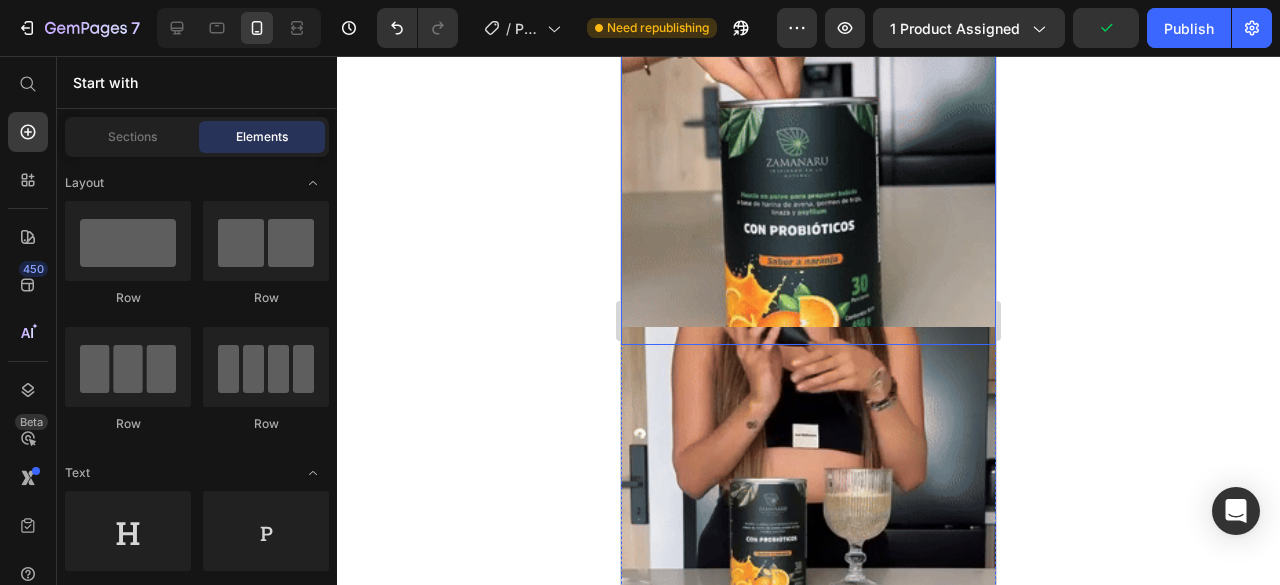 scroll, scrollTop: 4670, scrollLeft: 0, axis: vertical 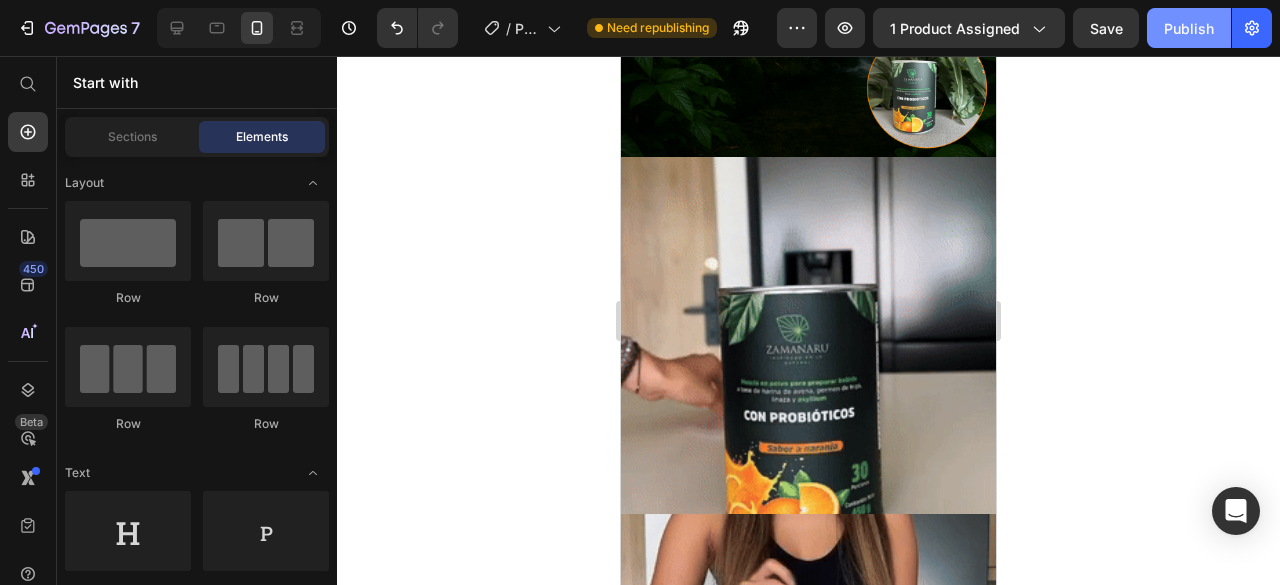 click on "Publish" at bounding box center (1189, 28) 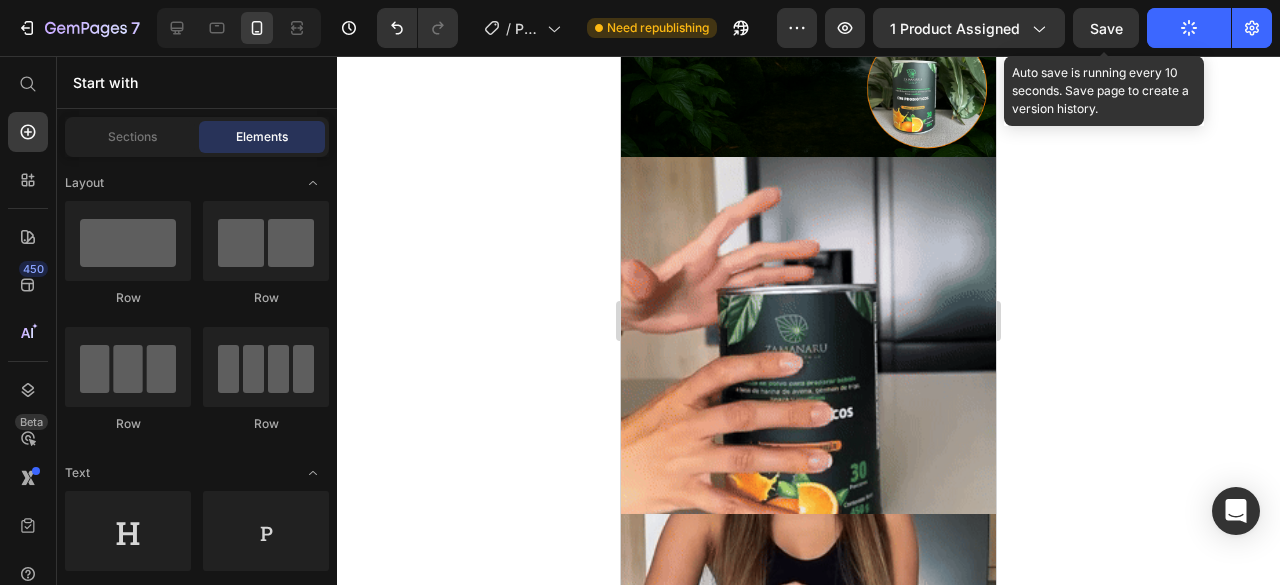 click on "Save" at bounding box center (1106, 28) 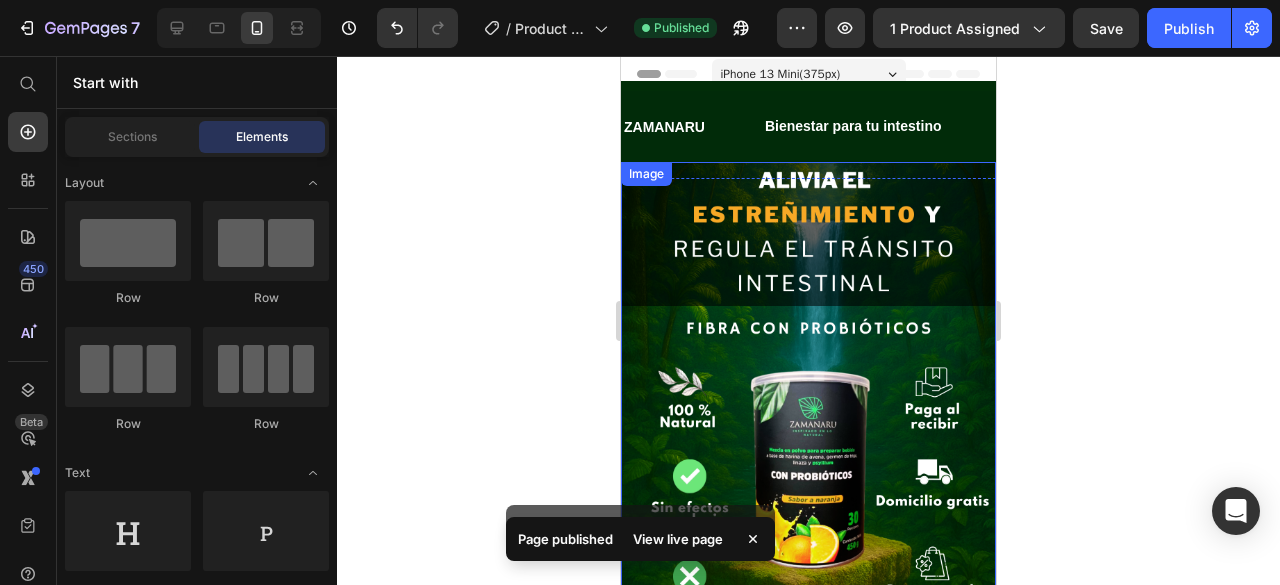 scroll, scrollTop: 0, scrollLeft: 0, axis: both 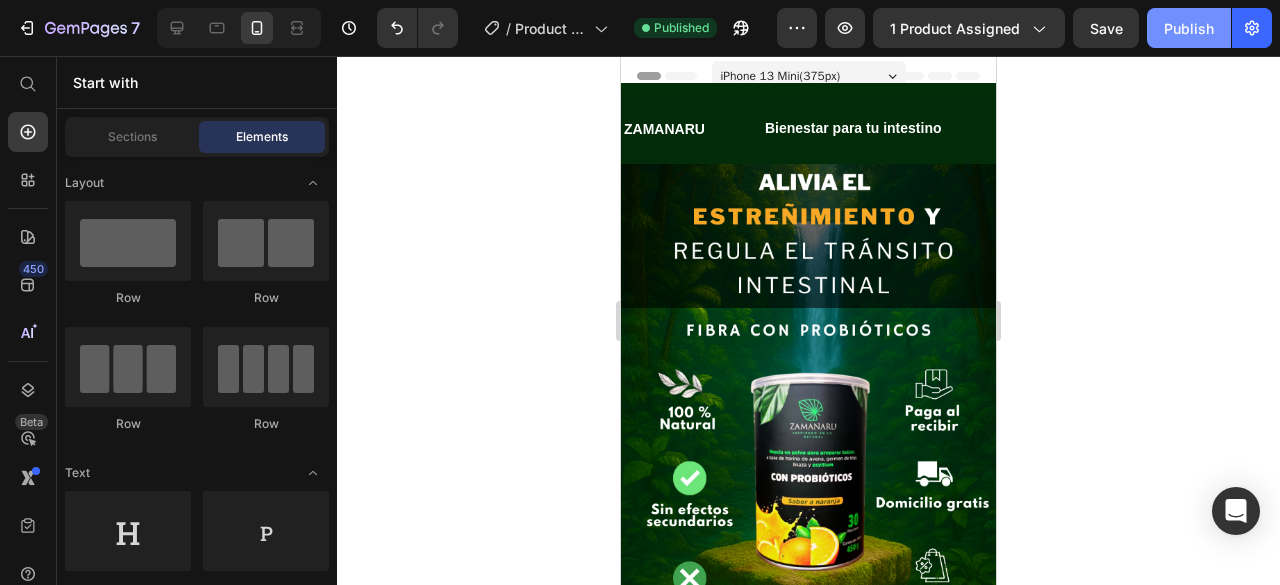 click on "Publish" 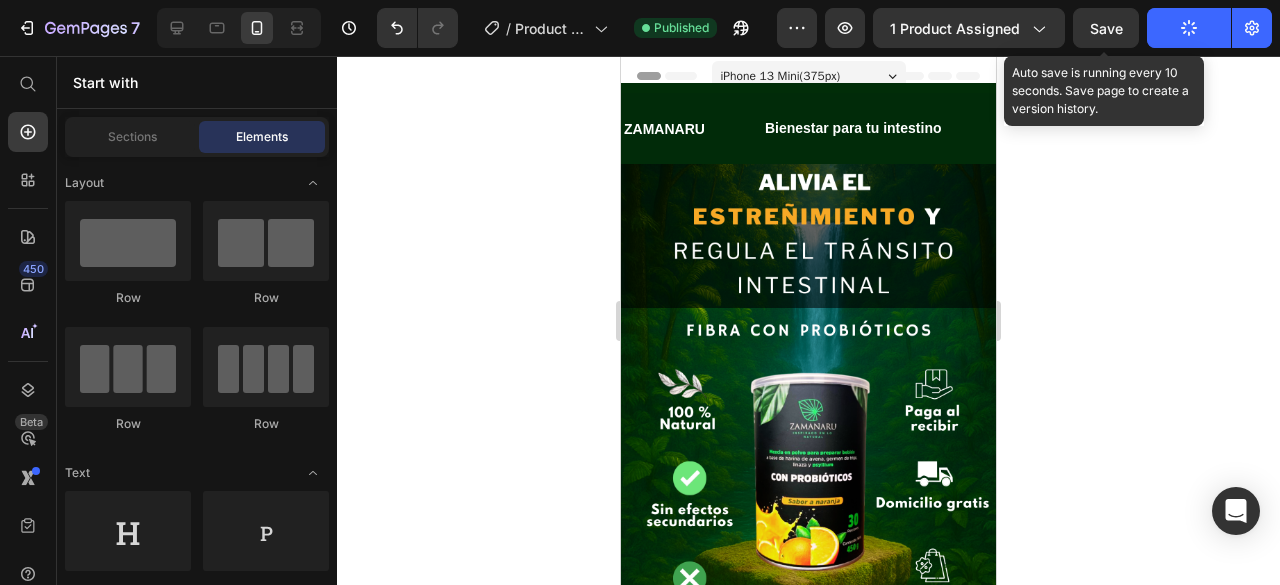 click on "Save" at bounding box center (1106, 28) 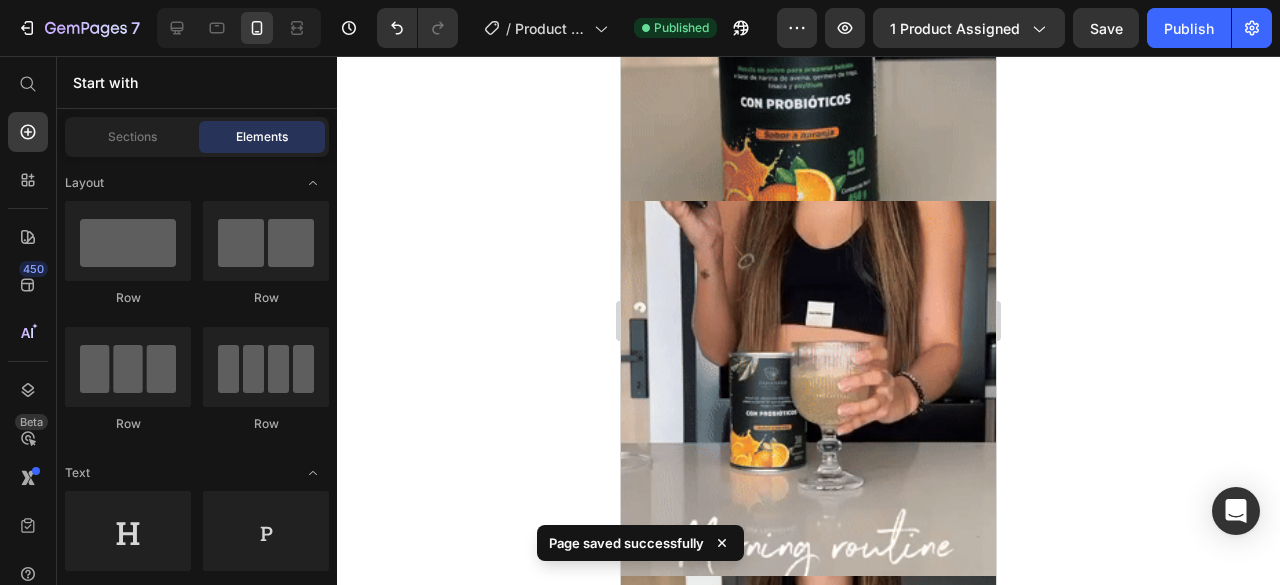 scroll, scrollTop: 5200, scrollLeft: 0, axis: vertical 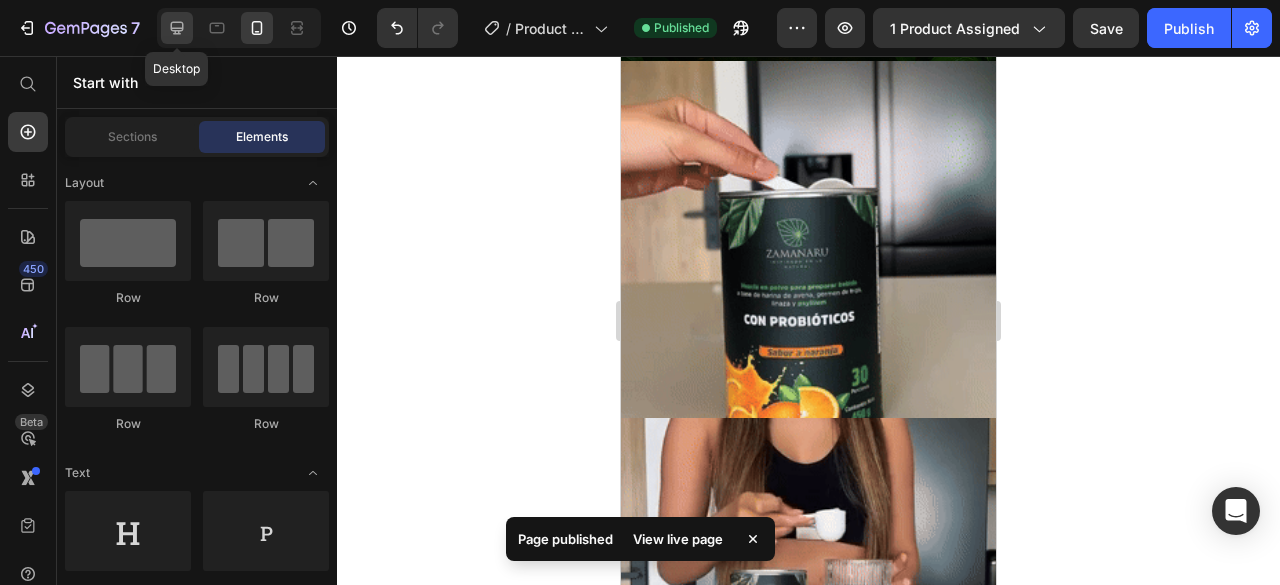 click 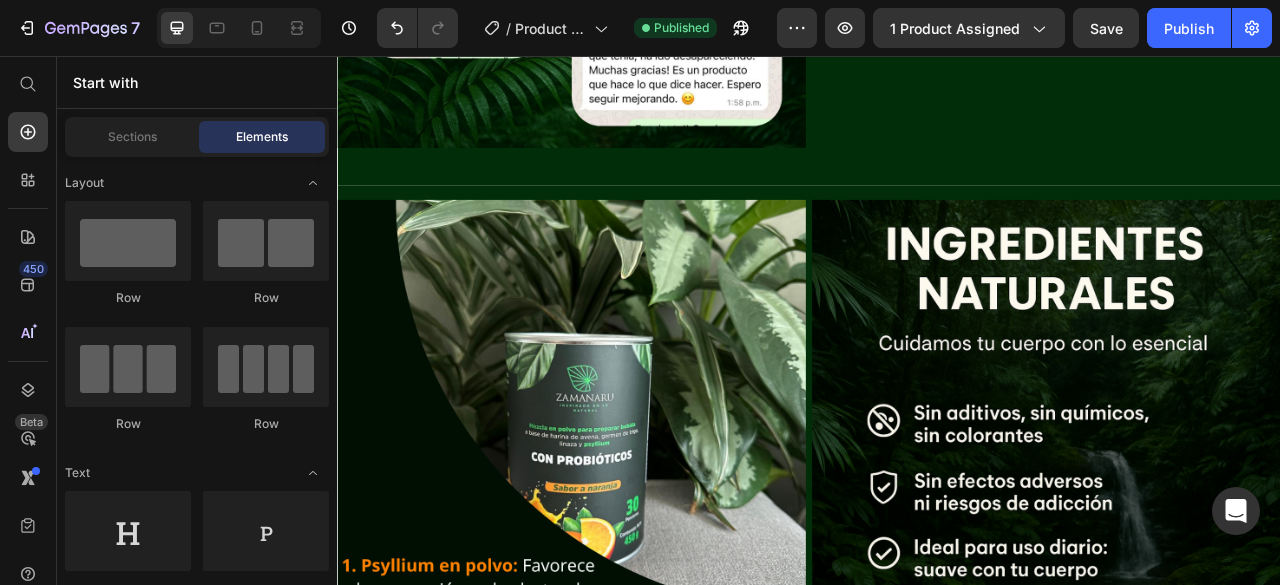 scroll, scrollTop: 3100, scrollLeft: 0, axis: vertical 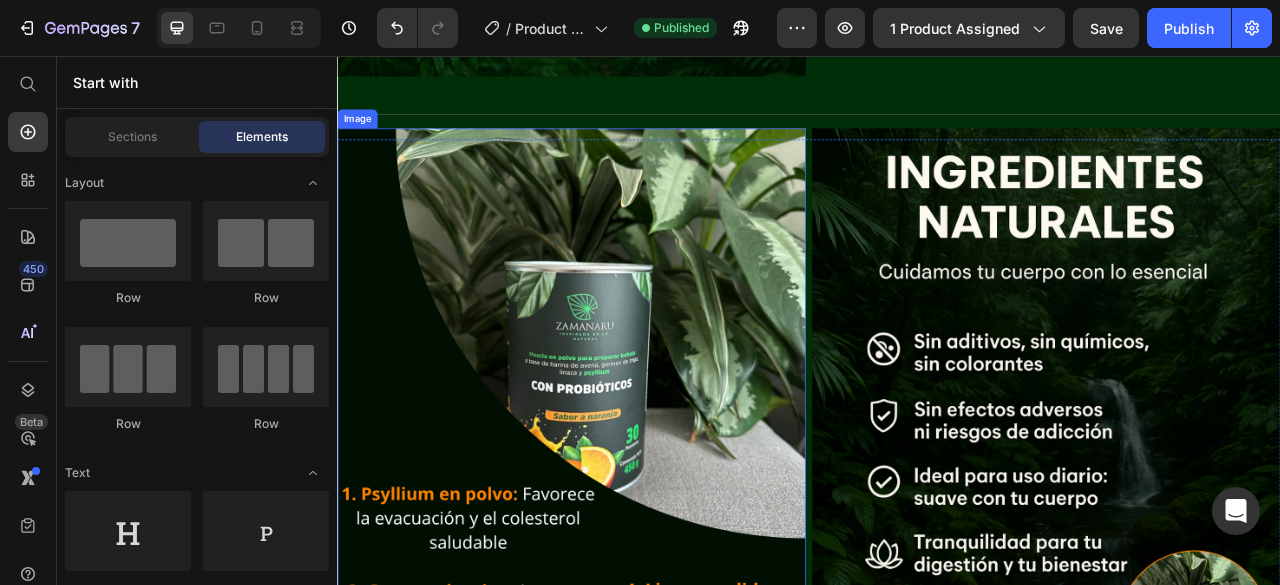 click at bounding box center (635, 520) 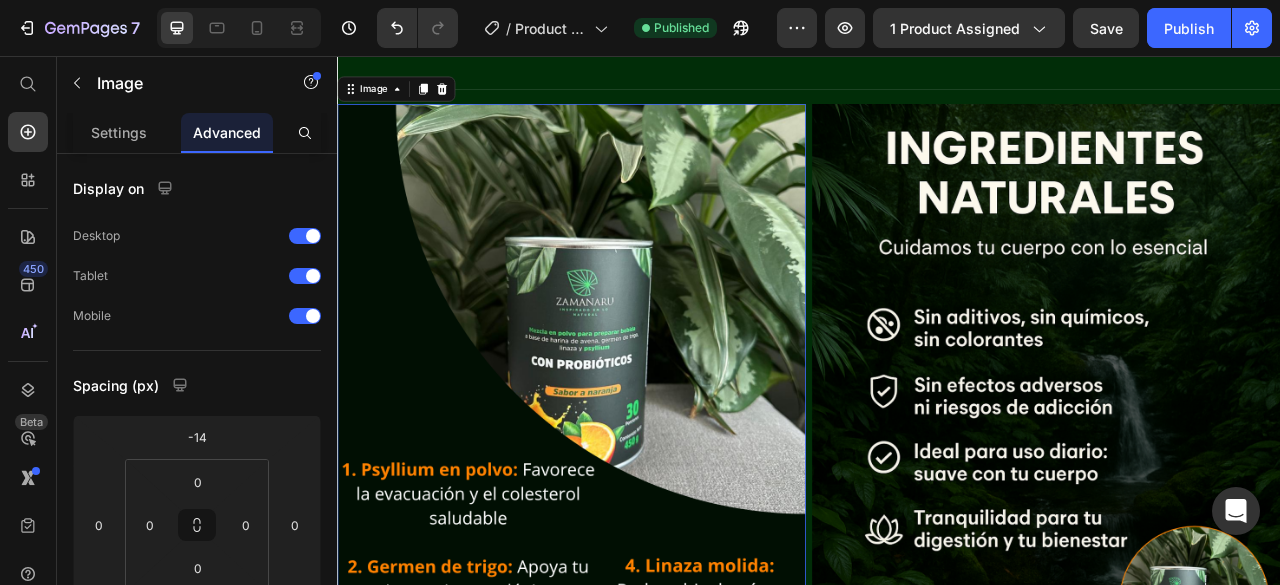 scroll, scrollTop: 3100, scrollLeft: 0, axis: vertical 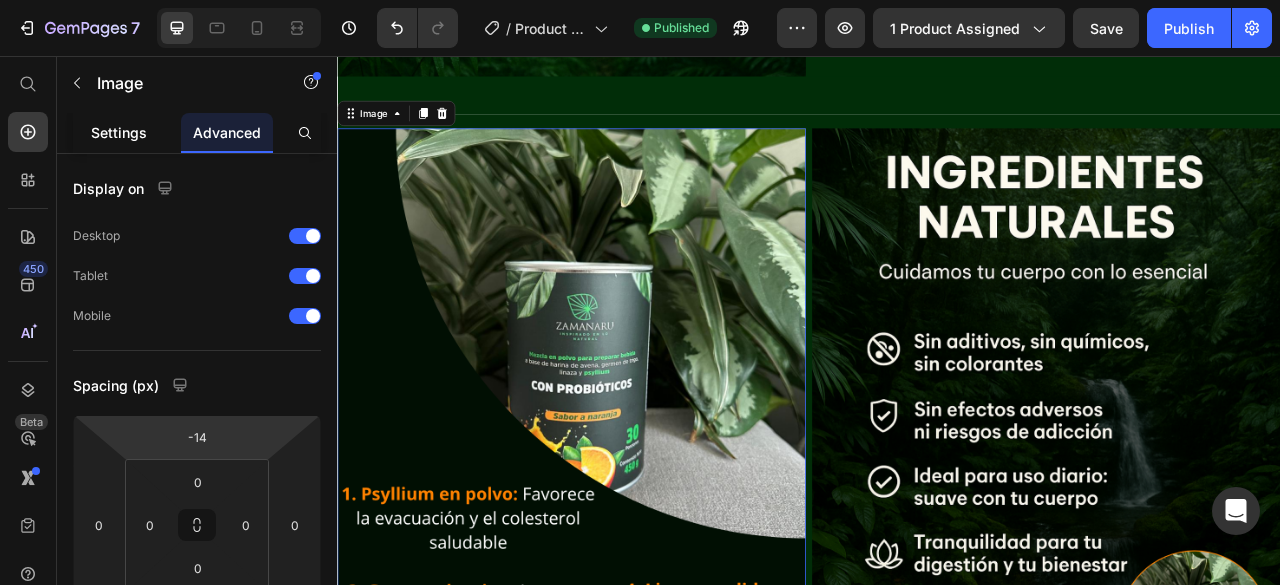 click on "Settings" at bounding box center [119, 132] 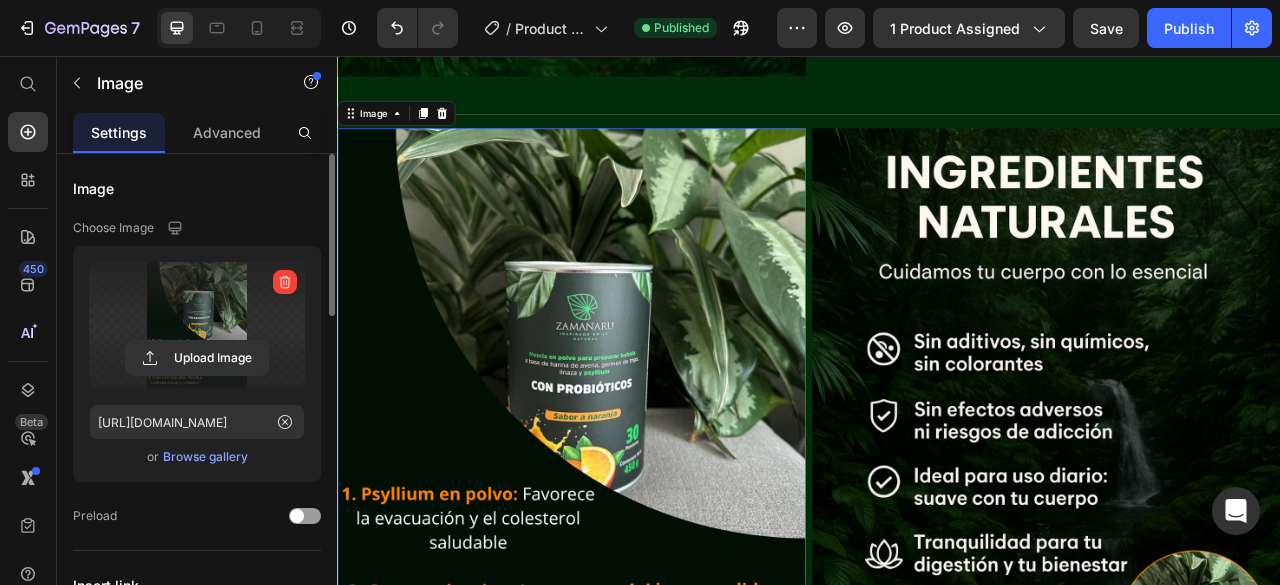 click at bounding box center [197, 325] 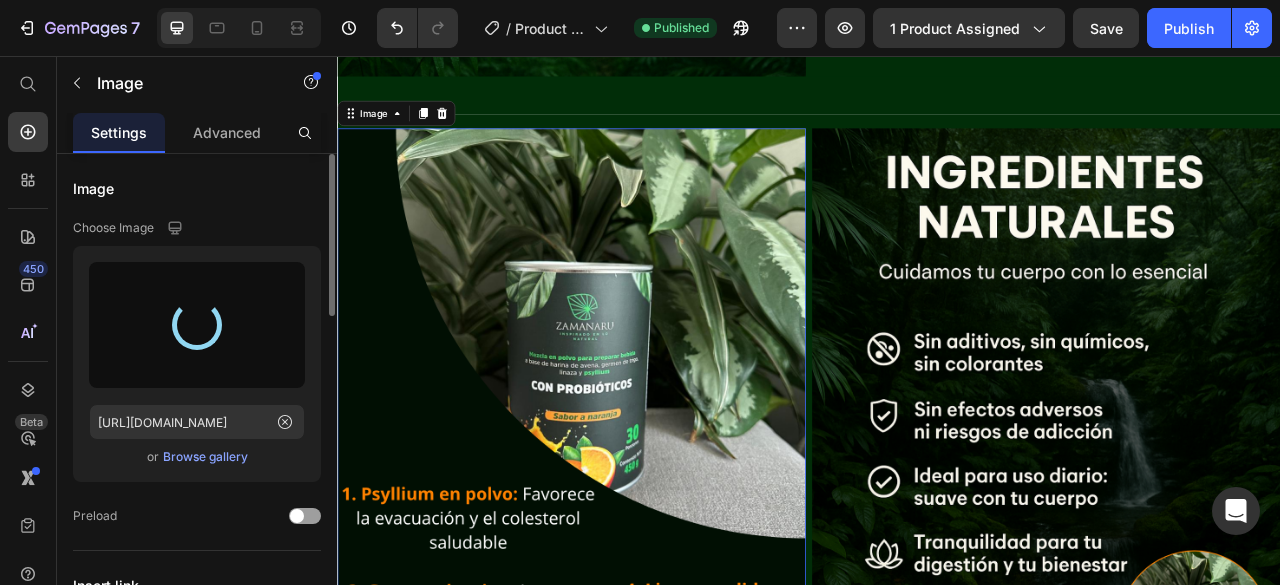 type on "[URL][DOMAIN_NAME]" 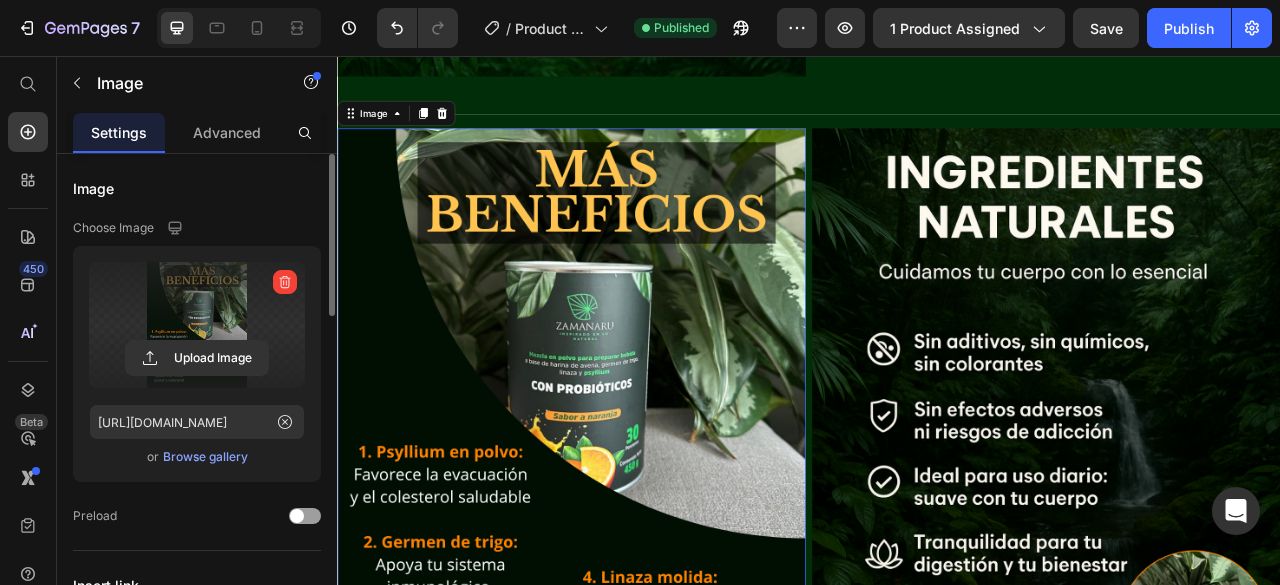 click at bounding box center (635, 520) 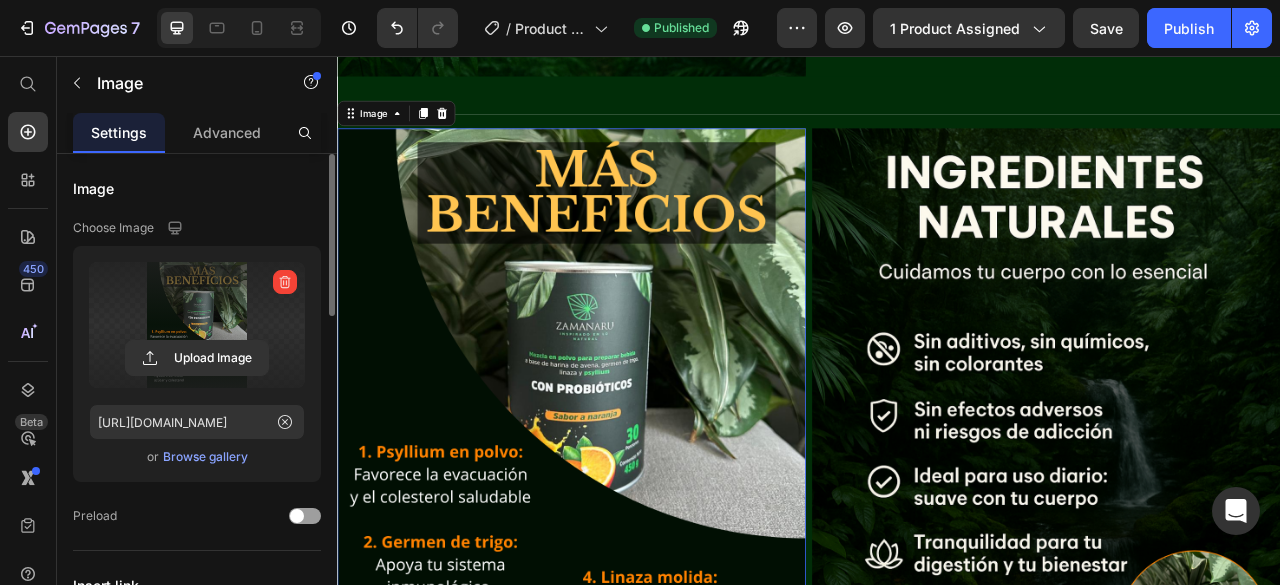 click at bounding box center (635, 520) 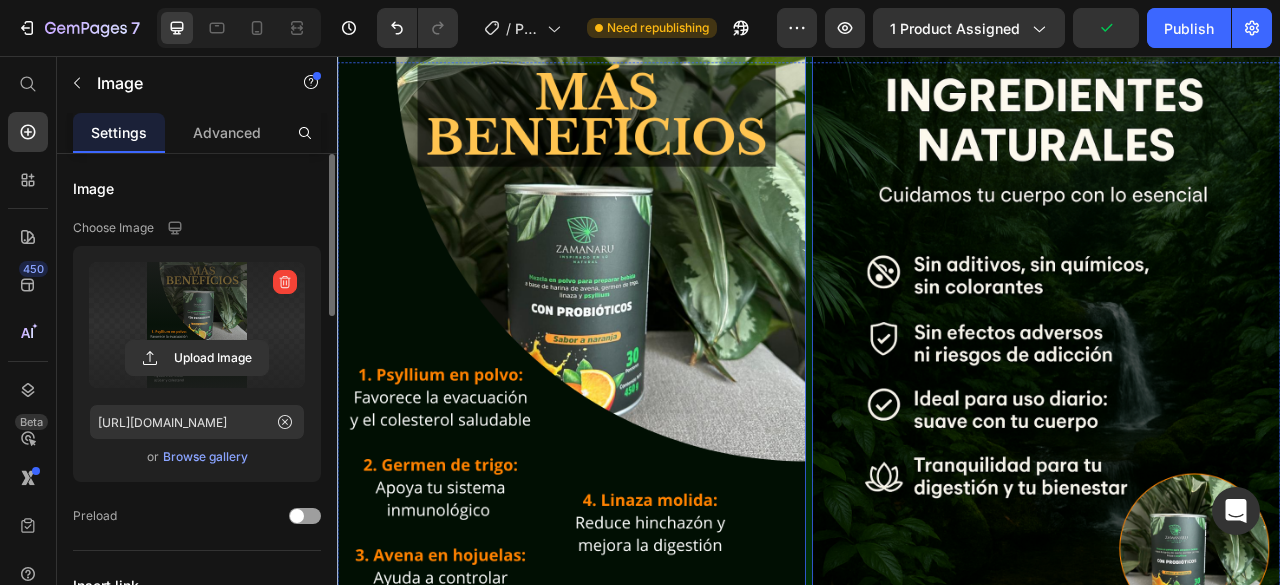 scroll, scrollTop: 3100, scrollLeft: 0, axis: vertical 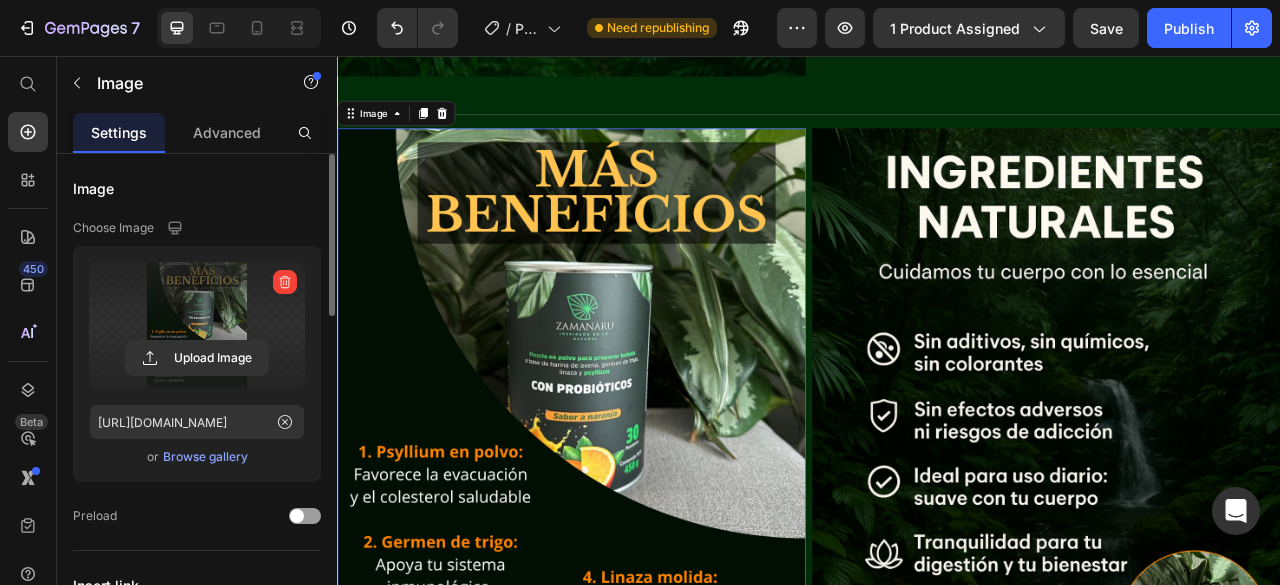 click at bounding box center [635, 520] 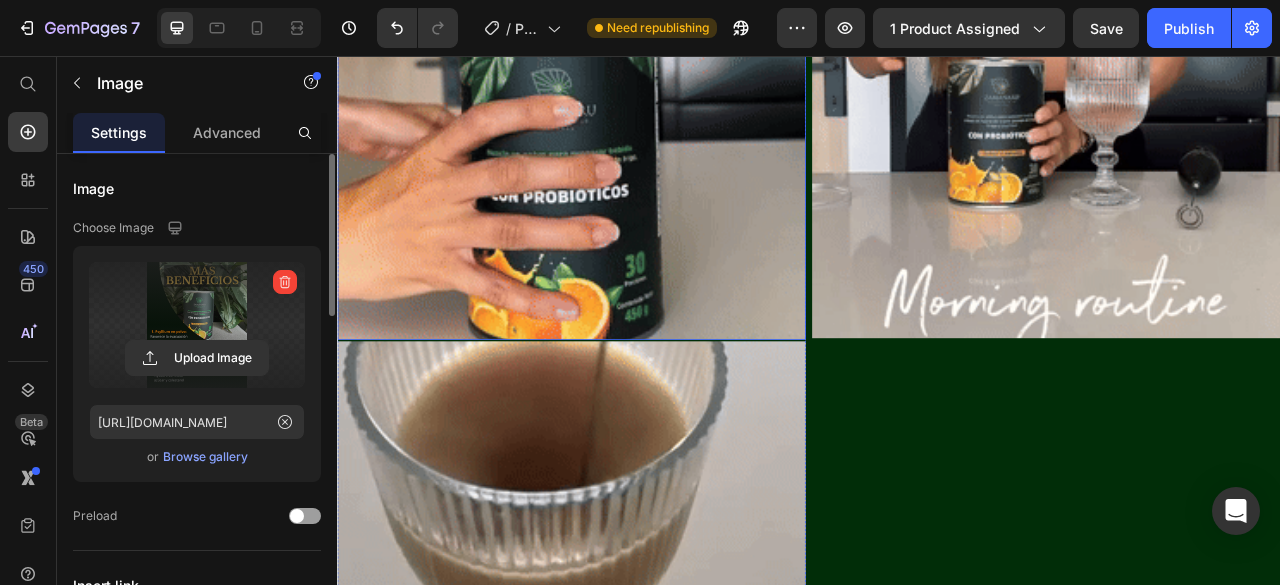 scroll, scrollTop: 4300, scrollLeft: 0, axis: vertical 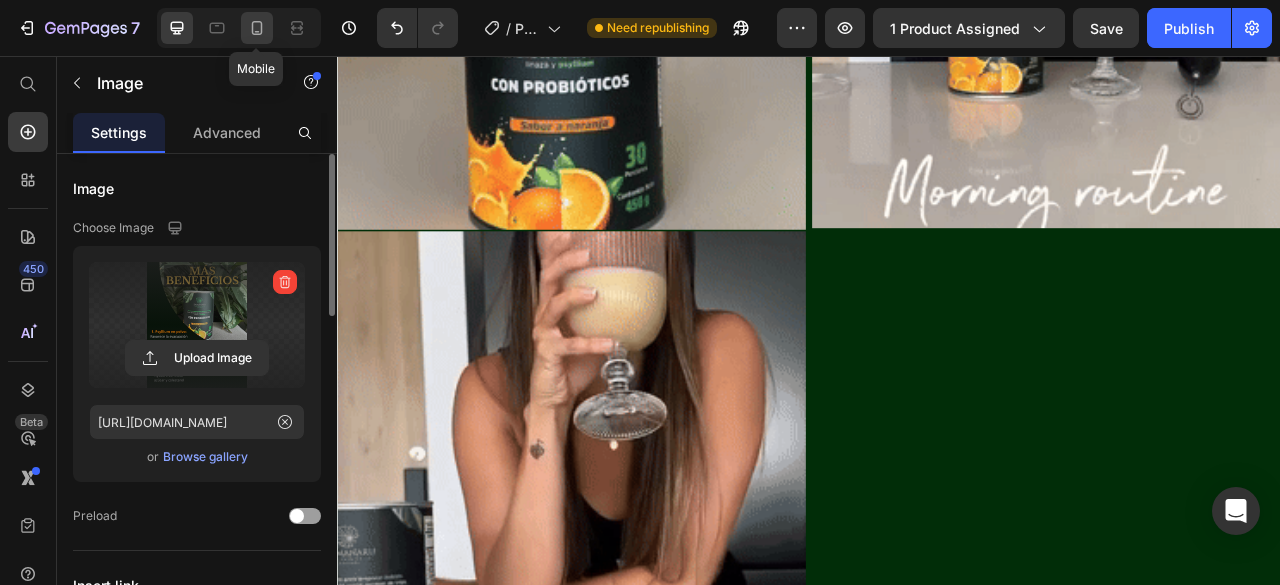 click 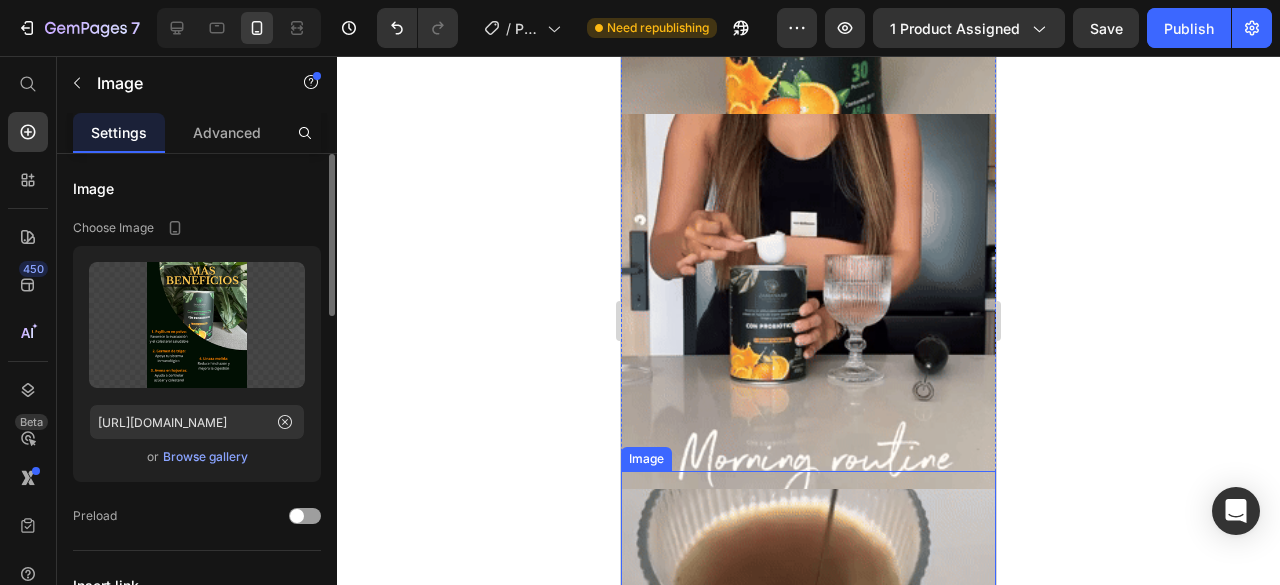 scroll, scrollTop: 4298, scrollLeft: 0, axis: vertical 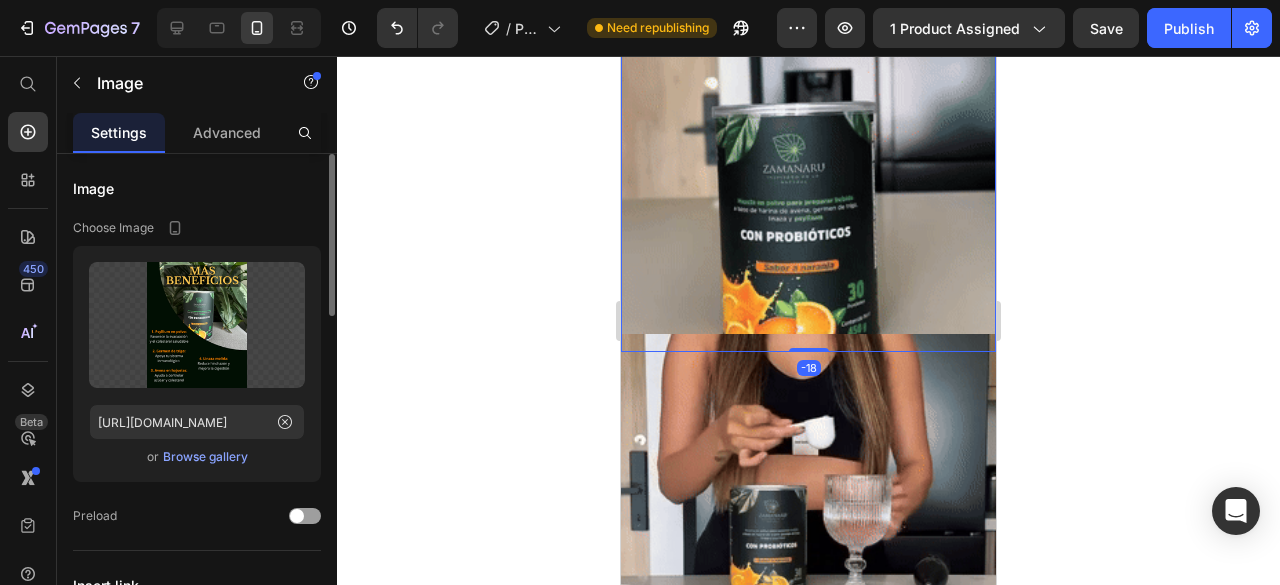 click at bounding box center [808, 164] 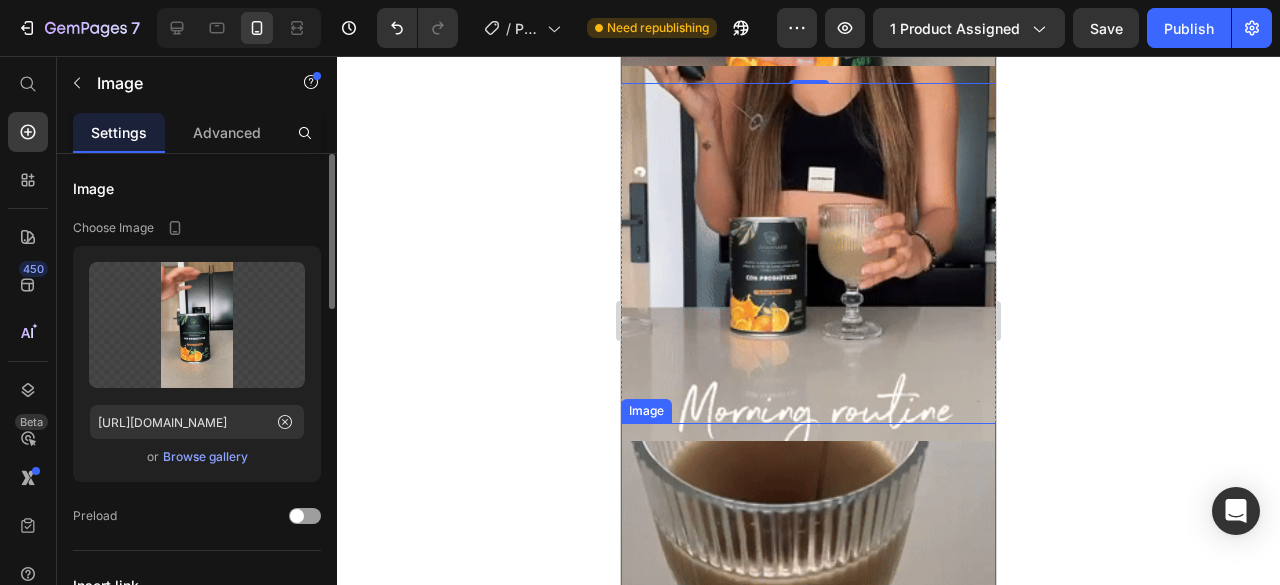 scroll, scrollTop: 4598, scrollLeft: 0, axis: vertical 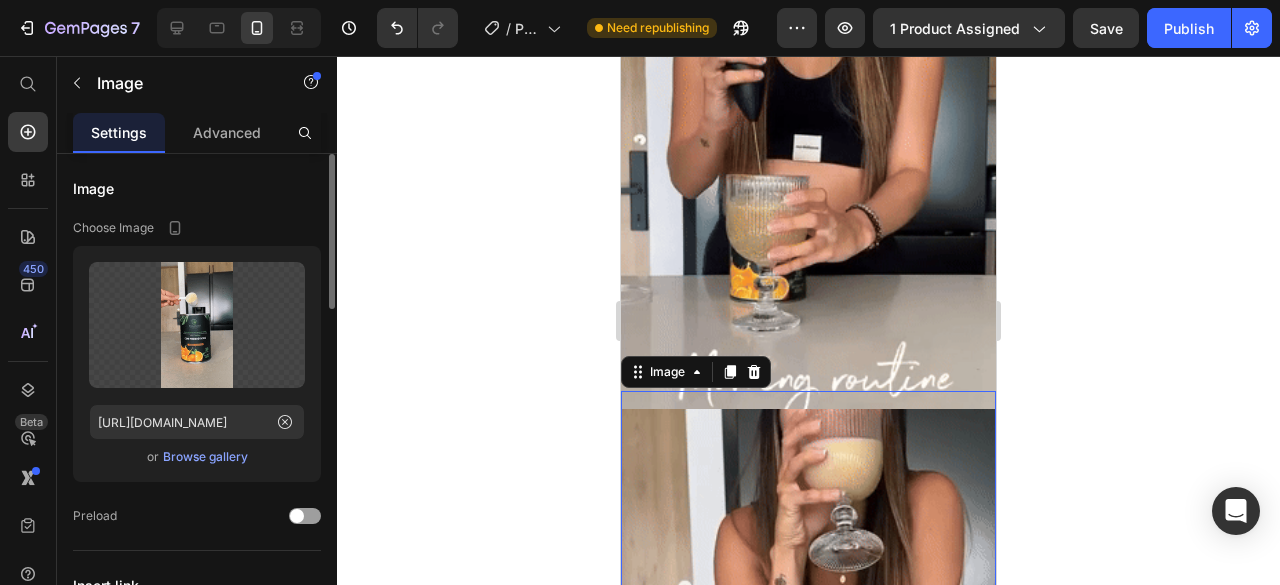 click at bounding box center [808, 587] 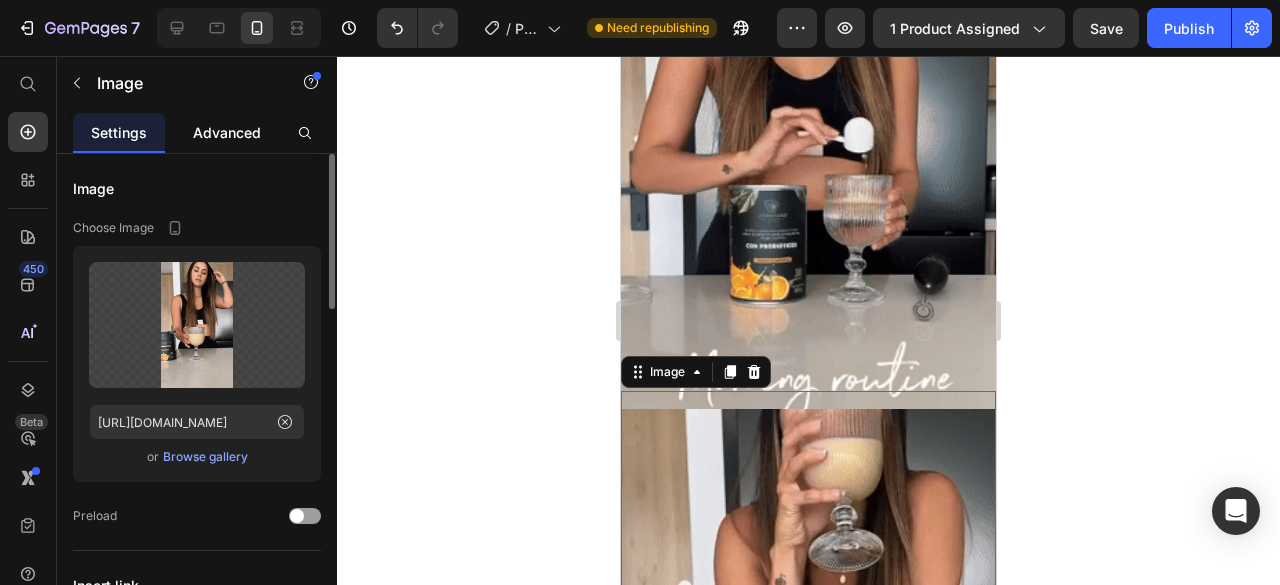 click on "Advanced" at bounding box center (227, 132) 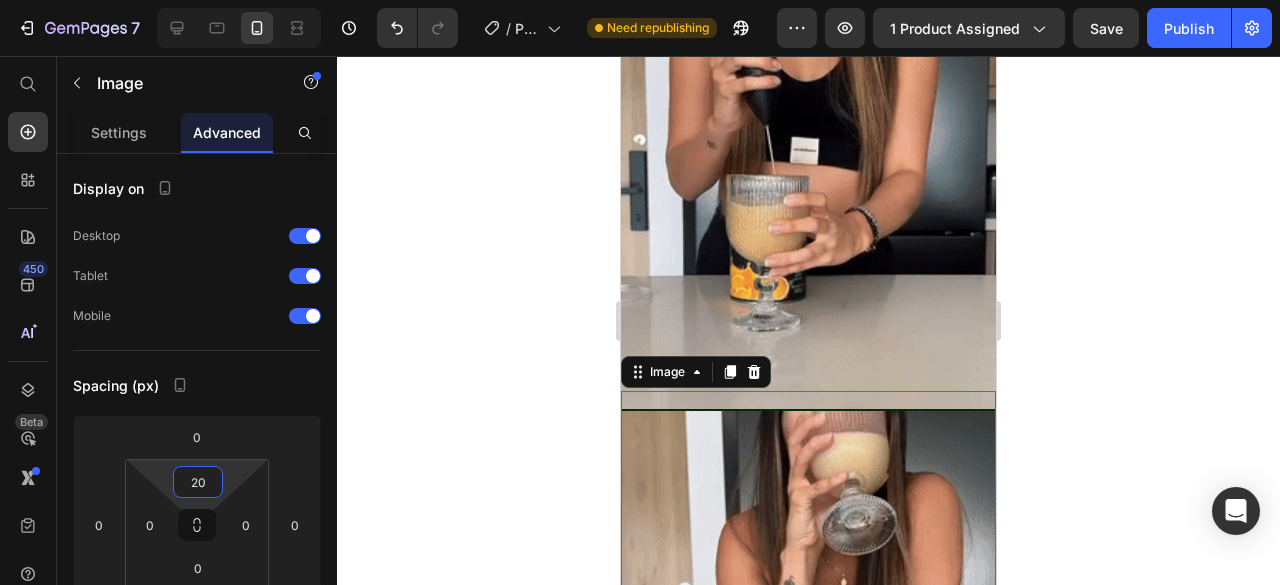 type on "18" 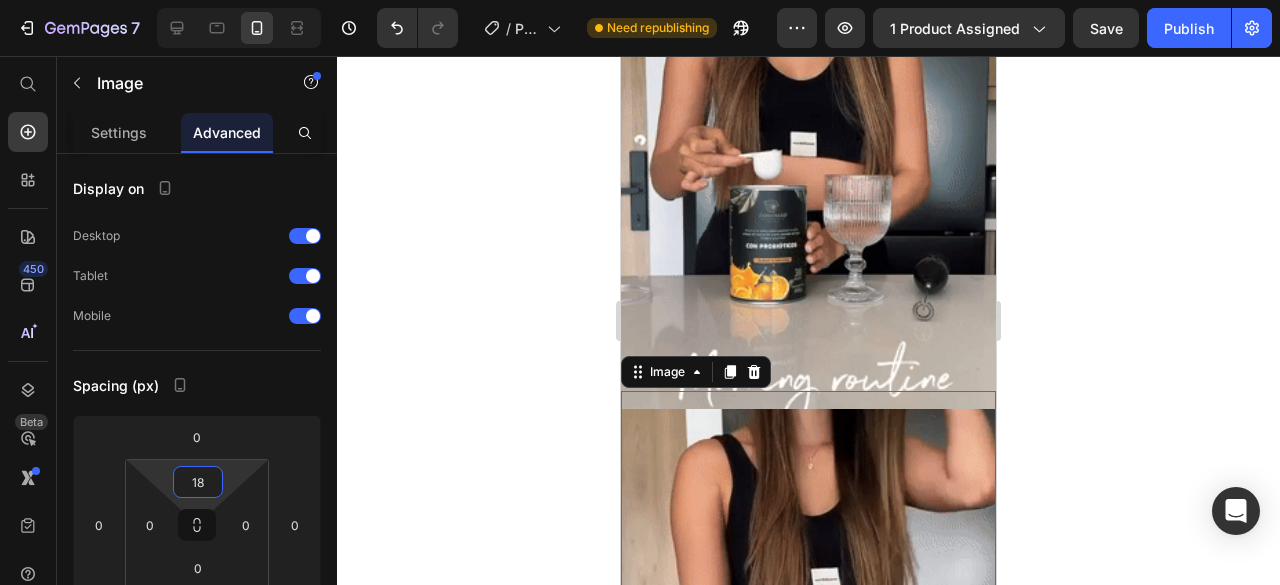 click on "7   /  Product Page - [DATE] 16:58:32 Need republishing Preview 1 product assigned  Save   Publish  450 Beta Start with Sections Elements Hero Section Product Detail Brands Trusted Badges Guarantee Product Breakdown How to use Testimonials Compare Bundle FAQs Social Proof Brand Story Product List Collection Blog List Contact Sticky Add to Cart Custom Footer Browse Library 450 Layout
Row
Row
Row
Row Text
Heading
Text Block Button
Button
Button
Sticky Back to top Media
Image" at bounding box center [640, 0] 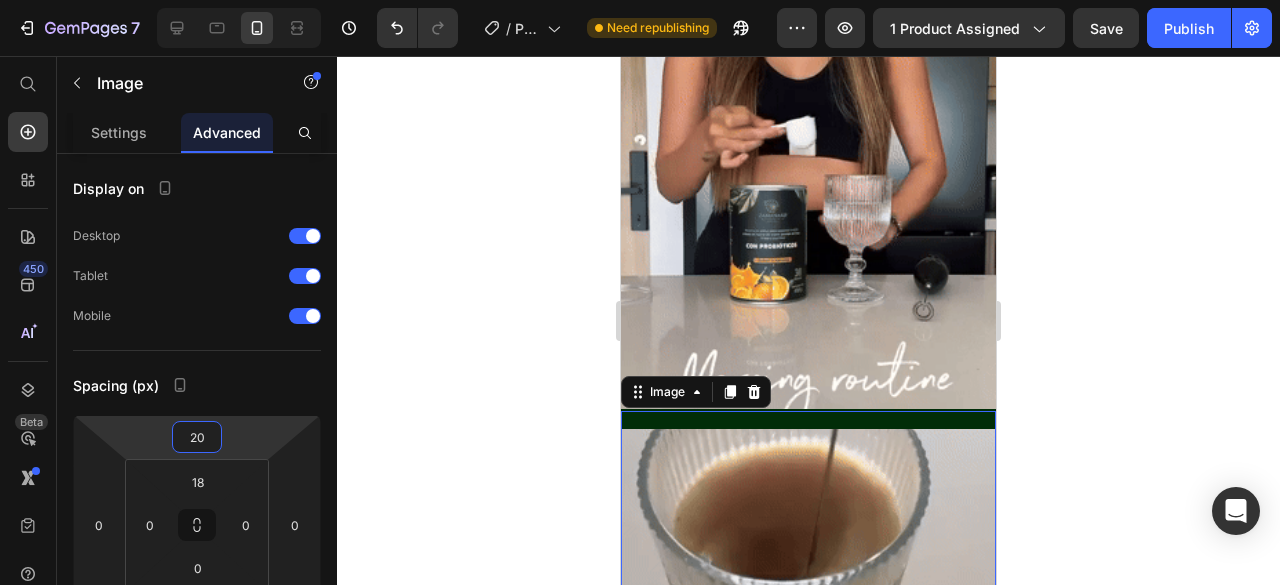 type on "18" 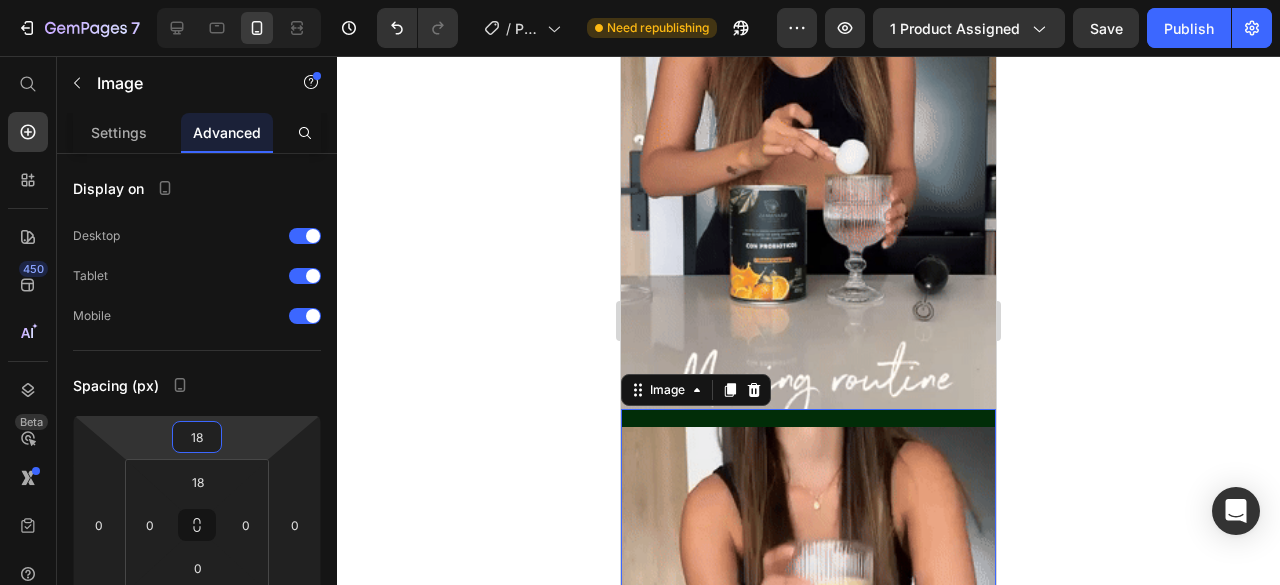 click on "7   /  Product Page - [DATE] 16:58:32 Need republishing Preview 1 product assigned  Save   Publish  450 Beta Start with Sections Elements Hero Section Product Detail Brands Trusted Badges Guarantee Product Breakdown How to use Testimonials Compare Bundle FAQs Social Proof Brand Story Product List Collection Blog List Contact Sticky Add to Cart Custom Footer Browse Library 450 Layout
Row
Row
Row
Row Text
Heading
Text Block Button
Button
Button
Sticky Back to top Media
Image" at bounding box center (640, 0) 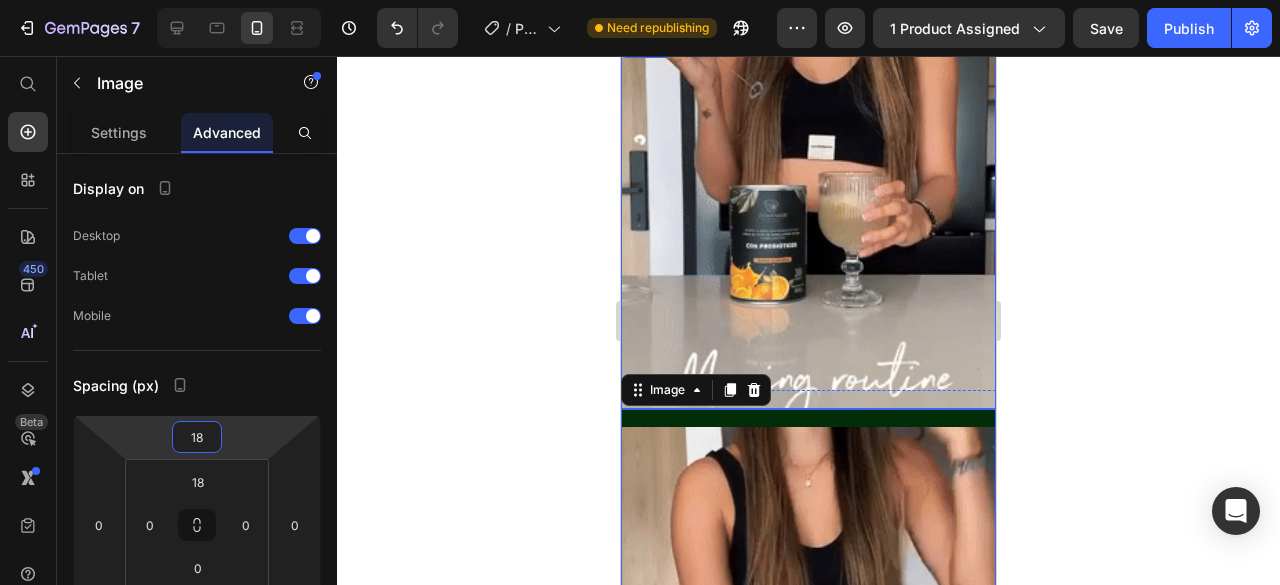 click 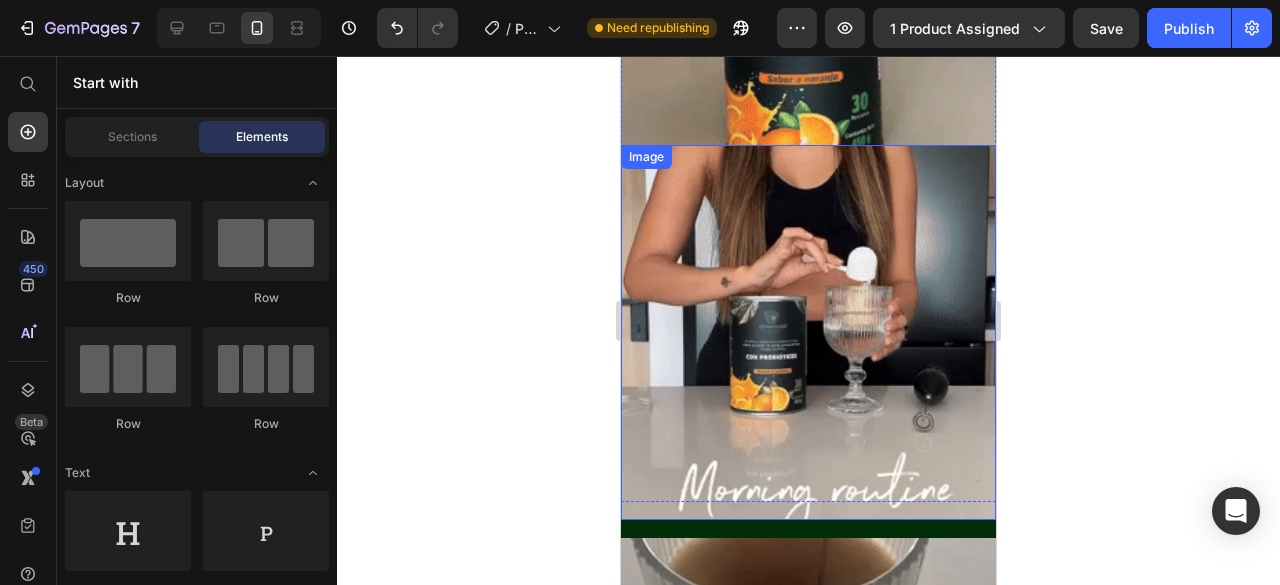 scroll, scrollTop: 4298, scrollLeft: 0, axis: vertical 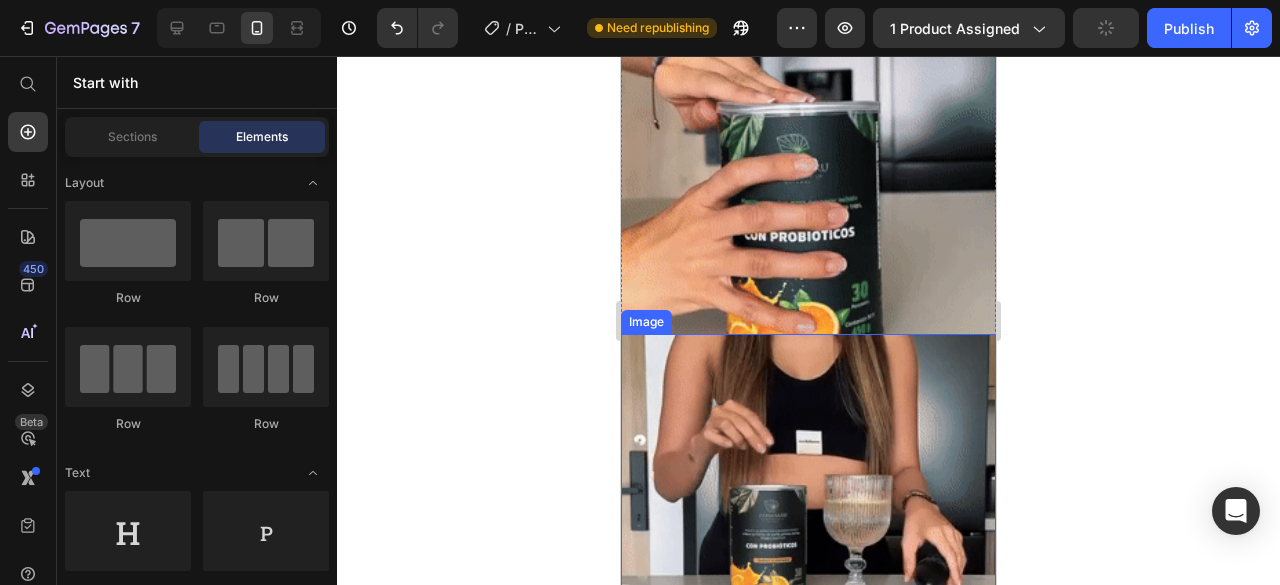 click at bounding box center [808, 521] 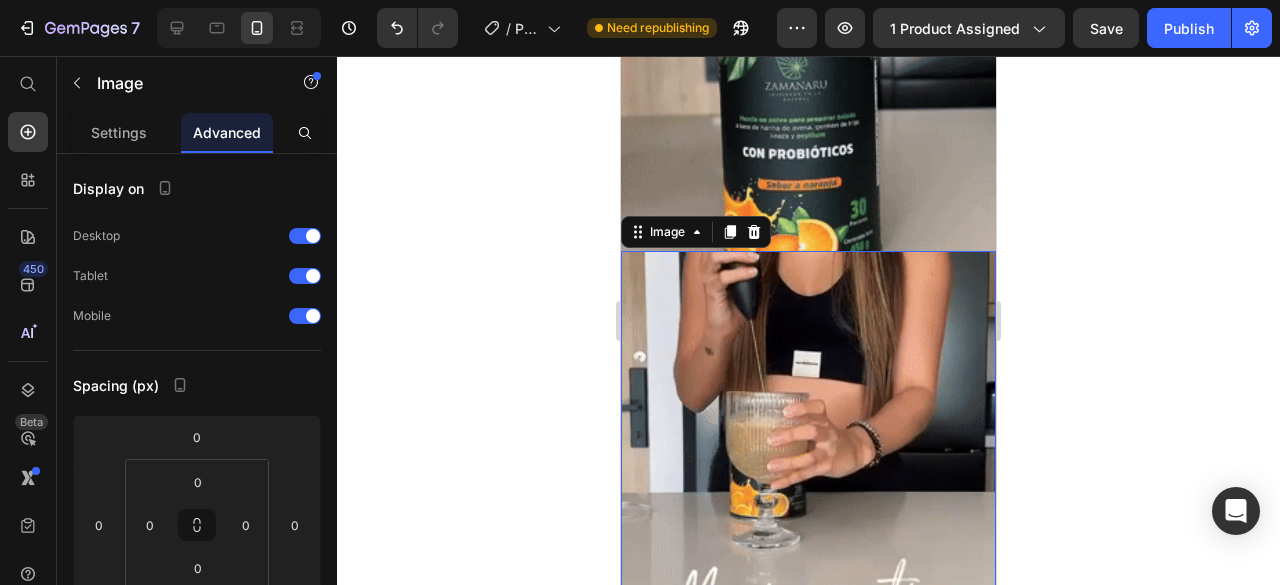 scroll, scrollTop: 4298, scrollLeft: 0, axis: vertical 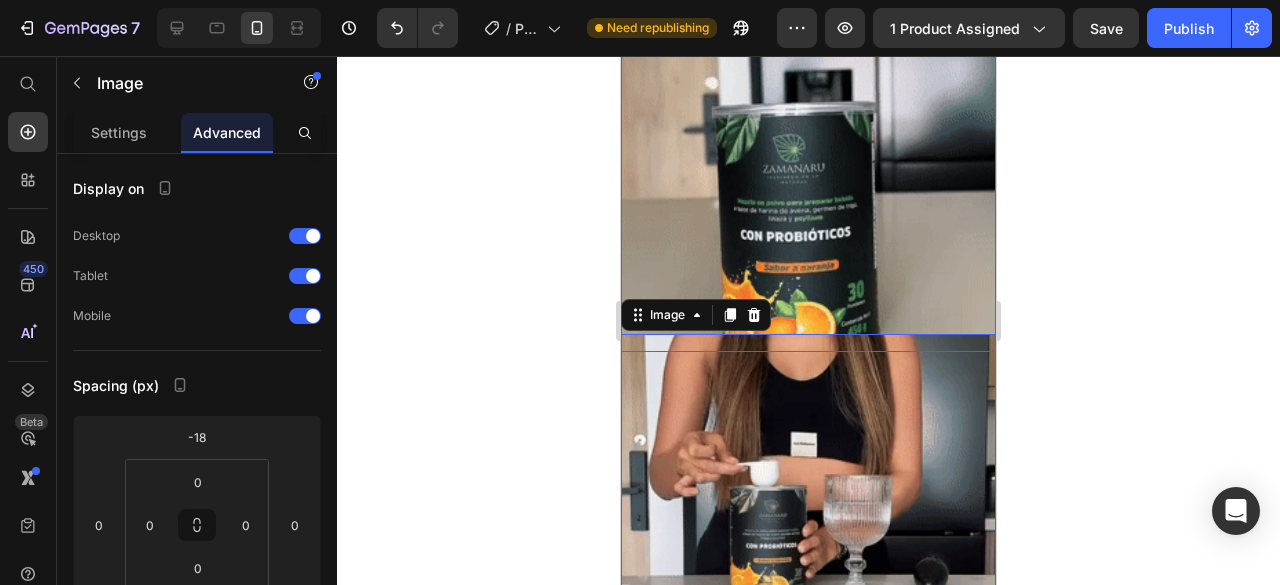 click at bounding box center (808, 164) 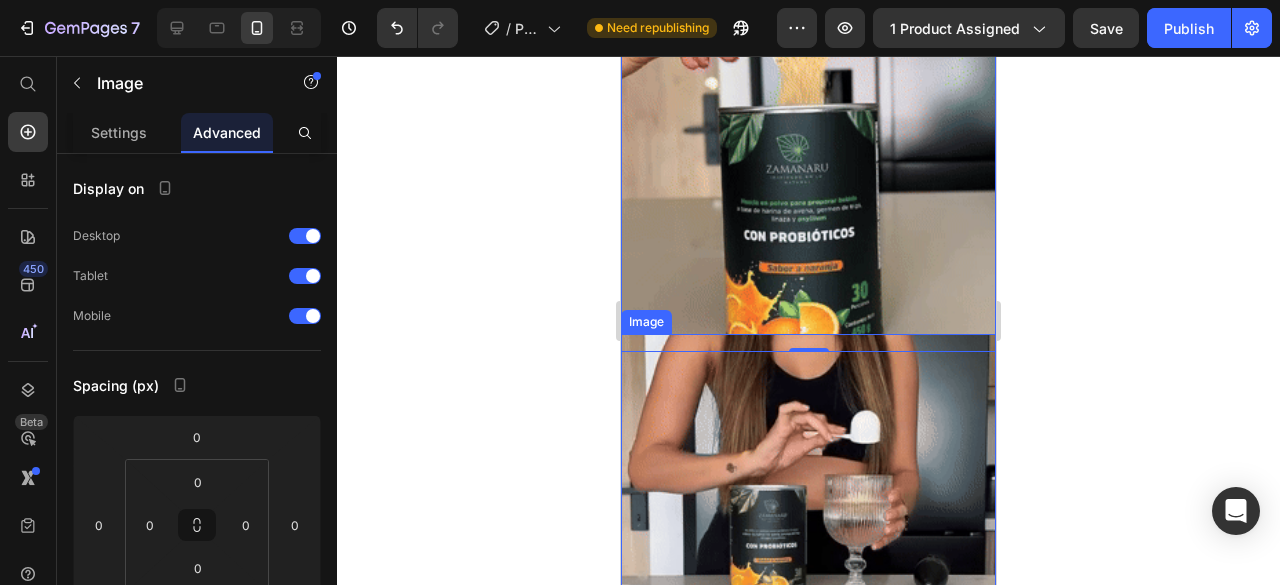 click at bounding box center (808, 521) 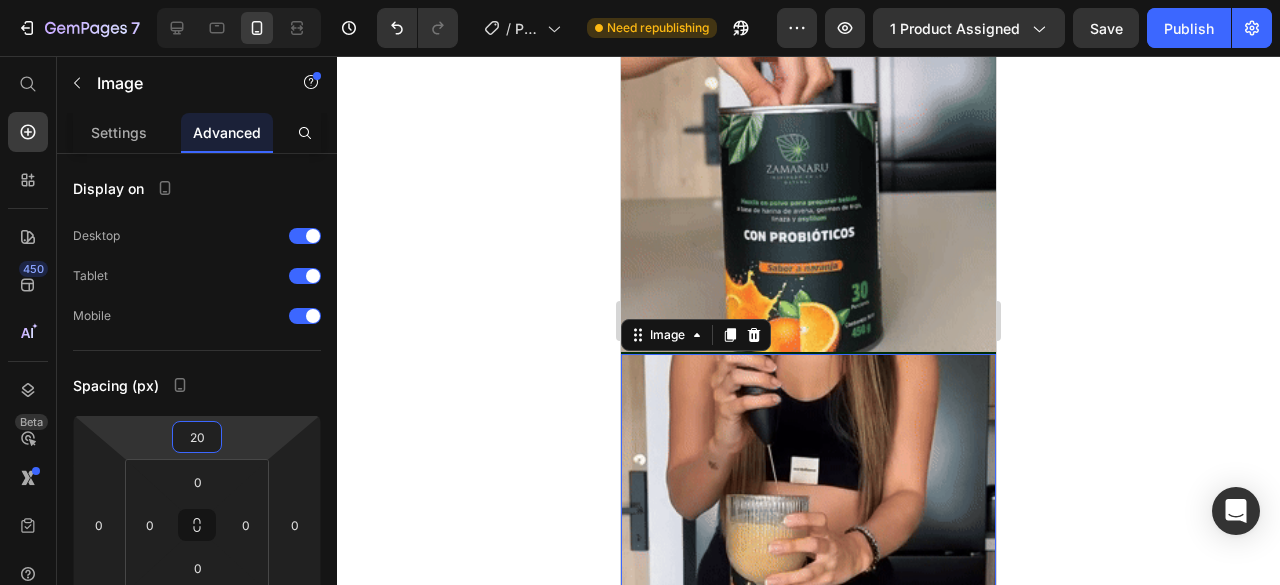 type on "18" 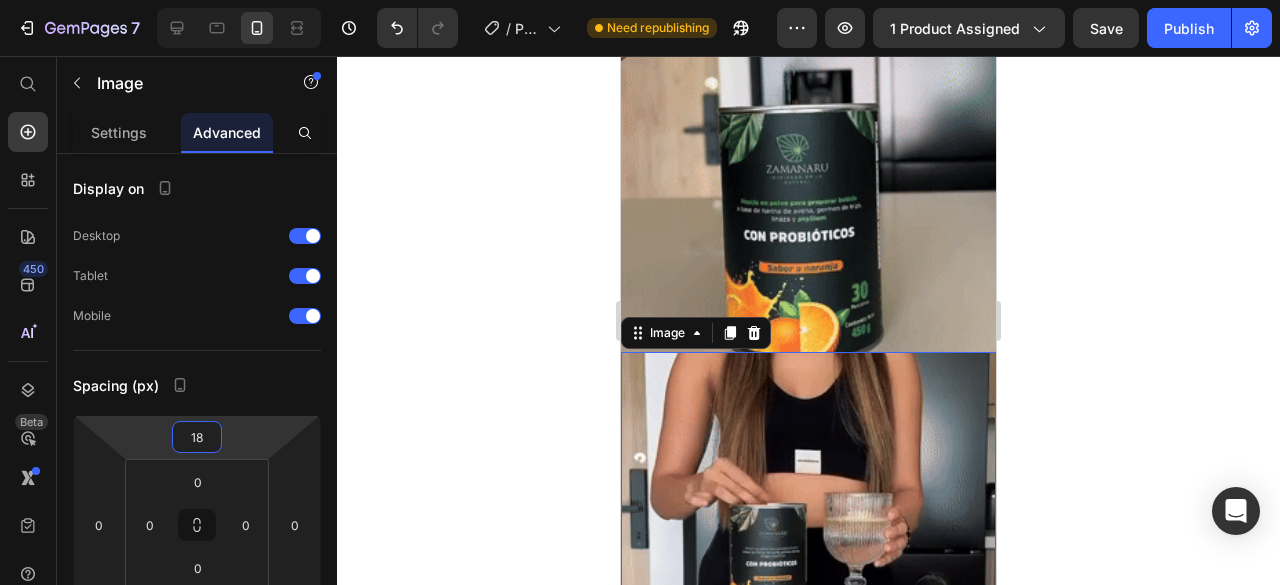 drag, startPoint x: 256, startPoint y: 444, endPoint x: 267, endPoint y: 435, distance: 14.21267 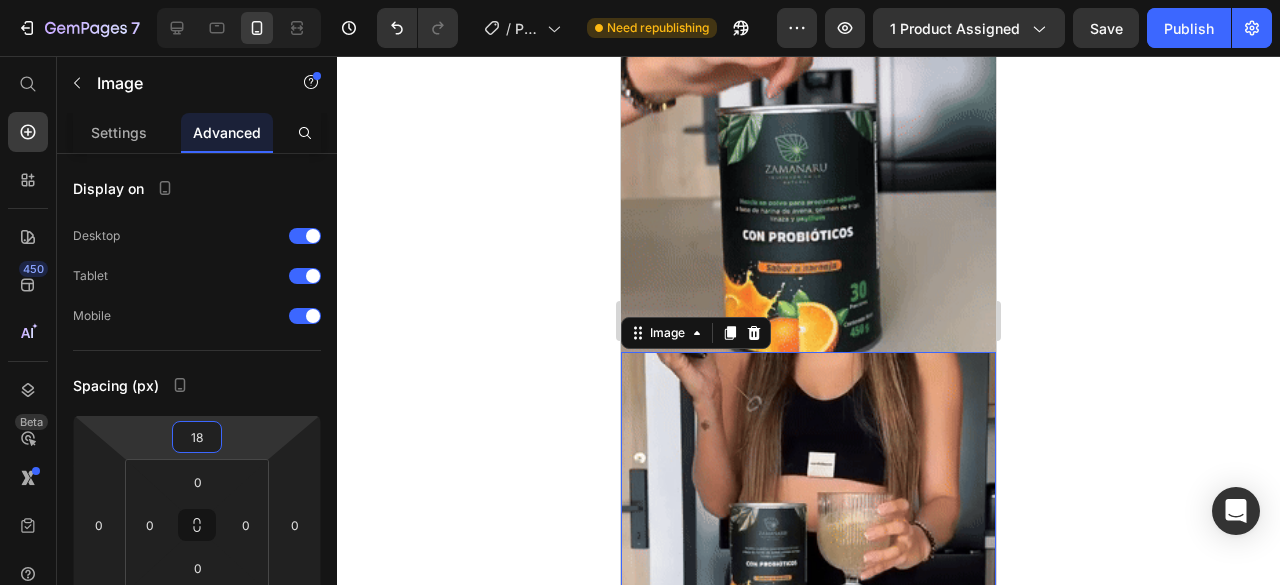 click on "7   /  Product Page - [DATE] 16:58:32 Need republishing Preview 1 product assigned  Save   Publish  450 Beta Start with Sections Elements Hero Section Product Detail Brands Trusted Badges Guarantee Product Breakdown How to use Testimonials Compare Bundle FAQs Social Proof Brand Story Product List Collection Blog List Contact Sticky Add to Cart Custom Footer Browse Library 450 Layout
Row
Row
Row
Row Text
Heading
Text Block Button
Button
Button
Sticky Back to top Media
Image" at bounding box center (640, 0) 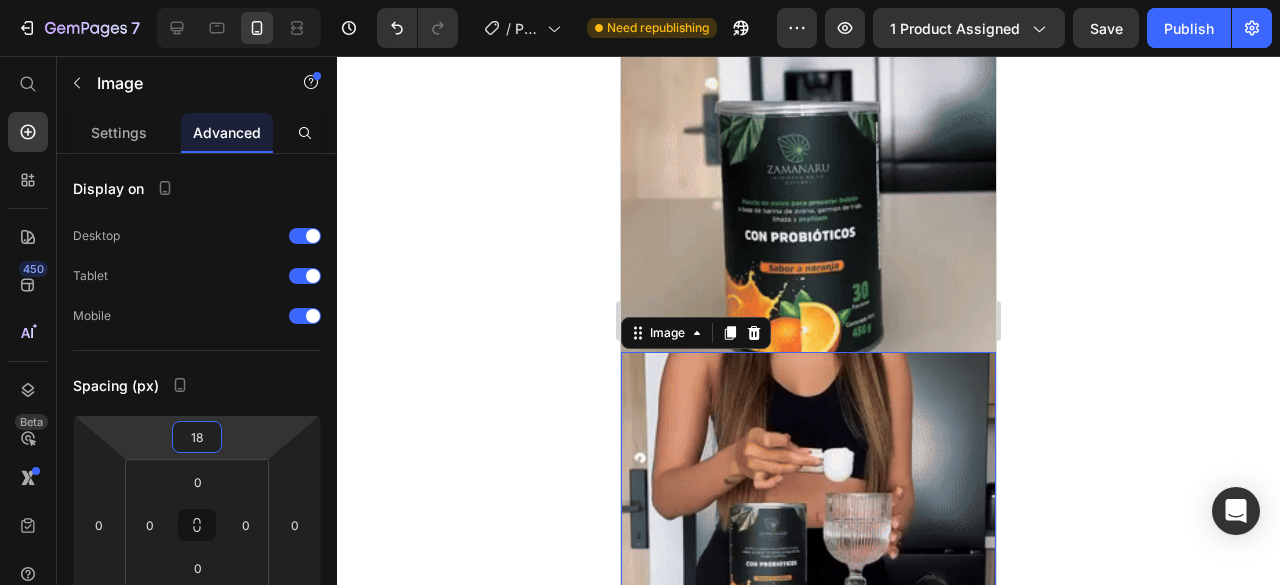click 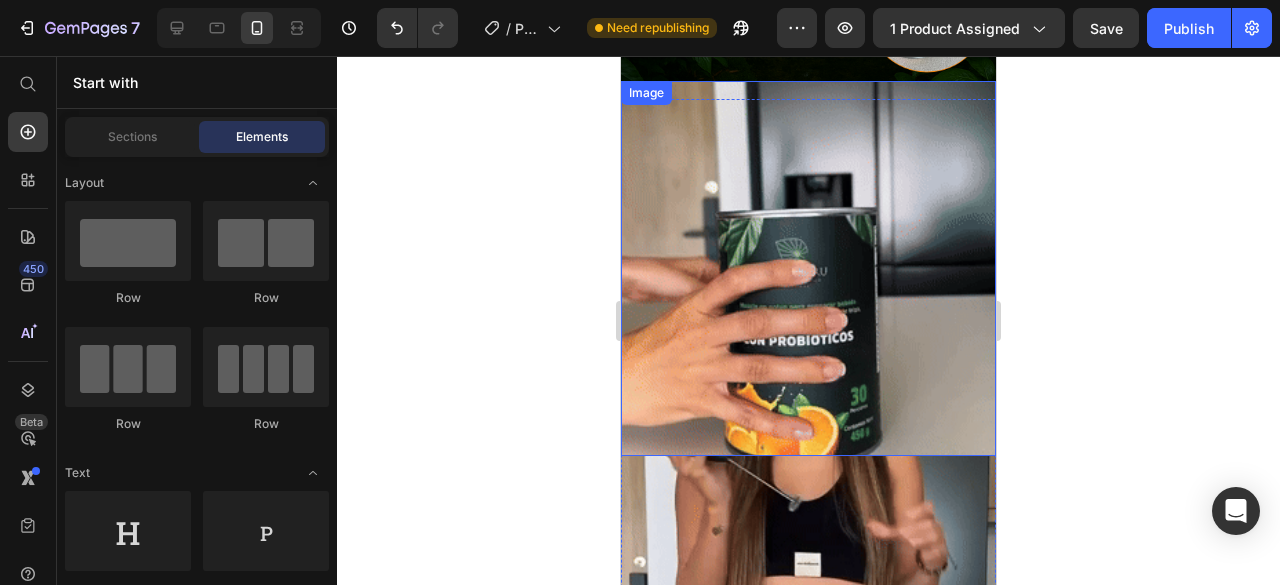scroll, scrollTop: 3998, scrollLeft: 0, axis: vertical 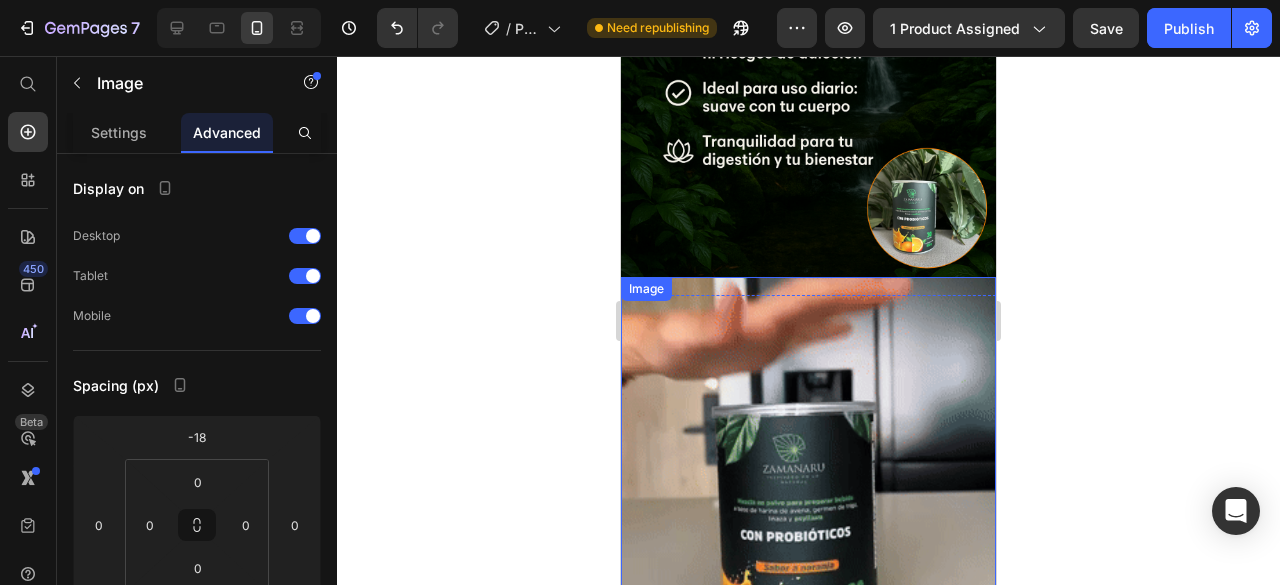 click at bounding box center (808, 464) 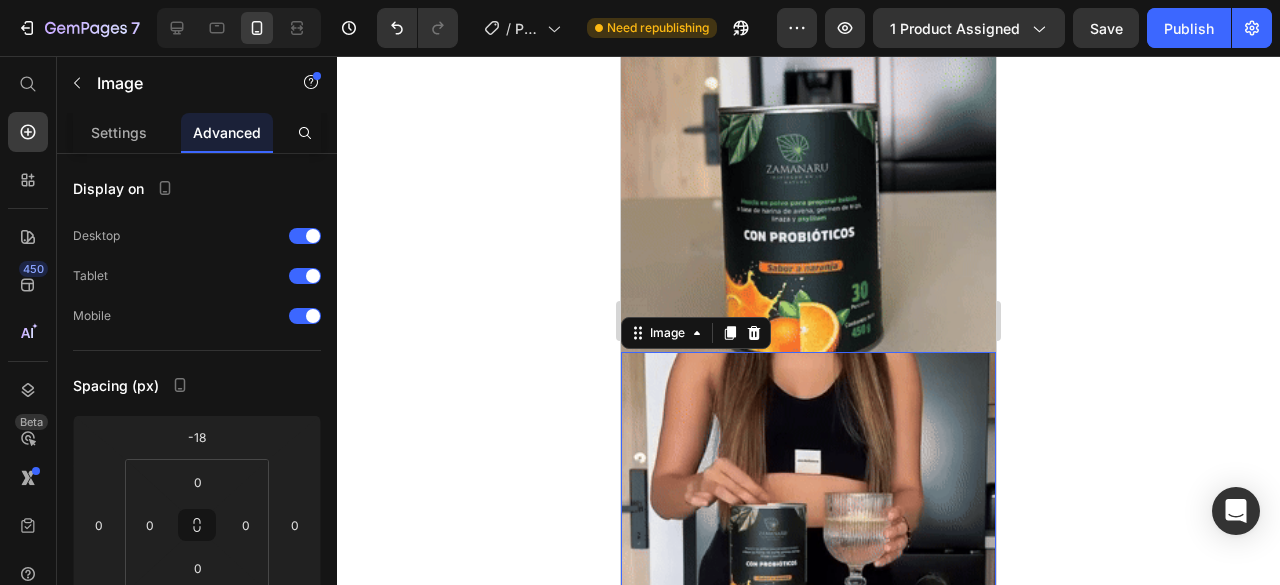 click at bounding box center (808, 539) 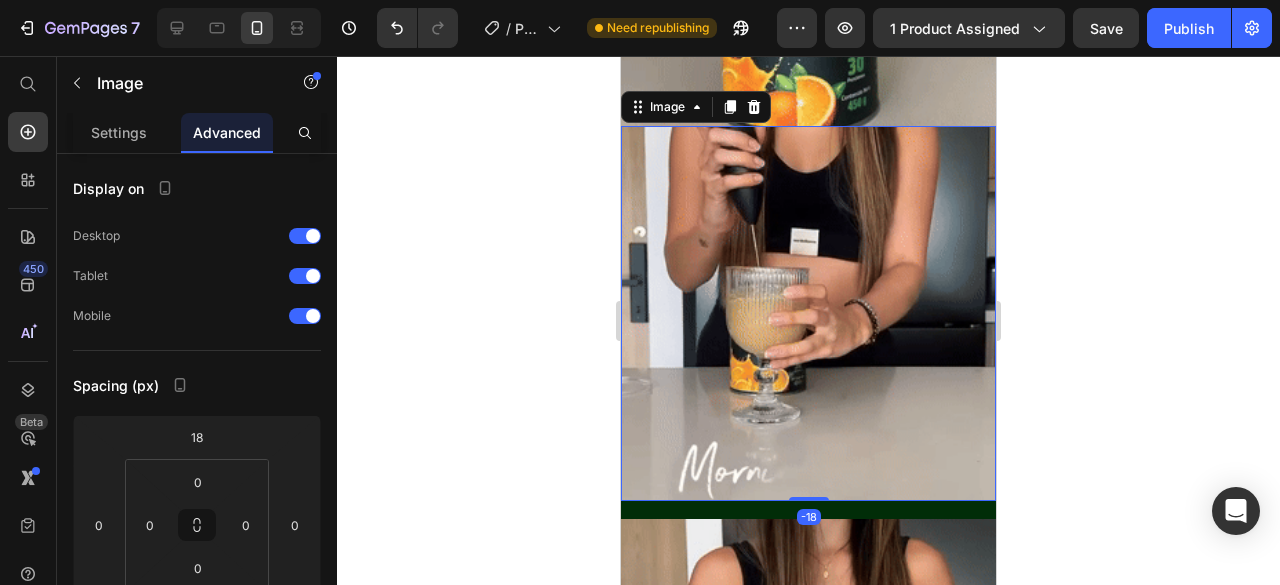 scroll, scrollTop: 4698, scrollLeft: 0, axis: vertical 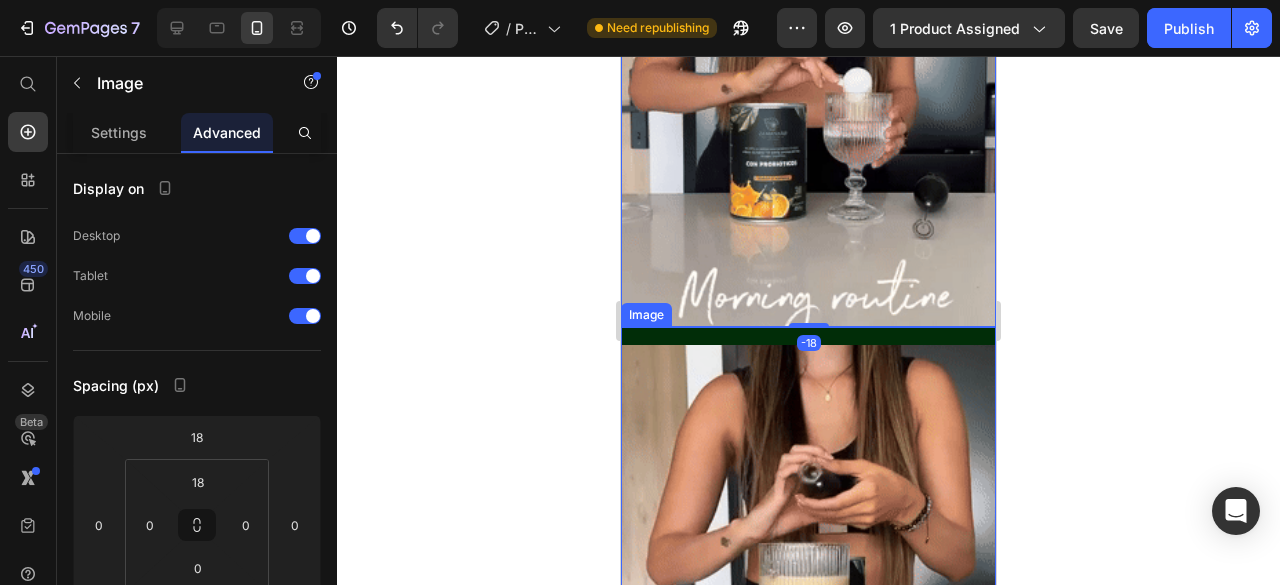 click at bounding box center (808, 523) 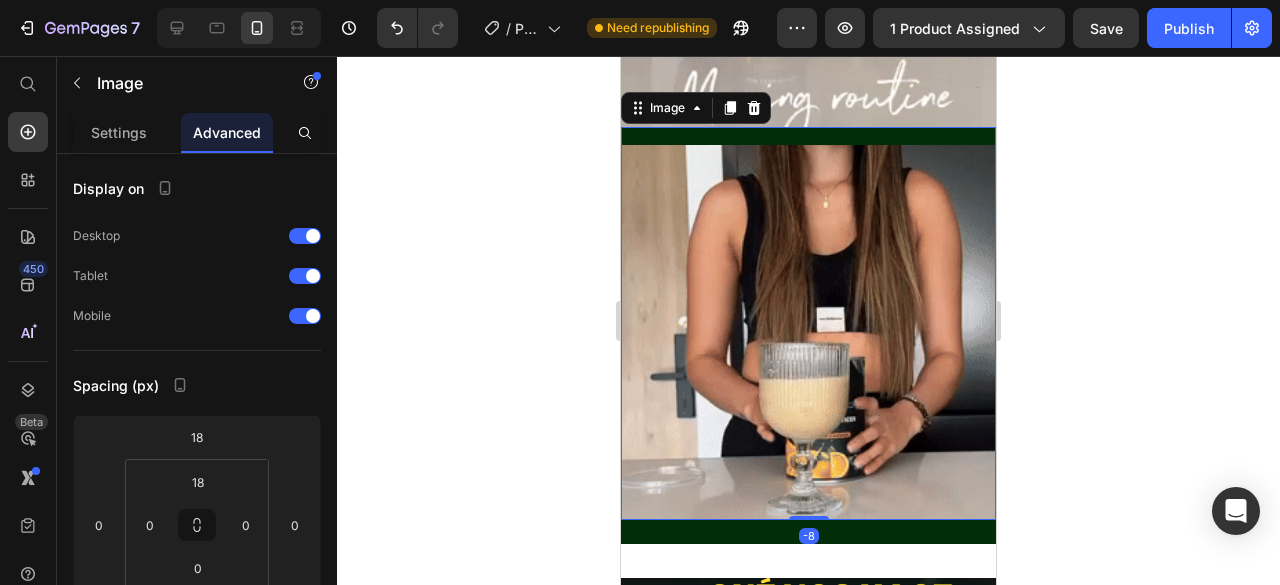 scroll, scrollTop: 4998, scrollLeft: 0, axis: vertical 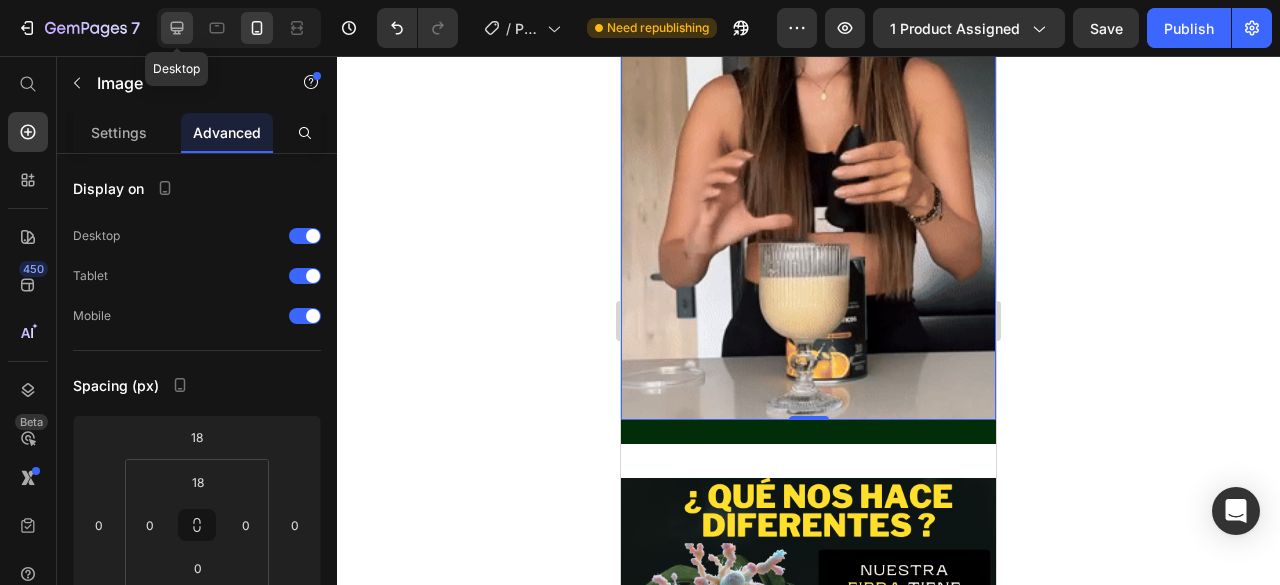 click 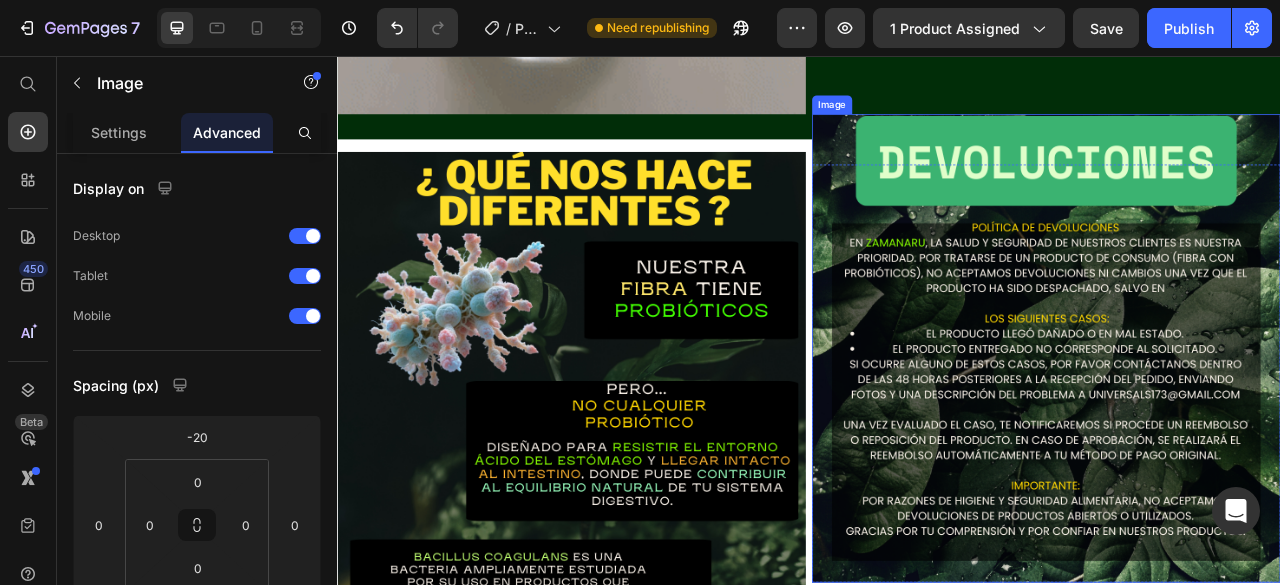 scroll, scrollTop: 4920, scrollLeft: 0, axis: vertical 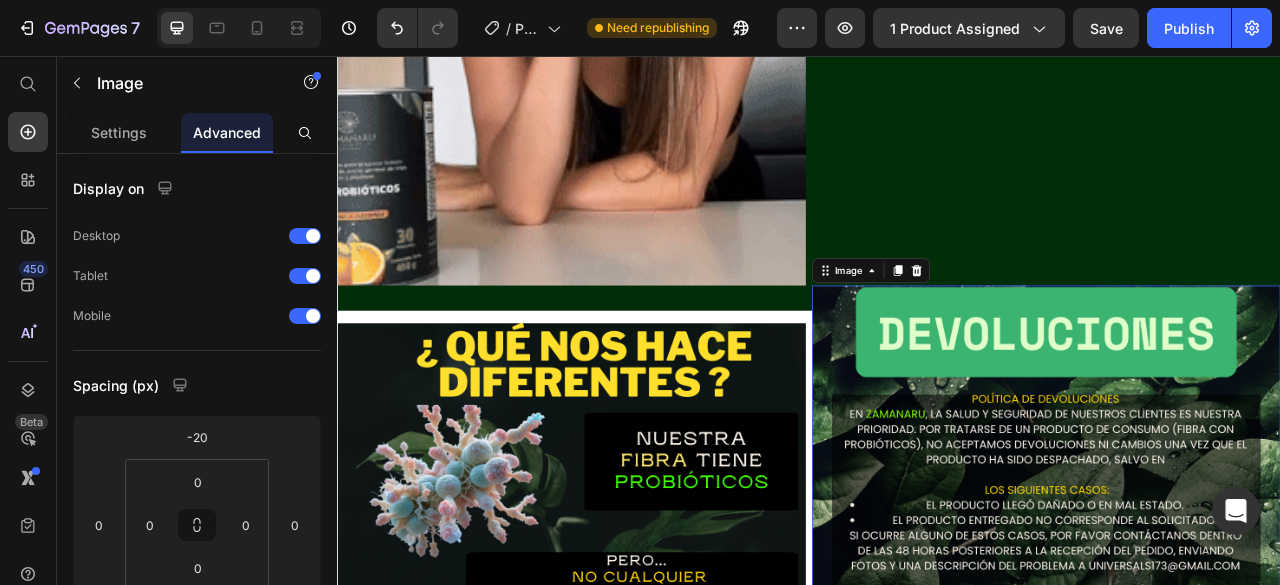 click at bounding box center (1239, 646) 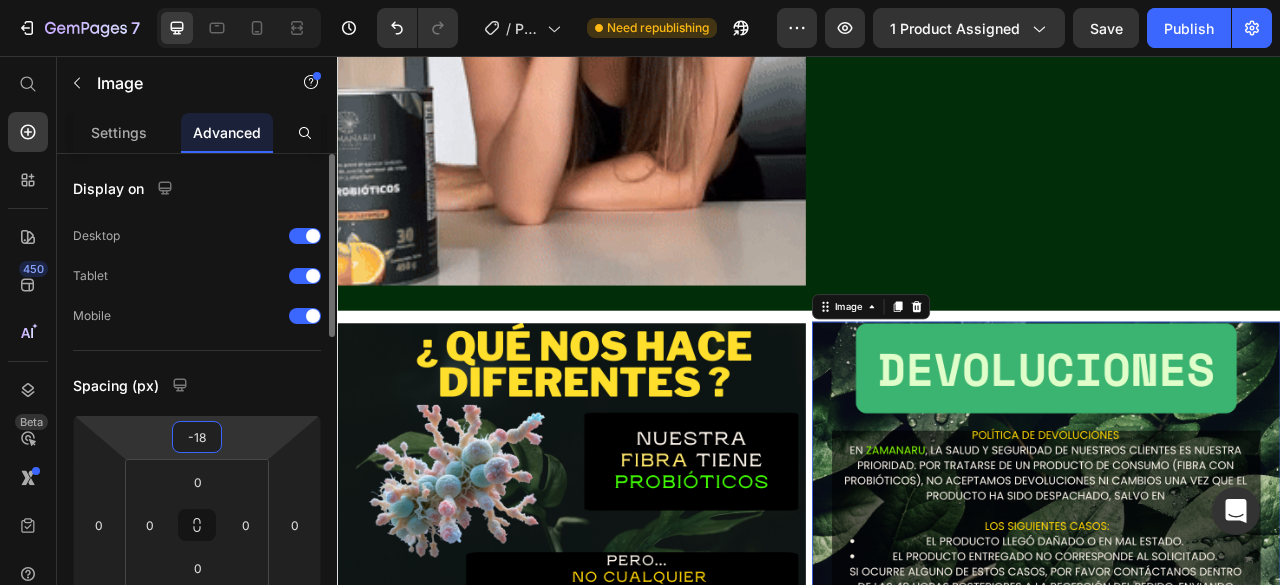 drag, startPoint x: 241, startPoint y: 441, endPoint x: 242, endPoint y: 415, distance: 26.019224 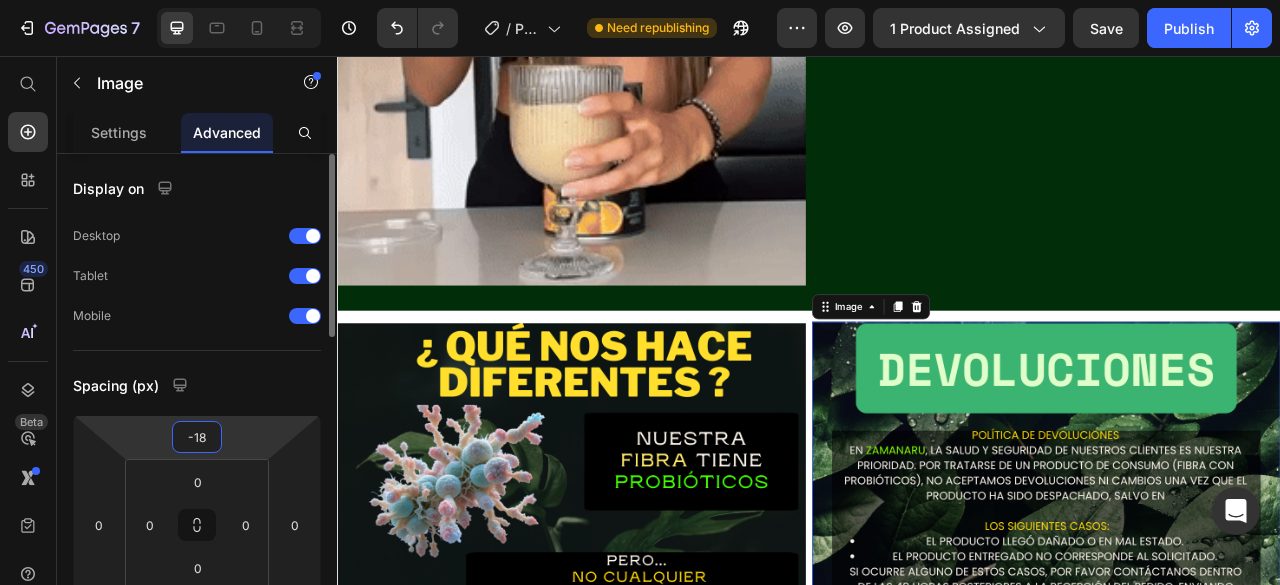 click on "7   /  Product Page - [DATE] 16:58:32 Need republishing Preview 1 product assigned  Save   Publish  450 Beta Start with Sections Elements Hero Section Product Detail Brands Trusted Badges Guarantee Product Breakdown How to use Testimonials Compare Bundle FAQs Social Proof Brand Story Product List Collection Blog List Contact Sticky Add to Cart Custom Footer Browse Library 450 Layout
Row
Row
Row
Row Text
Heading
Text Block Button
Button
Button
Sticky Back to top Media
Image" at bounding box center [640, 0] 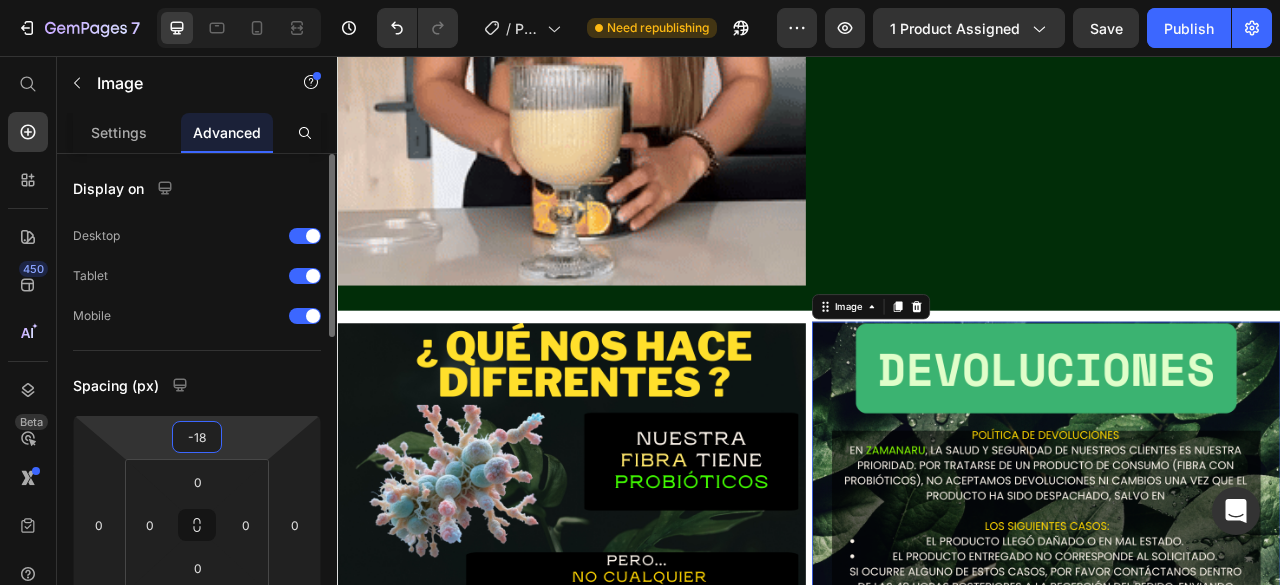 type on "-16" 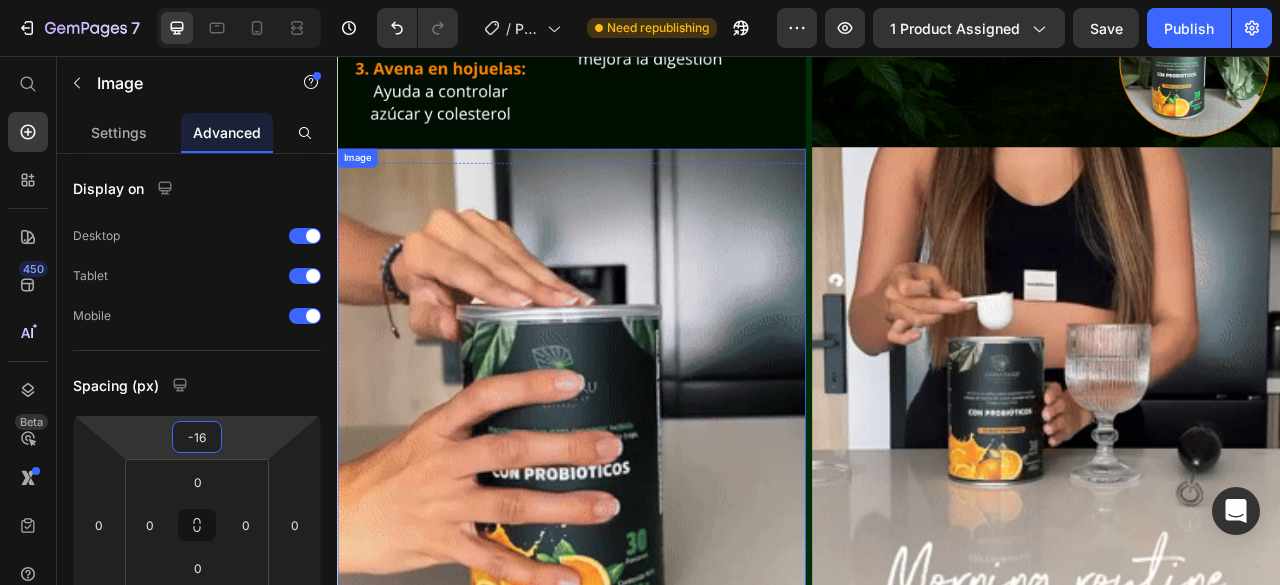 scroll, scrollTop: 3820, scrollLeft: 0, axis: vertical 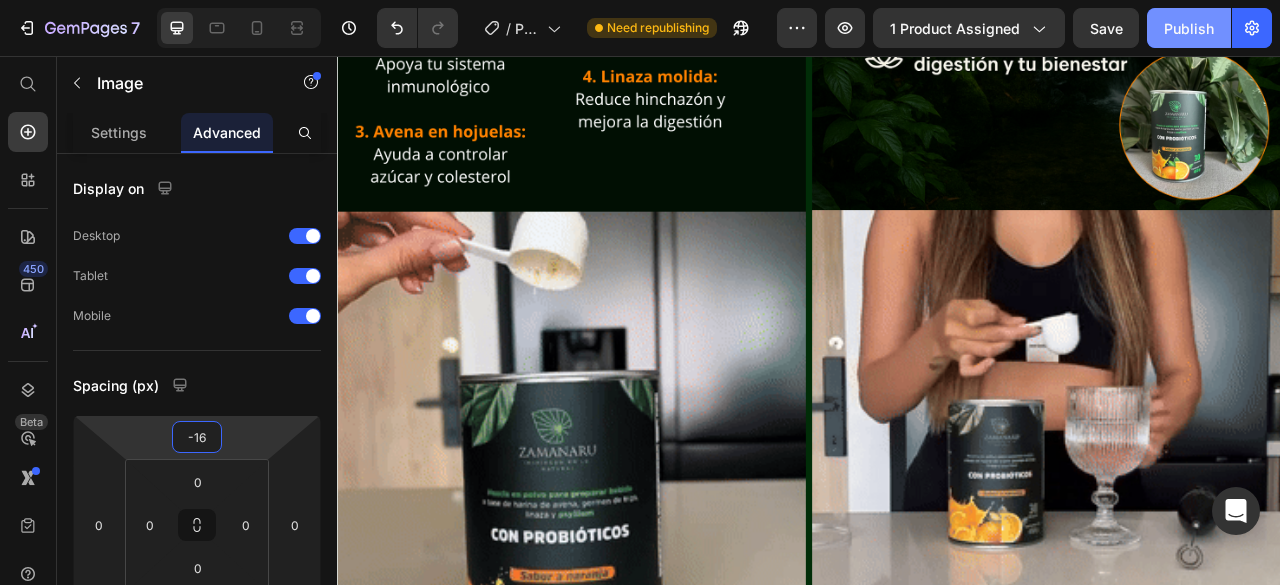 click on "Publish" at bounding box center [1189, 28] 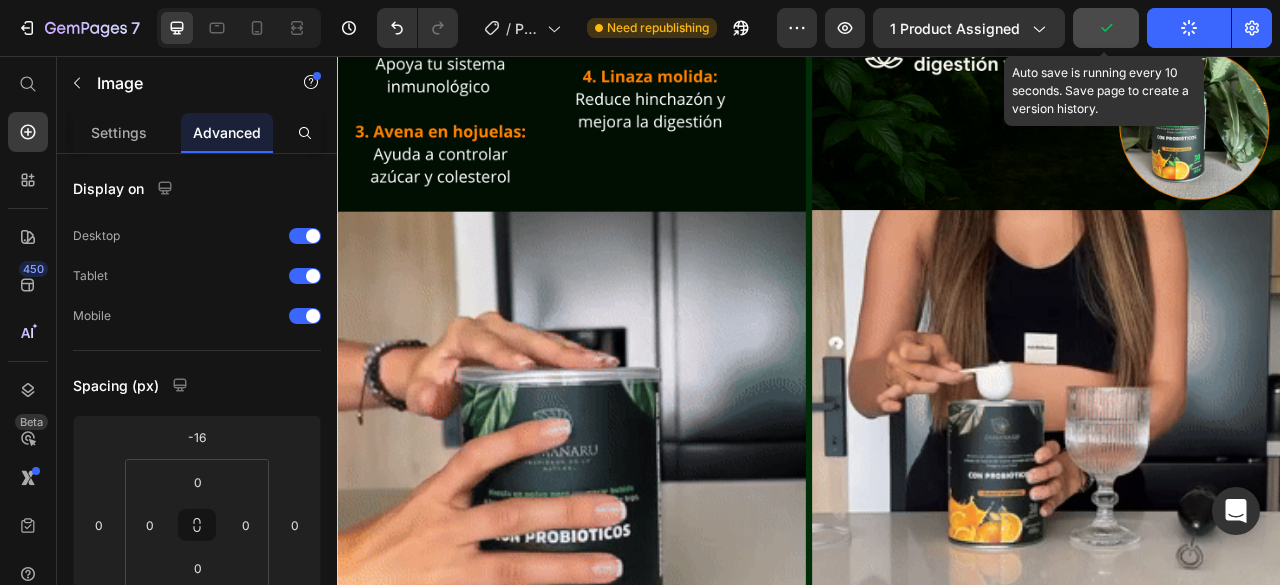 click 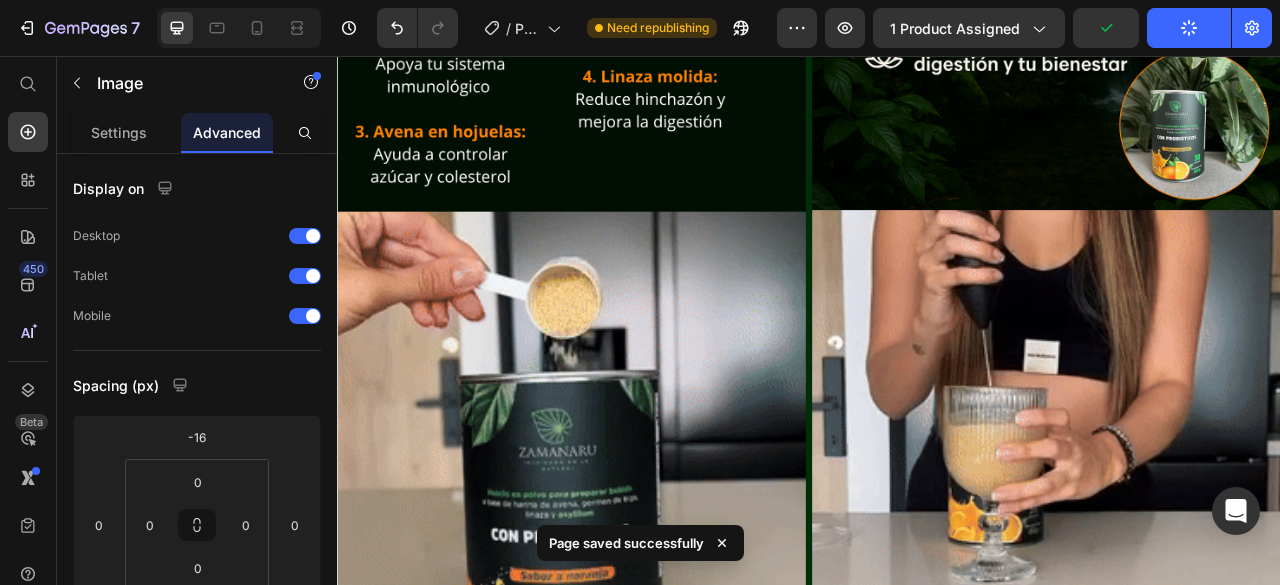 click on "Publish" 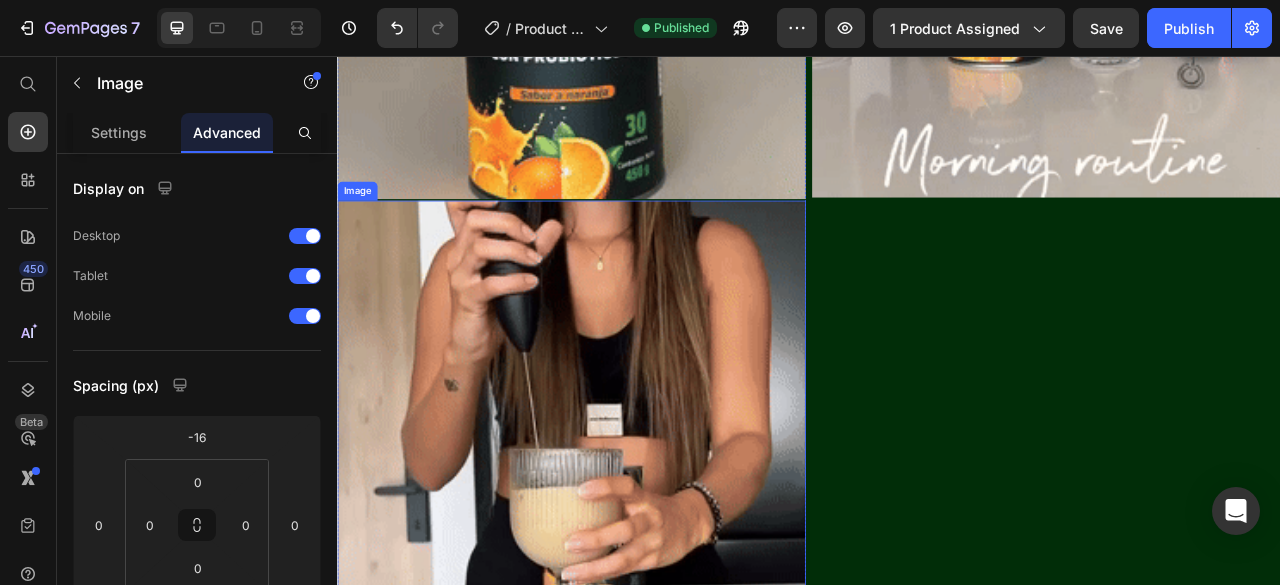 scroll, scrollTop: 4420, scrollLeft: 0, axis: vertical 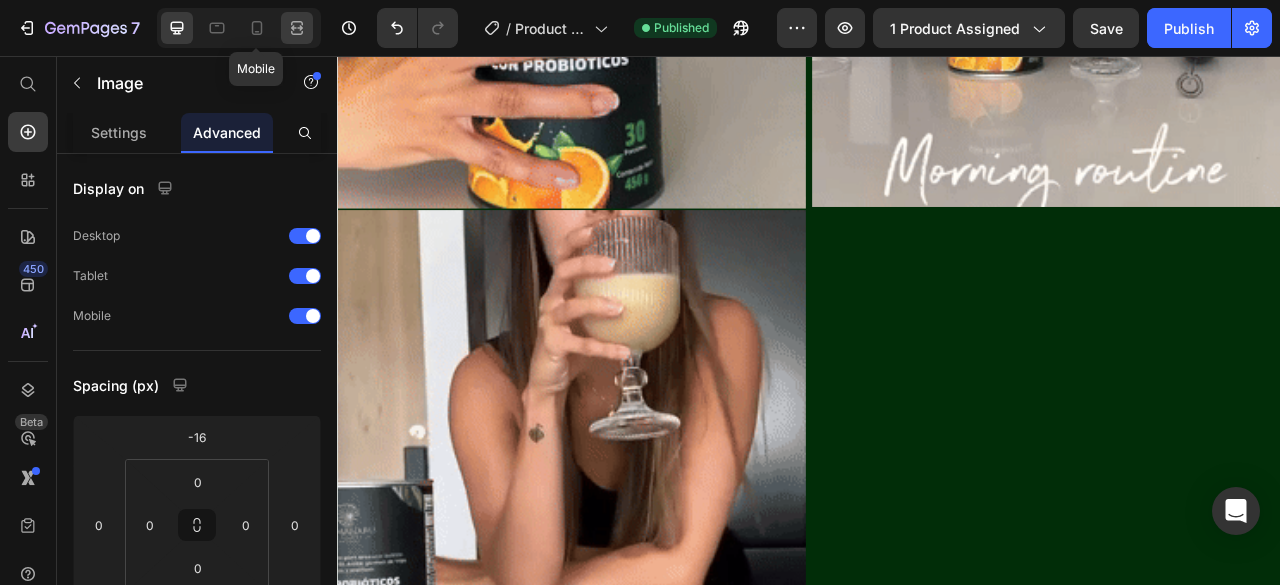 drag, startPoint x: 260, startPoint y: 31, endPoint x: 280, endPoint y: 39, distance: 21.540659 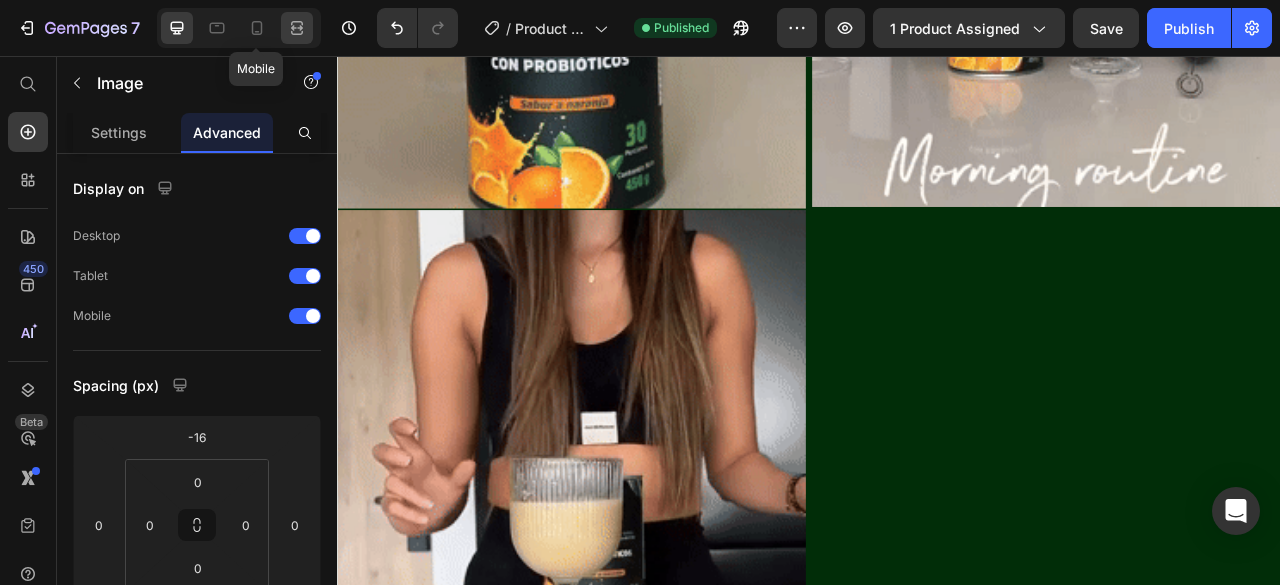 click 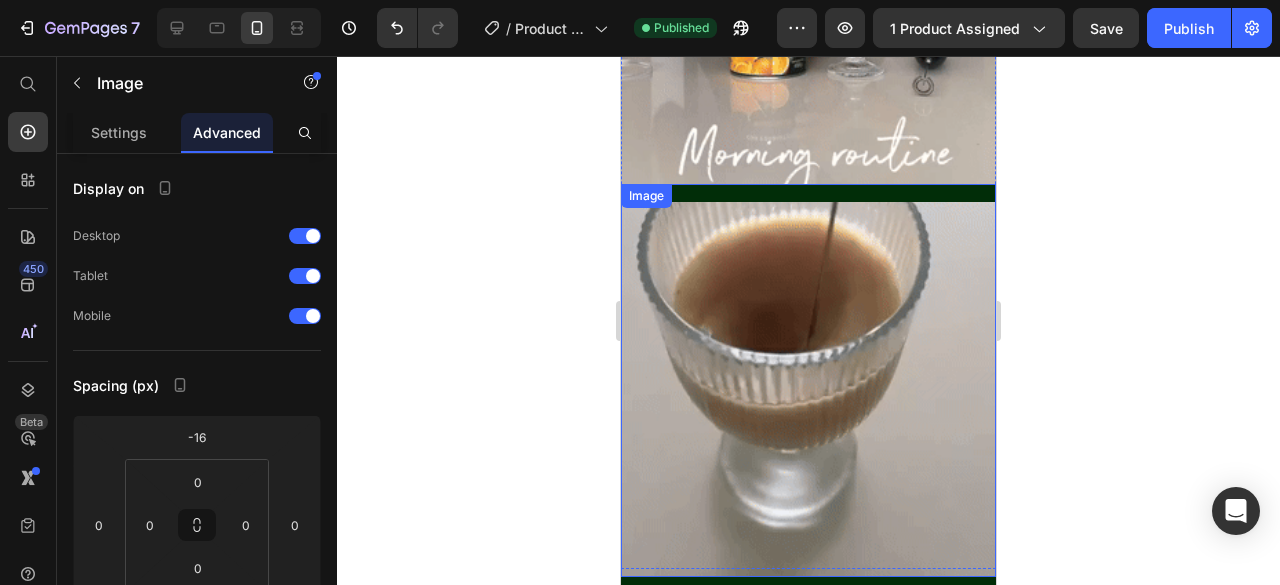 scroll, scrollTop: 4778, scrollLeft: 0, axis: vertical 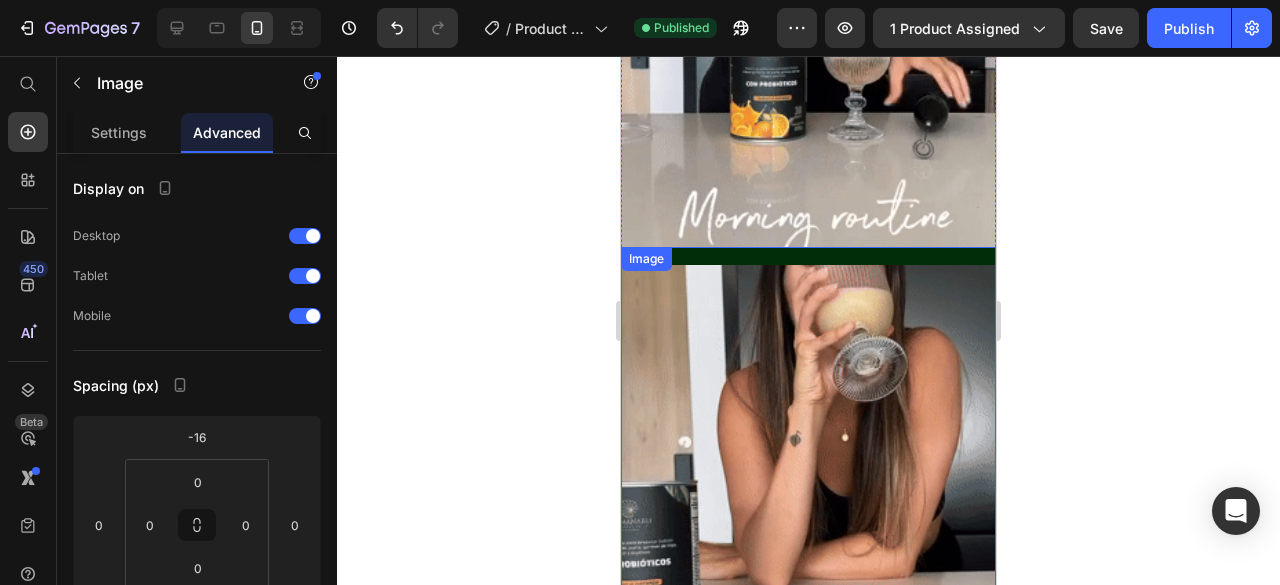 click at bounding box center (808, 443) 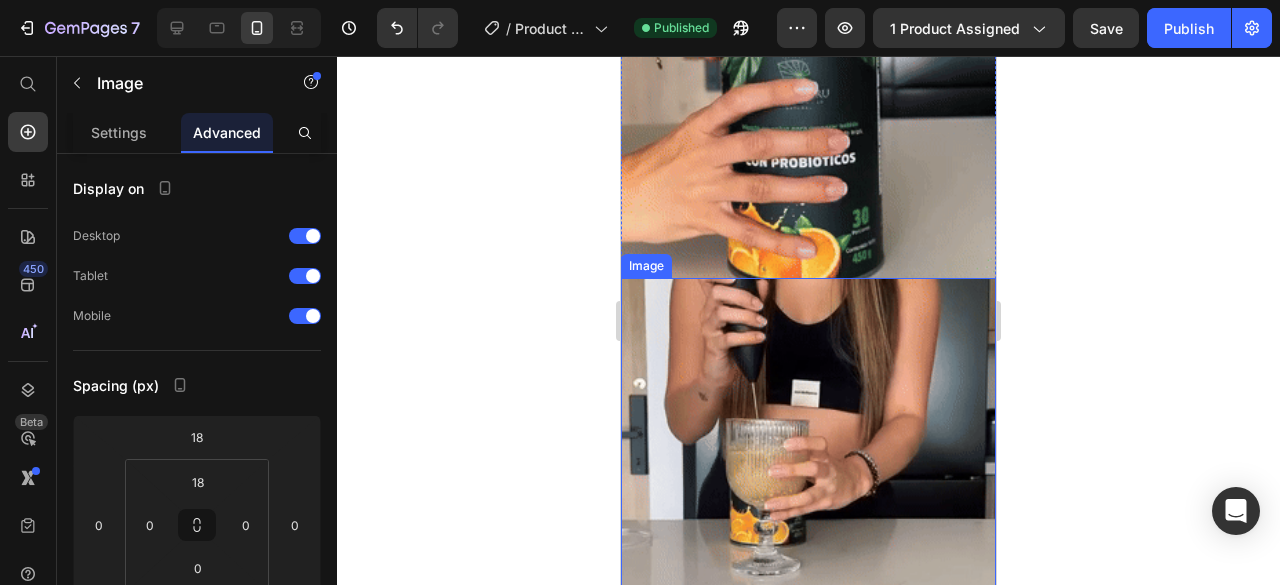 scroll, scrollTop: 4478, scrollLeft: 0, axis: vertical 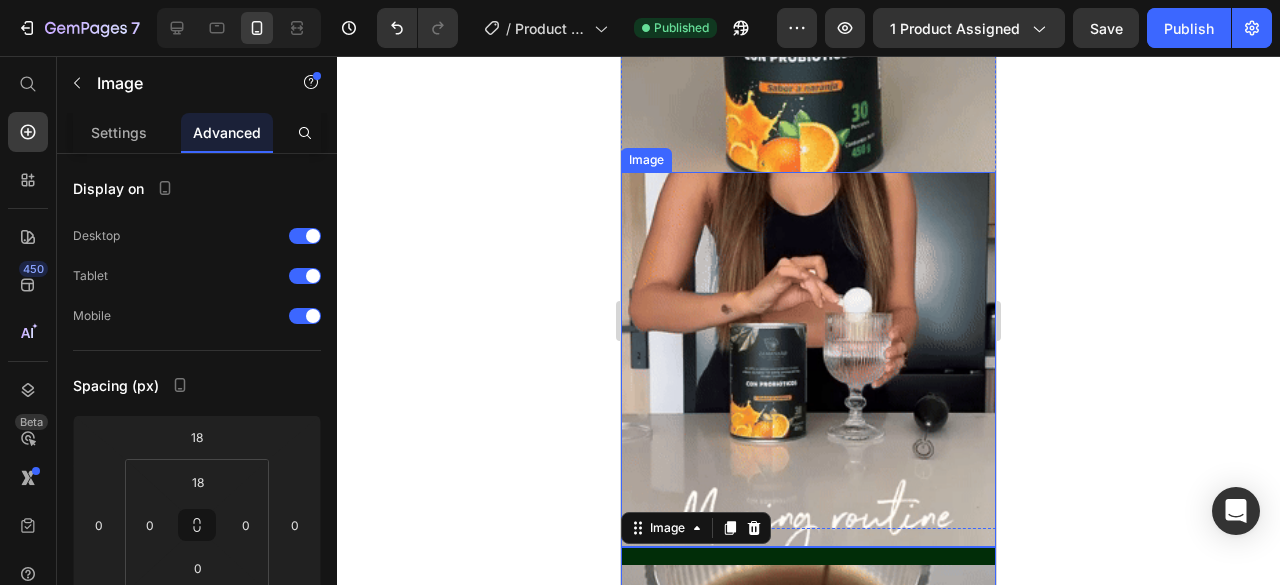 click at bounding box center [808, 359] 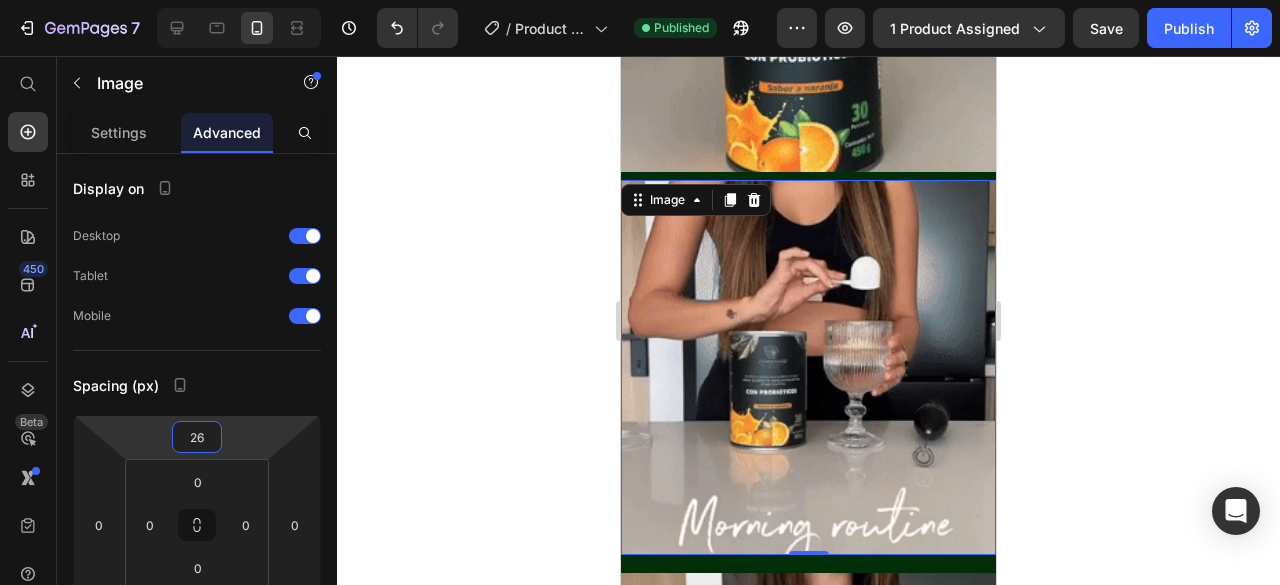 type on "24" 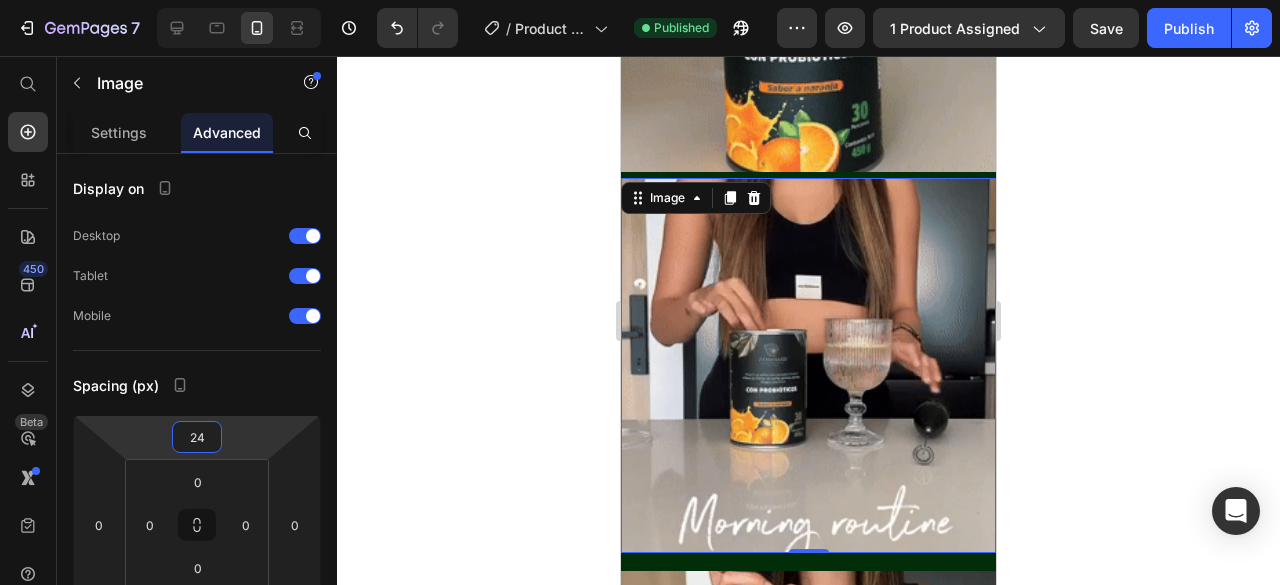 click on "7   /  Product Page - [DATE] 16:58:32 Published Preview 1 product assigned  Save   Publish  450 Beta Start with Sections Elements Hero Section Product Detail Brands Trusted Badges Guarantee Product Breakdown How to use Testimonials Compare Bundle FAQs Social Proof Brand Story Product List Collection Blog List Contact Sticky Add to Cart Custom Footer Browse Library 450 Layout
Row
Row
Row
Row Text
Heading
Text Block Button
Button
Button
Sticky Back to top Media" at bounding box center [640, 0] 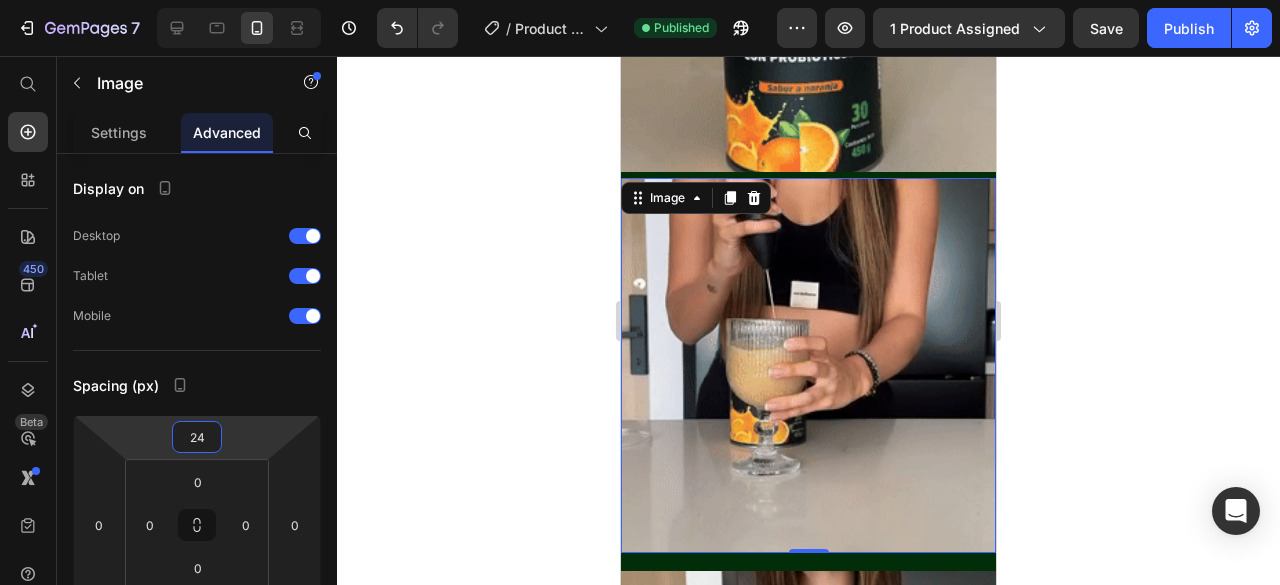 scroll, scrollTop: 4578, scrollLeft: 0, axis: vertical 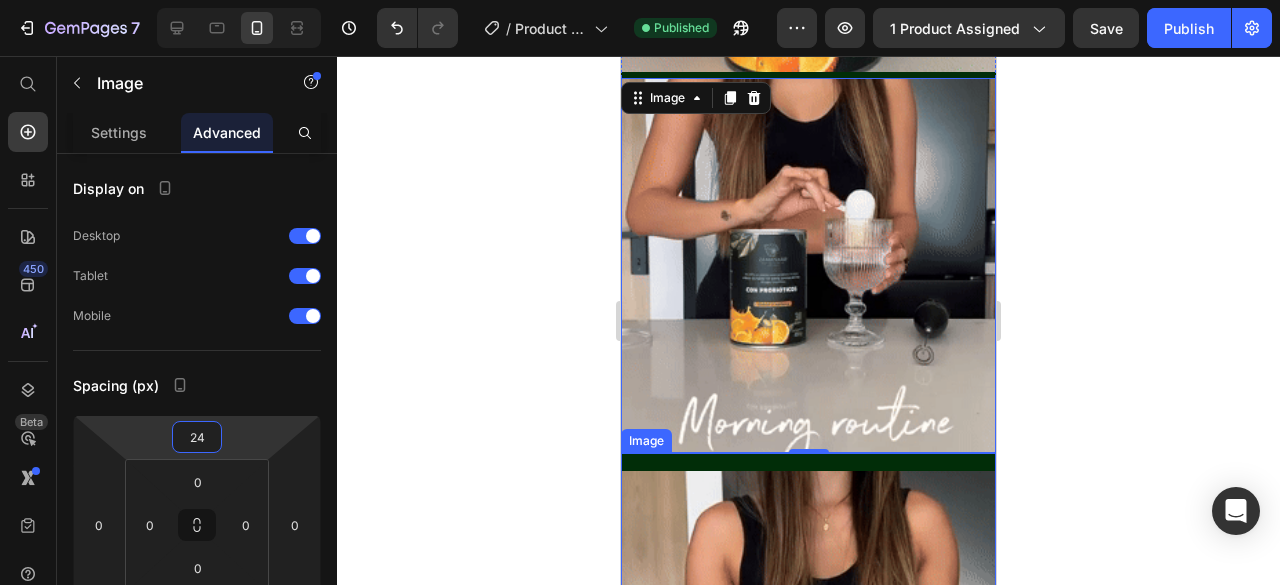 click at bounding box center (808, 649) 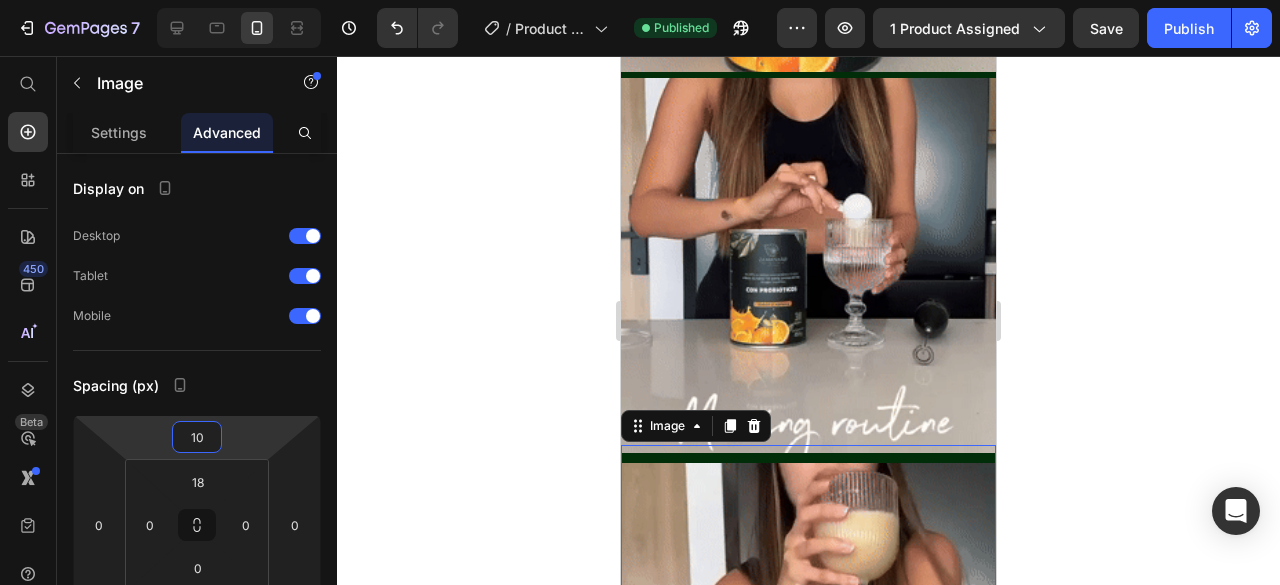 type on "8" 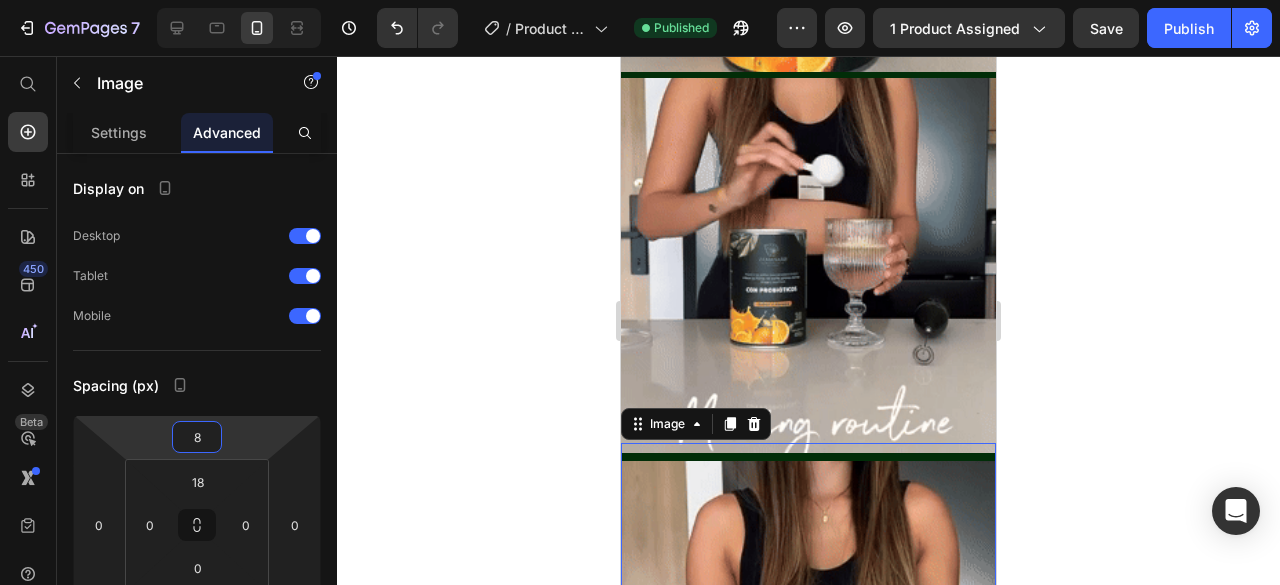 click on "7   /  Product Page - [DATE] 16:58:32 Published Preview 1 product assigned  Save   Publish  450 Beta Start with Sections Elements Hero Section Product Detail Brands Trusted Badges Guarantee Product Breakdown How to use Testimonials Compare Bundle FAQs Social Proof Brand Story Product List Collection Blog List Contact Sticky Add to Cart Custom Footer Browse Library 450 Layout
Row
Row
Row
Row Text
Heading
Text Block Button
Button
Button
Sticky Back to top Media" at bounding box center (640, 0) 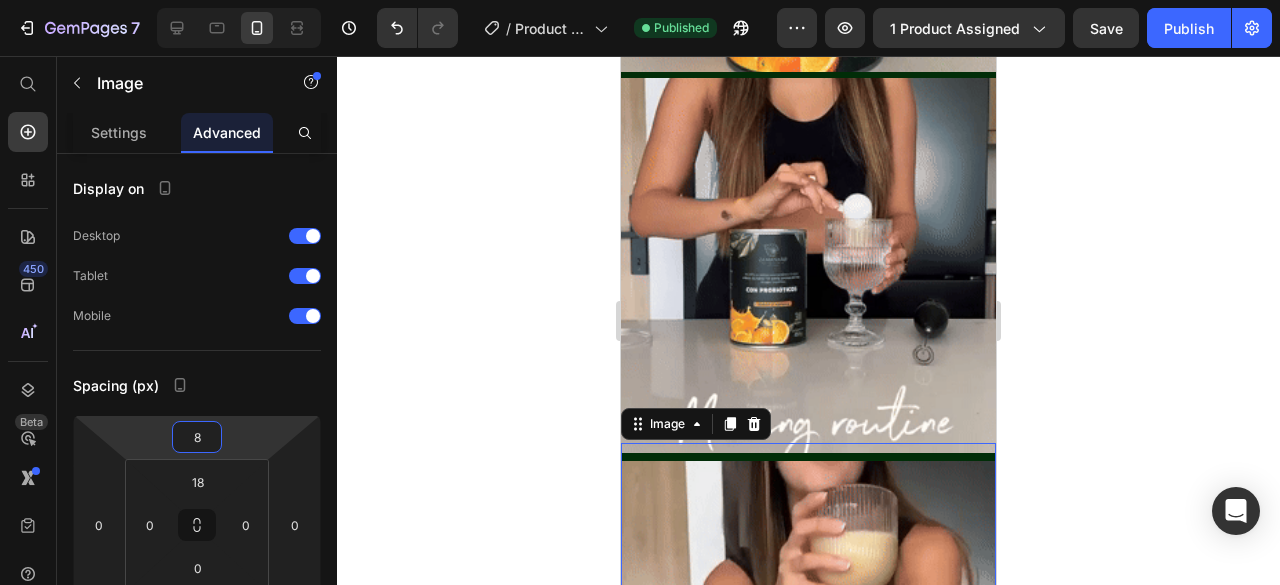 click 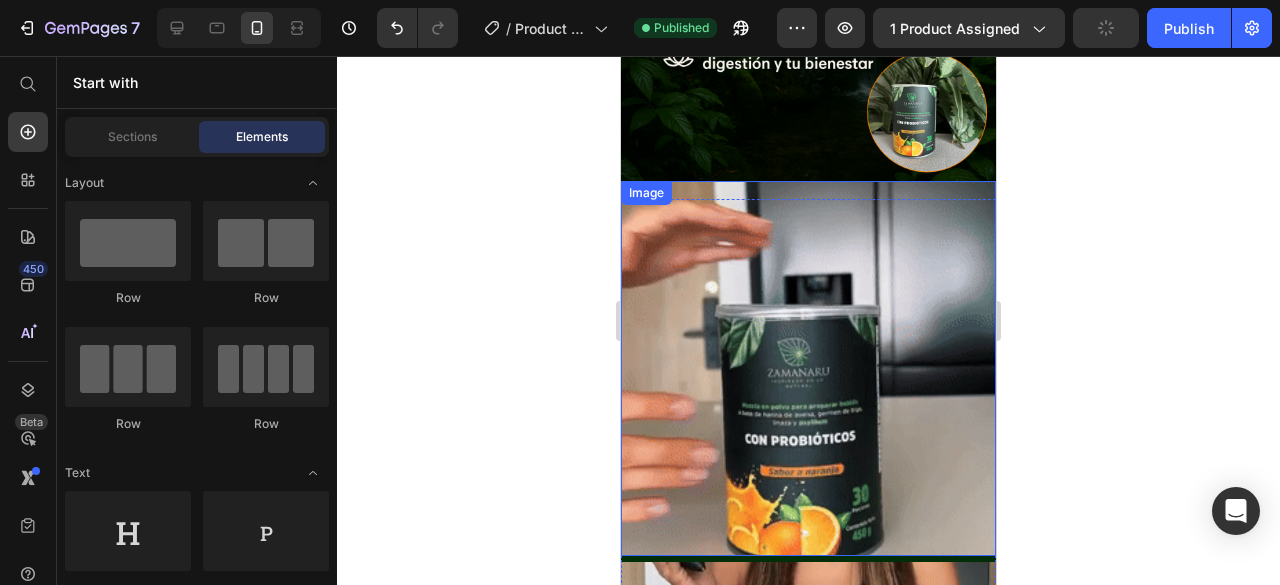 scroll, scrollTop: 3978, scrollLeft: 0, axis: vertical 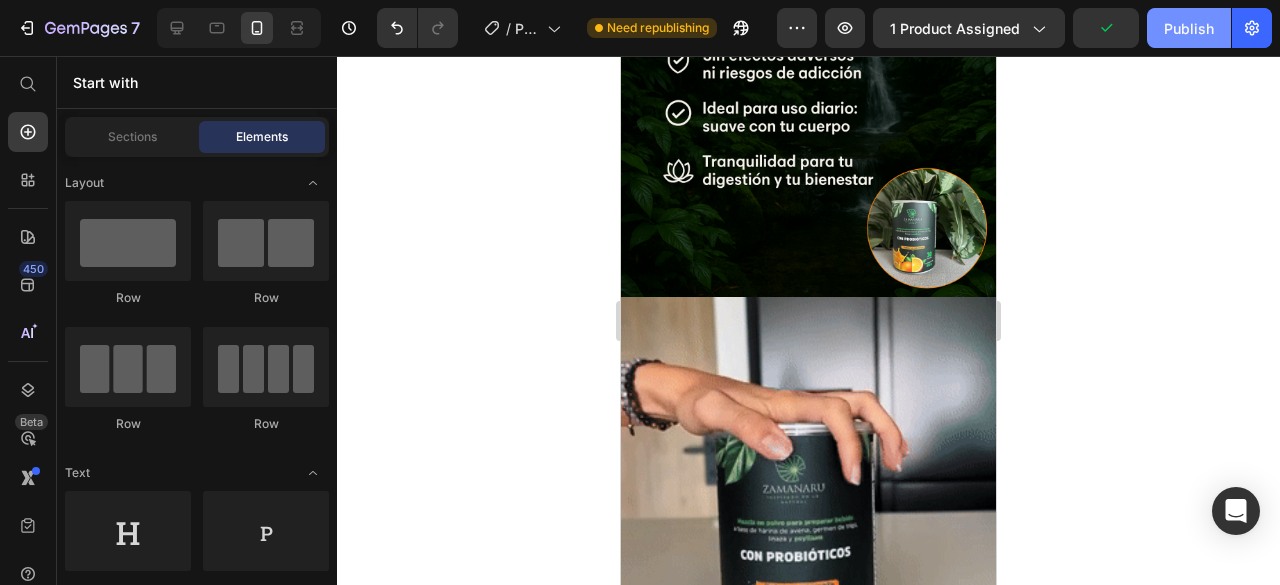 click on "Publish" at bounding box center [1189, 28] 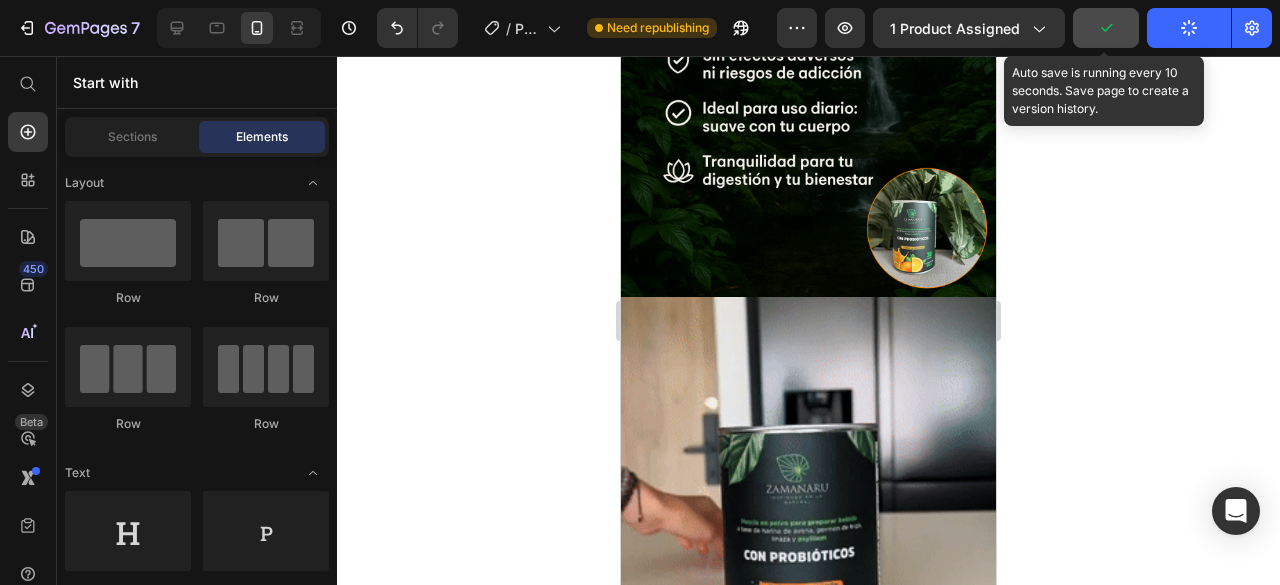 click 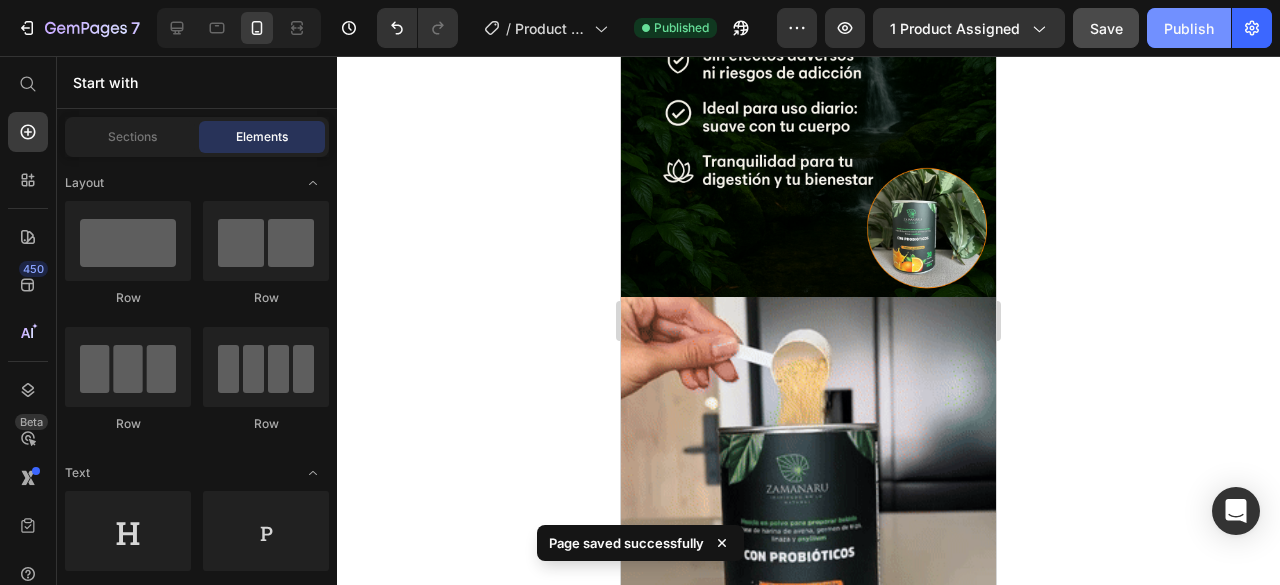 click on "Publish" at bounding box center [1189, 28] 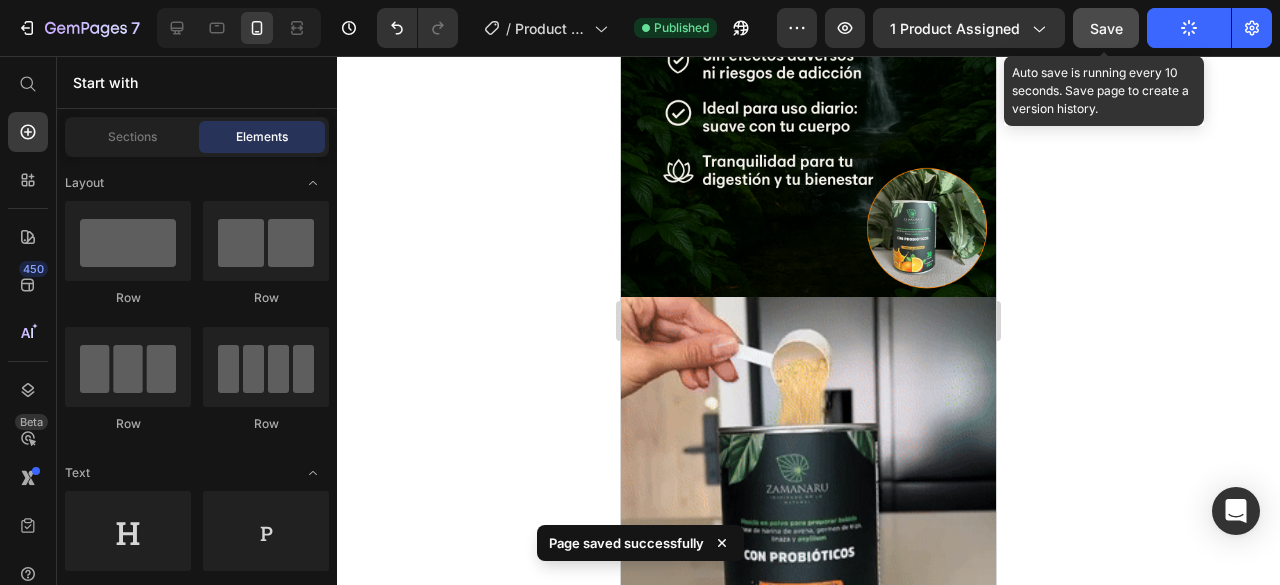 click on "Save" 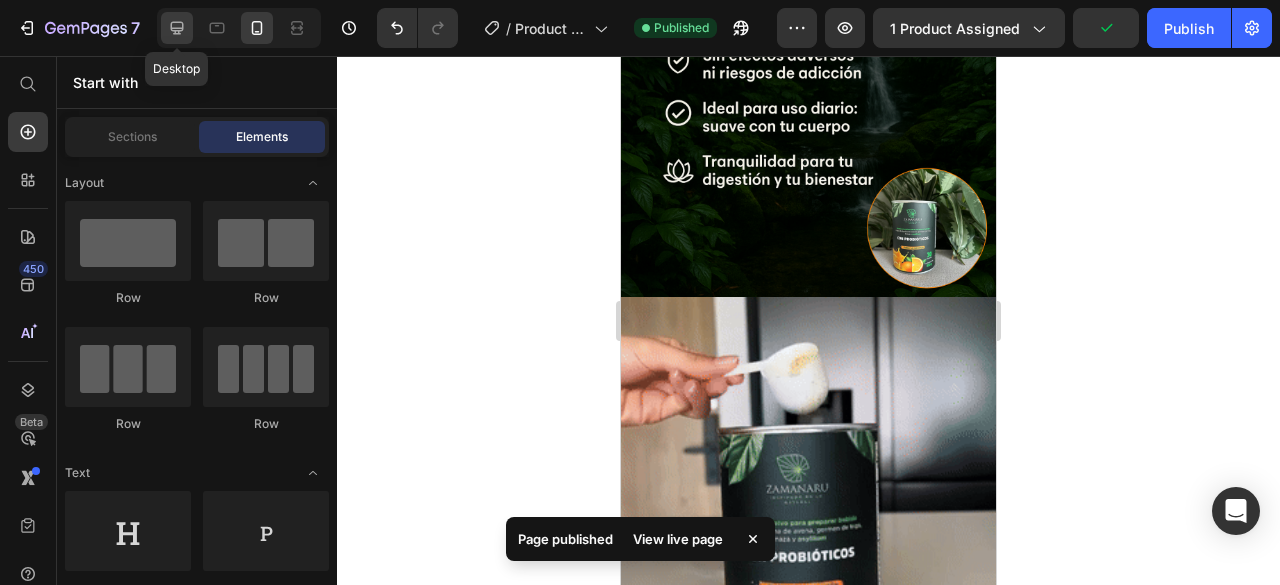click 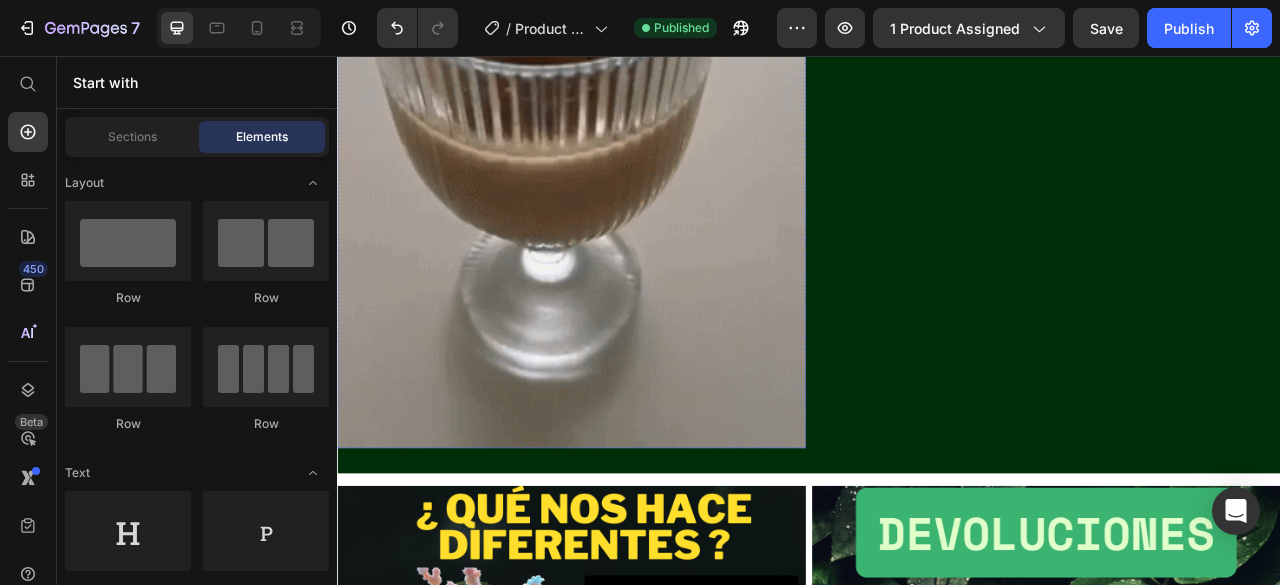 scroll, scrollTop: 4793, scrollLeft: 0, axis: vertical 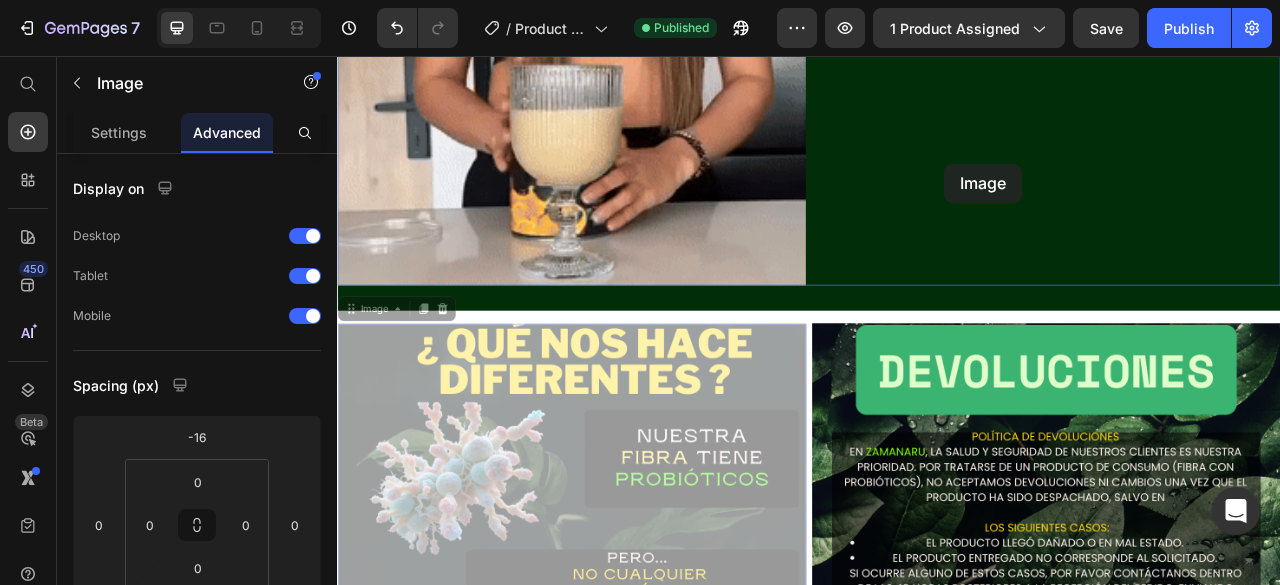 drag, startPoint x: 712, startPoint y: 527, endPoint x: 1110, endPoint y: 193, distance: 519.5767 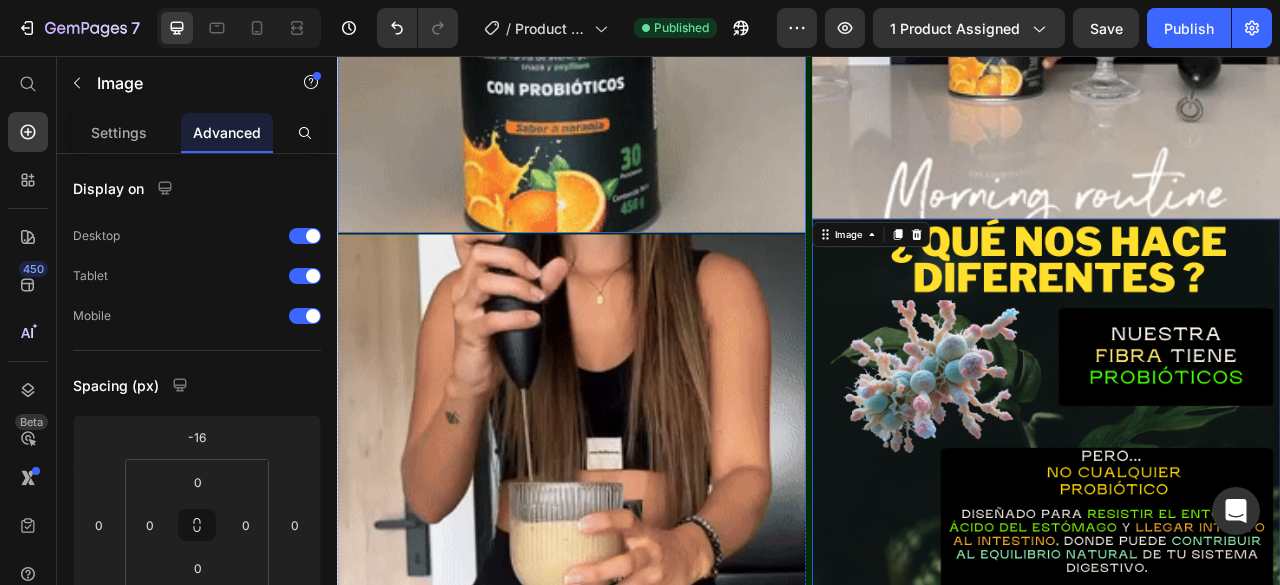scroll, scrollTop: 4293, scrollLeft: 0, axis: vertical 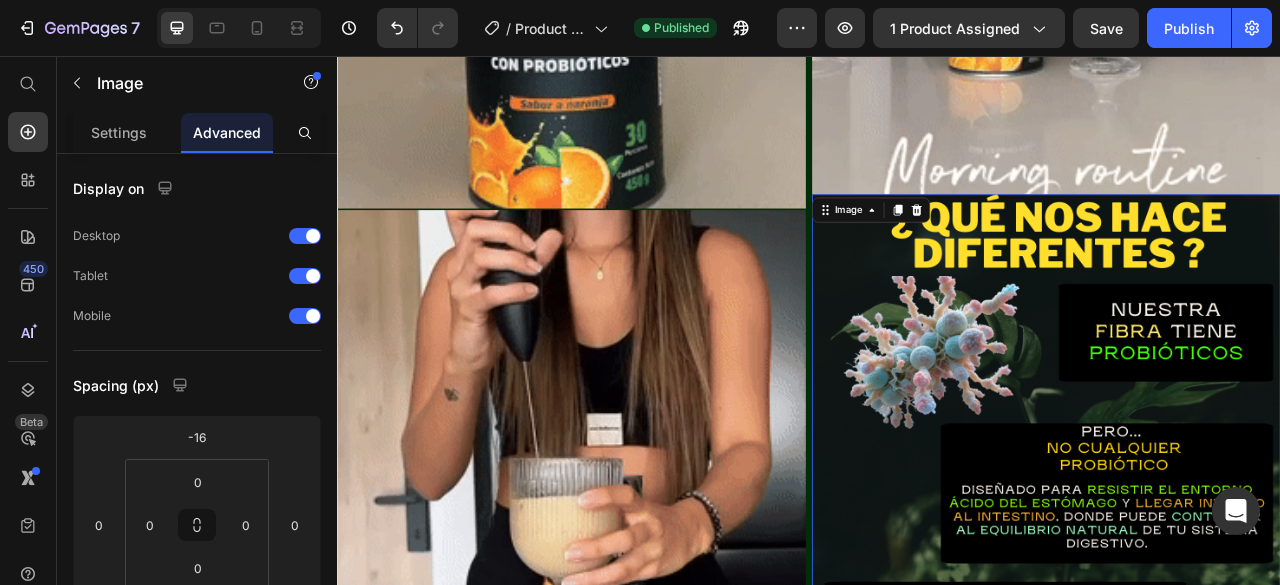 click at bounding box center (1239, 530) 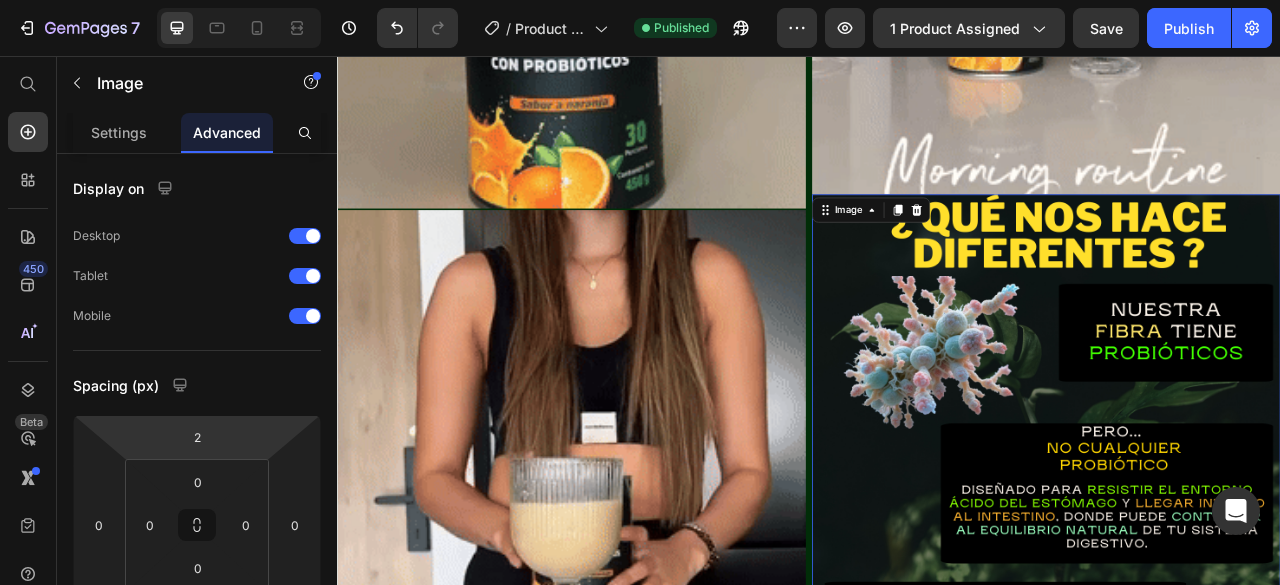 type on "4" 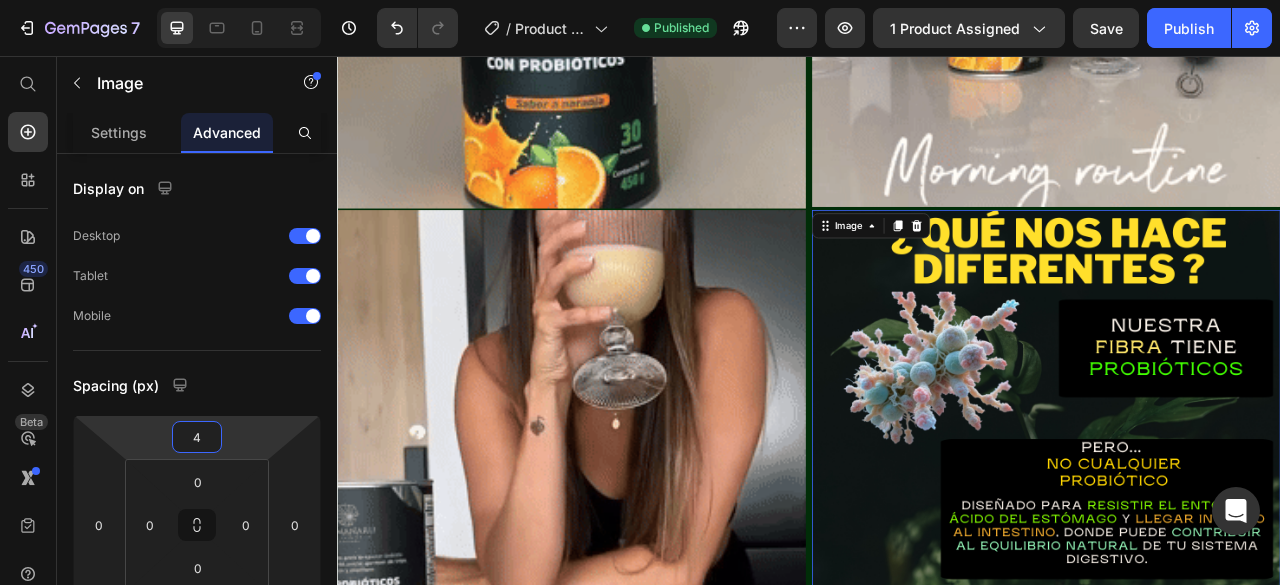 drag, startPoint x: 250, startPoint y: 423, endPoint x: 248, endPoint y: 413, distance: 10.198039 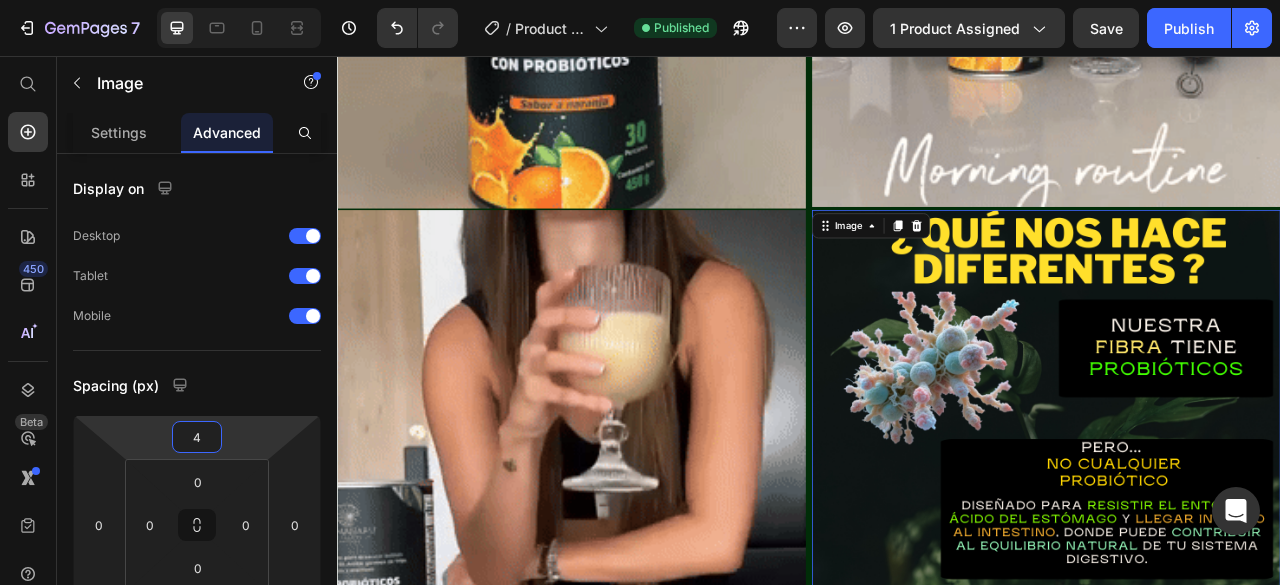 click on "7   /  Product Page - [DATE] 16:58:32 Published Preview 1 product assigned  Save   Publish  450 Beta Start with Sections Elements Hero Section Product Detail Brands Trusted Badges Guarantee Product Breakdown How to use Testimonials Compare Bundle FAQs Social Proof Brand Story Product List Collection Blog List Contact Sticky Add to Cart Custom Footer Browse Library 450 Layout
Row
Row
Row
Row Text
Heading
Text Block Button
Button
Button
Sticky Back to top Media" at bounding box center [640, 0] 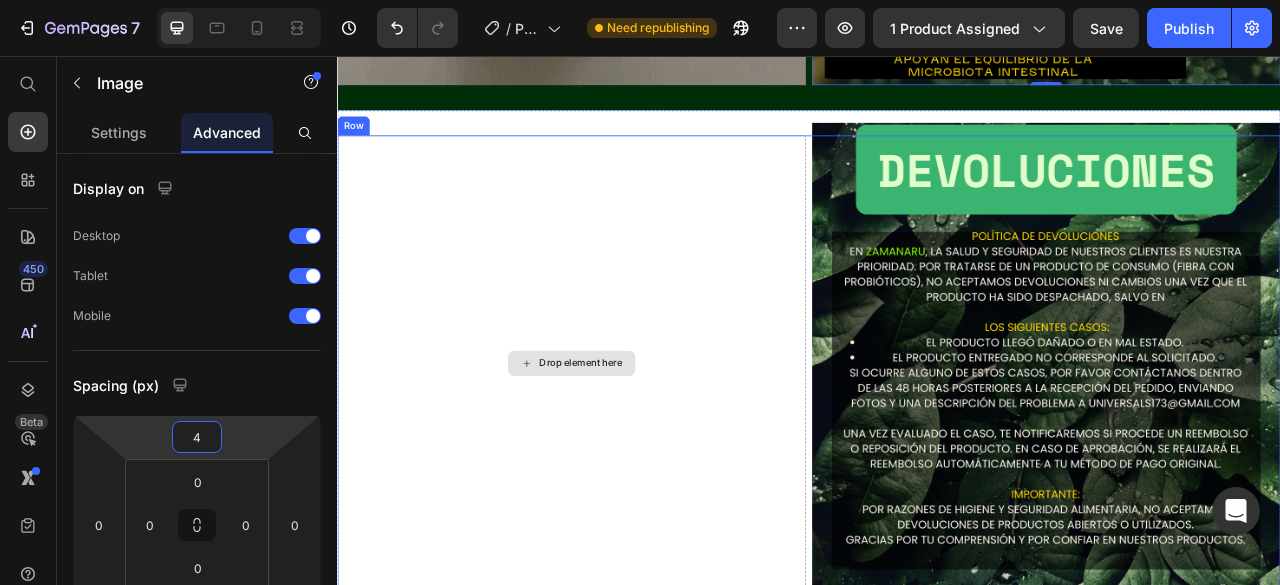 scroll, scrollTop: 5068, scrollLeft: 0, axis: vertical 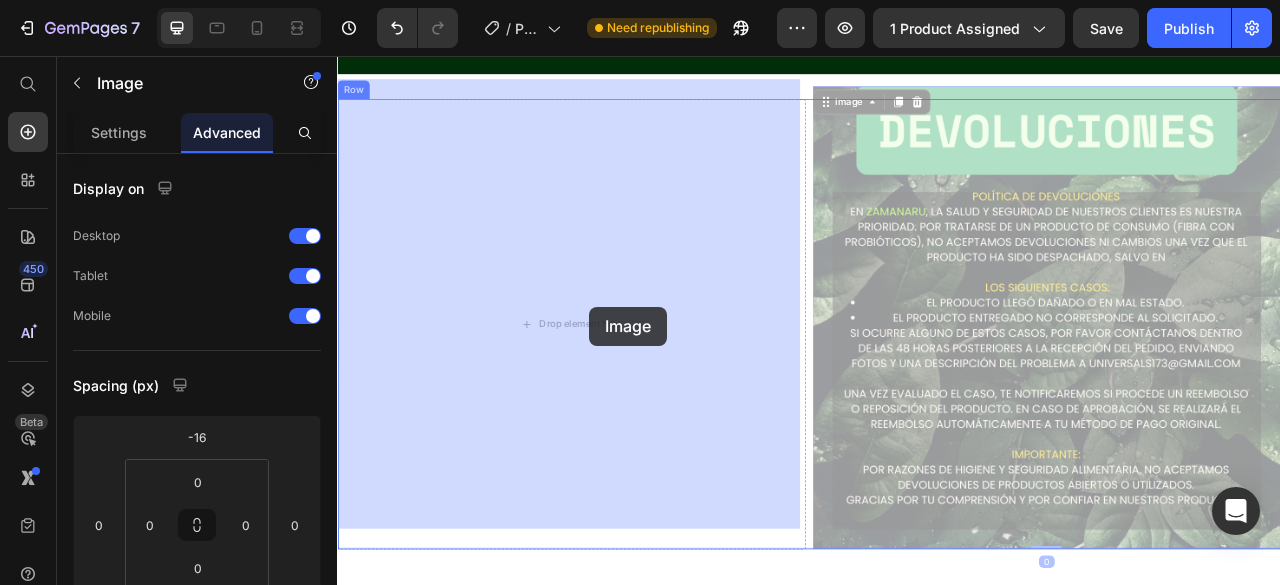drag, startPoint x: 863, startPoint y: 368, endPoint x: 658, endPoint y: 375, distance: 205.11948 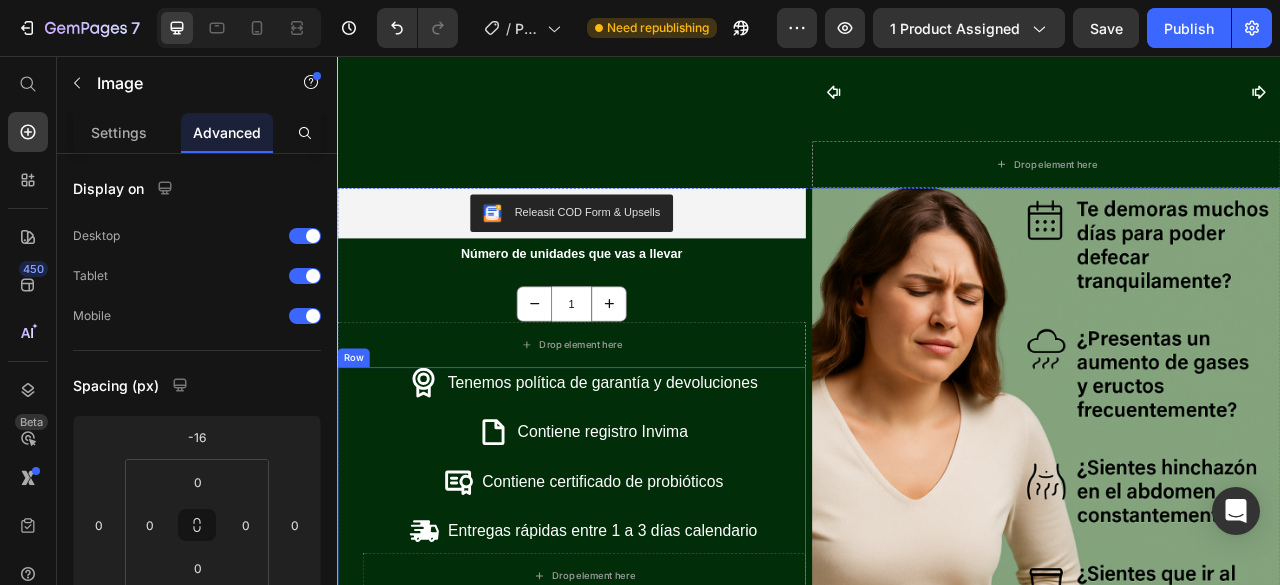 scroll, scrollTop: 1493, scrollLeft: 0, axis: vertical 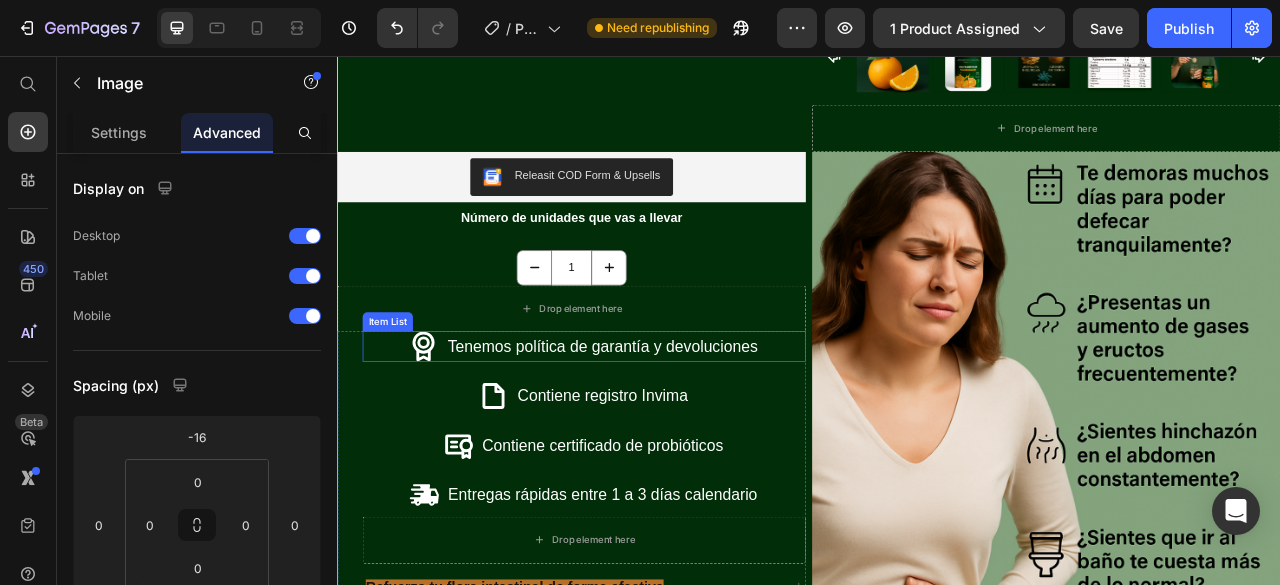 click 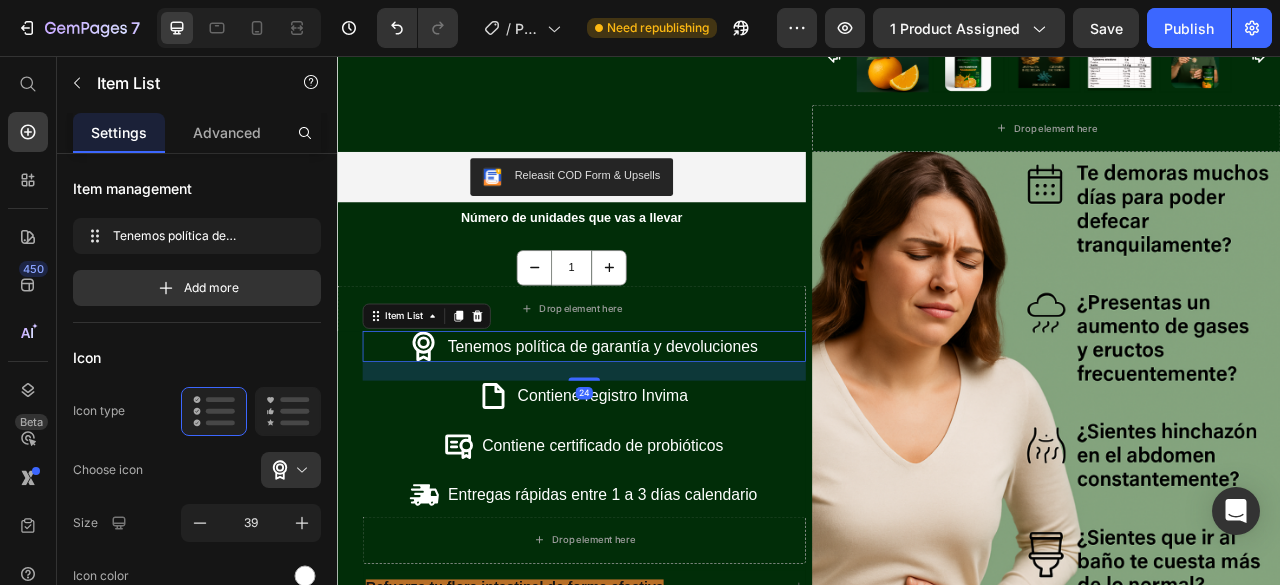click on "Tenemos política de garantía y devoluciones" at bounding box center [651, 425] 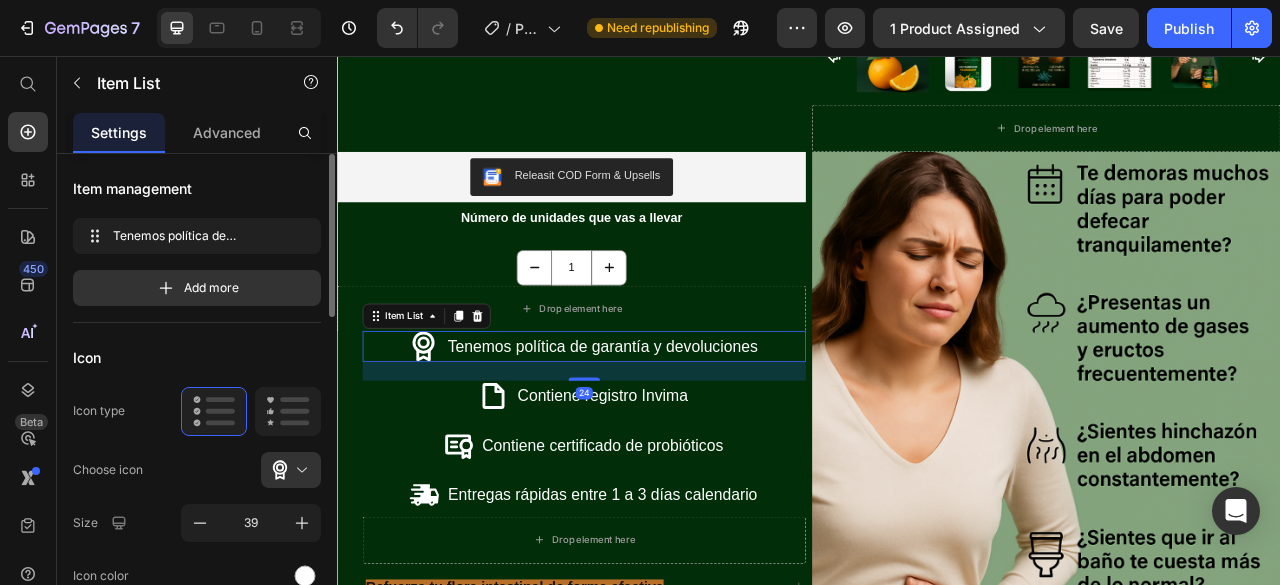 scroll, scrollTop: 100, scrollLeft: 0, axis: vertical 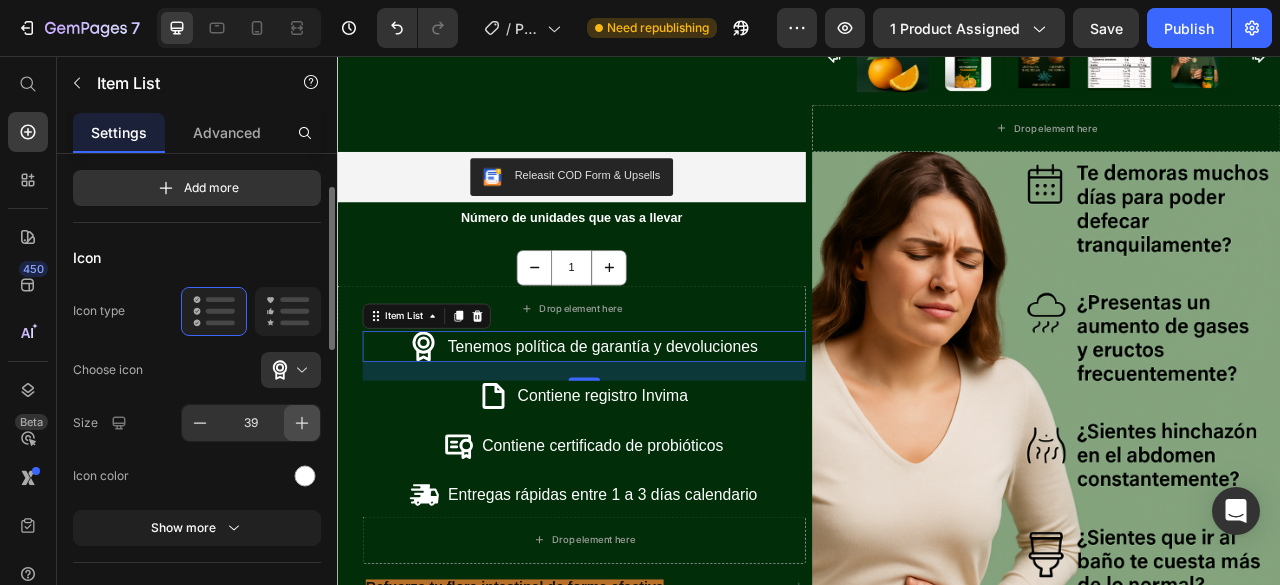 click 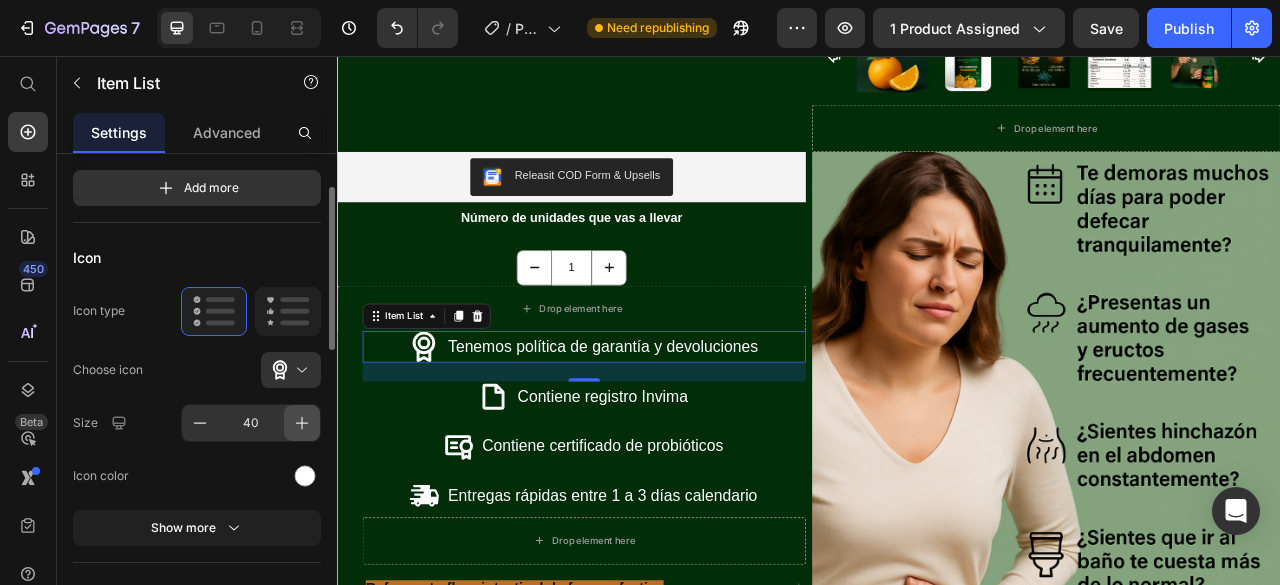 click 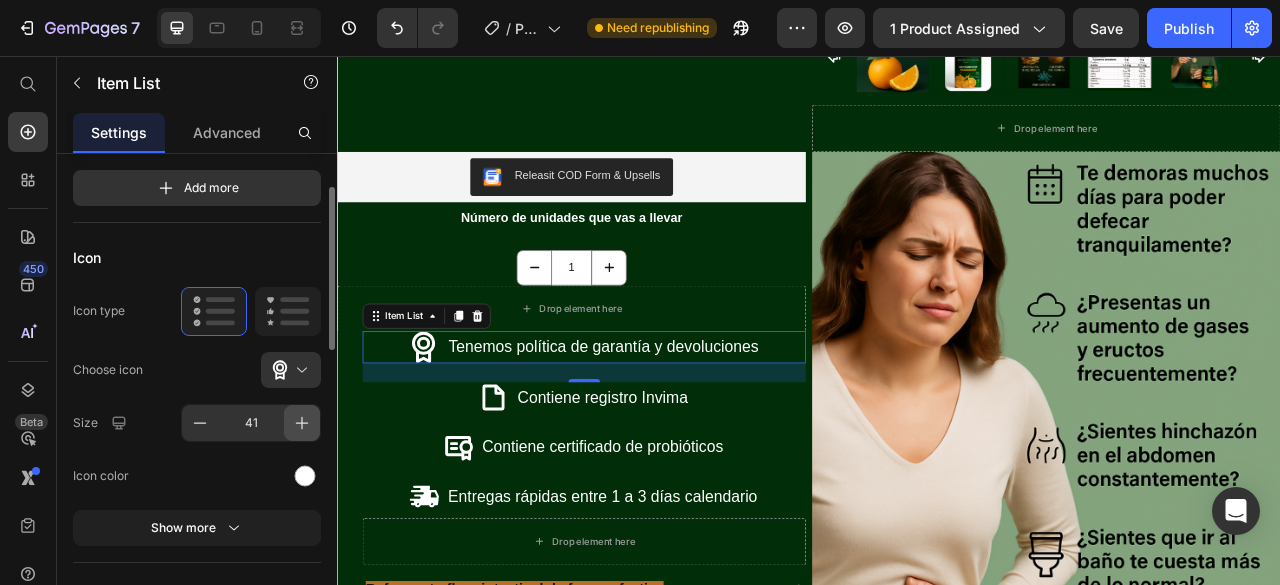 click 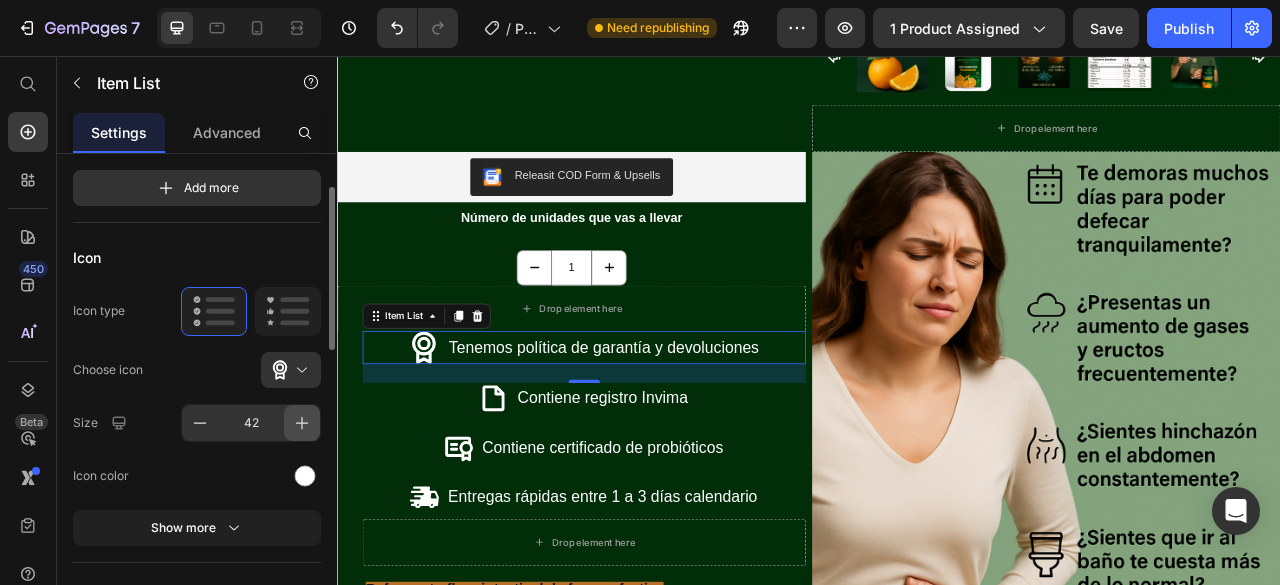 click 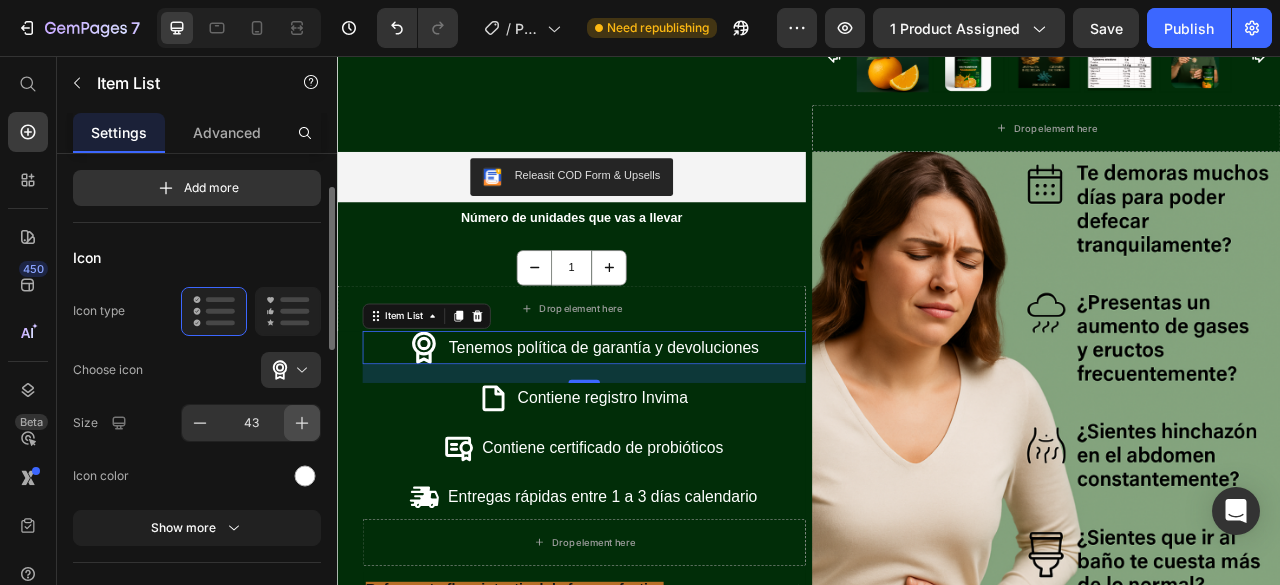 click 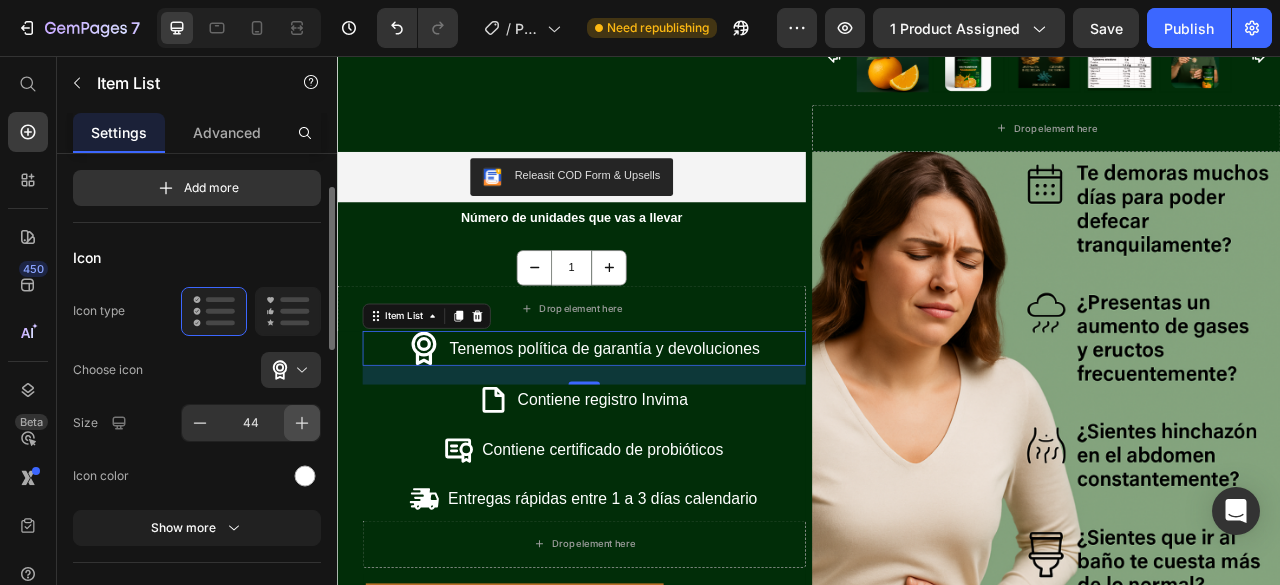 click 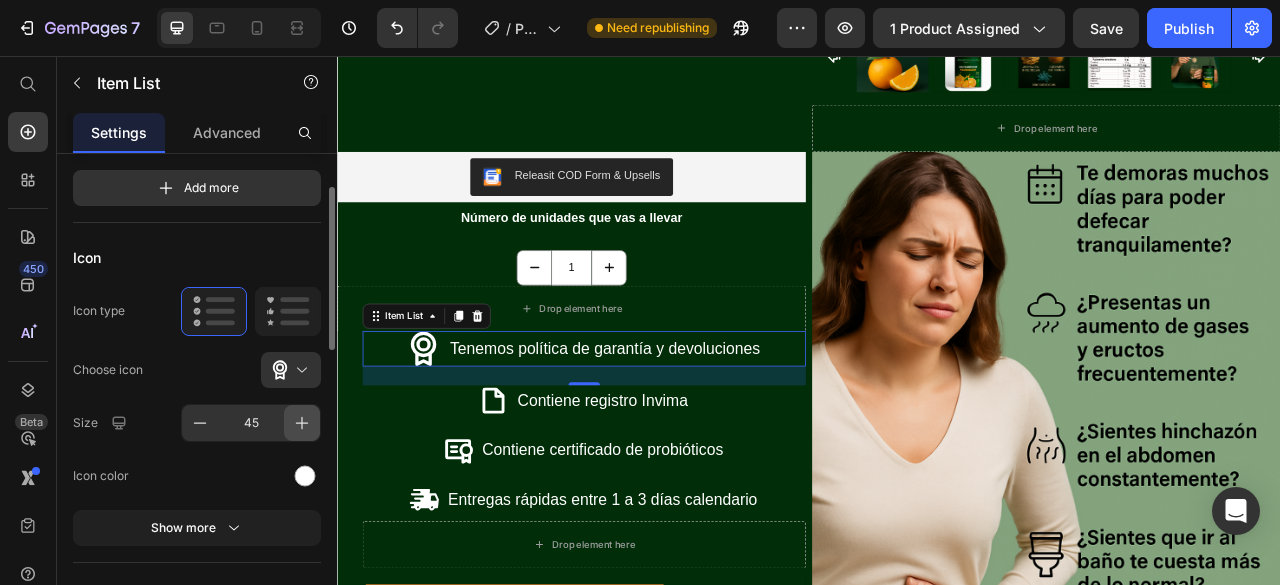 click 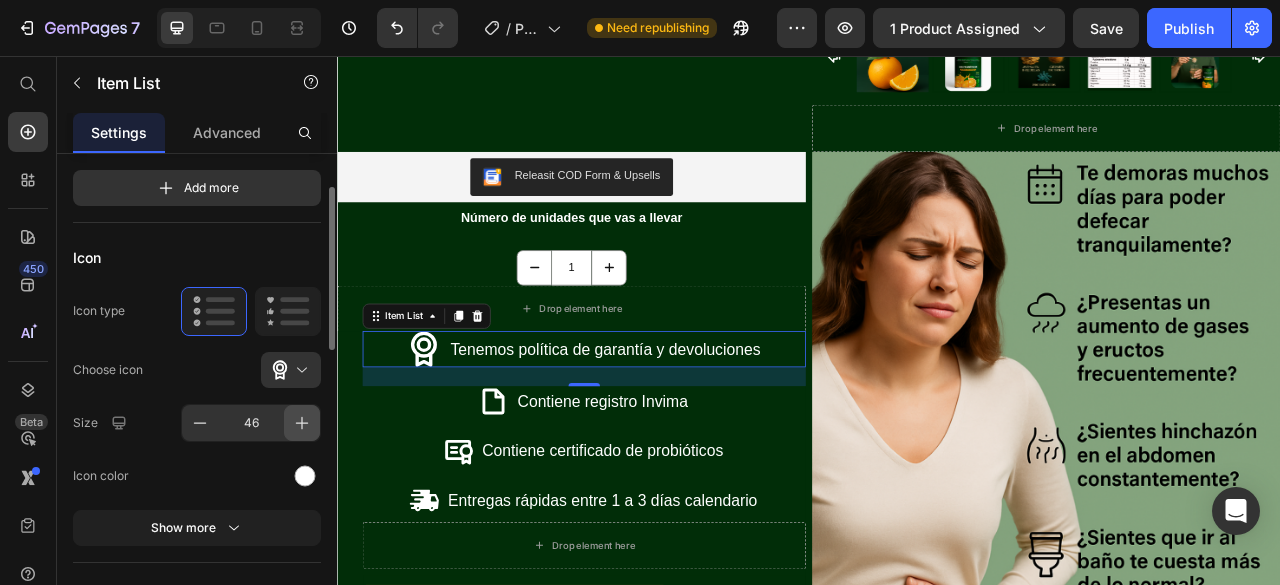 click 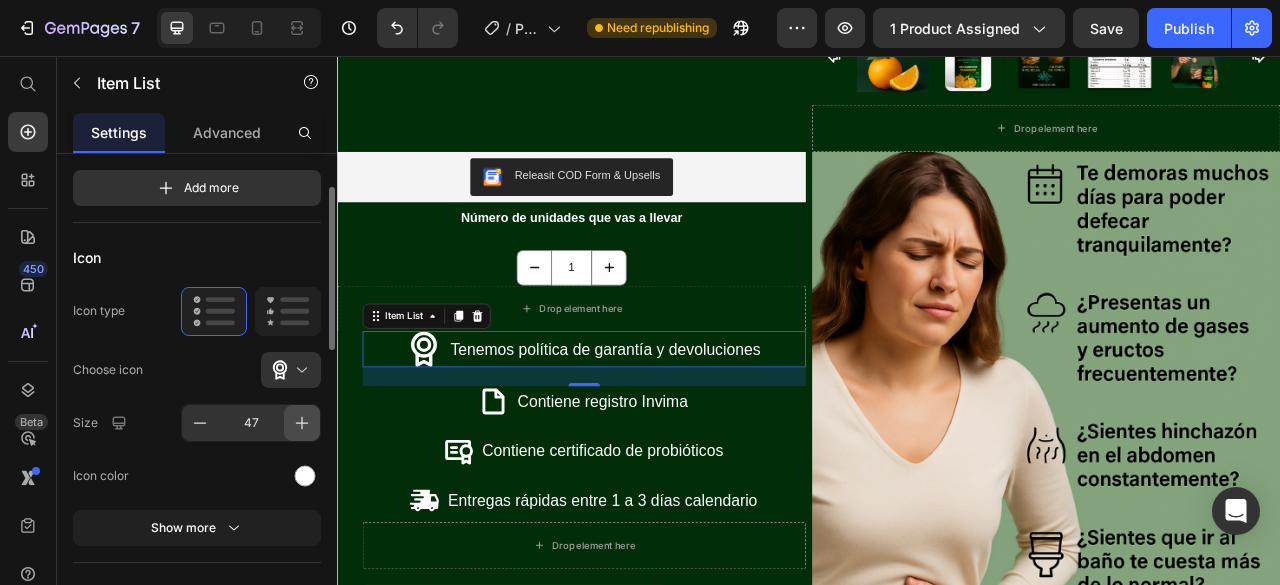 click 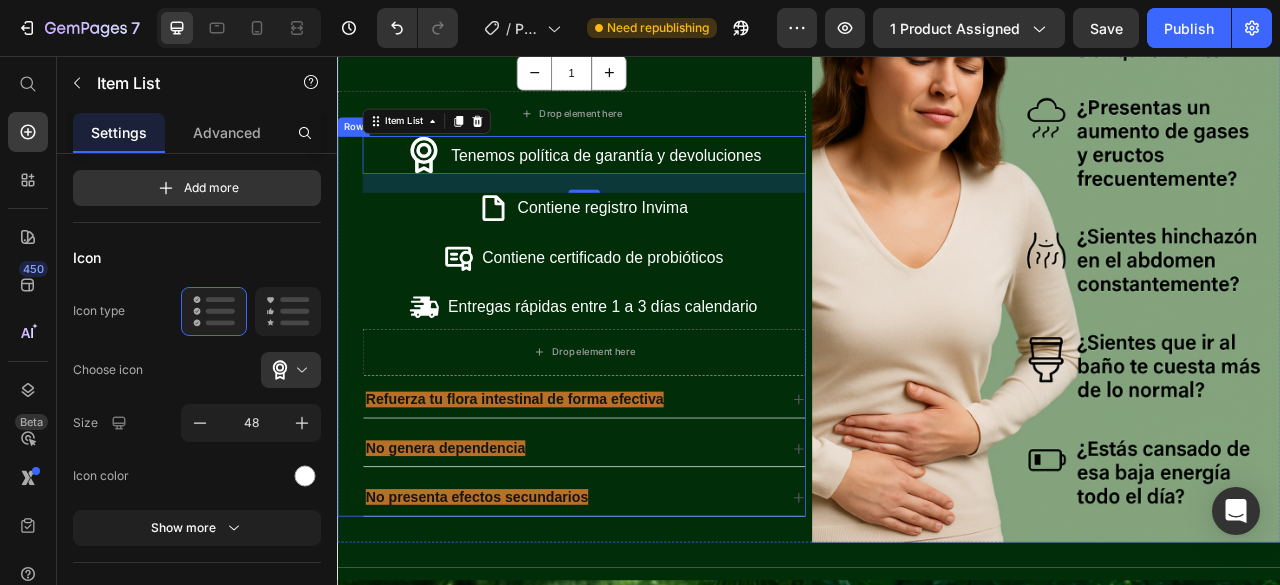 scroll, scrollTop: 1593, scrollLeft: 0, axis: vertical 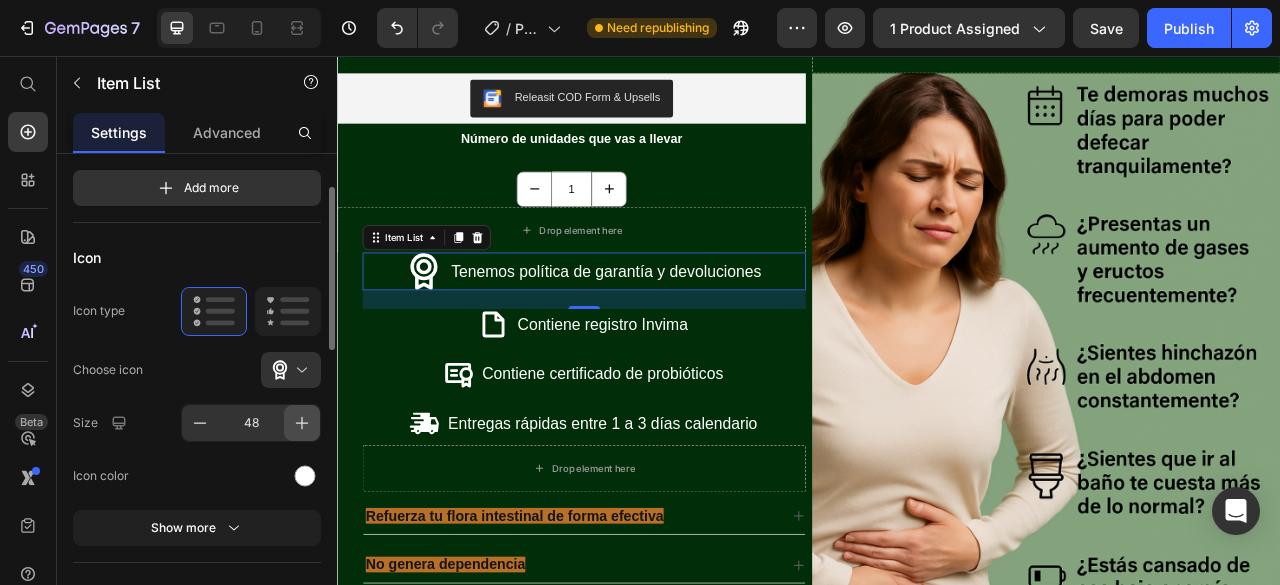 click 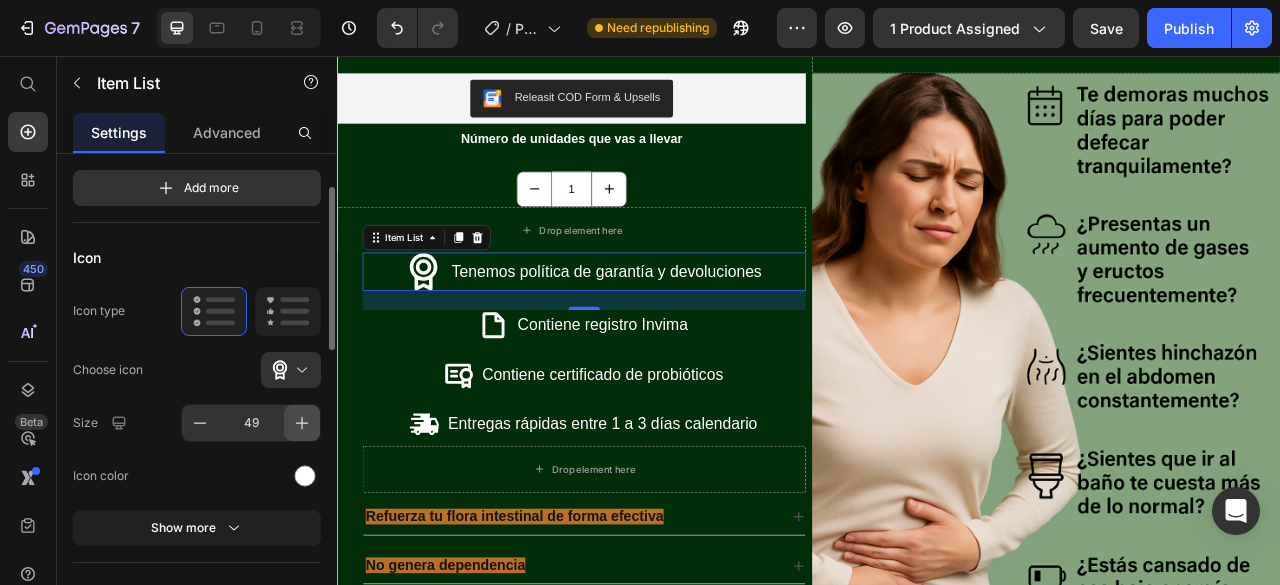 click 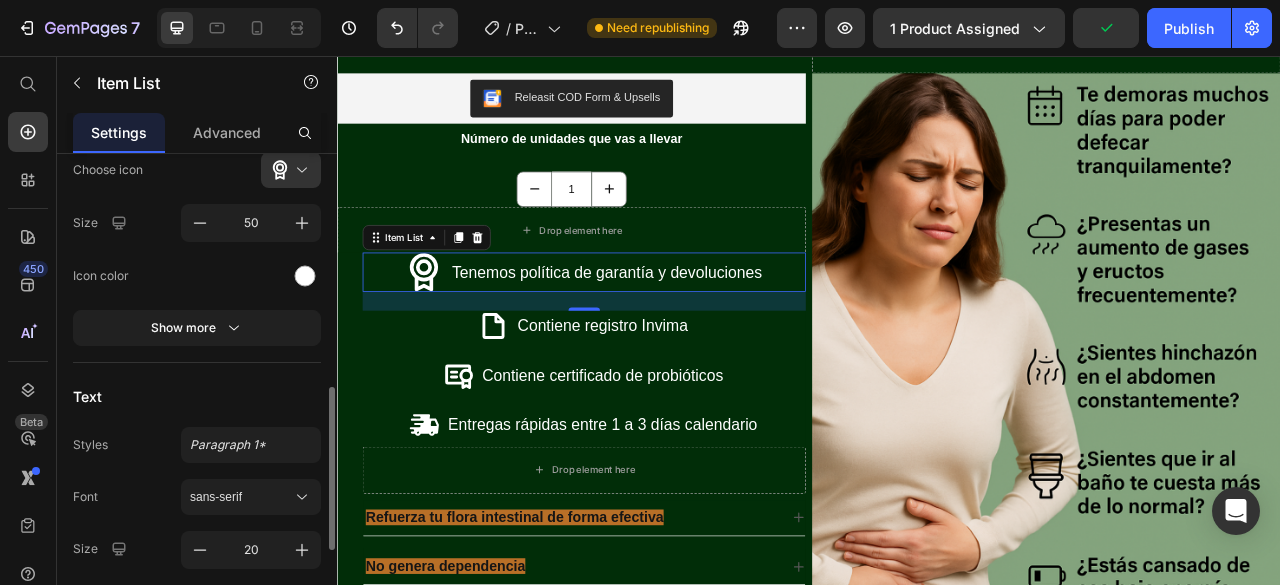 scroll, scrollTop: 400, scrollLeft: 0, axis: vertical 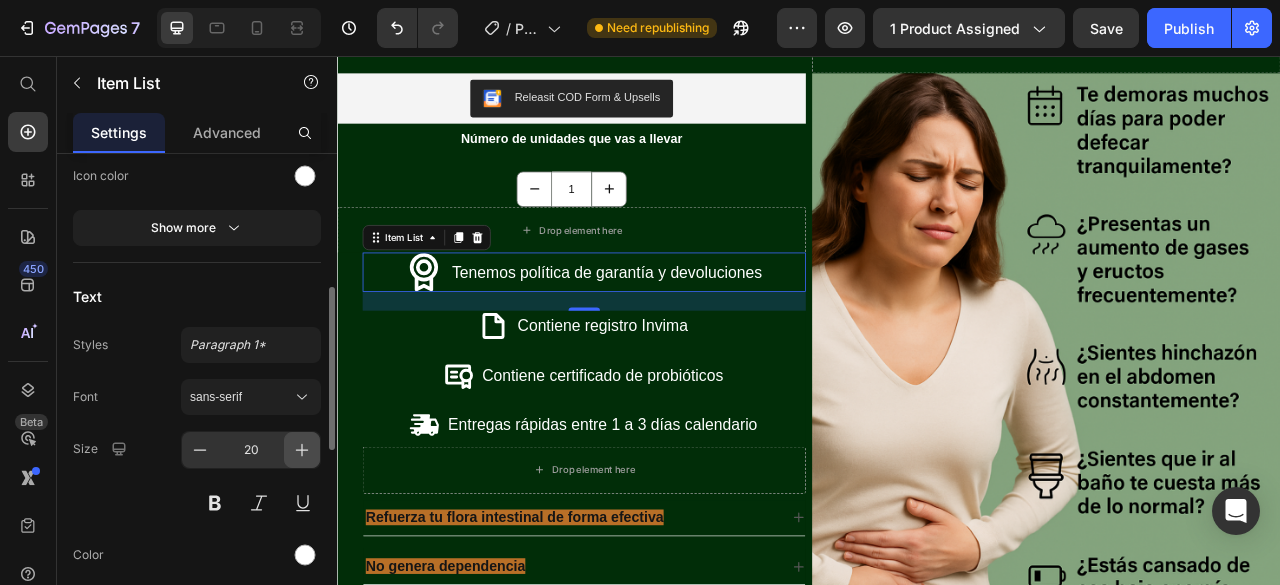 click 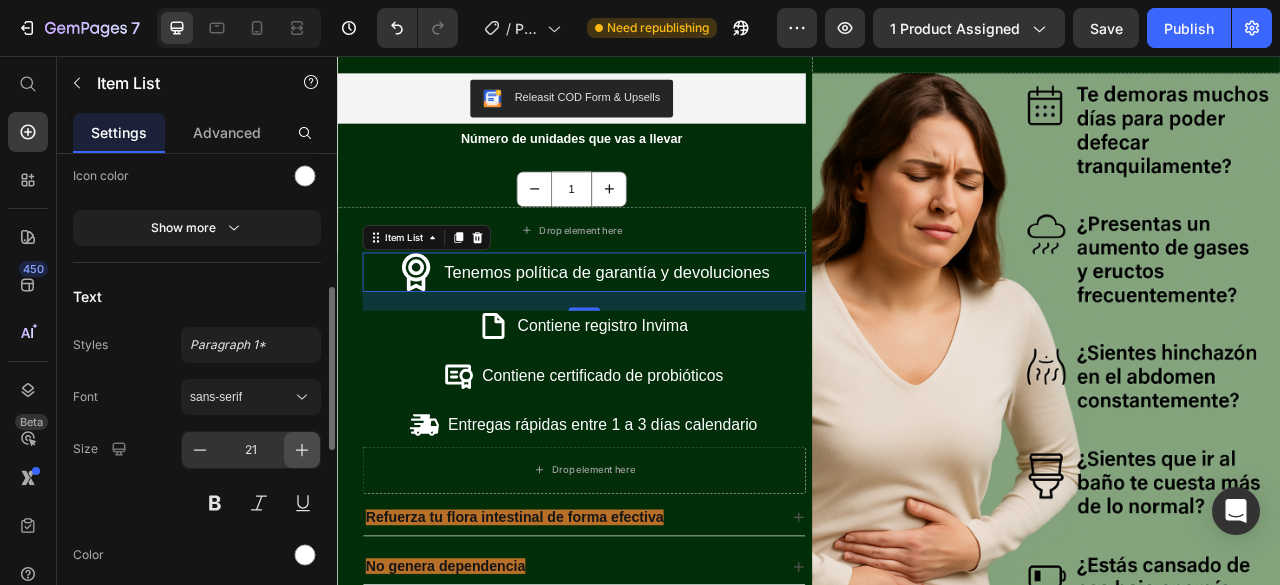 click 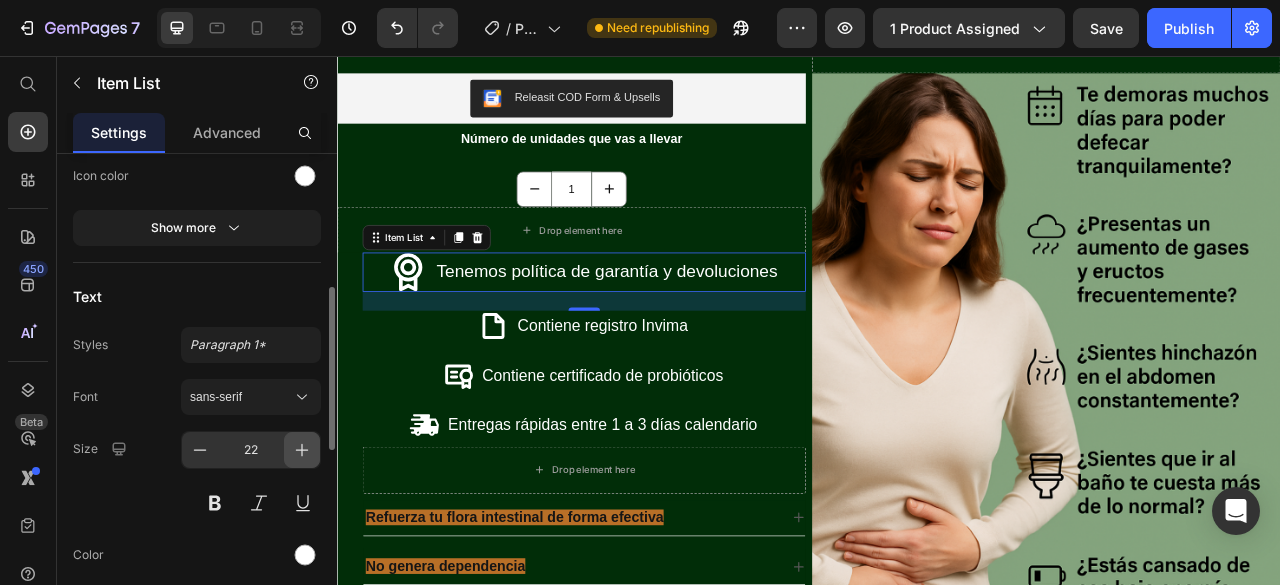 click 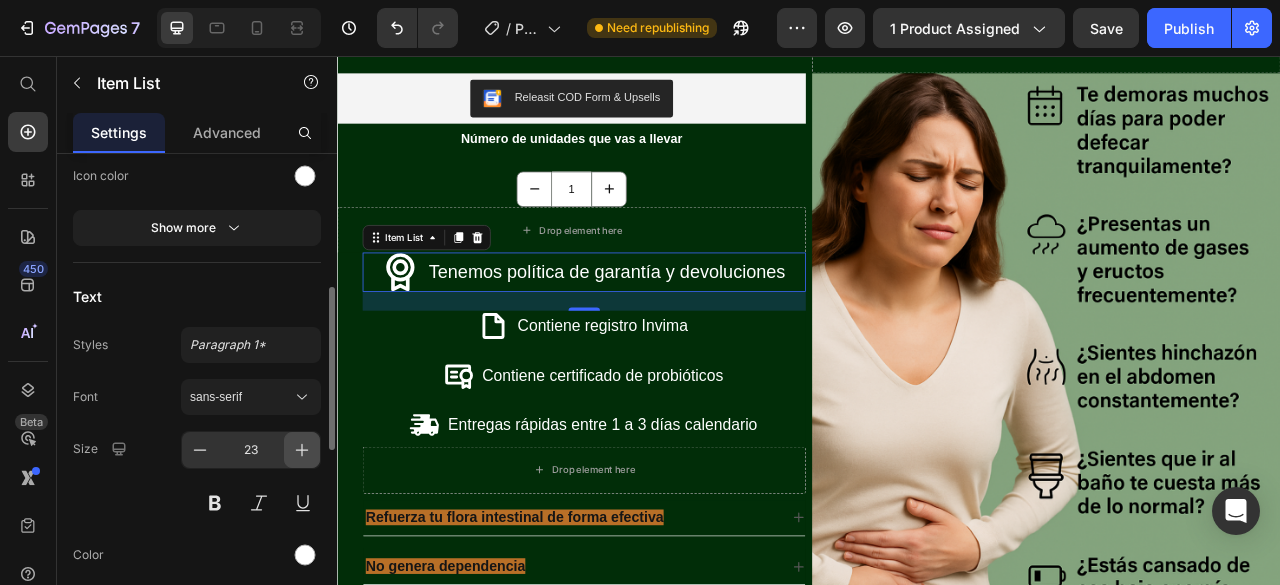 click 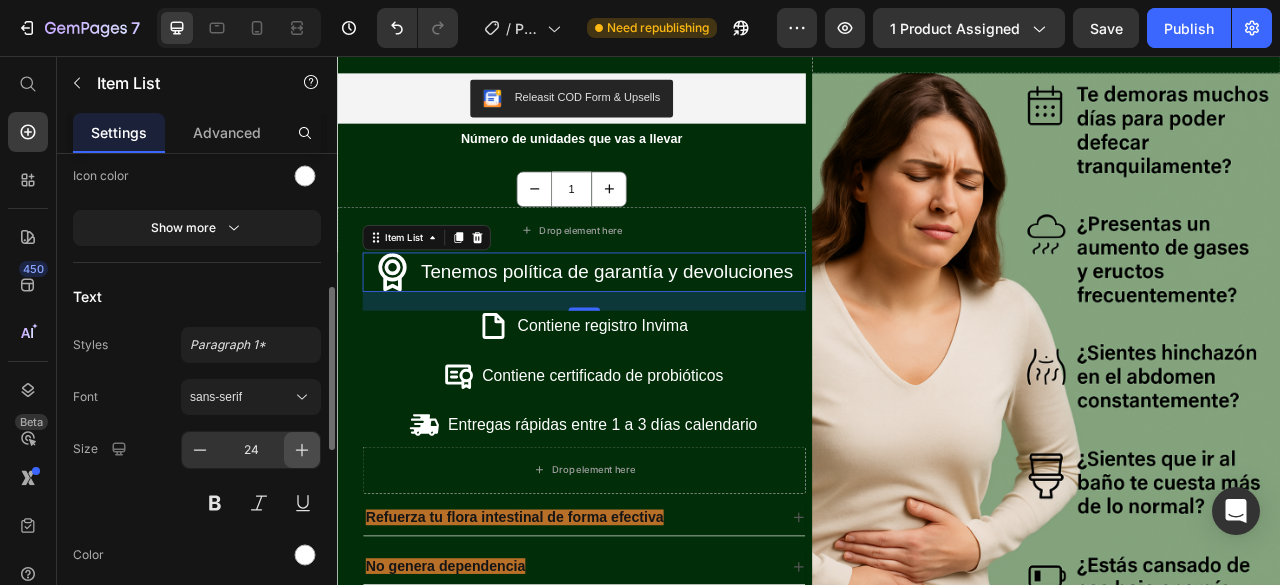 click 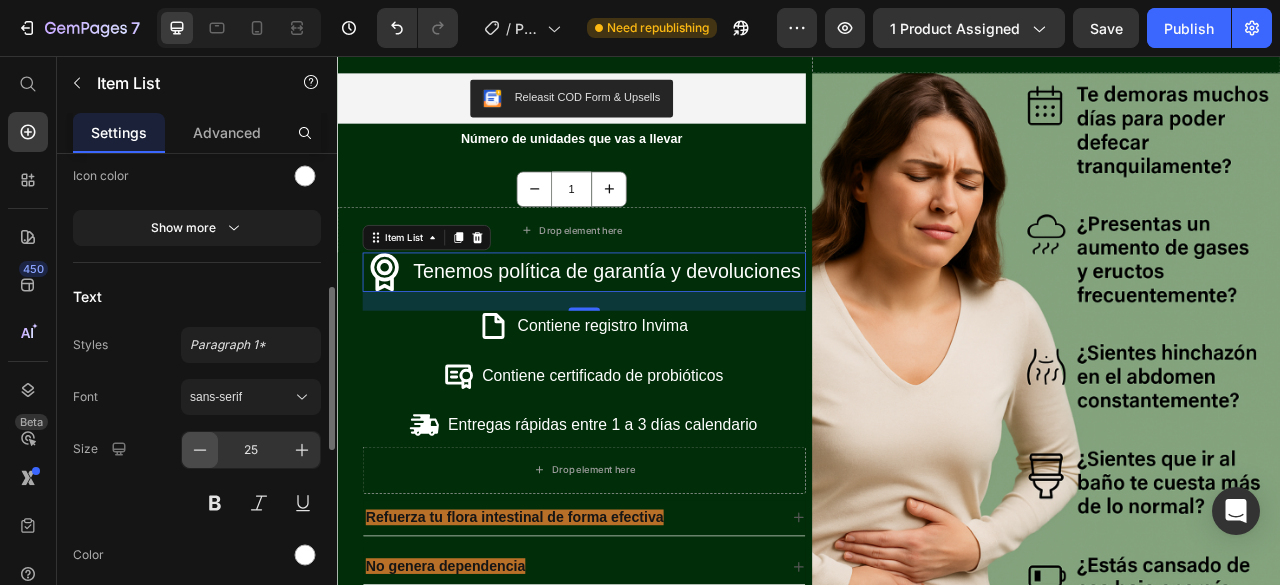 click 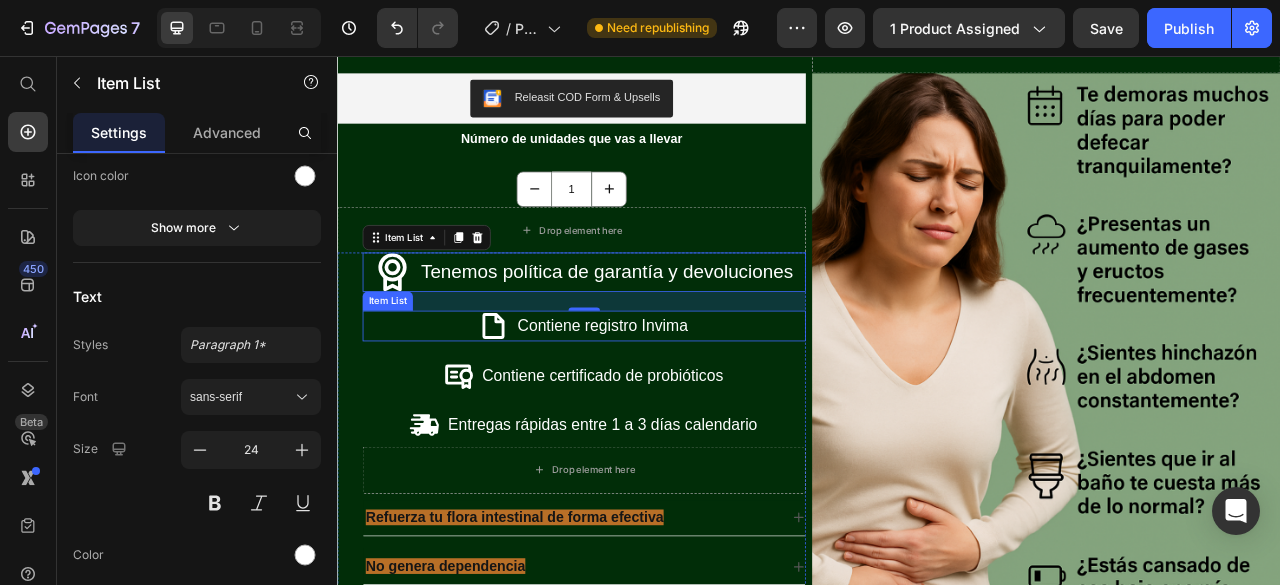 click 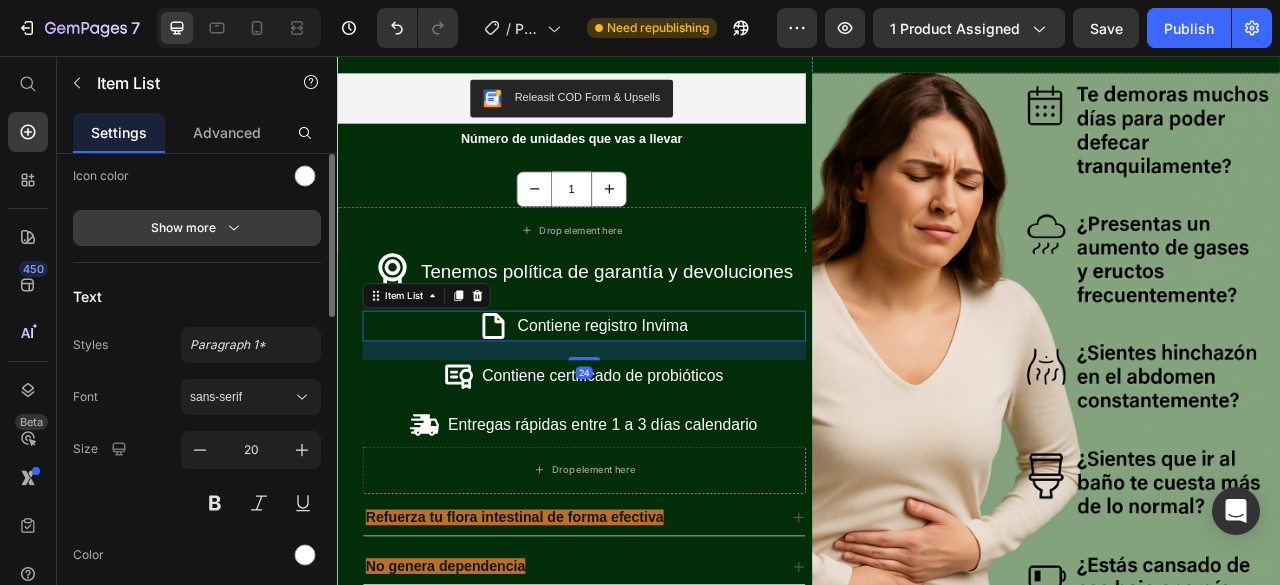 scroll, scrollTop: 200, scrollLeft: 0, axis: vertical 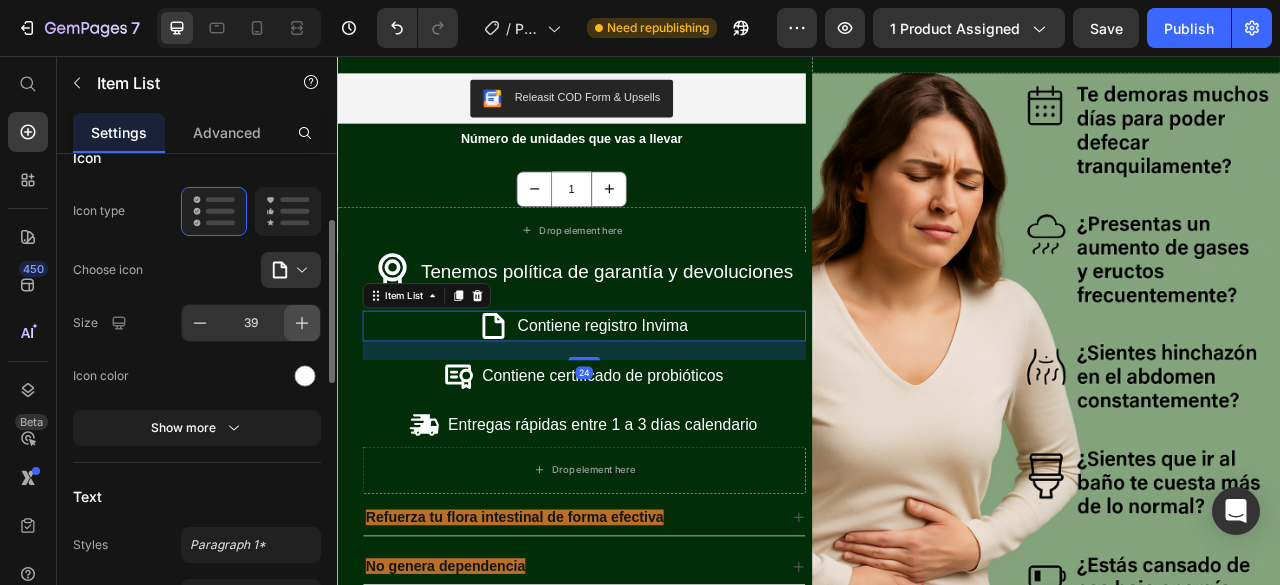 click 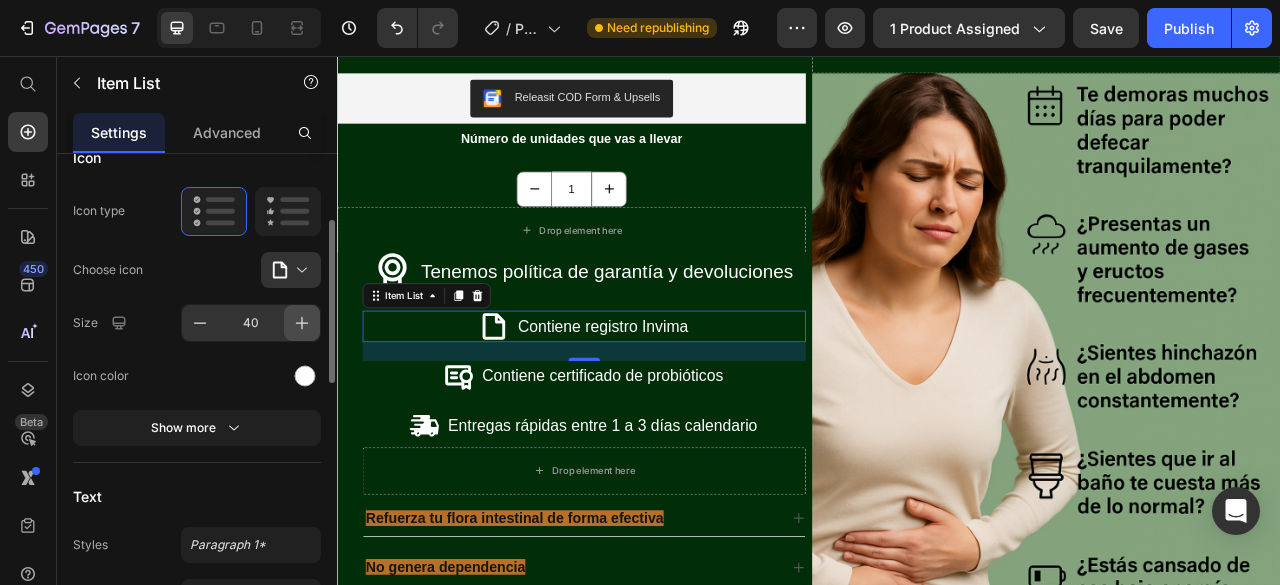 click 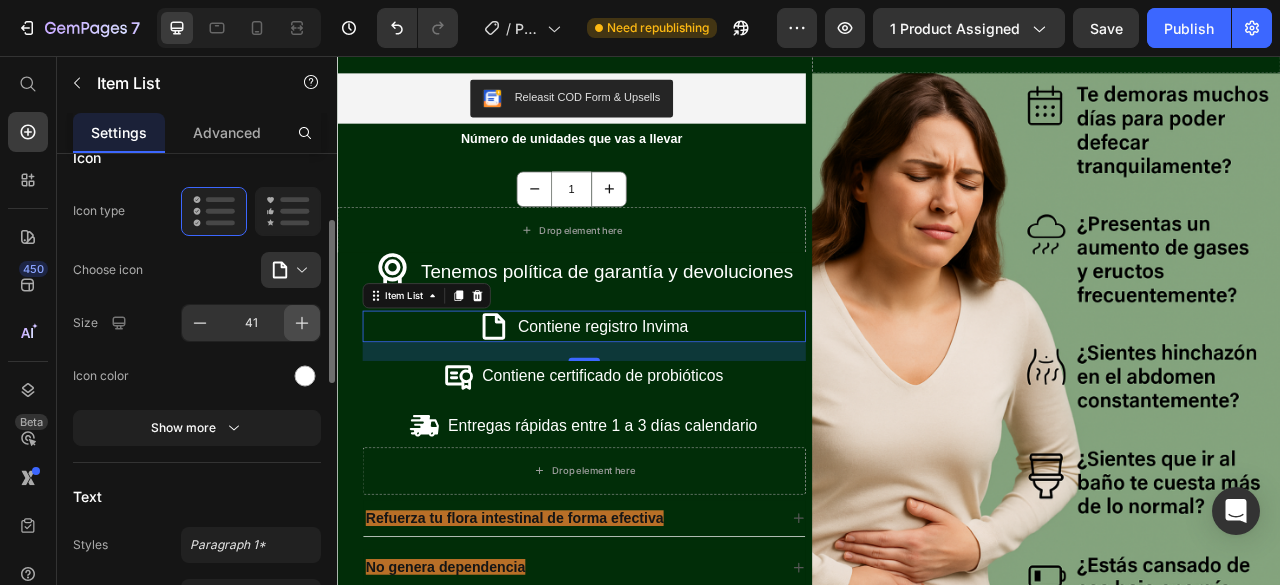 click 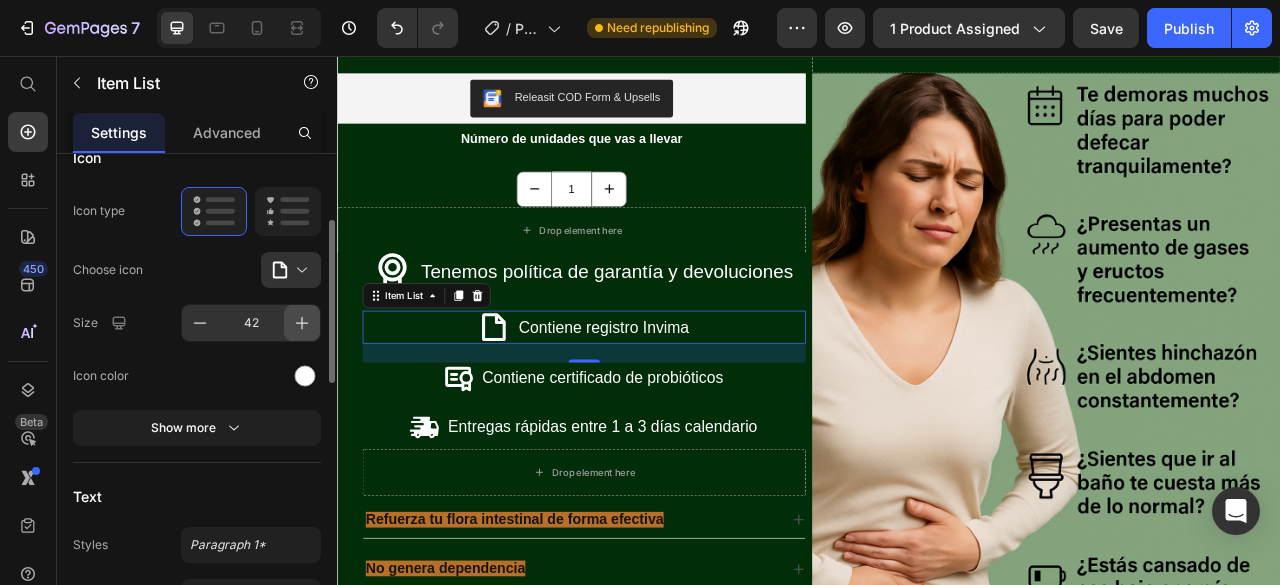 click 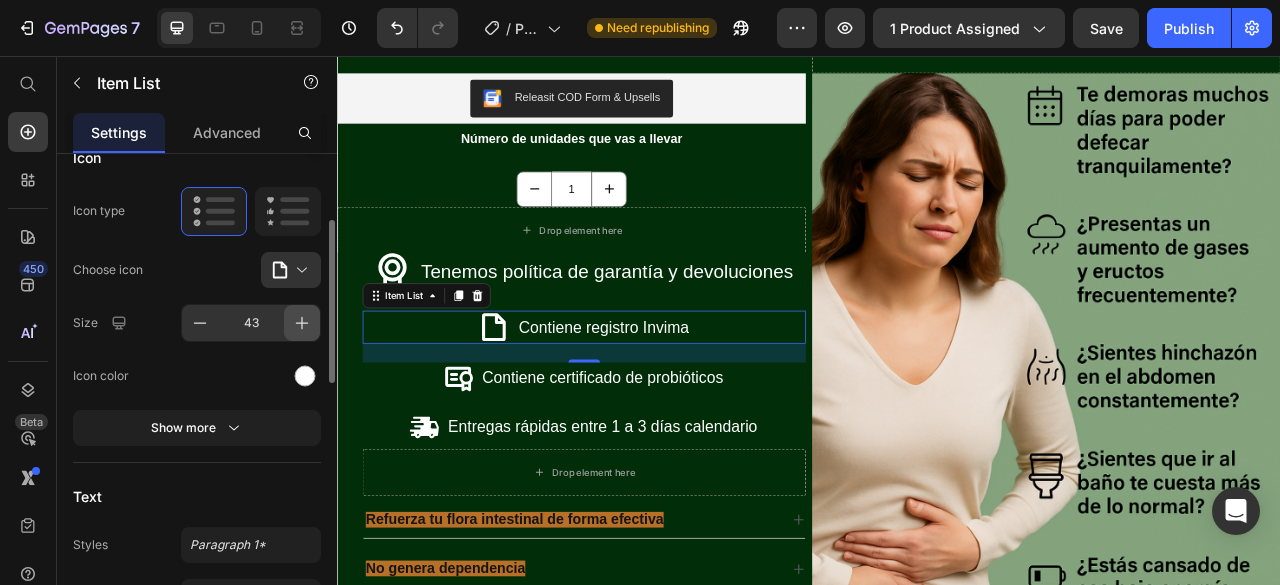 click 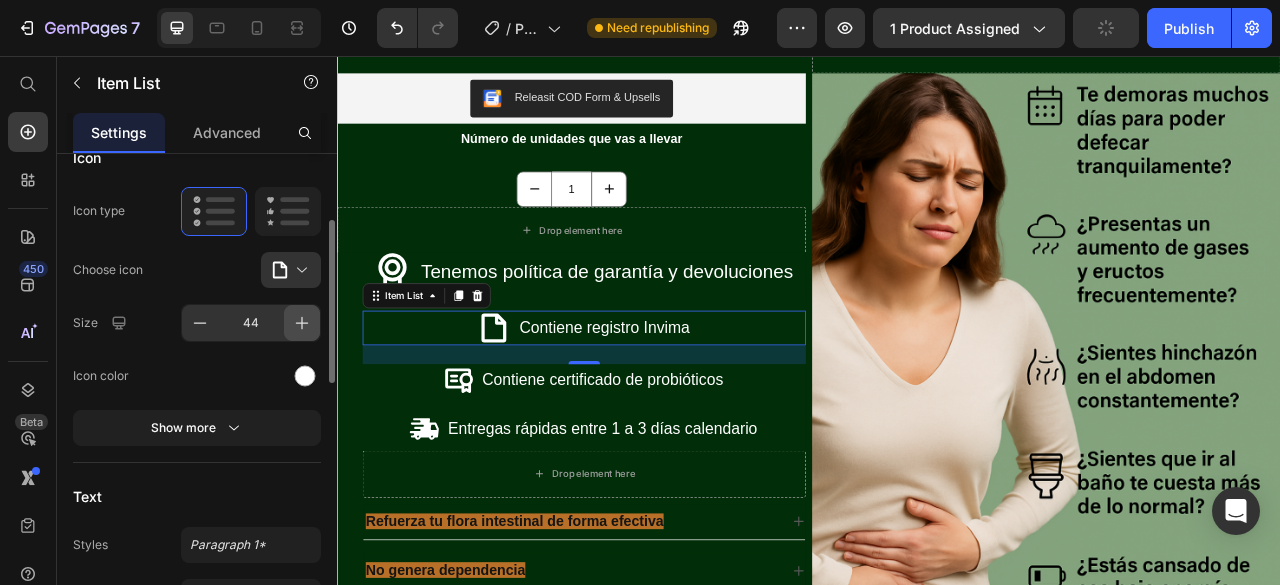 click 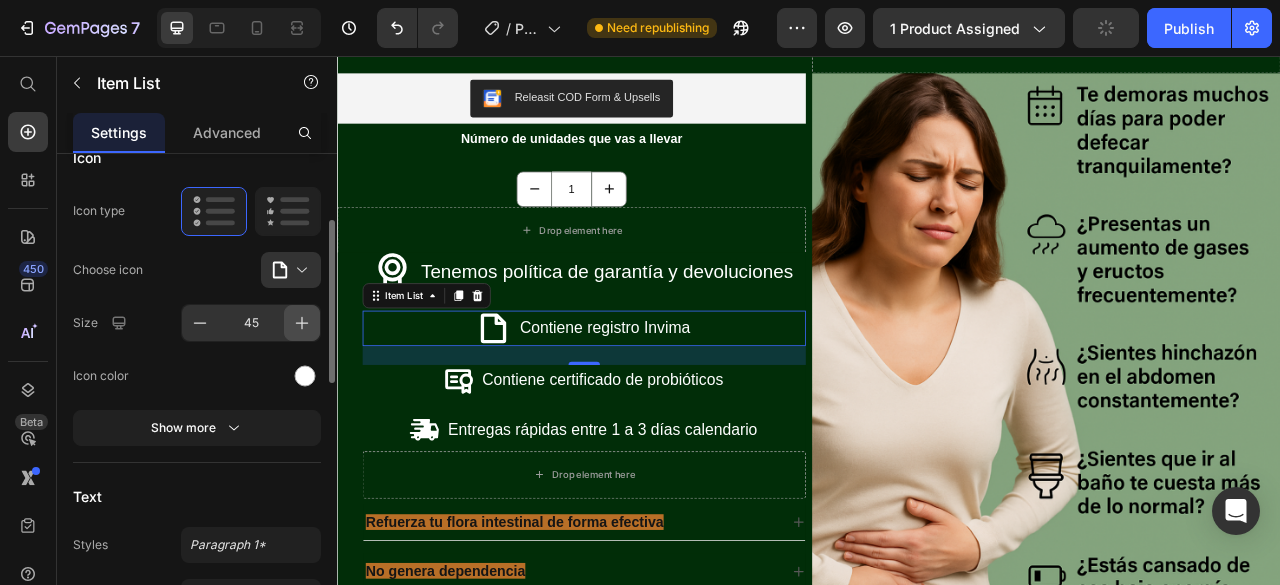 click 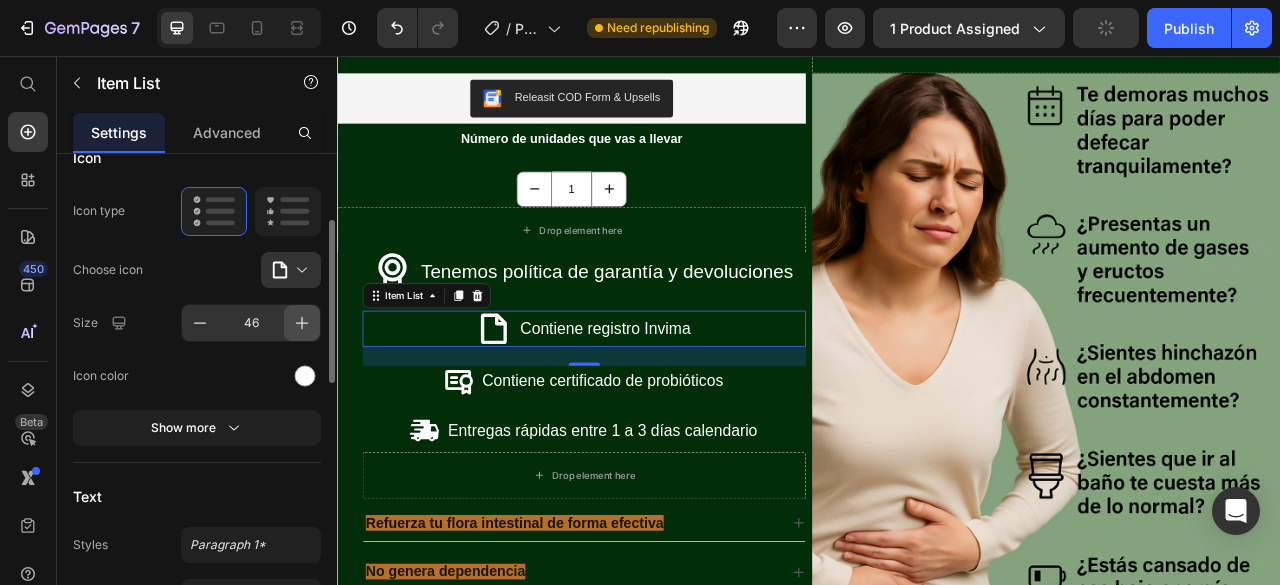 click 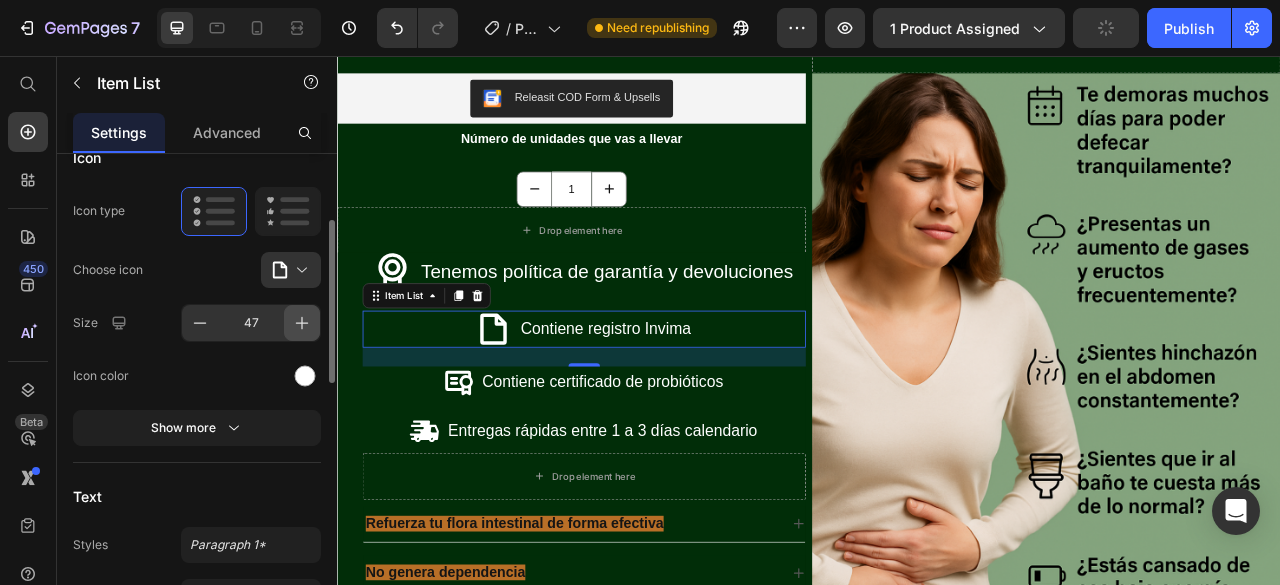 click 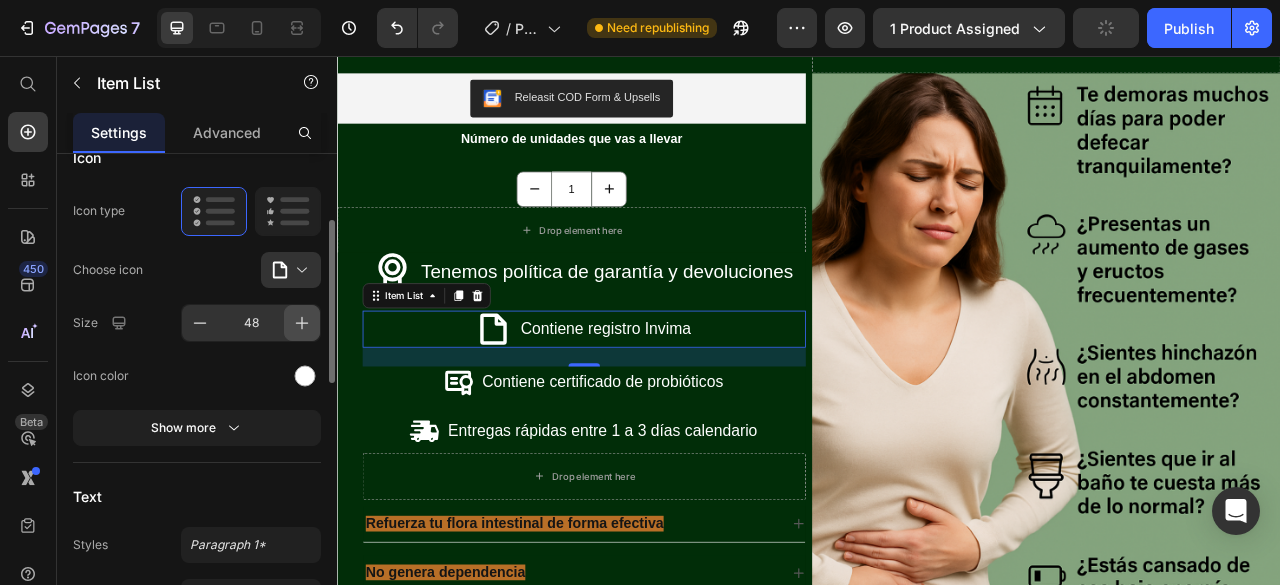 click 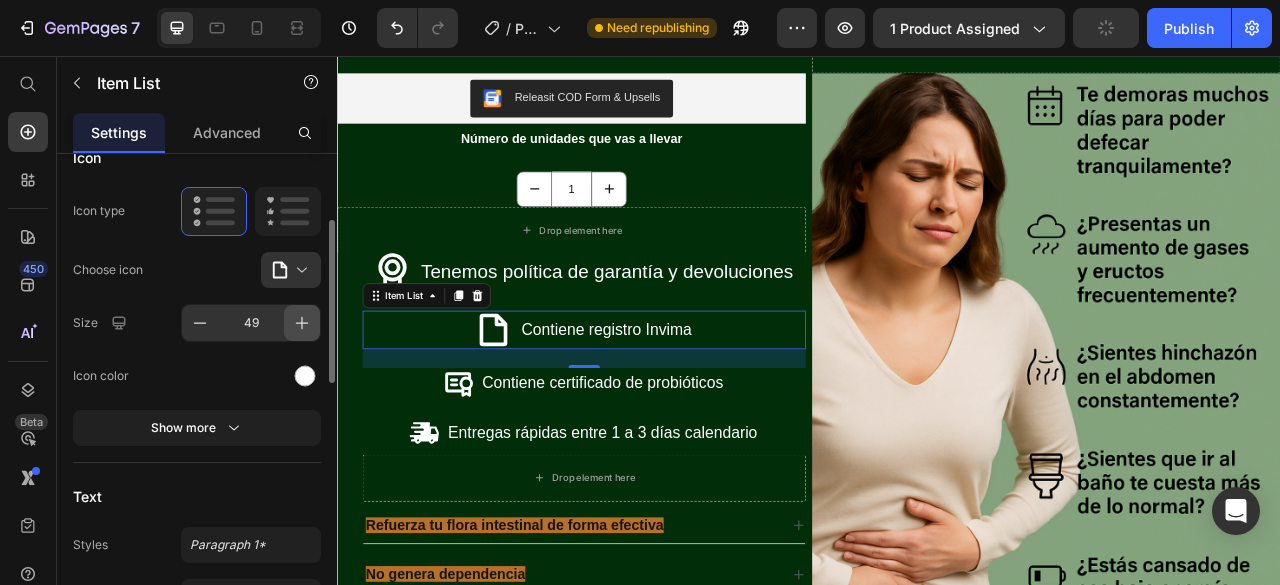 click 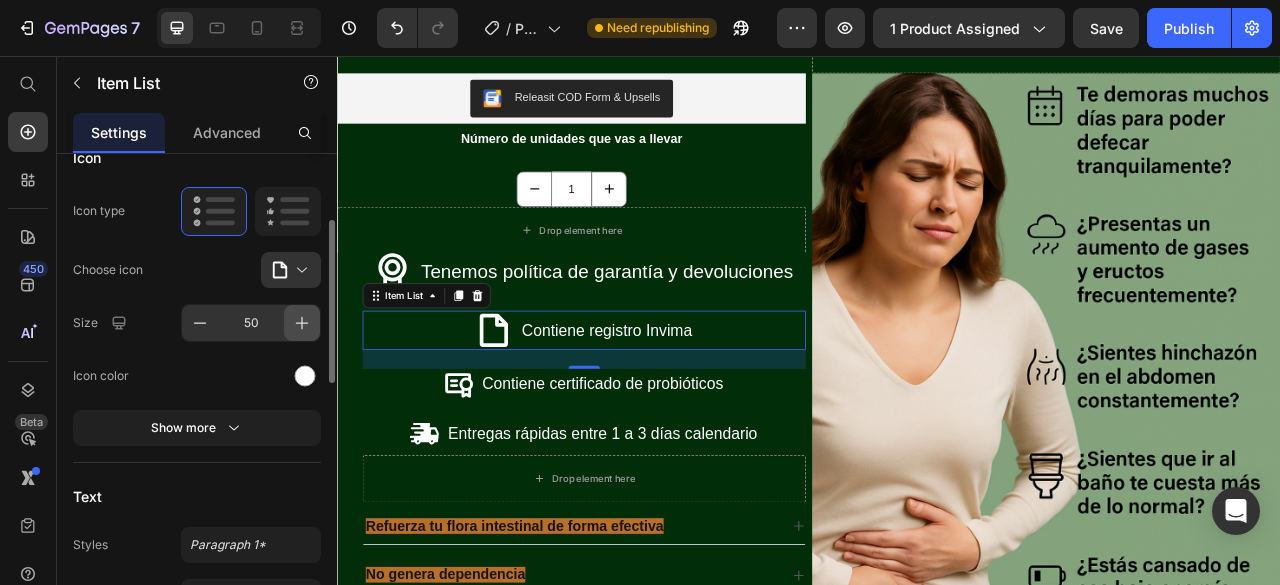 click 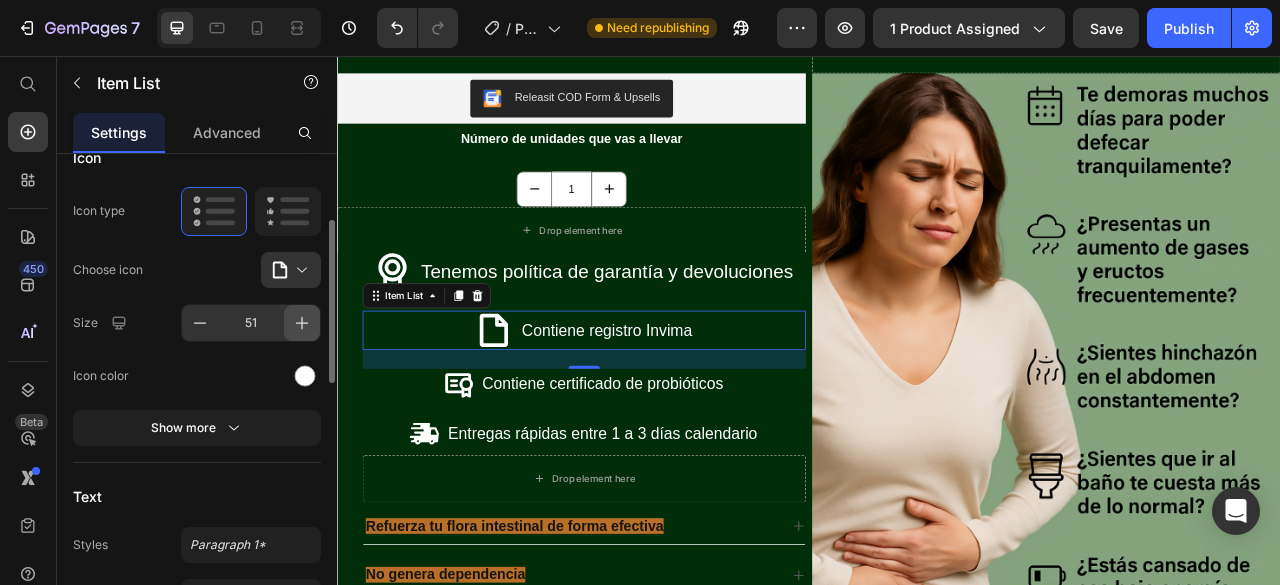 click 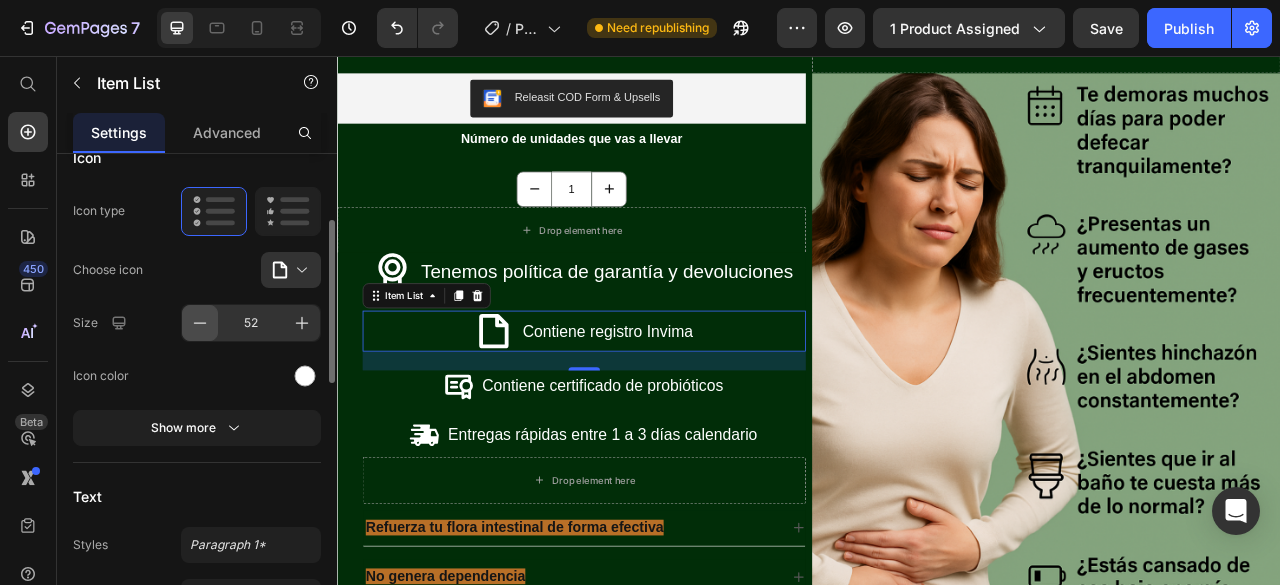 click 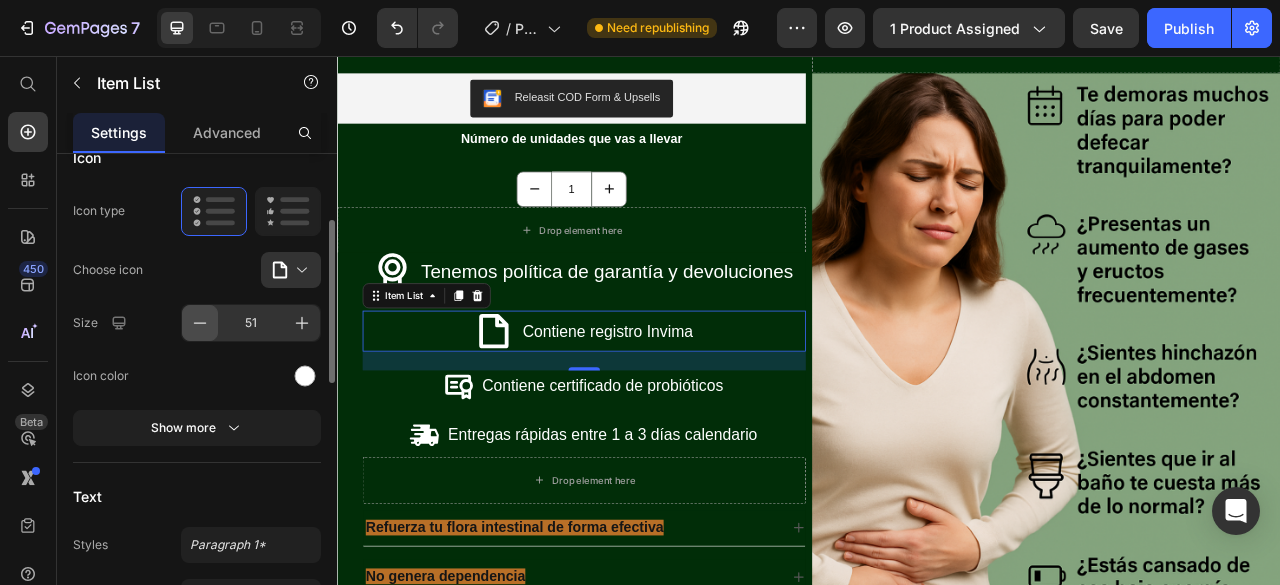 click 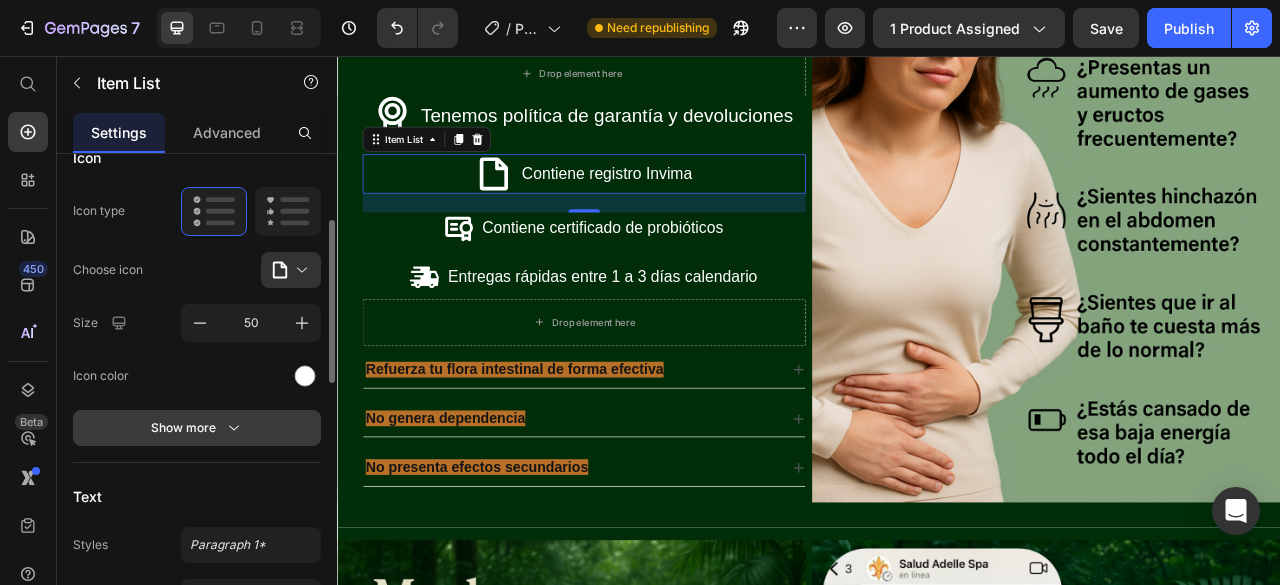scroll, scrollTop: 1793, scrollLeft: 0, axis: vertical 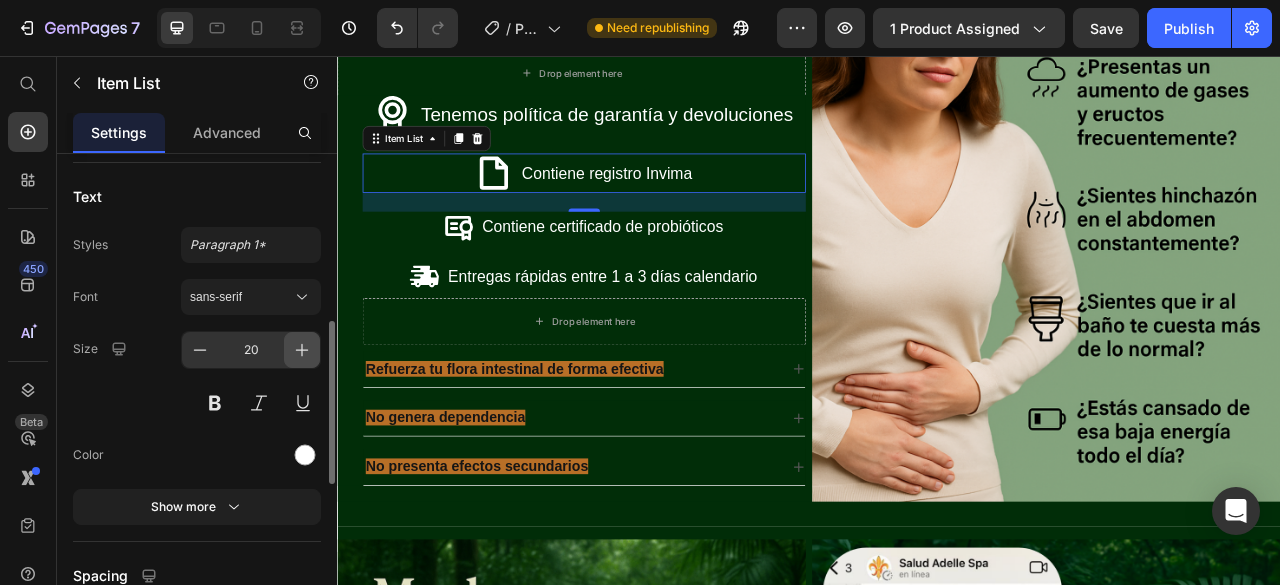 click 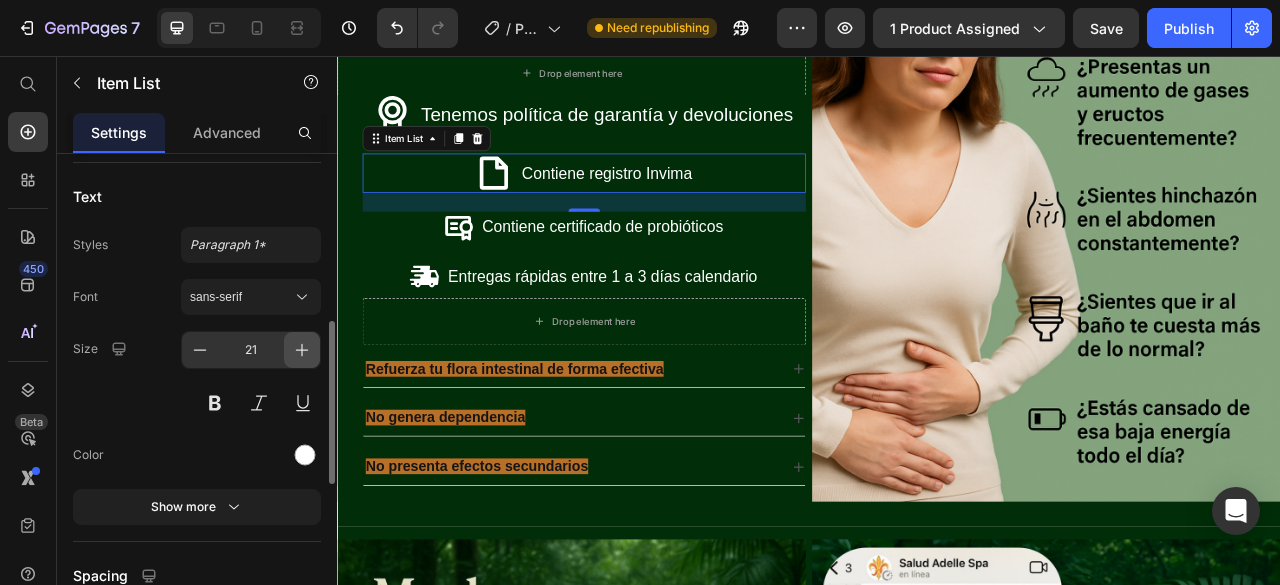 click 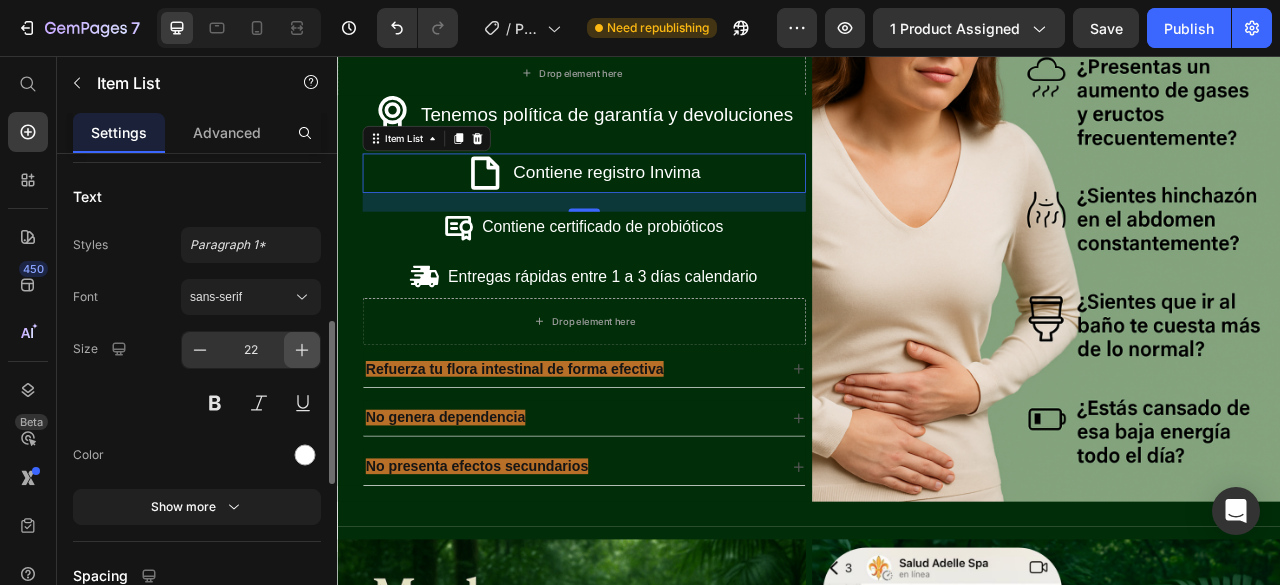 click 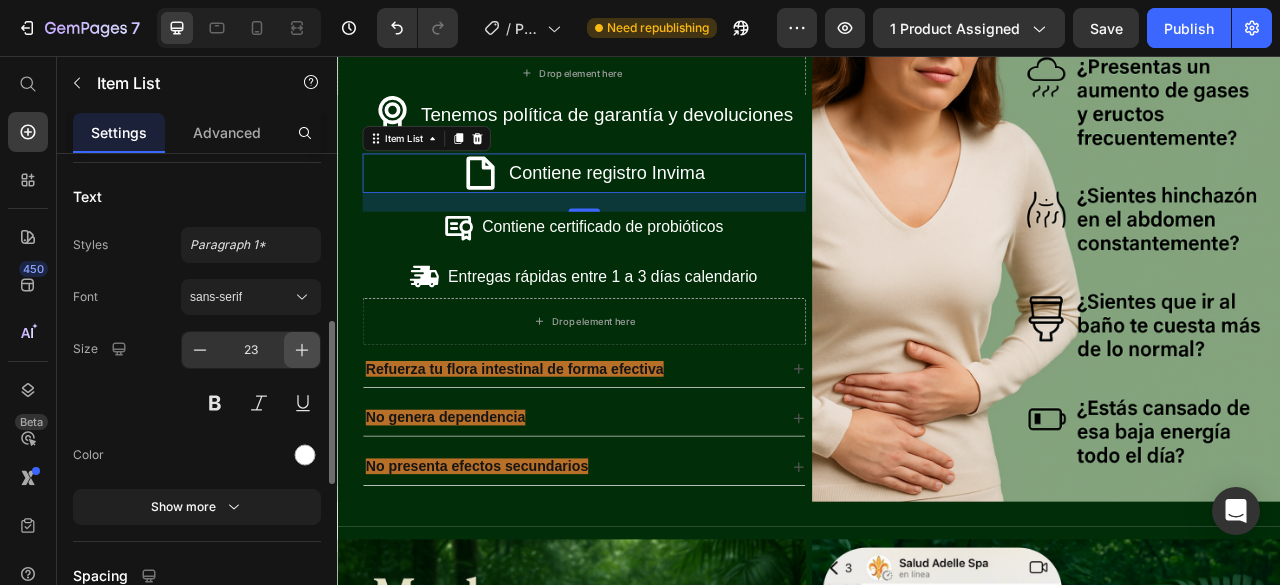 click 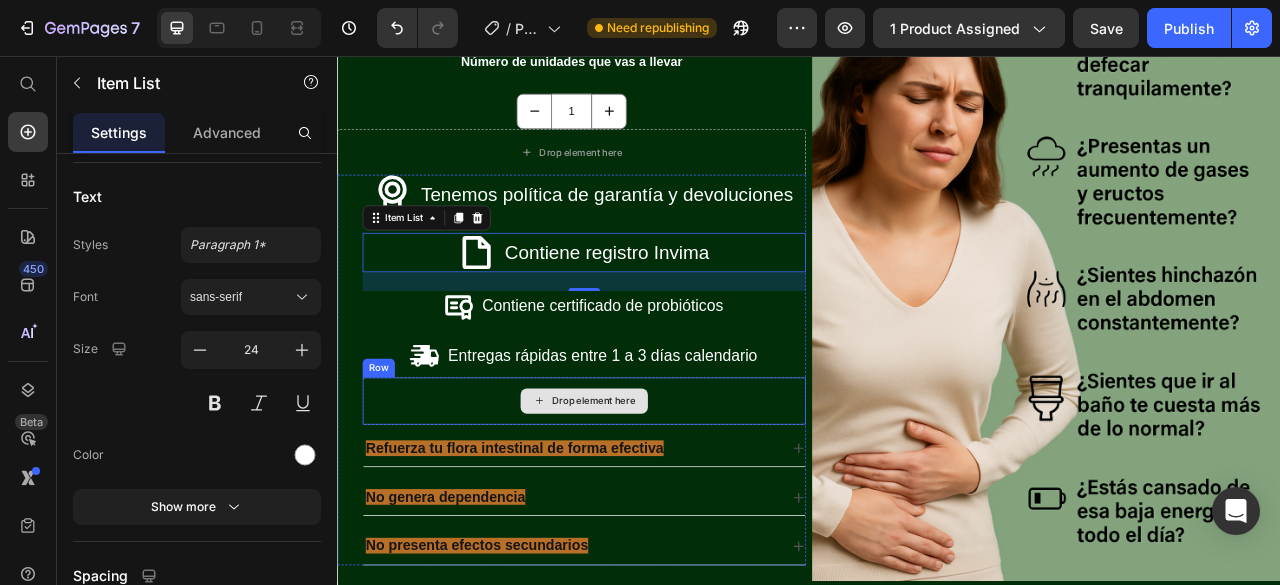 scroll, scrollTop: 1593, scrollLeft: 0, axis: vertical 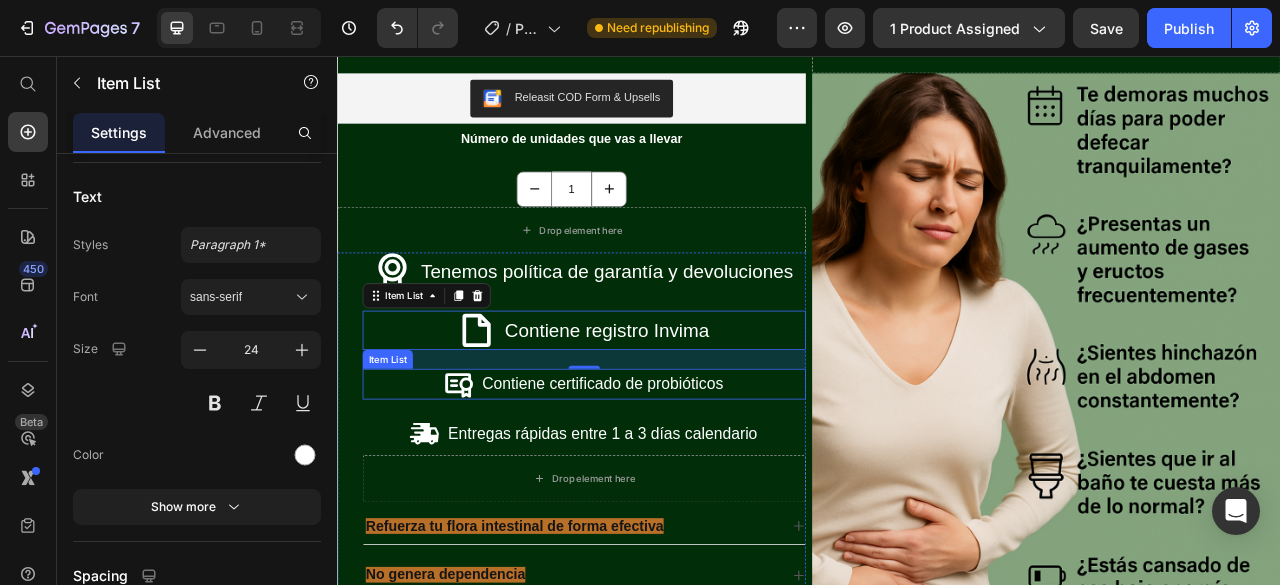 click 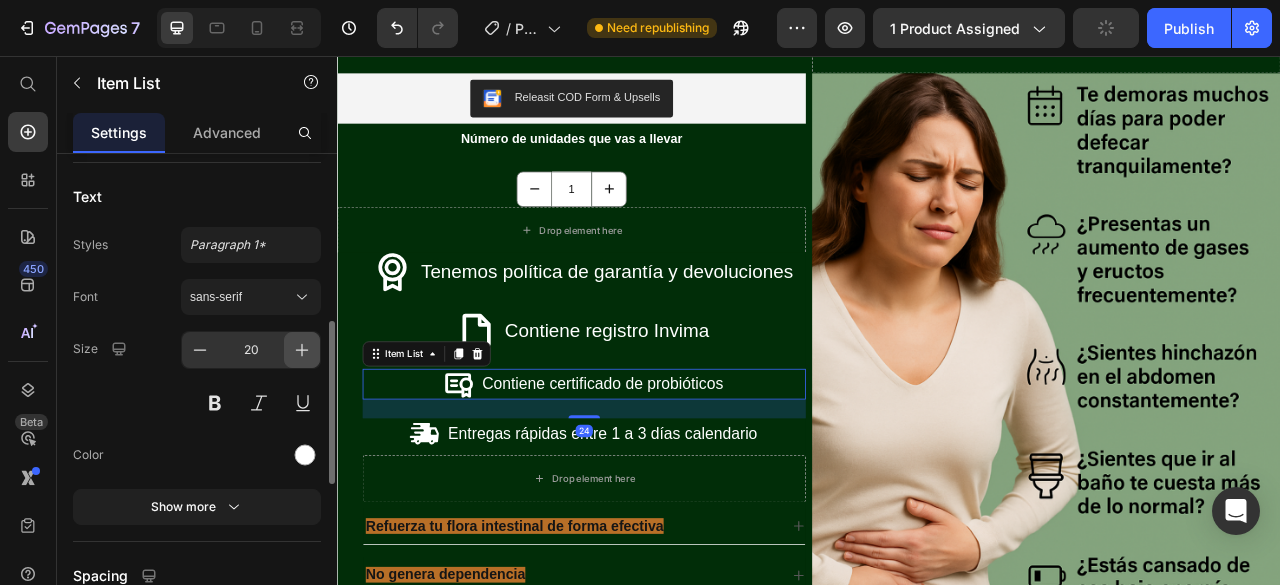click 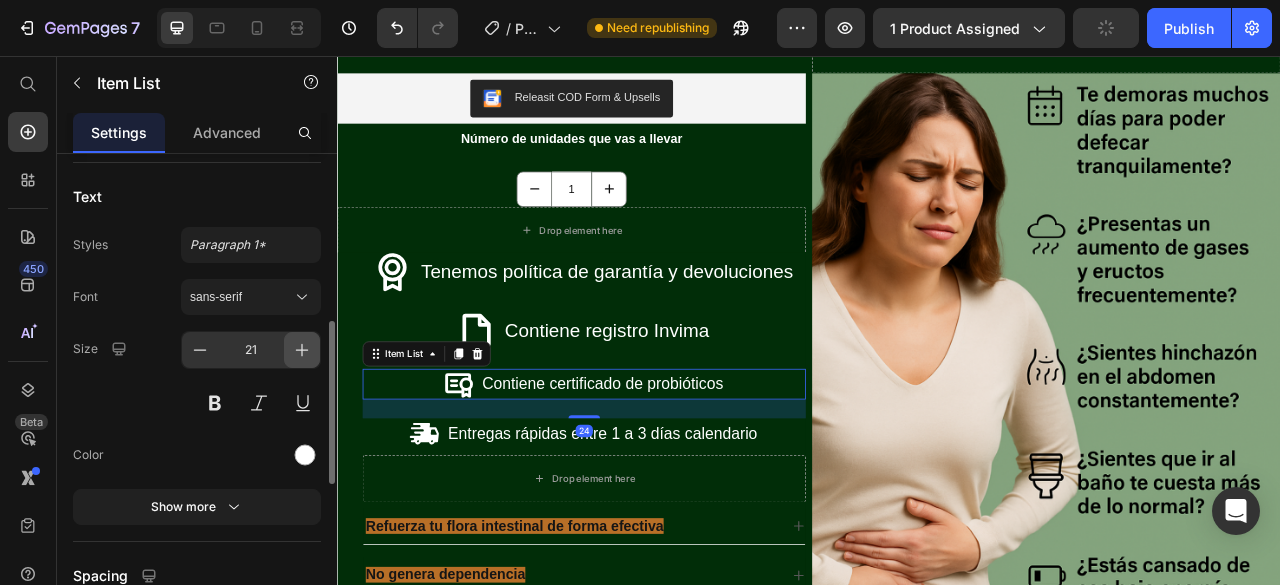 click 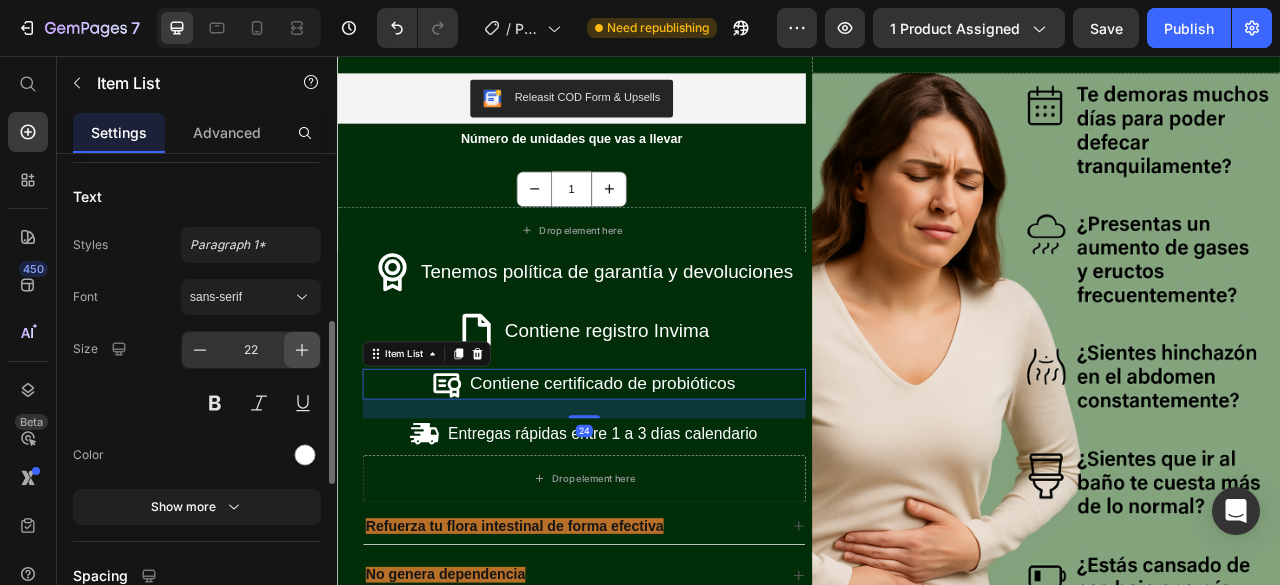 click 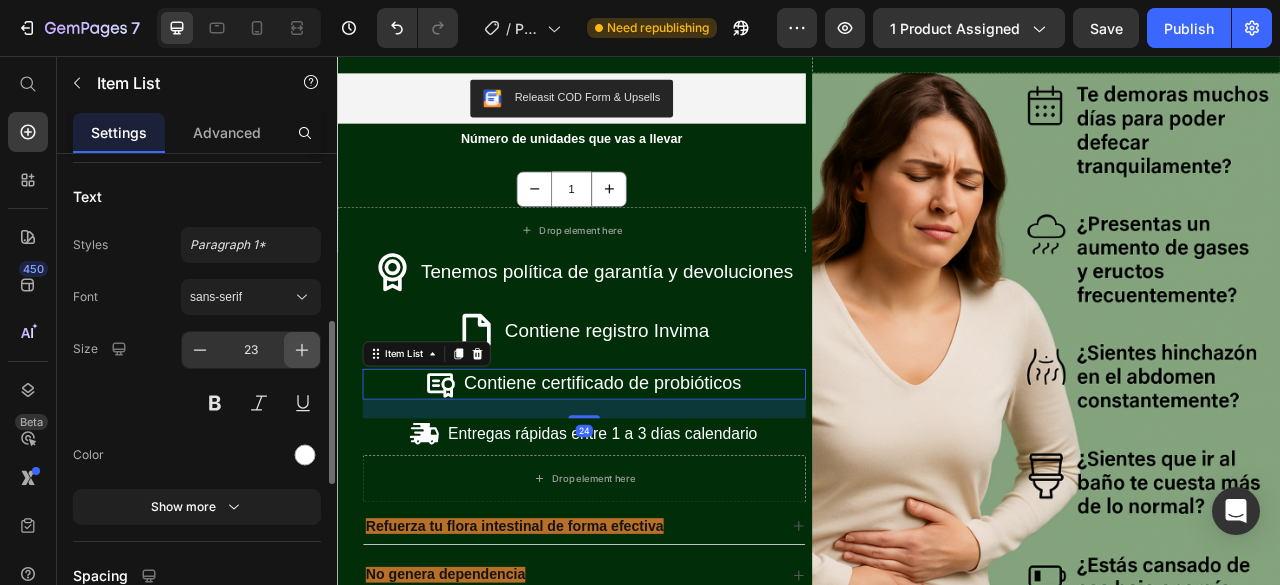 click 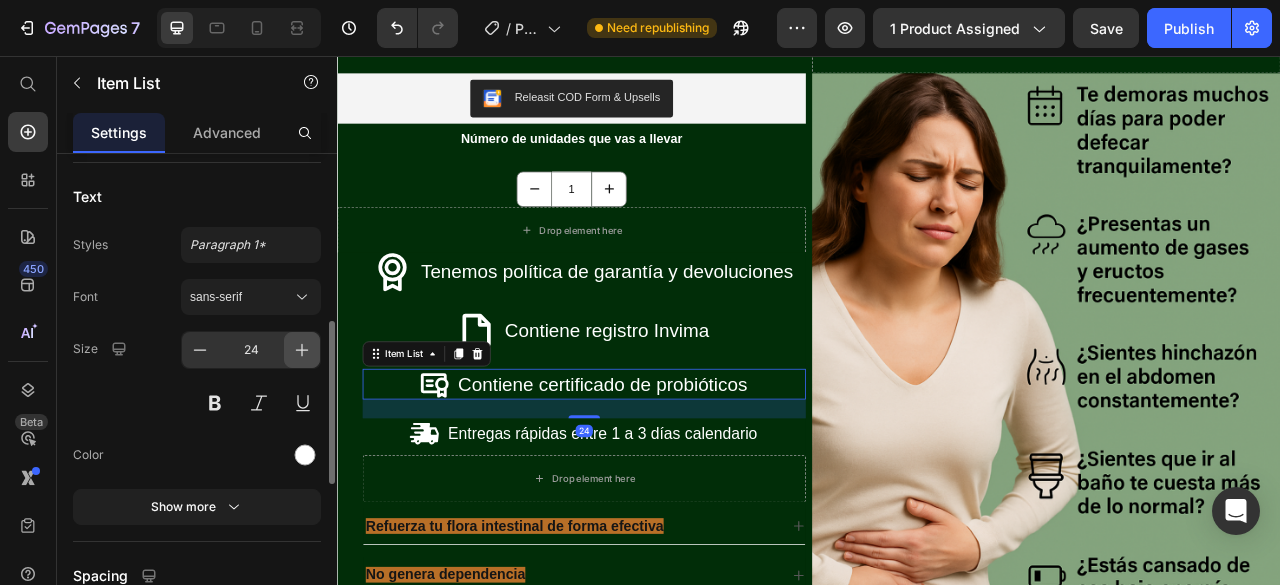 click 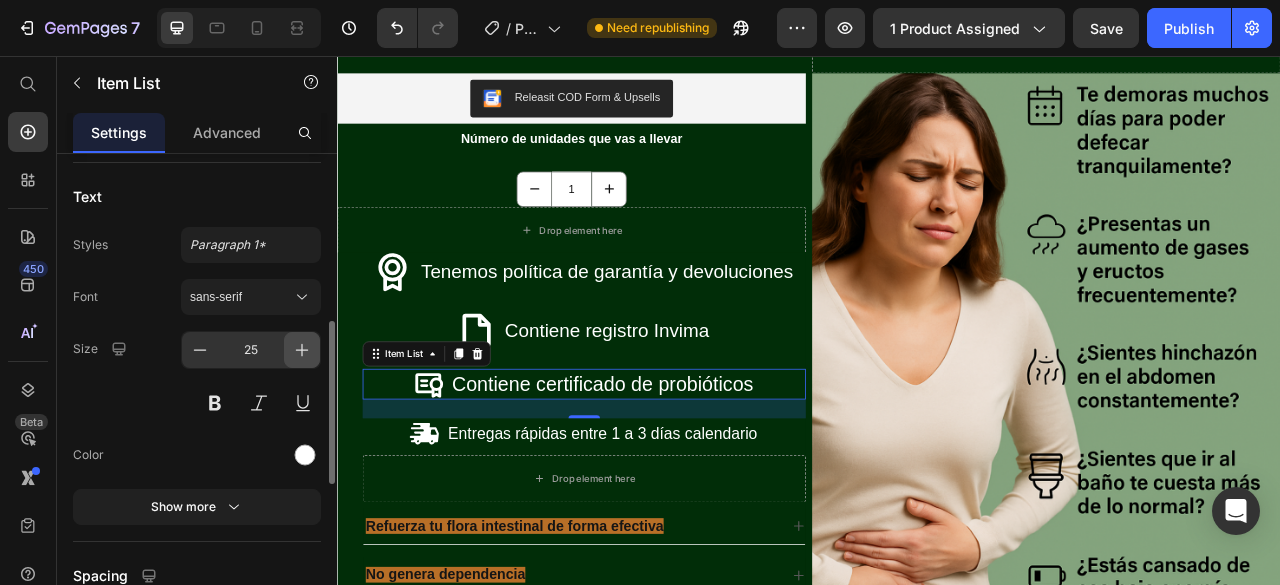 click 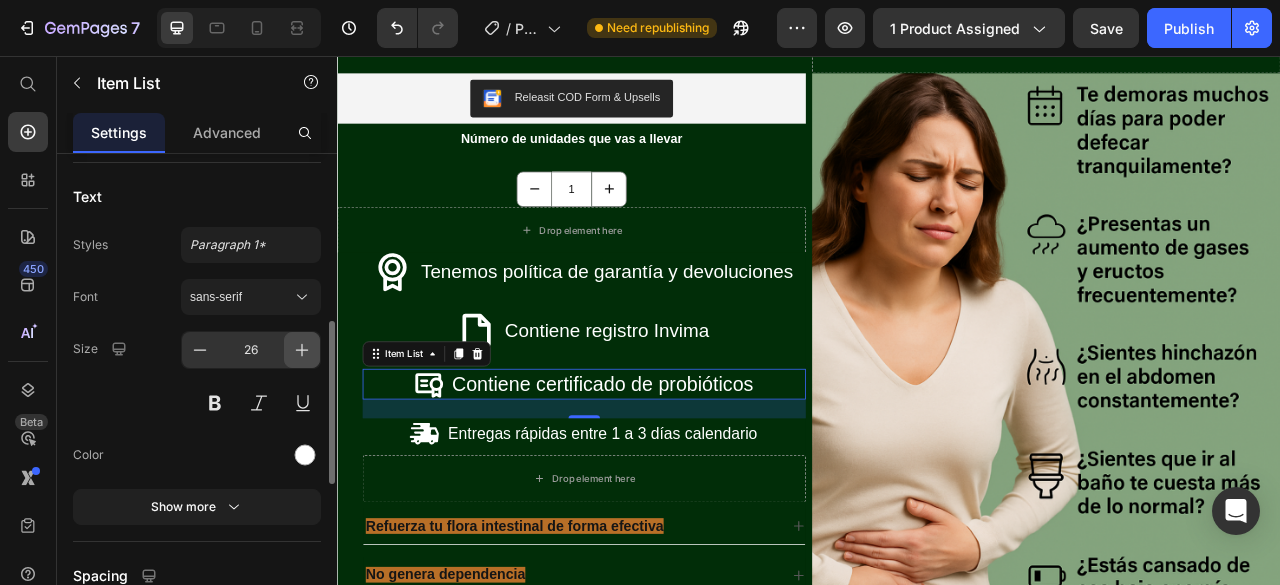 click 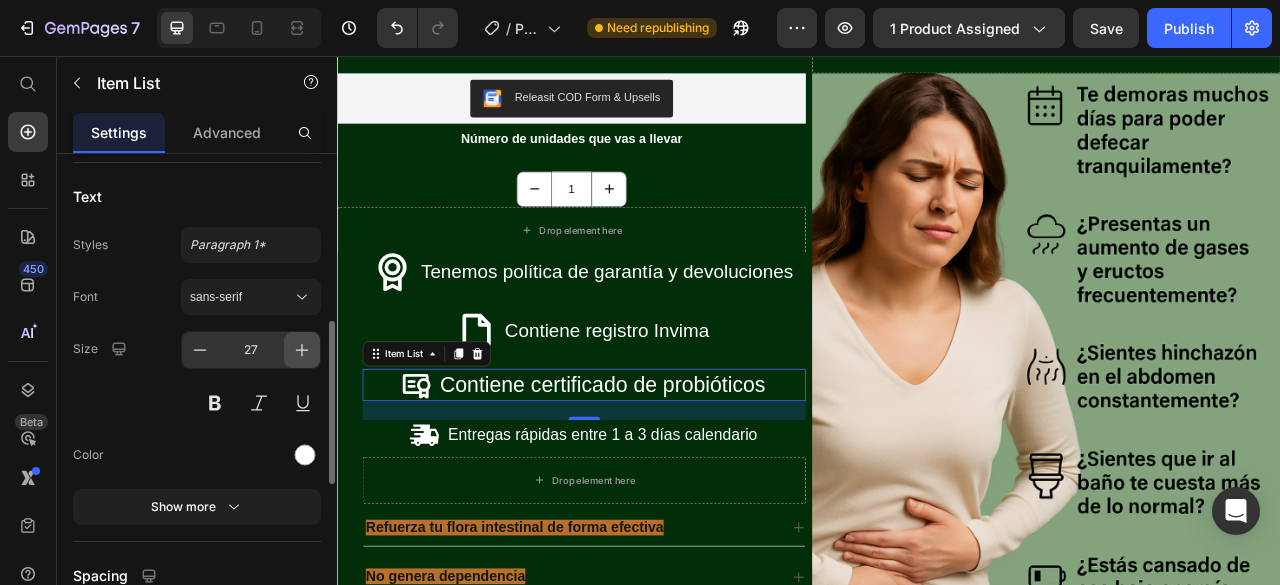 click 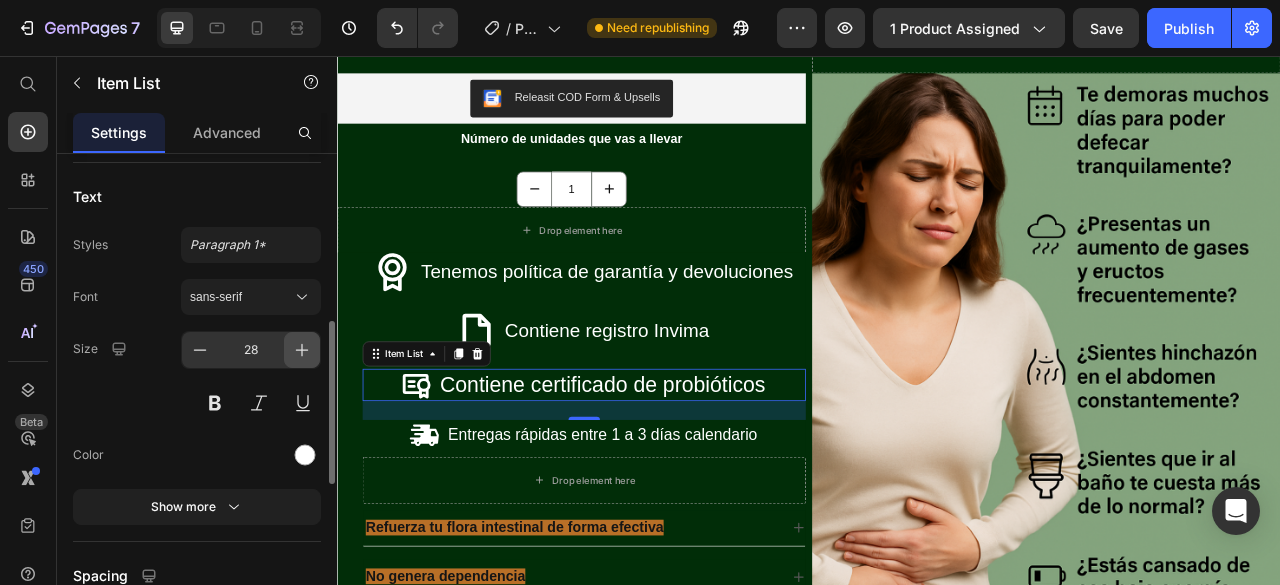 click 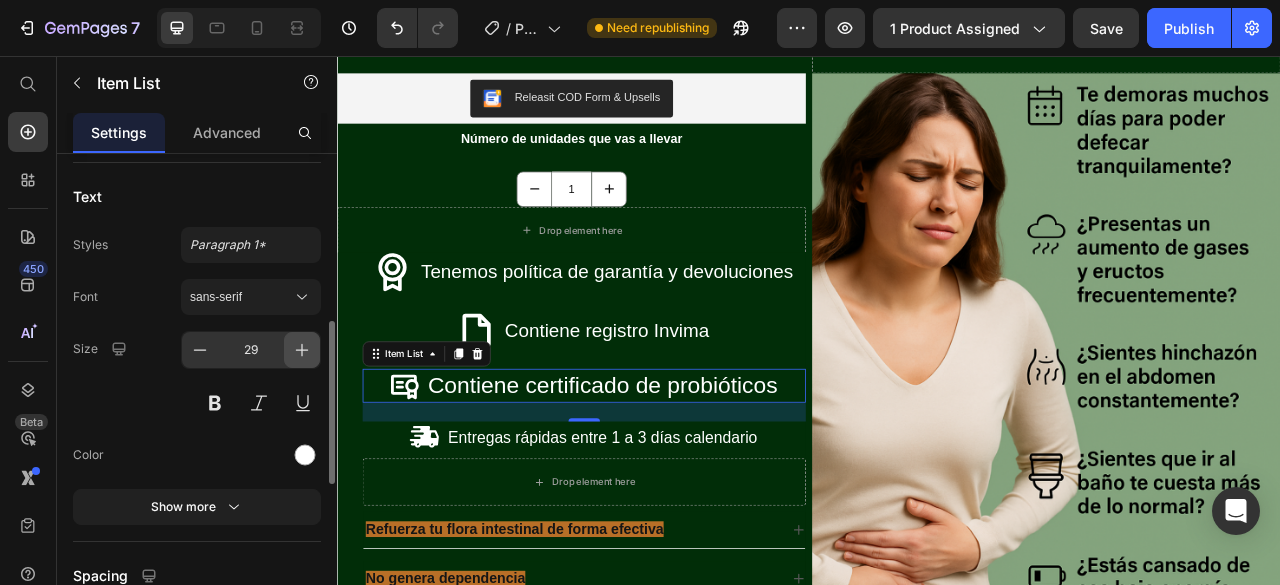 click 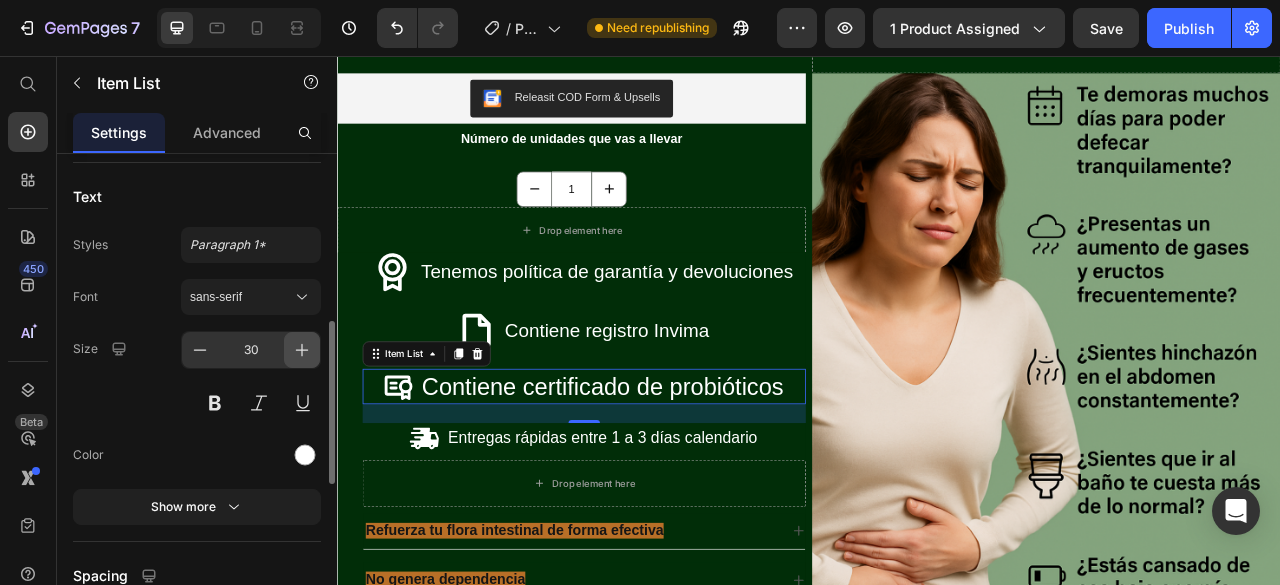 click 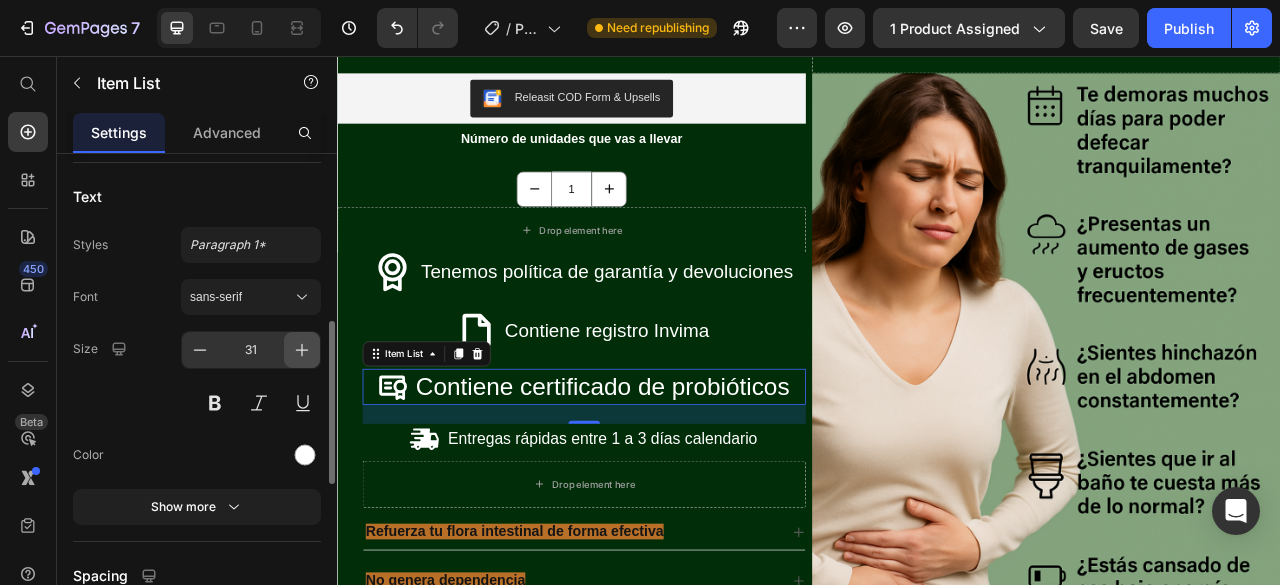 click 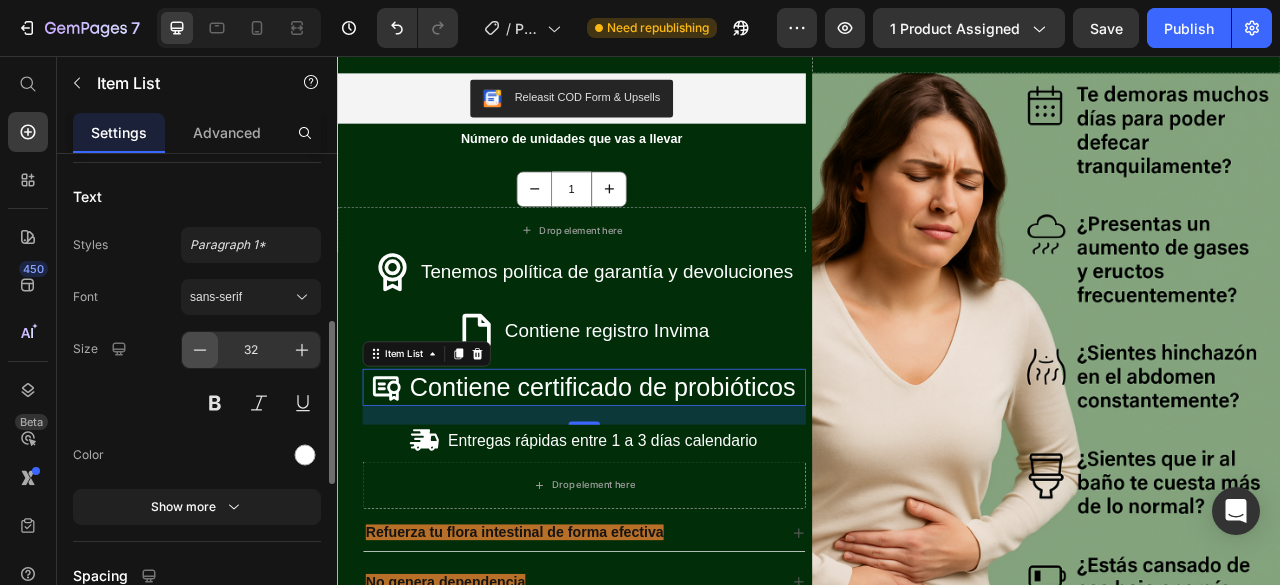 click 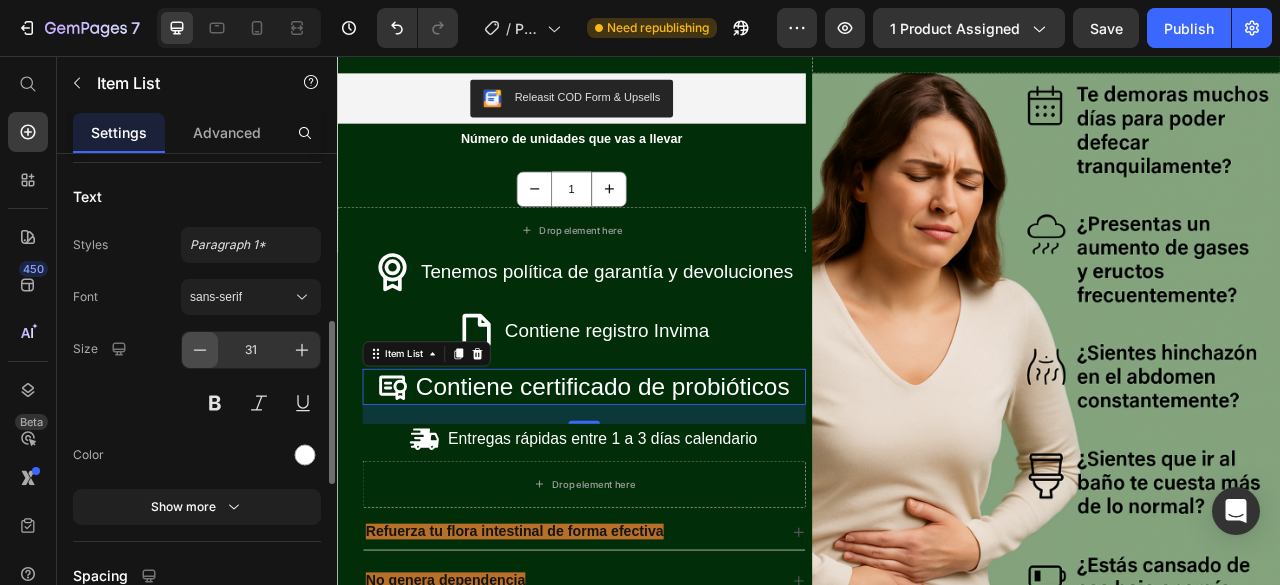 click 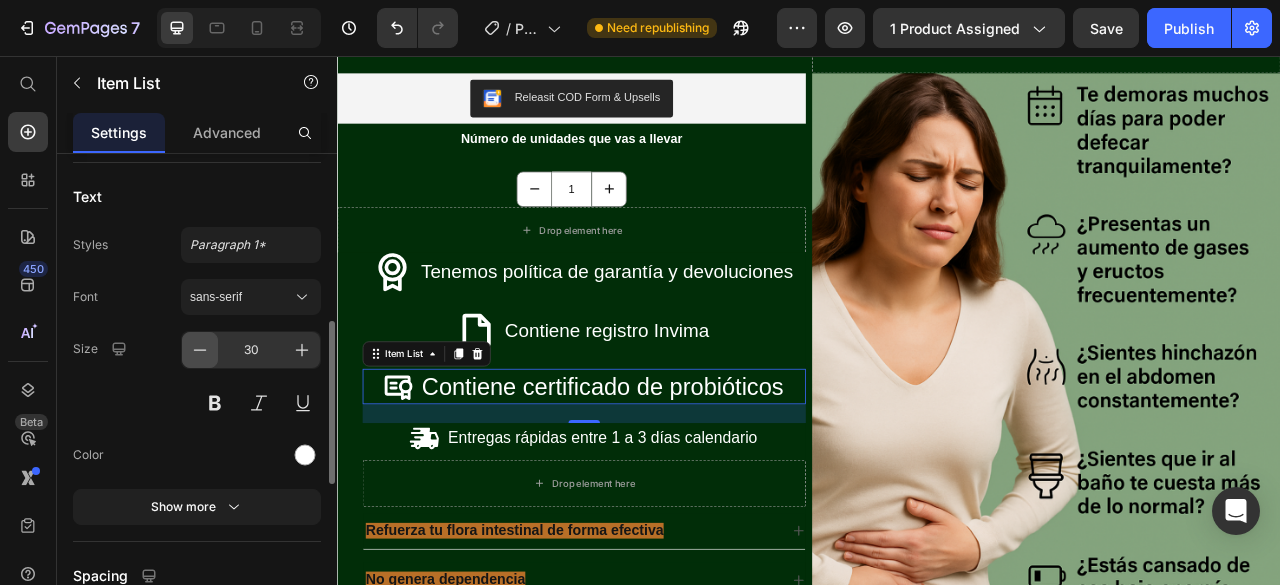 click 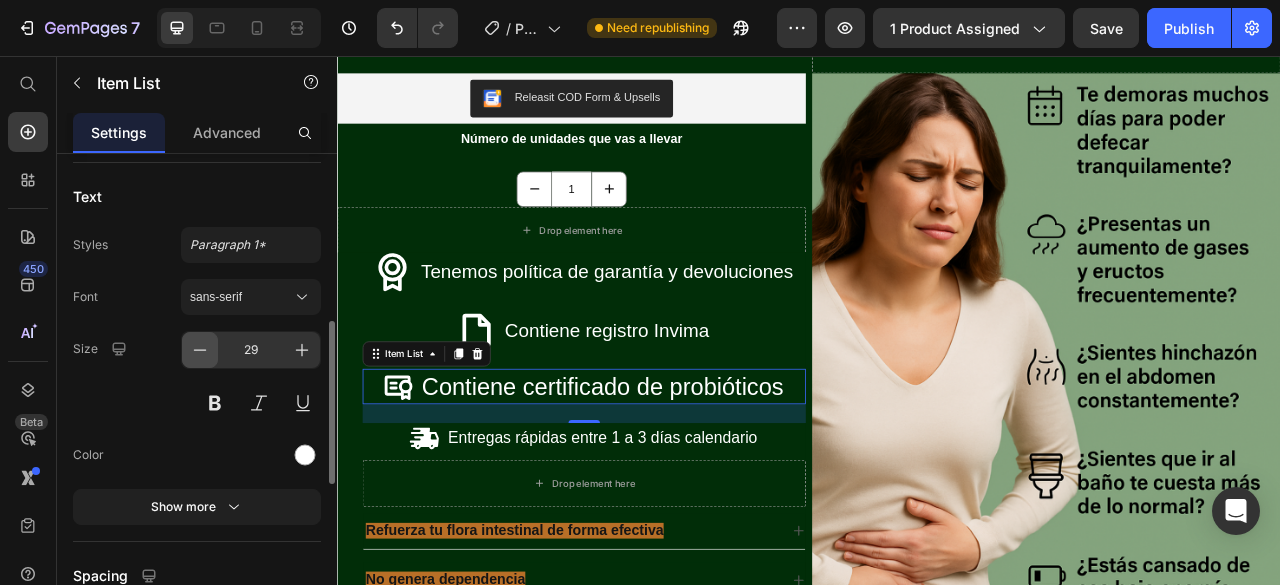 click 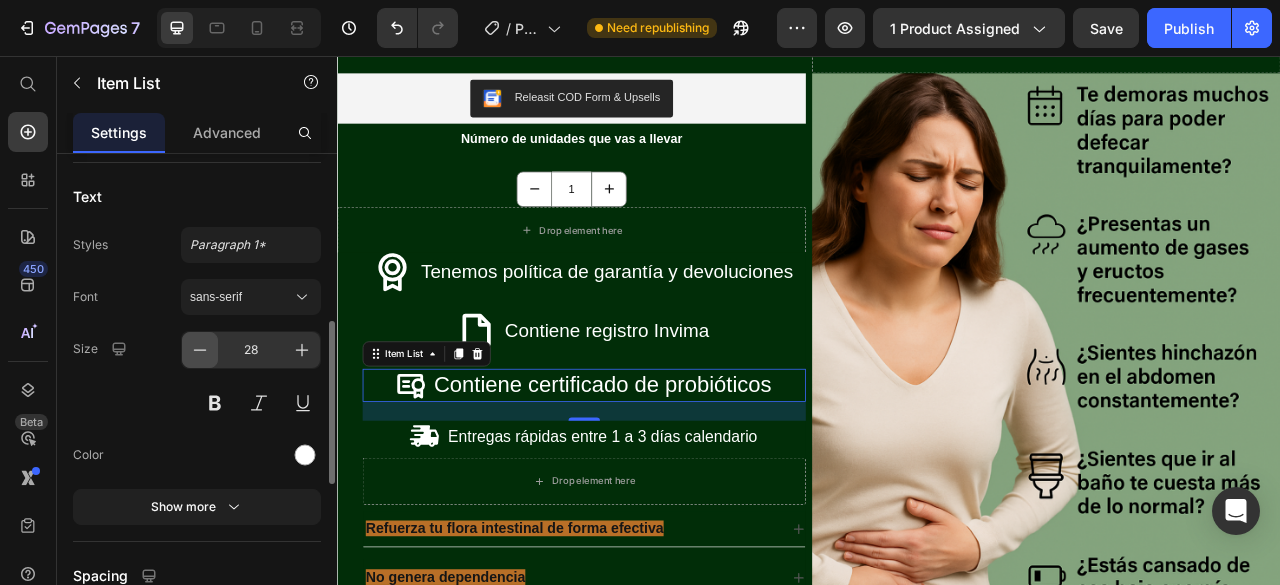 click 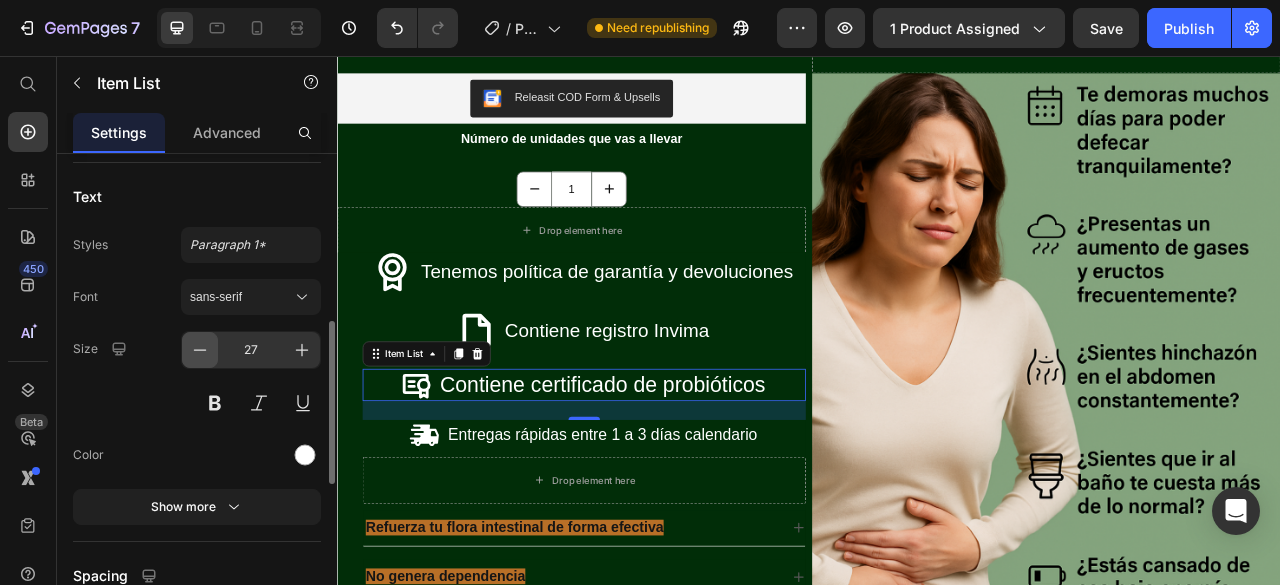 click 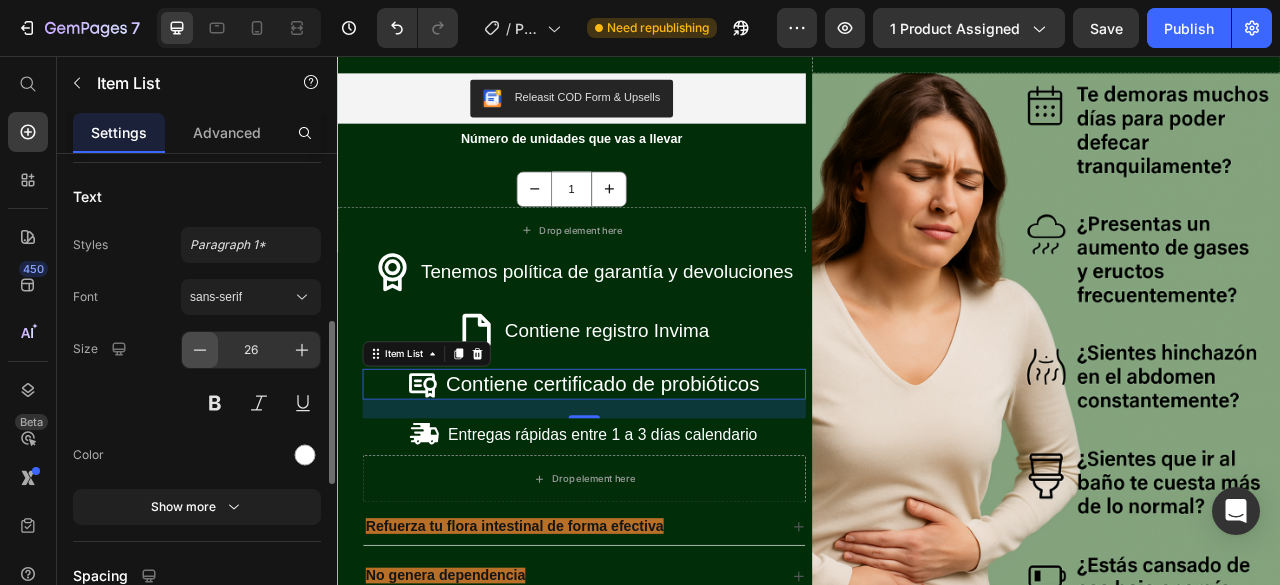 click 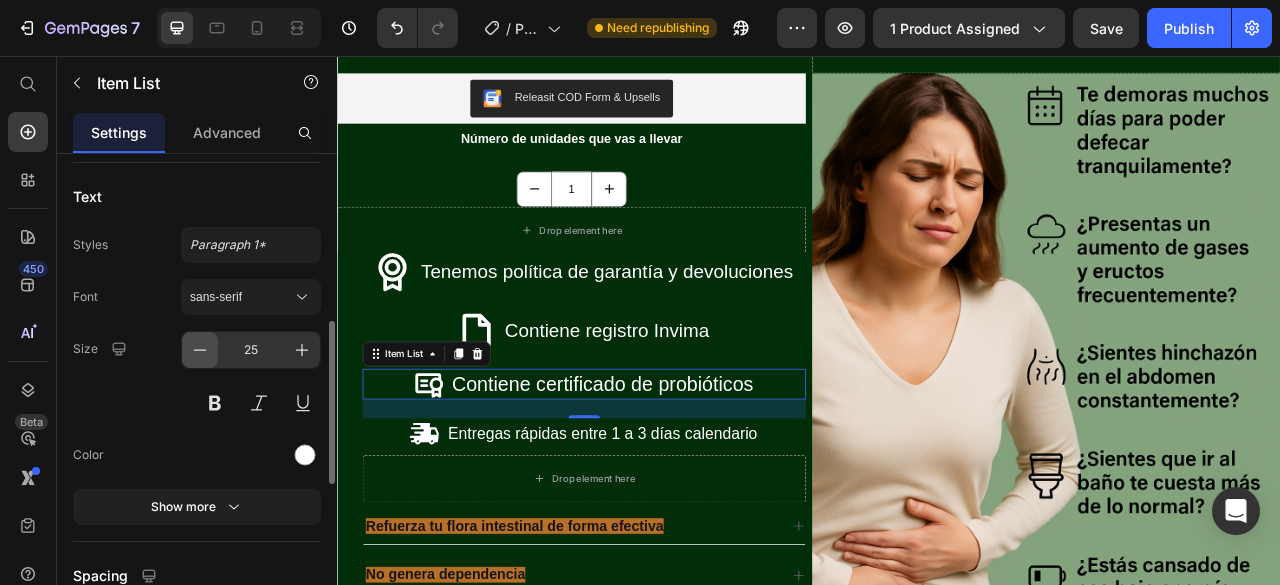 click 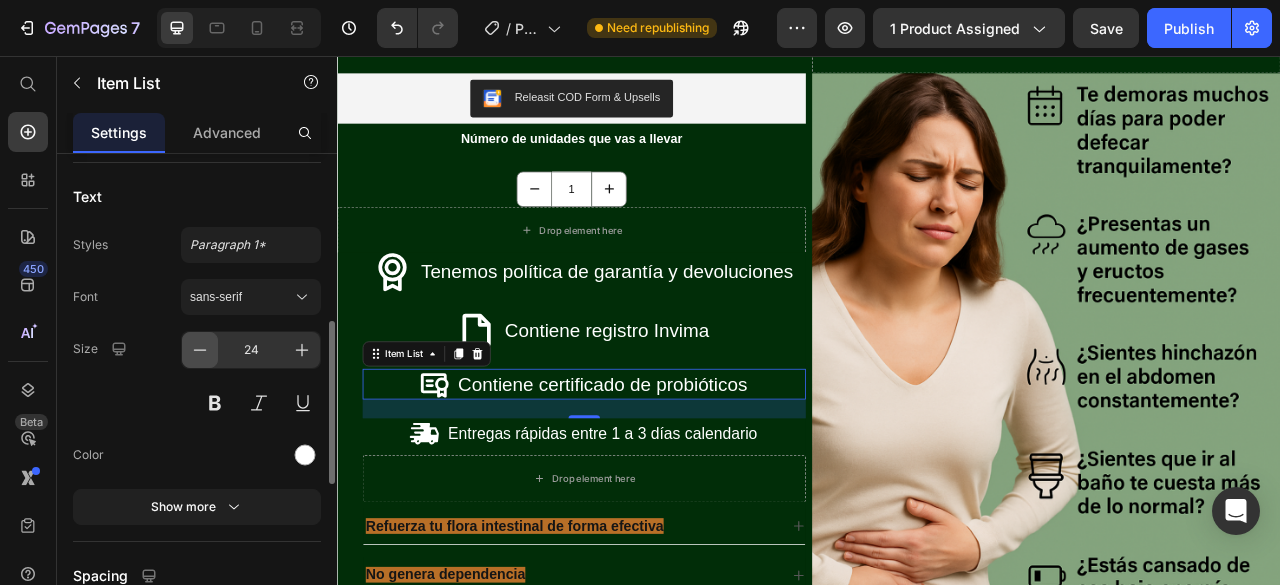 click 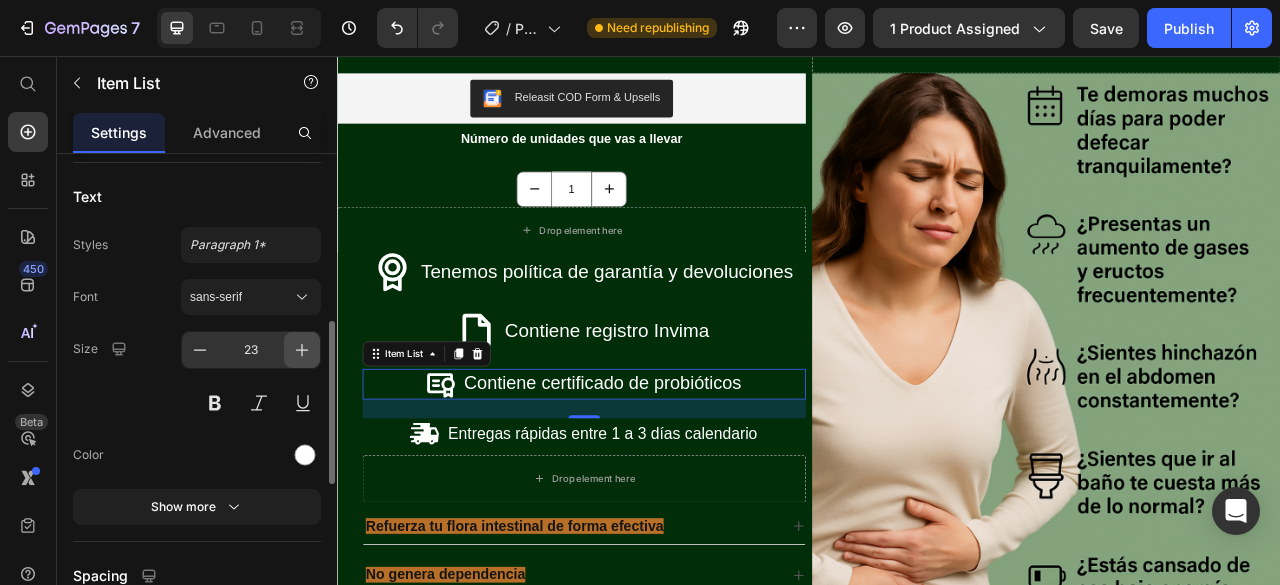 click 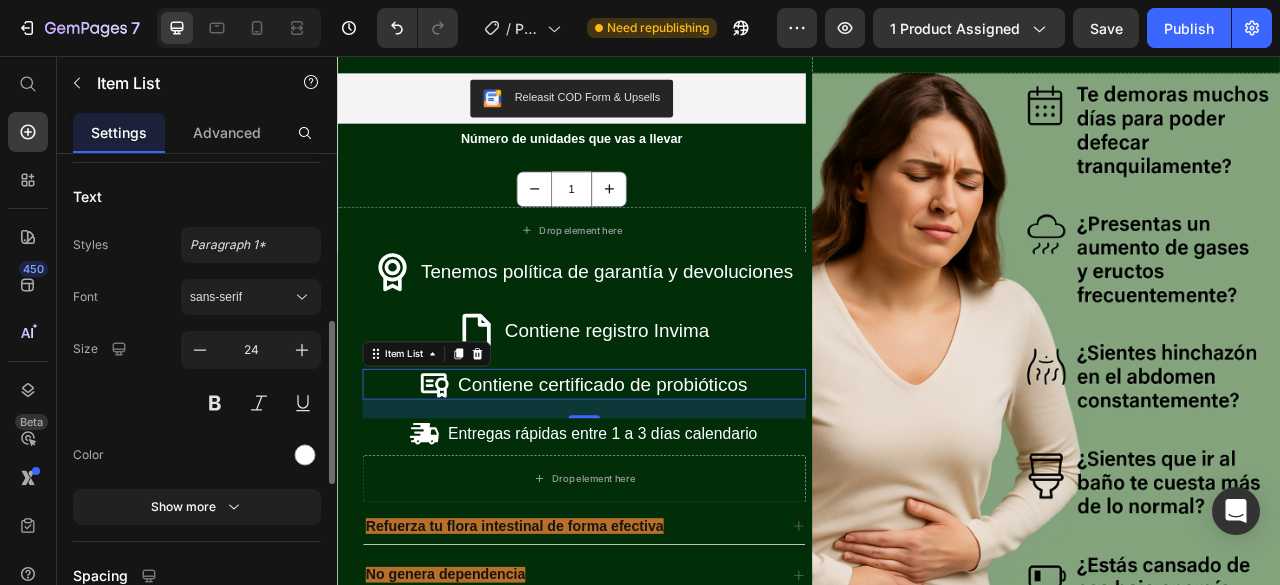 scroll, scrollTop: 300, scrollLeft: 0, axis: vertical 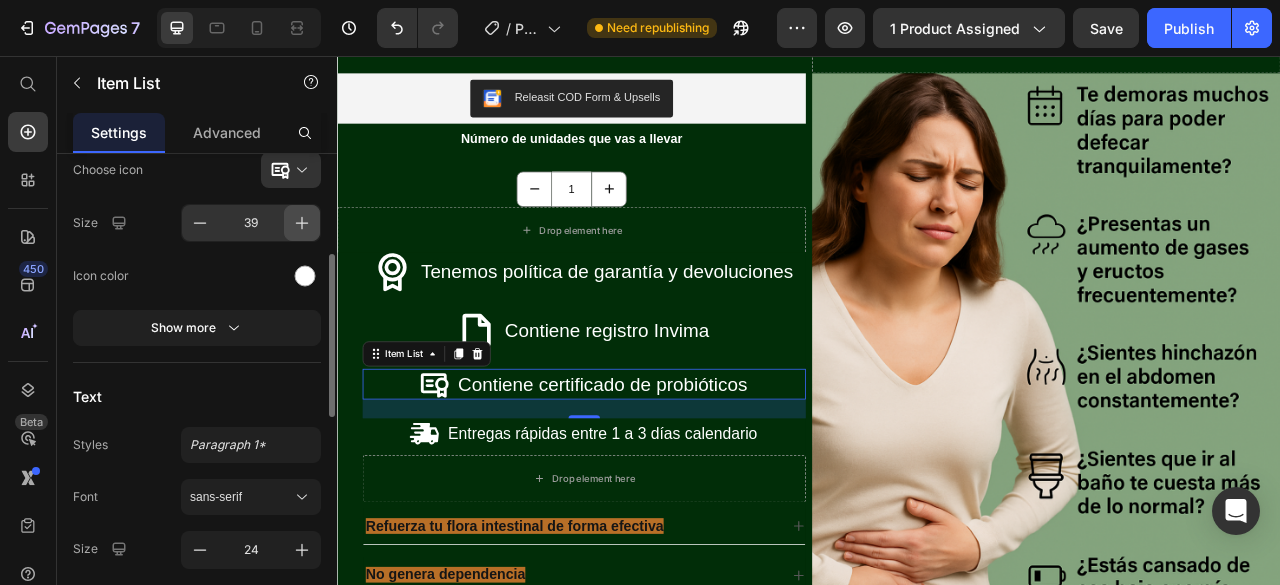 click 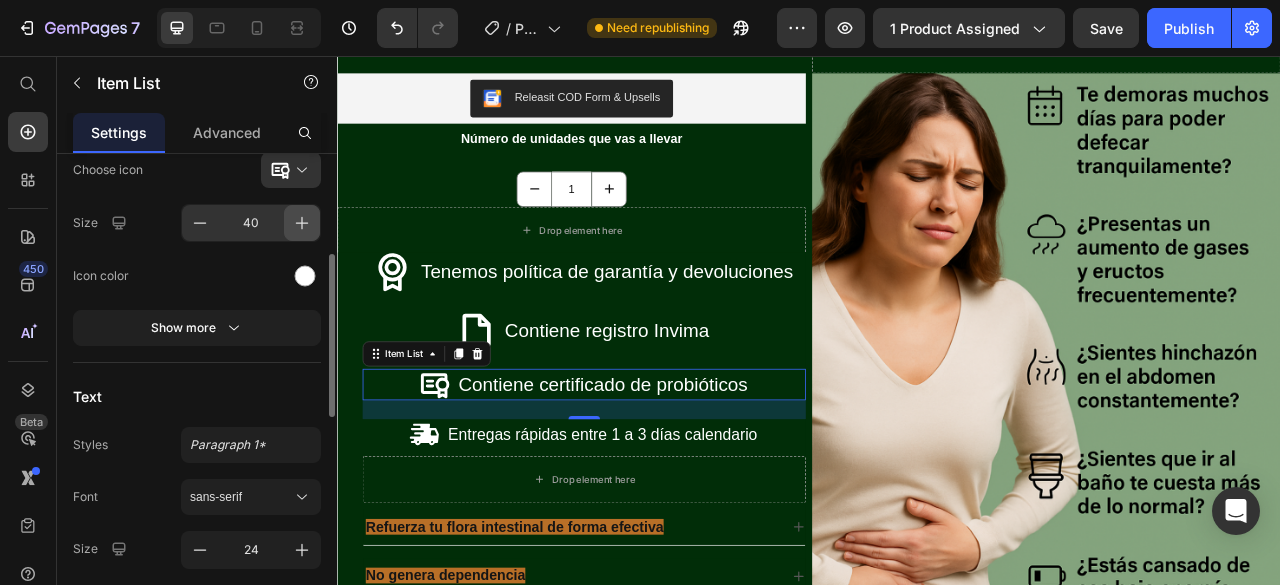 click 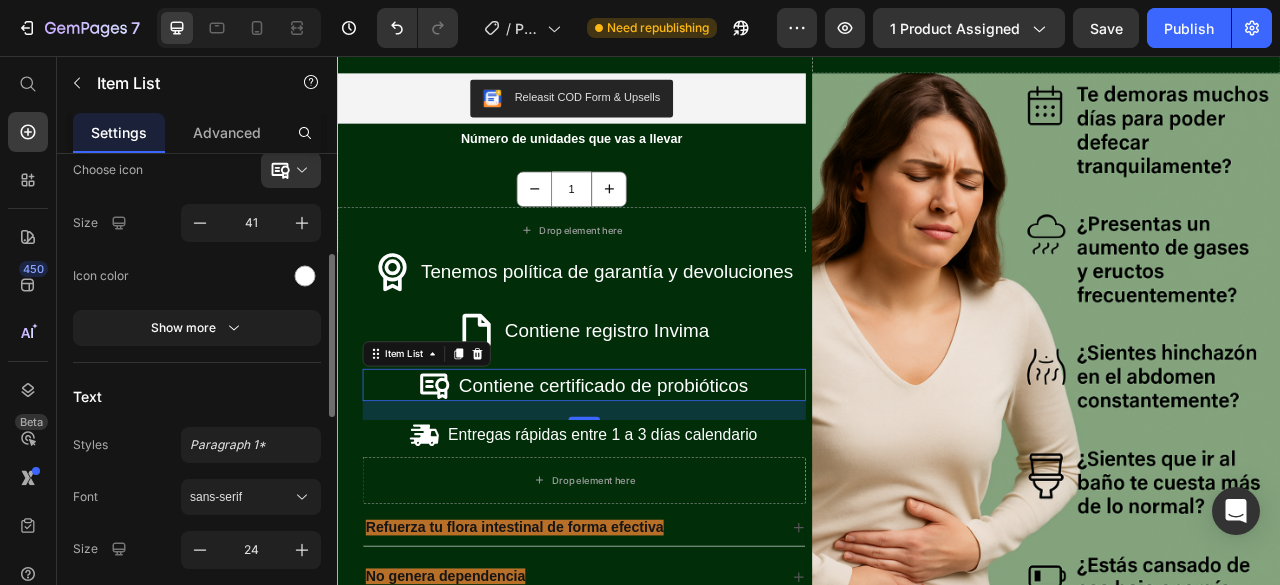 scroll, scrollTop: 100, scrollLeft: 0, axis: vertical 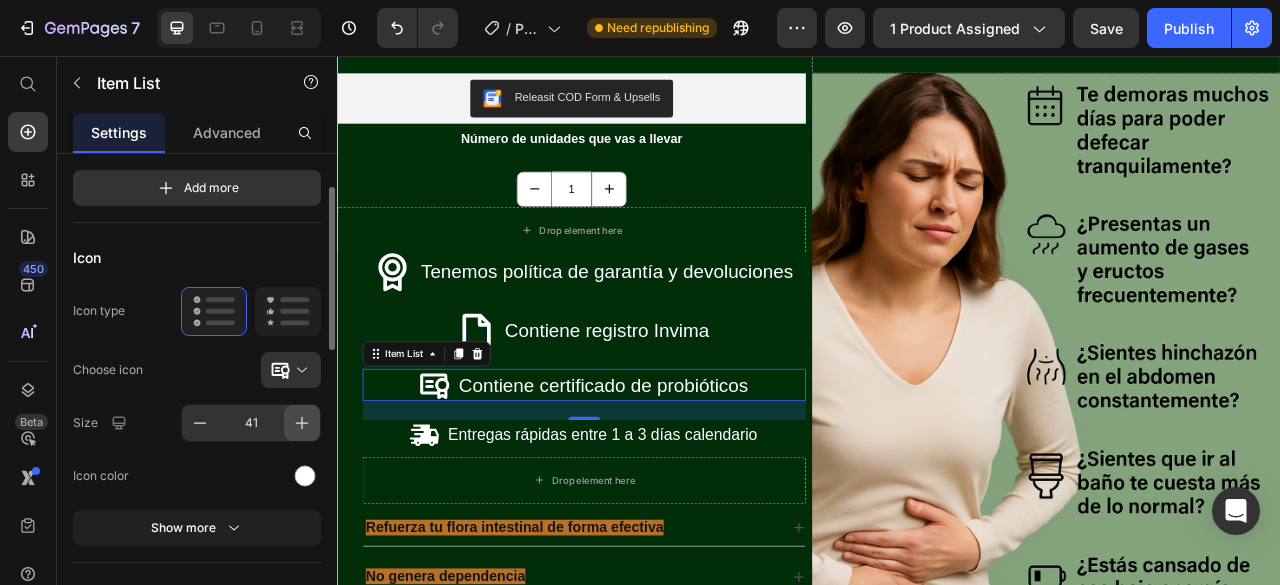 click 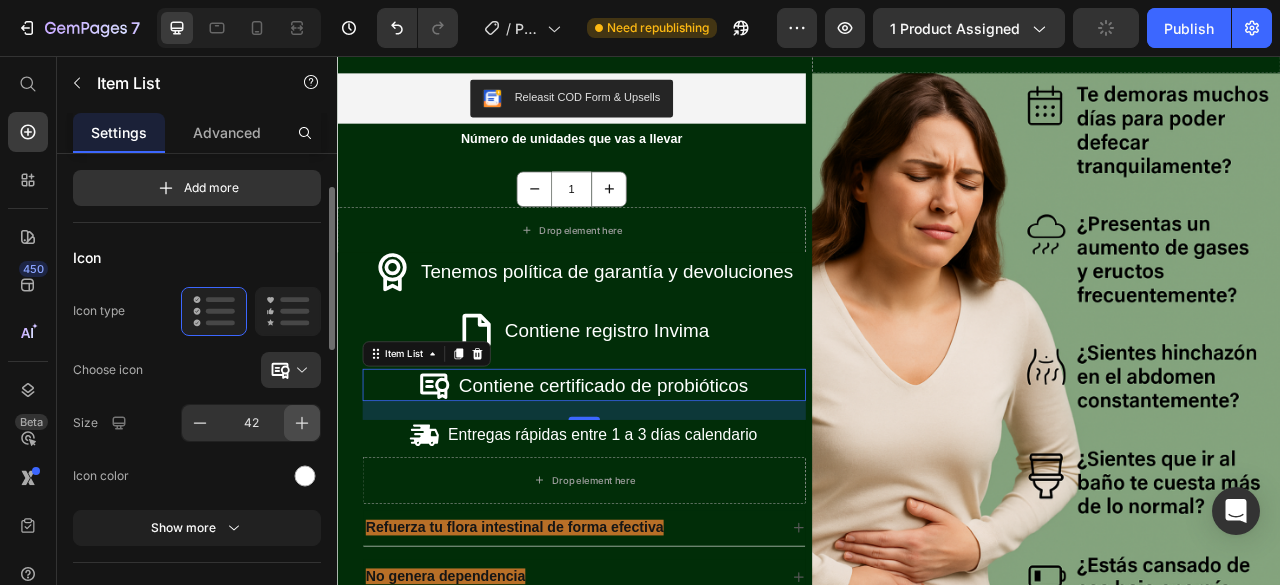 click 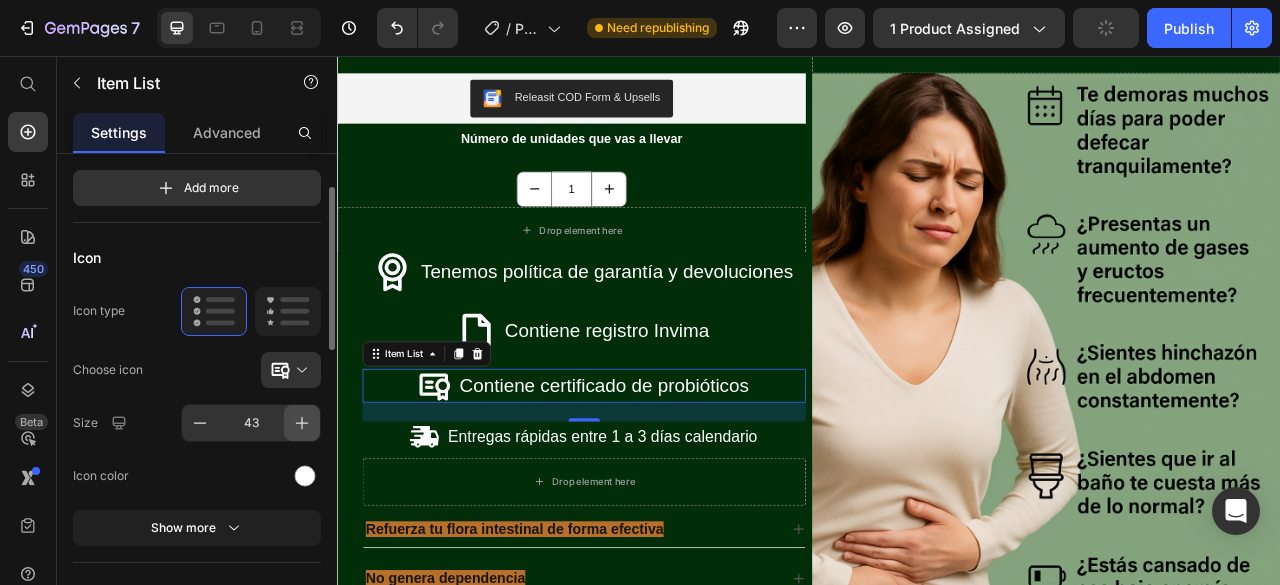 click 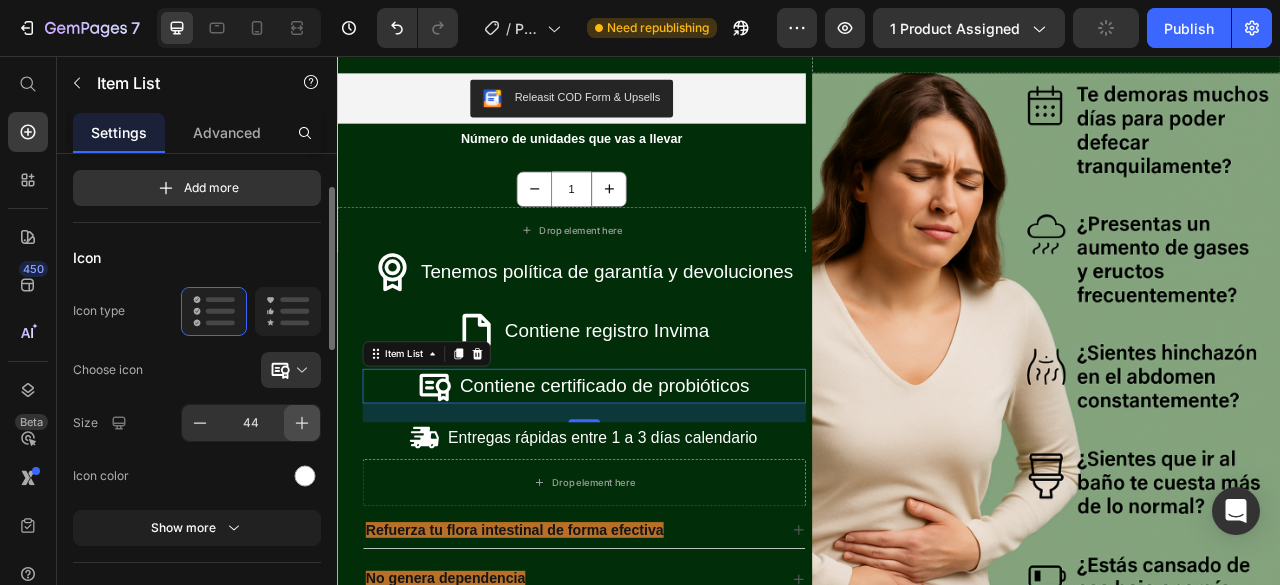 click 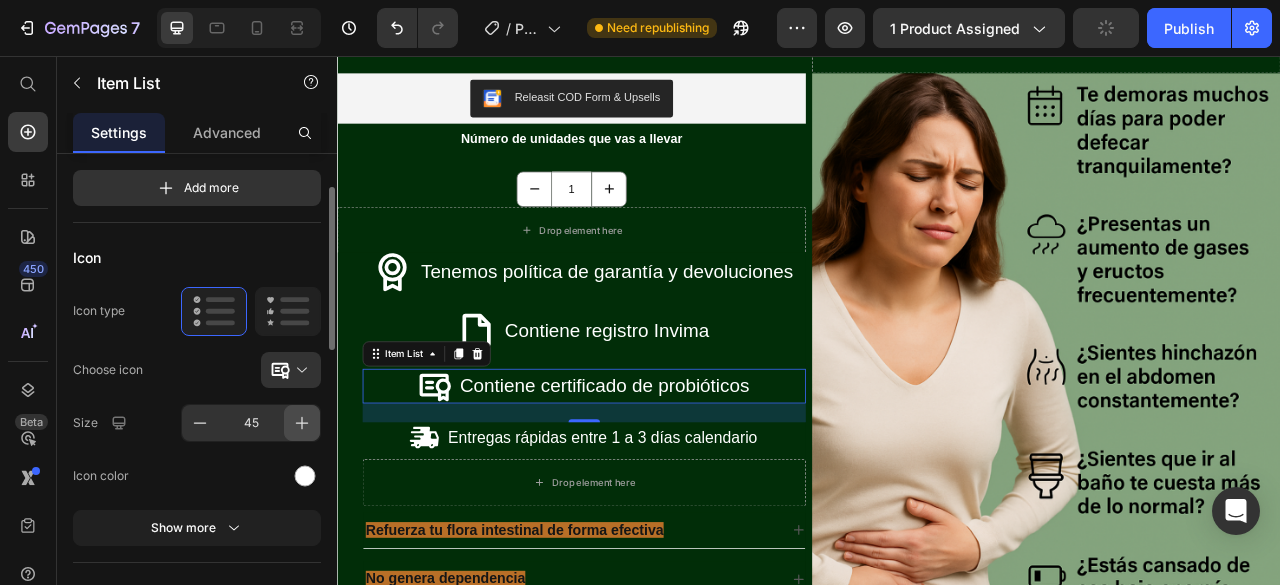 click 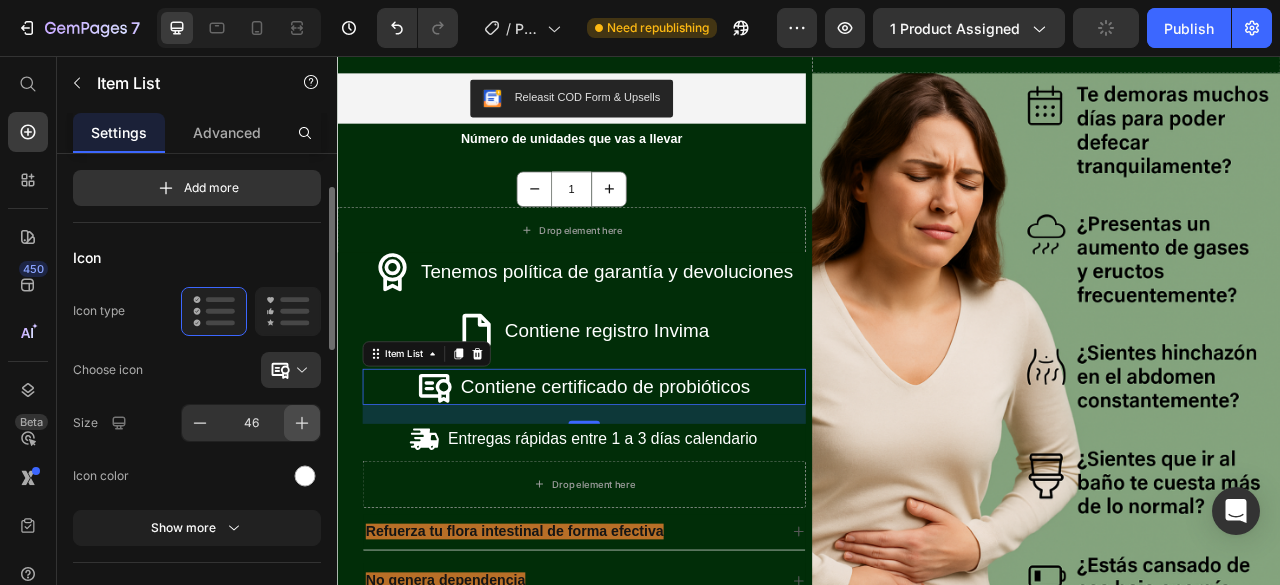 click 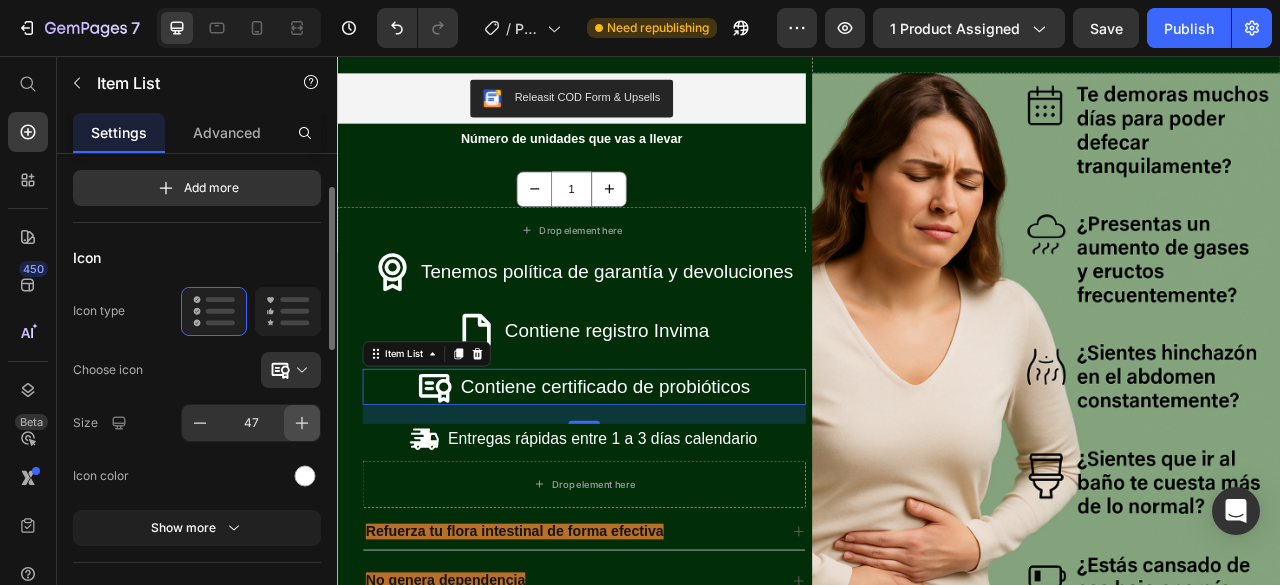click 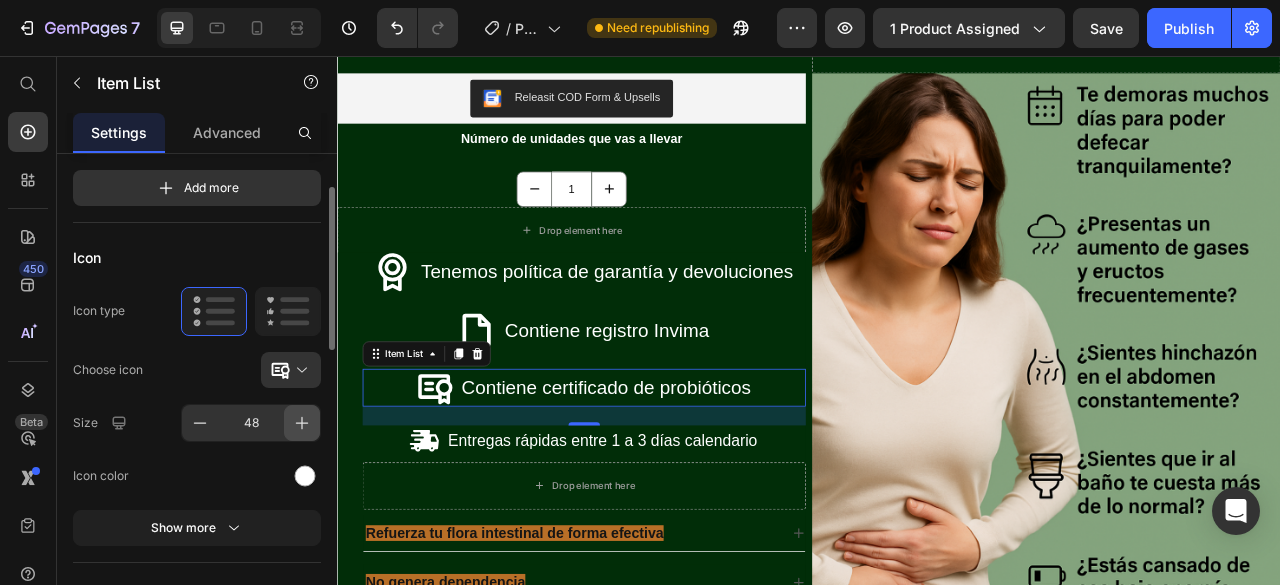 click 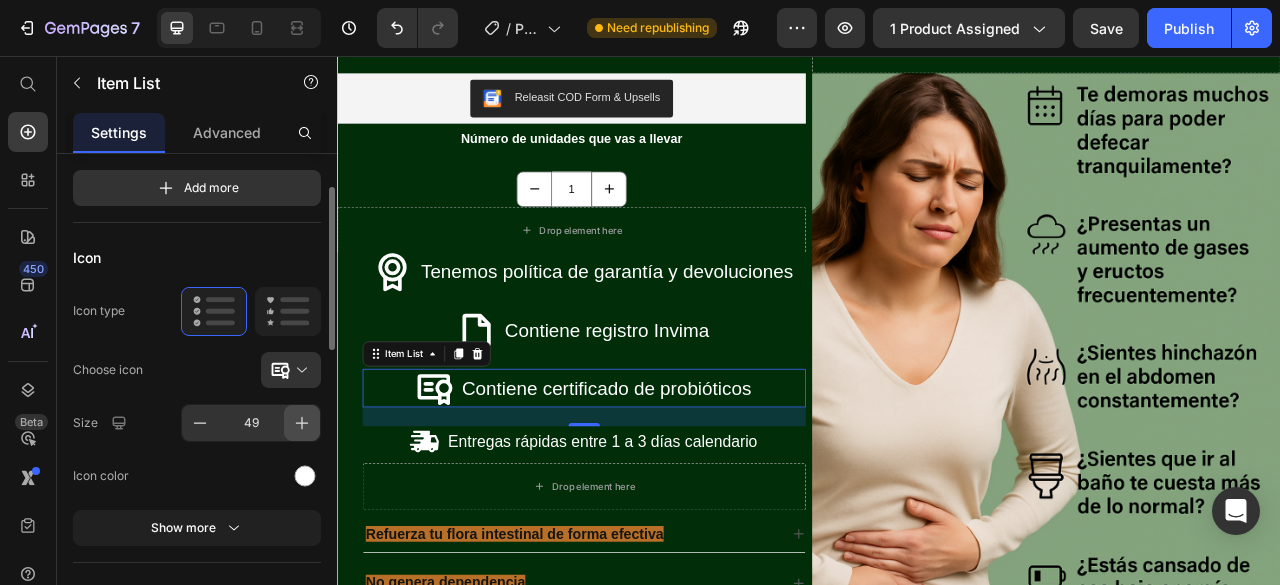 click 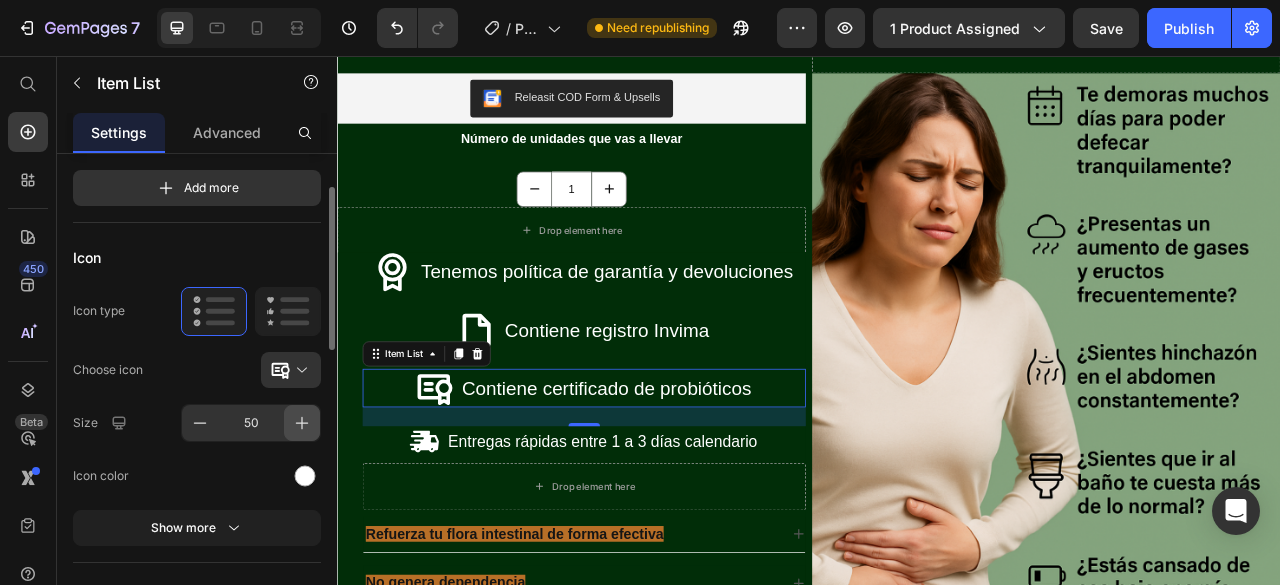 click 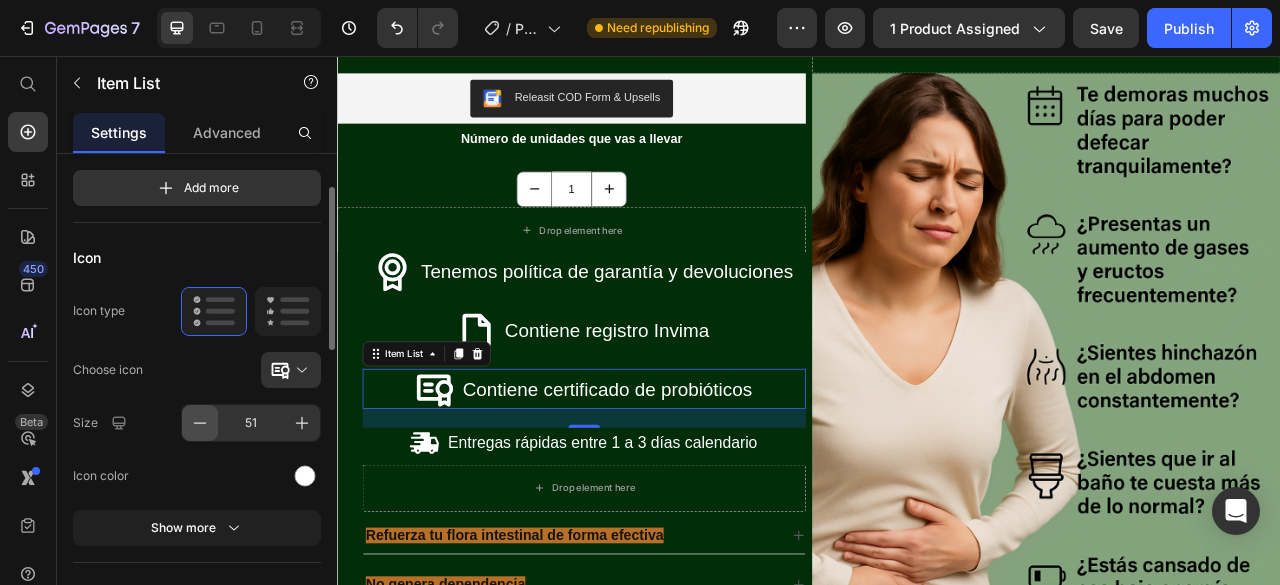 click 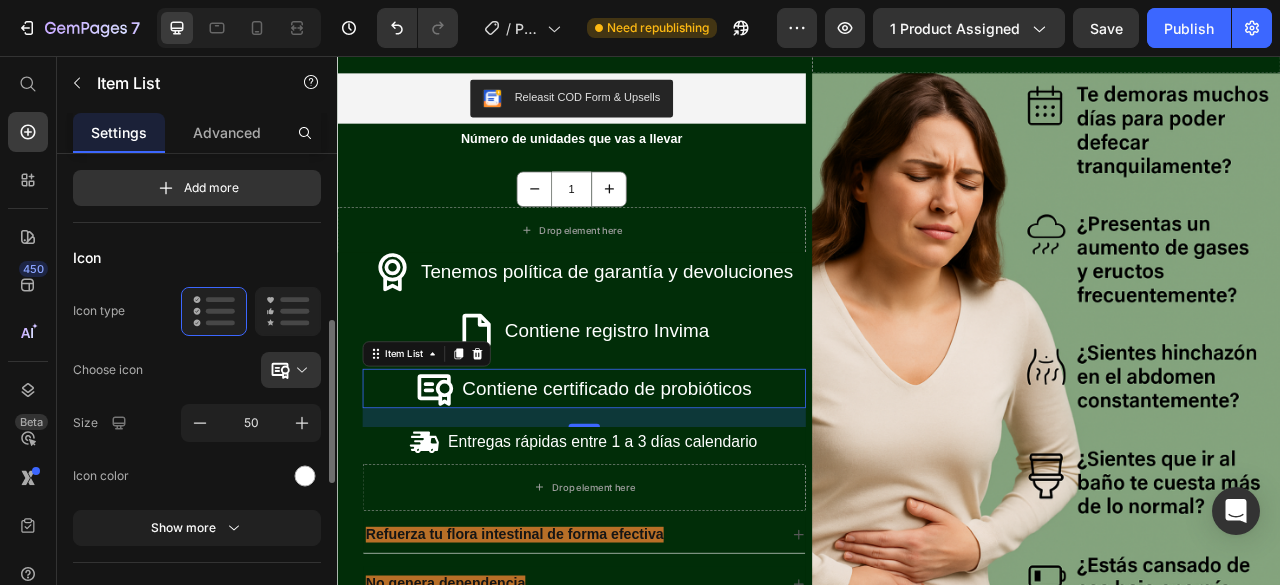 scroll, scrollTop: 300, scrollLeft: 0, axis: vertical 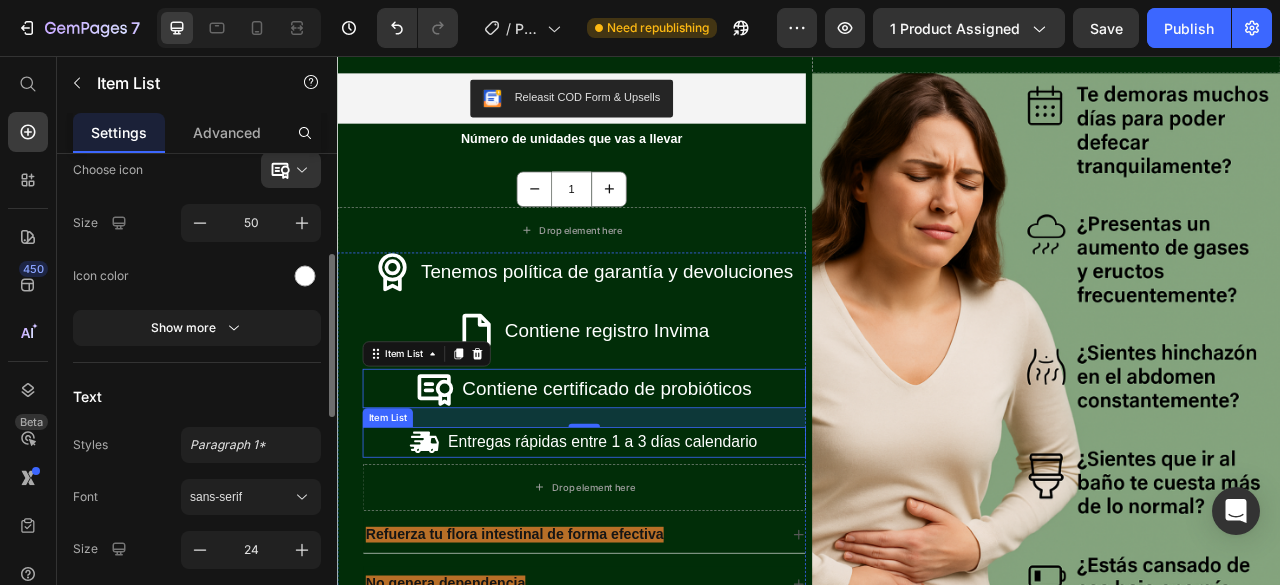 click on "Entregas rápidas entre 1 a 3 días calendario" at bounding box center (675, 547) 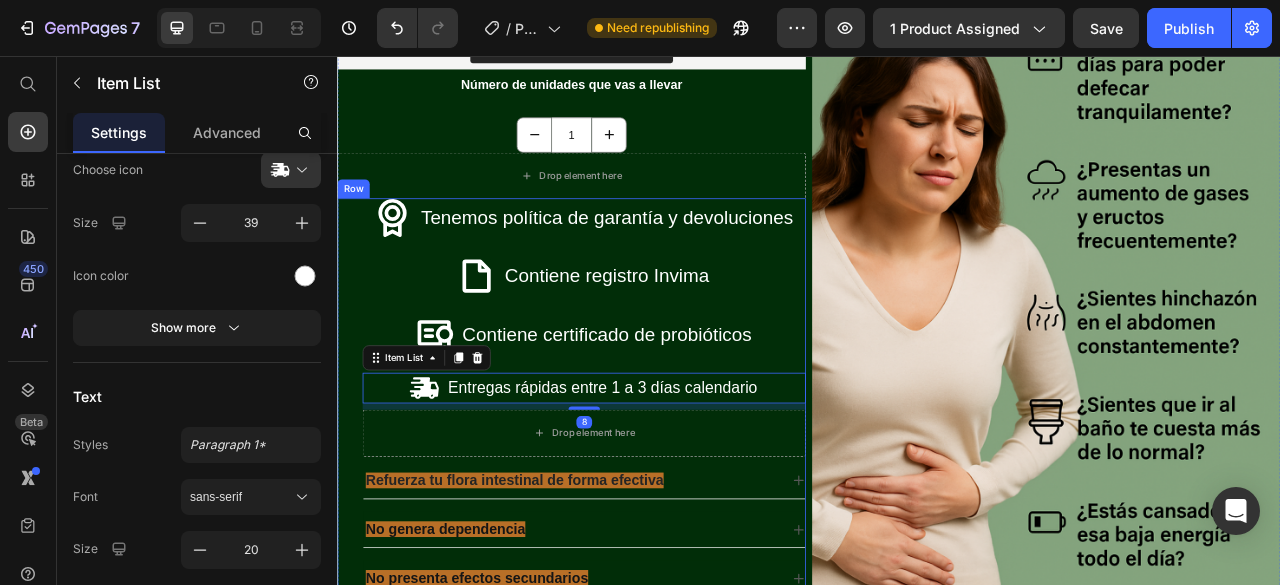 scroll, scrollTop: 1693, scrollLeft: 0, axis: vertical 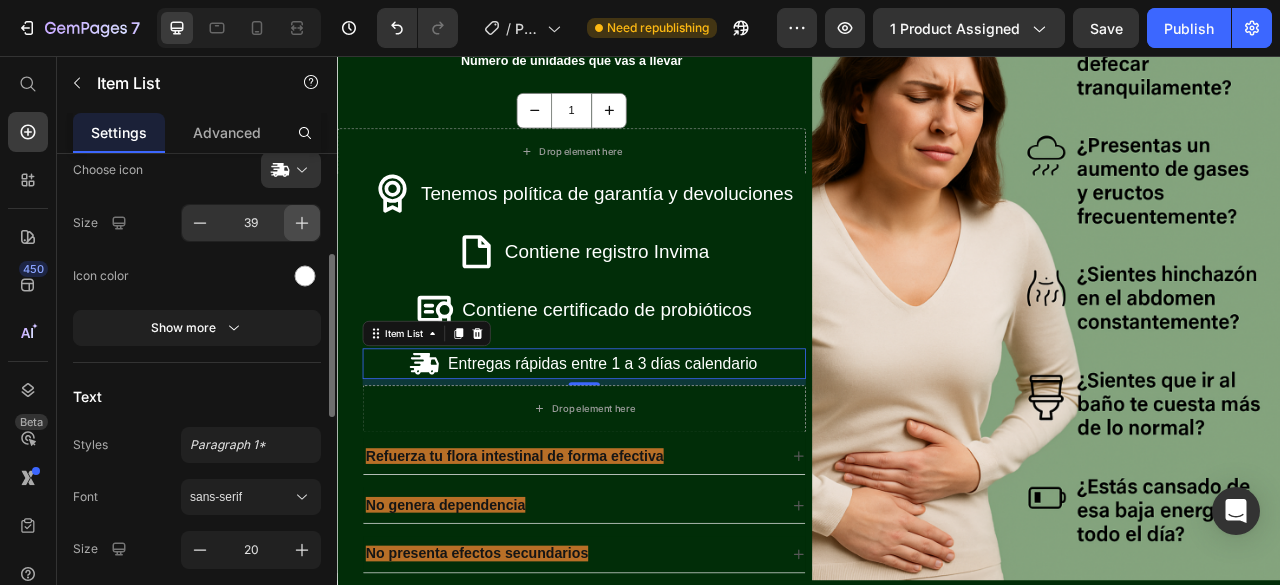 click 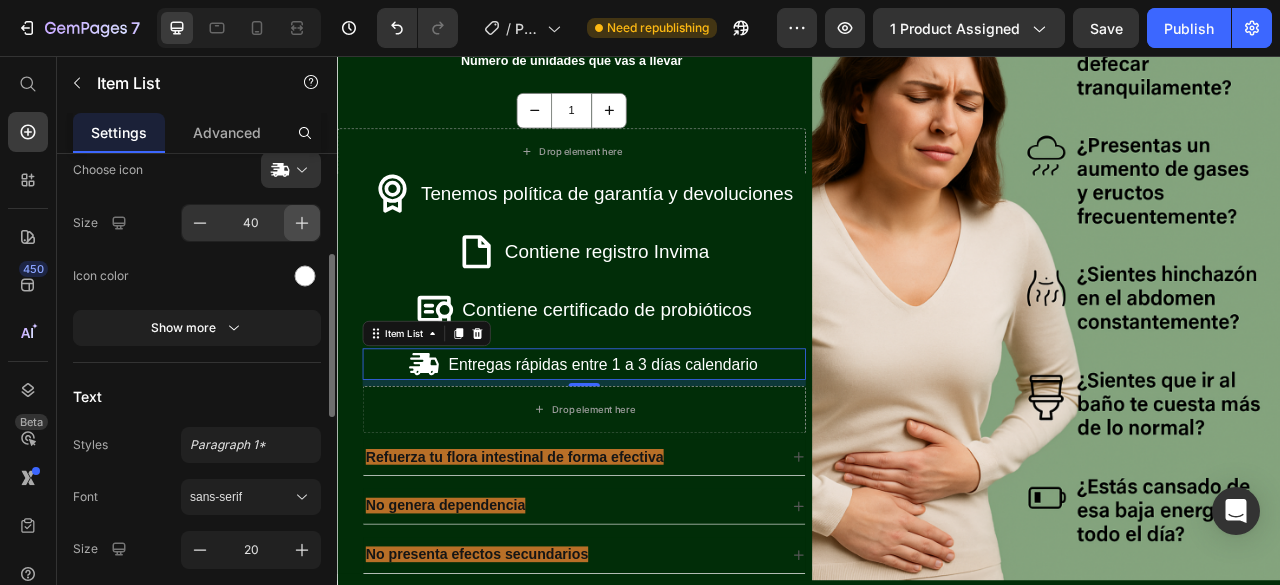 click 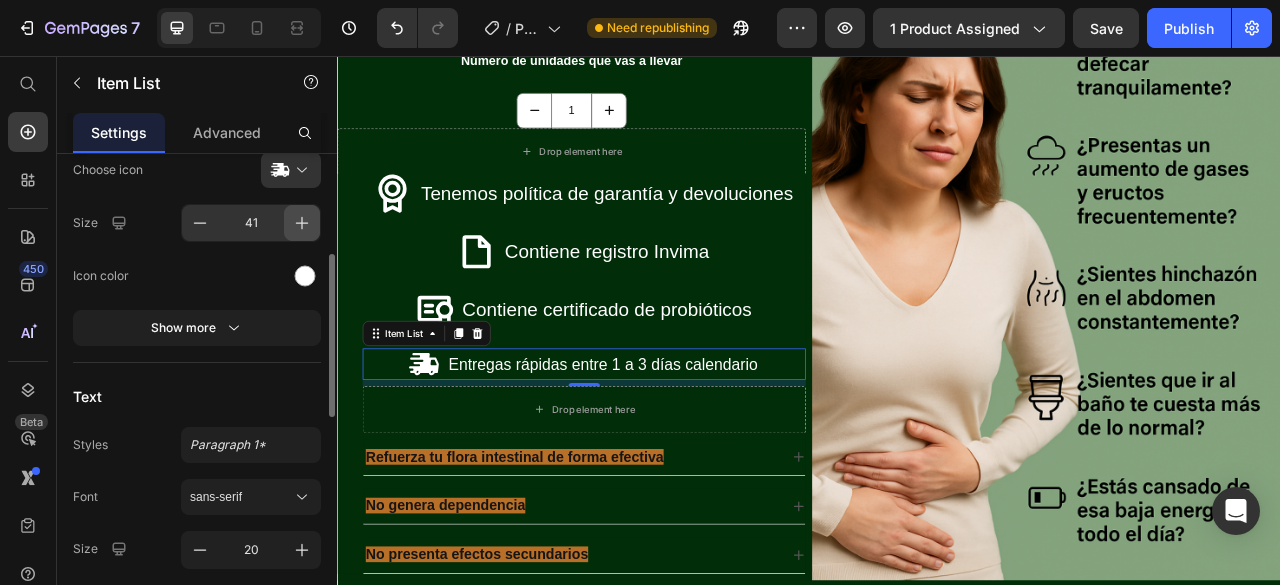 click 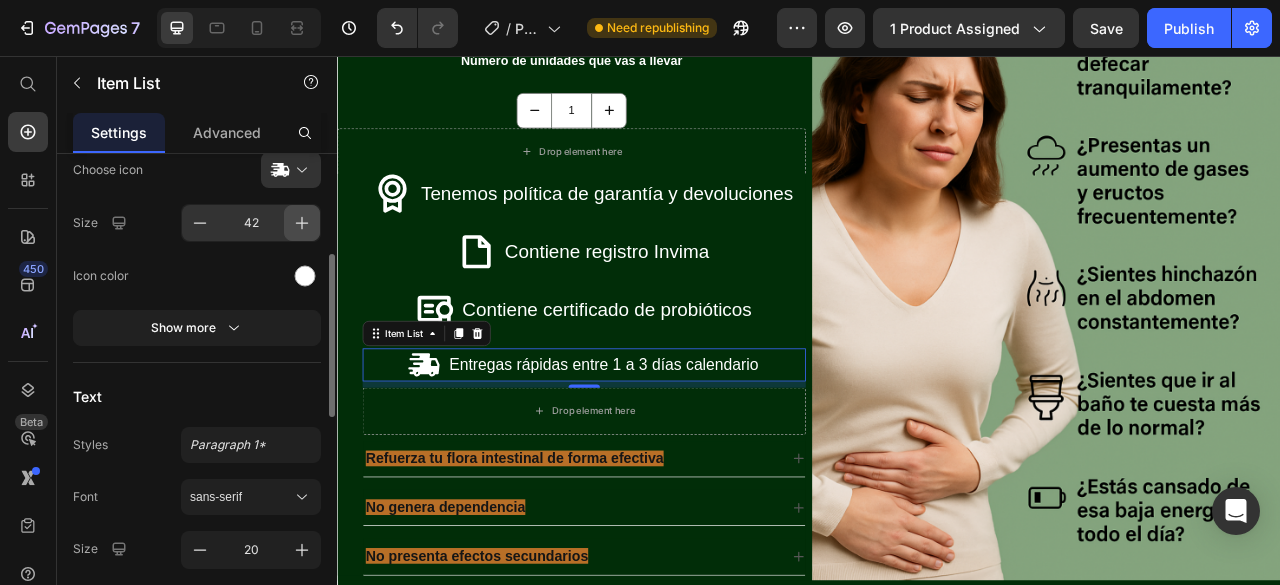 click 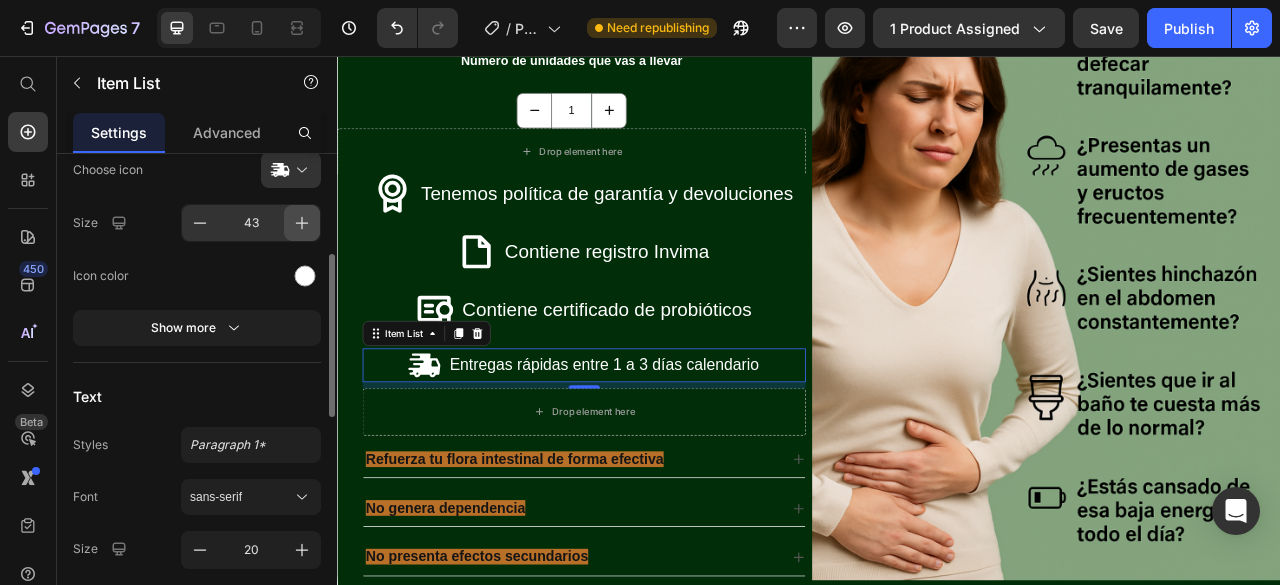 click 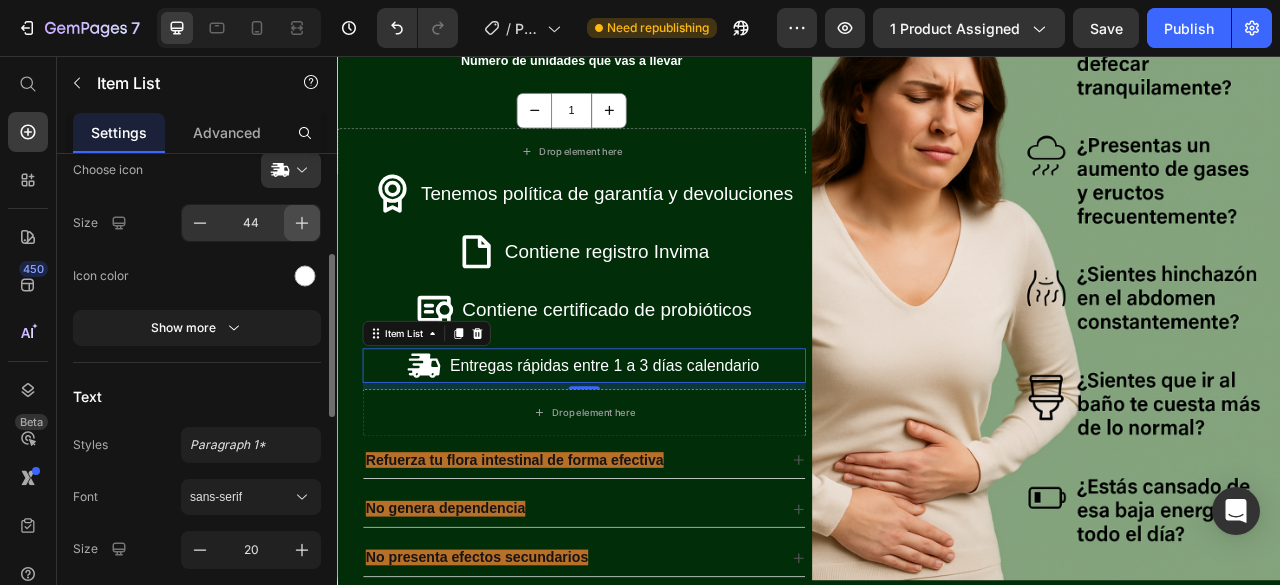 click 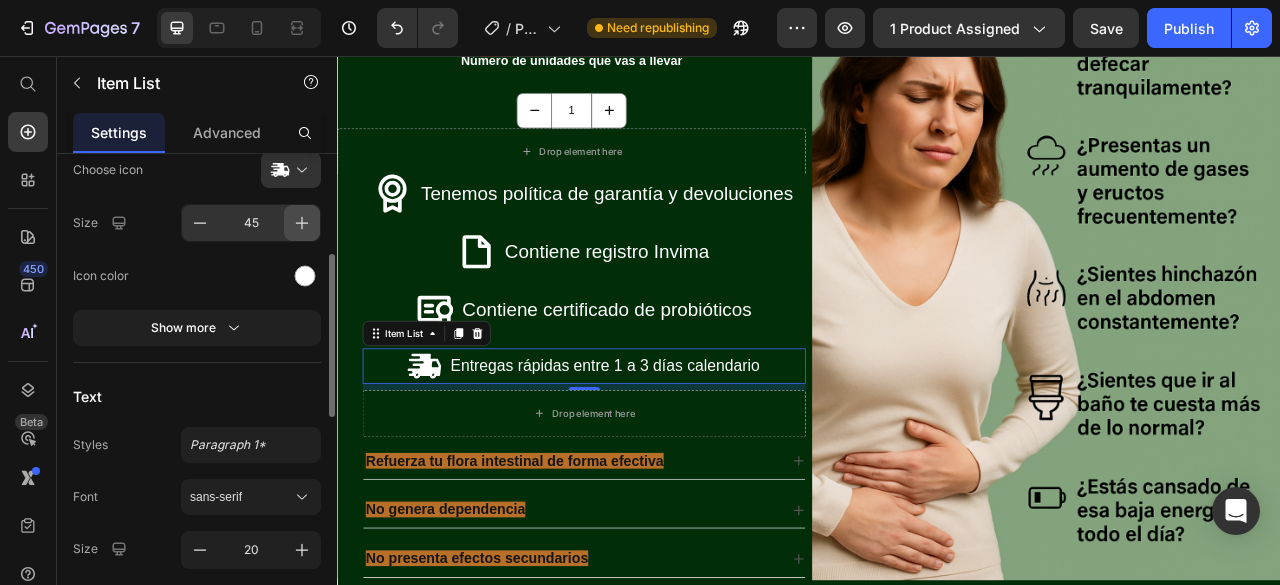 click 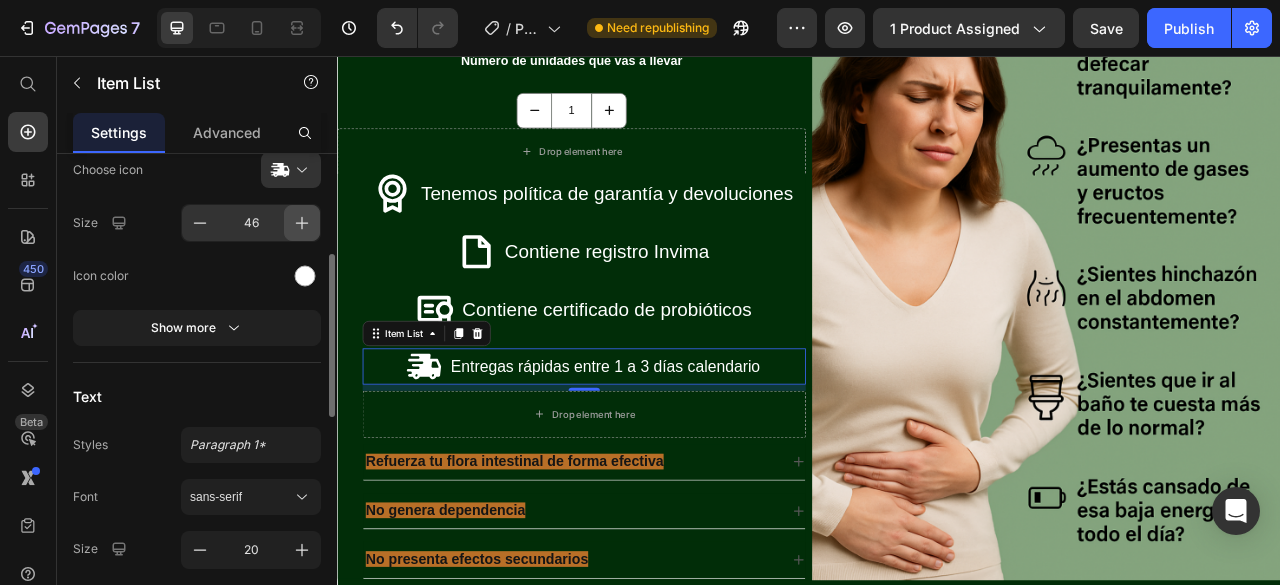 click 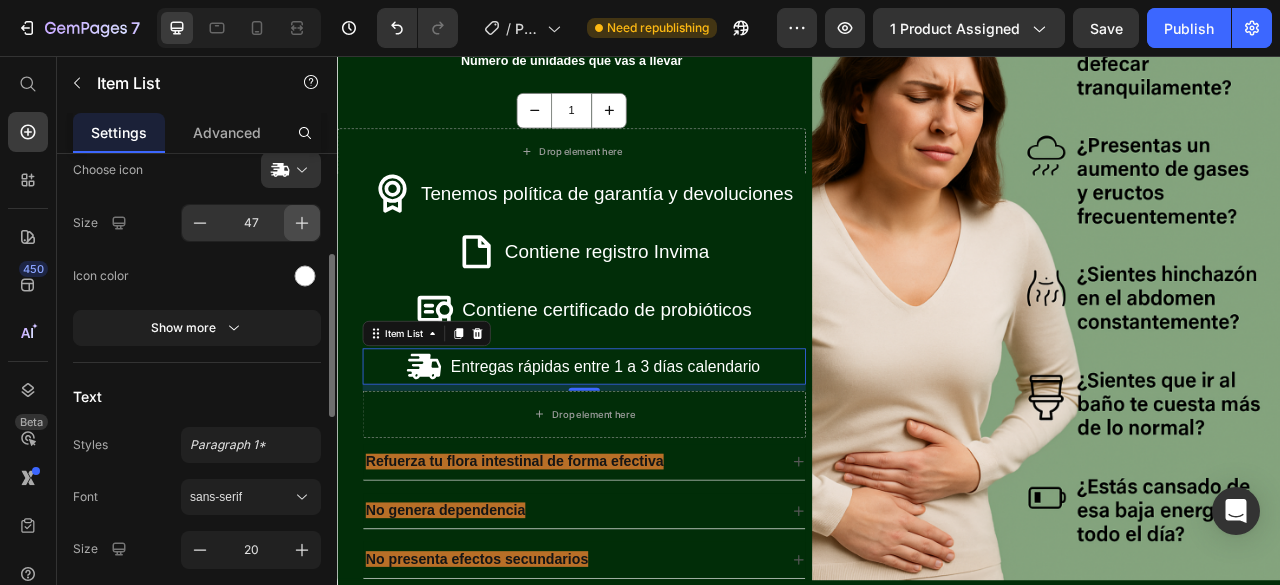 click 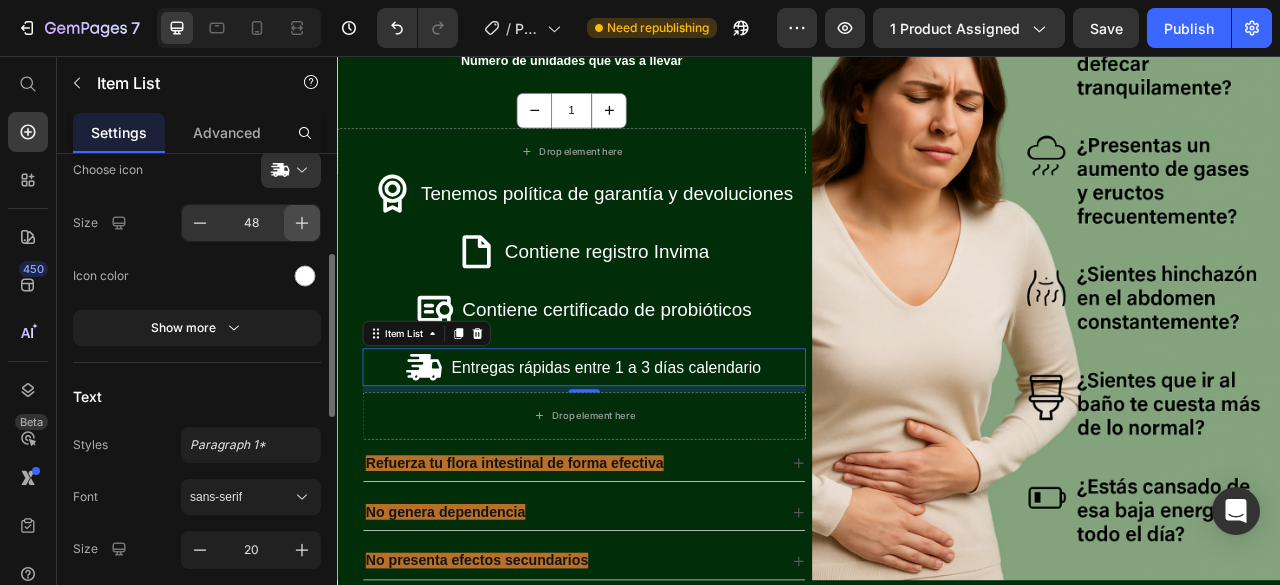 click 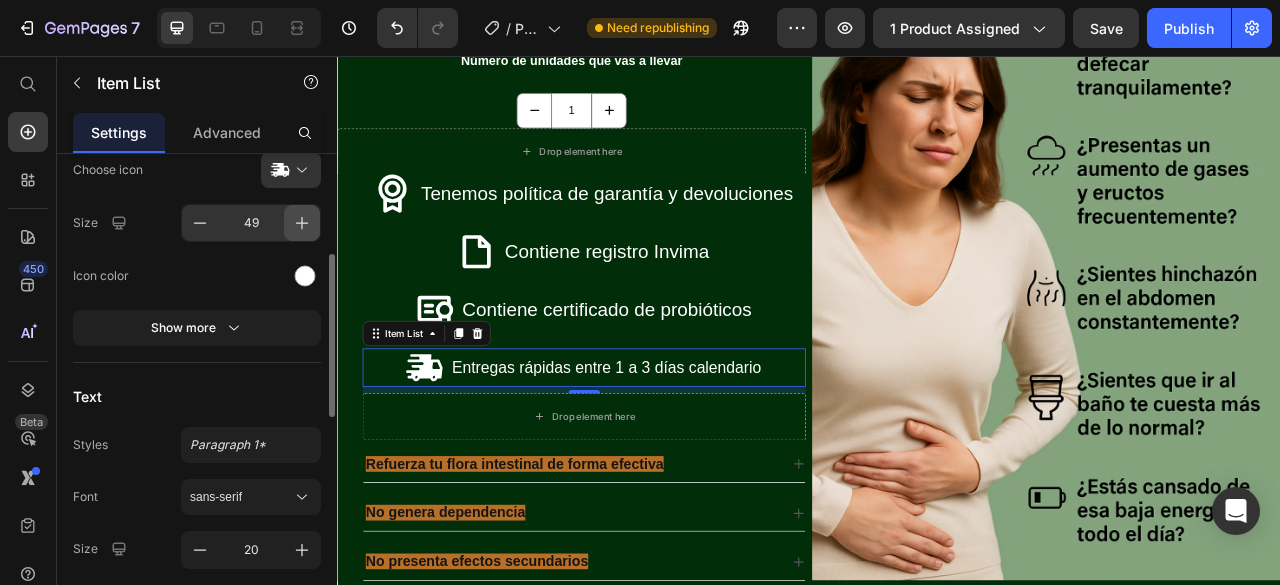 click 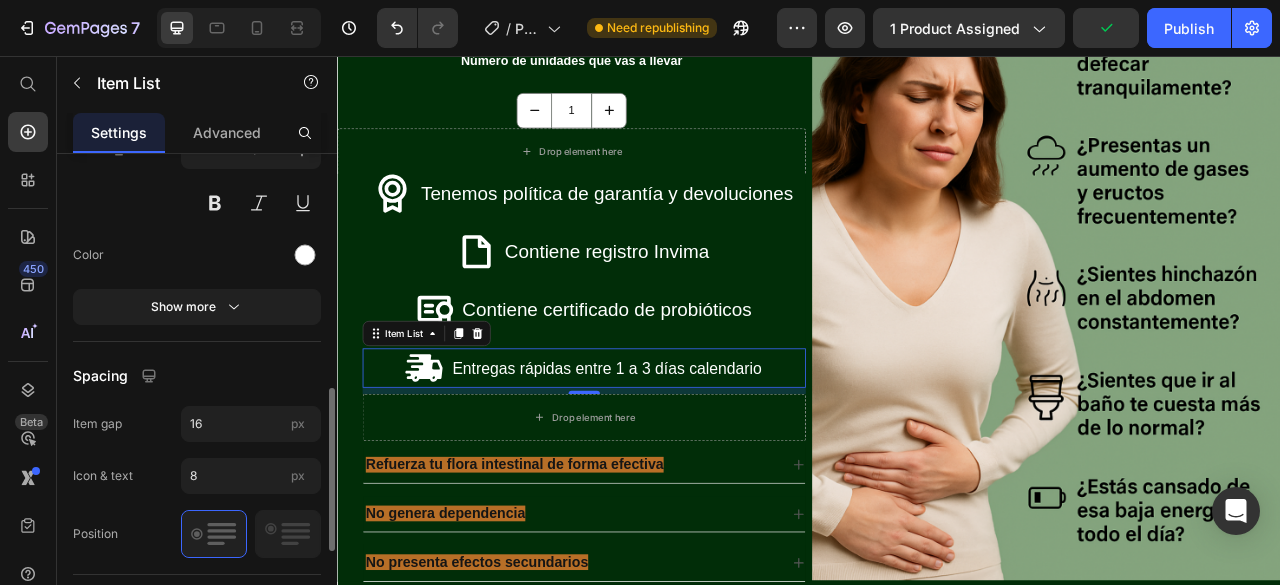 scroll, scrollTop: 600, scrollLeft: 0, axis: vertical 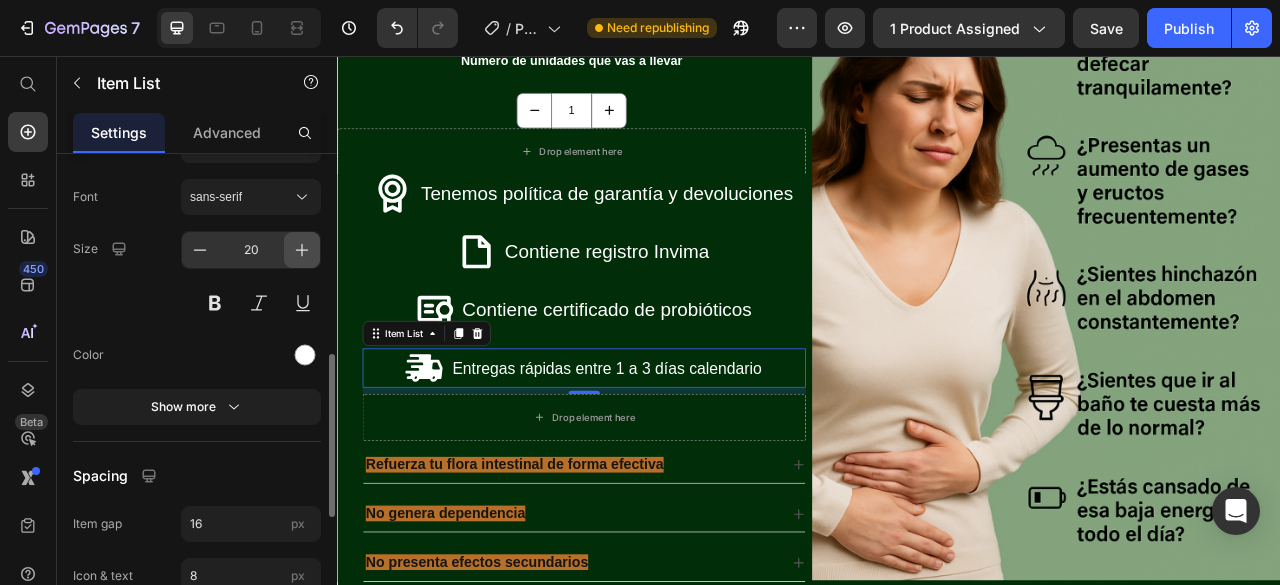 click 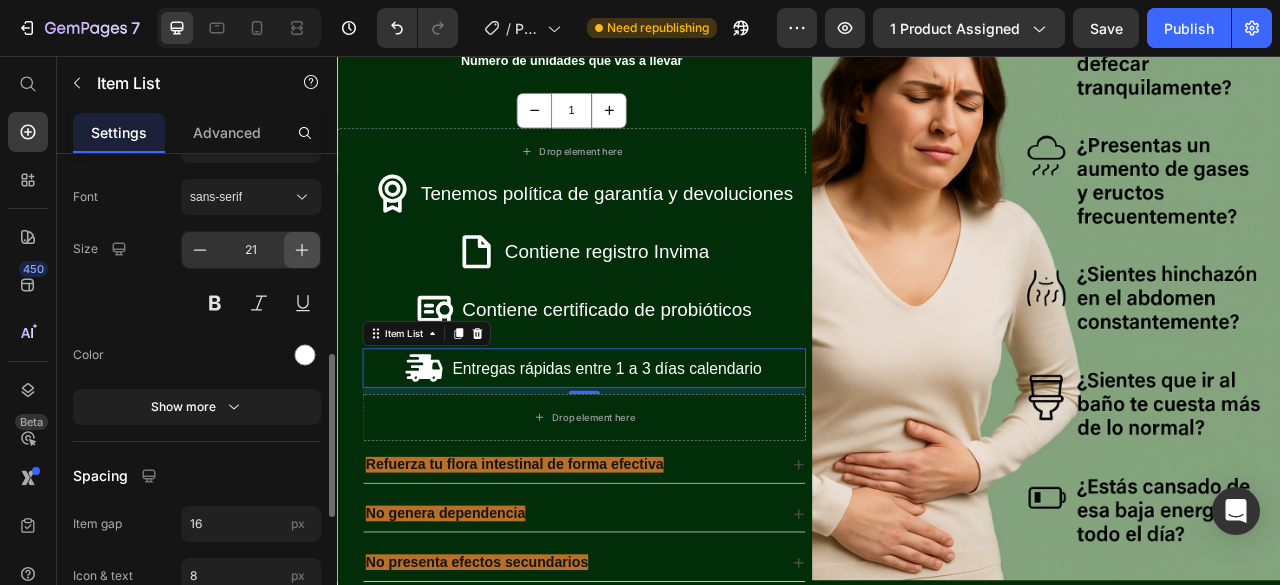 click 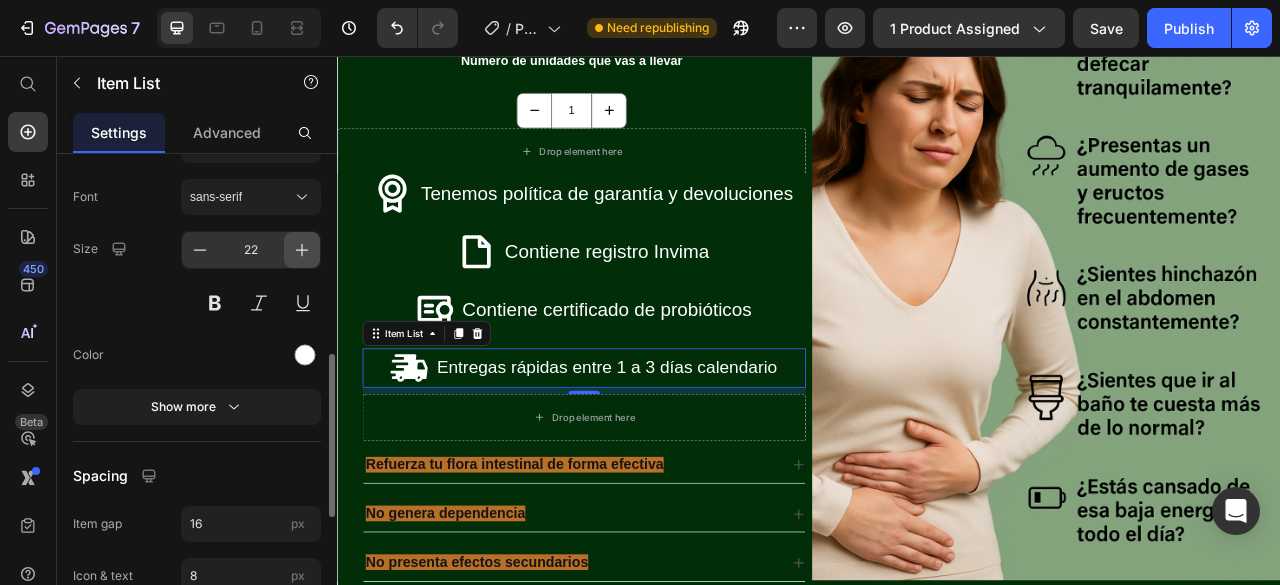 click 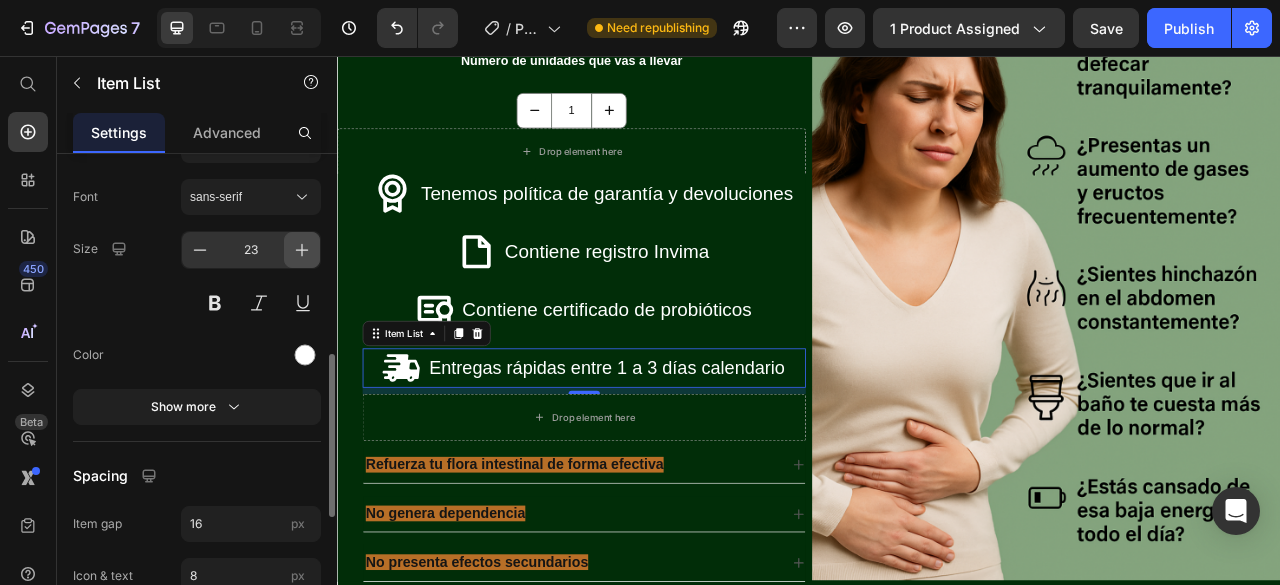 click 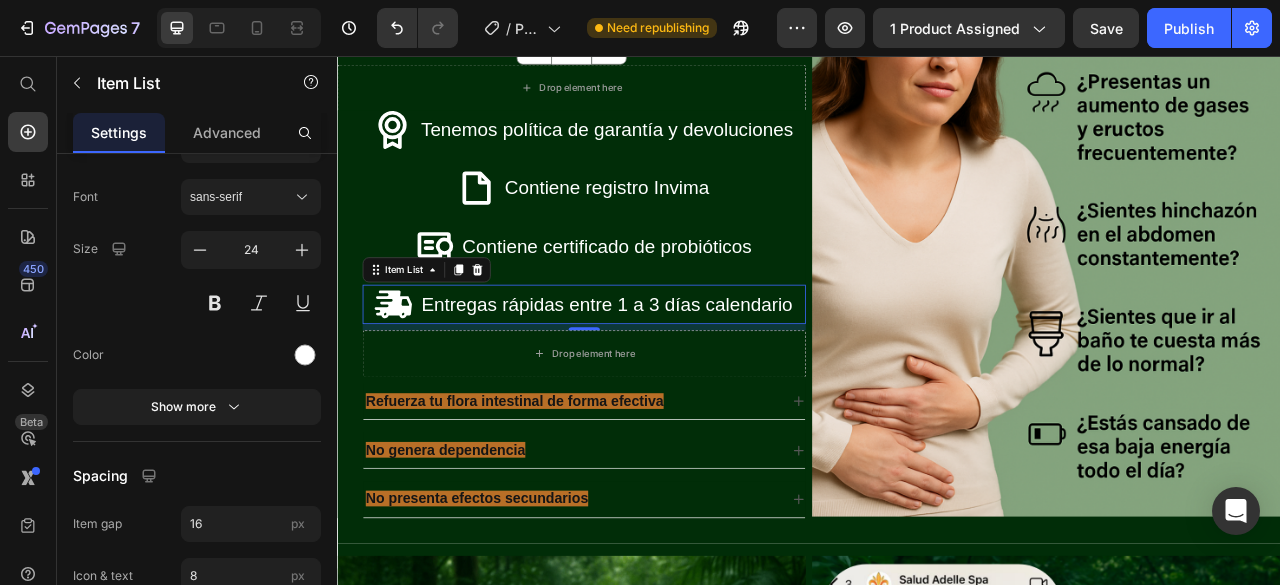 scroll, scrollTop: 1793, scrollLeft: 0, axis: vertical 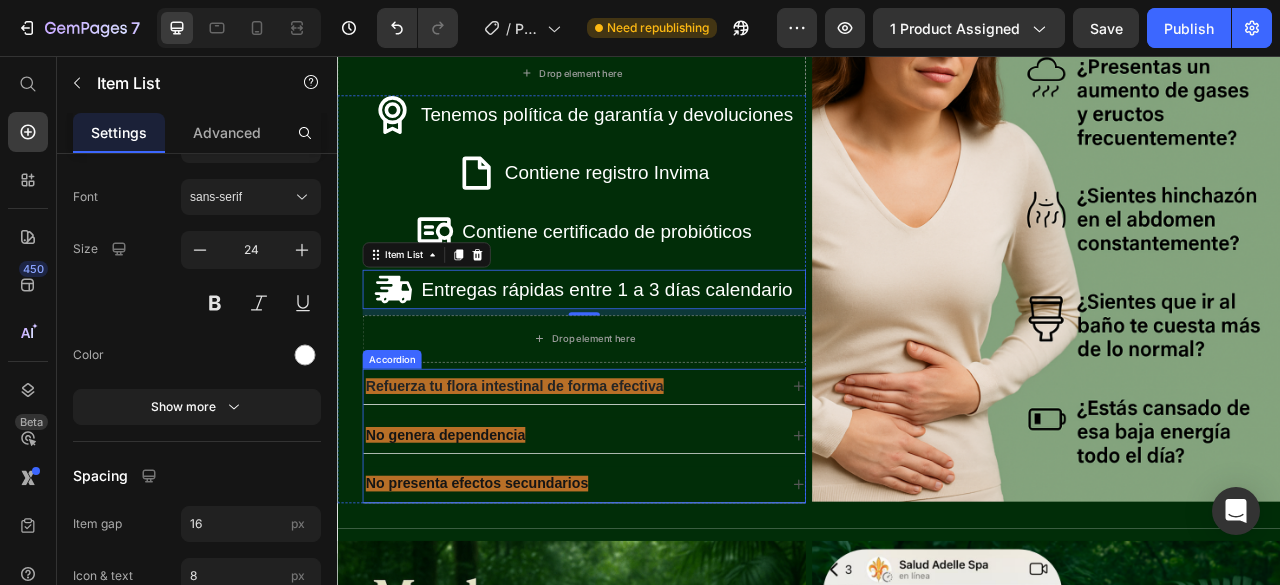 click on "Refuerza tu flora intestinal de forma efectiva" at bounding box center (635, 476) 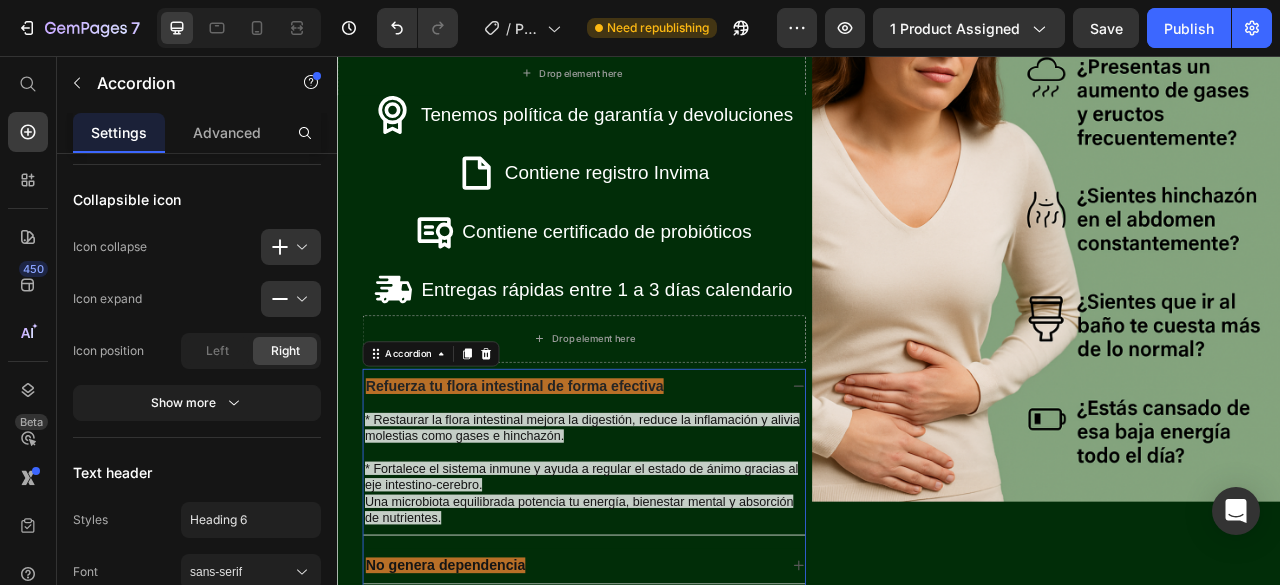 scroll, scrollTop: 0, scrollLeft: 0, axis: both 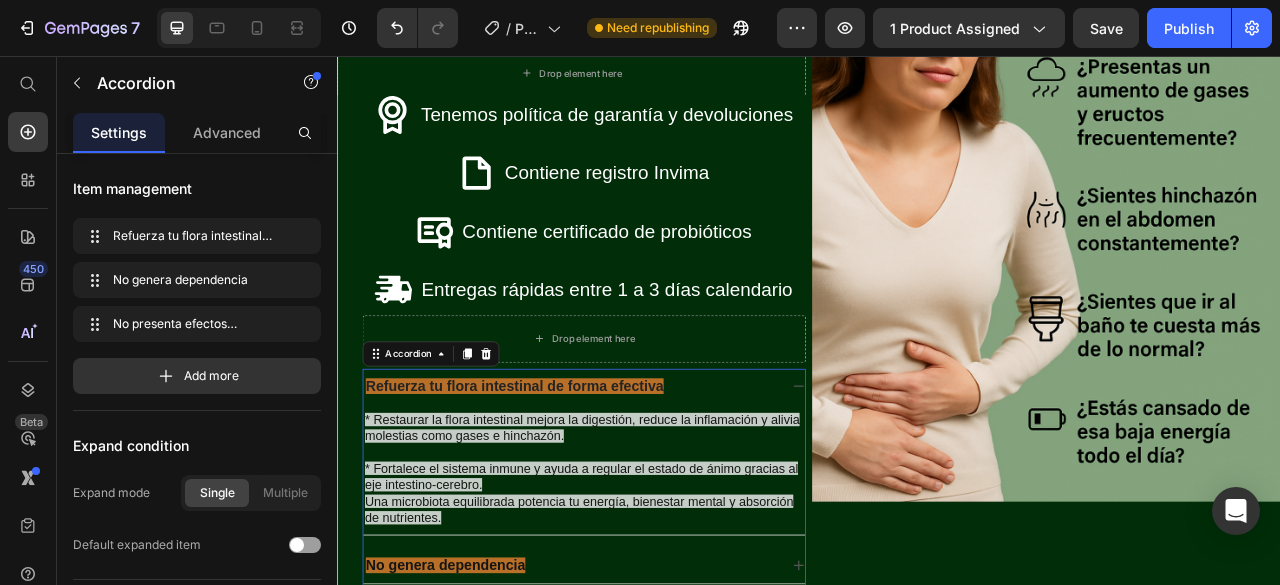 click 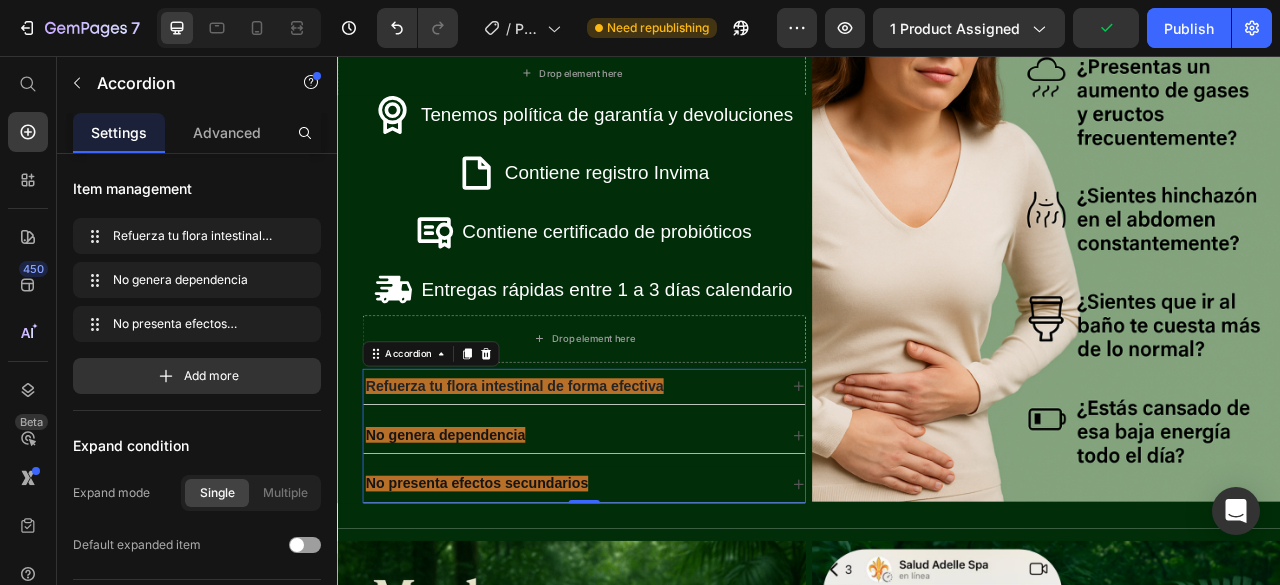 click on "Refuerza tu flora intestinal de forma efectiva" at bounding box center (562, 476) 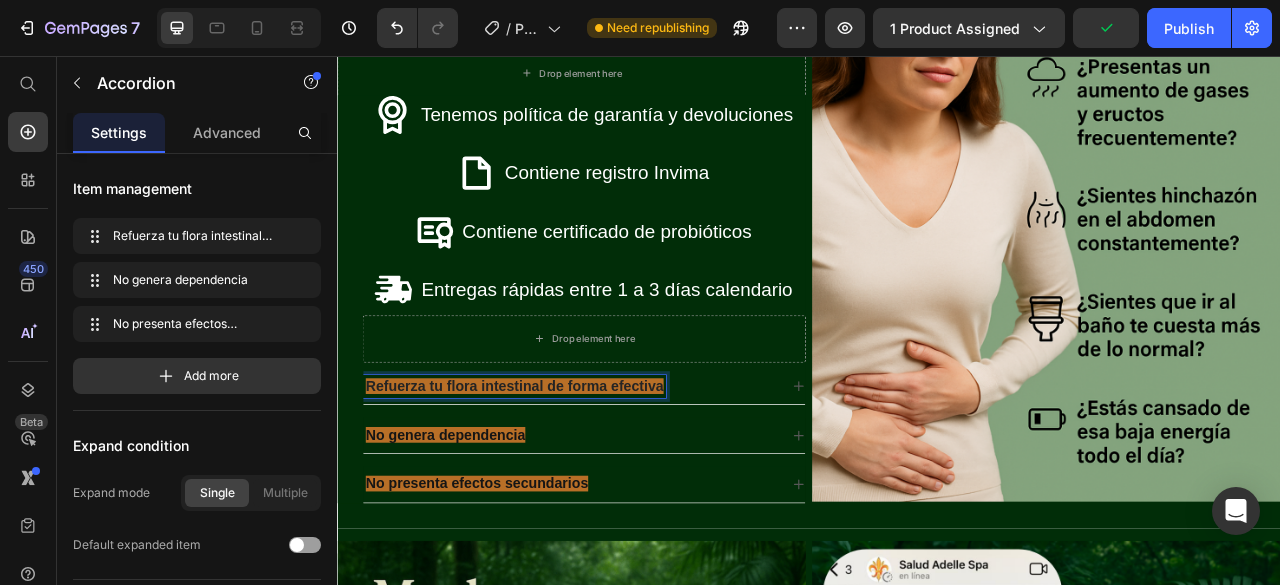 click on "Refuerza tu flora intestinal de forma efectiva" at bounding box center [562, 476] 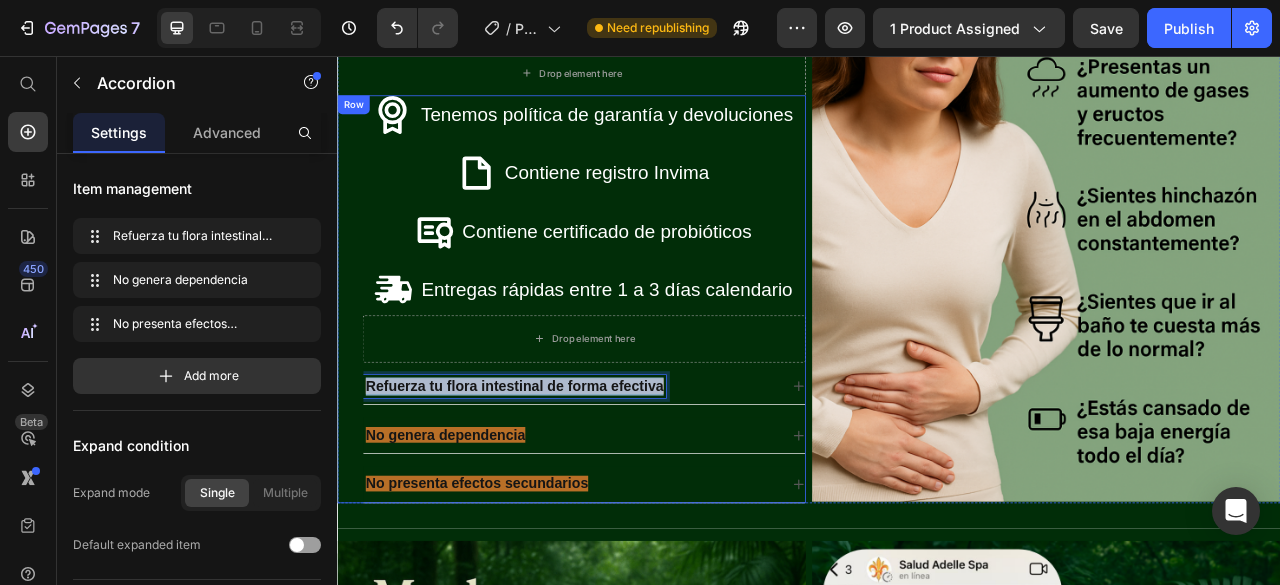 drag, startPoint x: 753, startPoint y: 460, endPoint x: 367, endPoint y: 461, distance: 386.00128 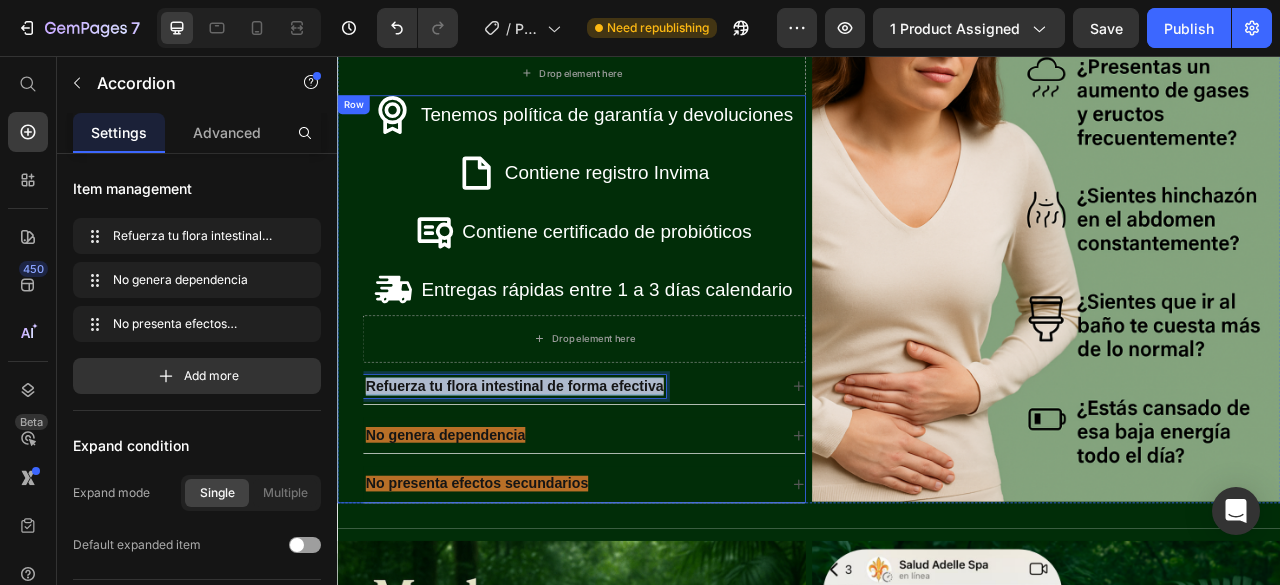 click on "Tenemos política de garantía y devoluciones  Item List
Contiene registro Invima Item List
Contiene certificado de probióticos  Item List
Entregas rápidas entre 1 a 3 días calendario Item List
Drop element here Row
Refuerza tu flora intestinal de forma efectiva
No genera dependencia
No presenta efectos secundarios Accordion   0 Row" at bounding box center (635, 365) 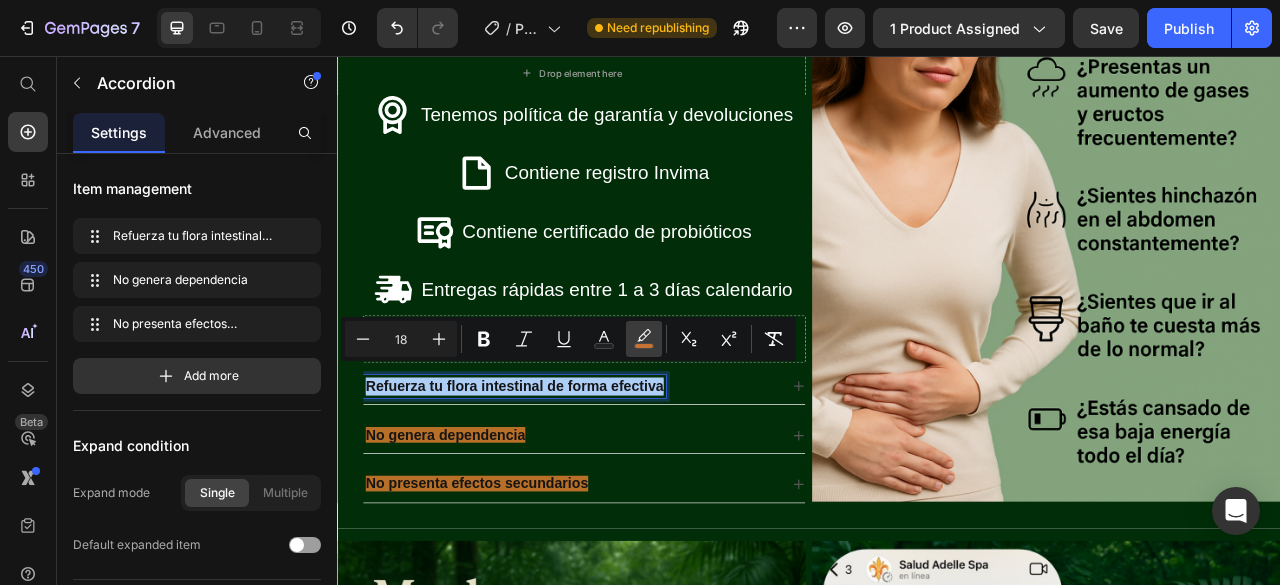 click 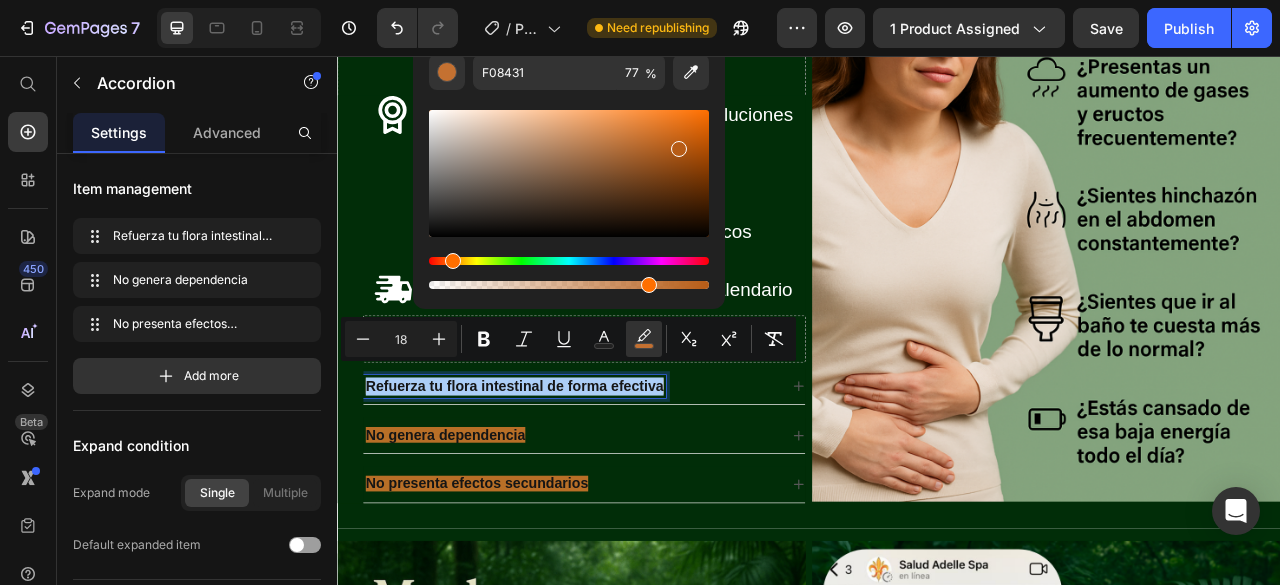 drag, startPoint x: 656, startPoint y: 121, endPoint x: 675, endPoint y: 145, distance: 30.610456 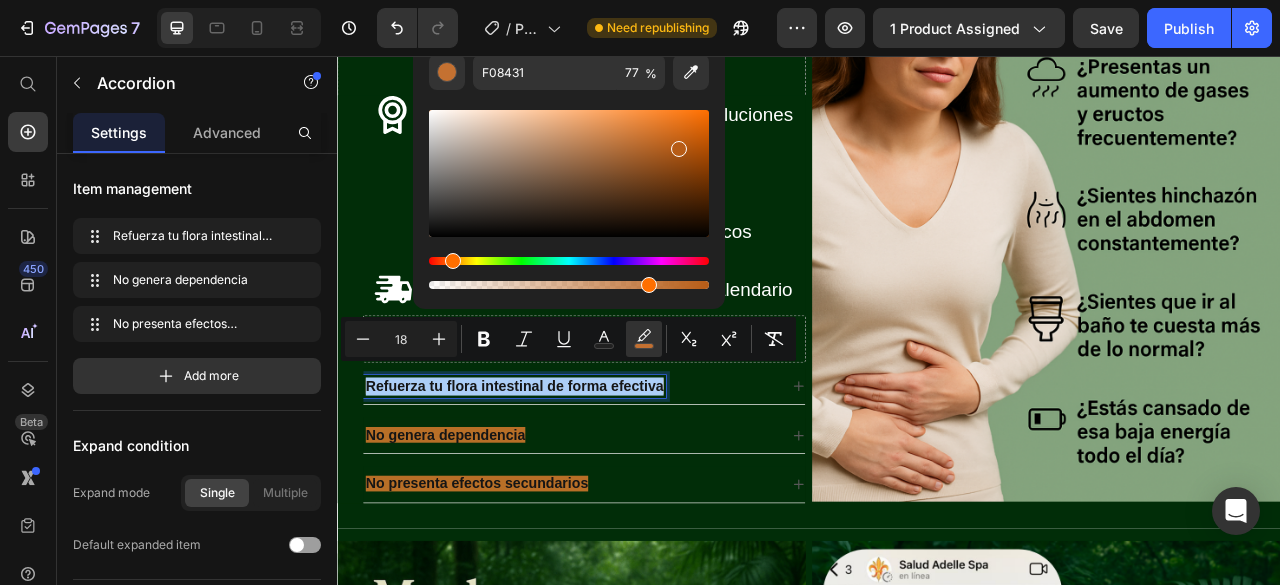 click at bounding box center (679, 149) 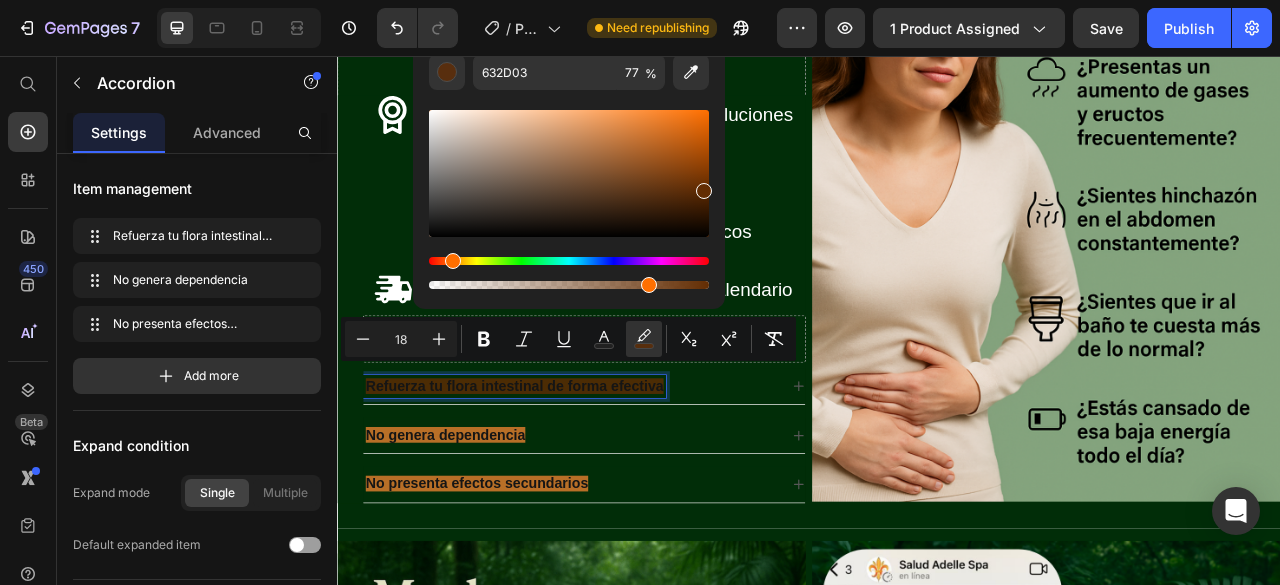 drag, startPoint x: 680, startPoint y: 151, endPoint x: 696, endPoint y: 186, distance: 38.483765 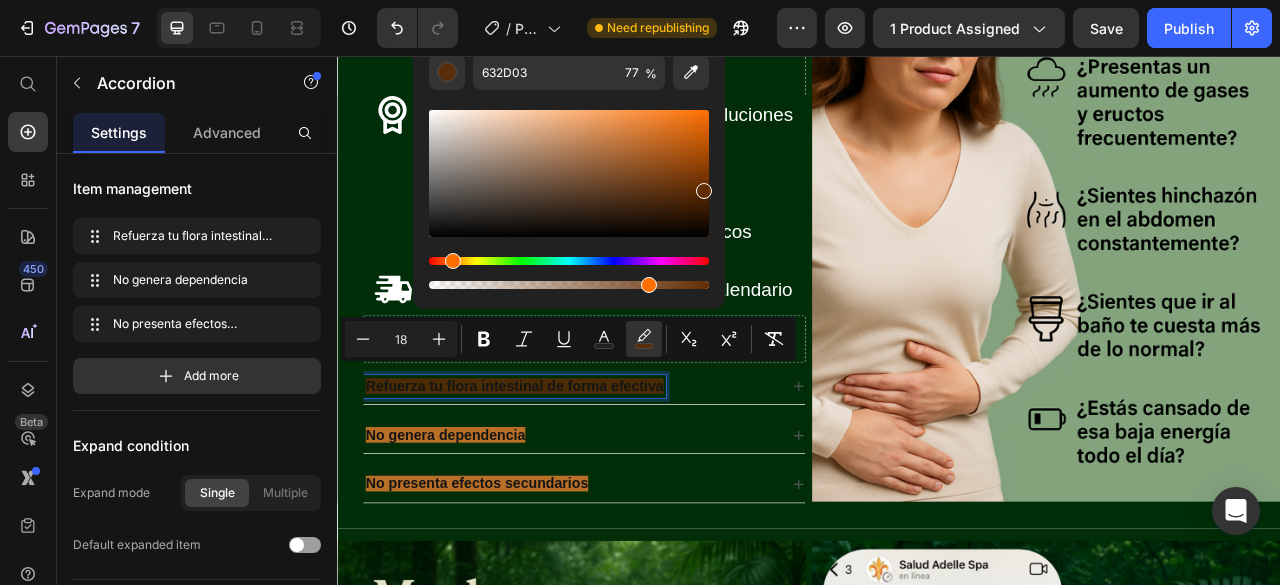click at bounding box center (704, 191) 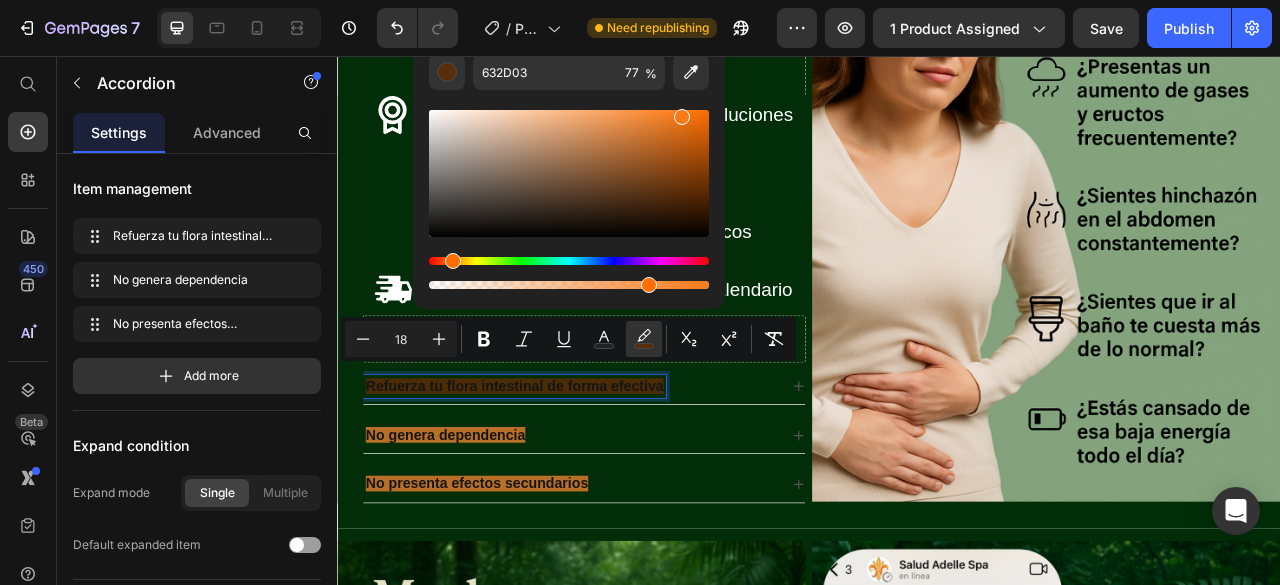 drag, startPoint x: 700, startPoint y: 191, endPoint x: 680, endPoint y: 111, distance: 82.46211 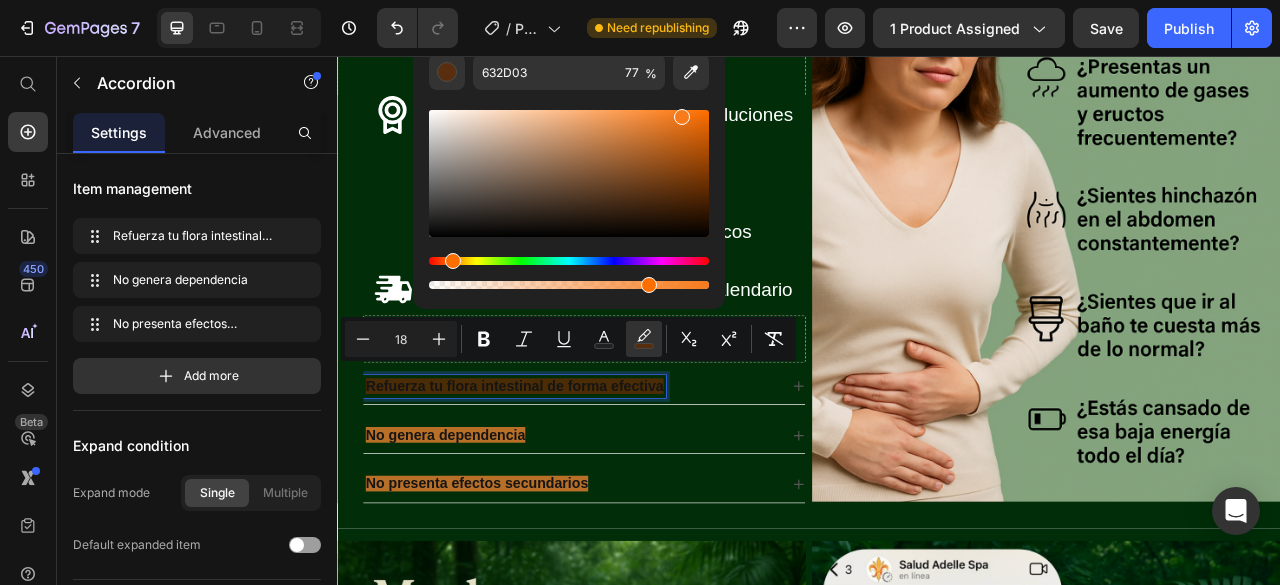 click at bounding box center (682, 117) 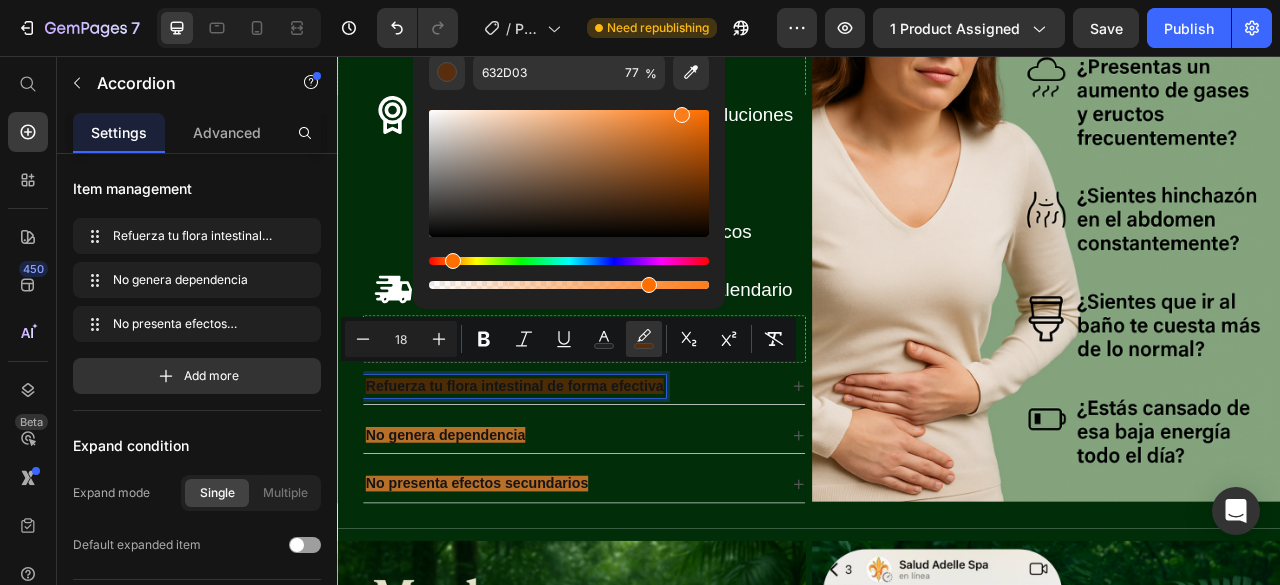type on "FC7D1B" 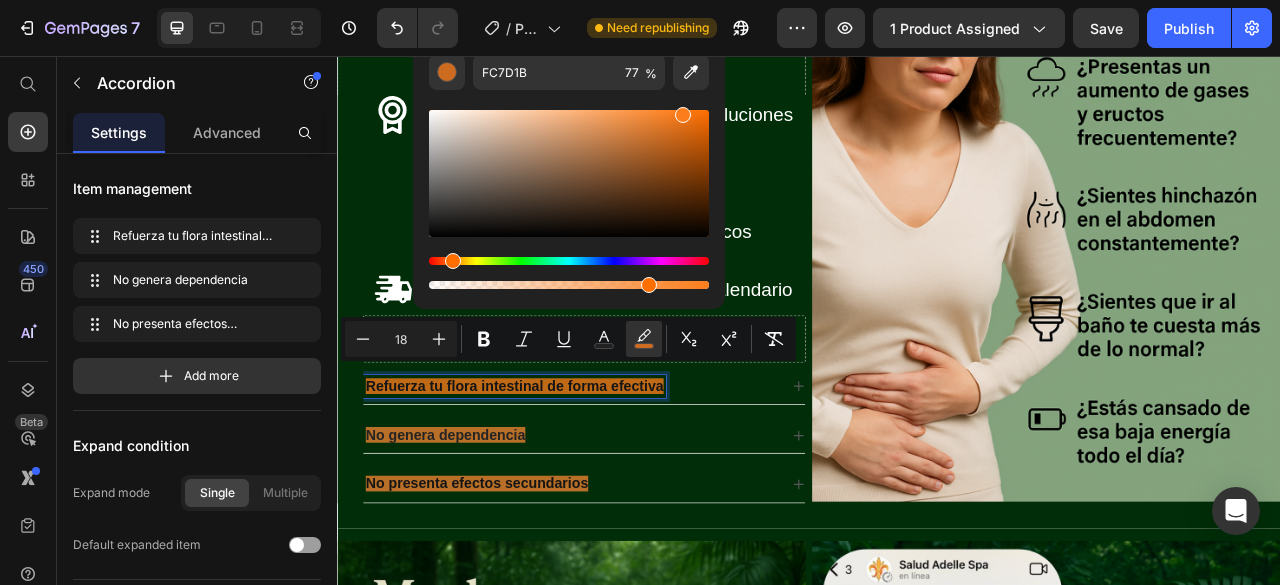 click on "No genera dependencia" at bounding box center [635, 538] 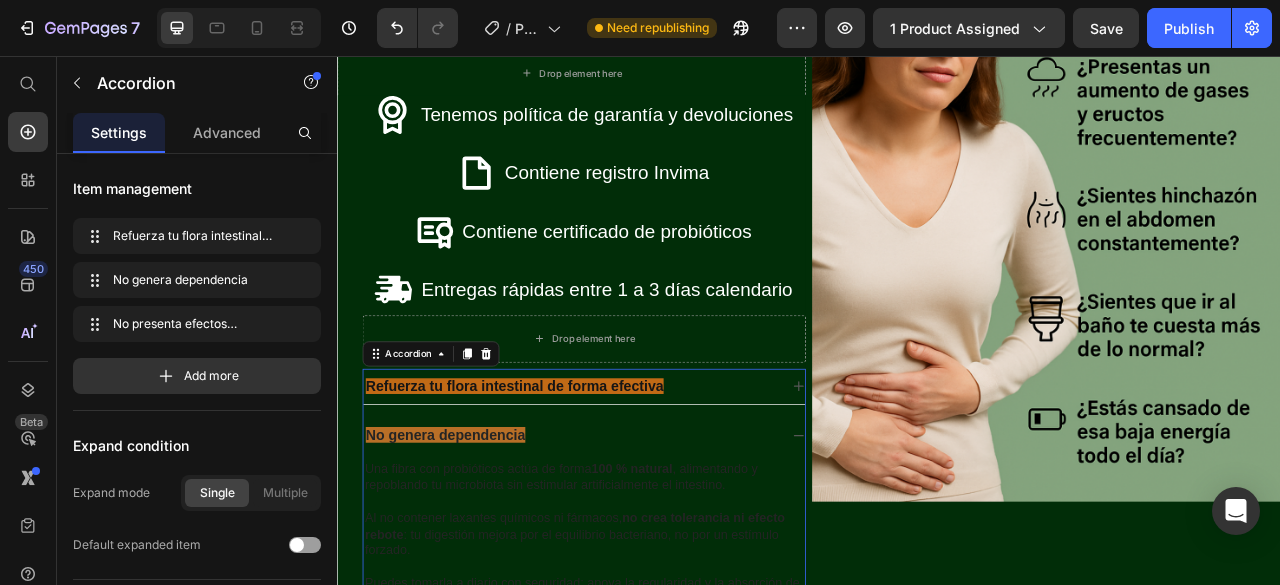 click on "No genera dependencia" at bounding box center [474, 538] 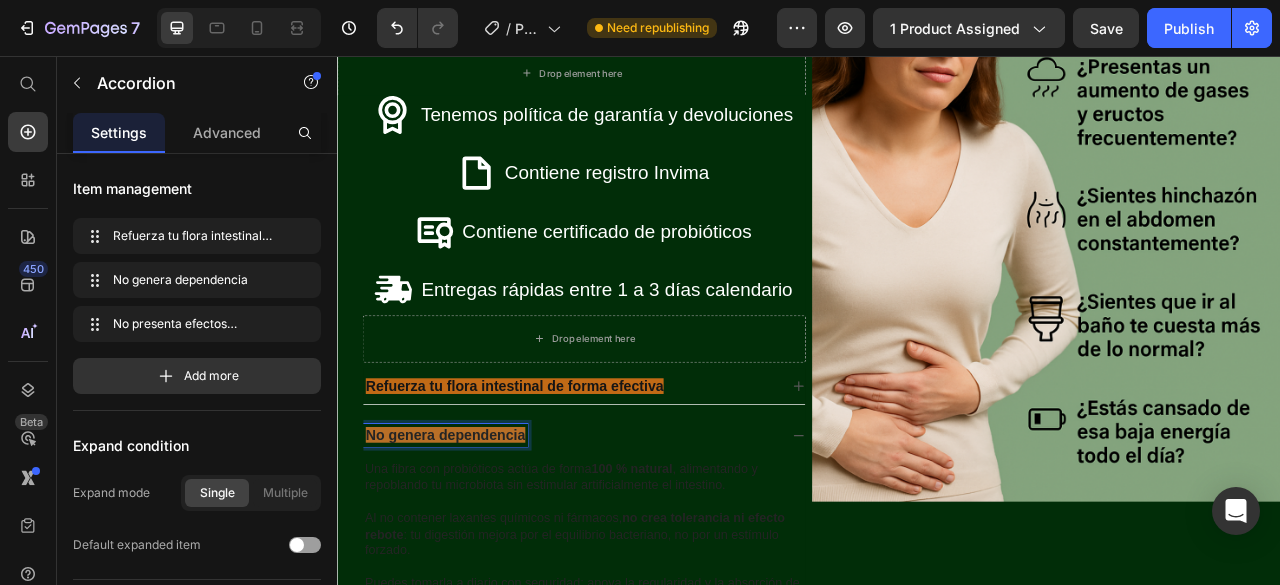 click on "No genera dependencia" at bounding box center (474, 538) 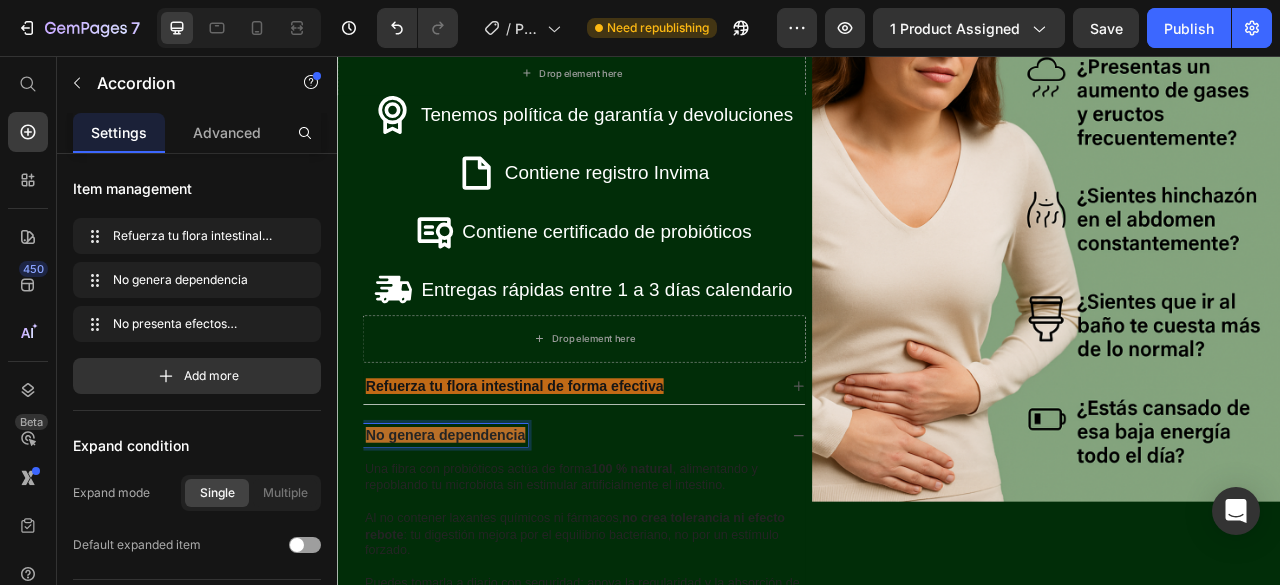 click on "No genera dependencia" at bounding box center [474, 538] 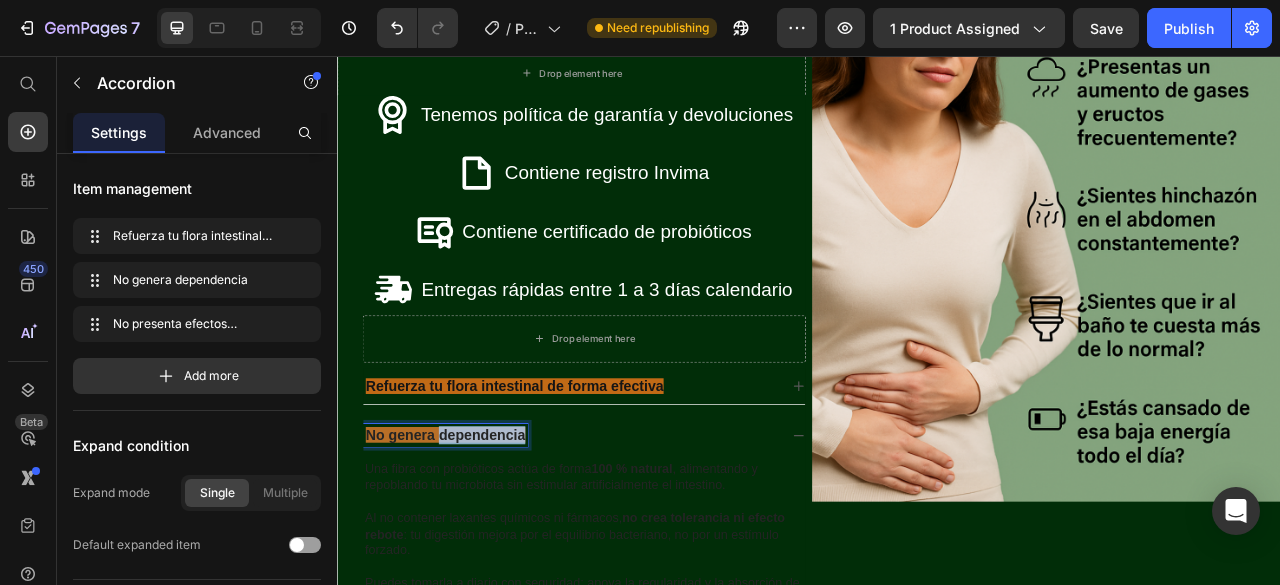 click on "No genera dependencia" at bounding box center [474, 538] 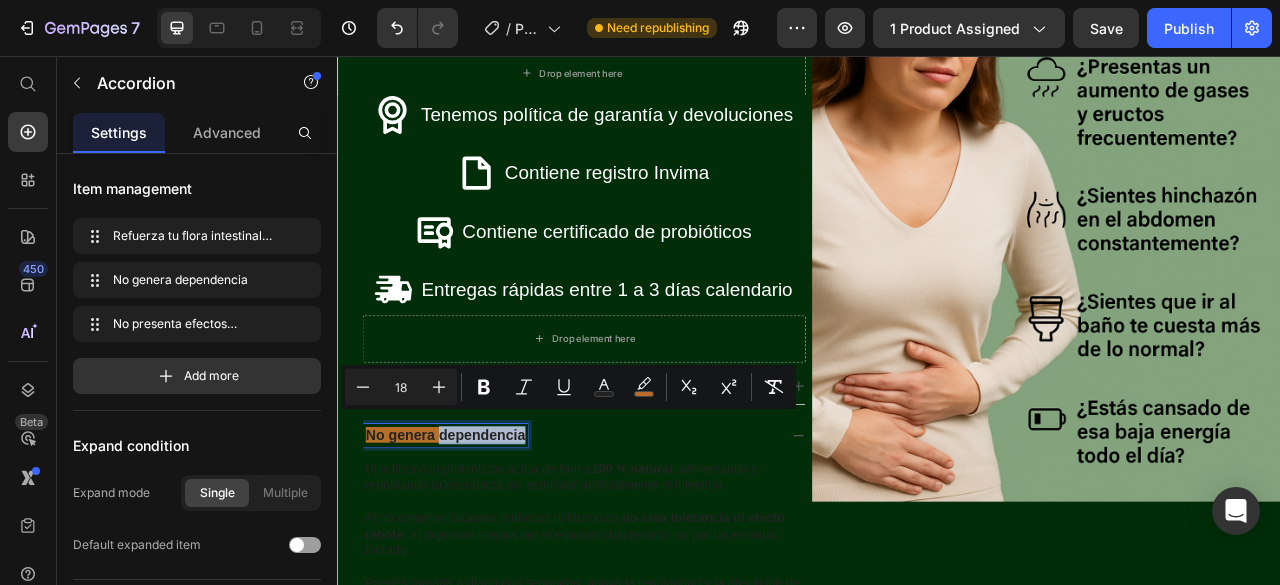 click on "No genera dependencia" at bounding box center (474, 538) 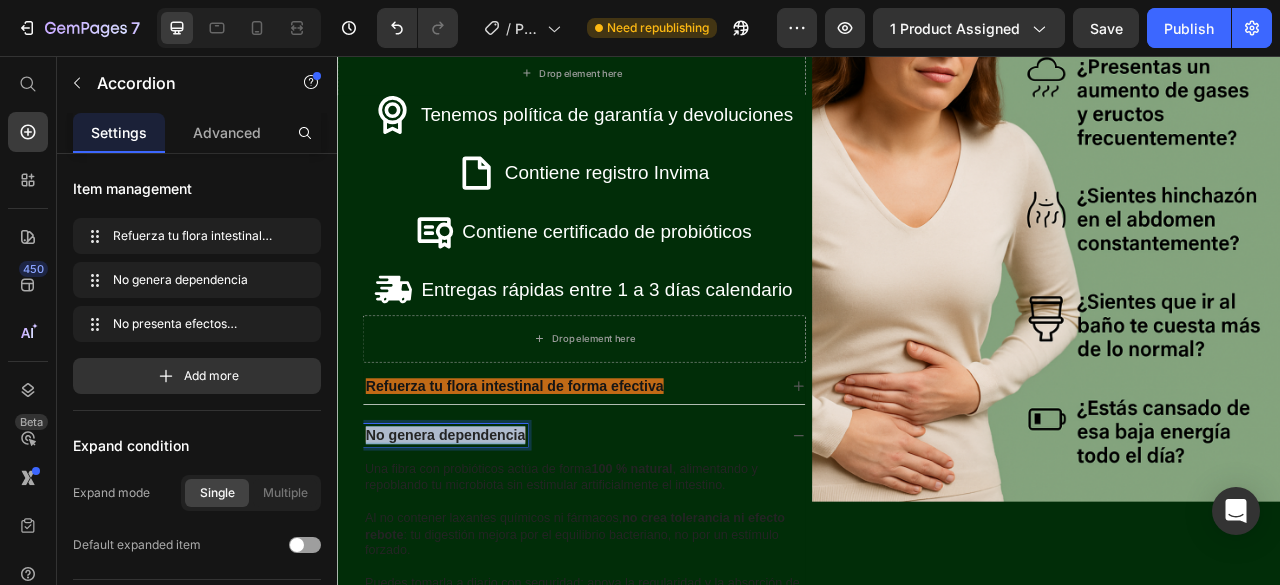drag, startPoint x: 557, startPoint y: 519, endPoint x: 353, endPoint y: 518, distance: 204.00246 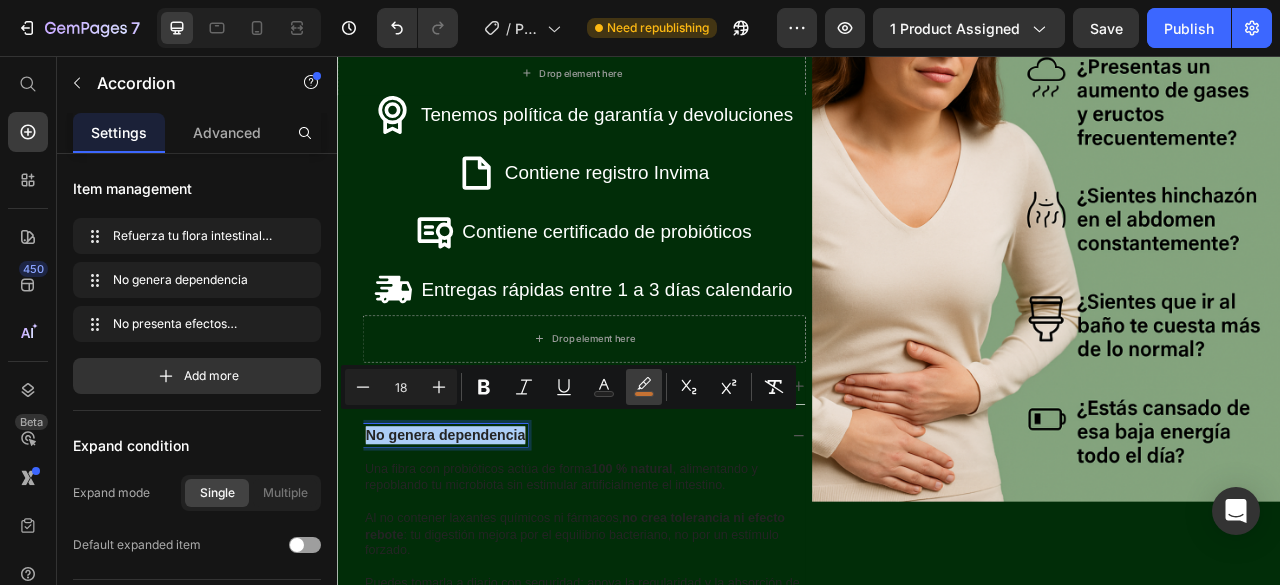 click 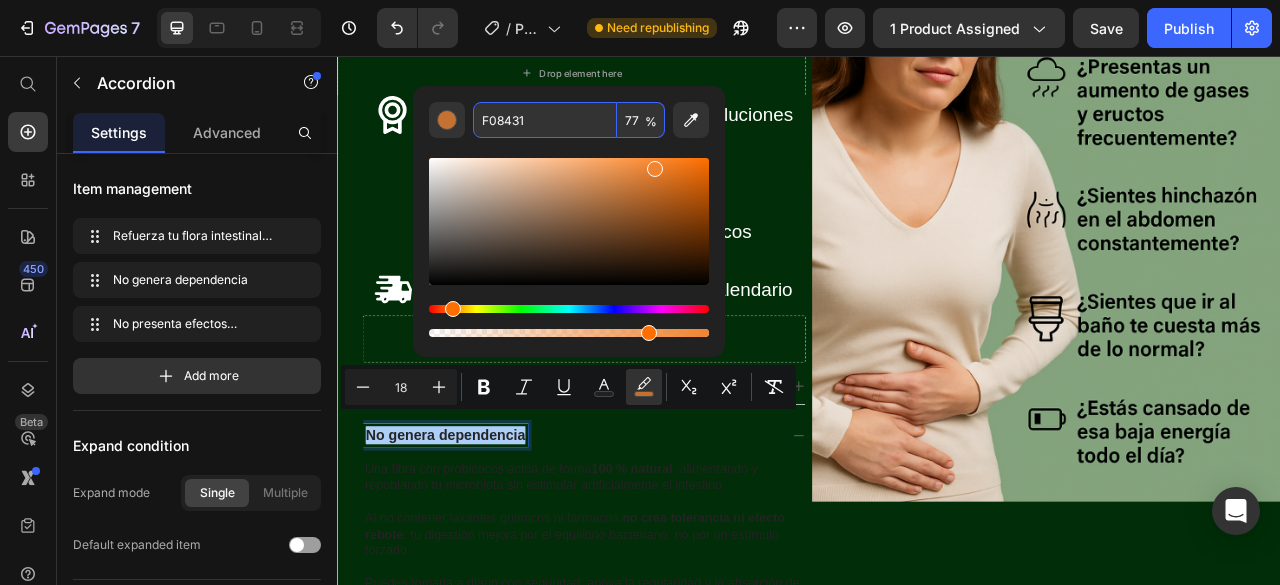 click on "F08431" at bounding box center (545, 120) 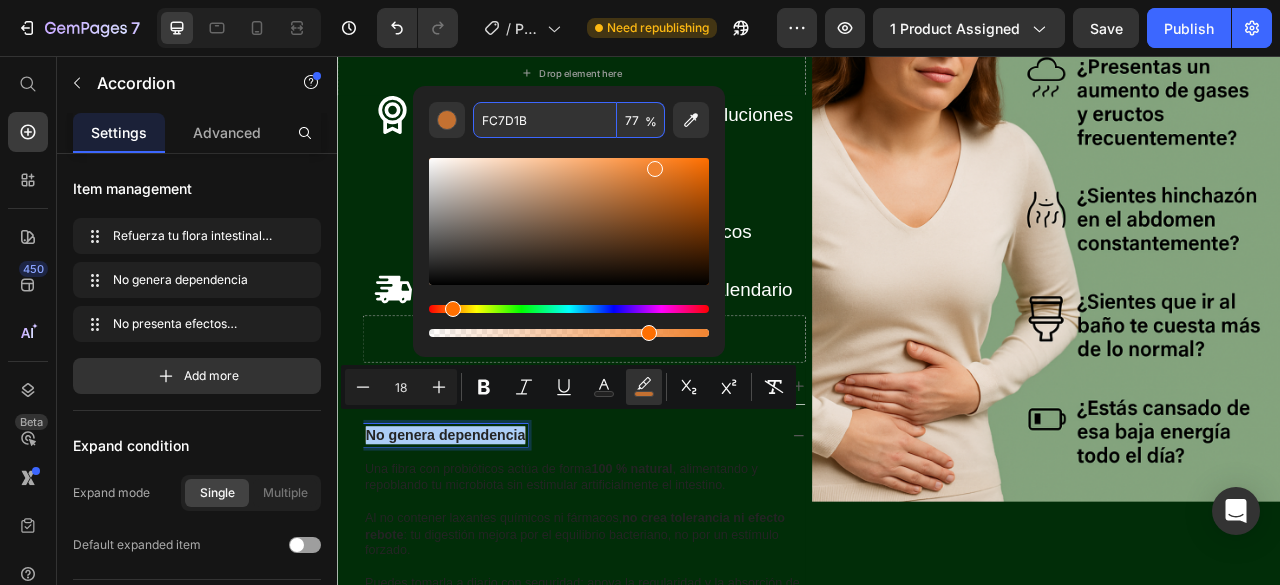 type on "FC7D1B" 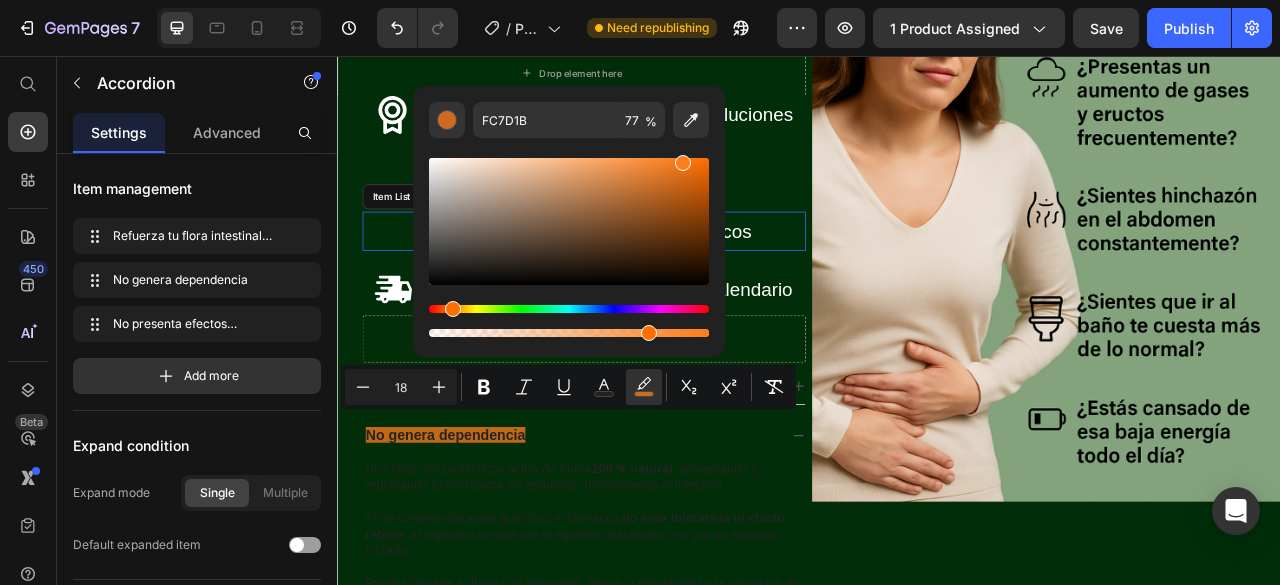 click on "Contiene certificado de probióticos" at bounding box center (651, 279) 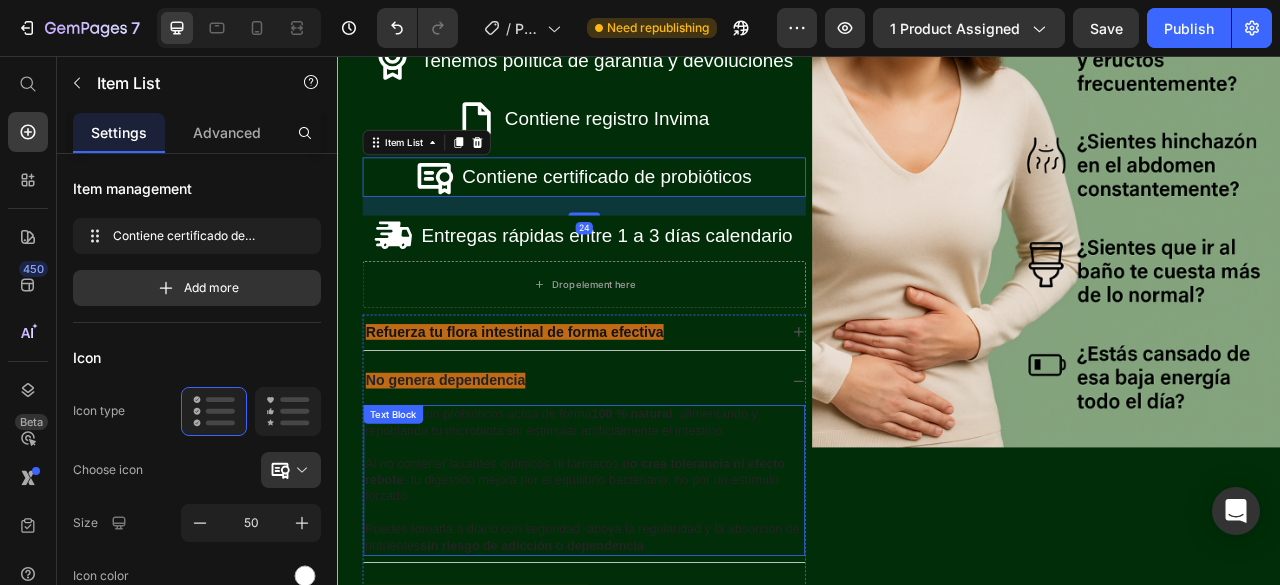 scroll, scrollTop: 1893, scrollLeft: 0, axis: vertical 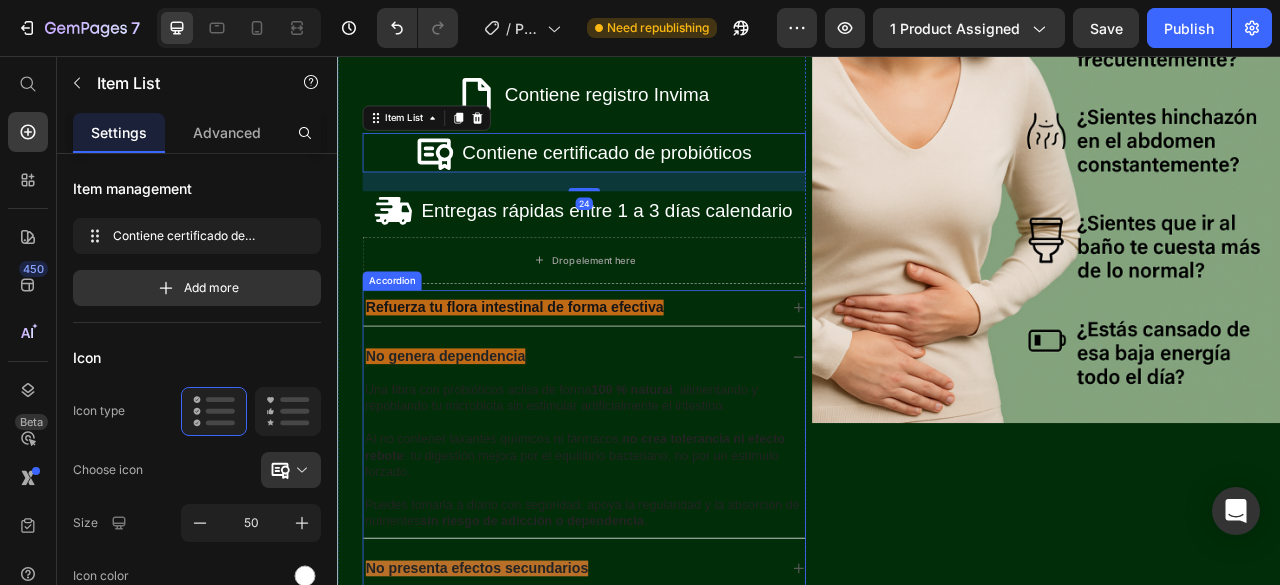 click on "No presenta efectos secundarios" at bounding box center [514, 708] 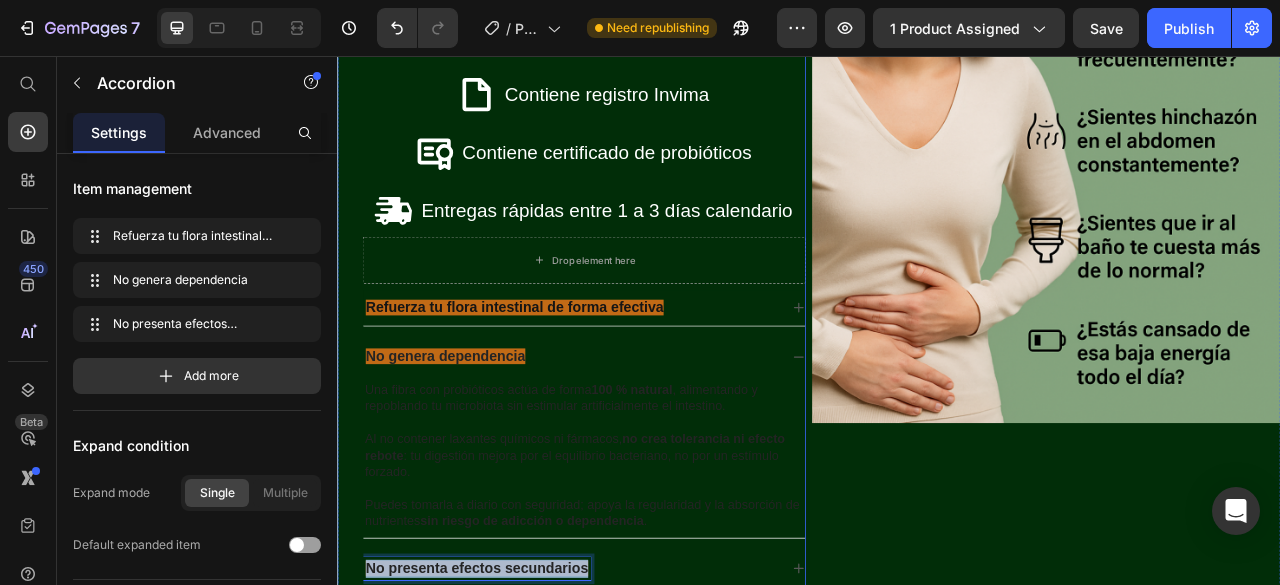 drag, startPoint x: 658, startPoint y: 692, endPoint x: 353, endPoint y: 679, distance: 305.27692 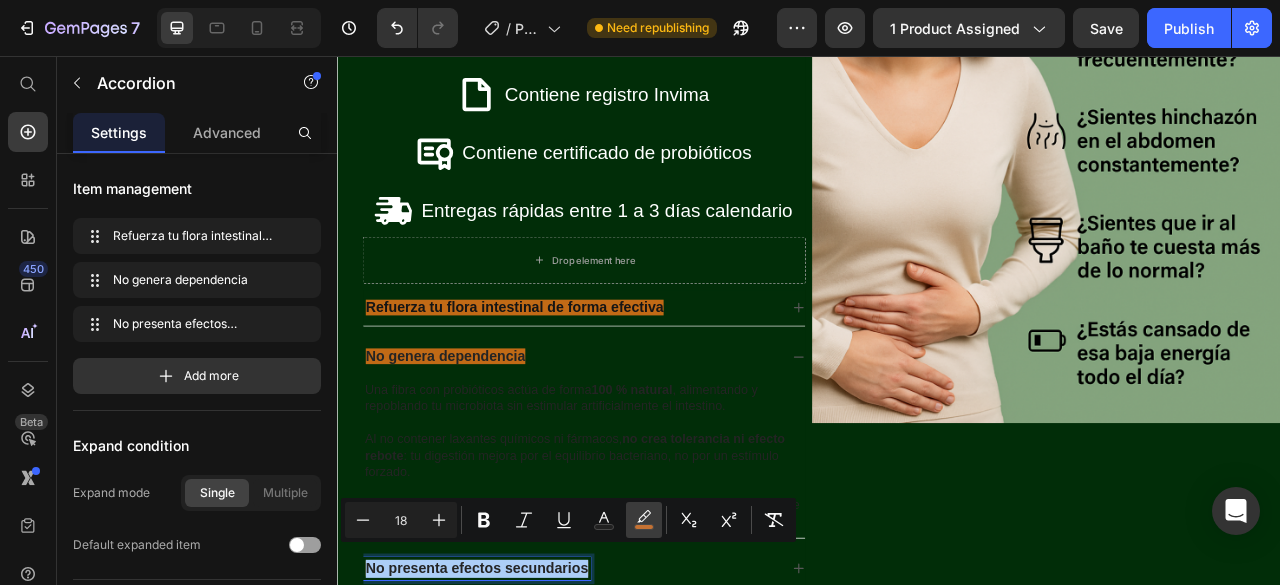 click 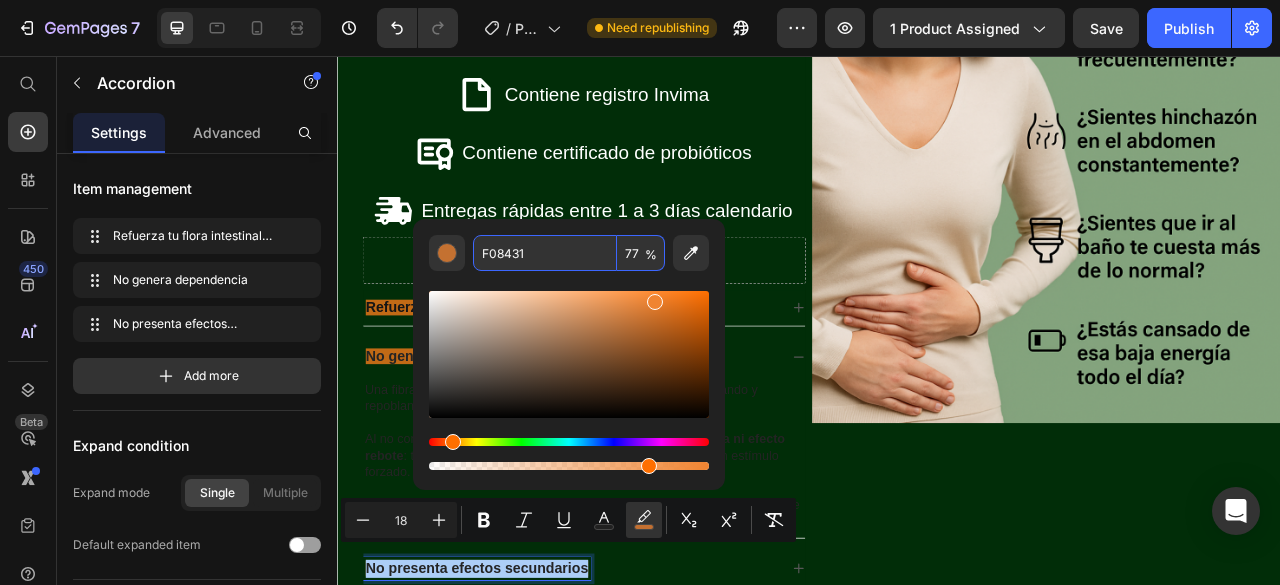 click on "F08431" at bounding box center (545, 253) 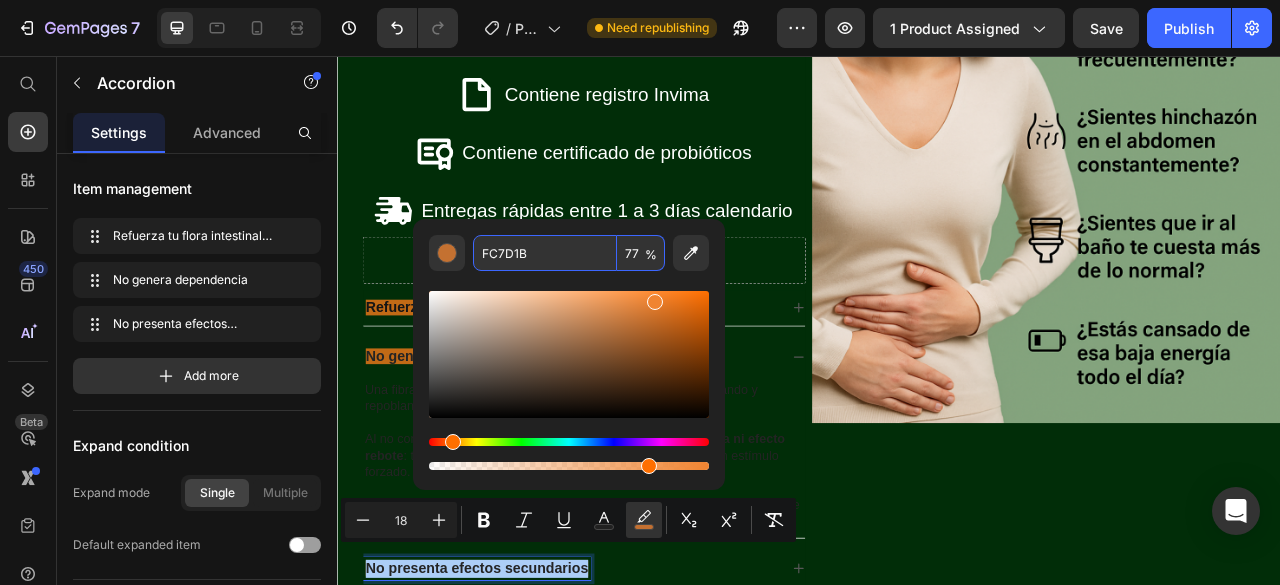 type on "FC7D1B" 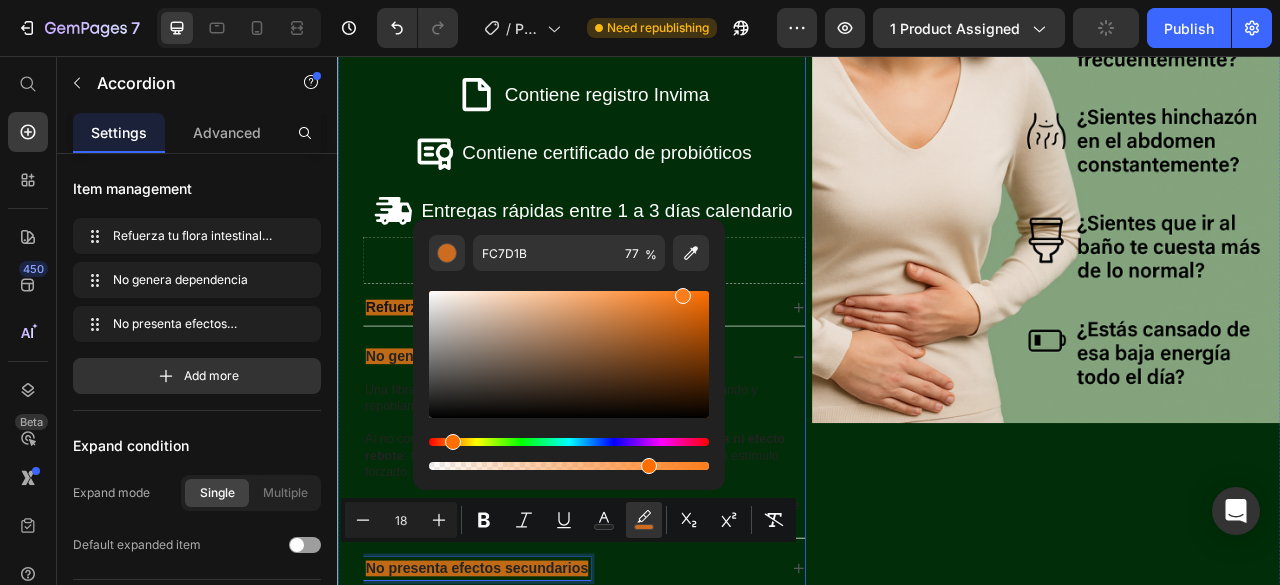 click on "Tenemos política de garantía y devoluciones  Item List
Contiene registro Invima Item List
Contiene certificado de probióticos  Item List
Entregas rápidas entre 1 a 3 [PERSON_NAME] calendario Item List
Drop element here Row
Refuerza tu flora intestinal de forma efectiva
No genera dependencia Una fibra con probióticos actúa de forma  100 % natural , alimentando y repoblando tu microbiota sin estimular artificialmente el intestino. Al no contener laxantes químicos ni fármacos,  no crea tolerancia ni efecto rebote : tu digestión mejora por el equilibrio bacteriano, no por un estímulo forzado. Puedes tomarla a diario con seguridad; apoya la regularidad y la absorción de nutrientes  sin riesgo de adicción o dependencia . Text Block
No presenta efectos secundarios Accordion   0 Row" at bounding box center [635, 369] 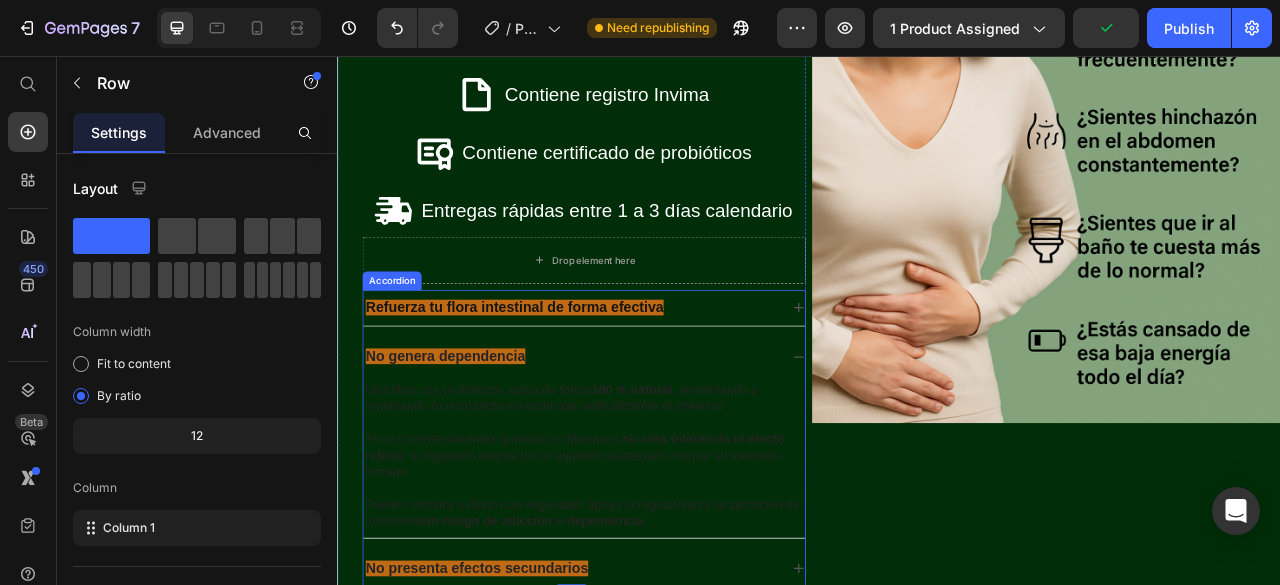 click 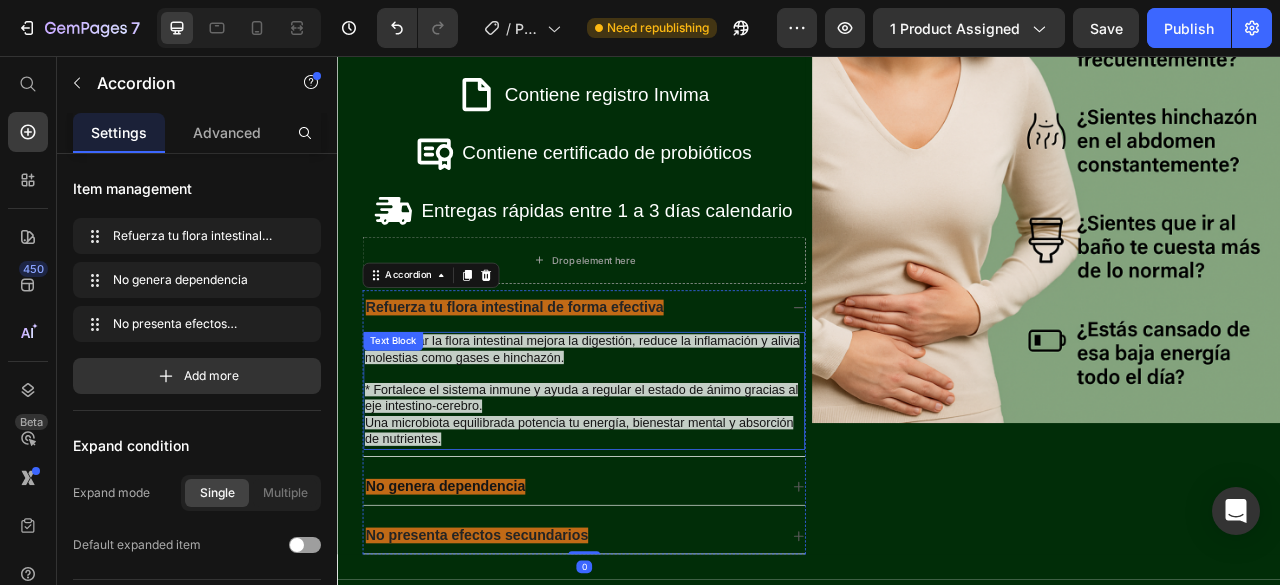 click on "Una microbiota equilibrada potencia tu energía, bienestar mental y absorción de nutrientes." at bounding box center (644, 533) 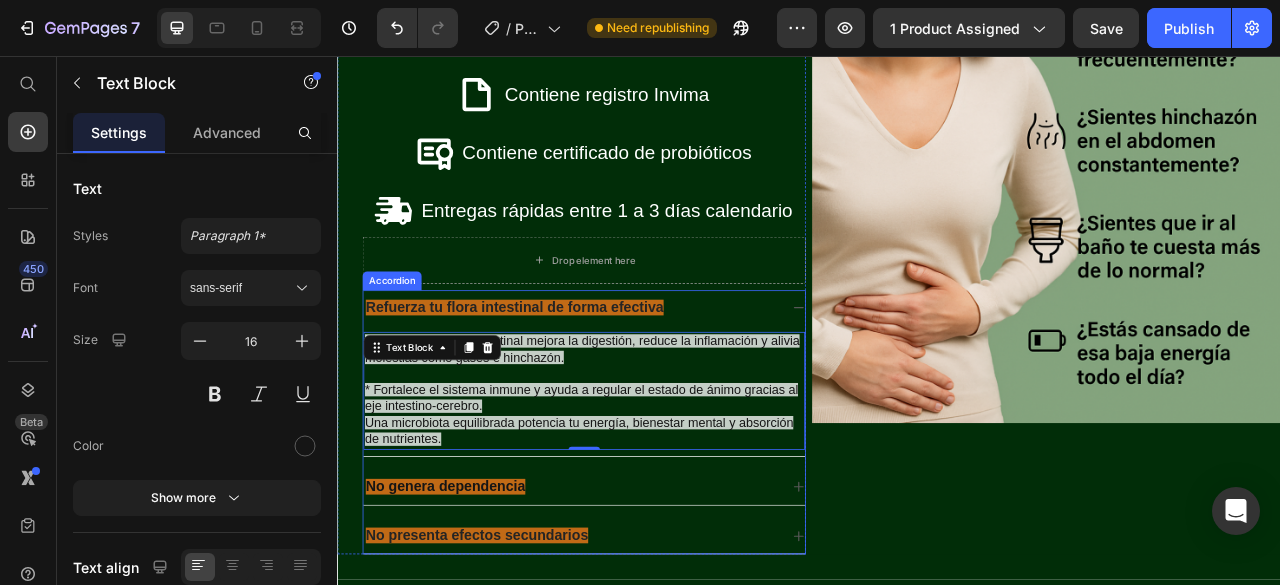 click on "Refuerza tu flora intestinal de forma efectiva" at bounding box center [562, 376] 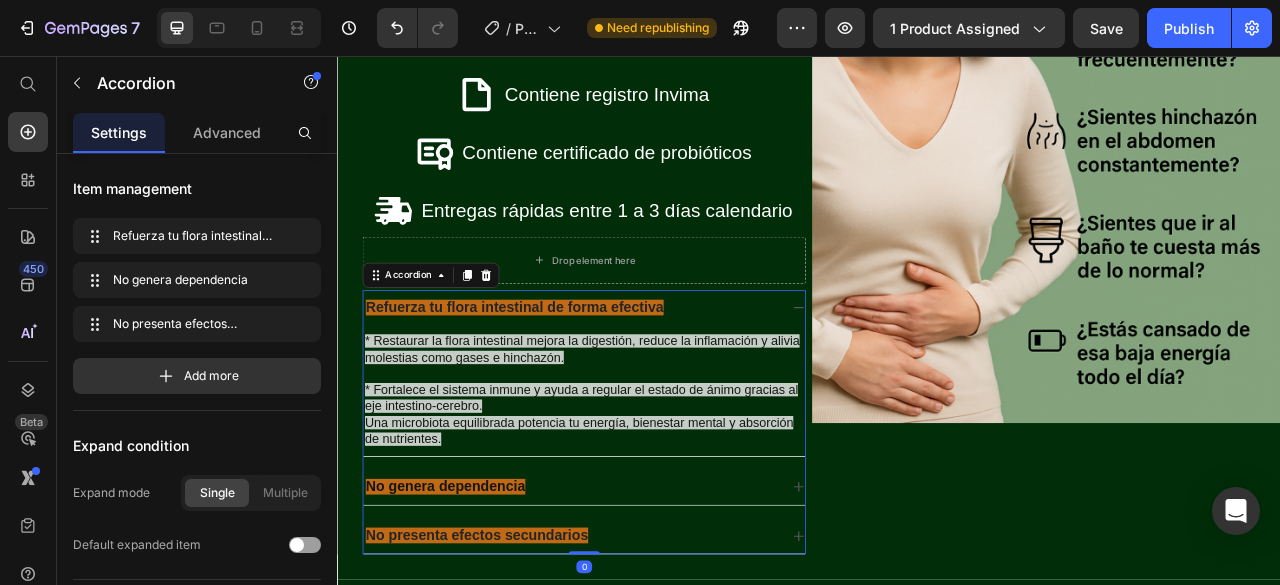 click on "Refuerza tu flora intestinal de forma efectiva" at bounding box center (635, 376) 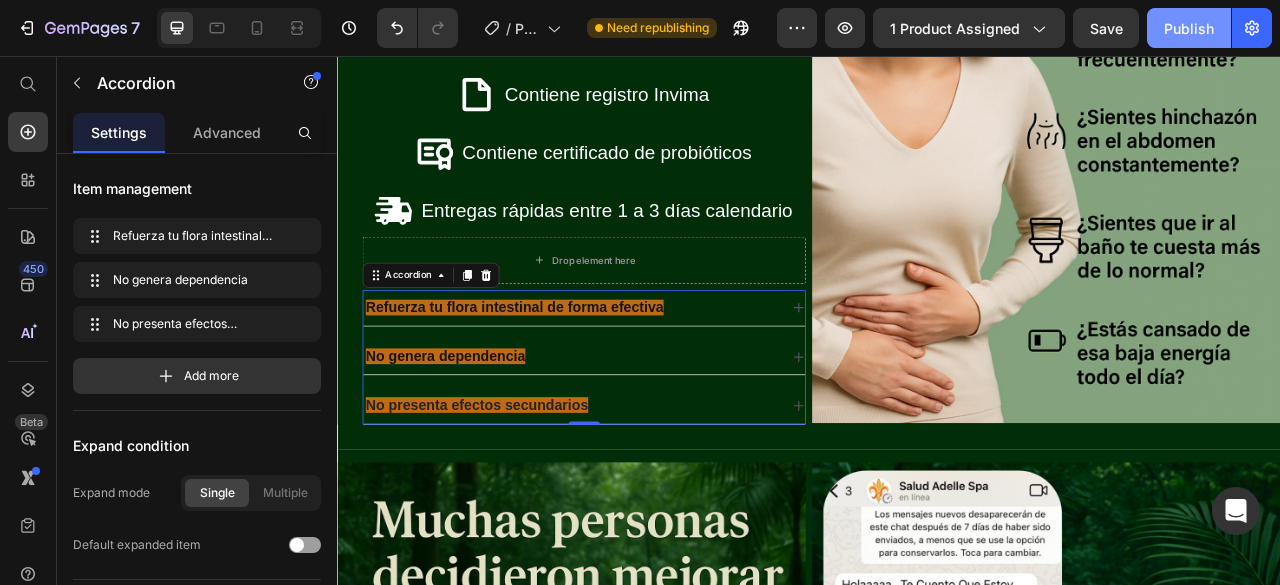 click on "Publish" at bounding box center (1189, 28) 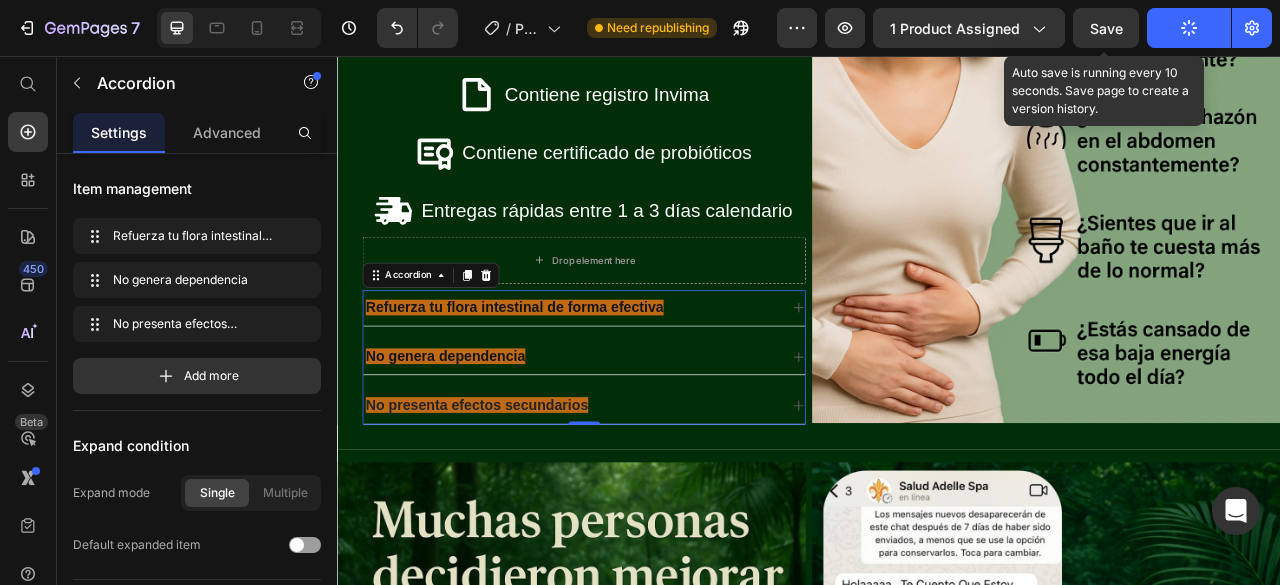 click on "Save" 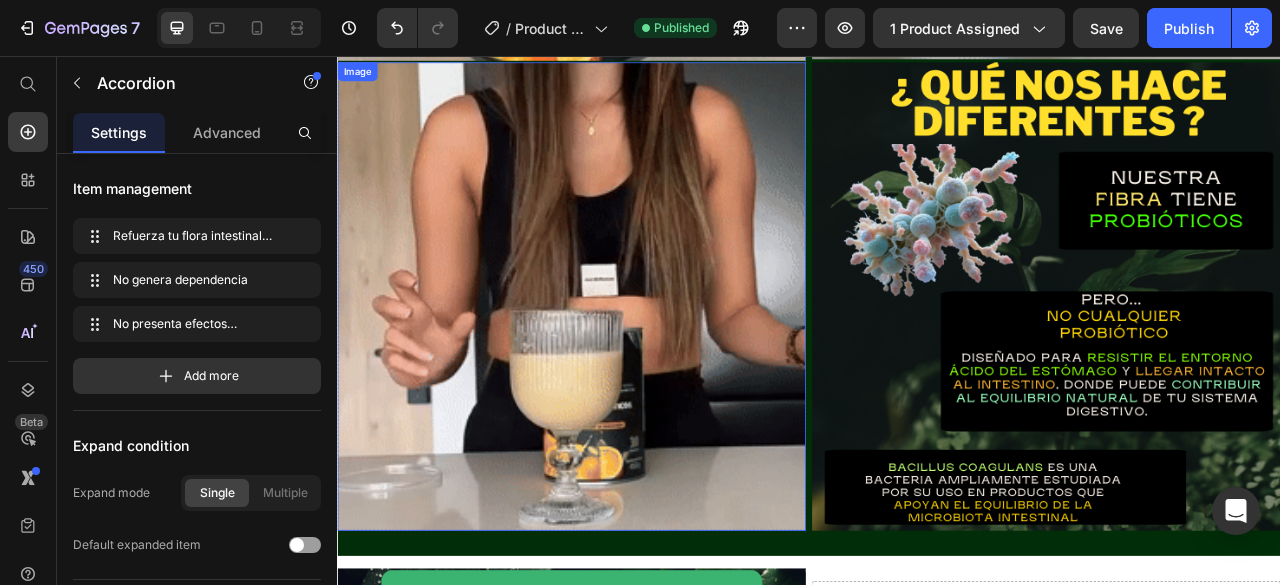 scroll, scrollTop: 4493, scrollLeft: 0, axis: vertical 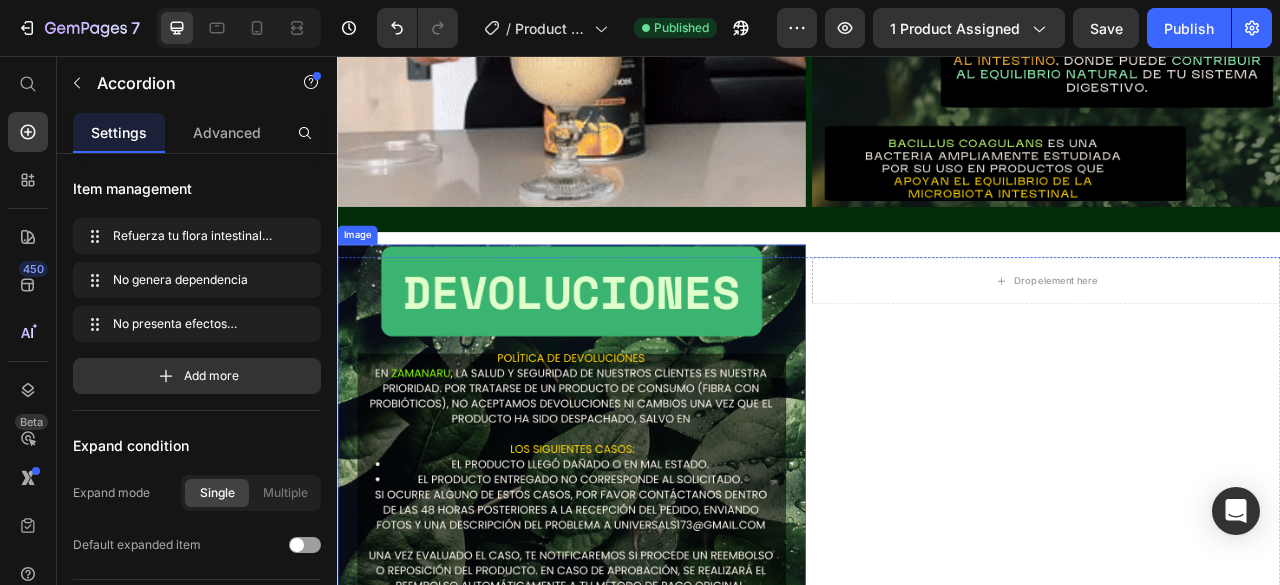 click at bounding box center (635, 594) 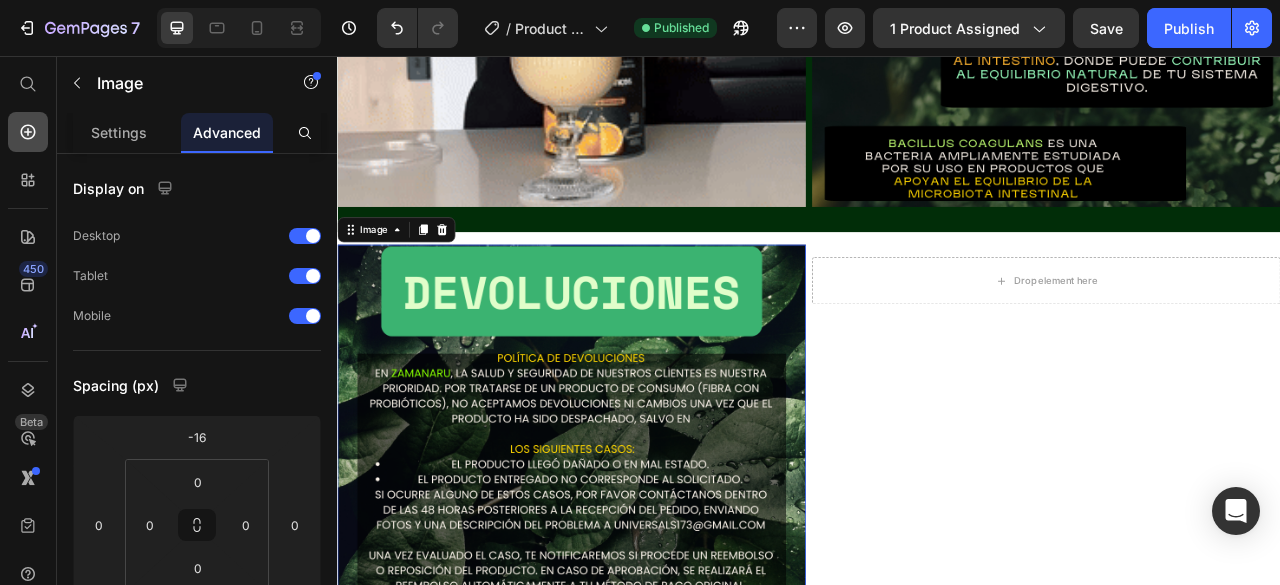 click 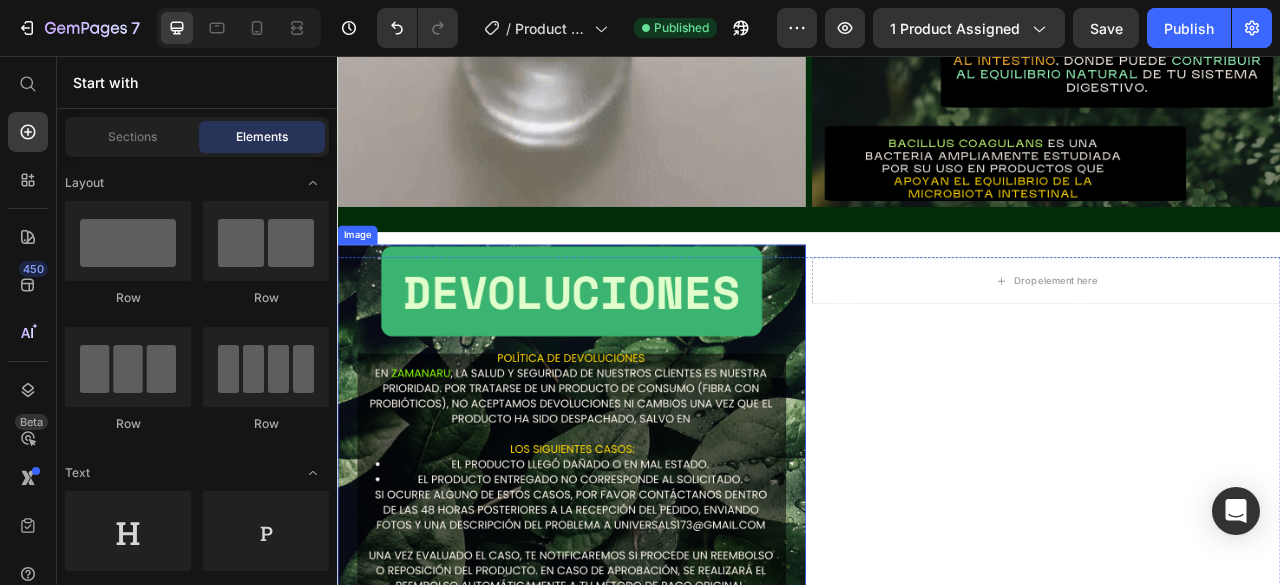 click at bounding box center (635, 594) 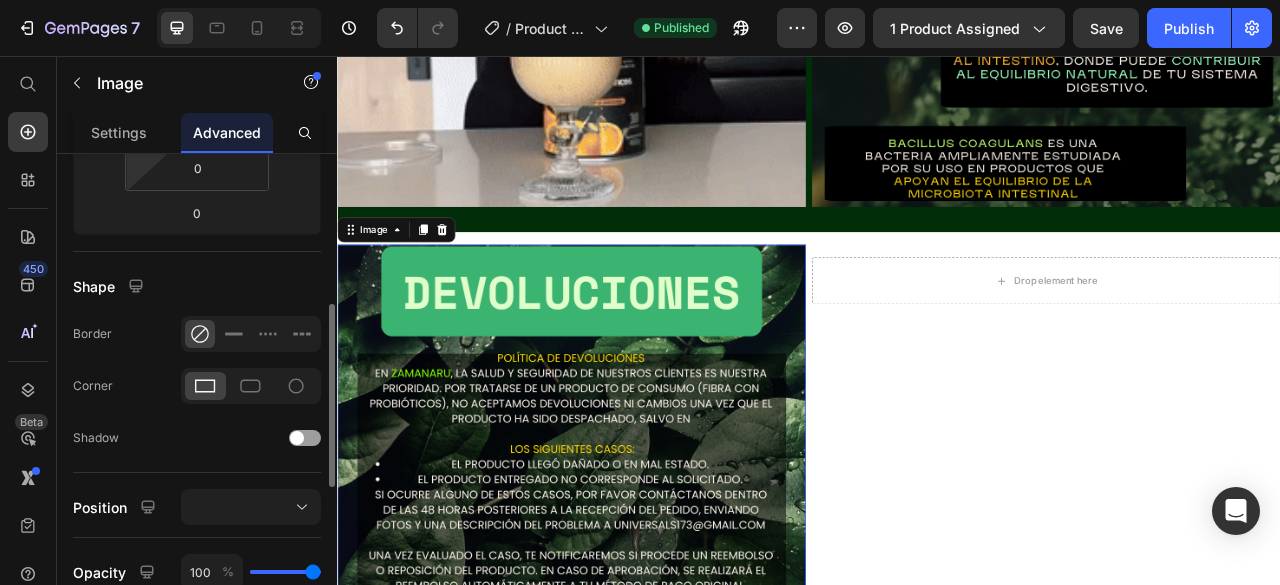 scroll, scrollTop: 0, scrollLeft: 0, axis: both 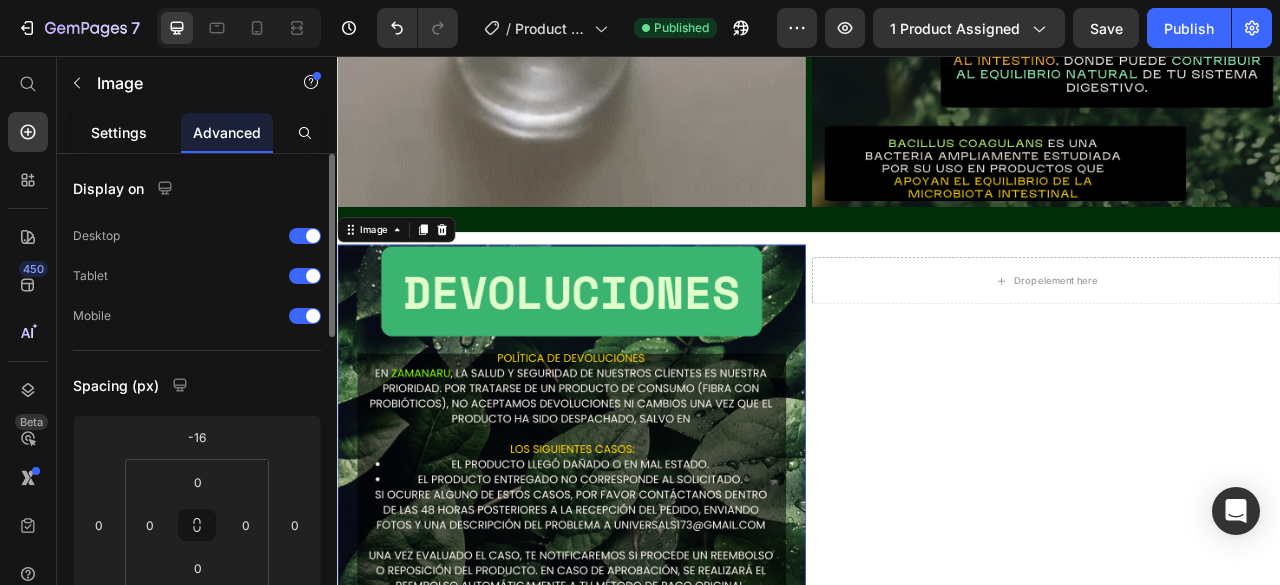 click on "Settings" at bounding box center (119, 132) 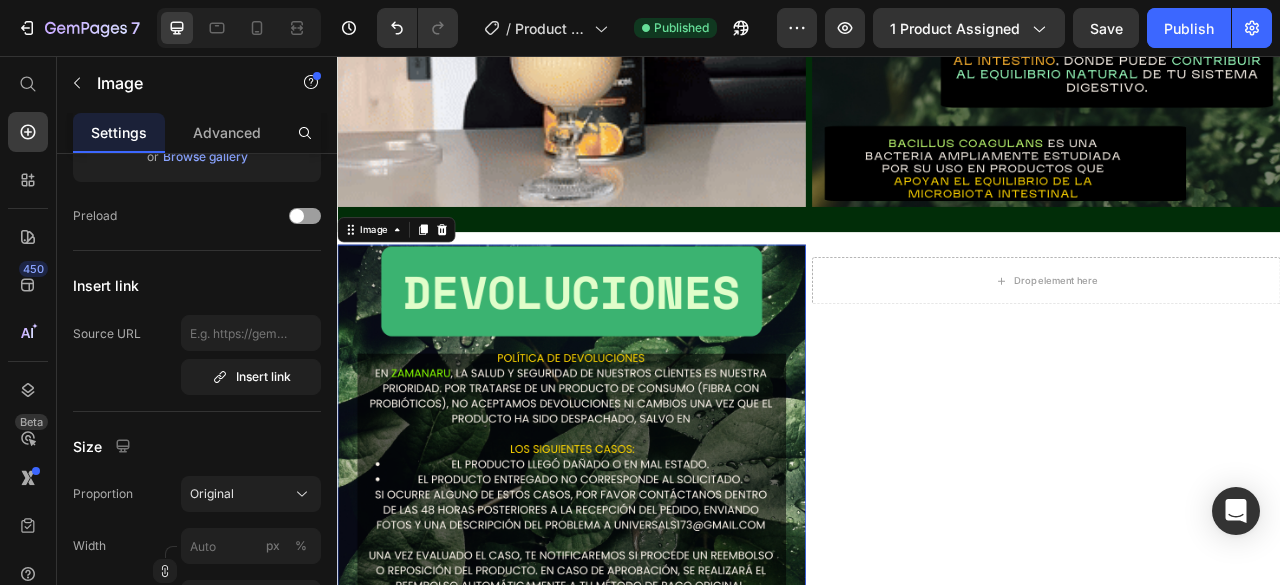 scroll, scrollTop: 100, scrollLeft: 0, axis: vertical 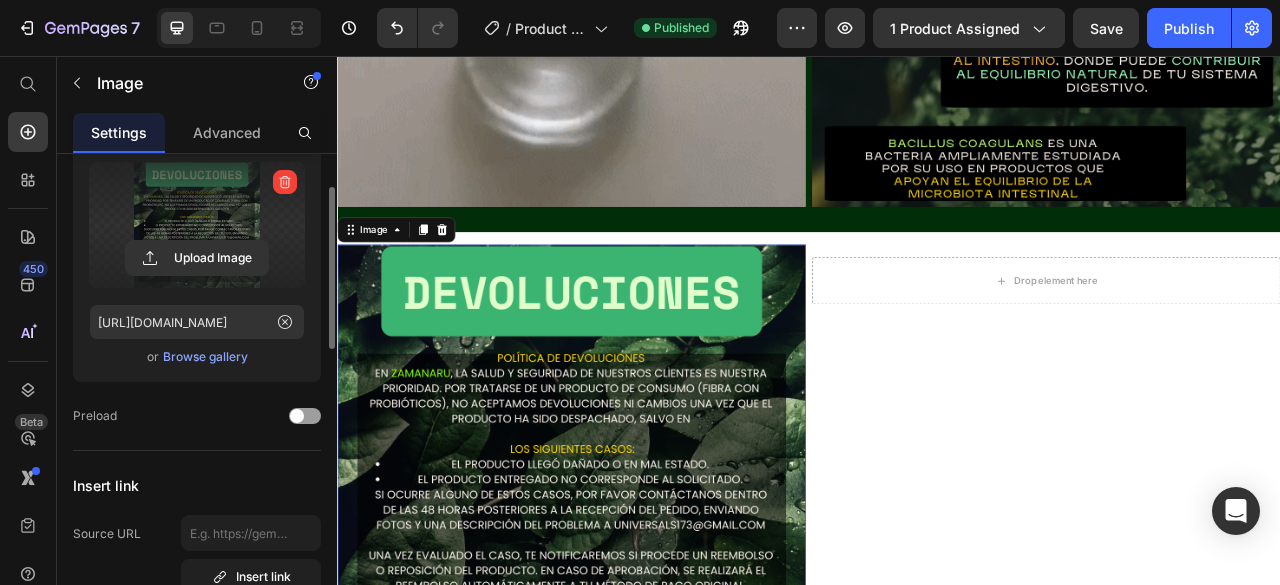 click at bounding box center (197, 225) 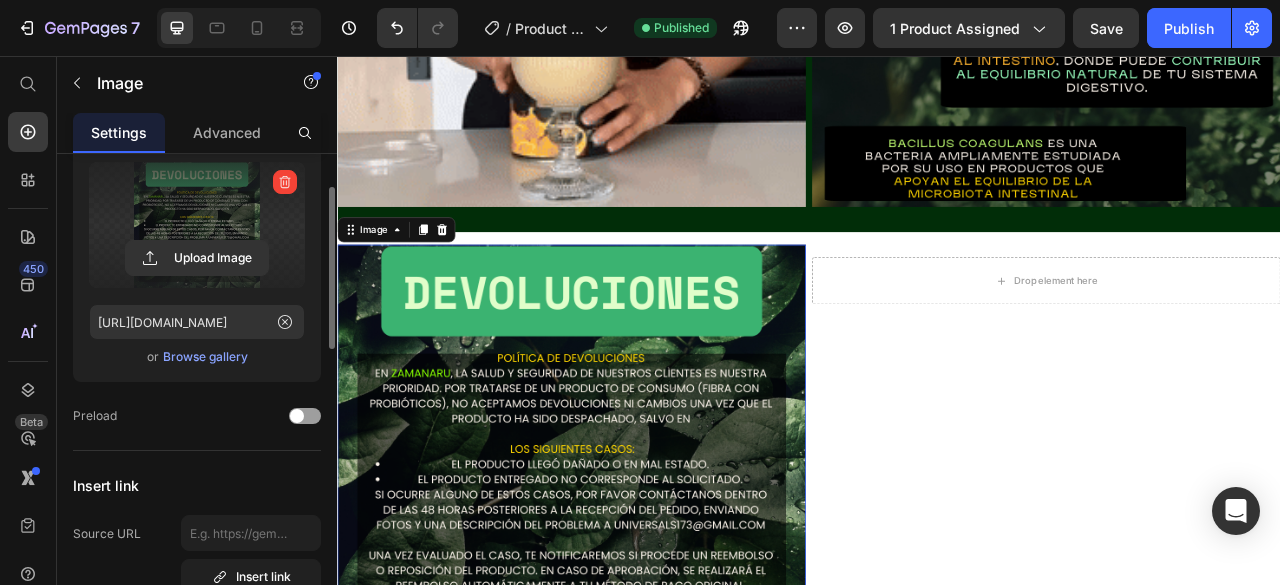 click 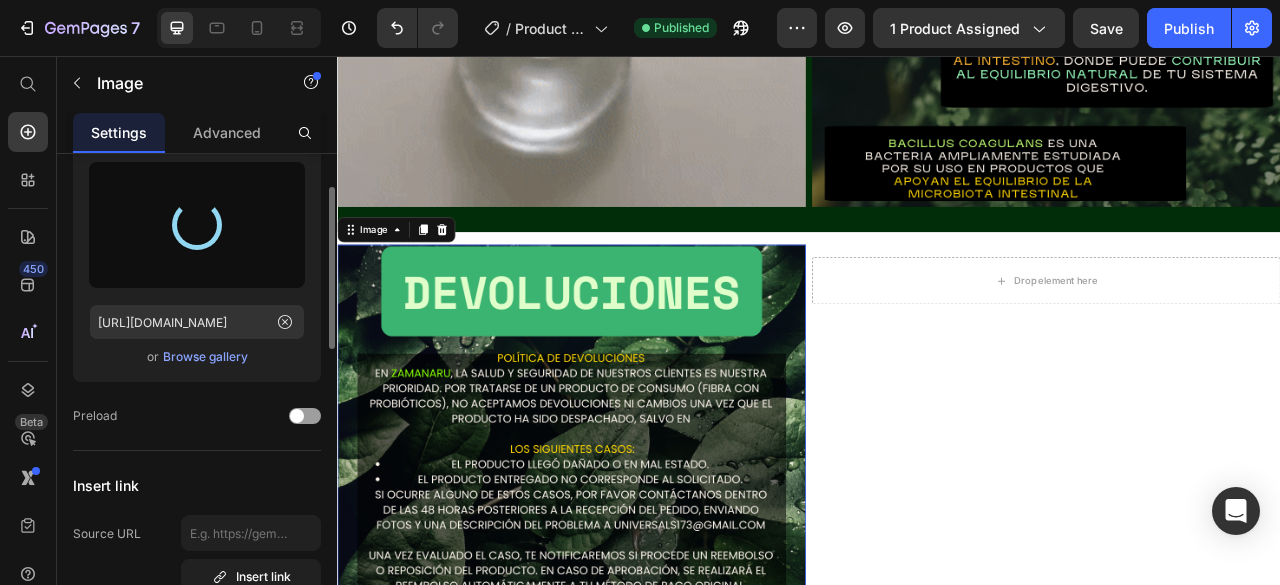 type on "[URL][DOMAIN_NAME]" 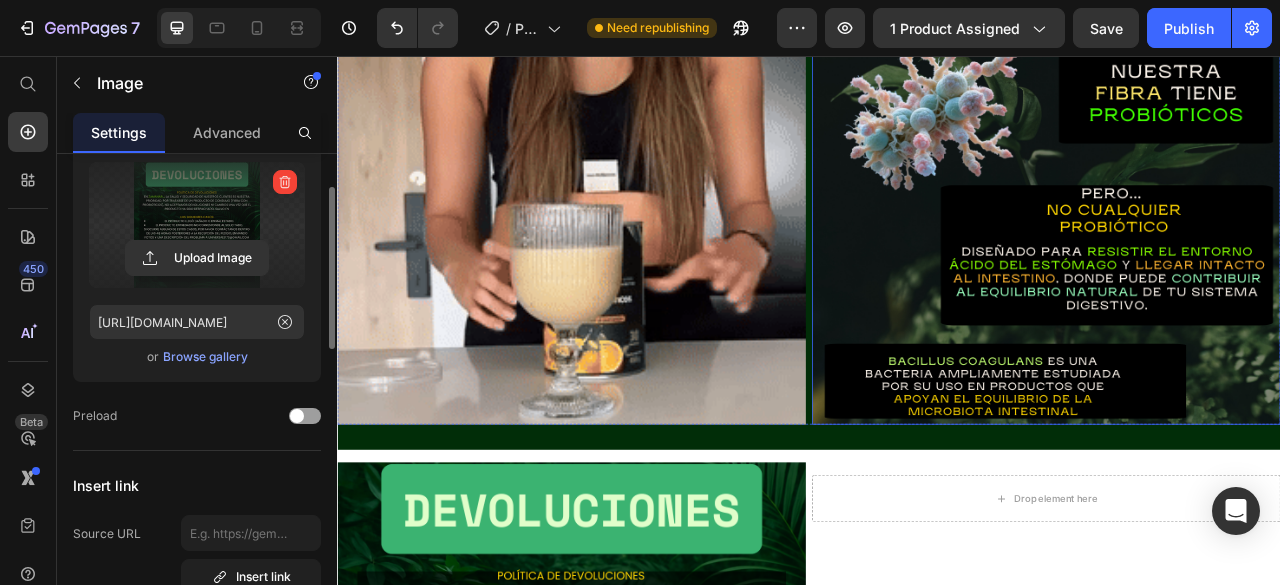 scroll, scrollTop: 4552, scrollLeft: 0, axis: vertical 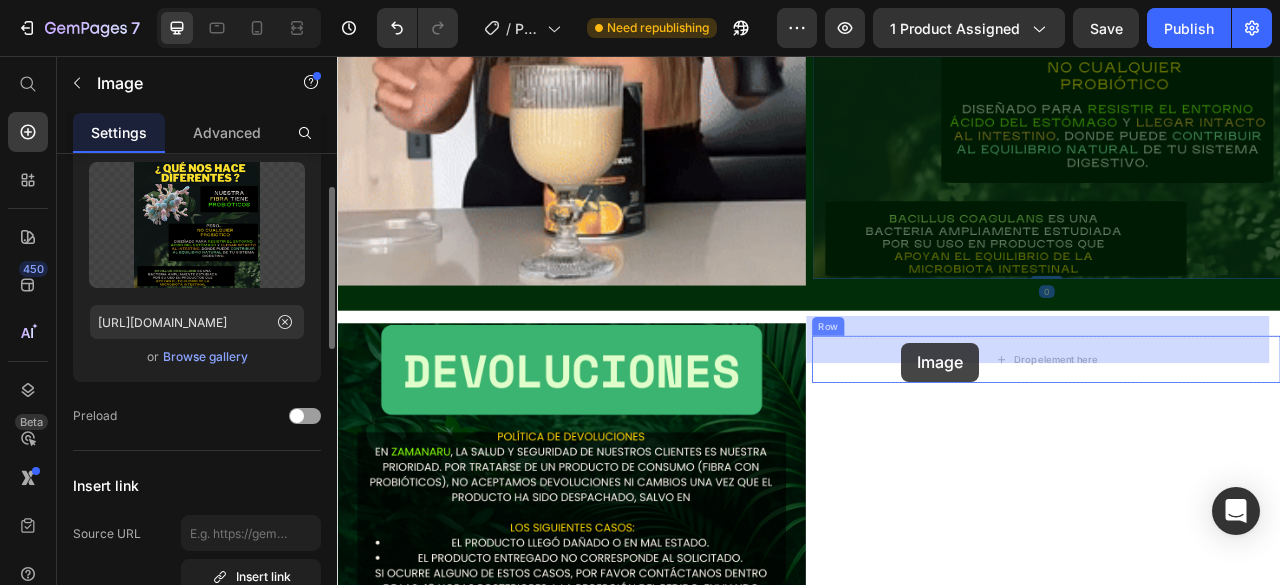 drag, startPoint x: 1011, startPoint y: 138, endPoint x: 1055, endPoint y: 421, distance: 286.40005 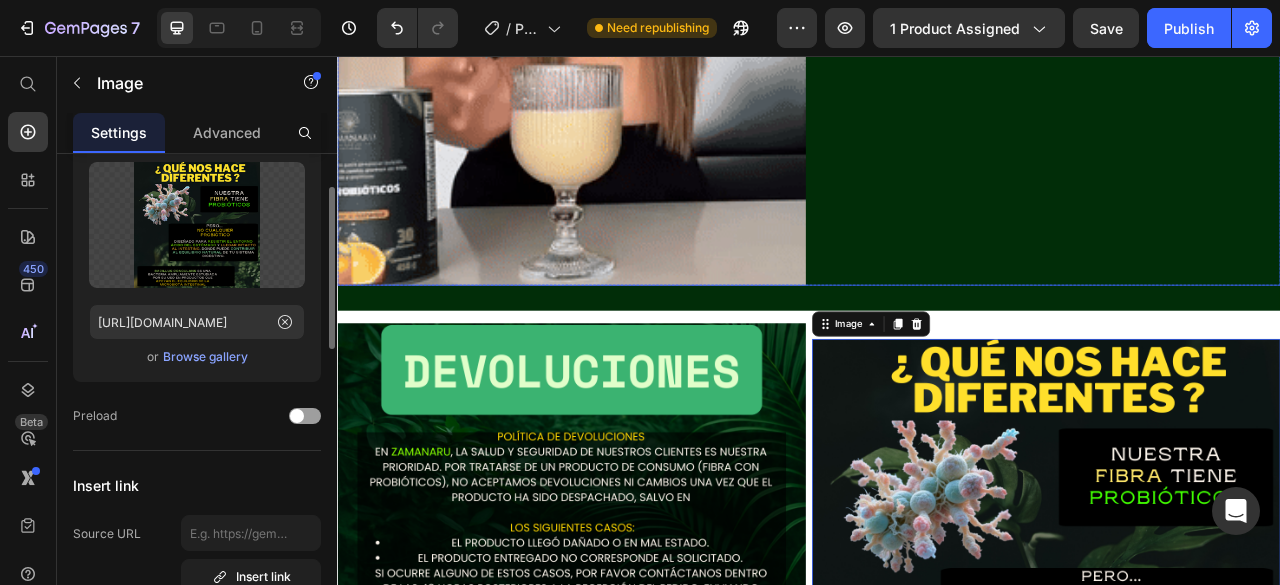 click on "Image" at bounding box center [1239, -240] 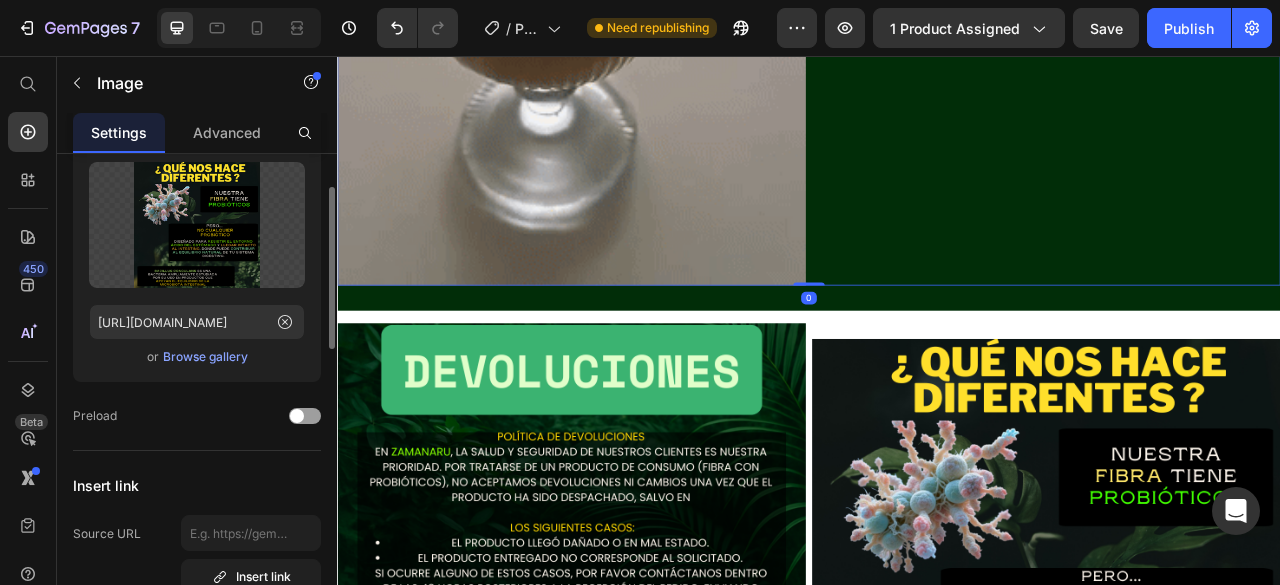 scroll, scrollTop: 0, scrollLeft: 0, axis: both 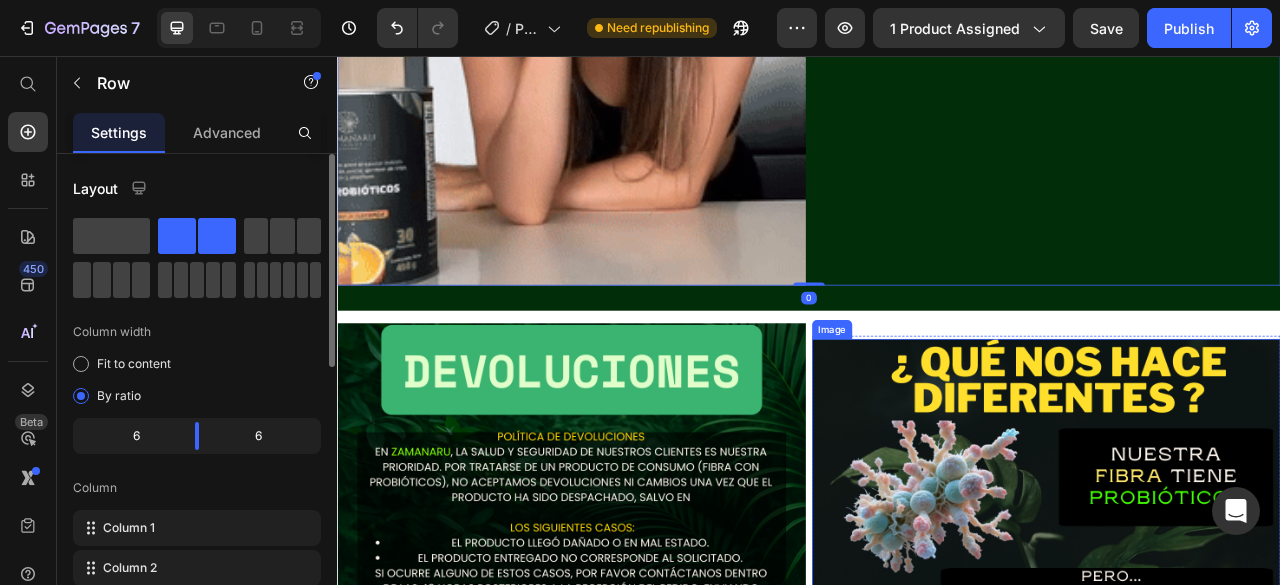 click at bounding box center (1239, 714) 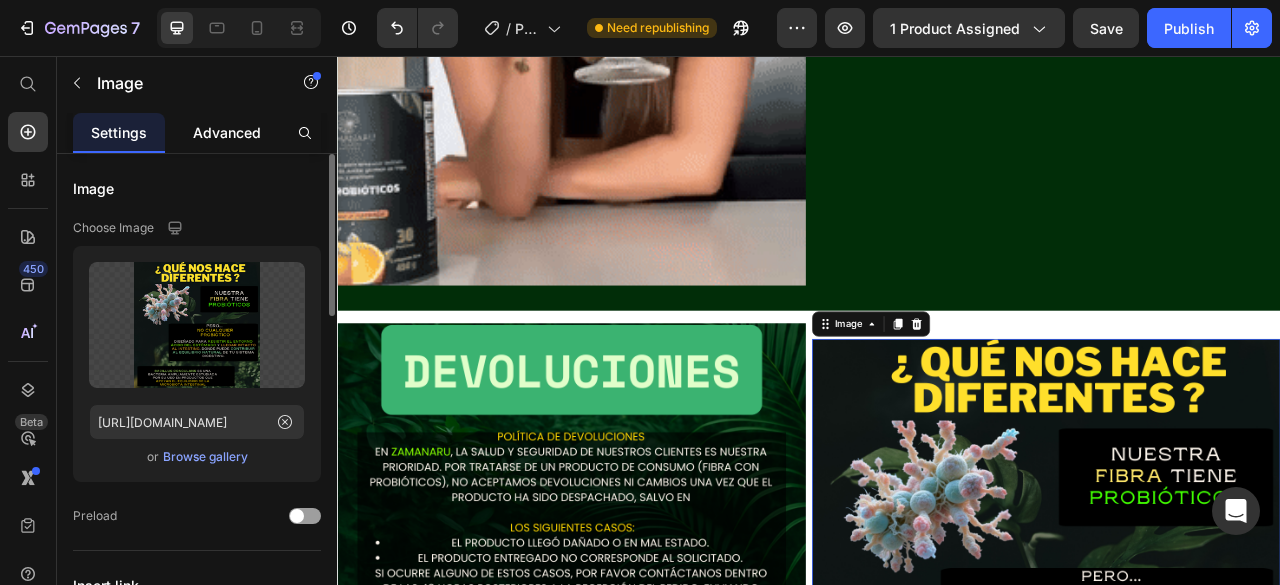 click on "Advanced" at bounding box center [227, 132] 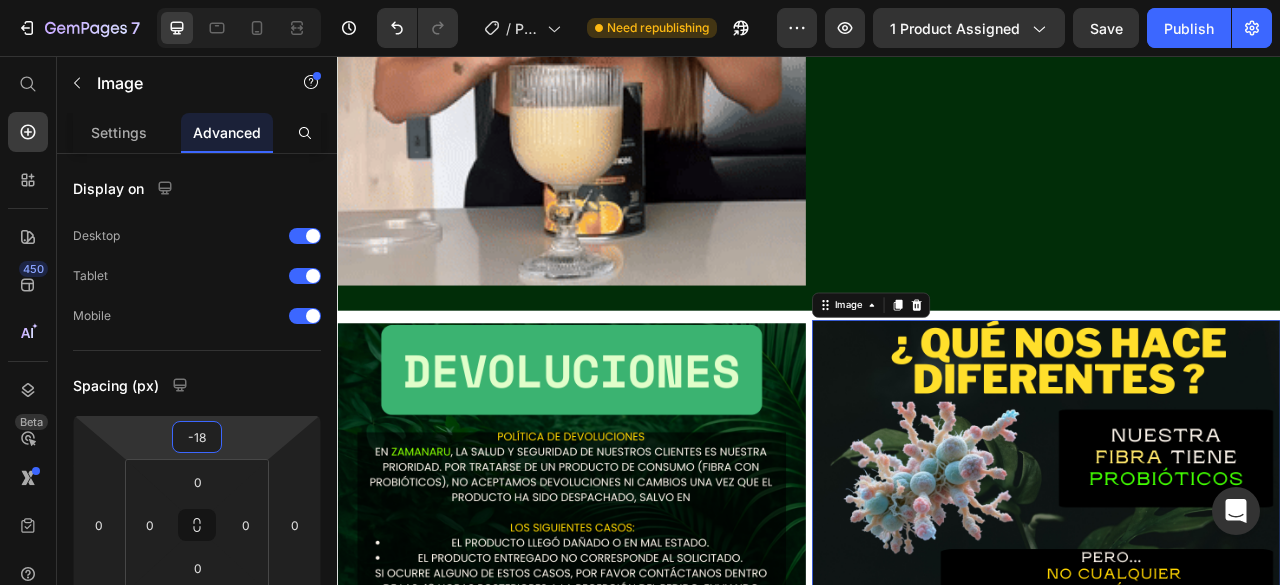 type on "-16" 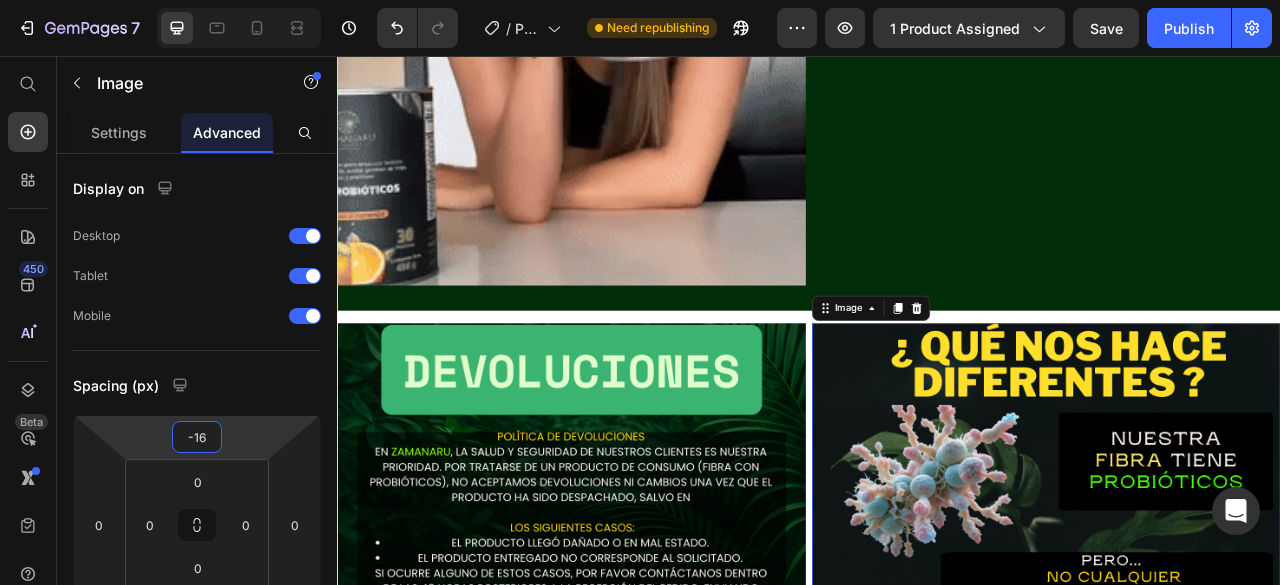drag, startPoint x: 236, startPoint y: 423, endPoint x: 239, endPoint y: 433, distance: 10.440307 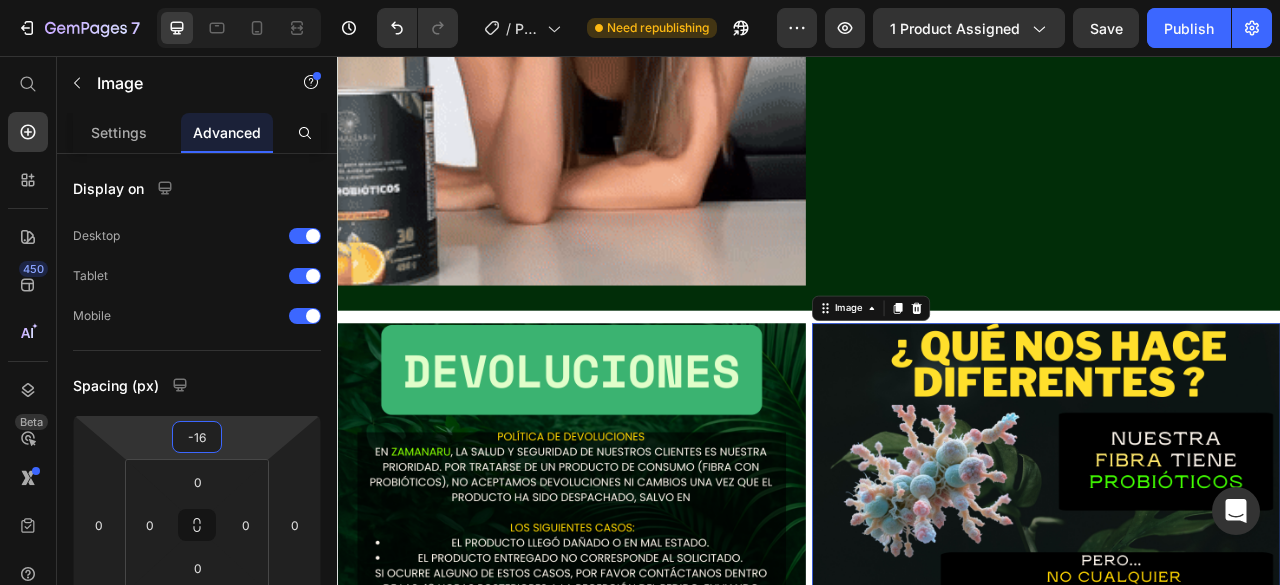 click on "7   /  Product Page - [DATE] 16:58:32 Need republishing Preview 1 product assigned  Save   Publish  450 Beta Start with Sections Elements Hero Section Product Detail Brands Trusted Badges Guarantee Product Breakdown How to use Testimonials Compare Bundle FAQs Social Proof Brand Story Product List Collection Blog List Contact Sticky Add to Cart Custom Footer Browse Library 450 Layout
Row
Row
Row
Row Text
Heading
Text Block Button
Button
Button
Sticky Back to top Media
Image" at bounding box center (640, 0) 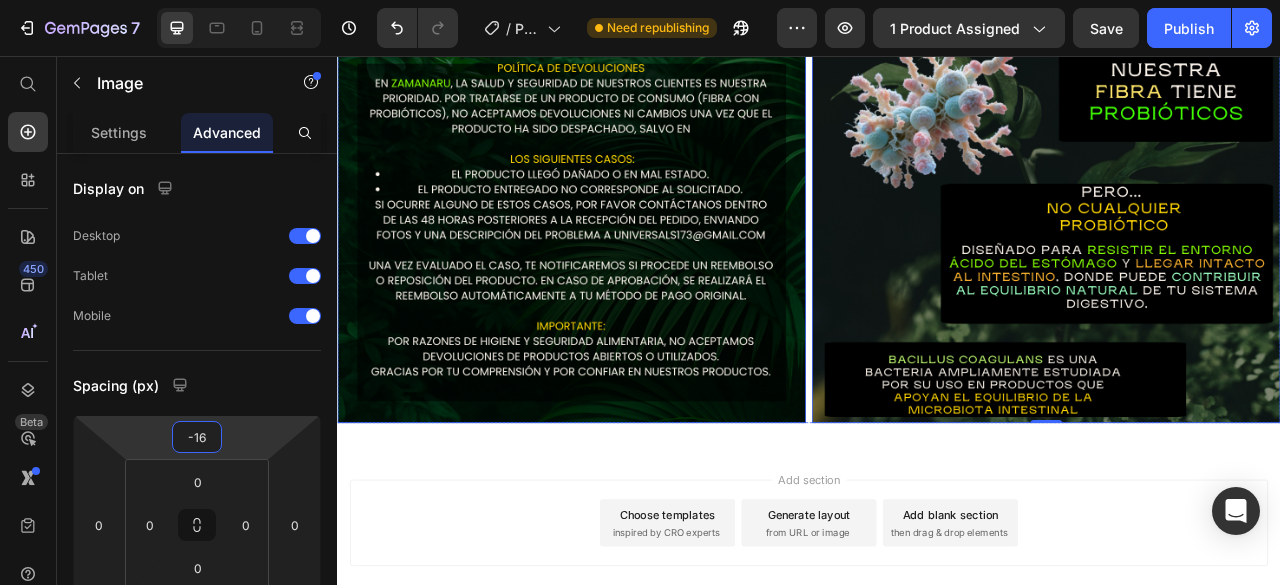 scroll, scrollTop: 5352, scrollLeft: 0, axis: vertical 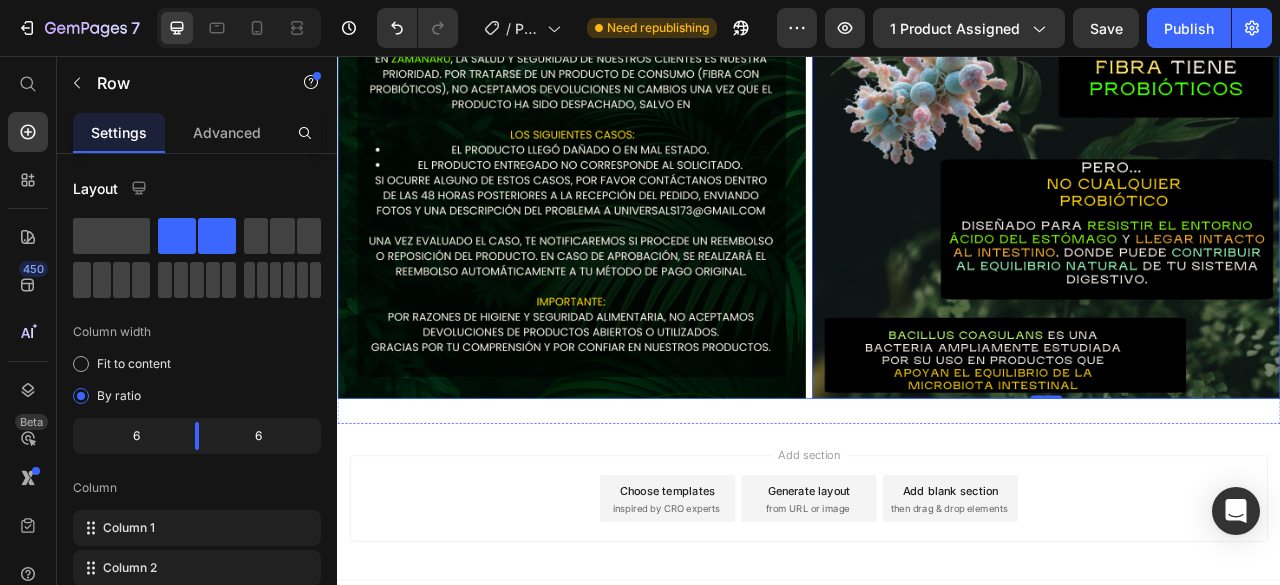 click on "Image Image   0 Row Row" at bounding box center [937, 202] 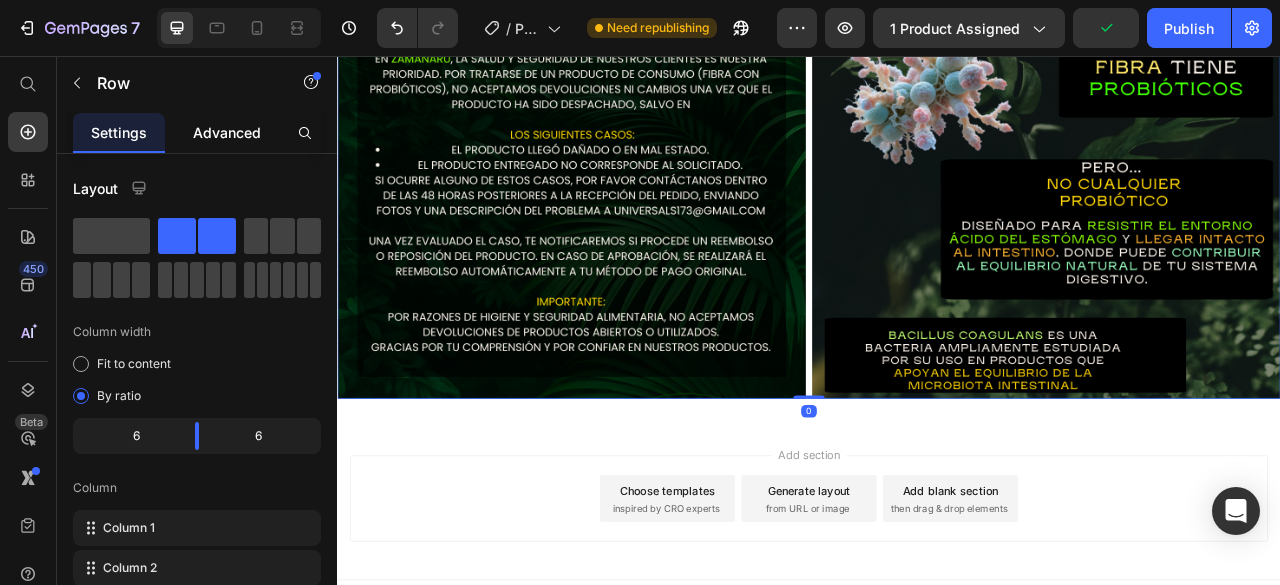 click on "Advanced" at bounding box center (227, 132) 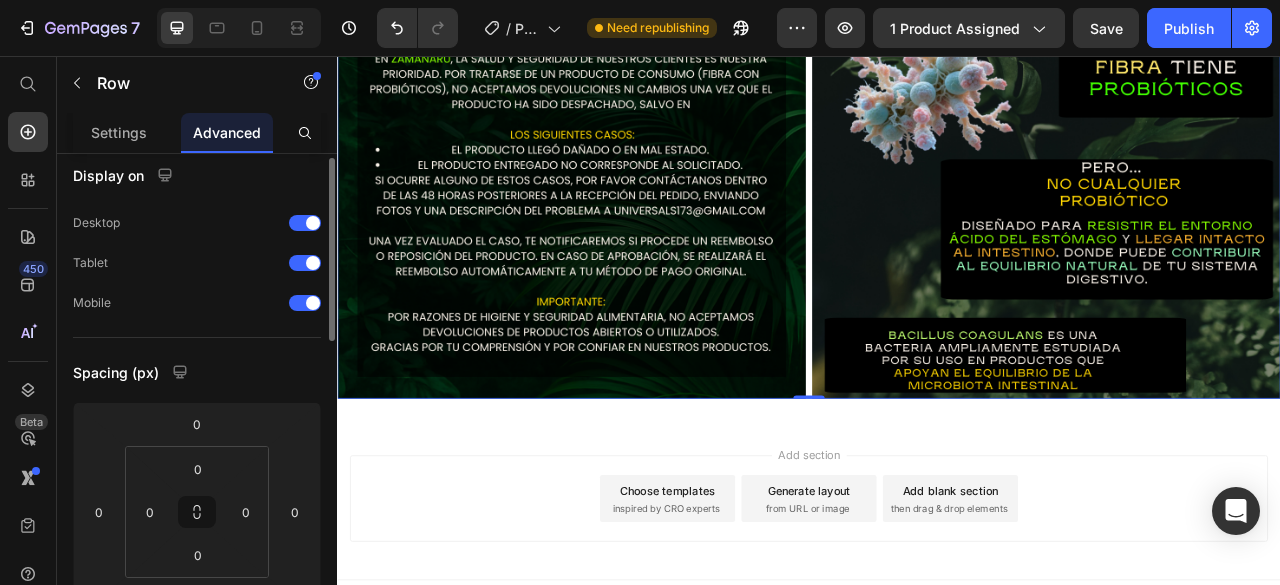 scroll, scrollTop: 0, scrollLeft: 0, axis: both 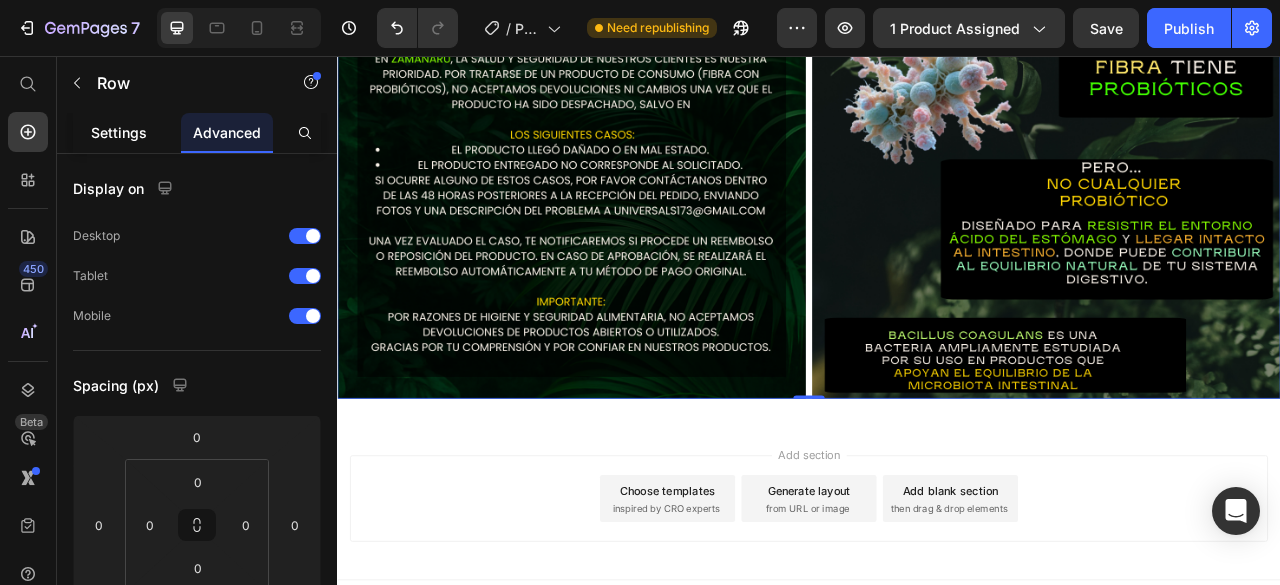 click on "Settings" at bounding box center [119, 132] 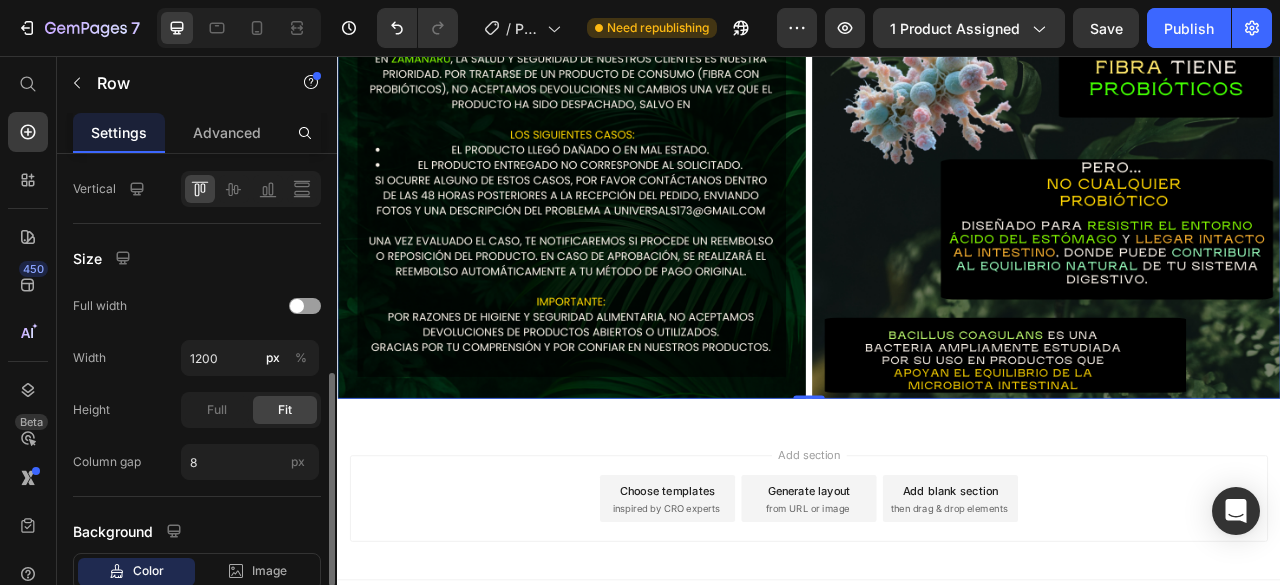 scroll, scrollTop: 630, scrollLeft: 0, axis: vertical 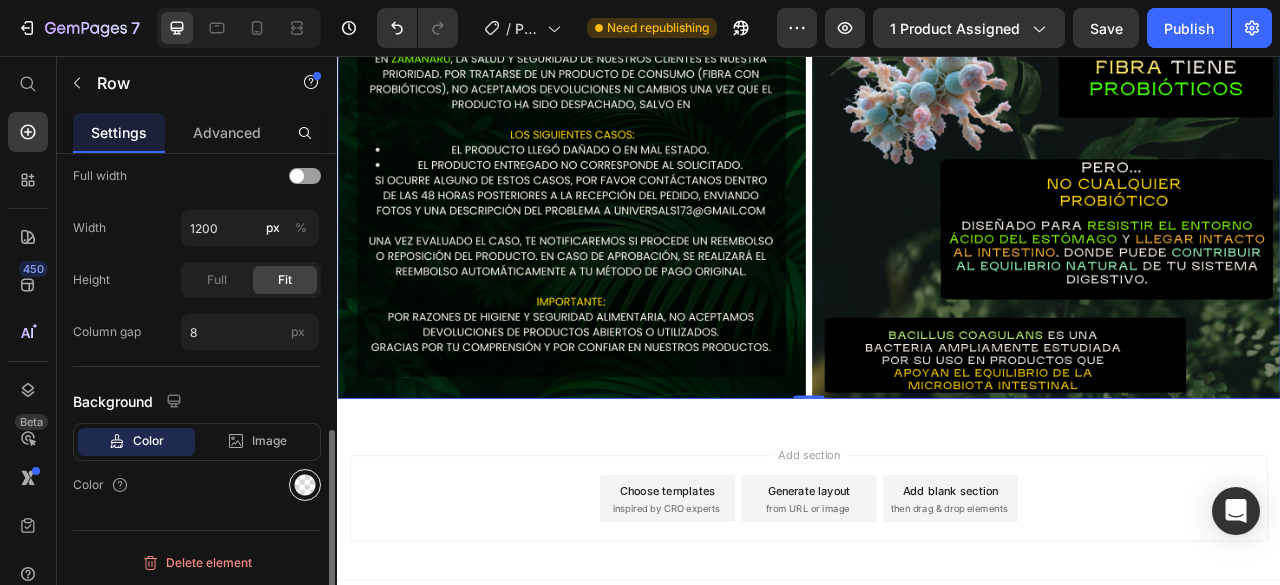 click 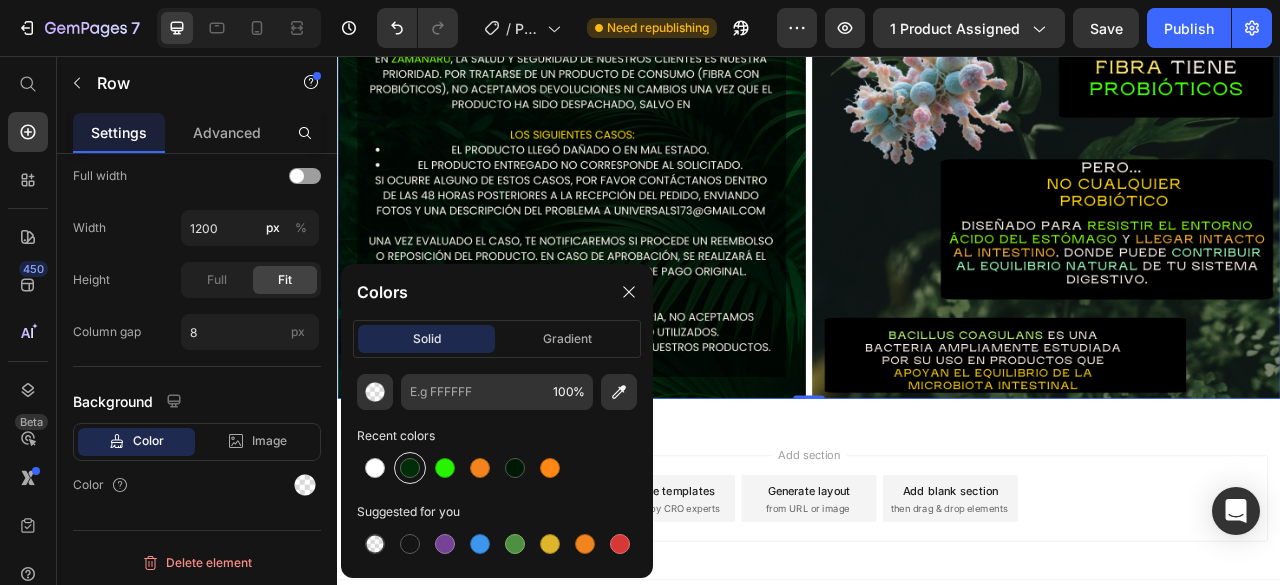click at bounding box center (410, 468) 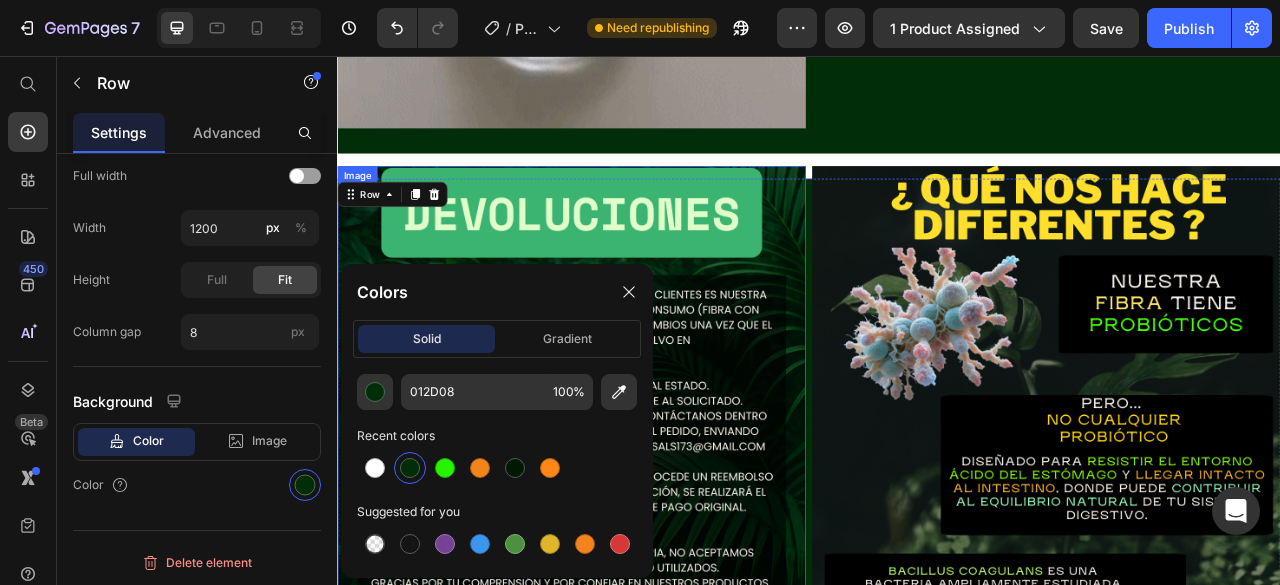 scroll, scrollTop: 4752, scrollLeft: 0, axis: vertical 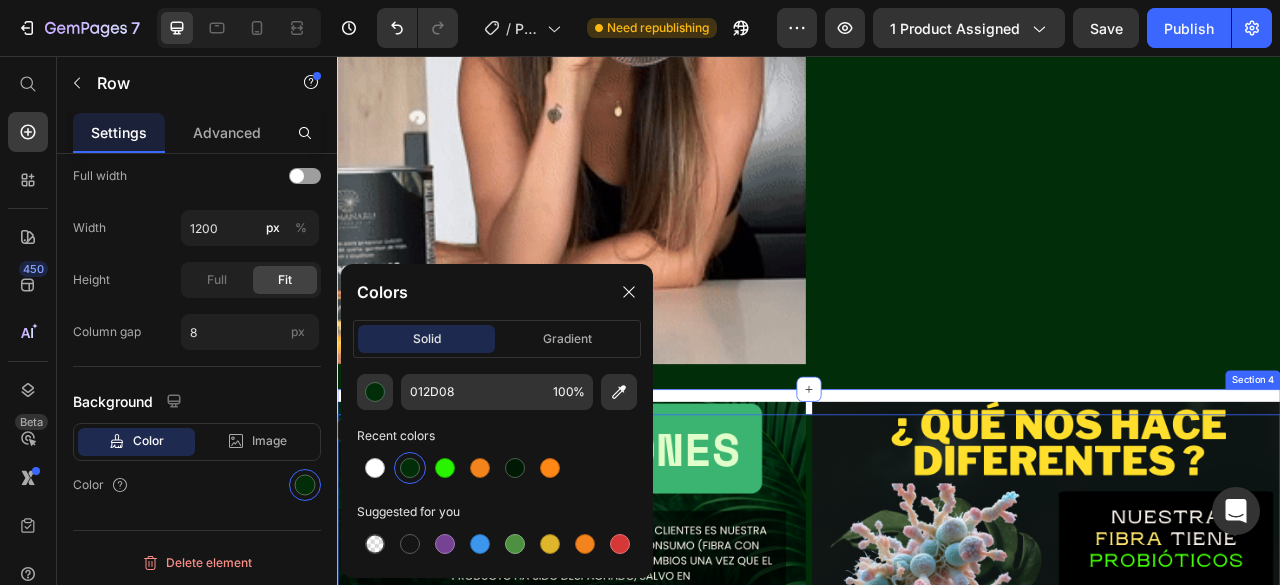 click on "Image Image Row Row   0 Section 4" at bounding box center (937, 802) 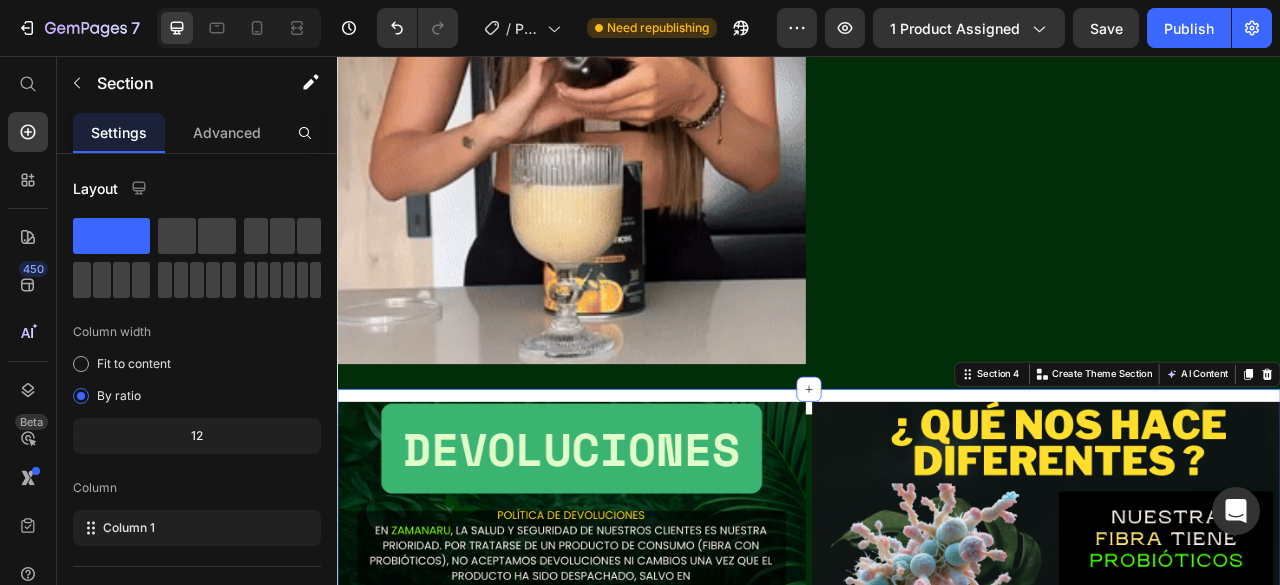 scroll, scrollTop: 318, scrollLeft: 0, axis: vertical 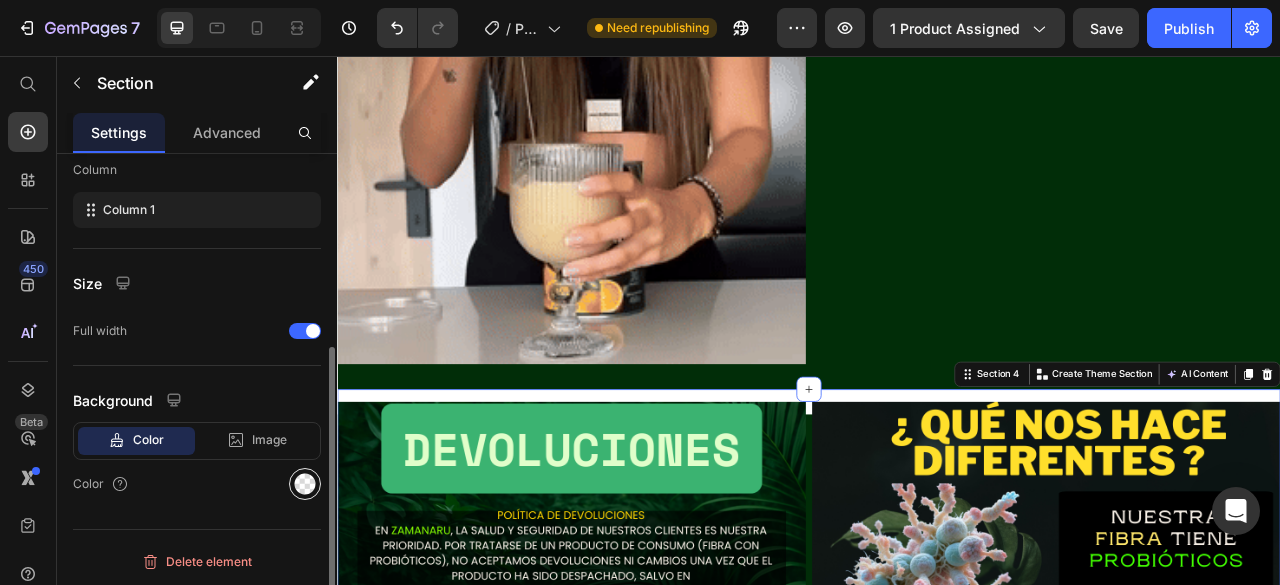 click at bounding box center (305, 484) 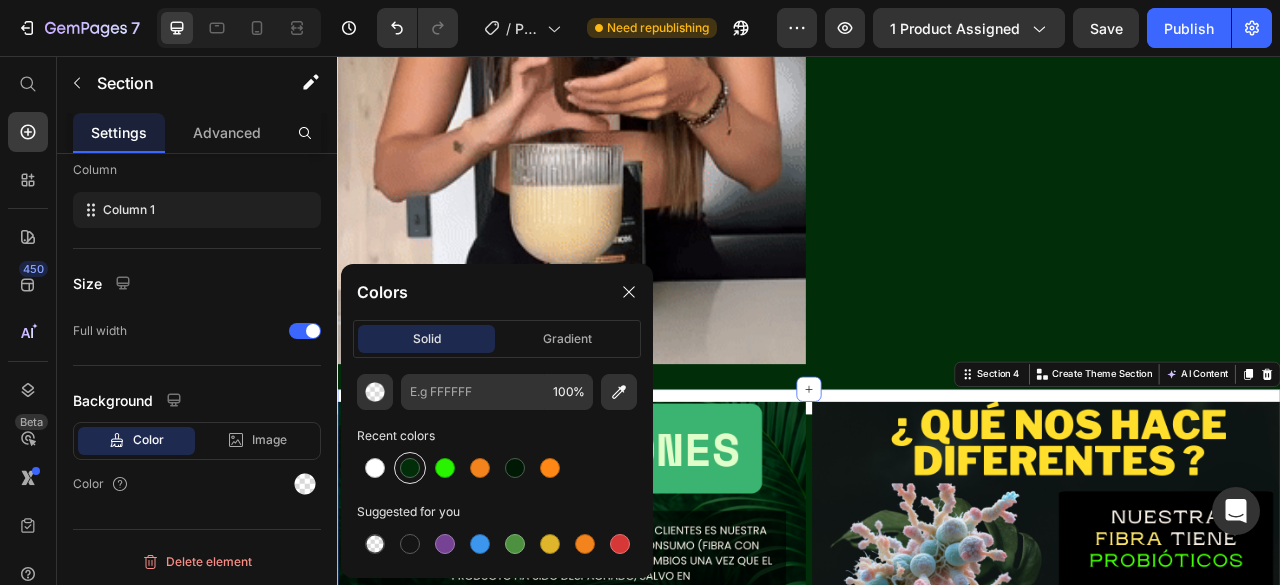 click at bounding box center (410, 468) 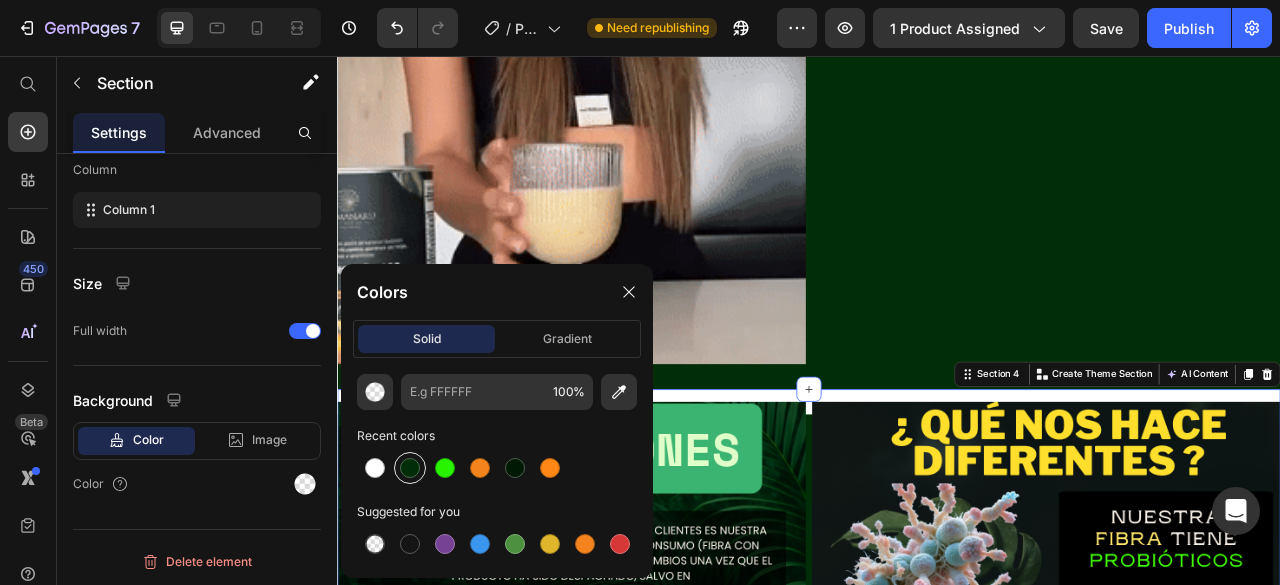 type on "012D08" 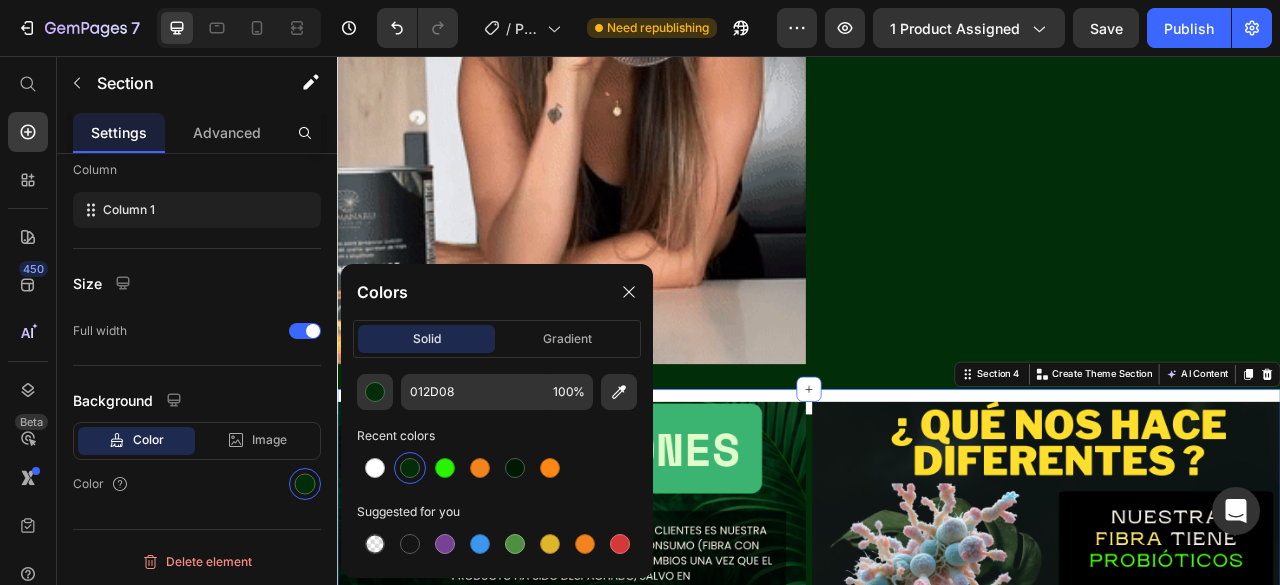 scroll, scrollTop: 318, scrollLeft: 0, axis: vertical 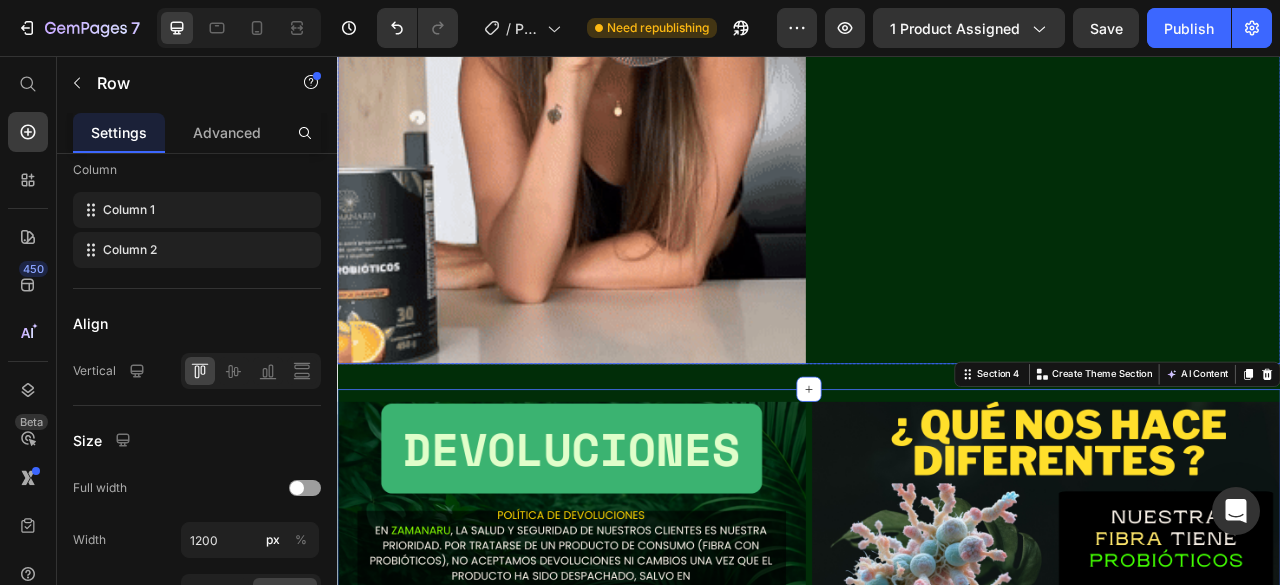 click on "Image" at bounding box center (1239, -140) 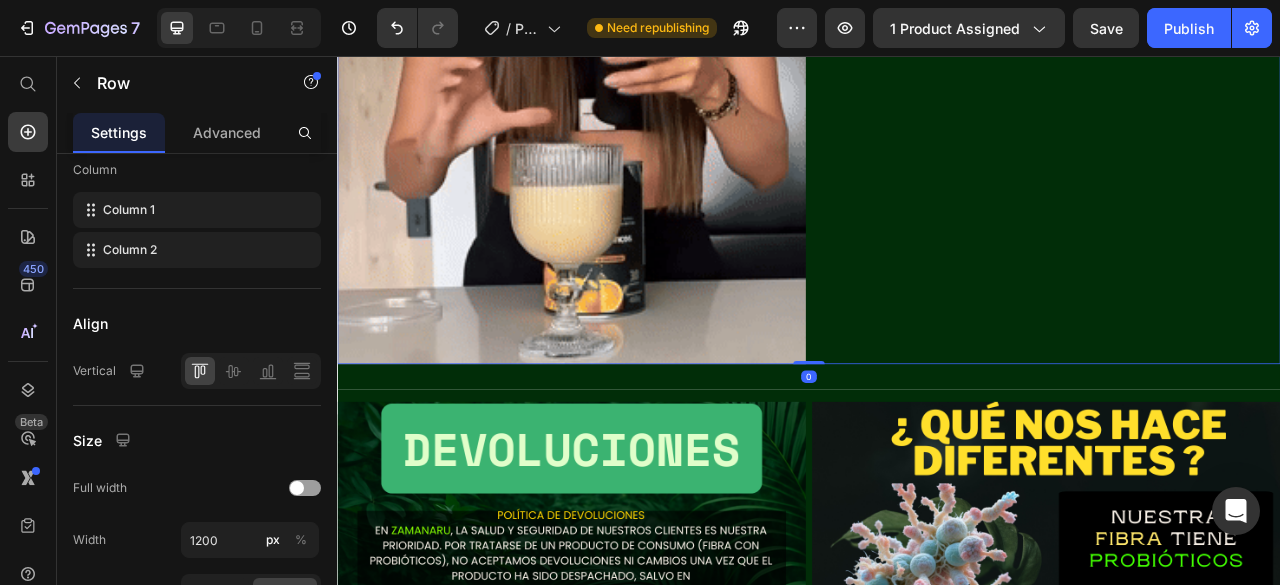 scroll, scrollTop: 0, scrollLeft: 0, axis: both 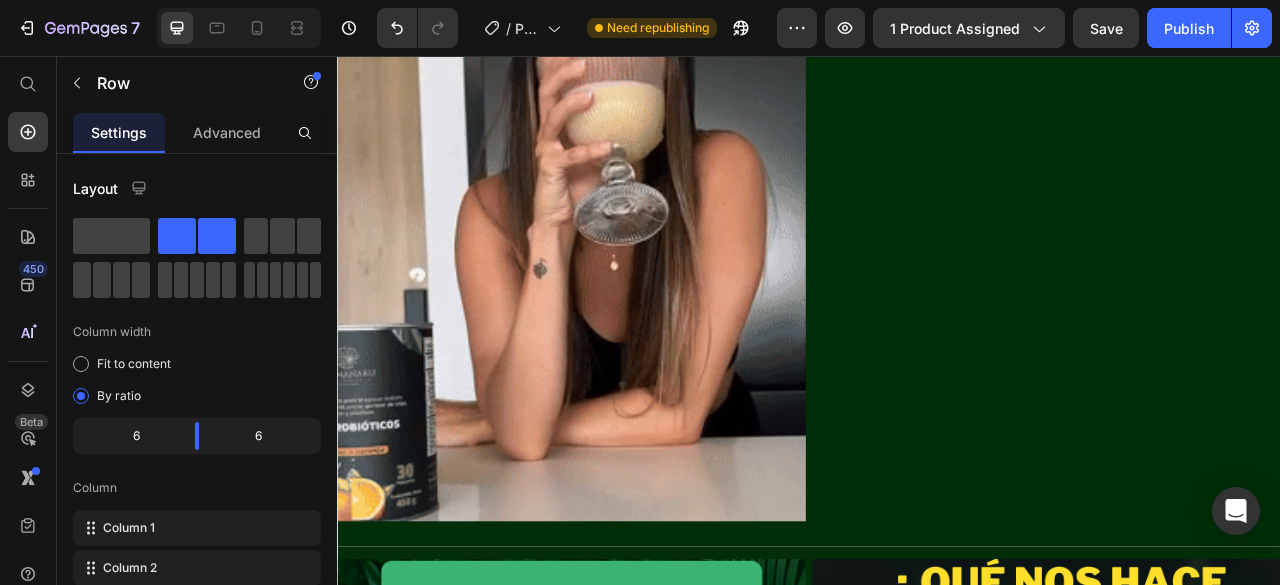 click on "Image" at bounding box center [1239, 60] 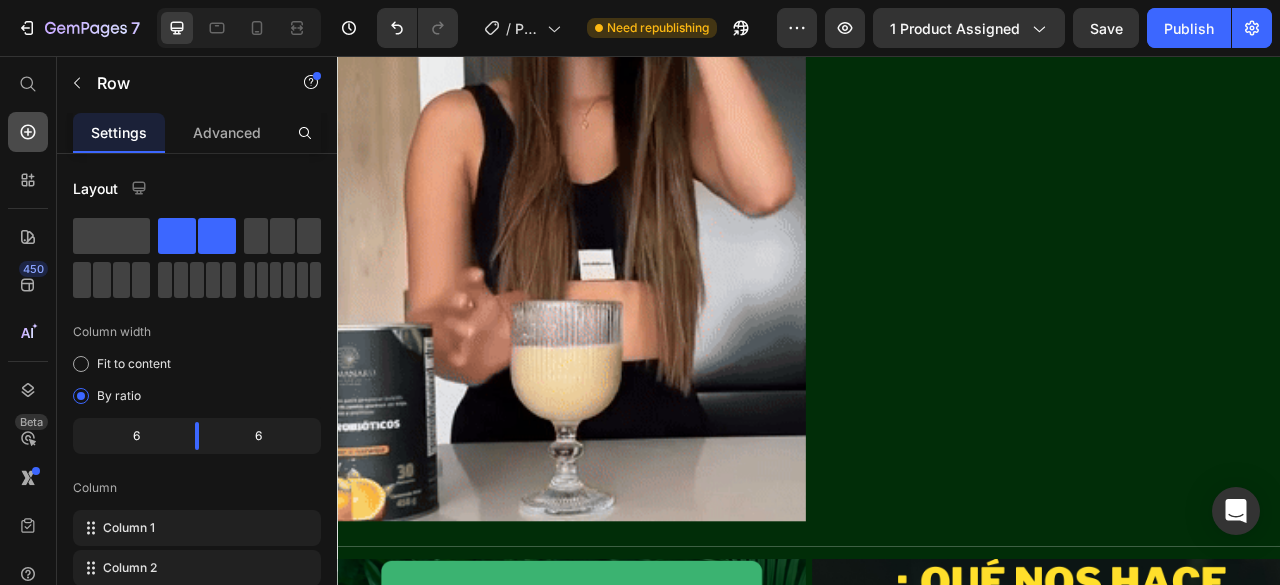 click 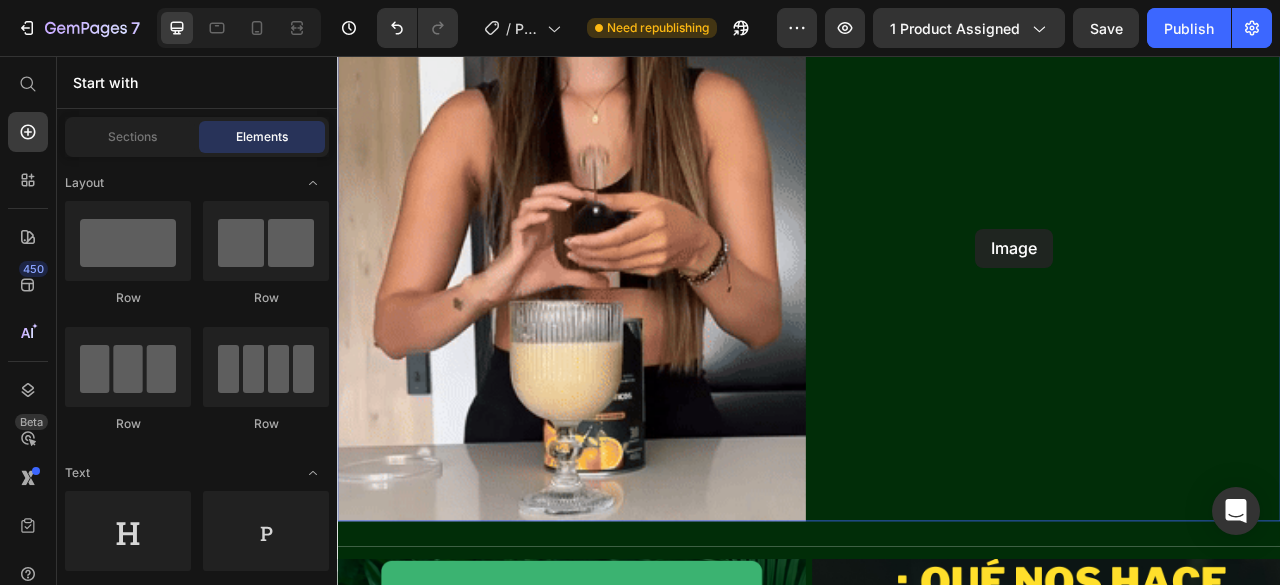 drag, startPoint x: 453, startPoint y: 267, endPoint x: 1169, endPoint y: 271, distance: 716.01117 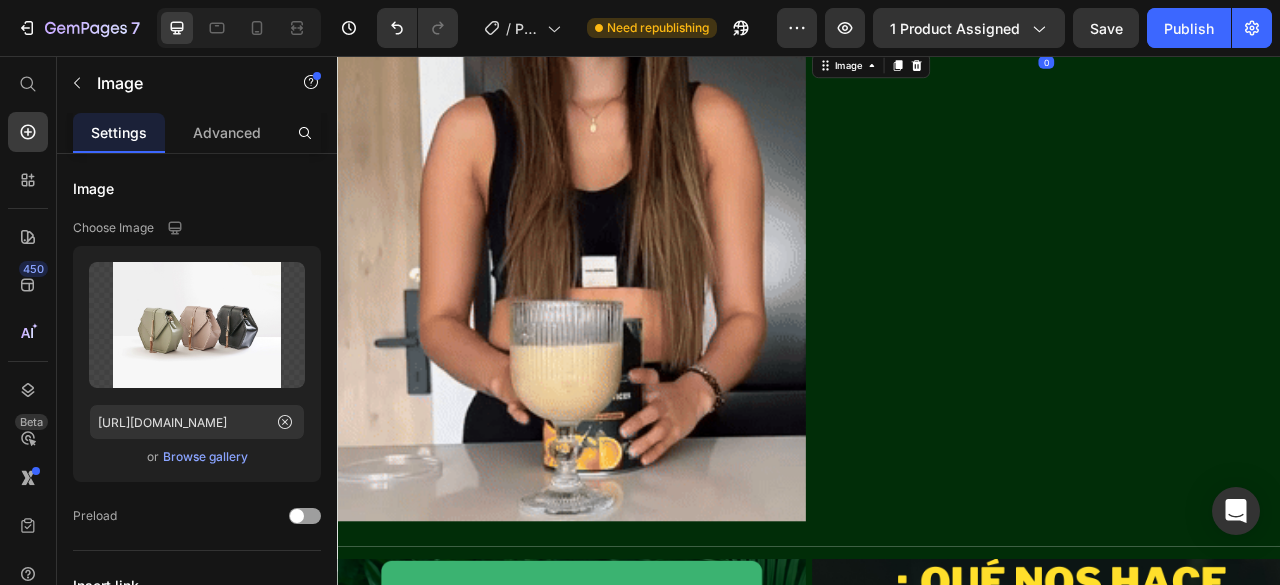click at bounding box center (1239, 48) 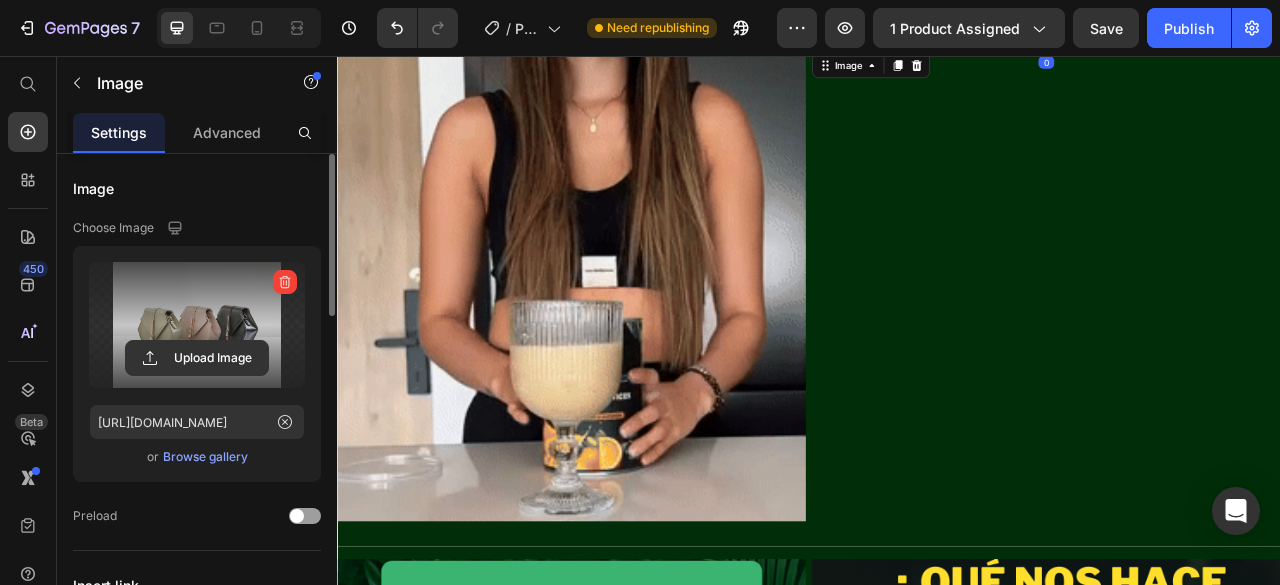 click at bounding box center [197, 325] 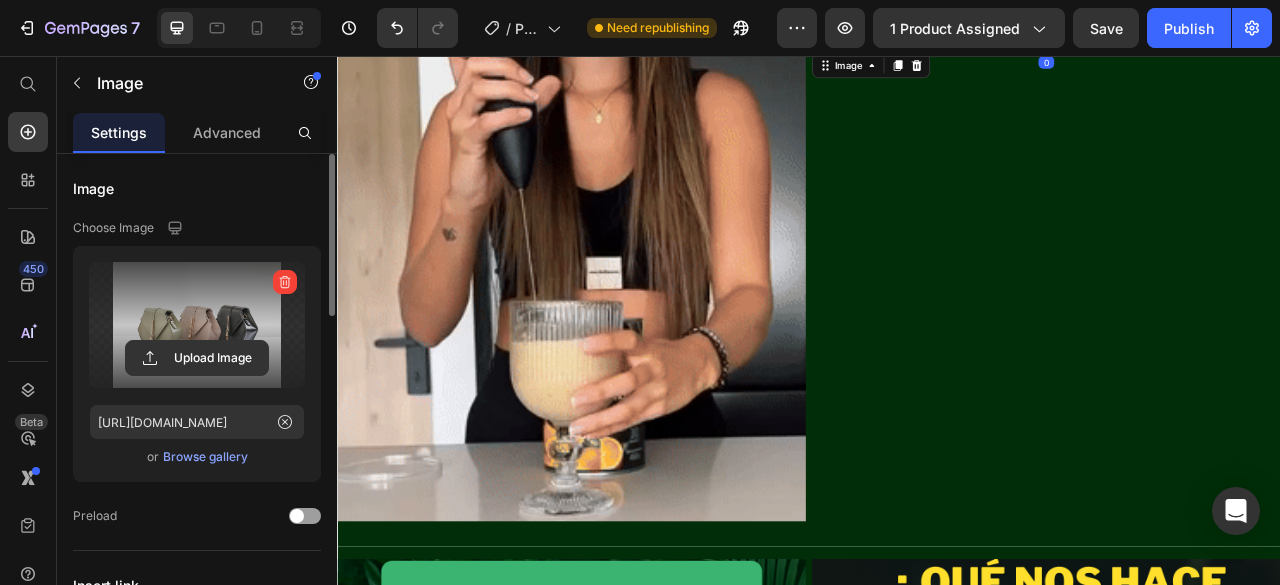 click 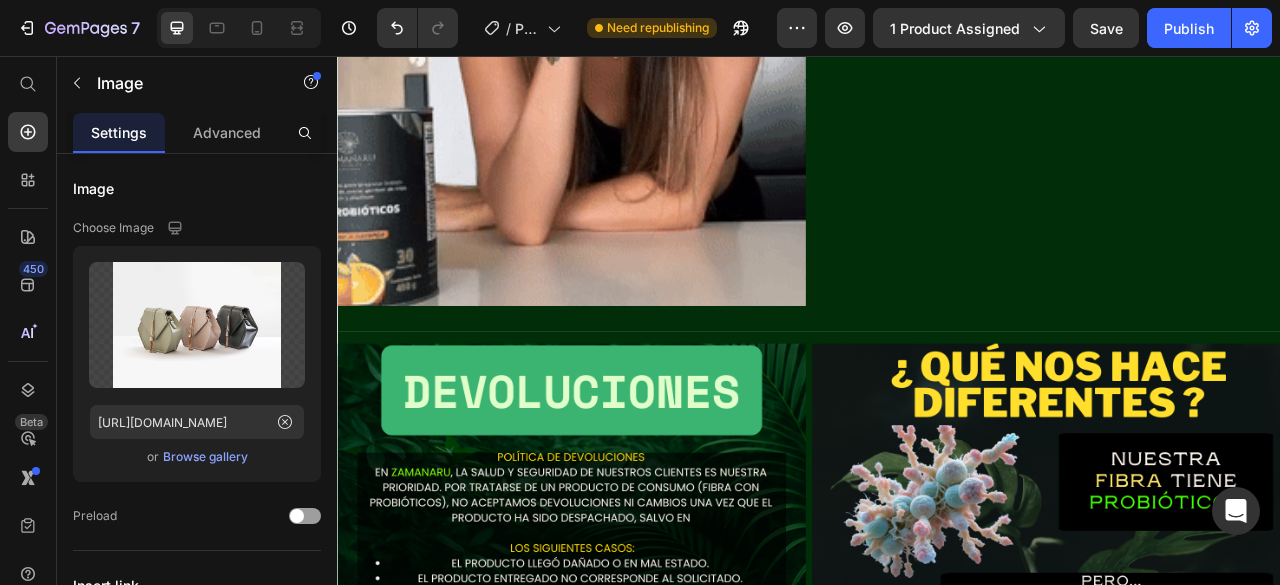 scroll, scrollTop: 4736, scrollLeft: 0, axis: vertical 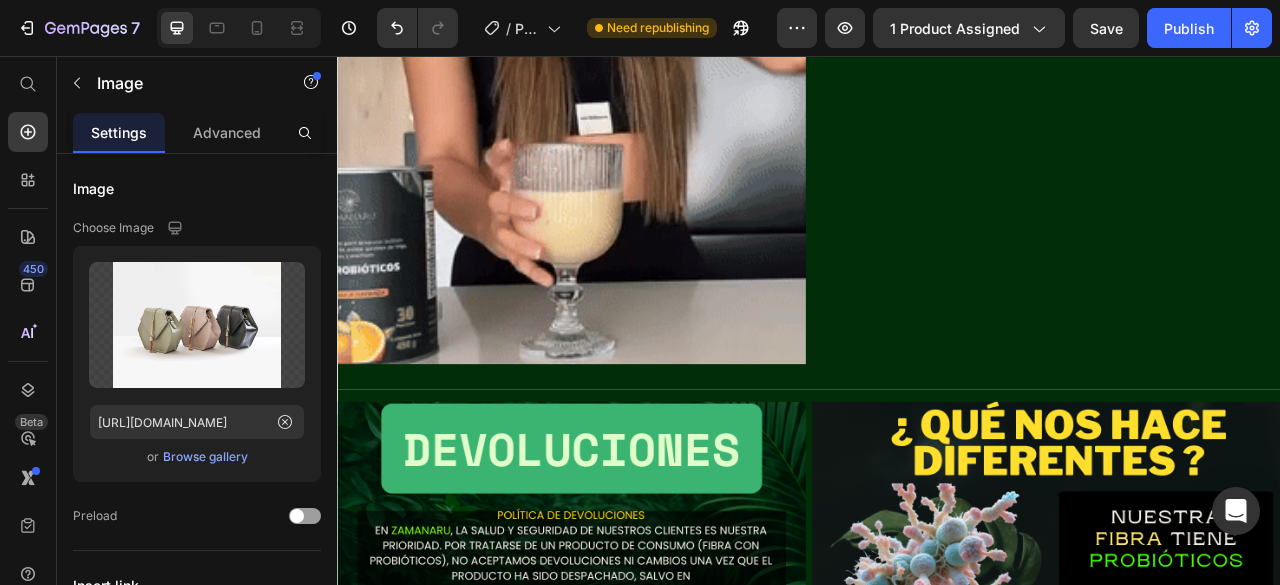 click at bounding box center [1239, -152] 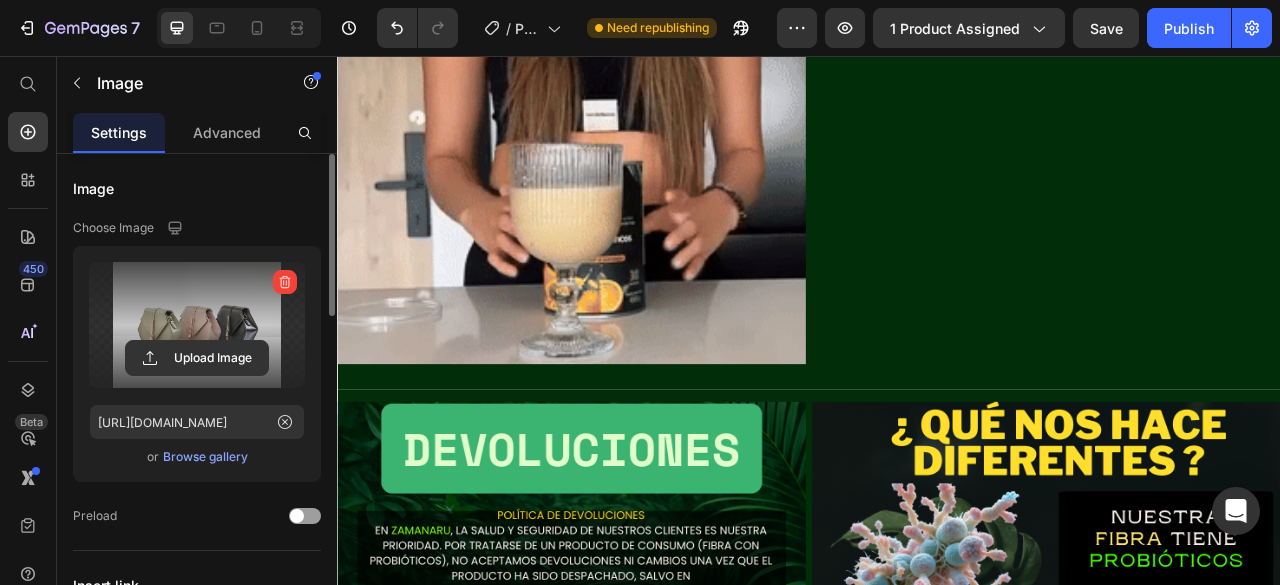 click at bounding box center (197, 325) 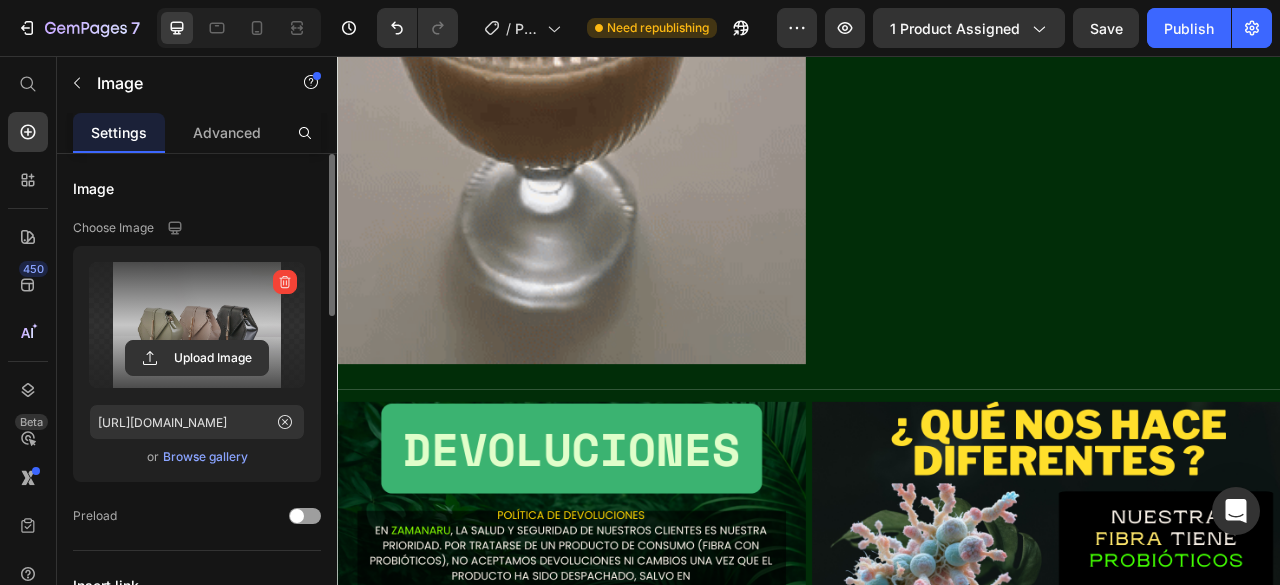 click 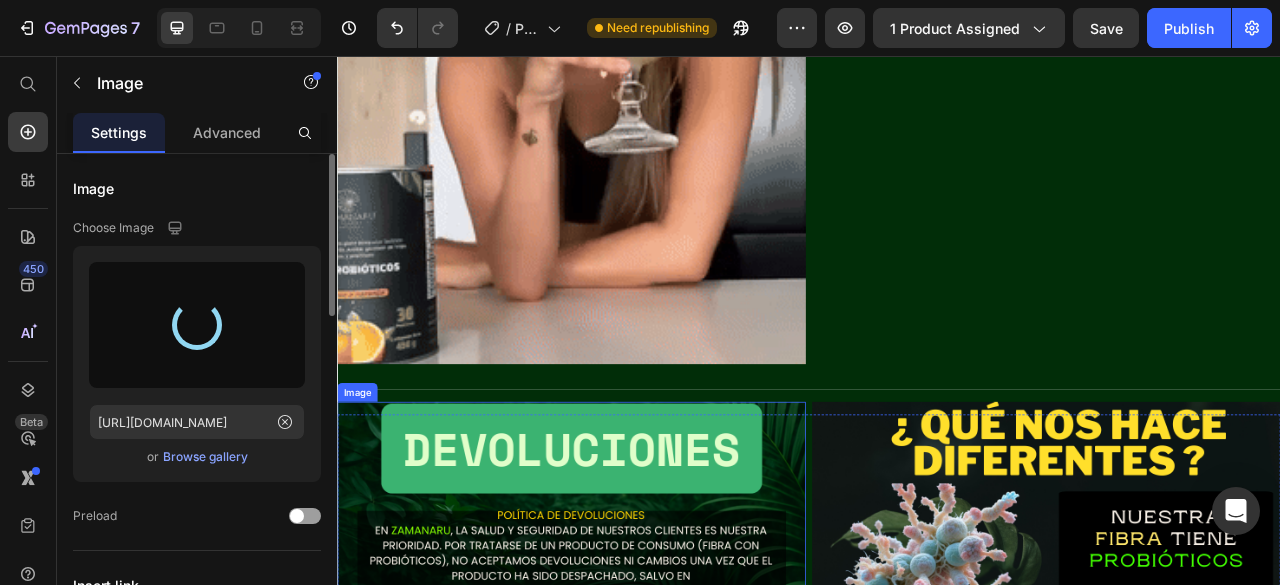 type on "[URL][DOMAIN_NAME]" 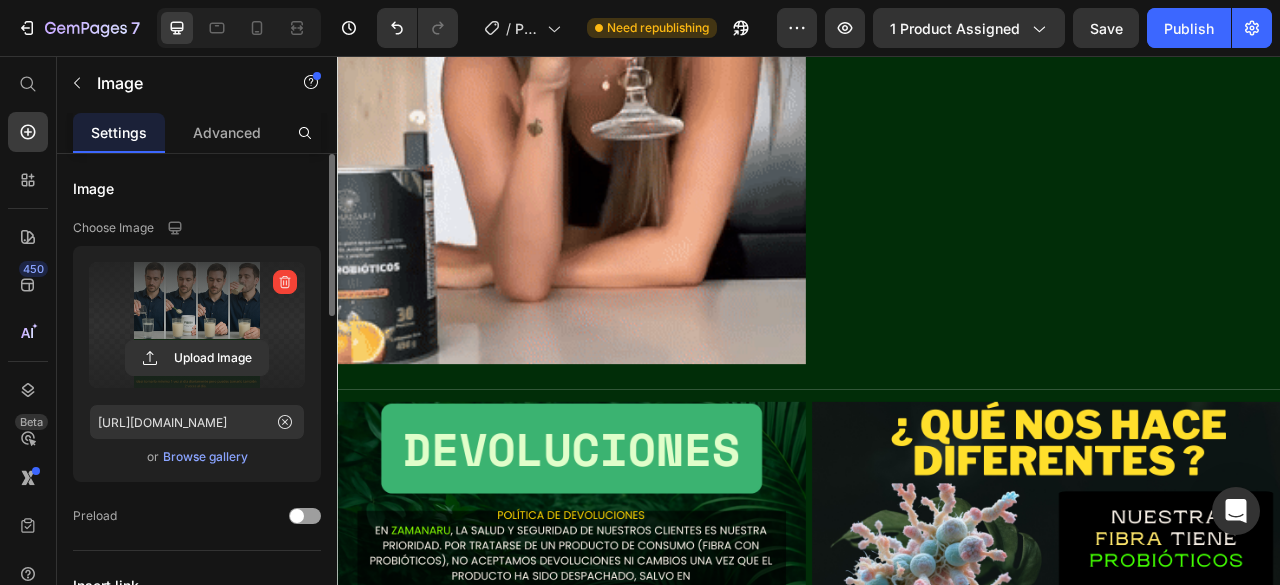 click at bounding box center (1239, -152) 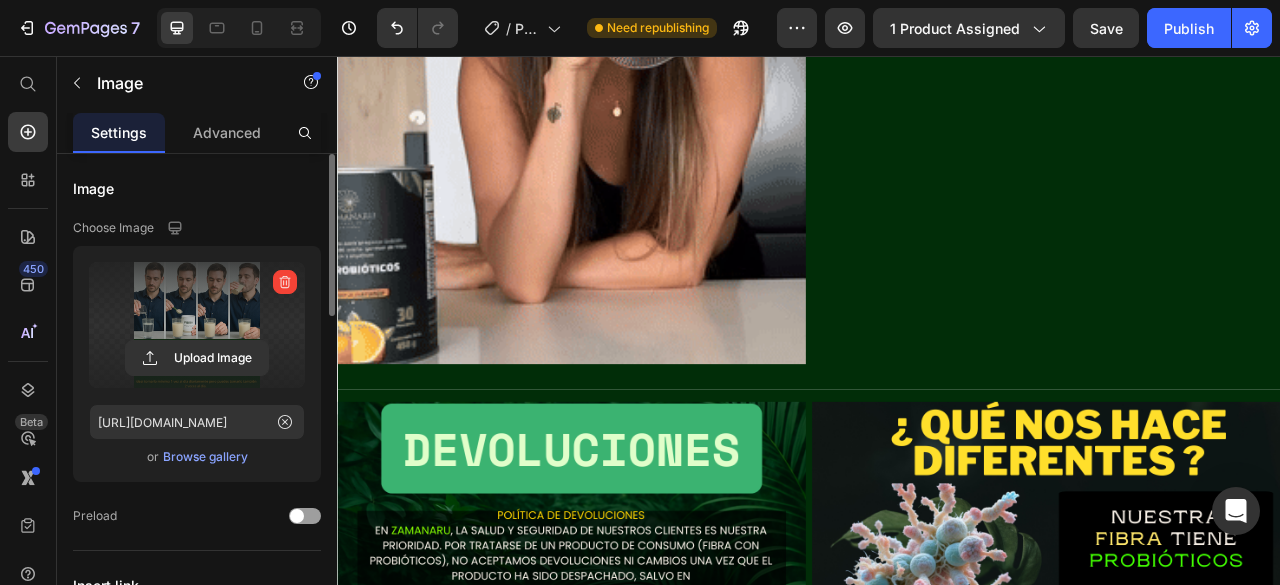 click at bounding box center [1239, -152] 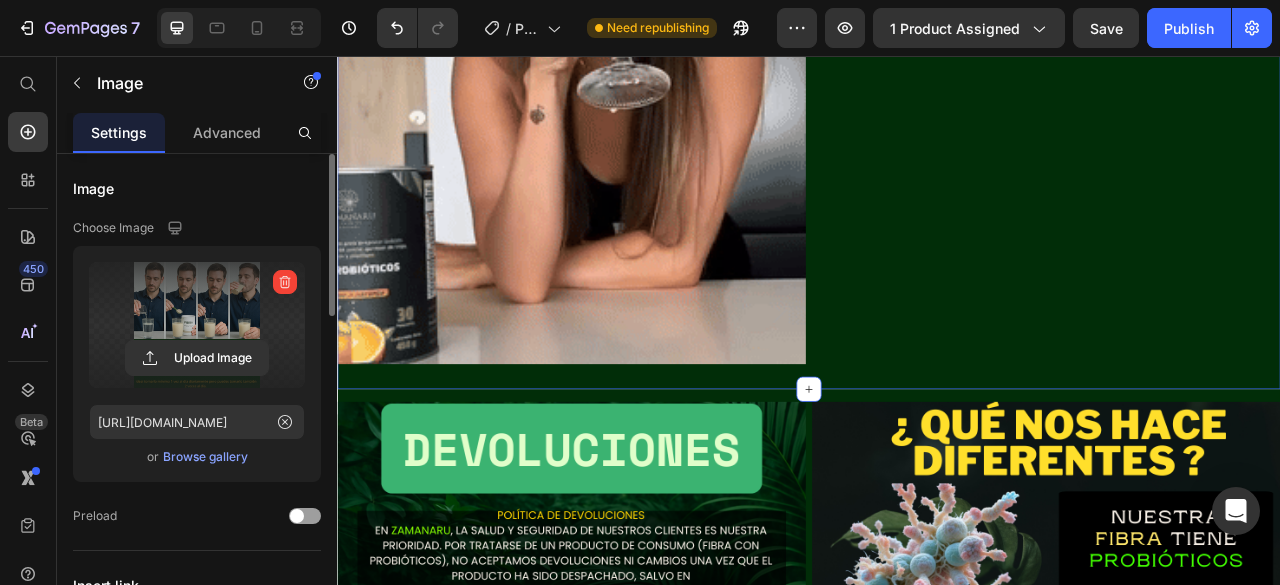click on "Image Image Row Row Image Image Row Image Image   0 Row Row Section 3" at bounding box center [937, -514] 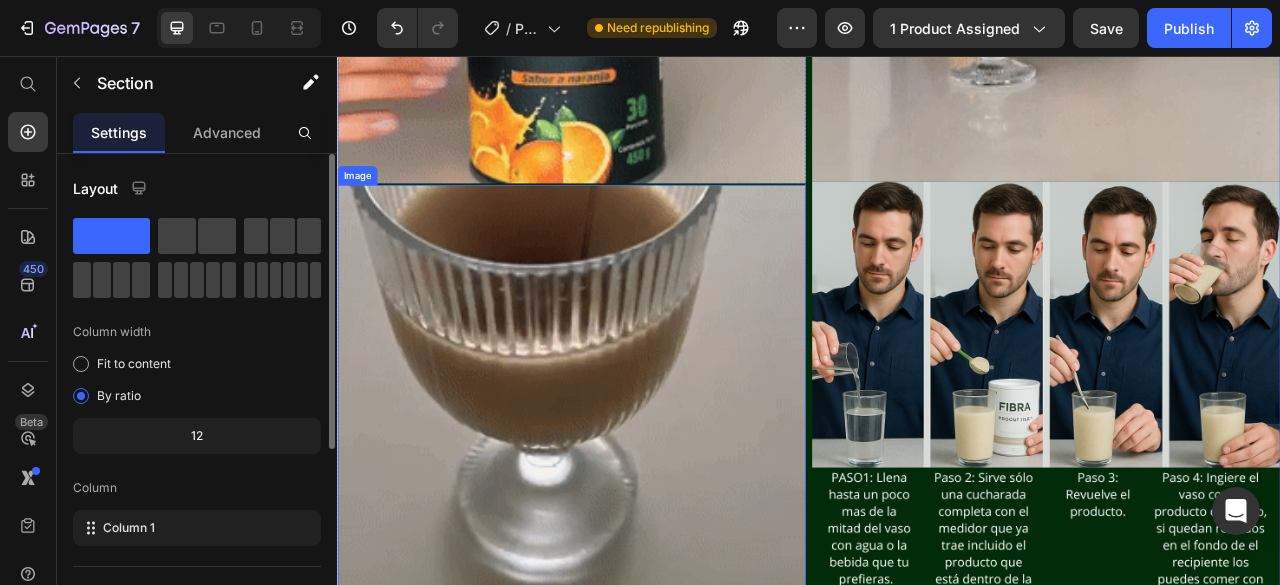 scroll, scrollTop: 4336, scrollLeft: 0, axis: vertical 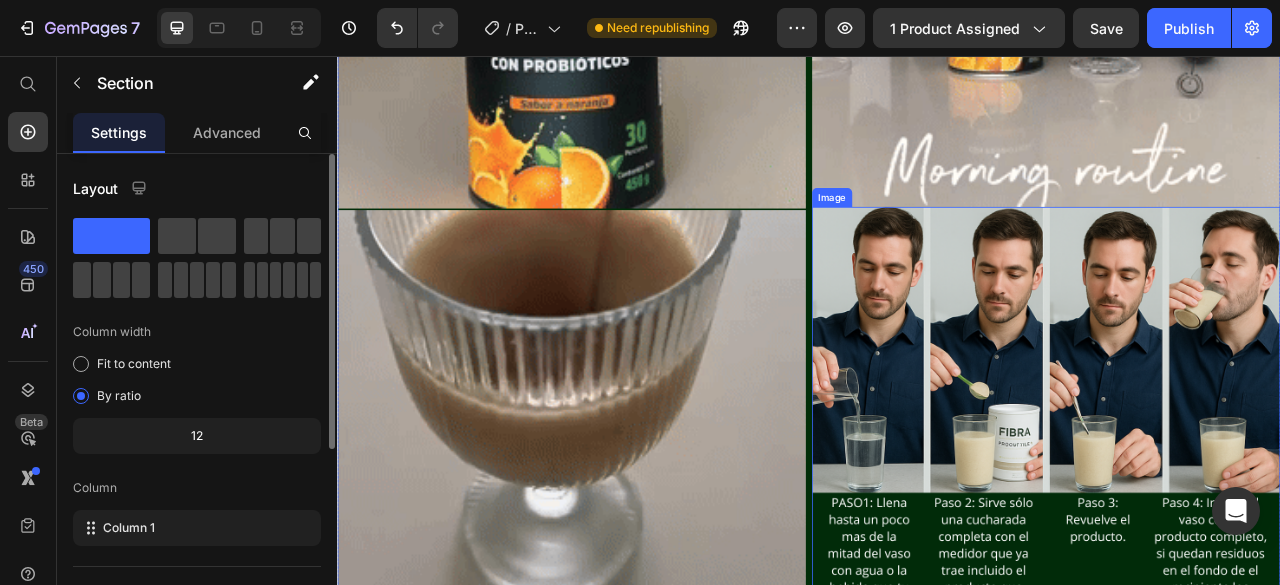 click at bounding box center (1239, 546) 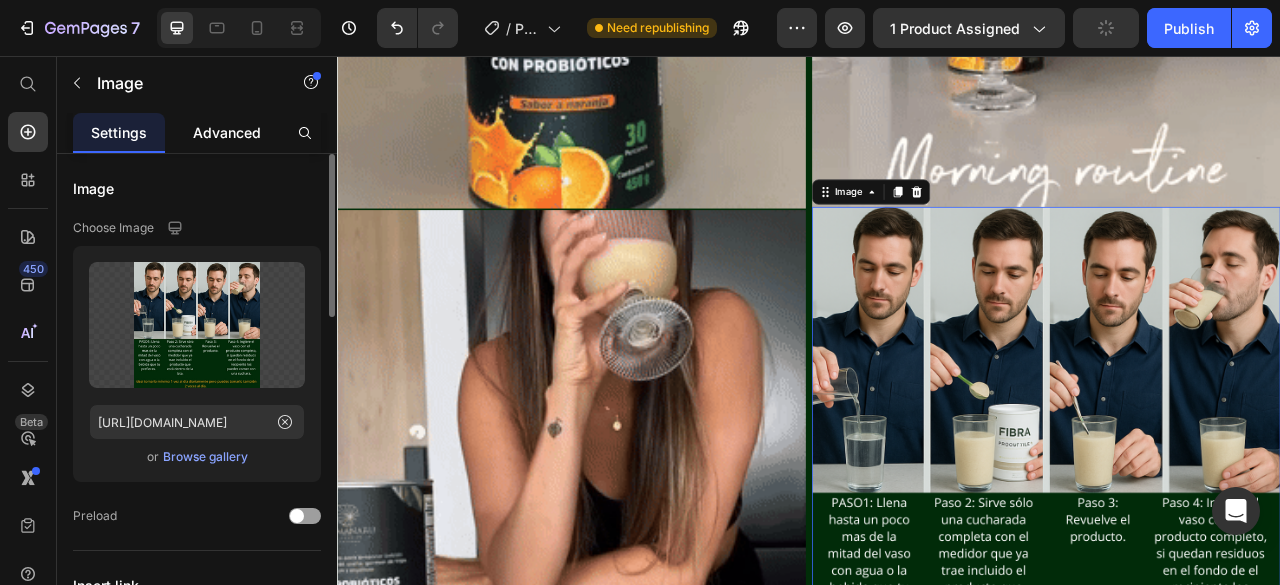 click on "Advanced" at bounding box center (227, 132) 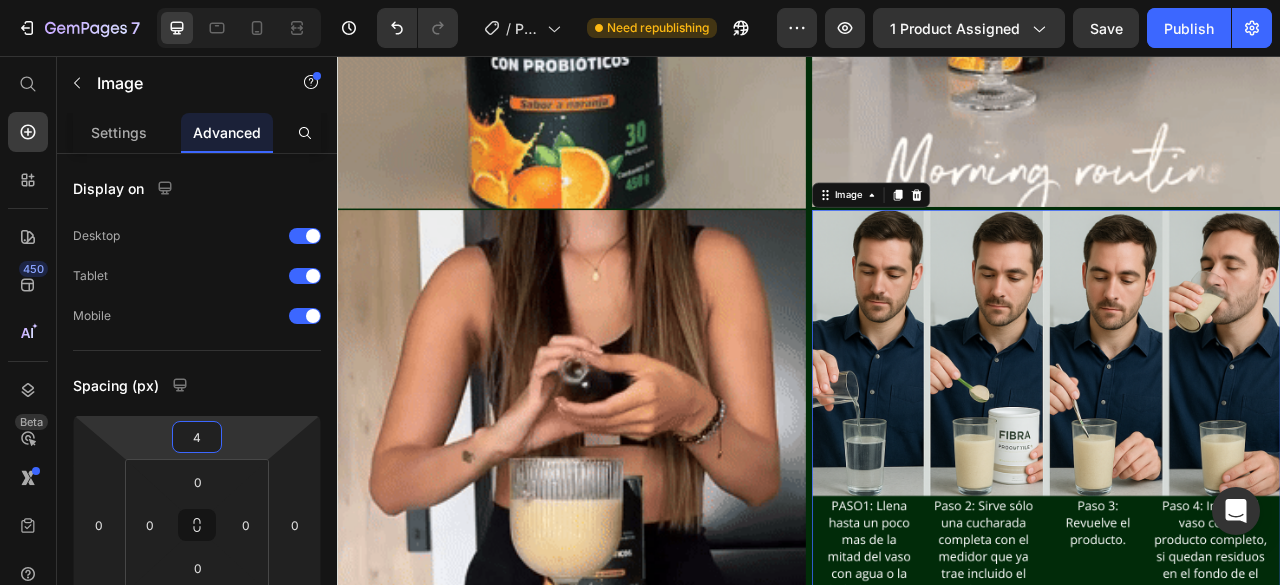 type on "2" 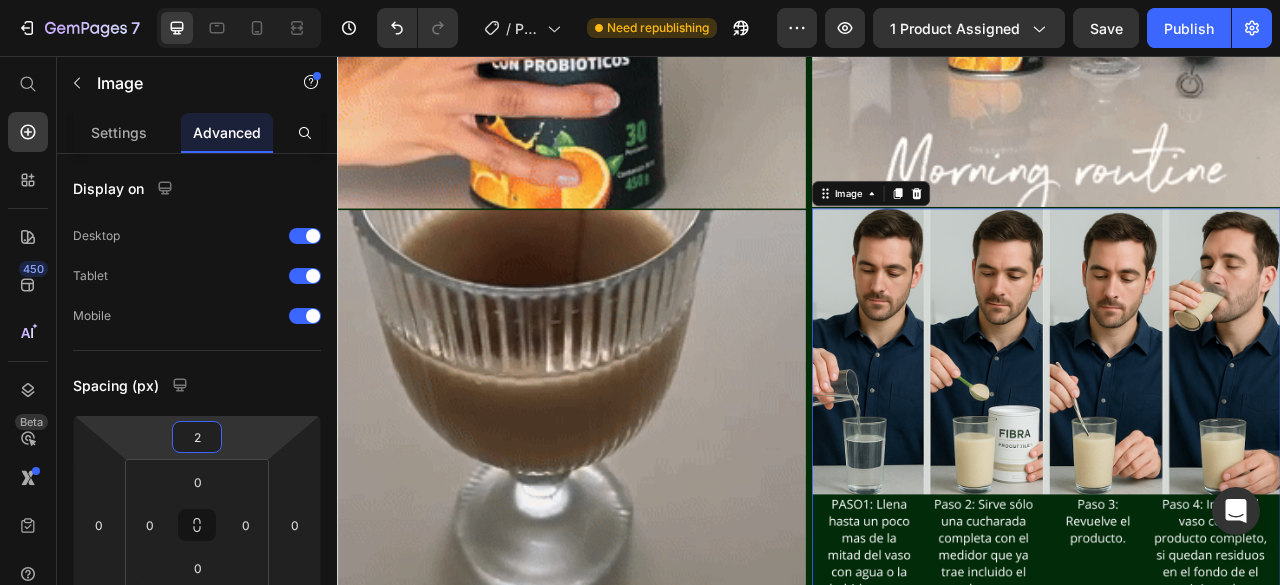 click on "7   /  Product Page - [DATE] 16:58:32 Need republishing Preview 1 product assigned  Save   Publish  450 Beta Start with Sections Elements Hero Section Product Detail Brands Trusted Badges Guarantee Product Breakdown How to use Testimonials Compare Bundle FAQs Social Proof Brand Story Product List Collection Blog List Contact Sticky Add to Cart Custom Footer Browse Library 450 Layout
Row
Row
Row
Row Text
Heading
Text Block Button
Button
Button
Sticky Back to top Media
Image" at bounding box center [640, 0] 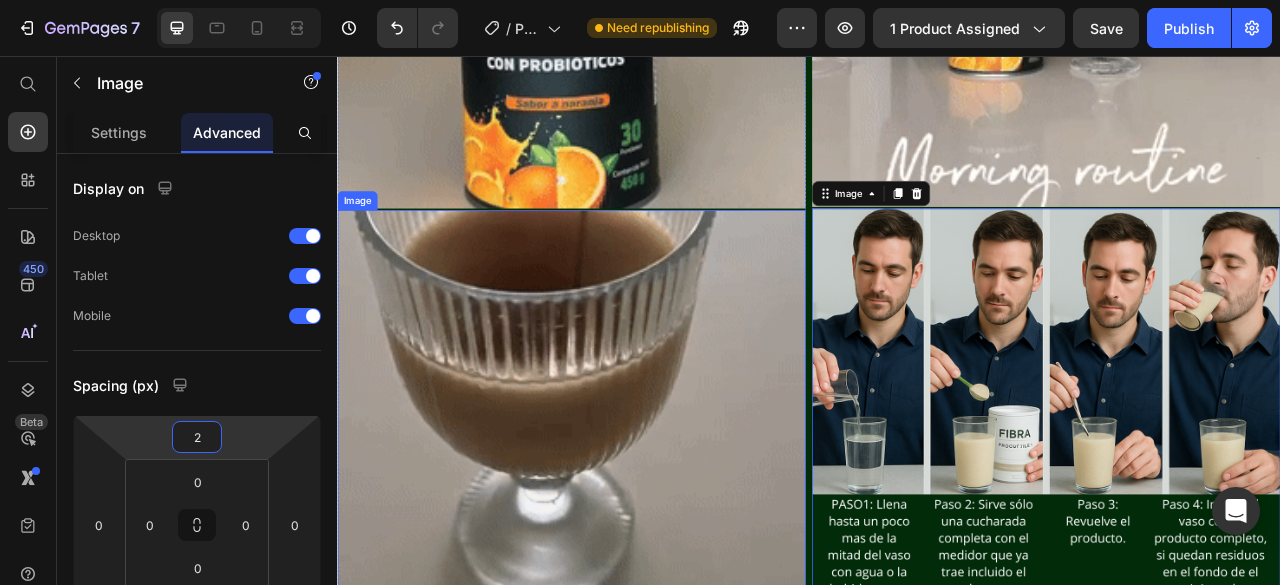 click at bounding box center (635, 550) 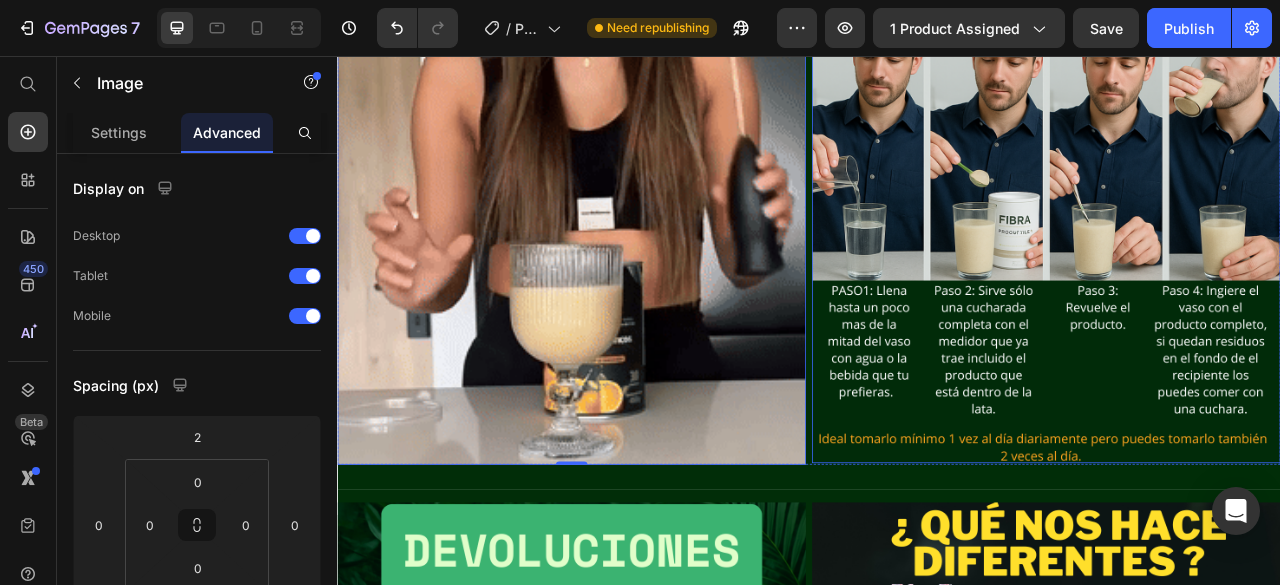 scroll, scrollTop: 4736, scrollLeft: 0, axis: vertical 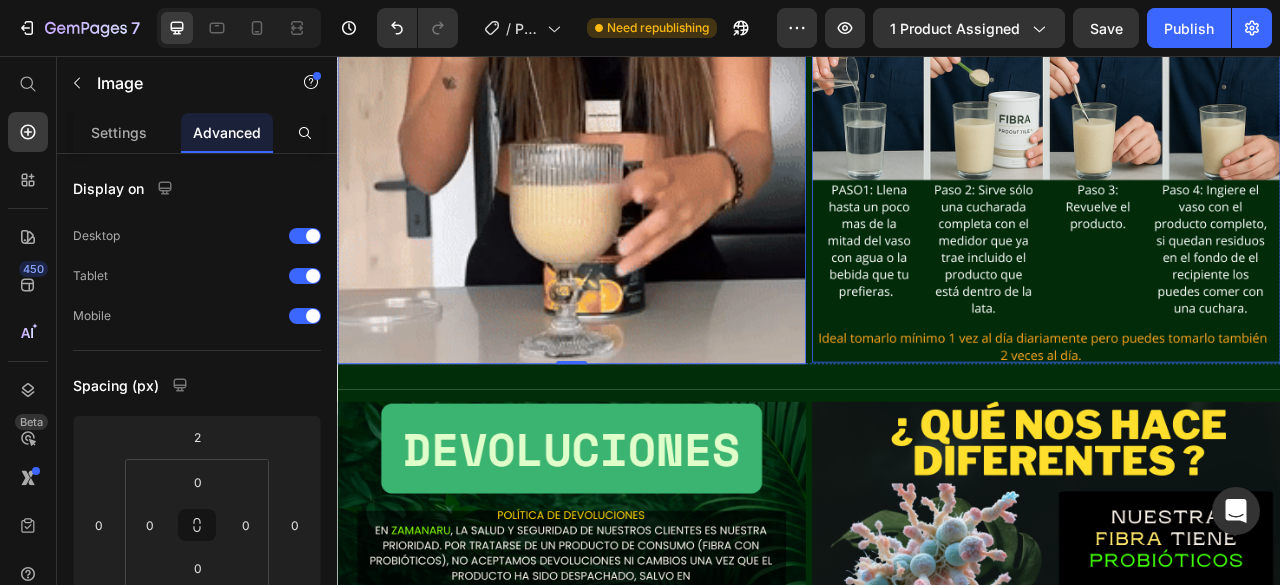 click at bounding box center [1239, 148] 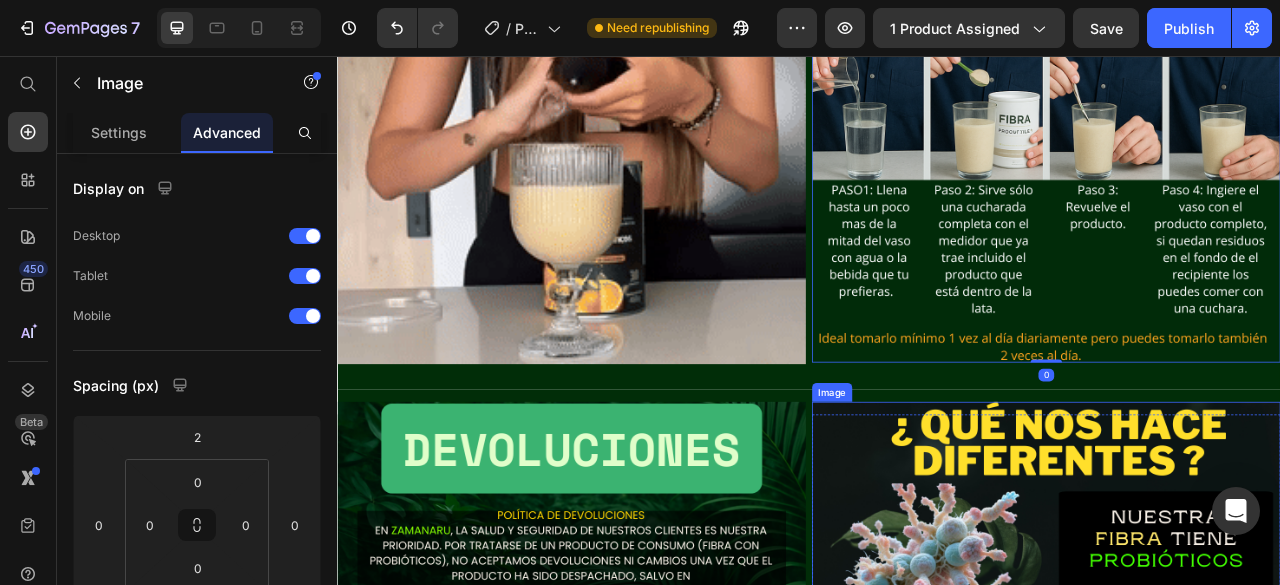 click on "Image Image Row Row Image Image Row Image Image   0 Row Row Section 3" at bounding box center (937, -514) 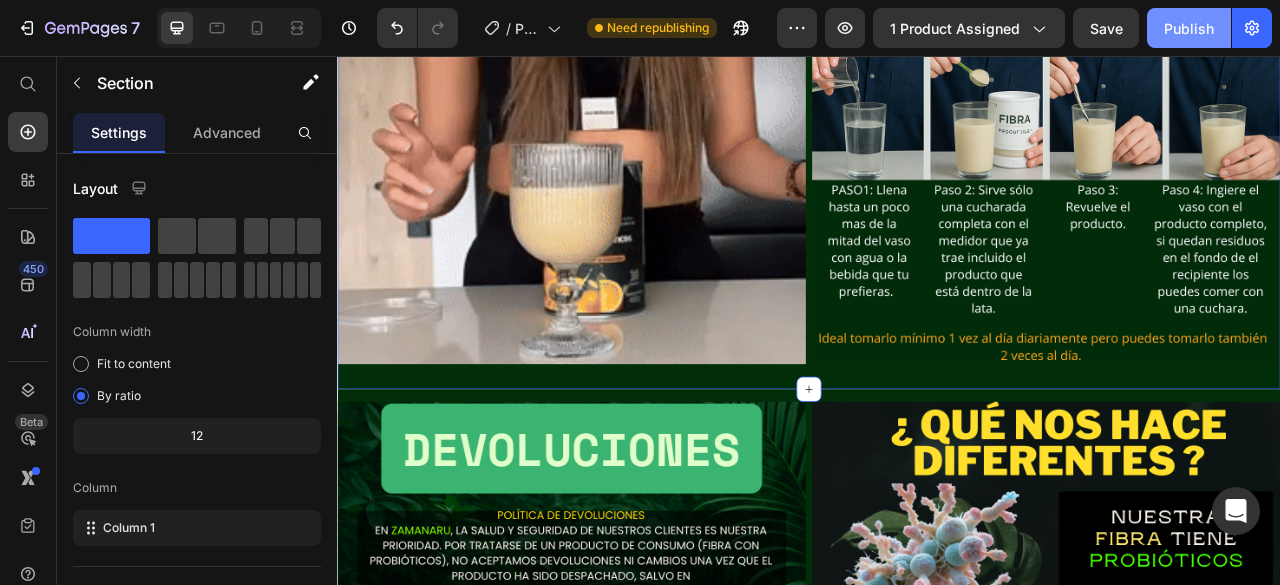 click on "Publish" at bounding box center [1189, 28] 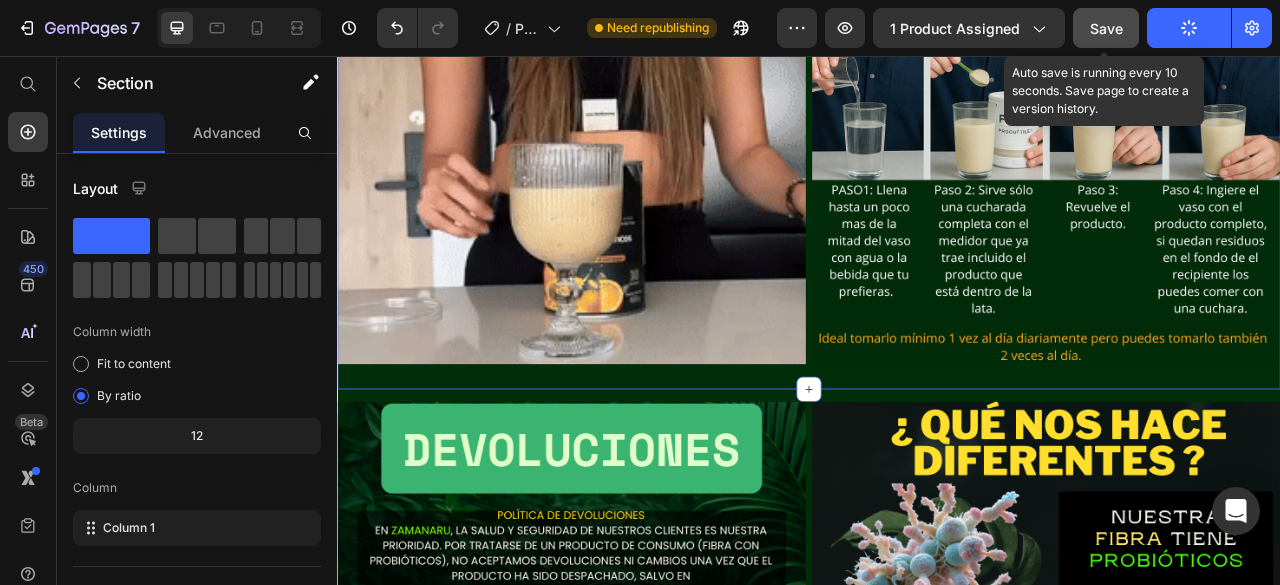 click on "Save" at bounding box center [1106, 28] 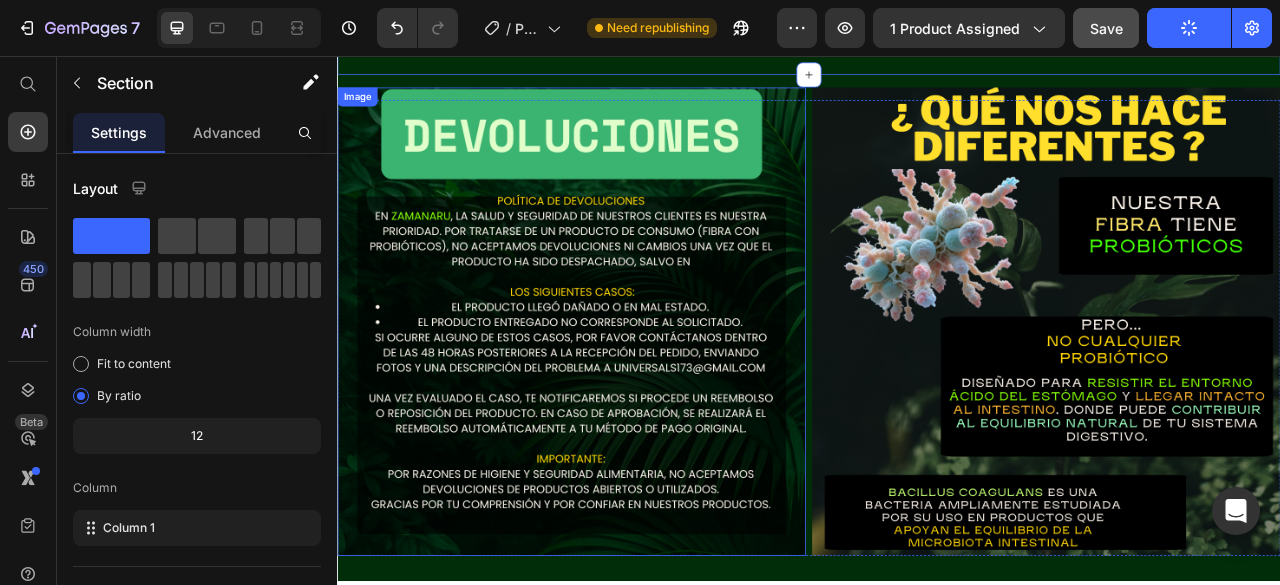 scroll, scrollTop: 5336, scrollLeft: 0, axis: vertical 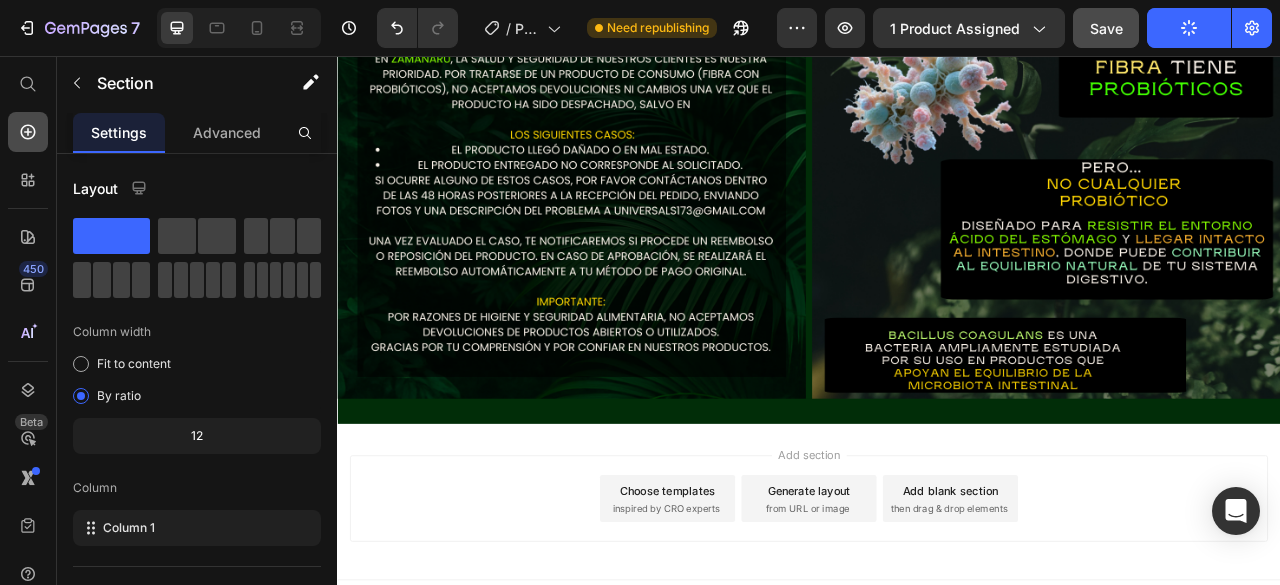 click 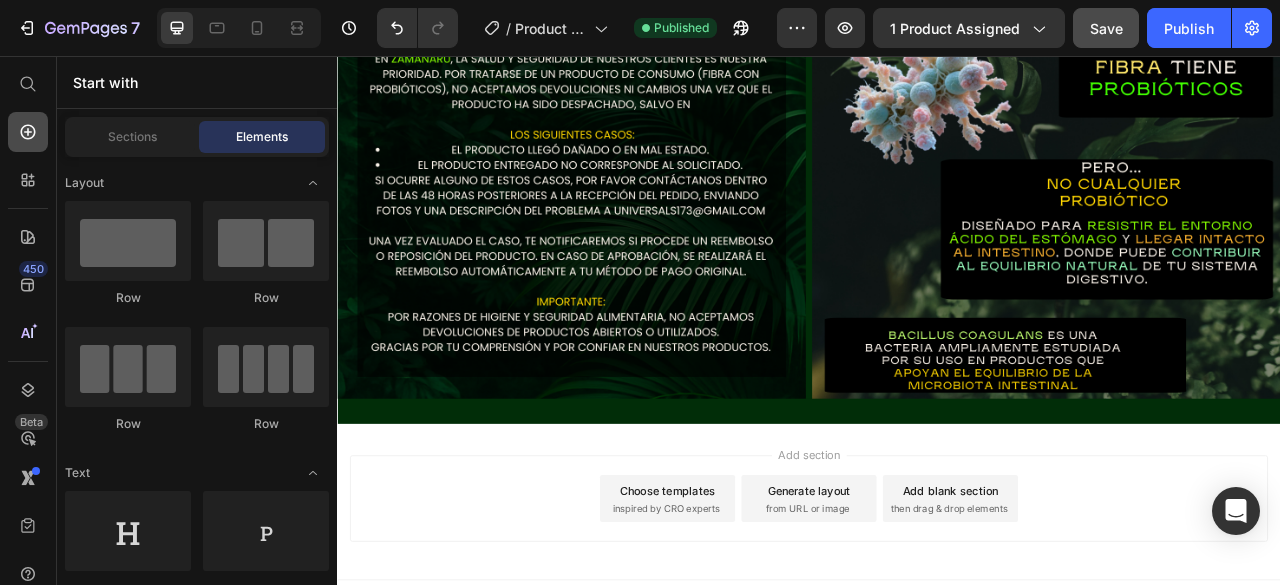 click 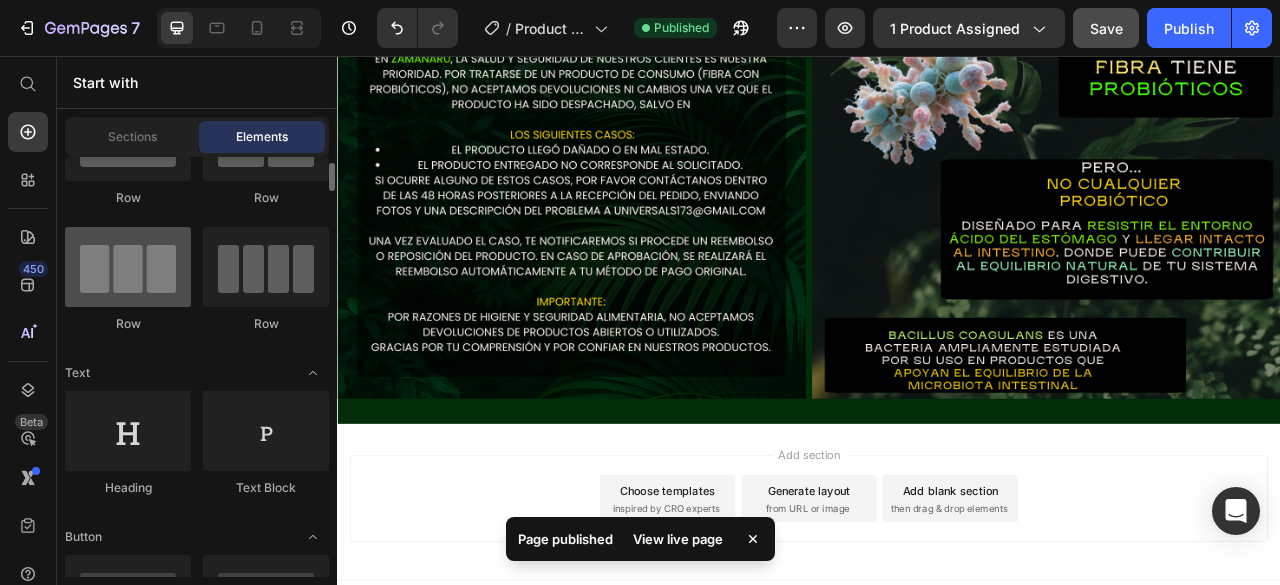 scroll, scrollTop: 0, scrollLeft: 0, axis: both 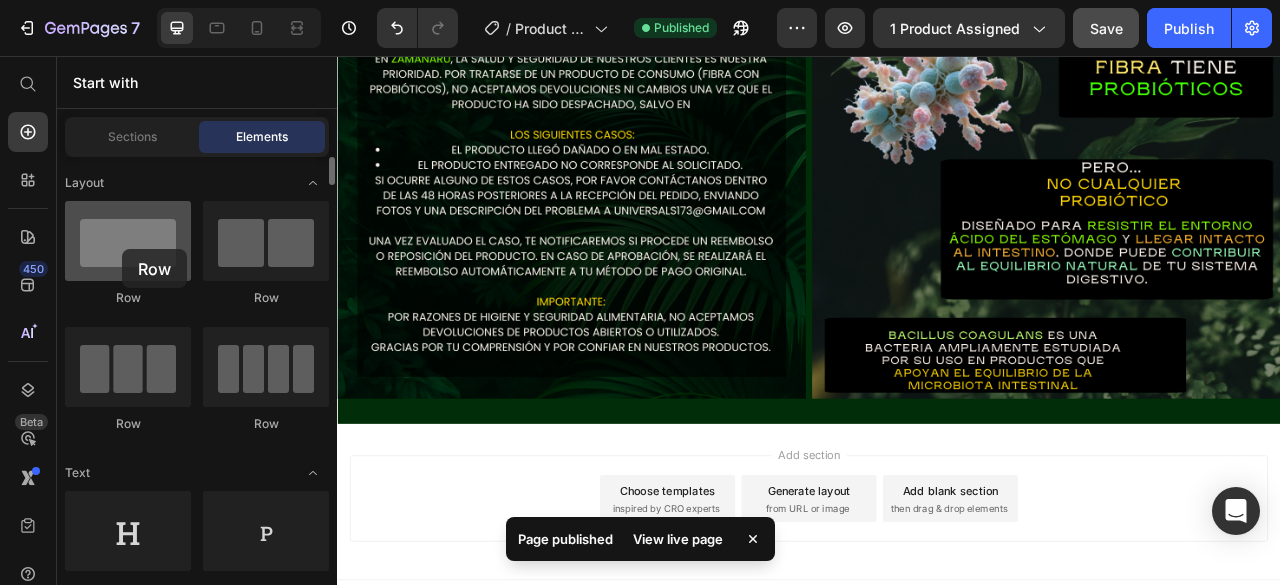 drag, startPoint x: 132, startPoint y: 252, endPoint x: 121, endPoint y: 247, distance: 12.083046 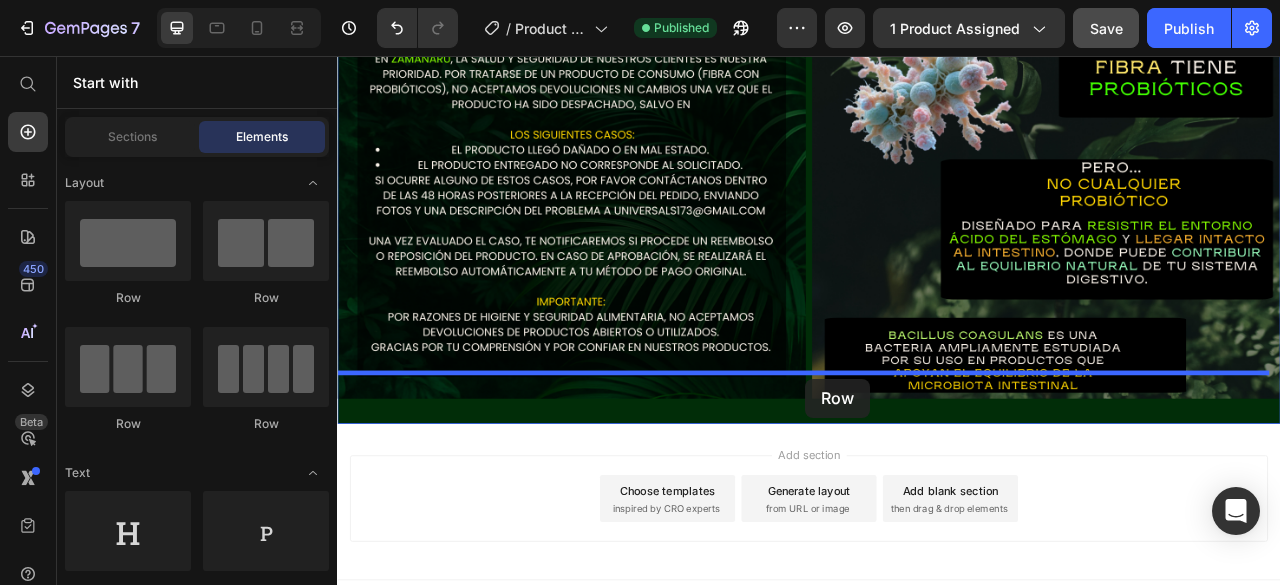 drag, startPoint x: 587, startPoint y: 306, endPoint x: 933, endPoint y: 467, distance: 381.62415 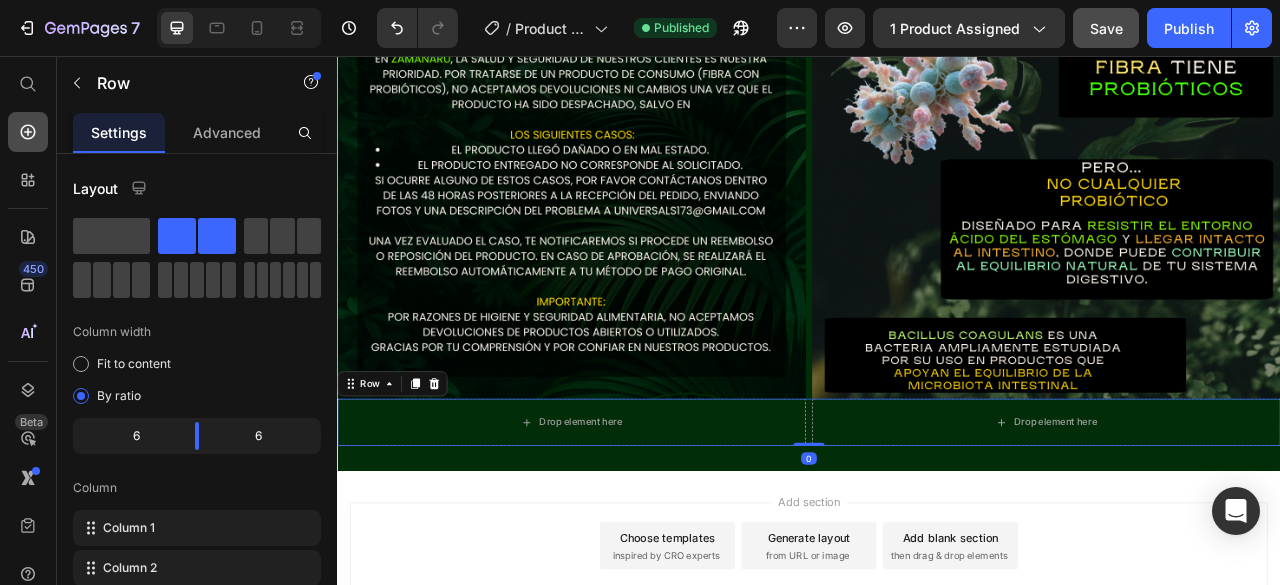 click 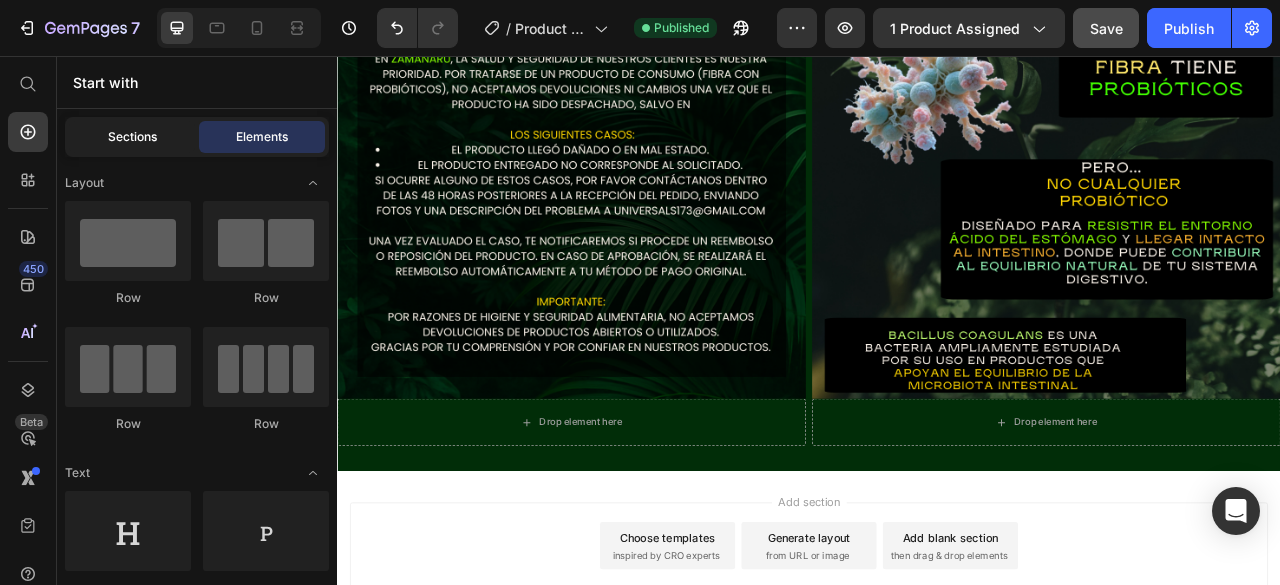 click on "Sections" at bounding box center (132, 137) 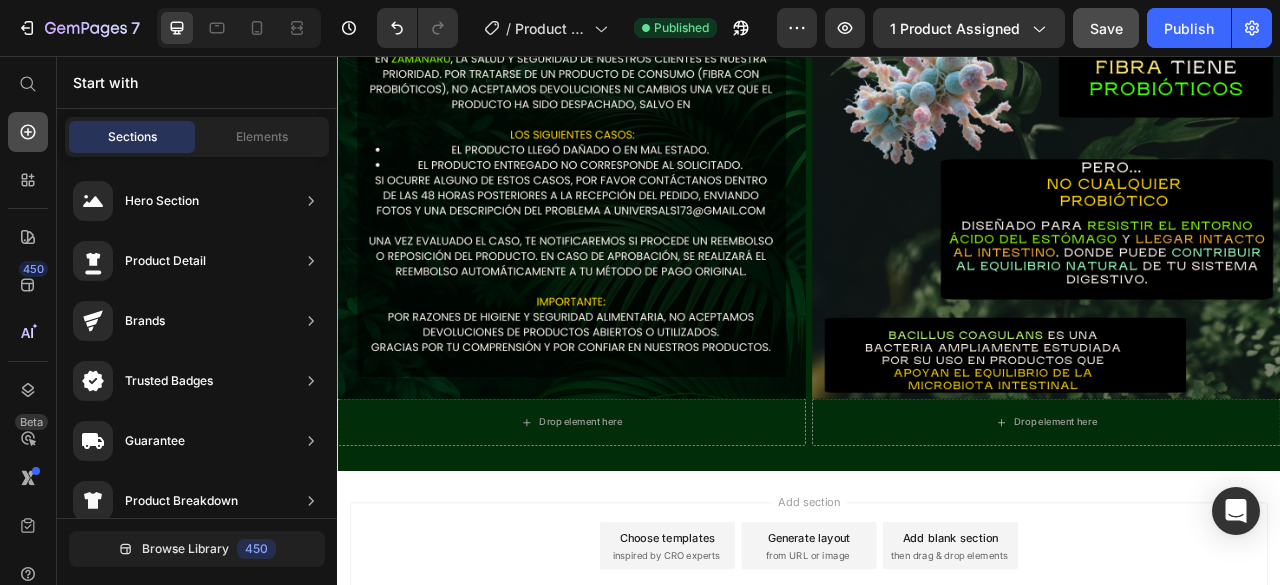 click 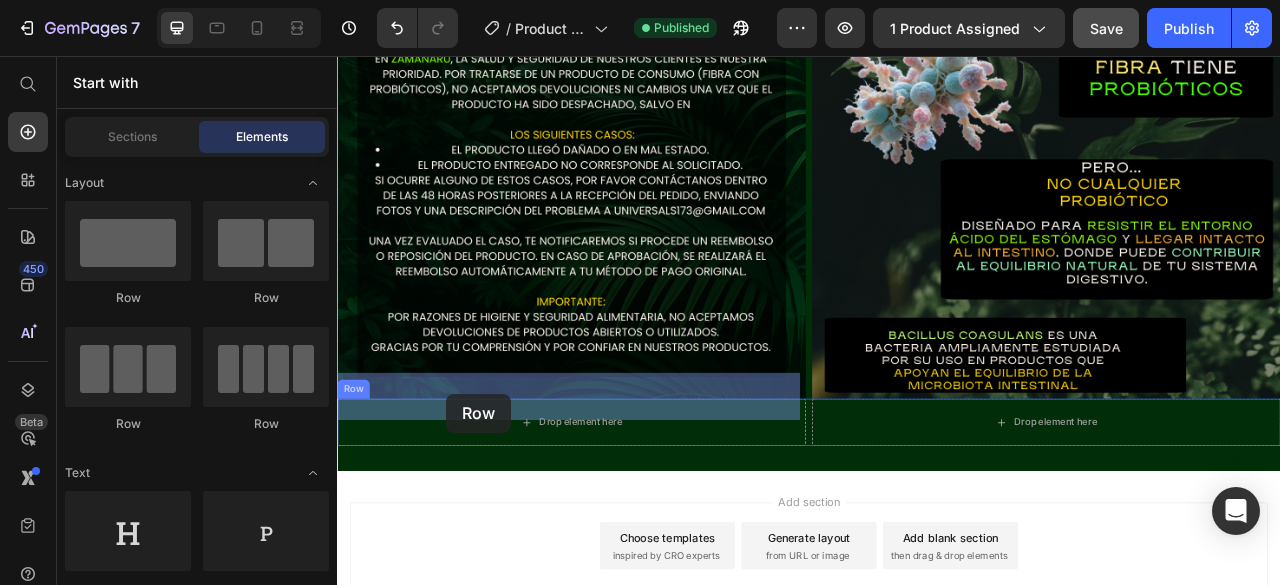 drag, startPoint x: 455, startPoint y: 302, endPoint x: 477, endPoint y: 486, distance: 185.31055 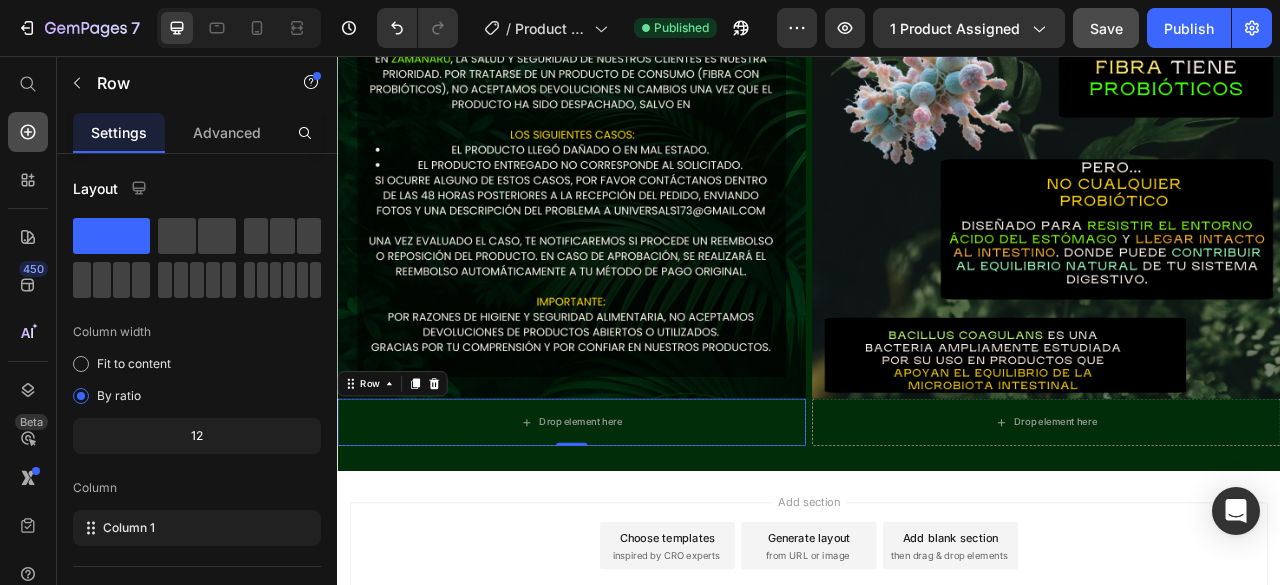 click 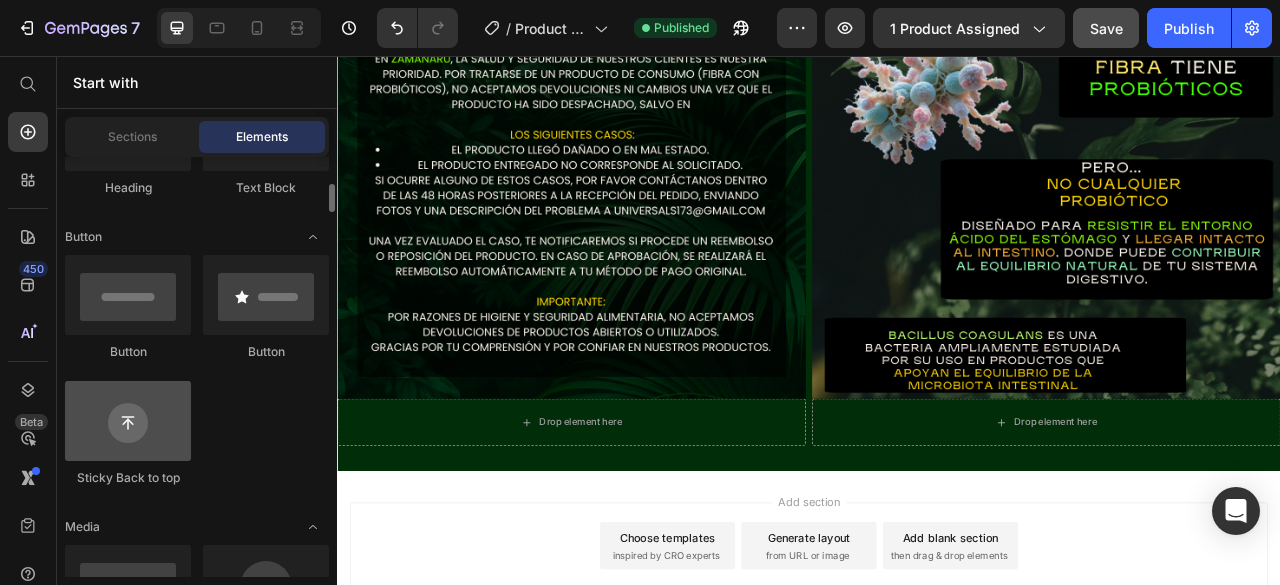 scroll, scrollTop: 600, scrollLeft: 0, axis: vertical 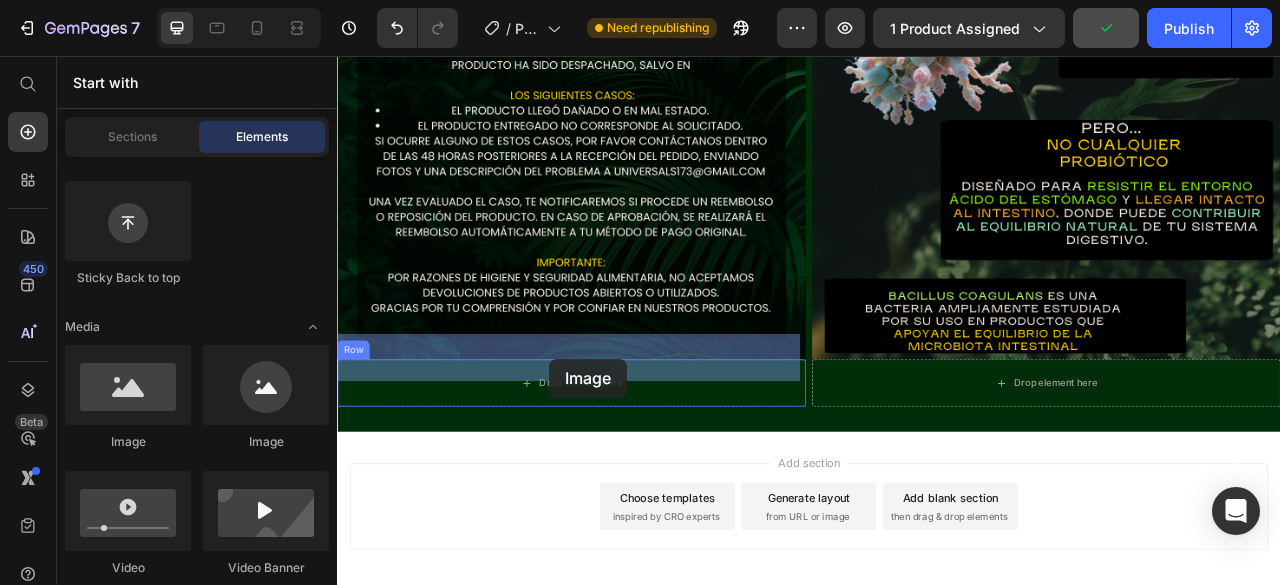 drag, startPoint x: 461, startPoint y: 455, endPoint x: 607, endPoint y: 441, distance: 146.6697 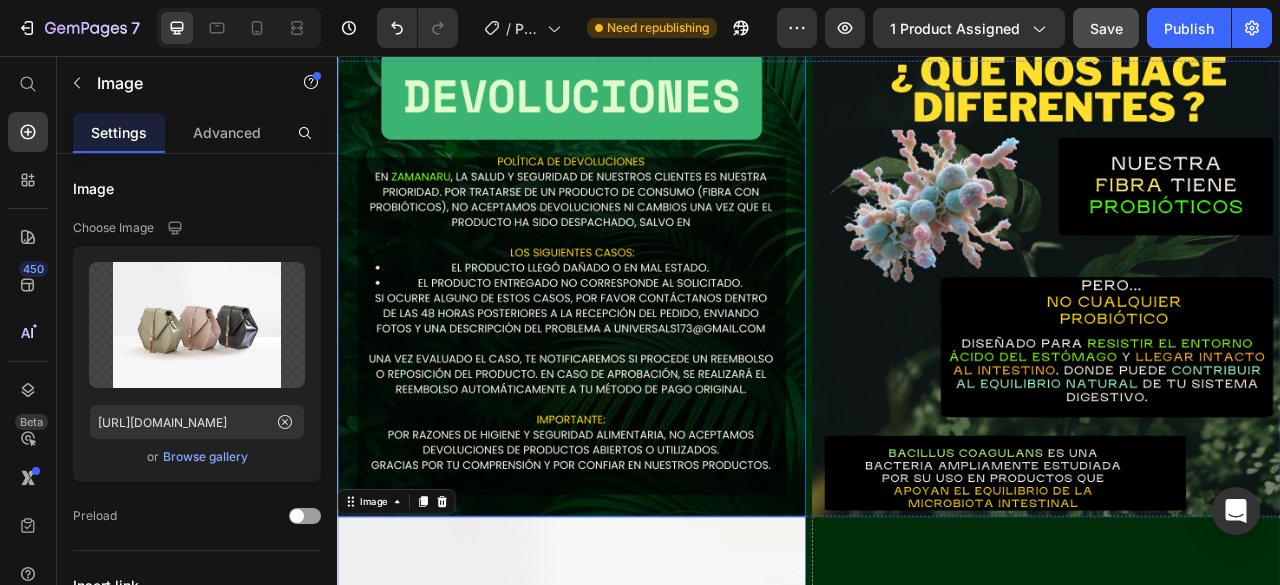scroll, scrollTop: 5486, scrollLeft: 0, axis: vertical 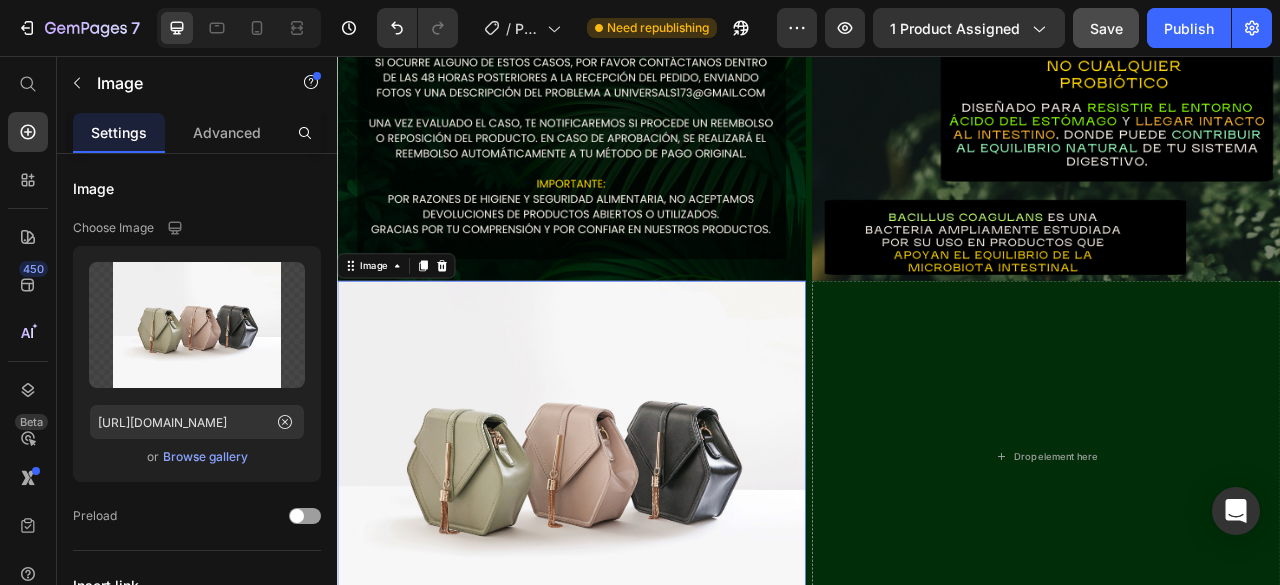 click at bounding box center [635, 565] 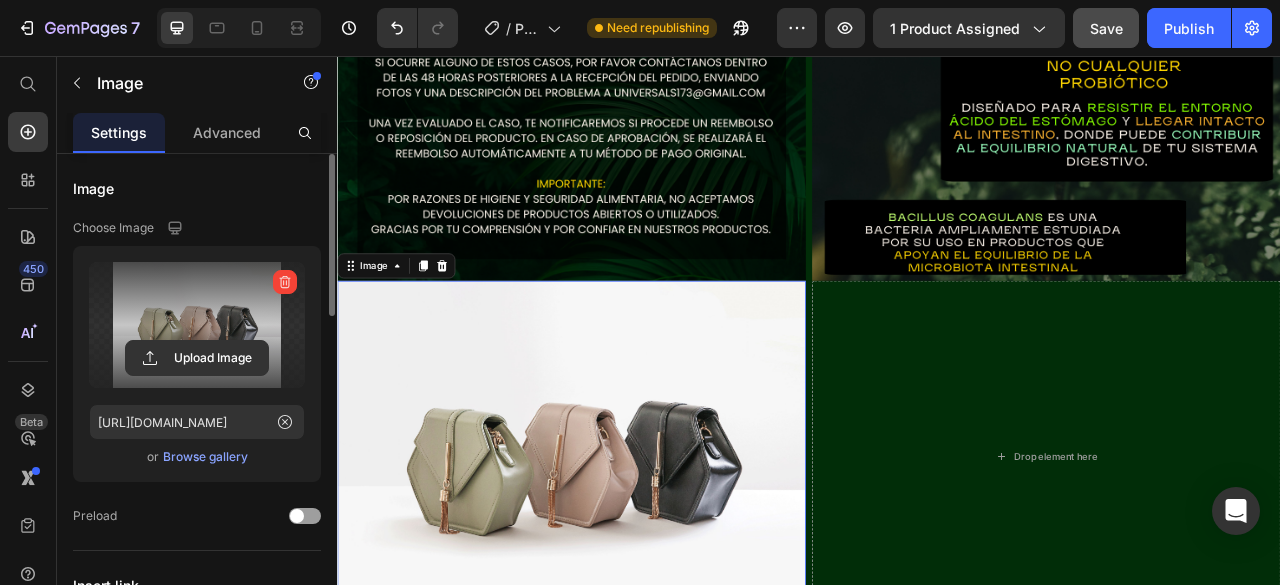 click at bounding box center (197, 325) 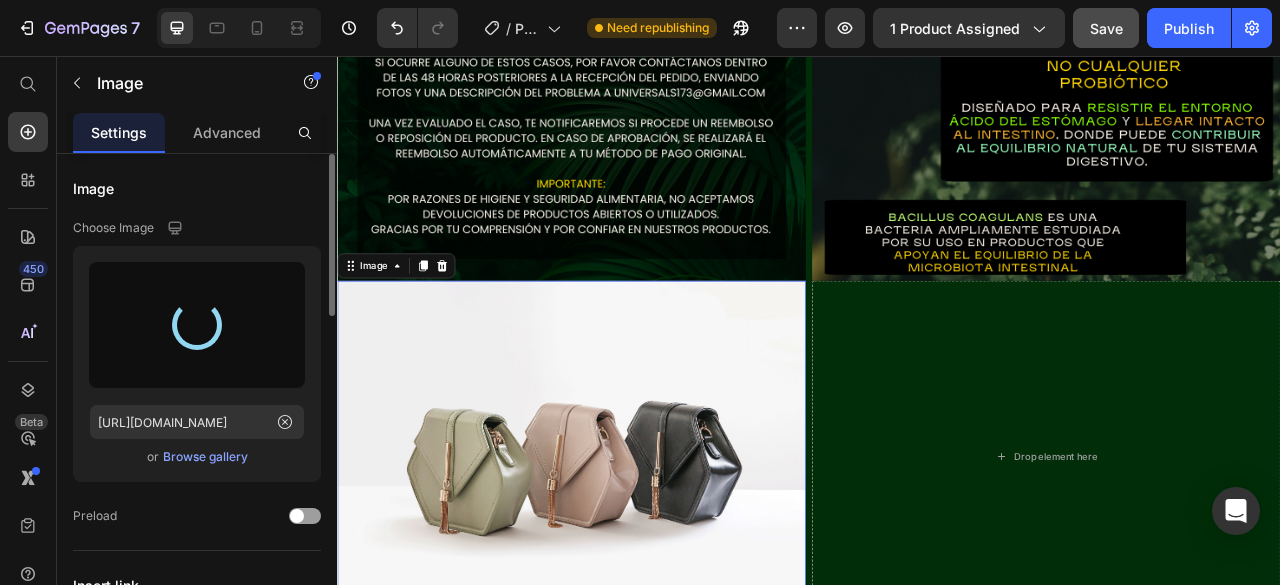 type on "[URL][DOMAIN_NAME]" 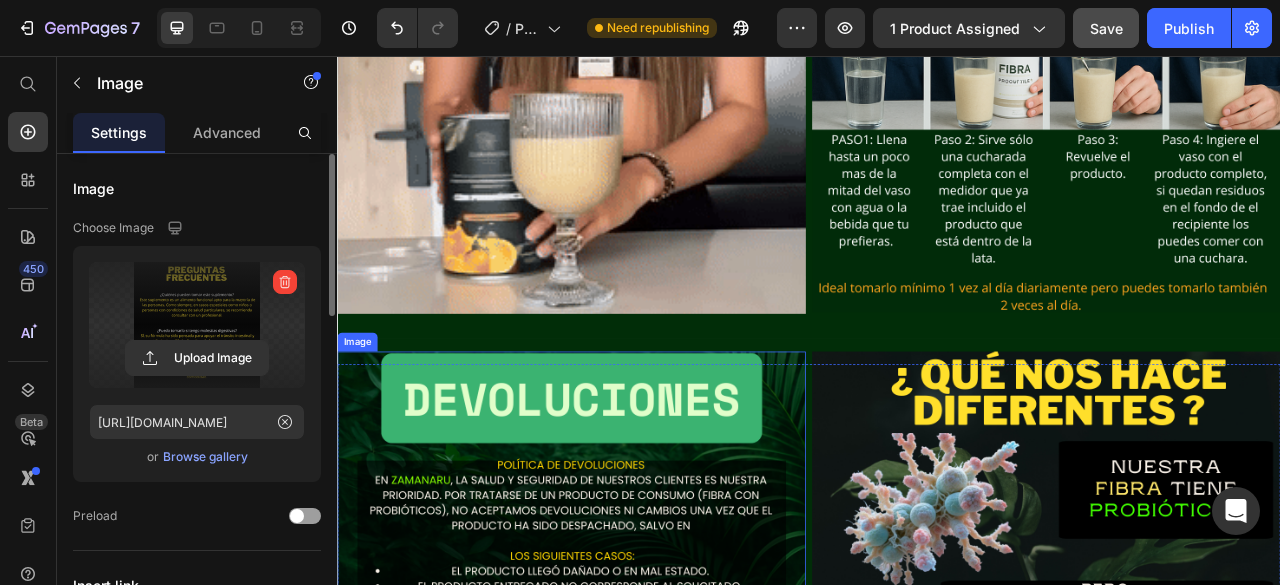 scroll, scrollTop: 4686, scrollLeft: 0, axis: vertical 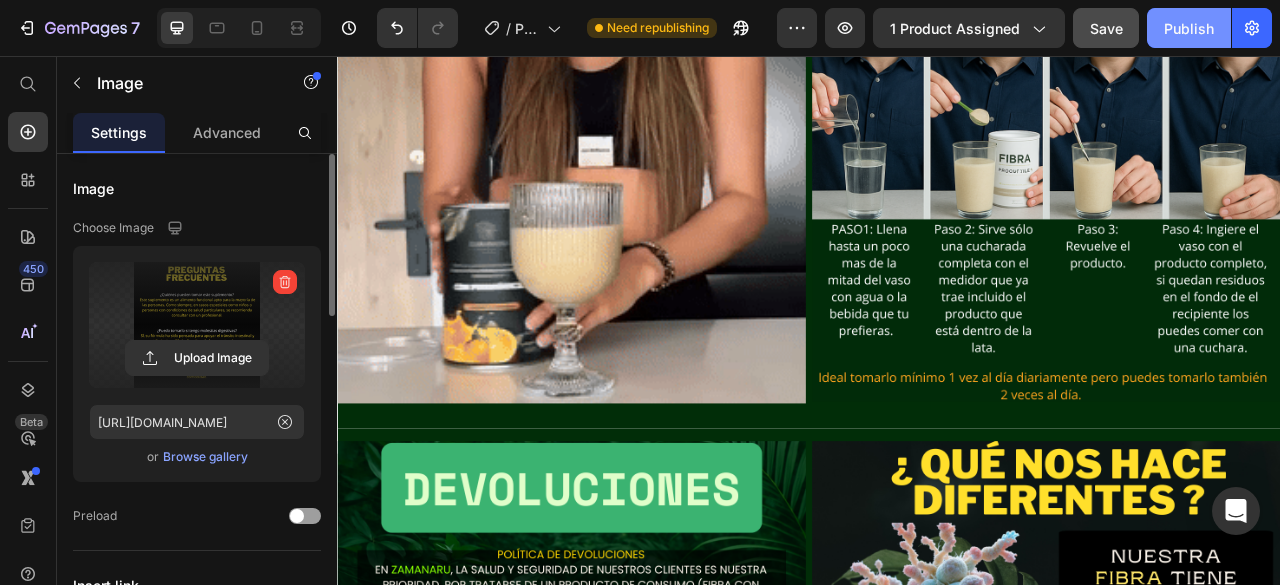 click on "Publish" at bounding box center (1189, 28) 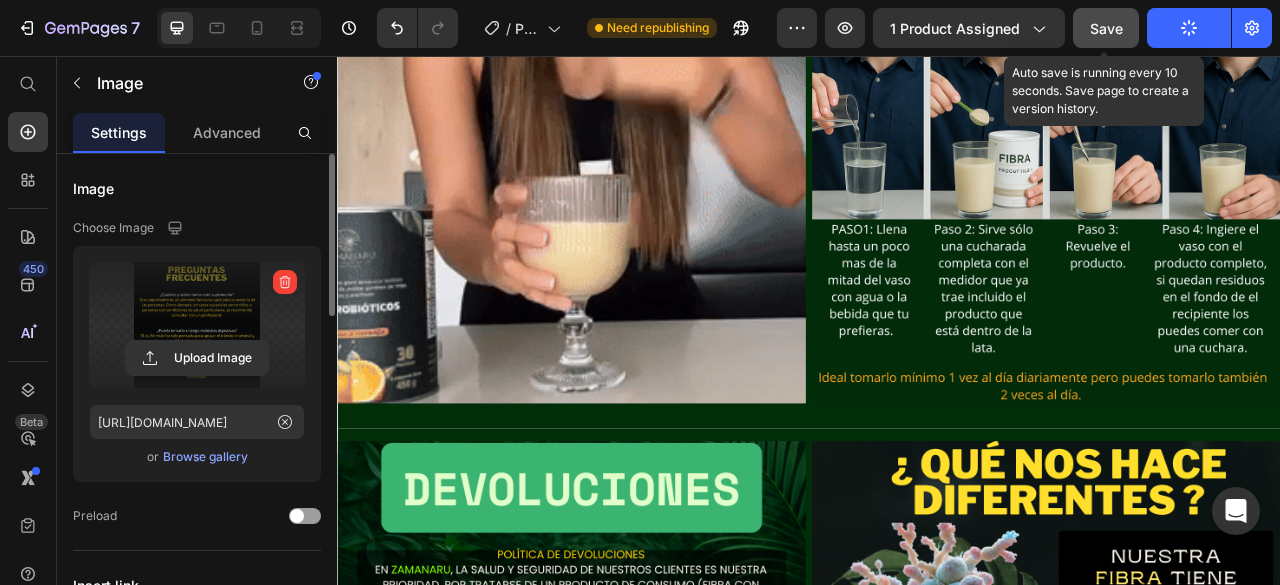 click on "Save" at bounding box center (1106, 28) 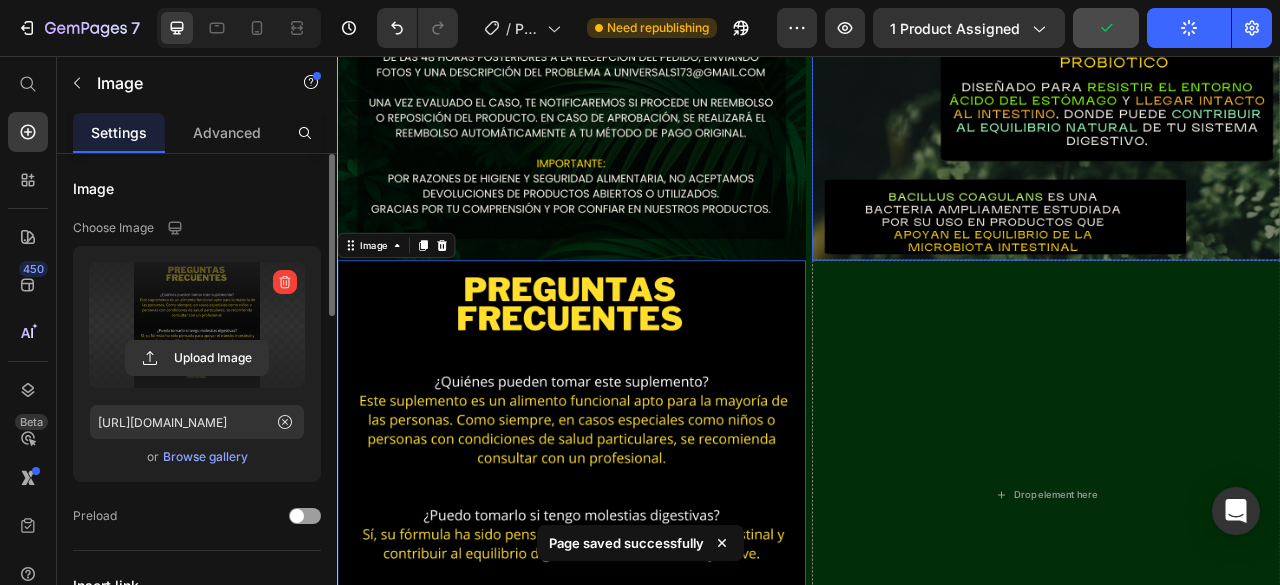 scroll, scrollTop: 5586, scrollLeft: 0, axis: vertical 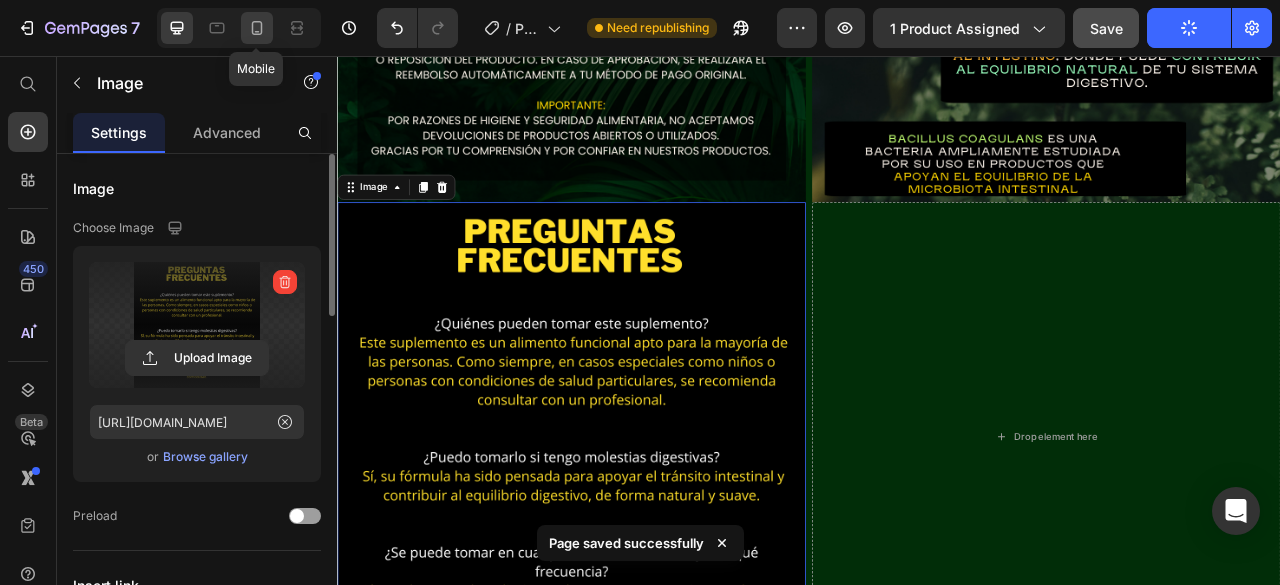 click 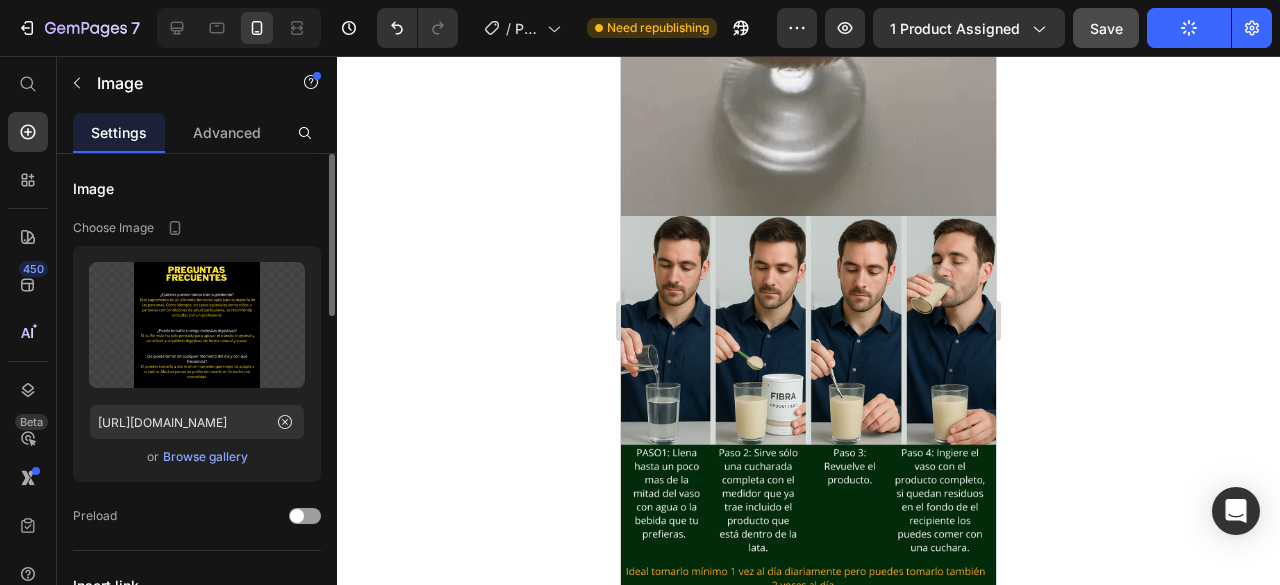 scroll, scrollTop: 4944, scrollLeft: 0, axis: vertical 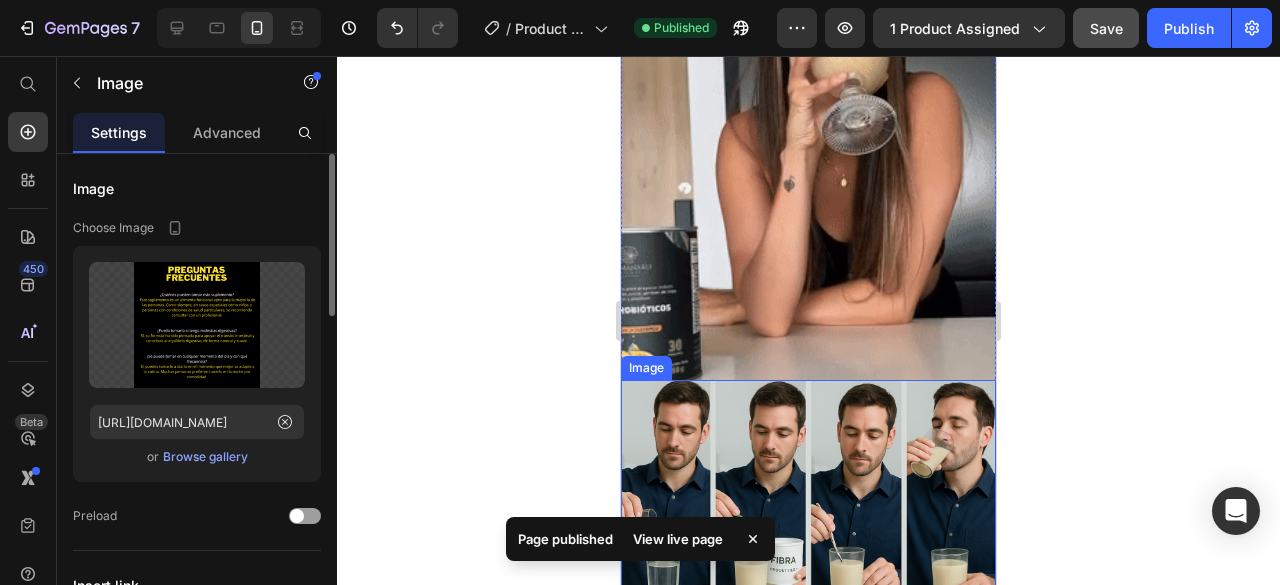 click at bounding box center [808, 567] 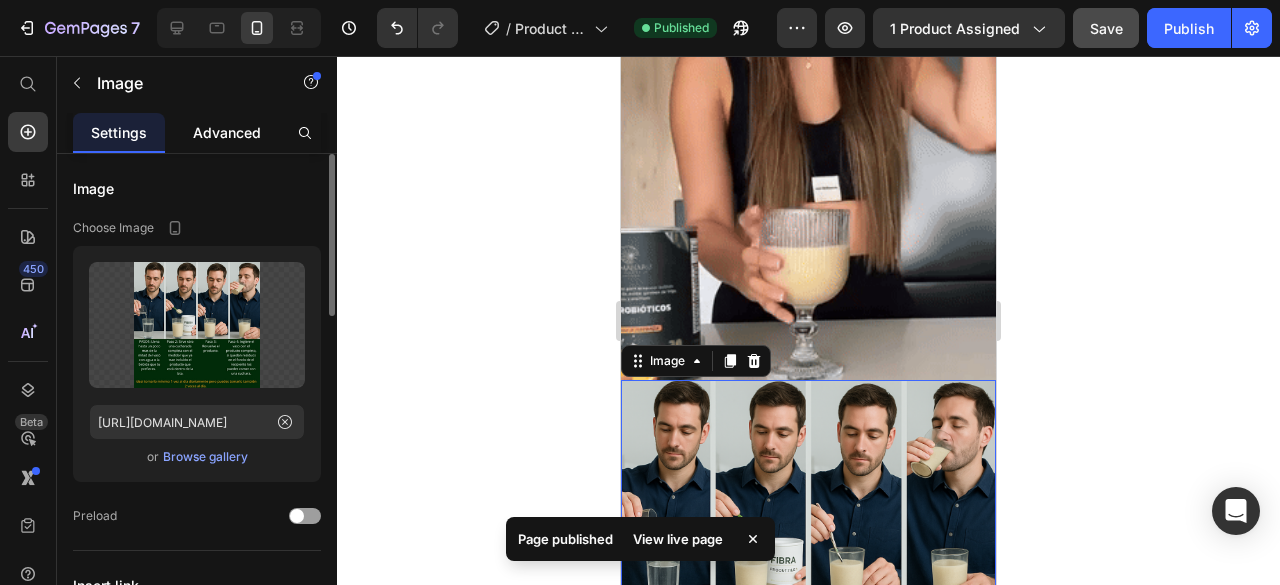 click on "Advanced" at bounding box center (227, 132) 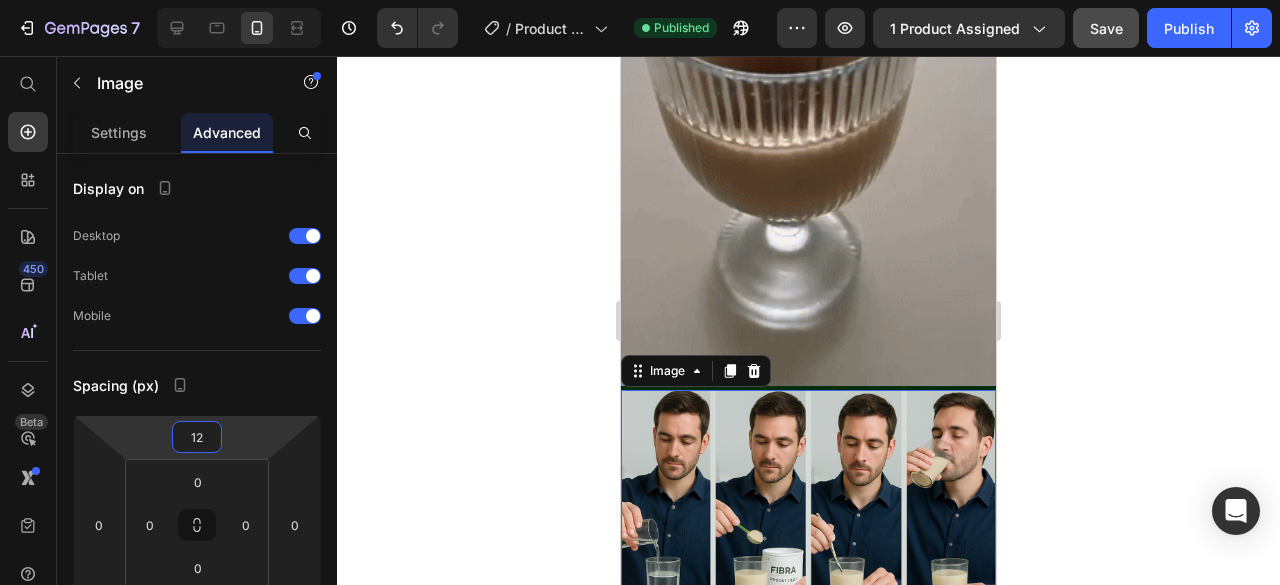 type on "10" 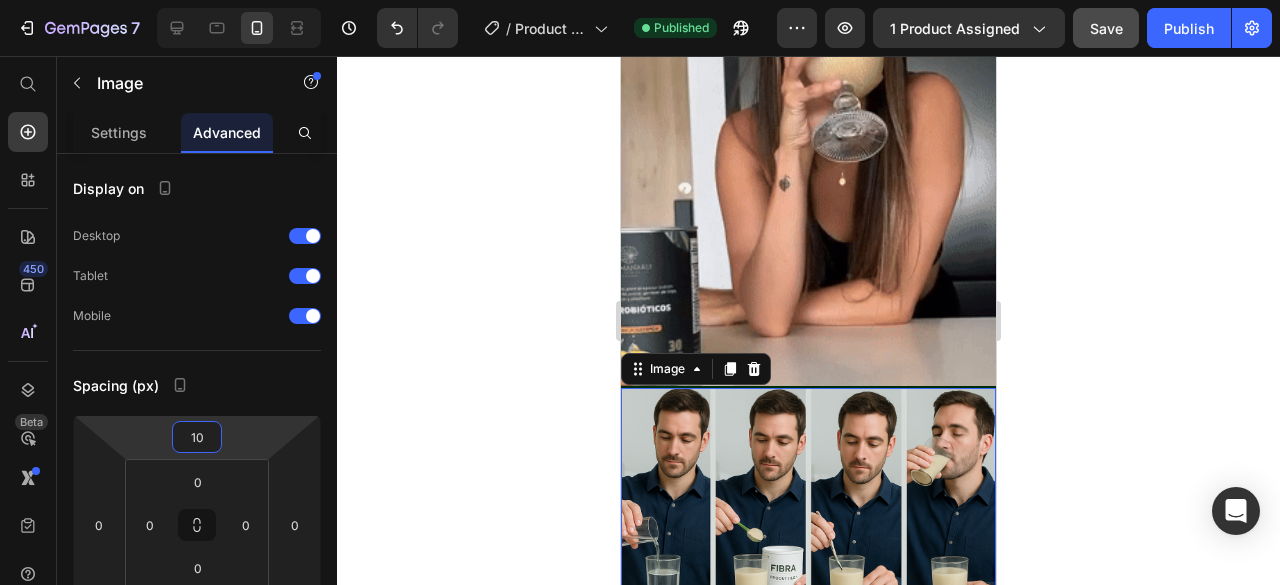 click on "7   /  Product Page - [DATE] 16:58:32 Published Preview 1 product assigned  Save   Publish  450 Beta Start with Sections Elements Hero Section Product Detail Brands Trusted Badges Guarantee Product Breakdown How to use Testimonials Compare Bundle FAQs Social Proof Brand Story Product List Collection Blog List Contact Sticky Add to Cart Custom Footer Browse Library 450 Layout
Row
Row
Row
Row Text
Heading
Text Block Button
Button
Button
Sticky Back to top Media" at bounding box center (640, 0) 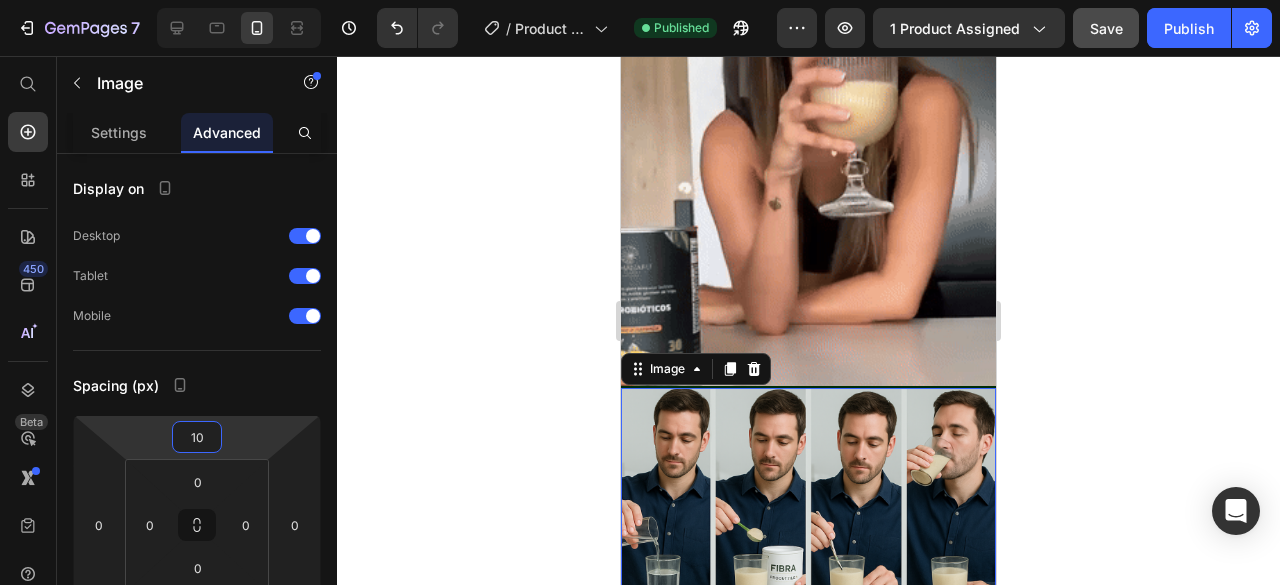 click 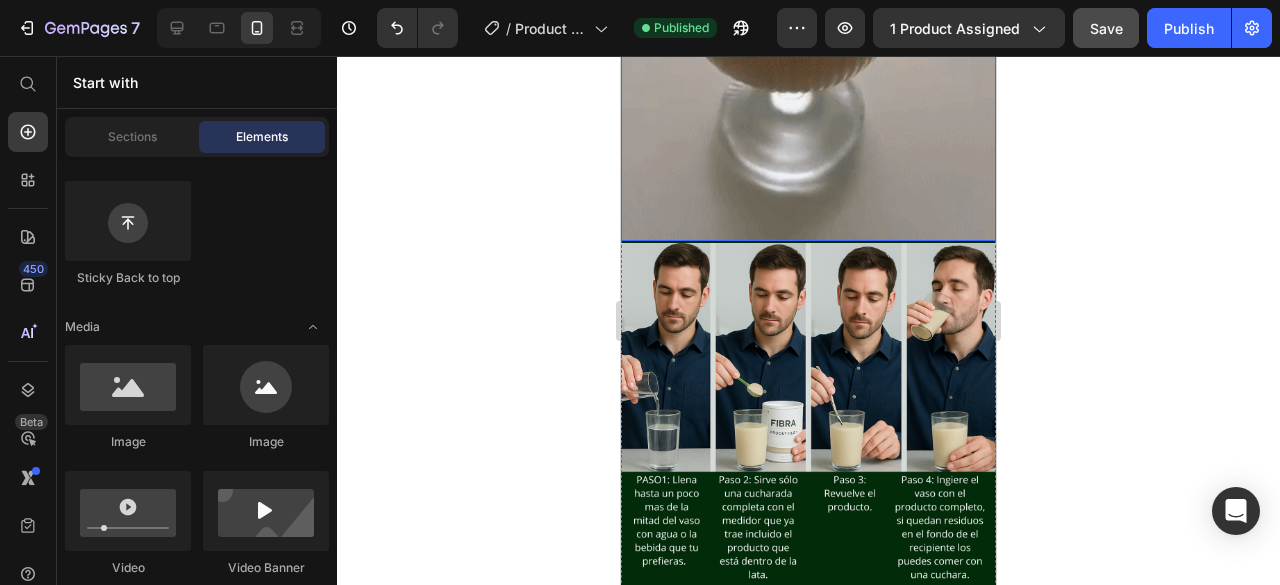 scroll, scrollTop: 5244, scrollLeft: 0, axis: vertical 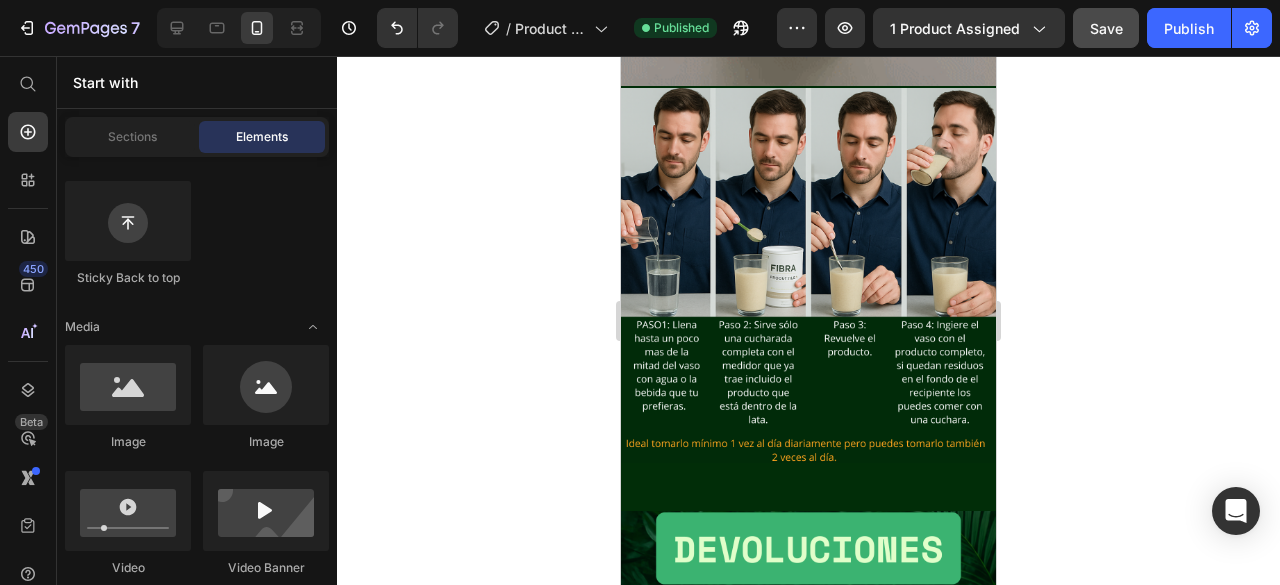 click 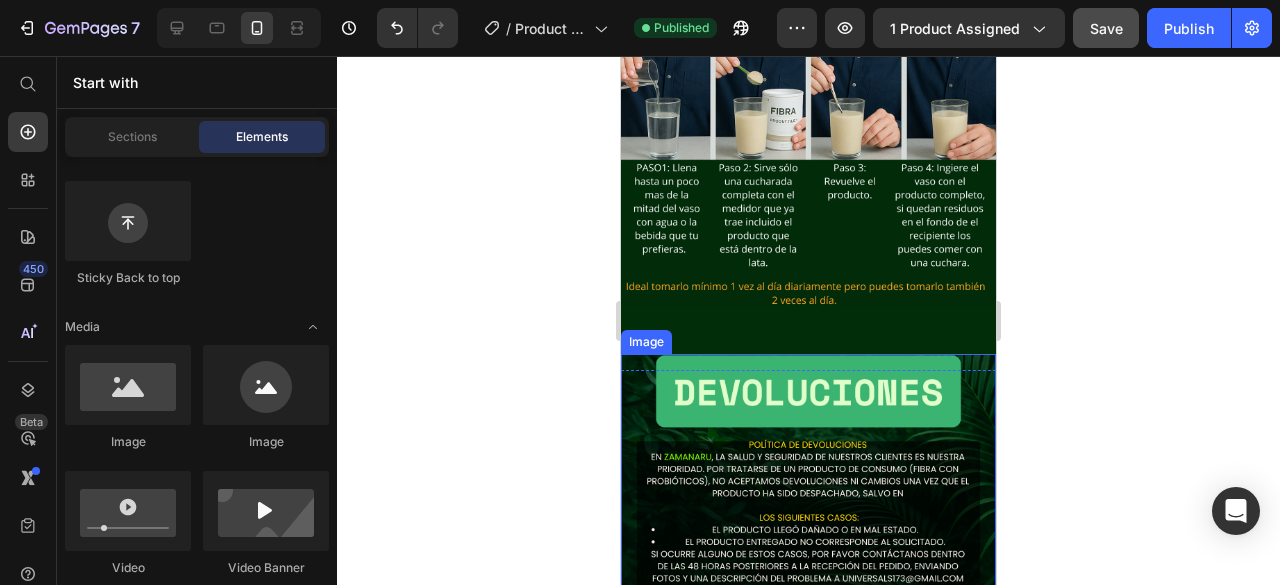 scroll, scrollTop: 5344, scrollLeft: 0, axis: vertical 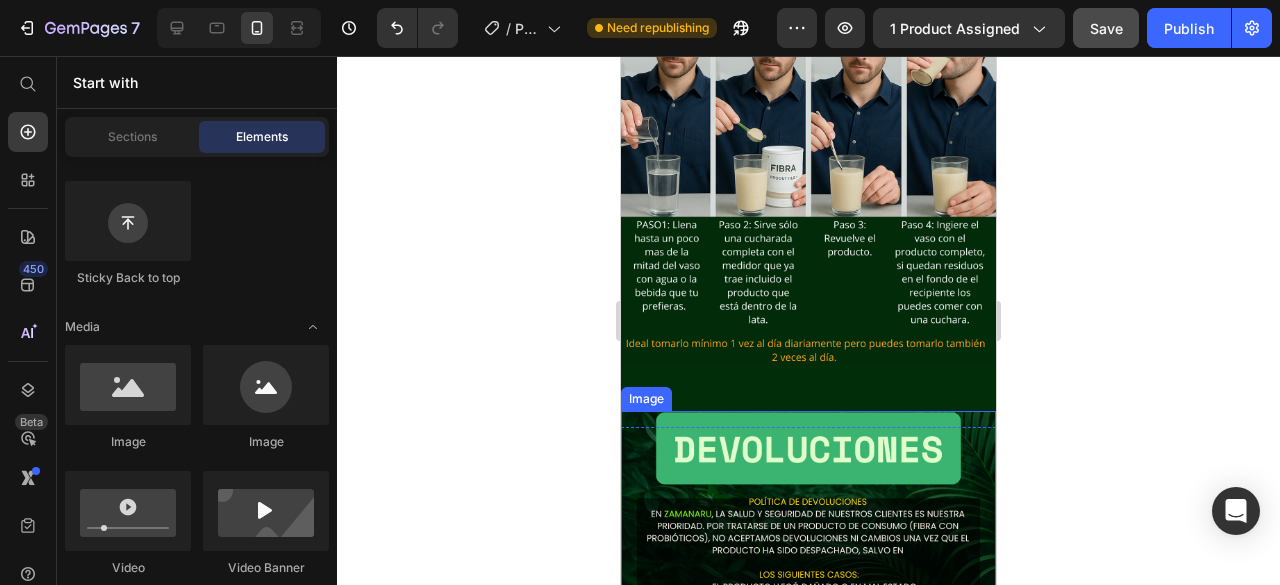 click at bounding box center (808, 598) 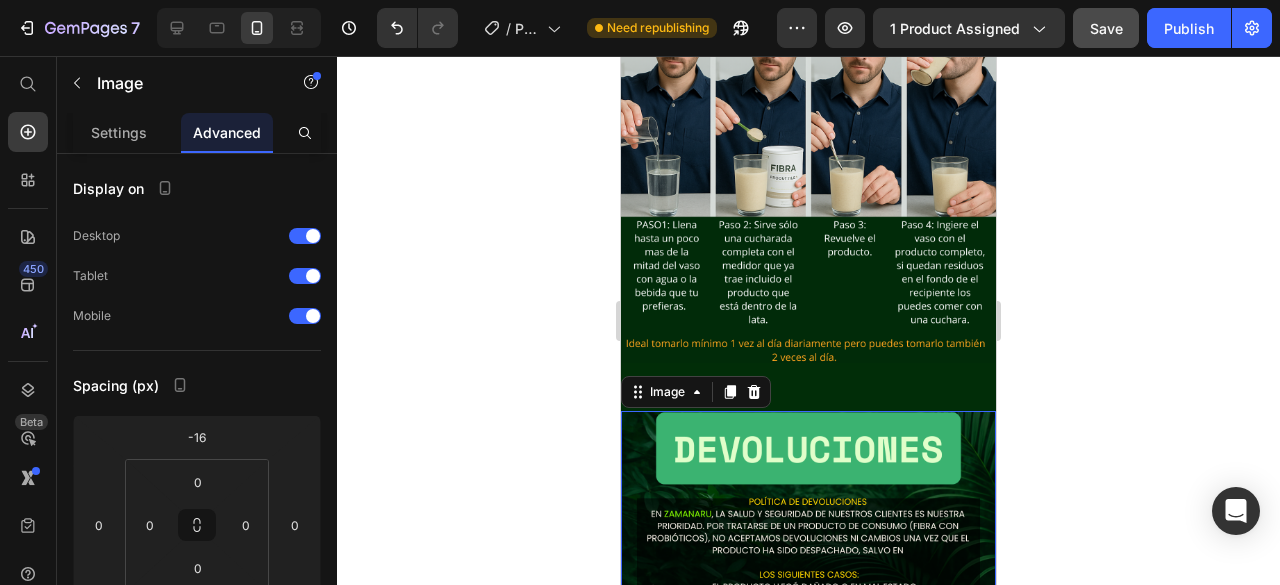 drag, startPoint x: 1178, startPoint y: 327, endPoint x: 1162, endPoint y: 326, distance: 16.03122 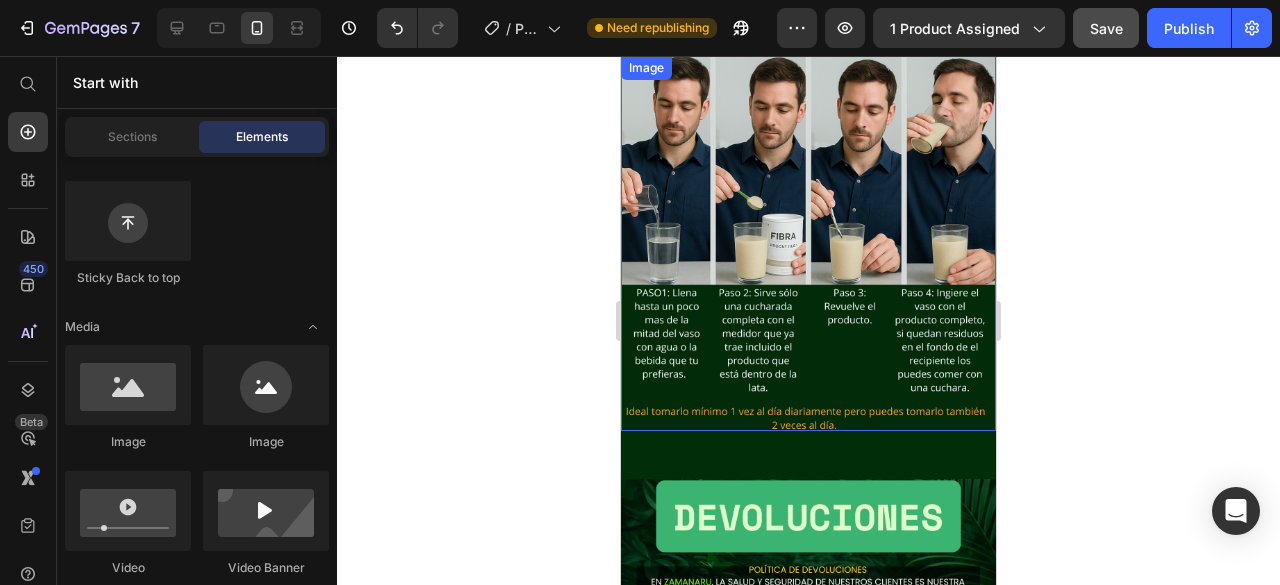 scroll, scrollTop: 5244, scrollLeft: 0, axis: vertical 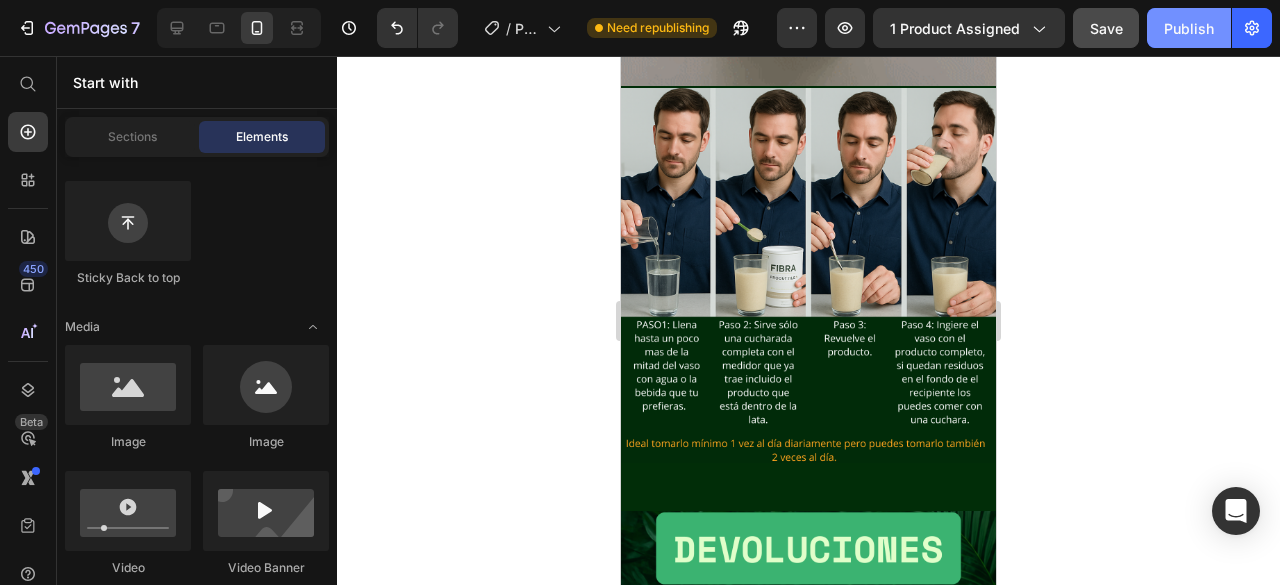 click on "Publish" at bounding box center (1189, 28) 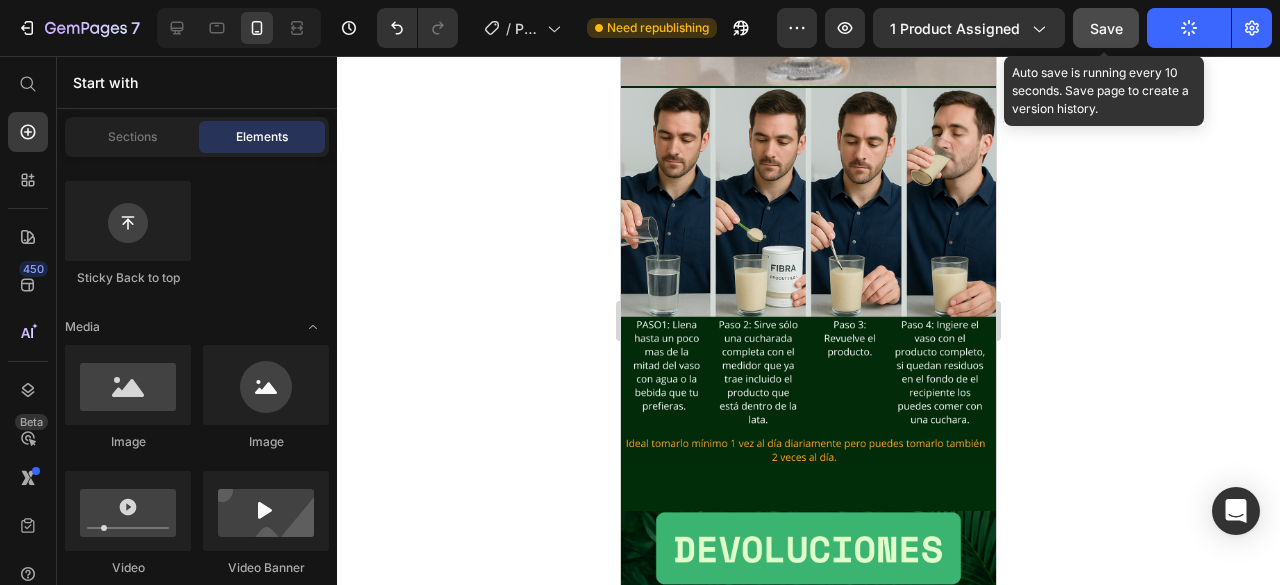 click on "Save" at bounding box center (1106, 28) 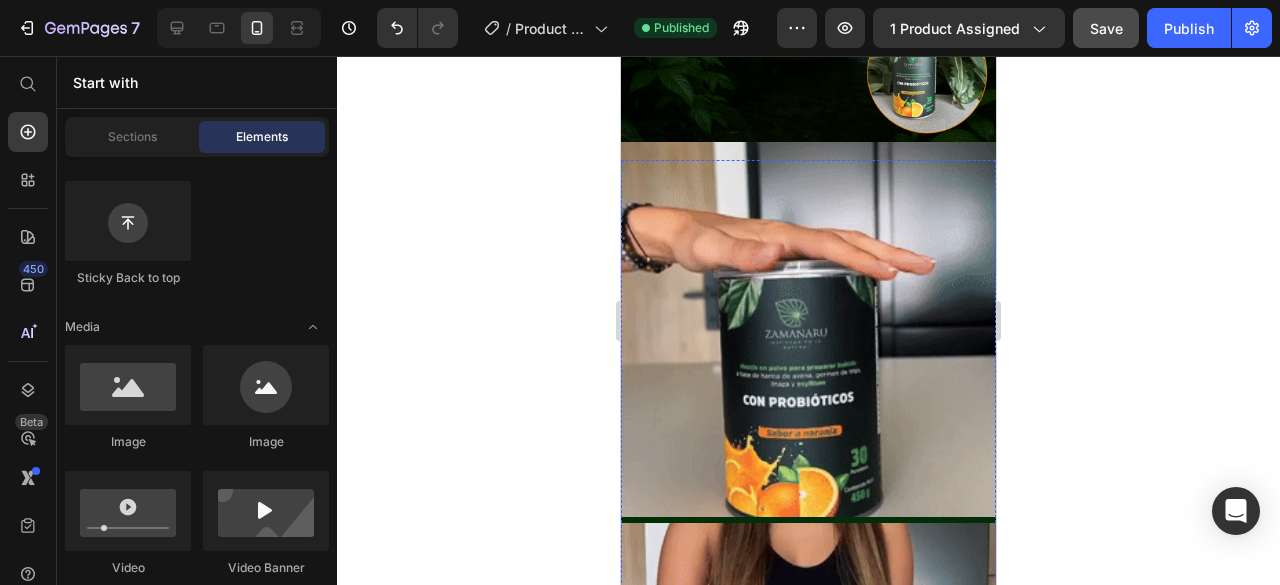 scroll, scrollTop: 4044, scrollLeft: 0, axis: vertical 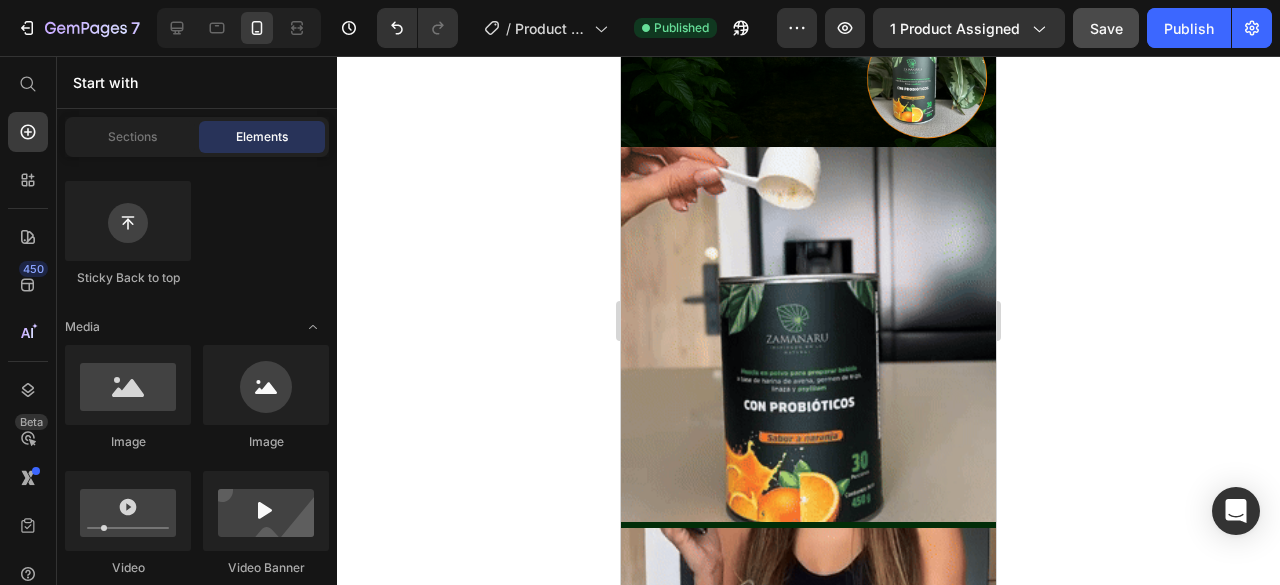 click 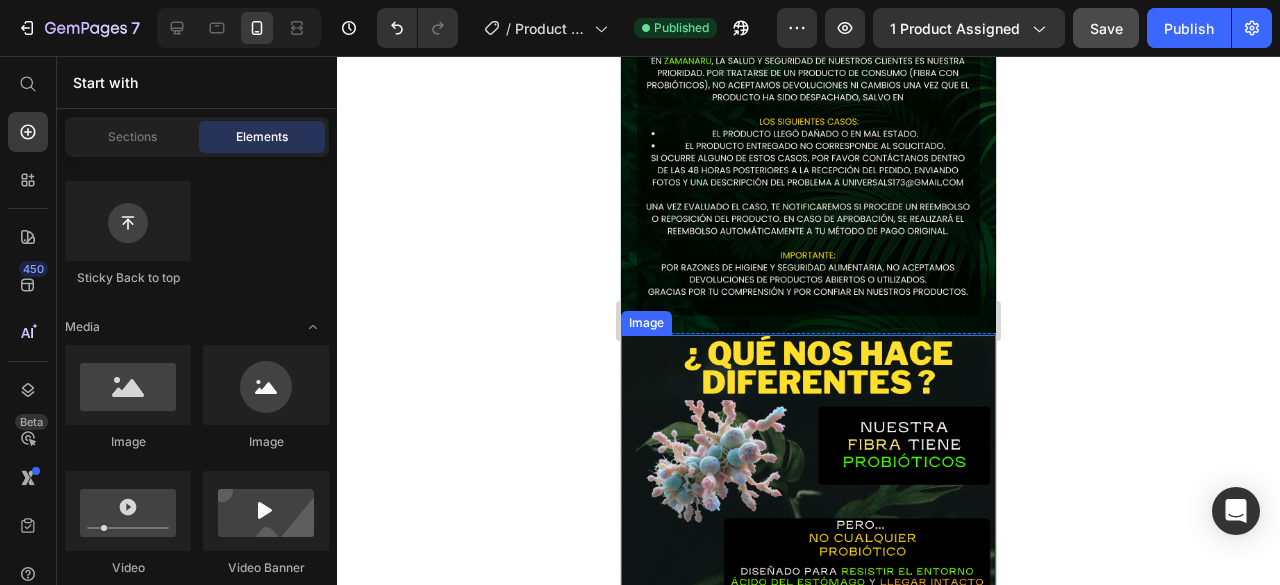 scroll, scrollTop: 6654, scrollLeft: 0, axis: vertical 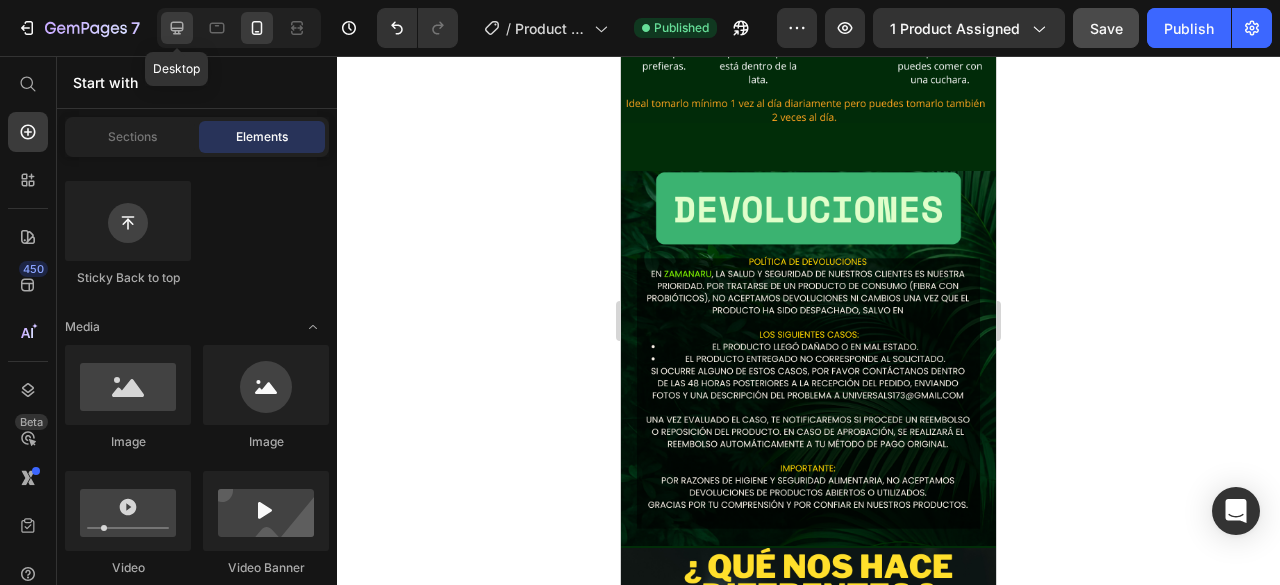 click 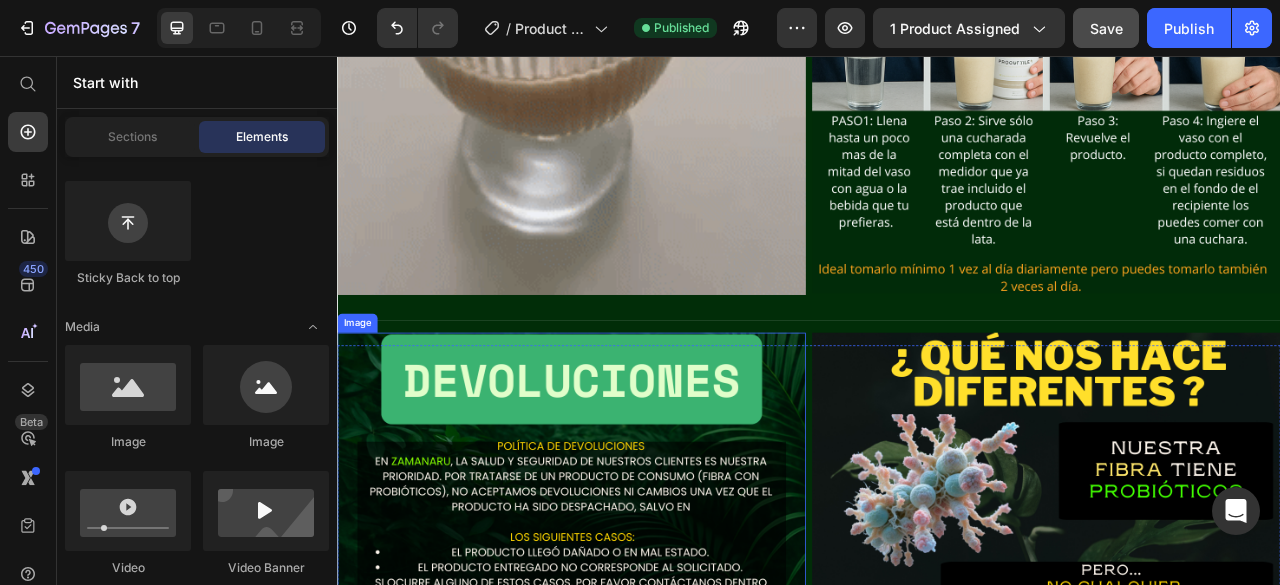 scroll, scrollTop: 6295, scrollLeft: 0, axis: vertical 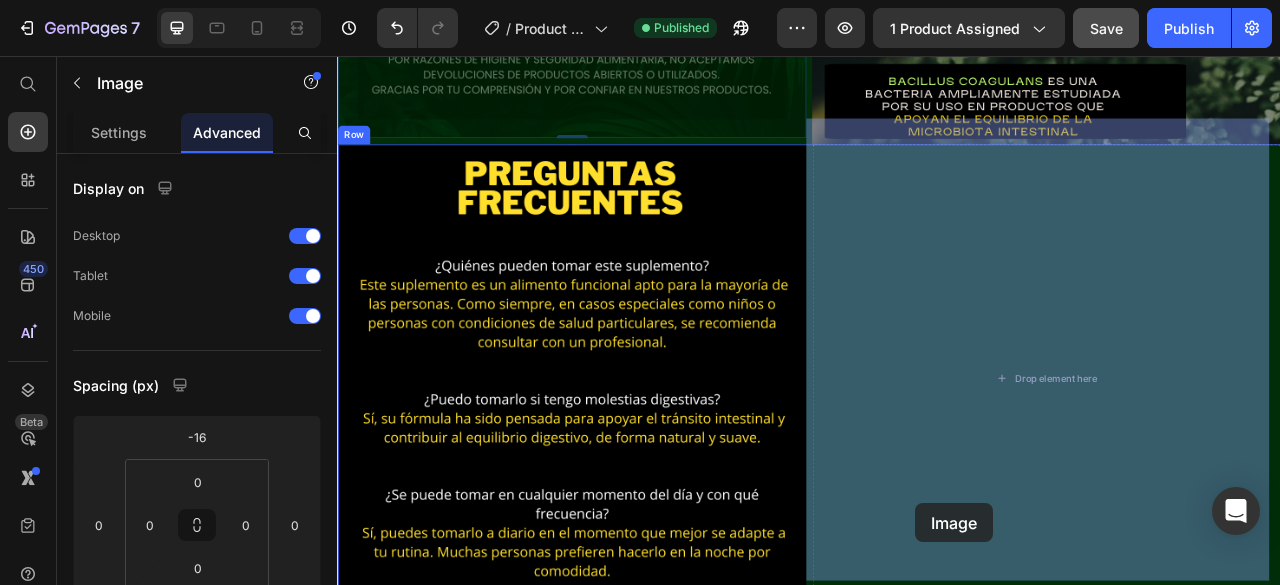 drag, startPoint x: 766, startPoint y: 248, endPoint x: 1072, endPoint y: 625, distance: 485.5564 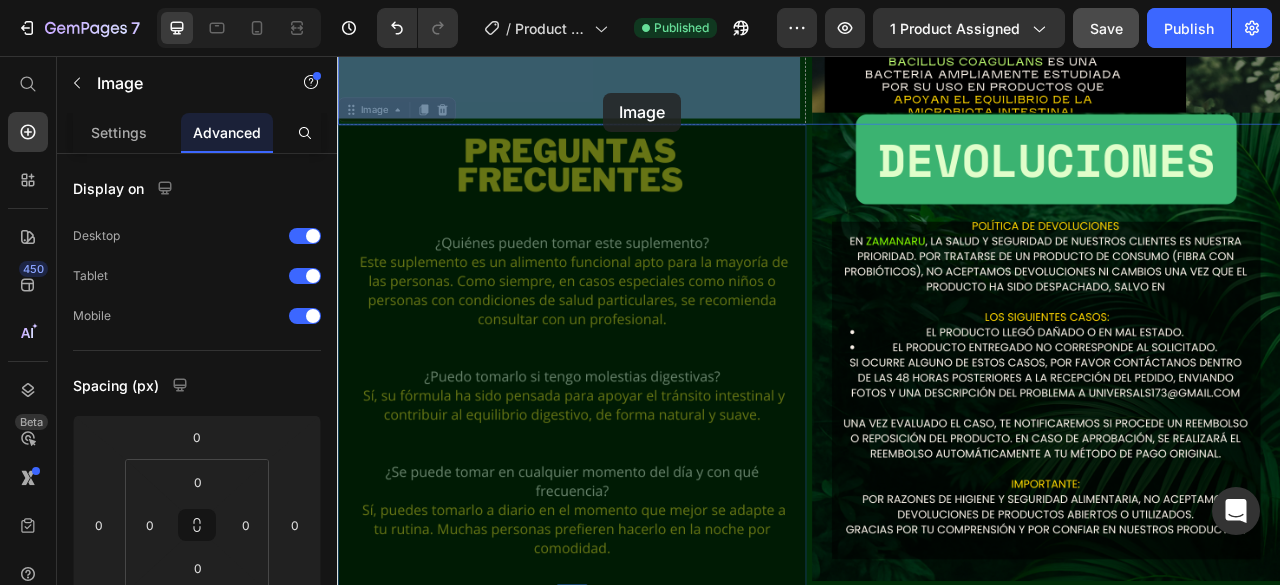 drag, startPoint x: 690, startPoint y: 321, endPoint x: 676, endPoint y: 103, distance: 218.44908 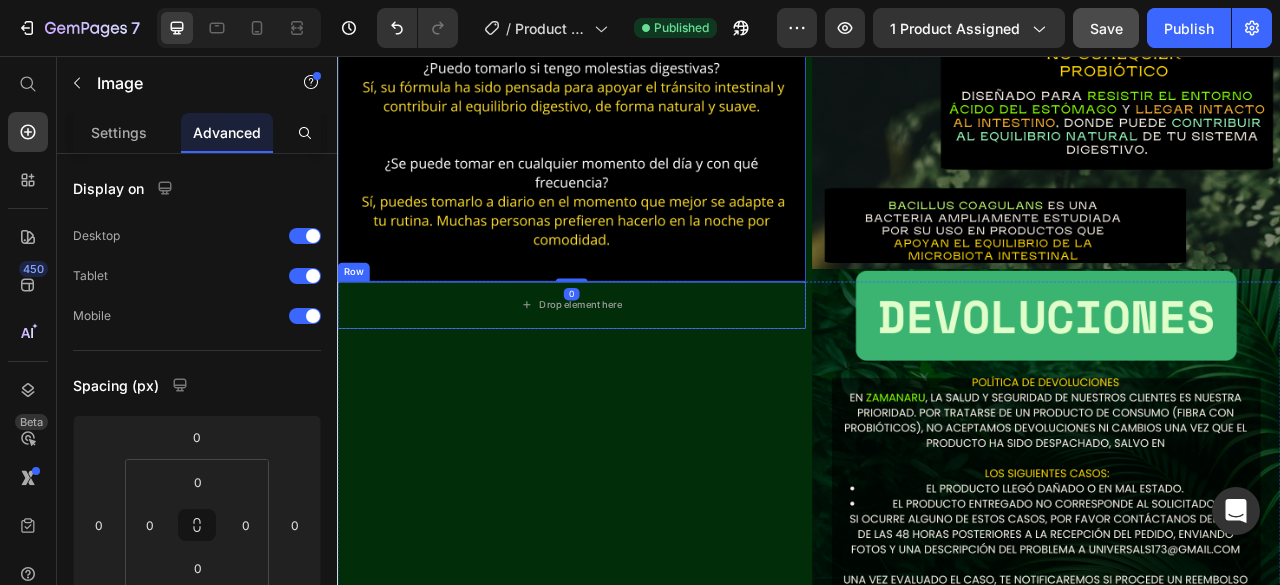 scroll, scrollTop: 6430, scrollLeft: 0, axis: vertical 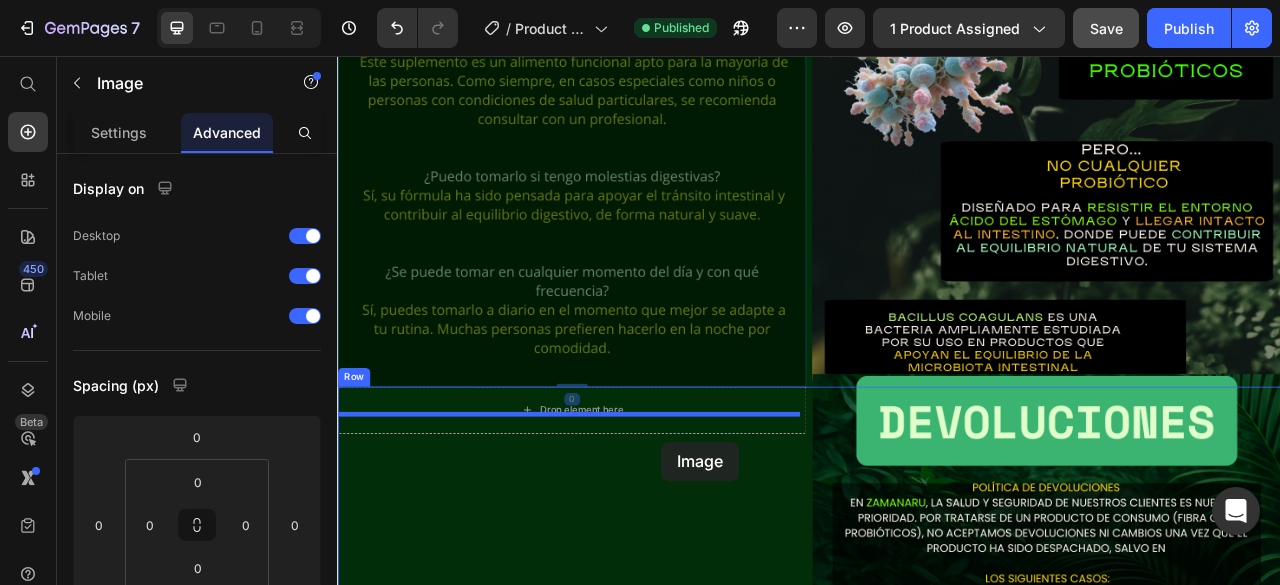 drag, startPoint x: 751, startPoint y: 253, endPoint x: 749, endPoint y: 551, distance: 298.0067 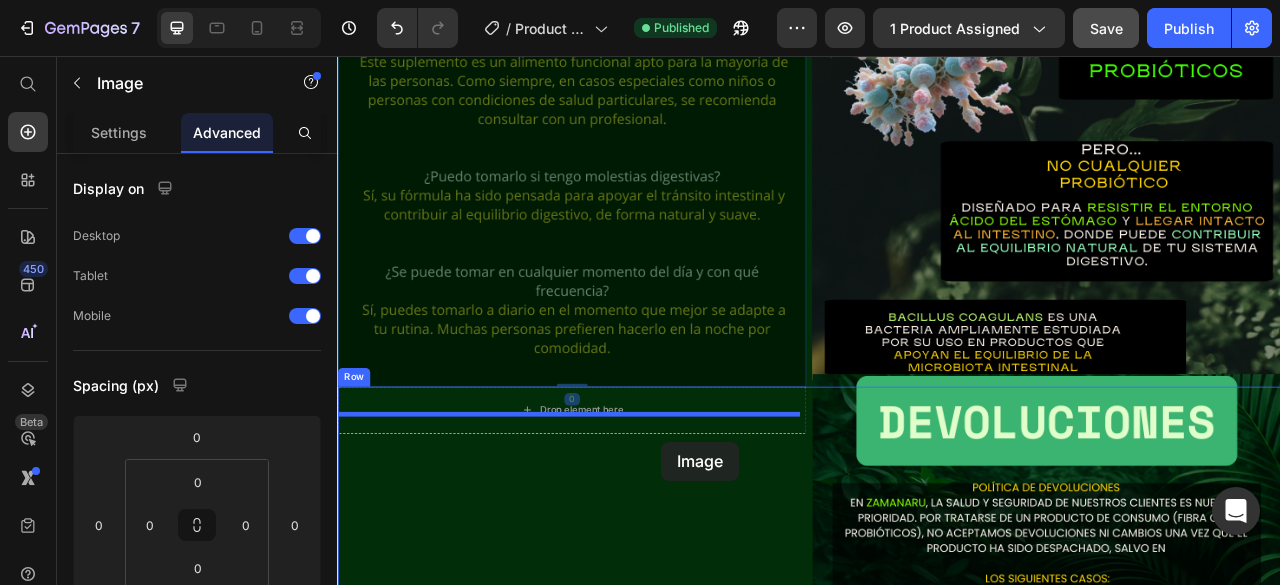 scroll, scrollTop: 6502, scrollLeft: 0, axis: vertical 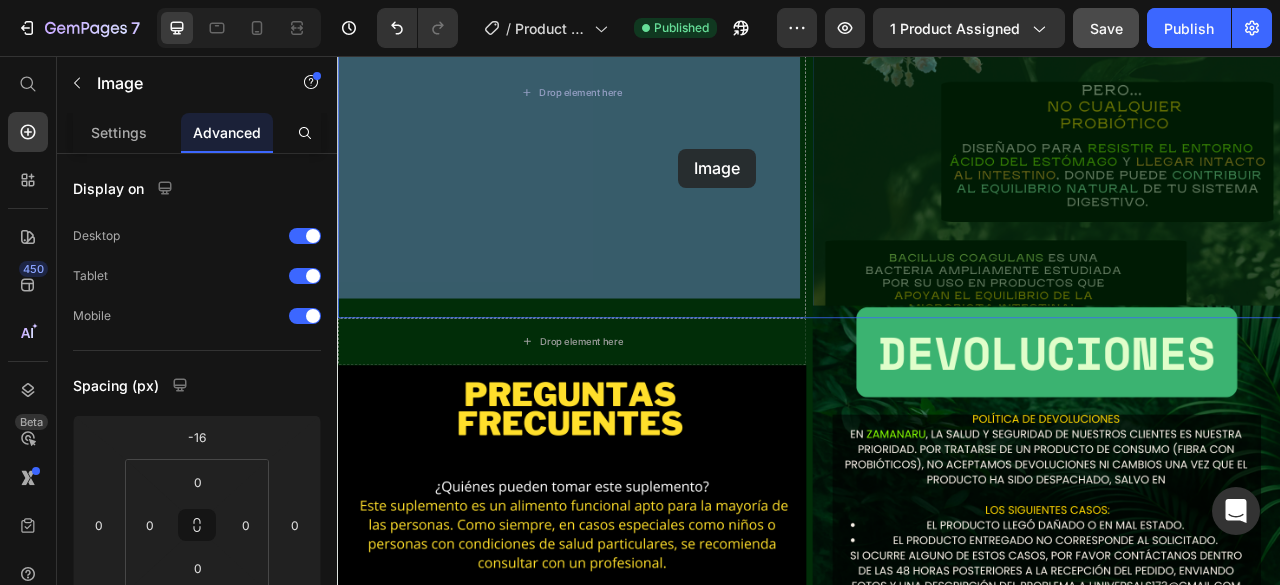 drag, startPoint x: 1069, startPoint y: 169, endPoint x: 771, endPoint y: 174, distance: 298.04193 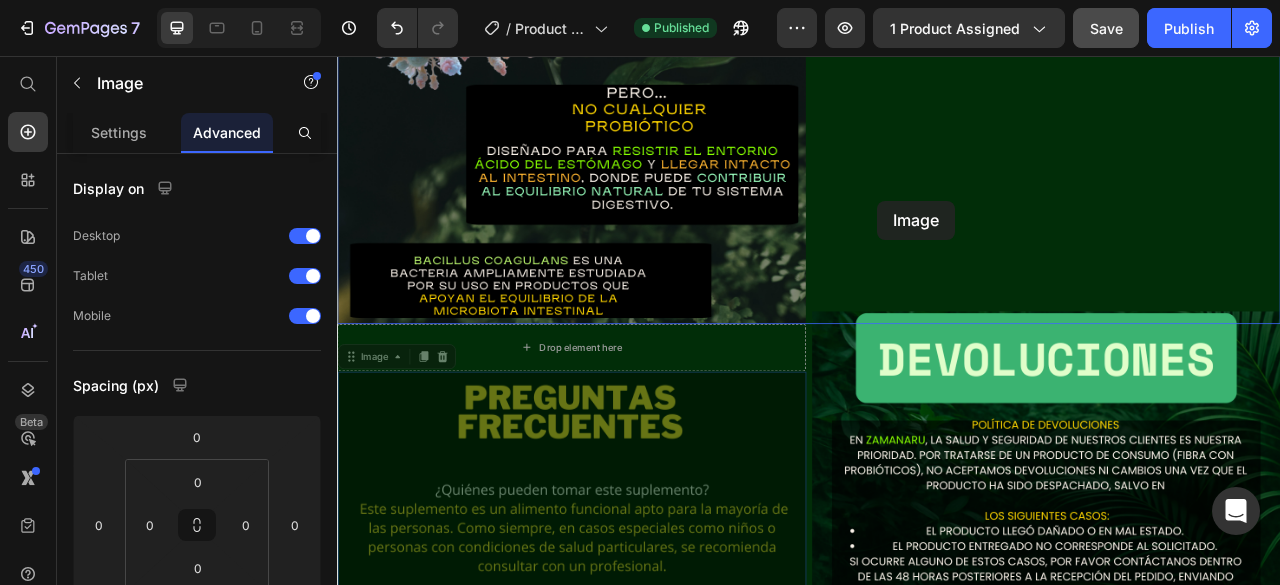 drag, startPoint x: 726, startPoint y: 536, endPoint x: 1024, endPoint y: 240, distance: 420.0238 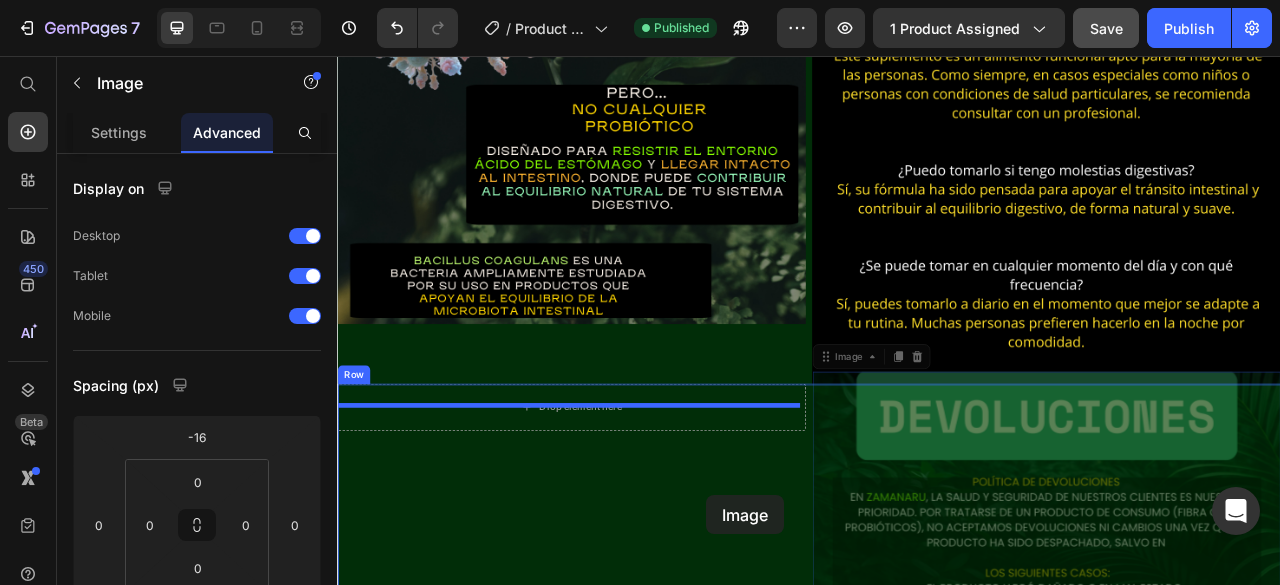 drag, startPoint x: 1030, startPoint y: 624, endPoint x: 807, endPoint y: 615, distance: 223.18153 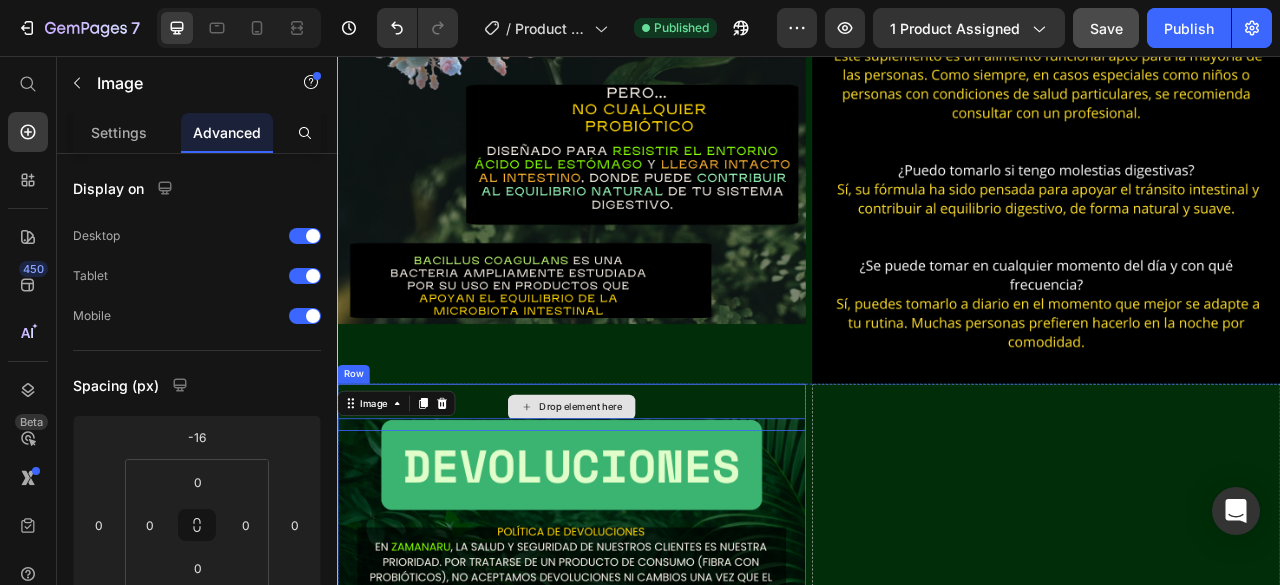 click on "Drop element here" at bounding box center [635, 503] 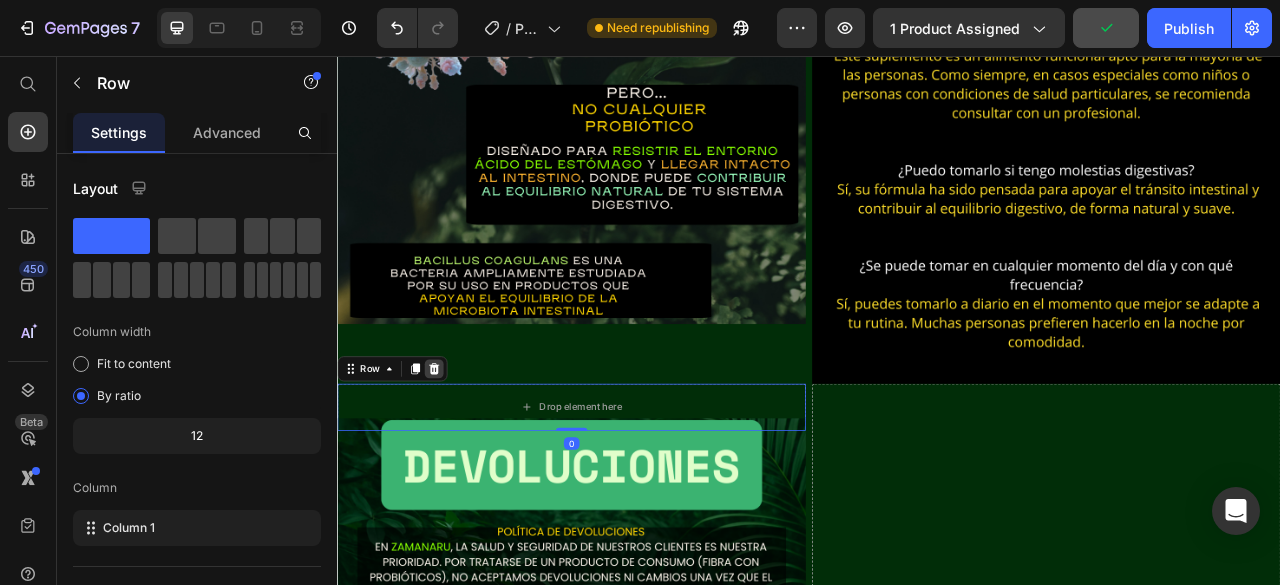 click 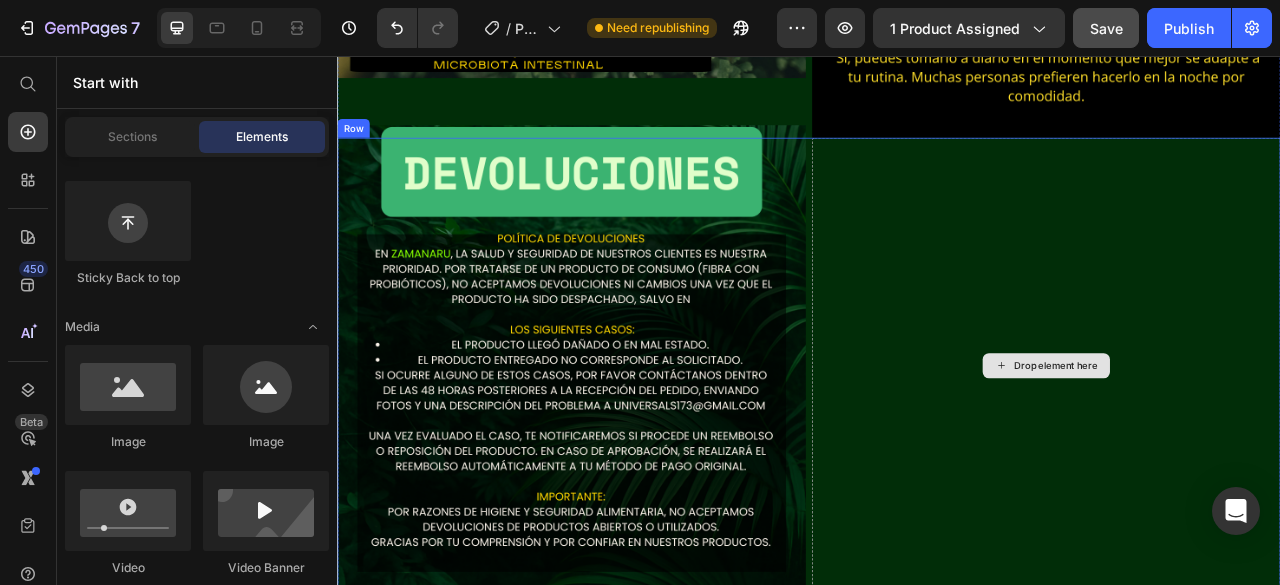 scroll, scrollTop: 6902, scrollLeft: 0, axis: vertical 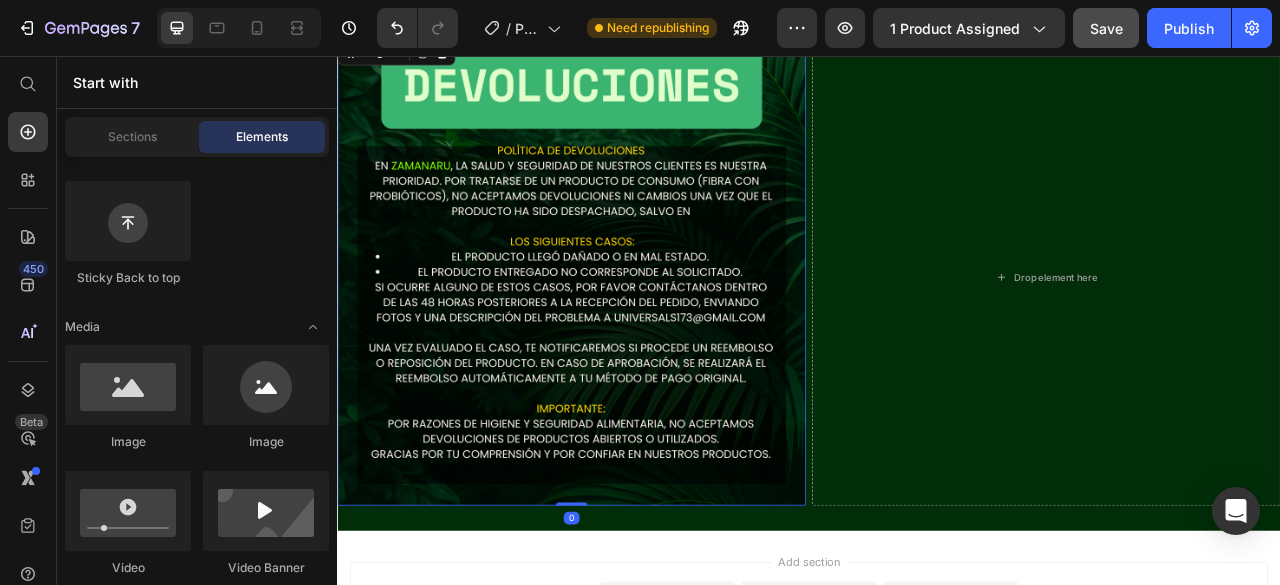 click at bounding box center (635, 330) 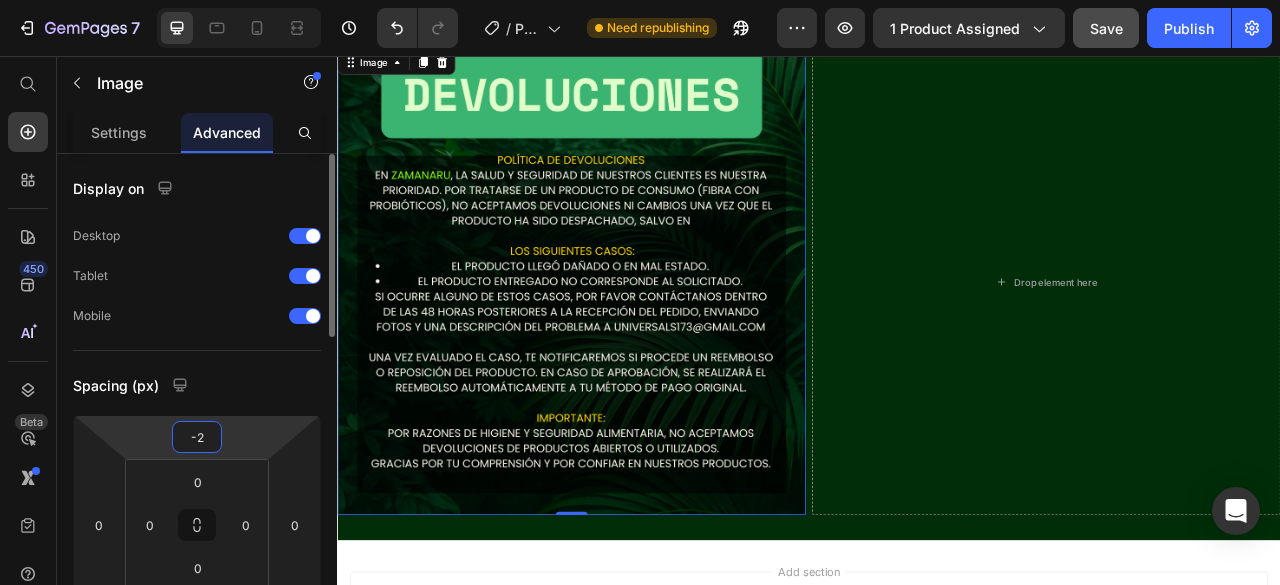 drag, startPoint x: 252, startPoint y: 419, endPoint x: 258, endPoint y: 404, distance: 16.155495 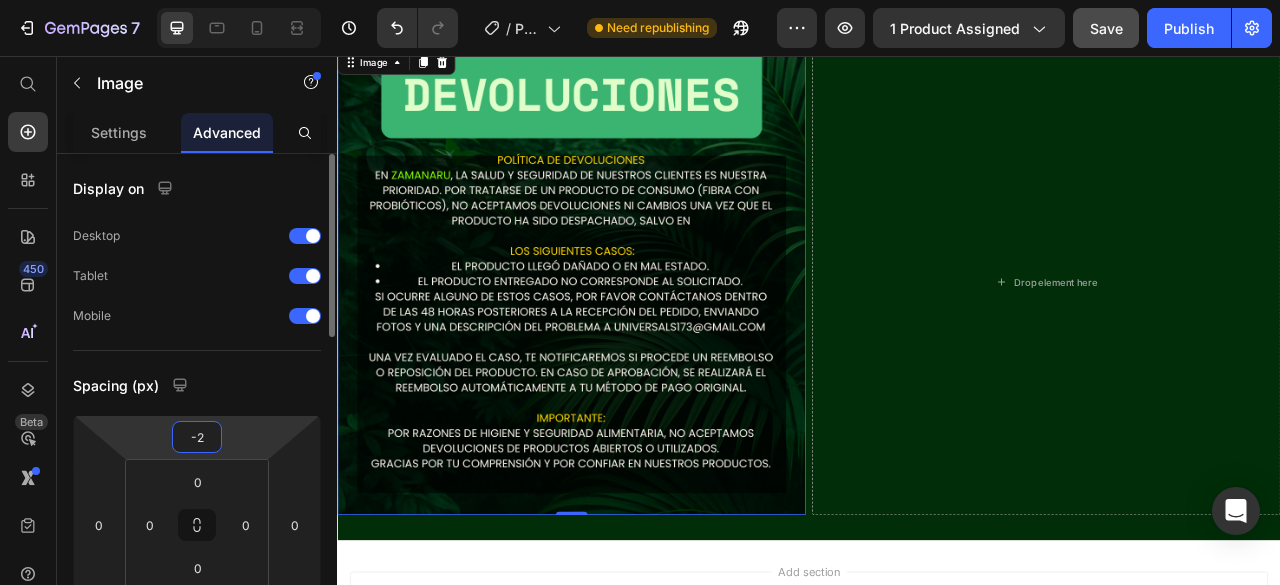 click on "7   /  Product Page - [DATE] 16:58:32 Need republishing Preview 1 product assigned  Save   Publish  450 Beta Start with Sections Elements Hero Section Product Detail Brands Trusted Badges Guarantee Product Breakdown How to use Testimonials Compare Bundle FAQs Social Proof Brand Story Product List Collection Blog List Contact Sticky Add to Cart Custom Footer Browse Library 450 Layout
Row
Row
Row
Row Text
Heading
Text Block Button
Button
Button
Sticky Back to top Media
Image" at bounding box center (640, 0) 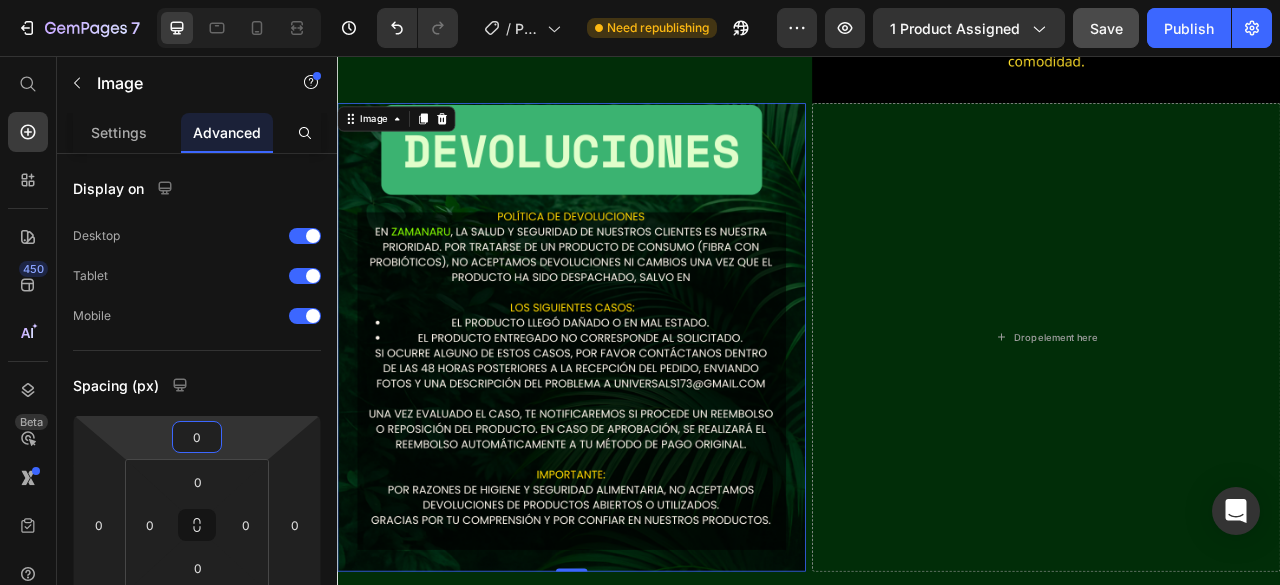 scroll, scrollTop: 6802, scrollLeft: 0, axis: vertical 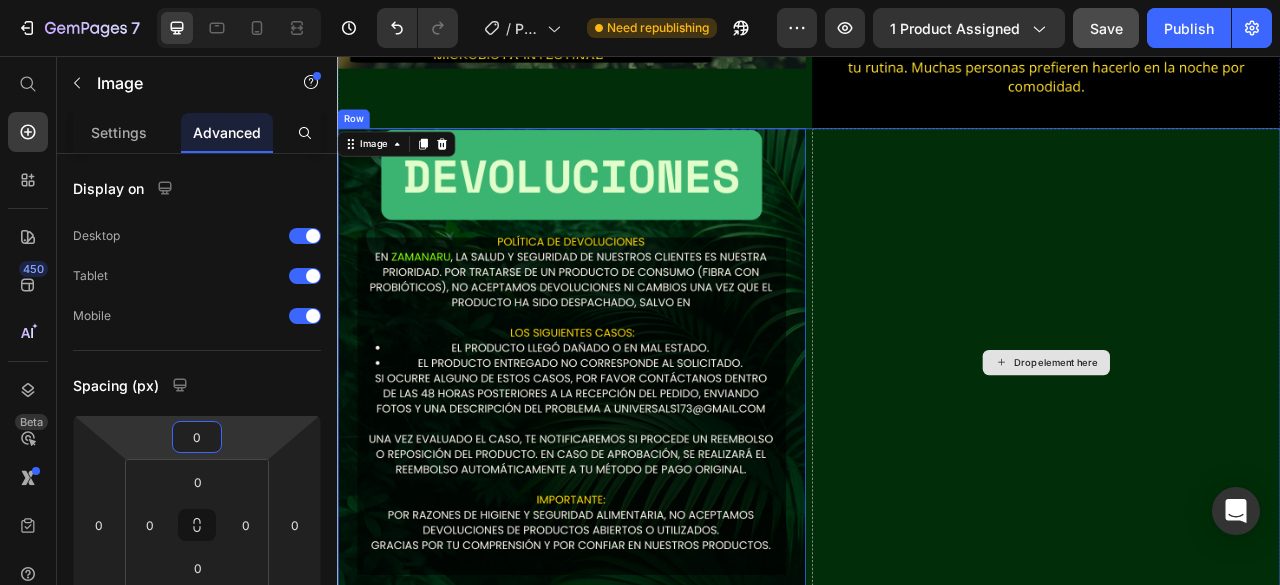 click on "Drop element here" at bounding box center [1239, 446] 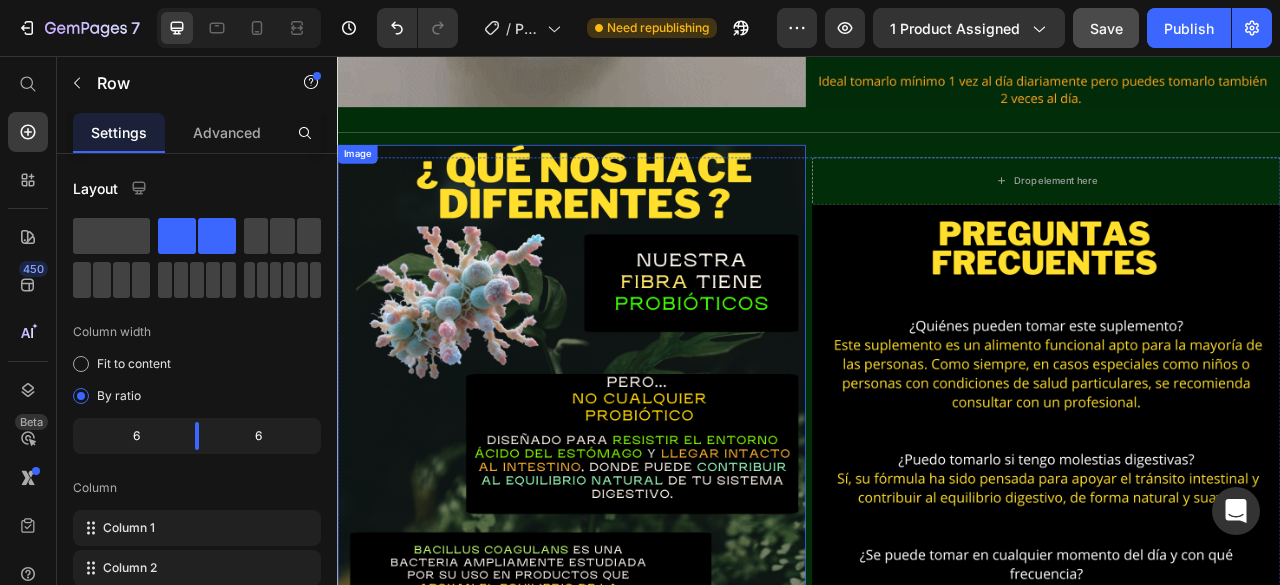 scroll, scrollTop: 6102, scrollLeft: 0, axis: vertical 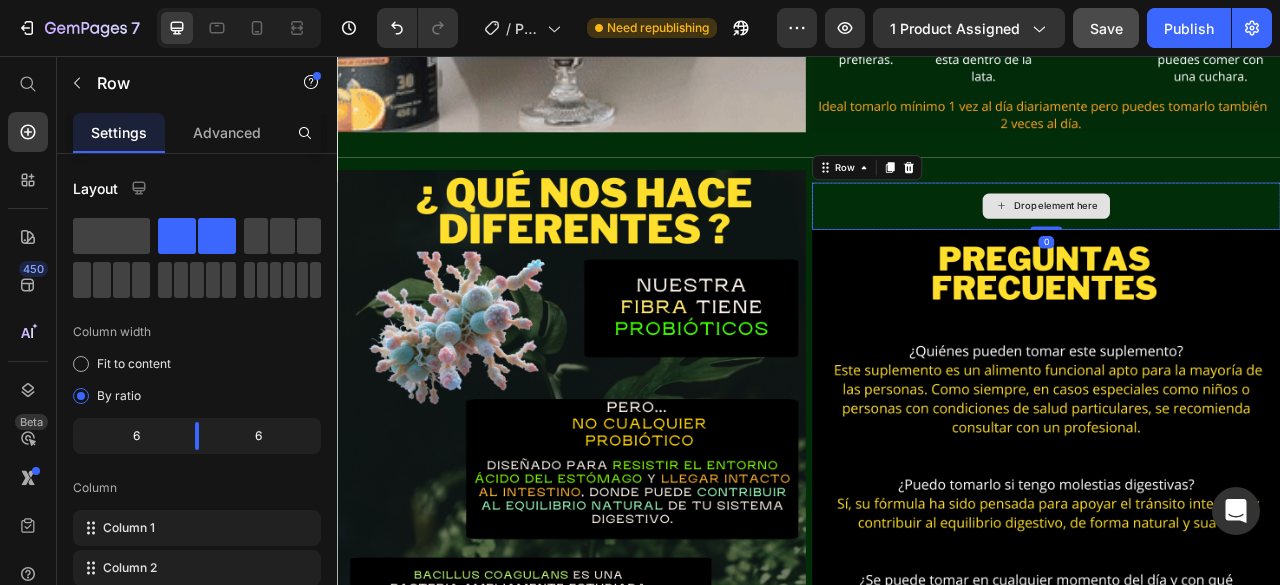 click on "Drop element here" at bounding box center (1239, 247) 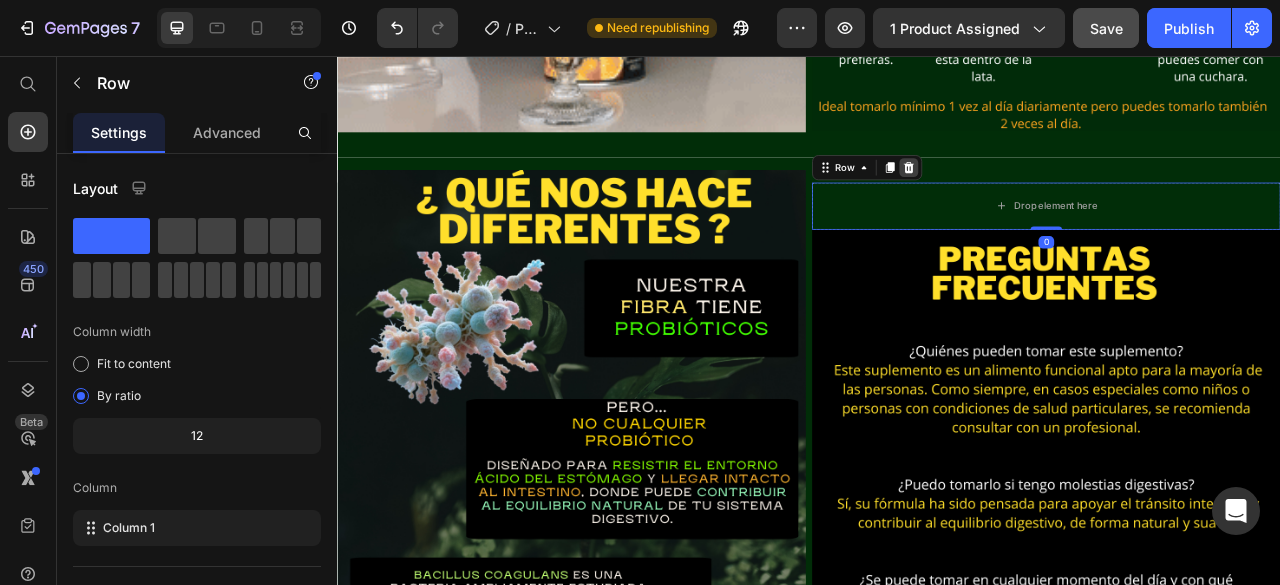 click 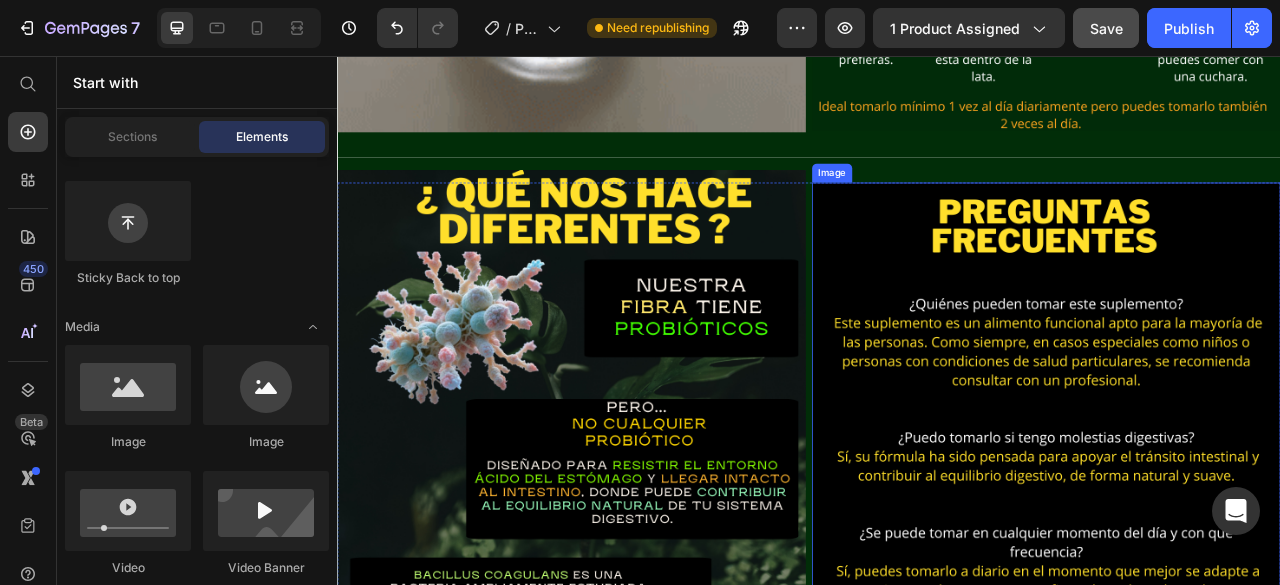 click at bounding box center (1239, 515) 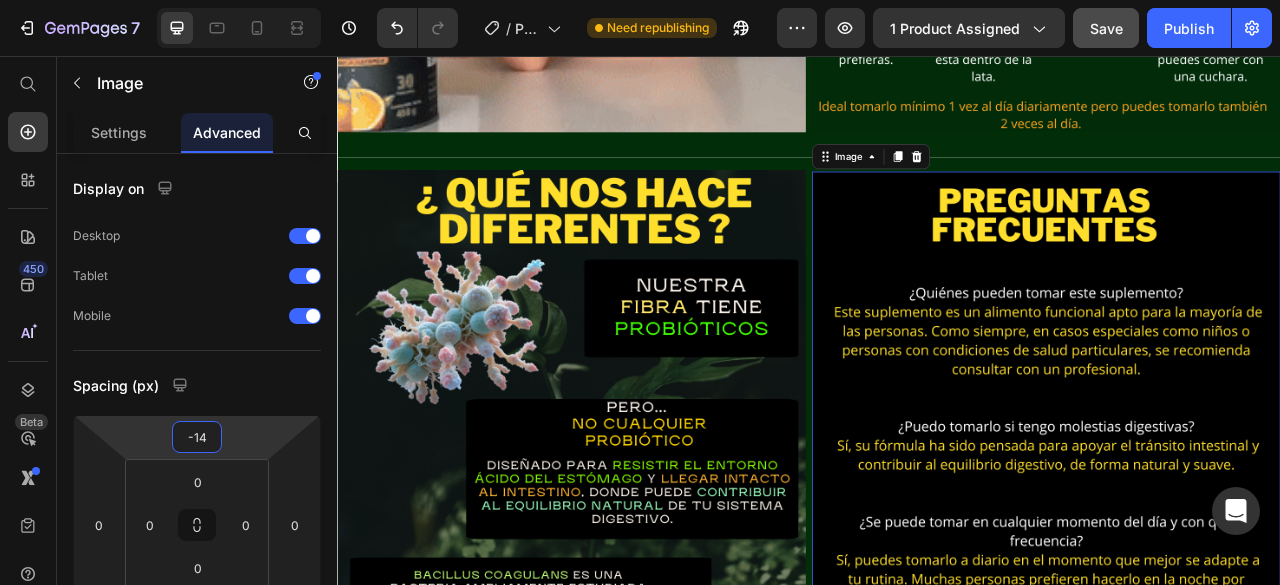 type on "-16" 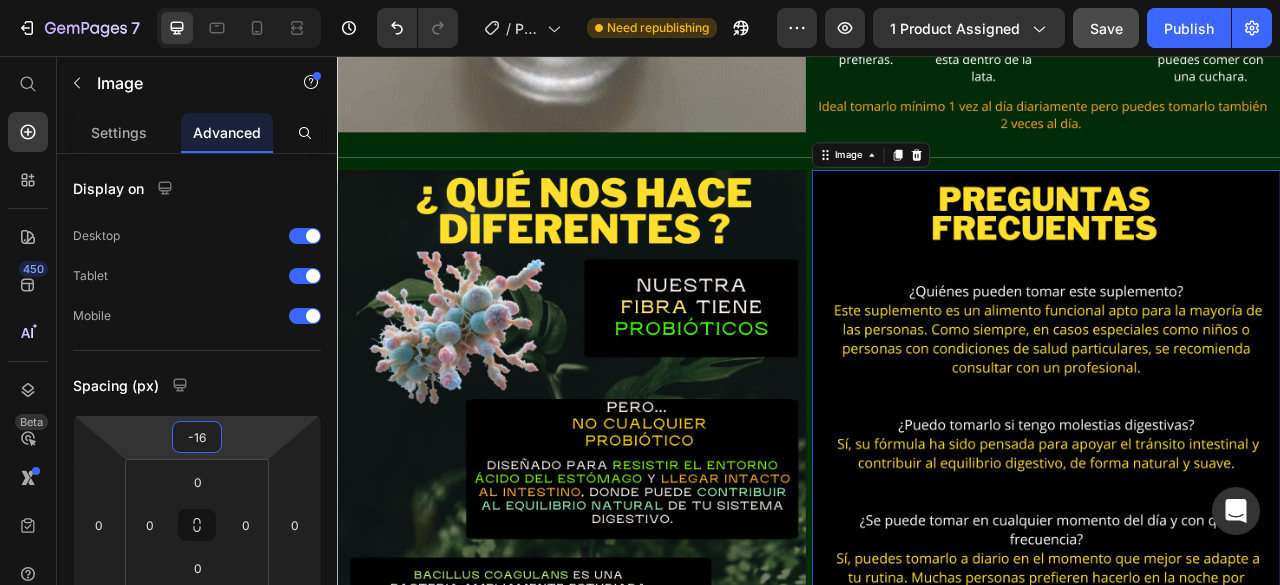 click on "7   /  Product Page - [DATE] 16:58:32 Need republishing Preview 1 product assigned  Save   Publish  450 Beta Start with Sections Elements Hero Section Product Detail Brands Trusted Badges Guarantee Product Breakdown How to use Testimonials Compare Bundle FAQs Social Proof Brand Story Product List Collection Blog List Contact Sticky Add to Cart Custom Footer Browse Library 450 Layout
Row
Row
Row
Row Text
Heading
Text Block Button
Button
Button
Sticky Back to top Media
Image" at bounding box center [640, 0] 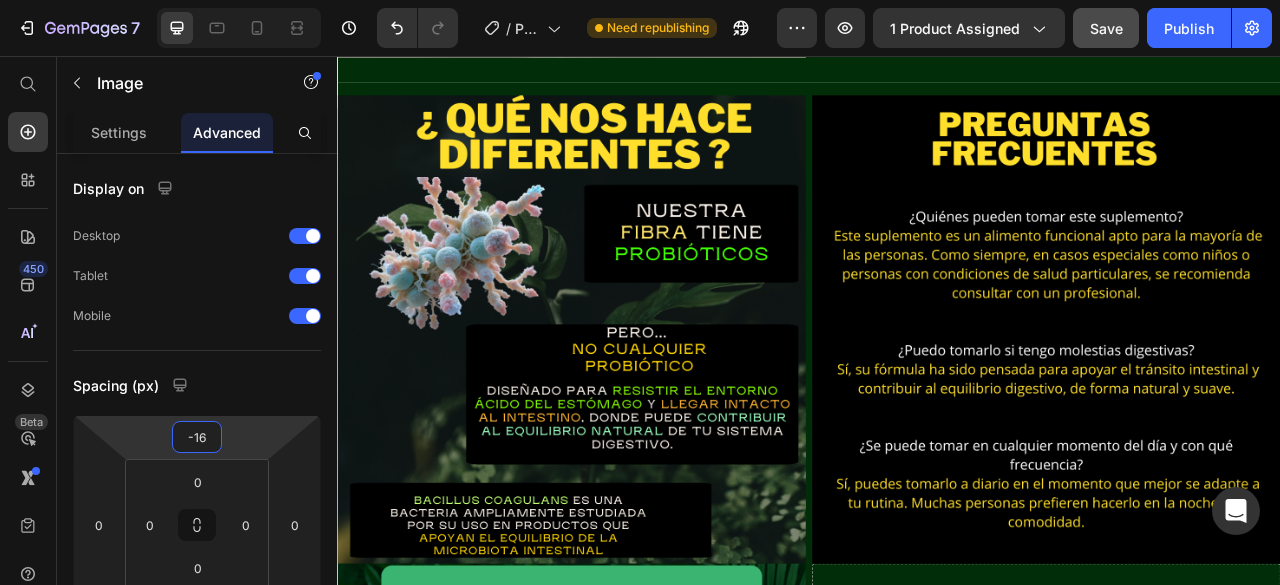 scroll, scrollTop: 5124, scrollLeft: 0, axis: vertical 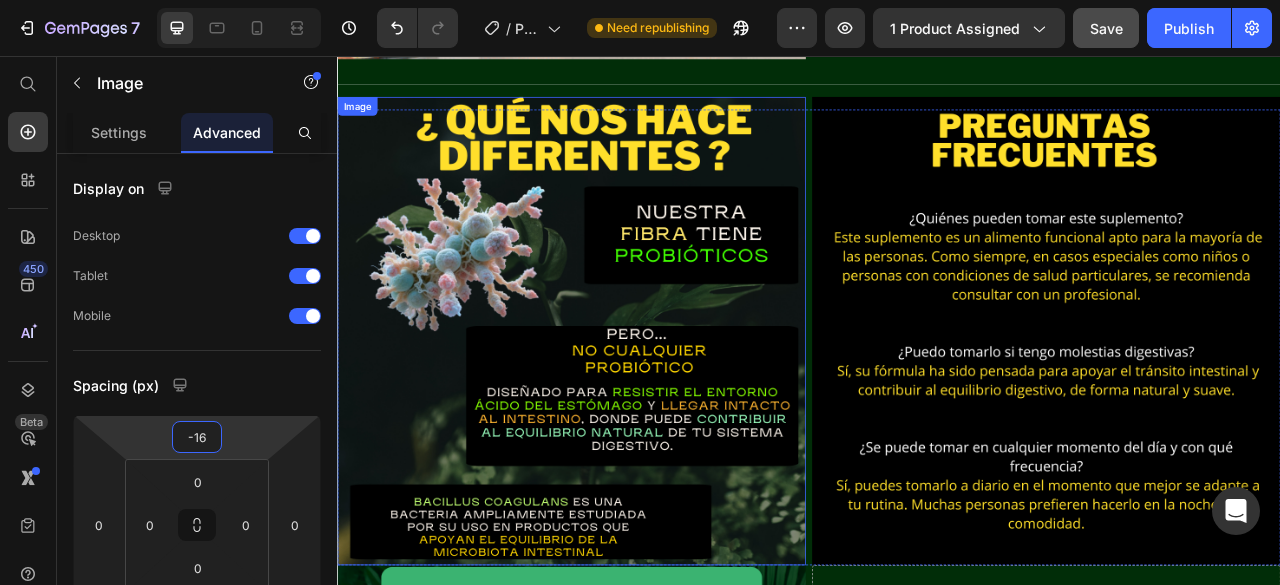 drag, startPoint x: 534, startPoint y: 312, endPoint x: 552, endPoint y: 326, distance: 22.803509 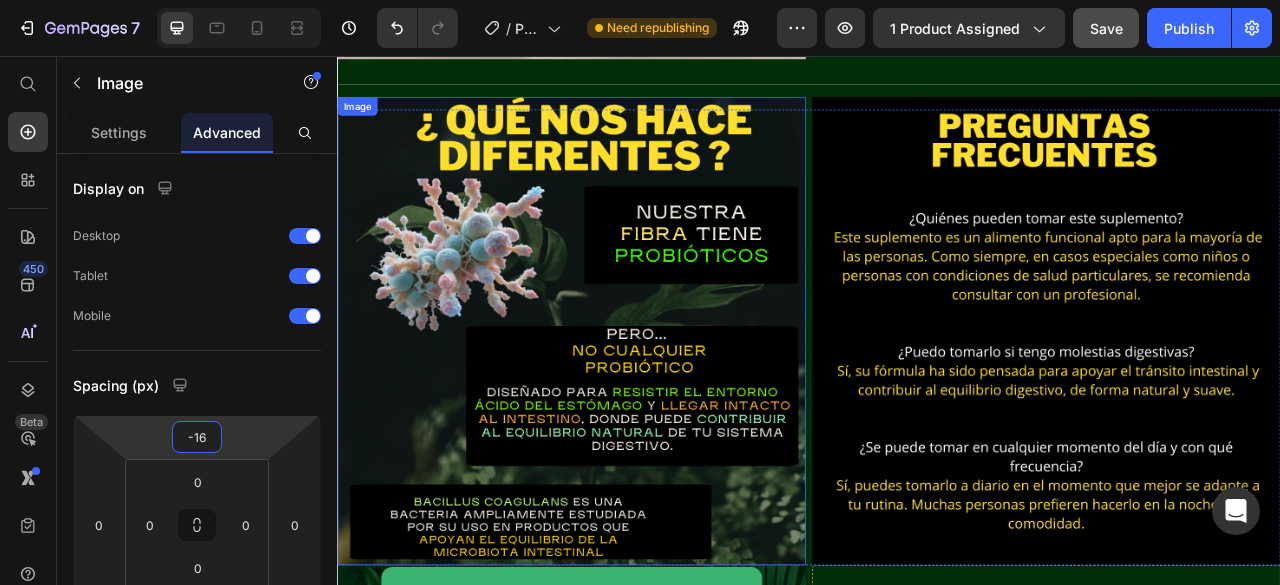 click at bounding box center (635, 406) 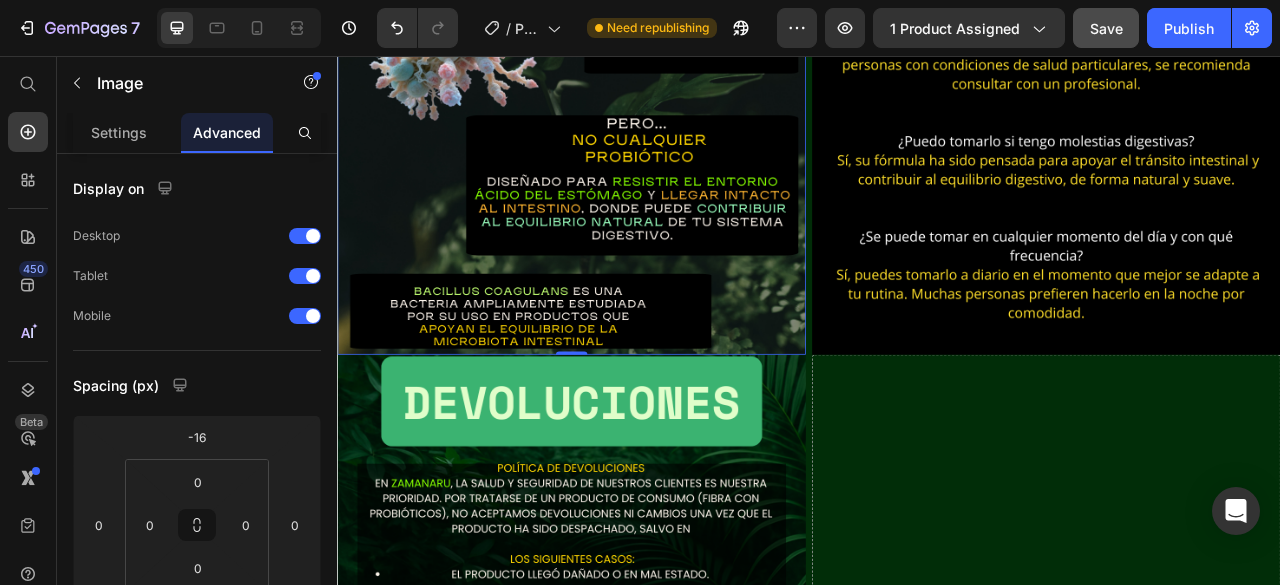 scroll, scrollTop: 5424, scrollLeft: 0, axis: vertical 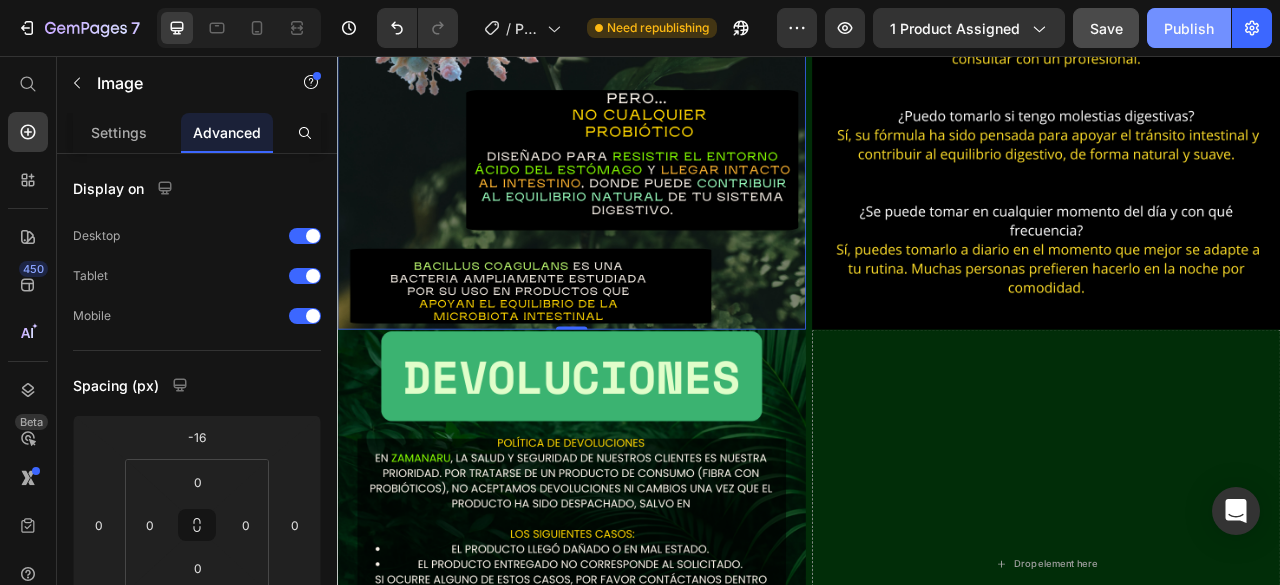click on "Publish" at bounding box center [1189, 28] 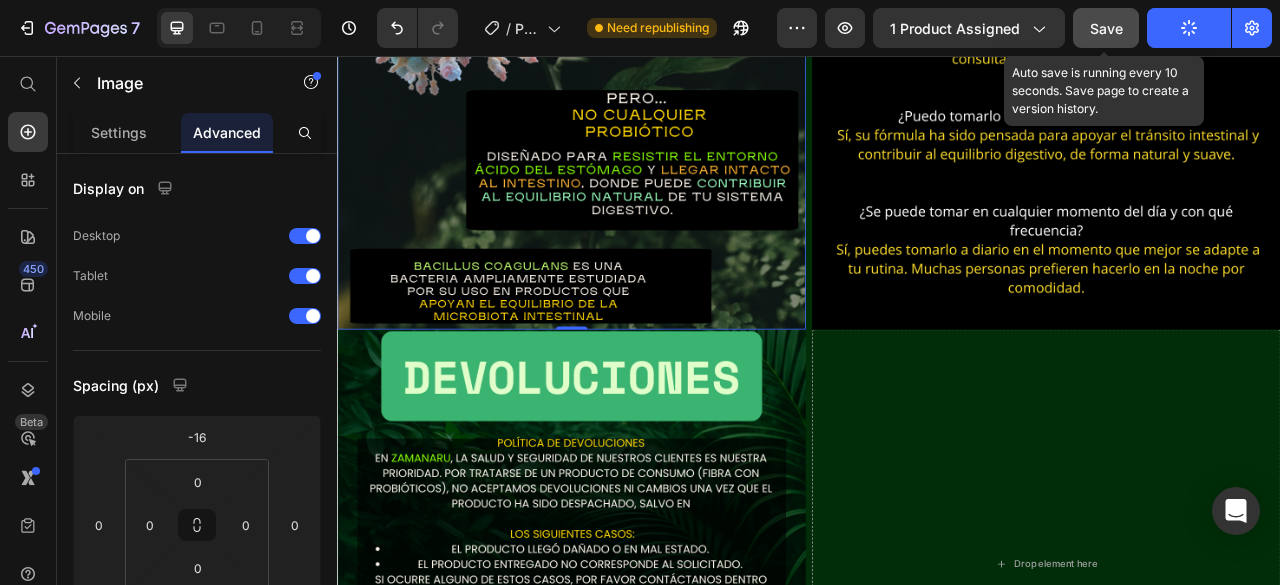 click on "Save" at bounding box center [1106, 28] 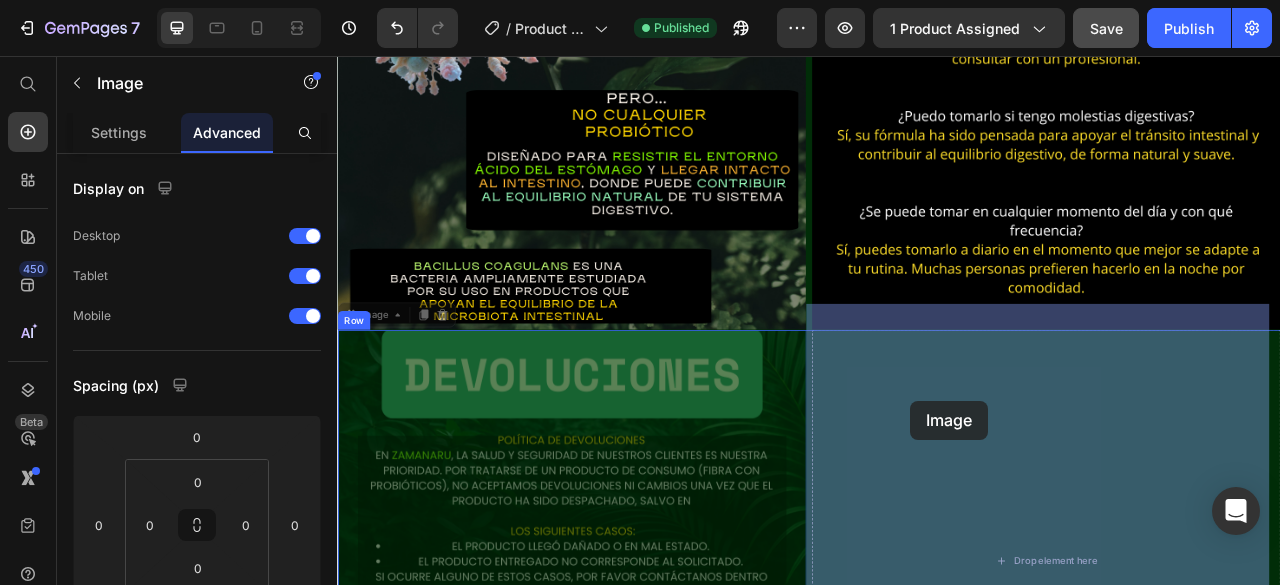drag, startPoint x: 771, startPoint y: 480, endPoint x: 1066, endPoint y: 495, distance: 295.3811 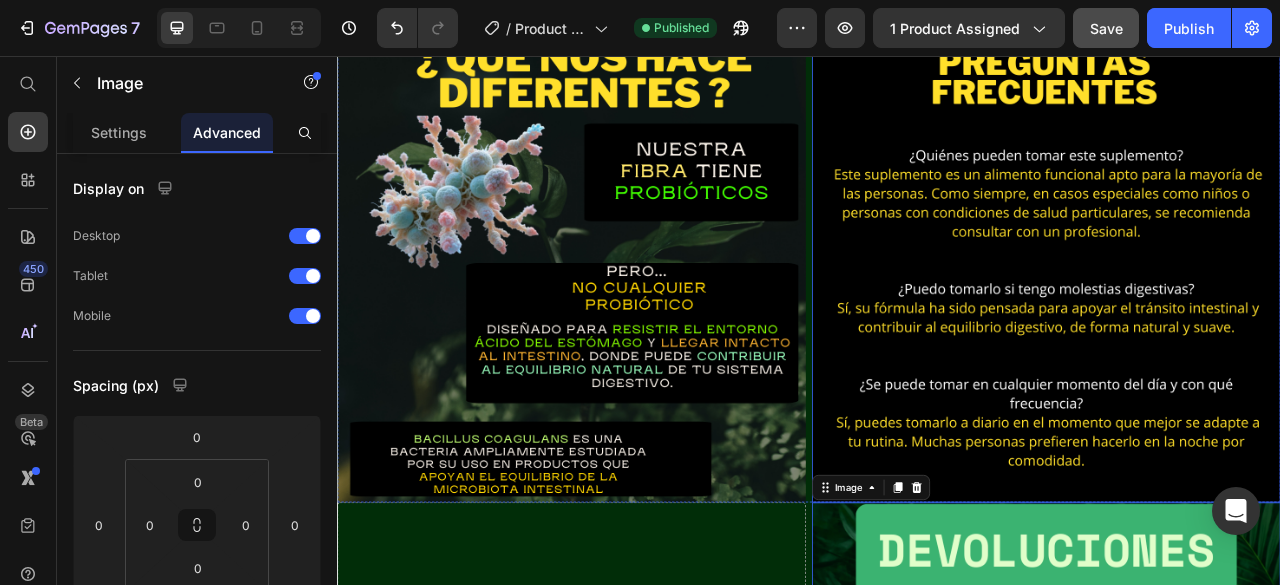 scroll, scrollTop: 5424, scrollLeft: 0, axis: vertical 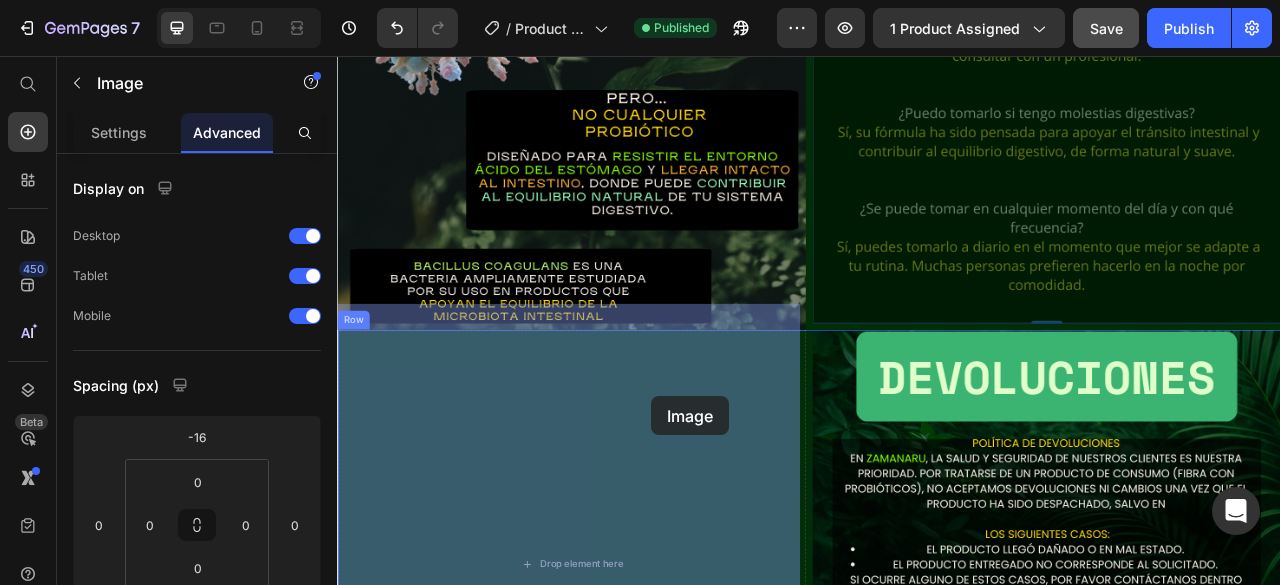 drag, startPoint x: 1190, startPoint y: 175, endPoint x: 736, endPoint y: 489, distance: 552.00726 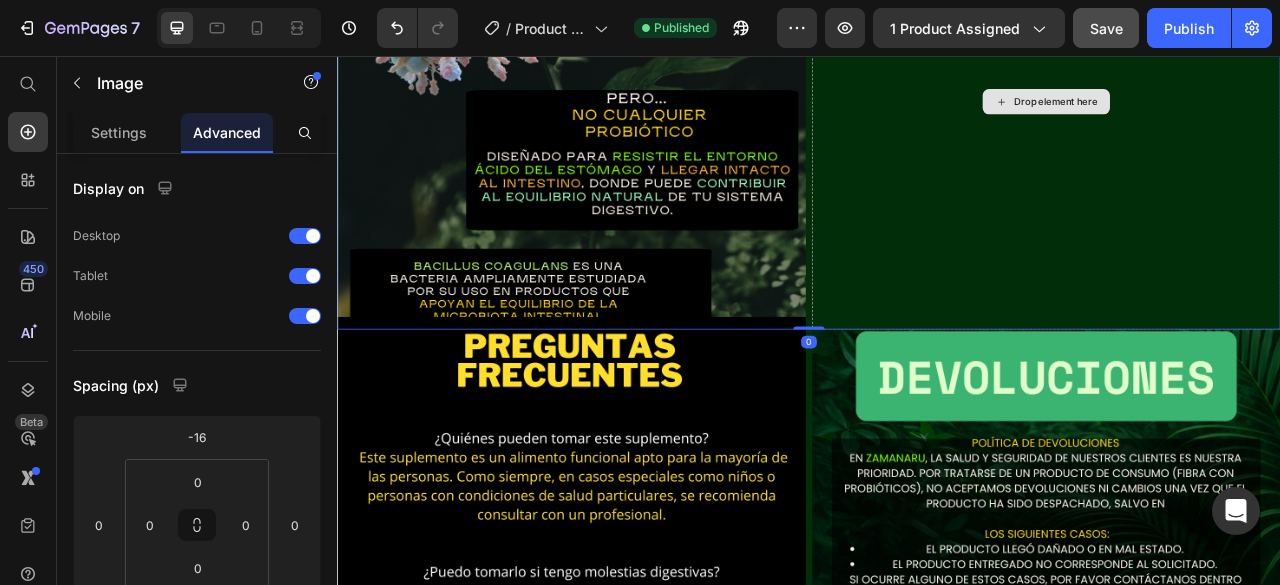 click on "Drop element here" at bounding box center (1239, 114) 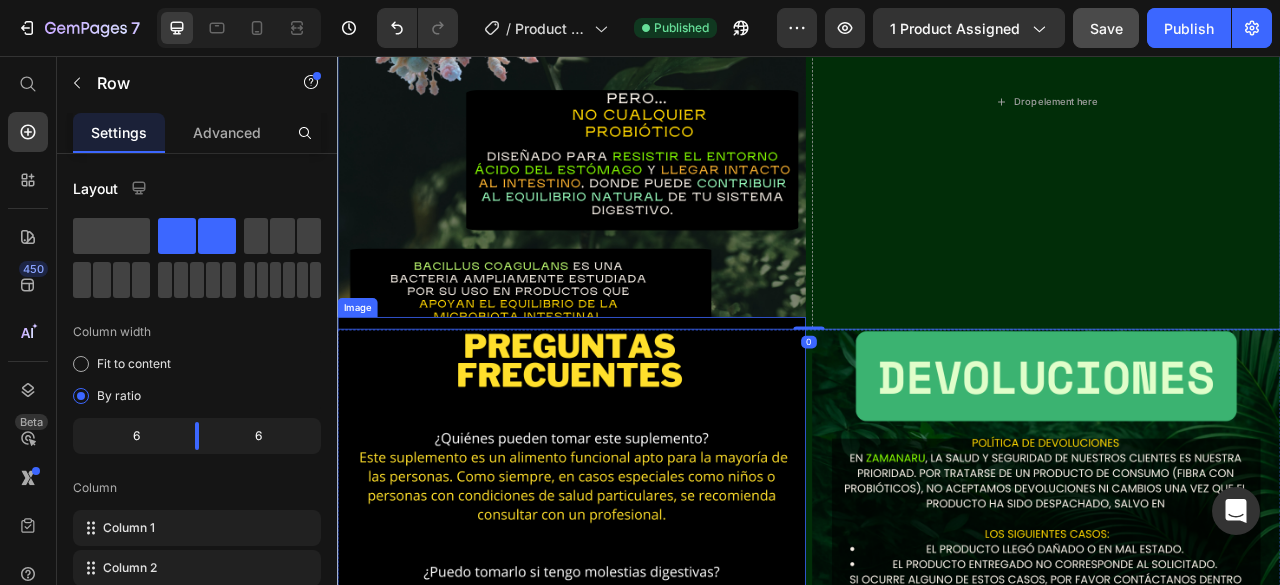 click at bounding box center (635, 686) 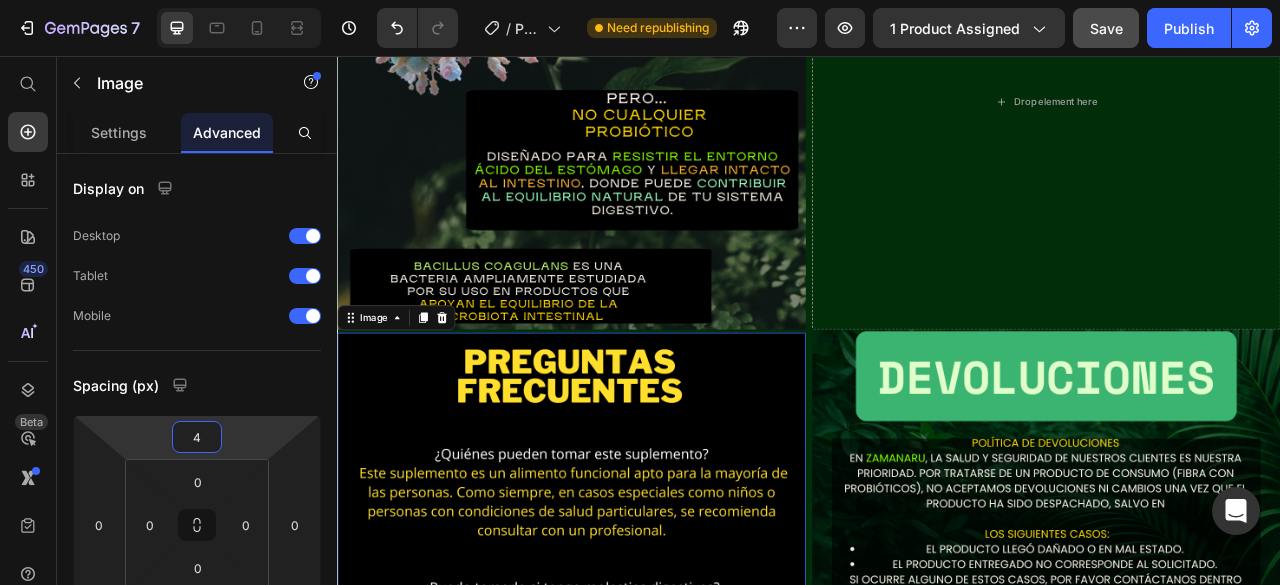 type on "2" 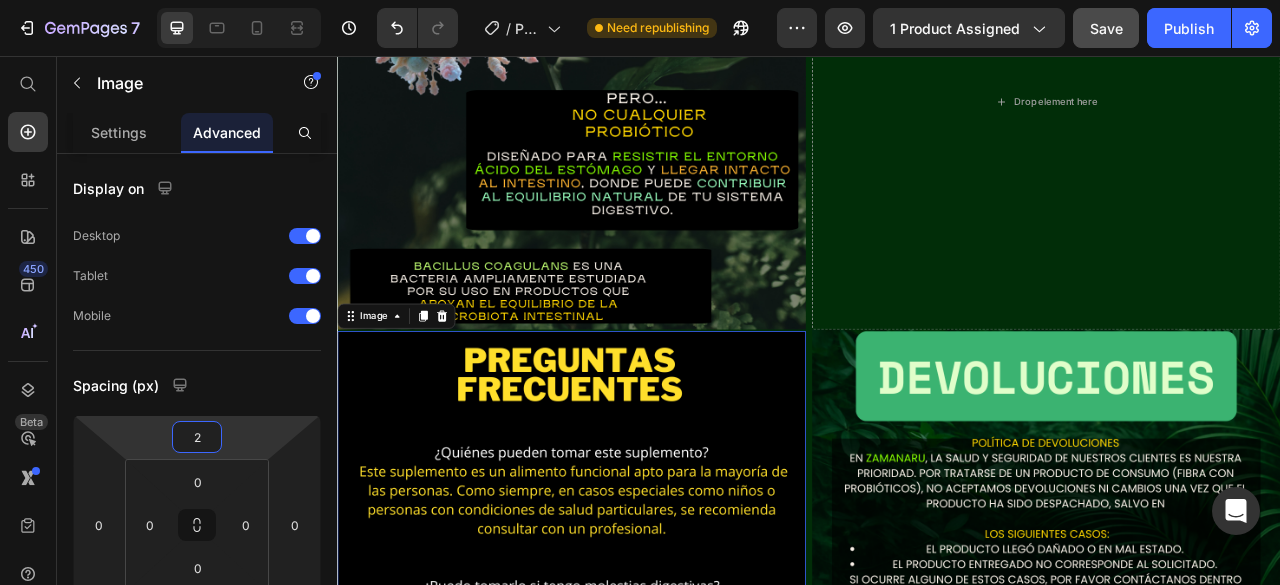 drag, startPoint x: 237, startPoint y: 431, endPoint x: 245, endPoint y: 422, distance: 12.0415945 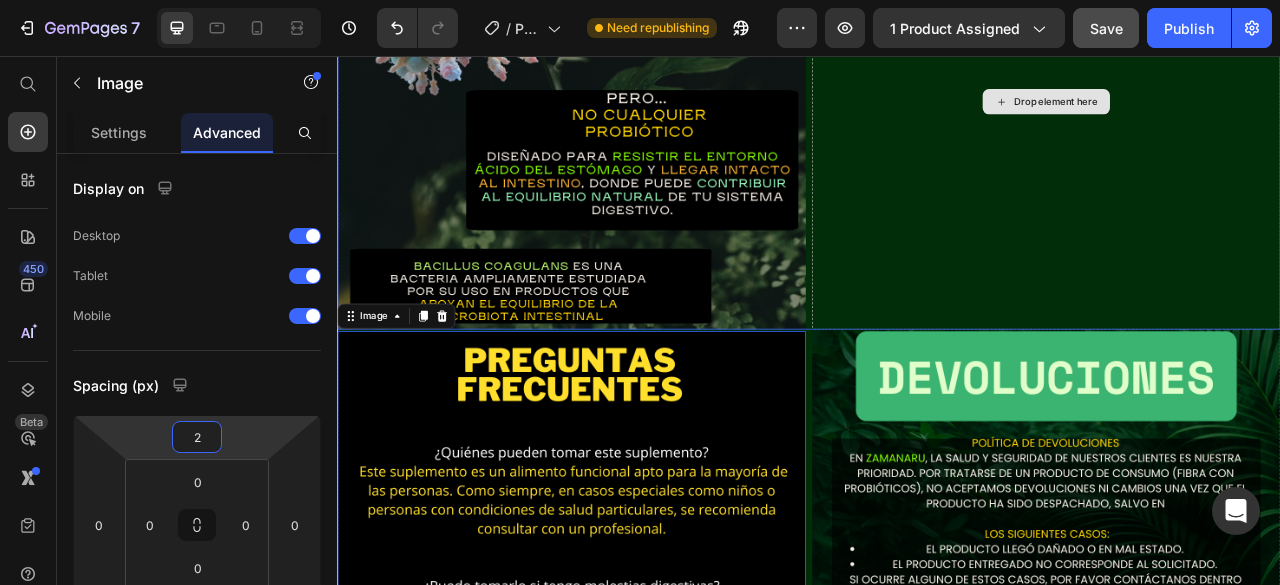 click on "Drop element here" at bounding box center [1239, 114] 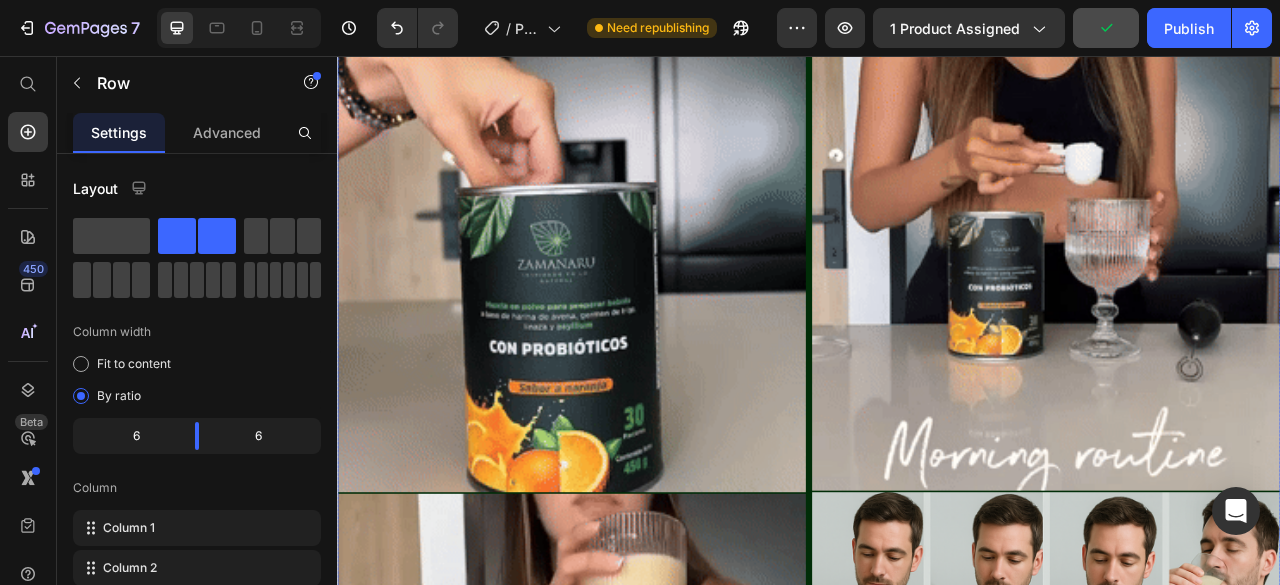 scroll, scrollTop: 3805, scrollLeft: 0, axis: vertical 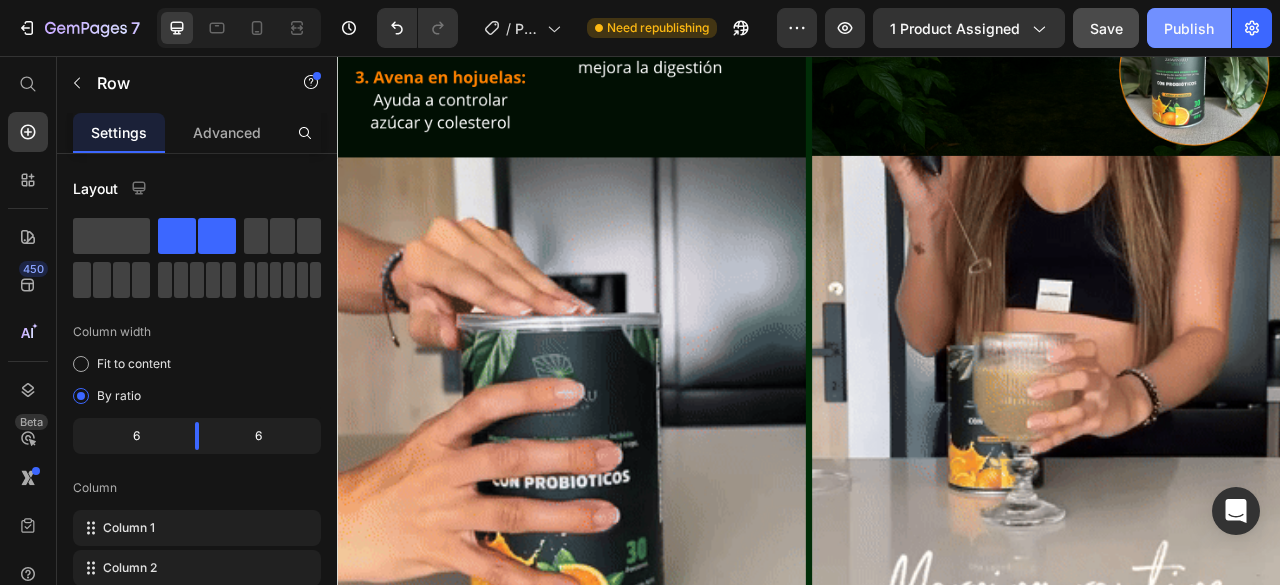 click on "Publish" at bounding box center (1189, 28) 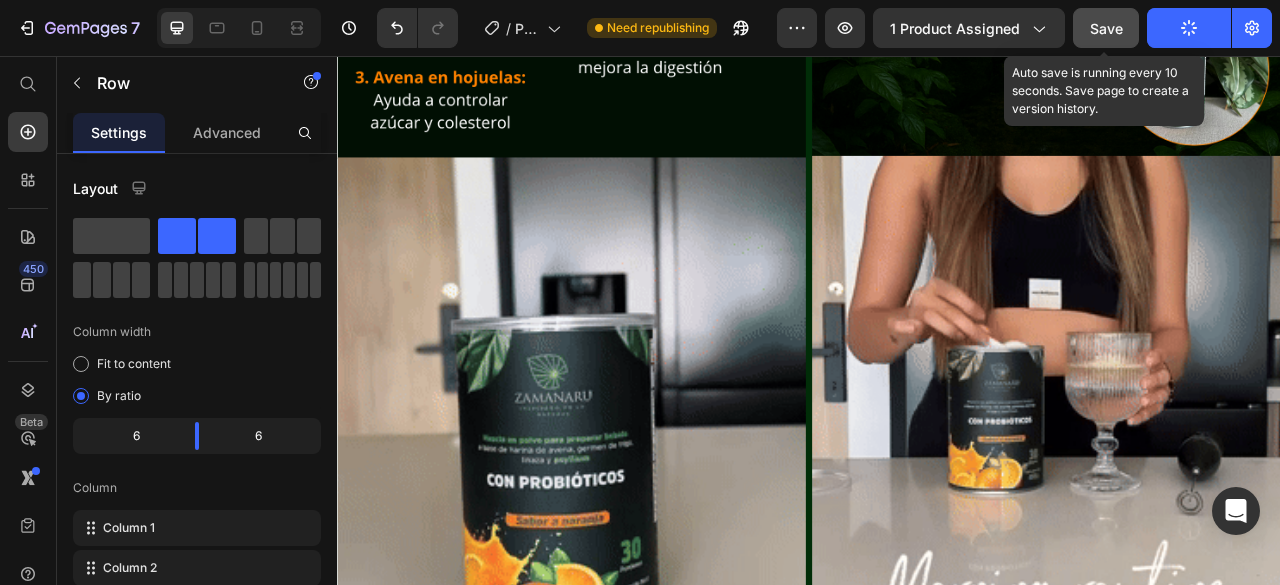 click on "Save" at bounding box center (1106, 28) 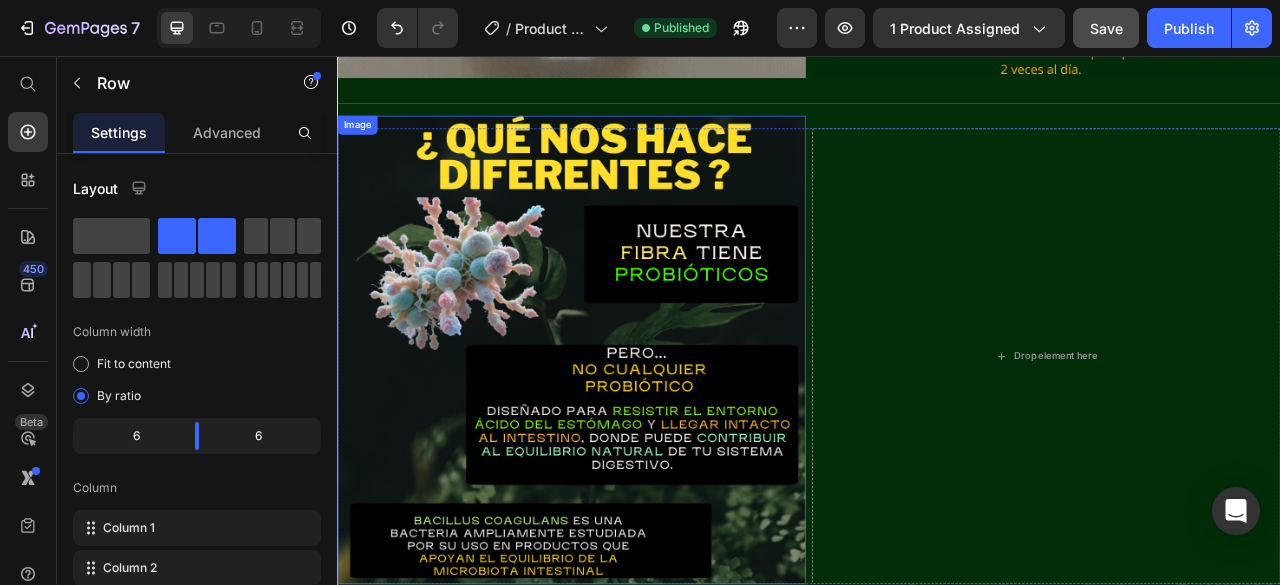 scroll, scrollTop: 5126, scrollLeft: 0, axis: vertical 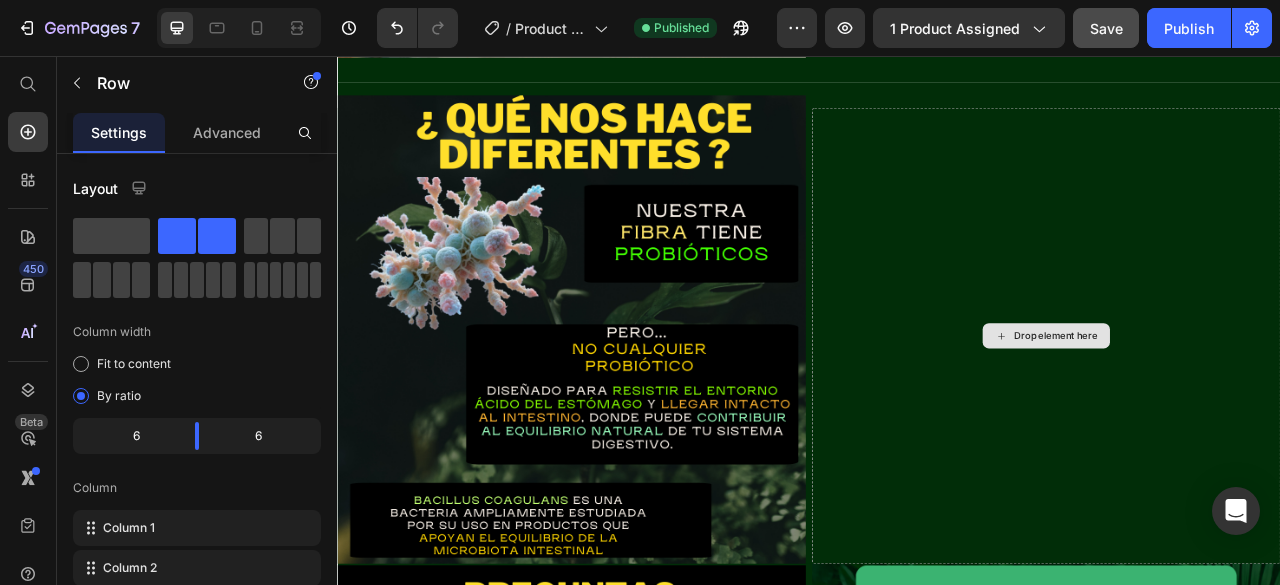 click on "Drop element here" at bounding box center [1239, 412] 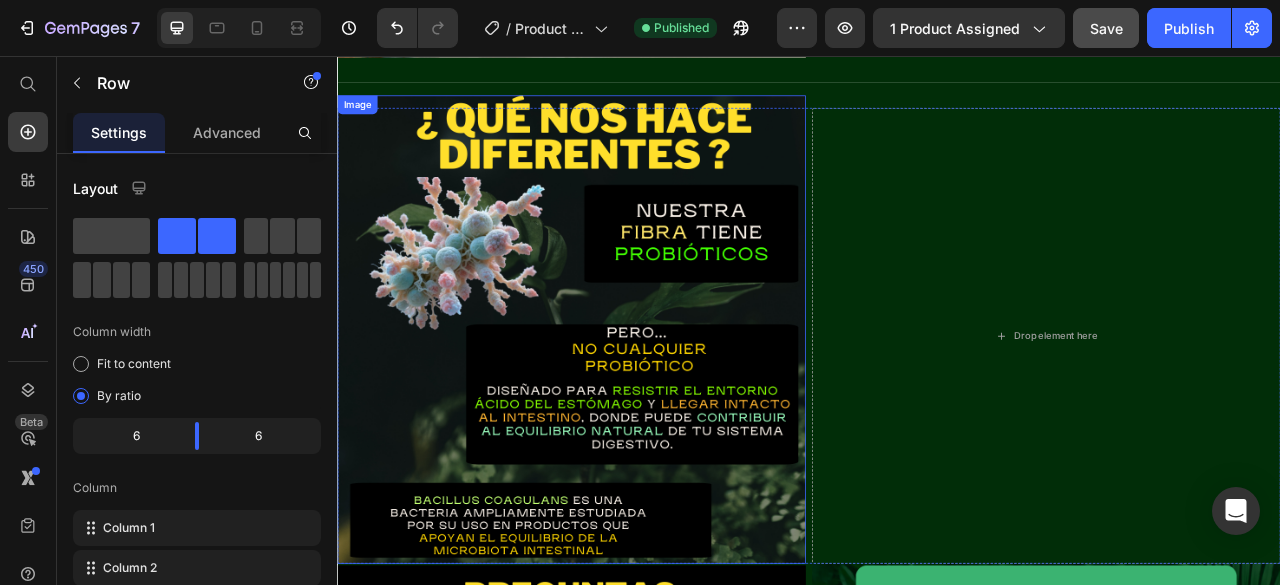 click at bounding box center [635, 404] 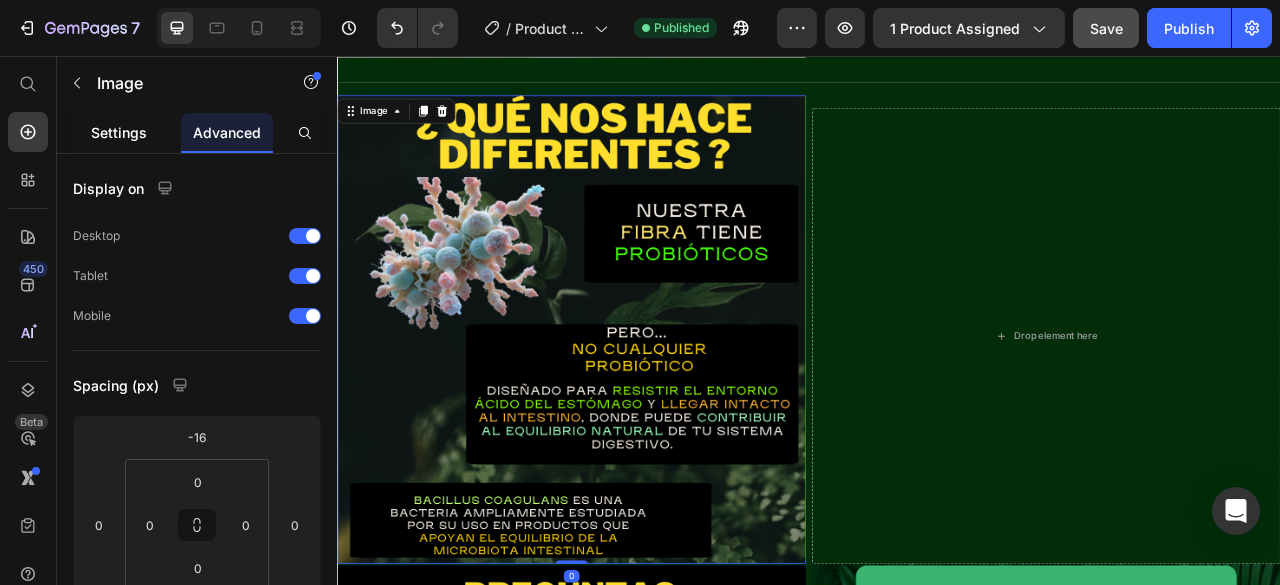 click on "Settings" at bounding box center (119, 132) 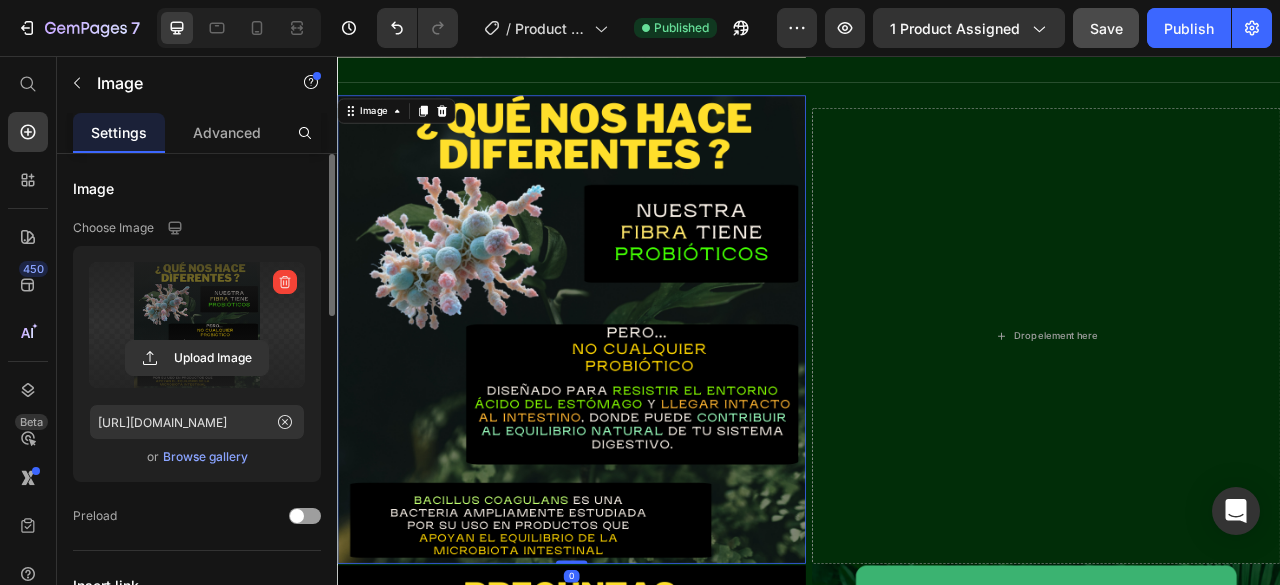 click at bounding box center [197, 325] 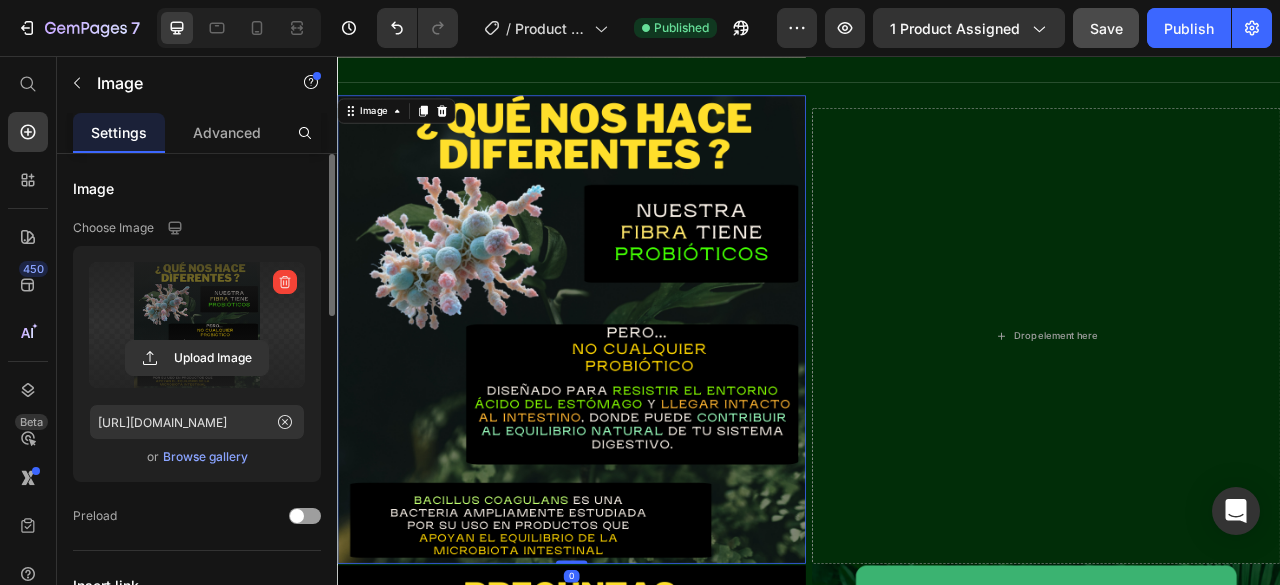 click 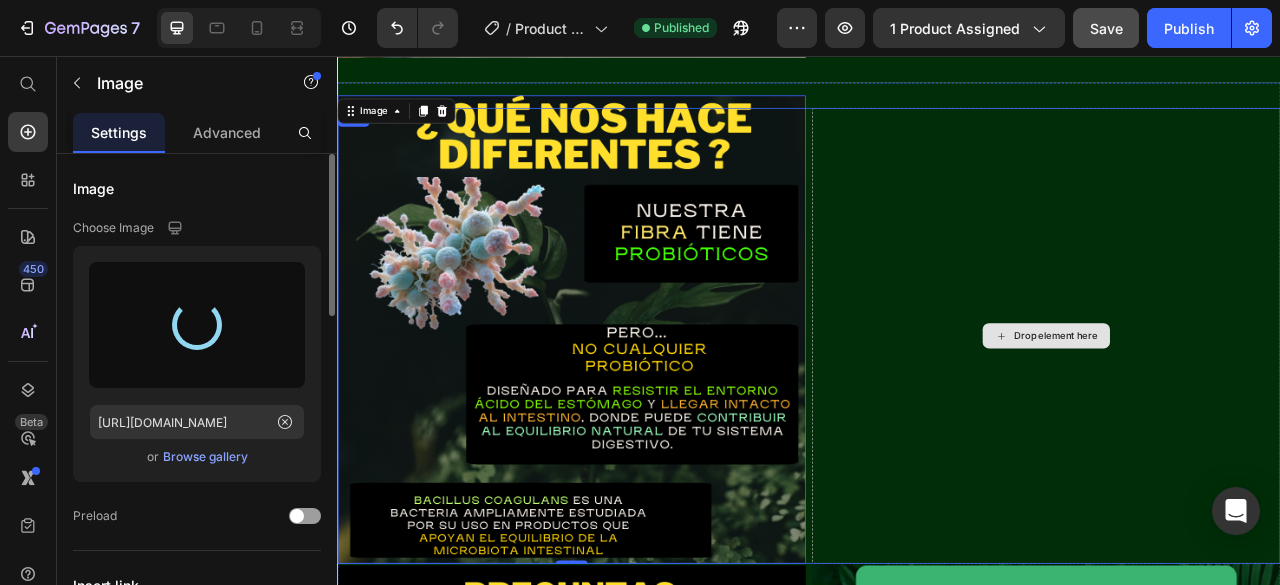 type on "[URL][DOMAIN_NAME]" 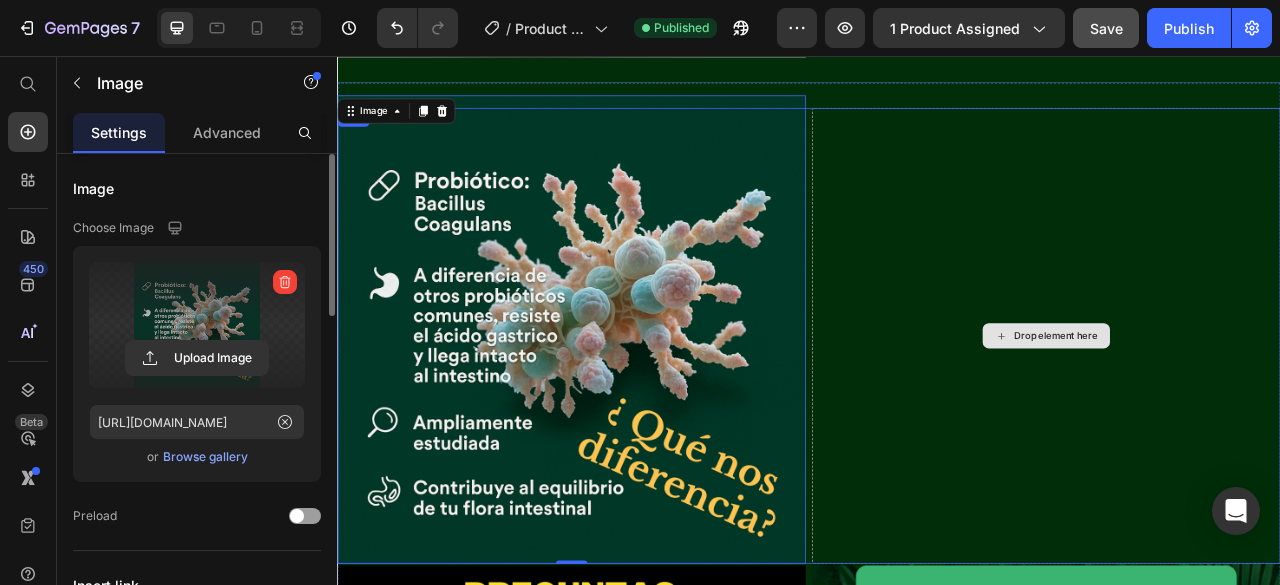 click on "Drop element here" at bounding box center [1239, 412] 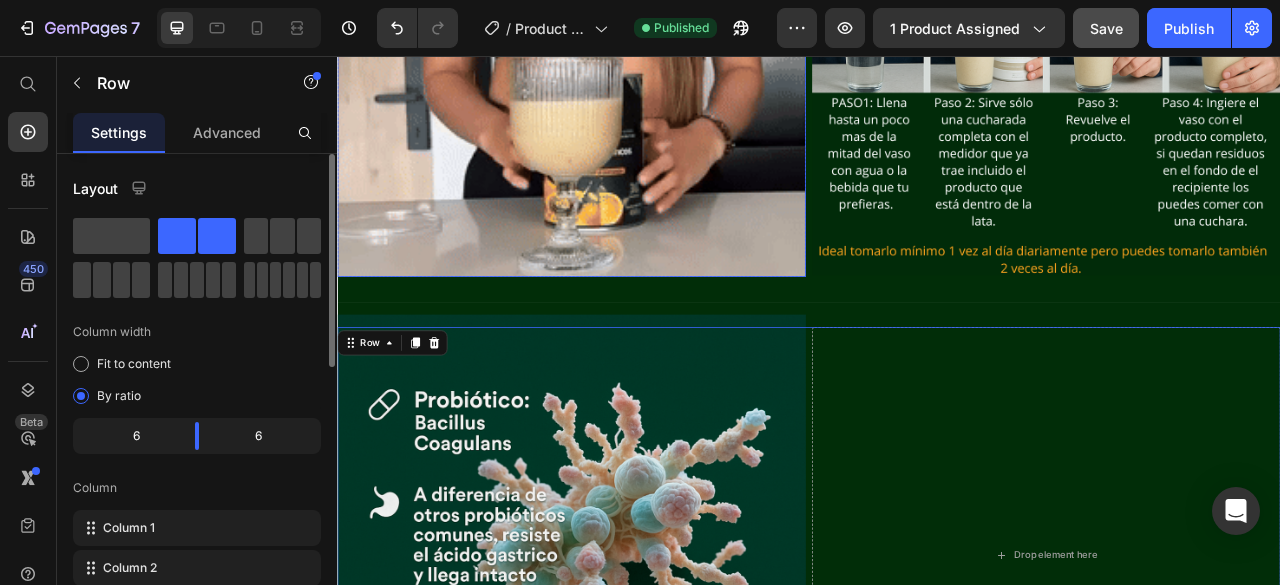 scroll, scrollTop: 4826, scrollLeft: 0, axis: vertical 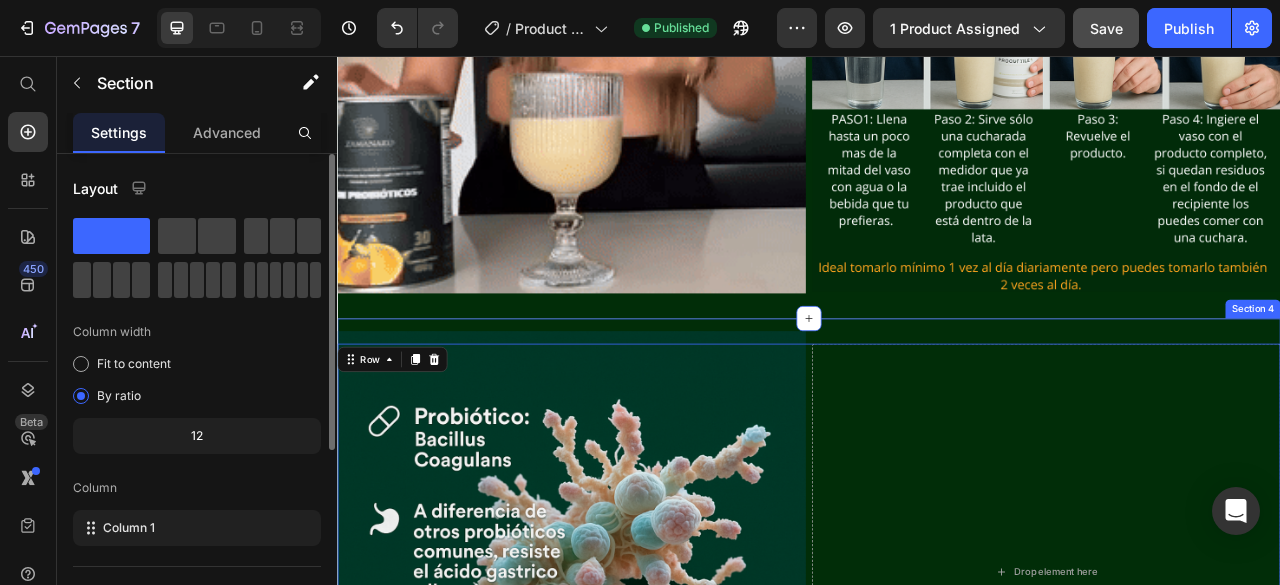 click on "Image Image Row Row Image Image Row Image Image Row Row Section 3" at bounding box center (937, -604) 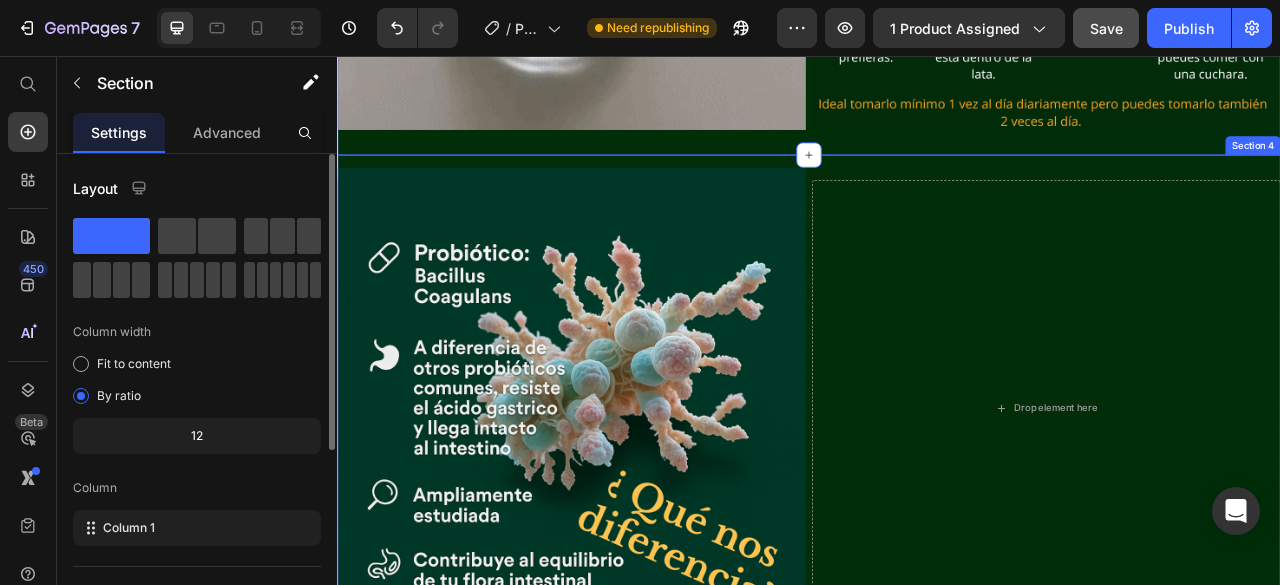 scroll, scrollTop: 5026, scrollLeft: 0, axis: vertical 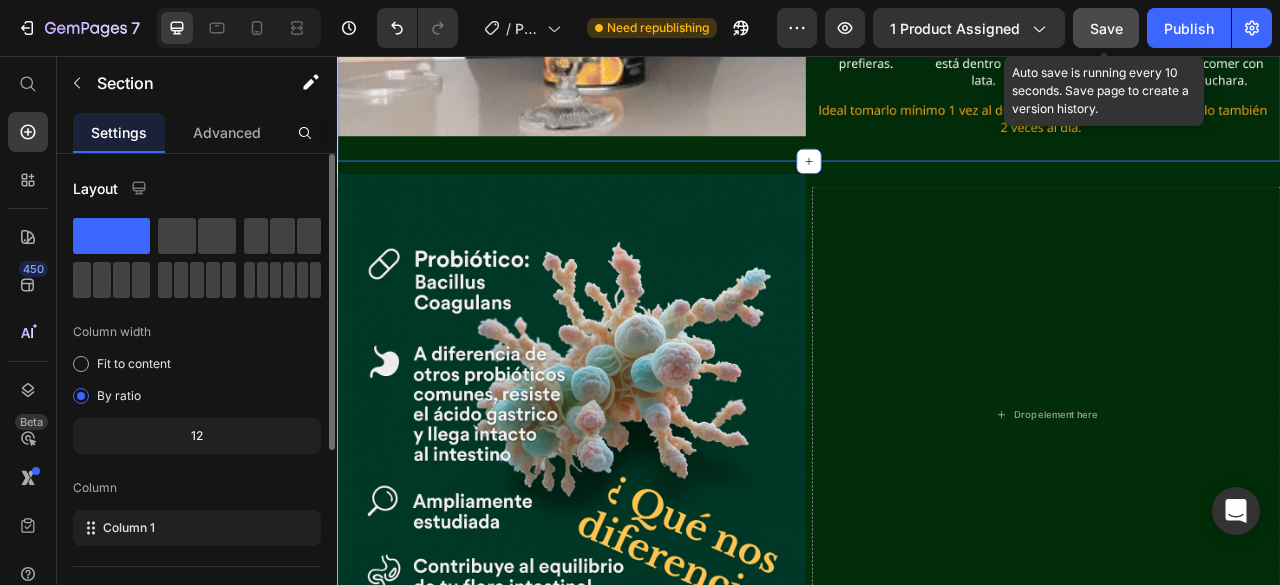click on "Save" at bounding box center (1106, 28) 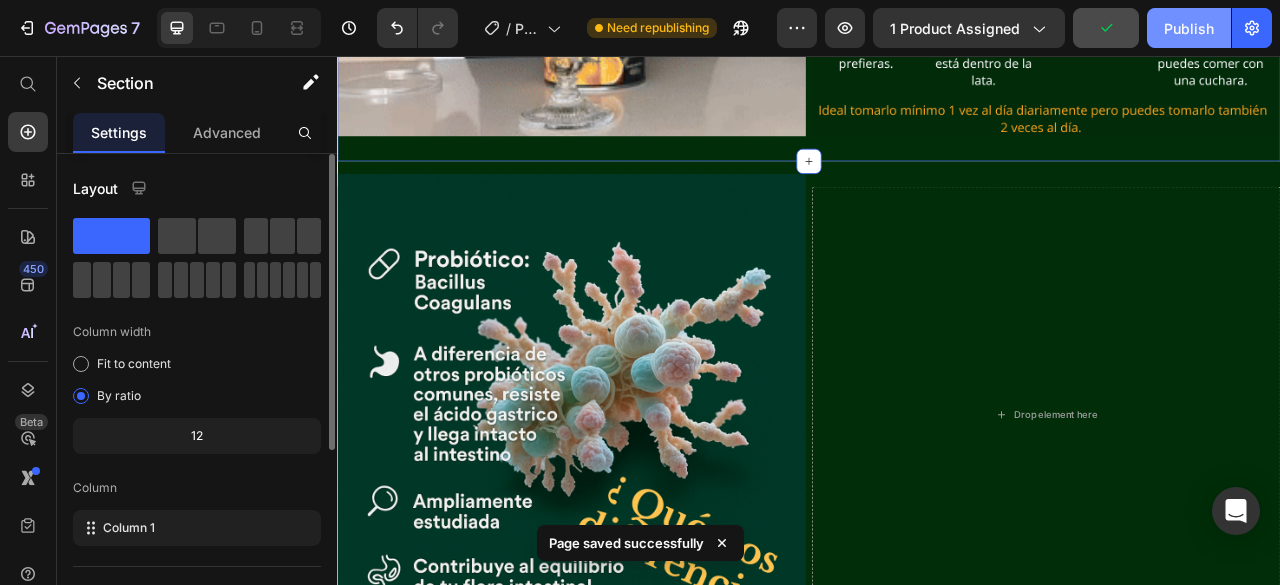 click on "Publish" at bounding box center (1189, 28) 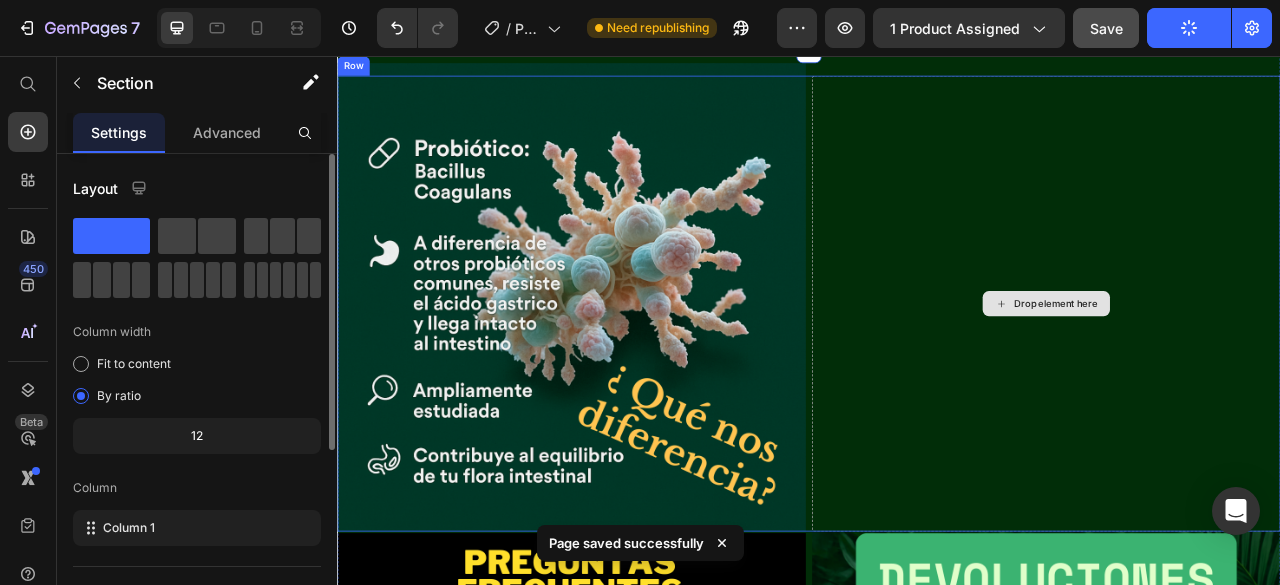 scroll, scrollTop: 5326, scrollLeft: 0, axis: vertical 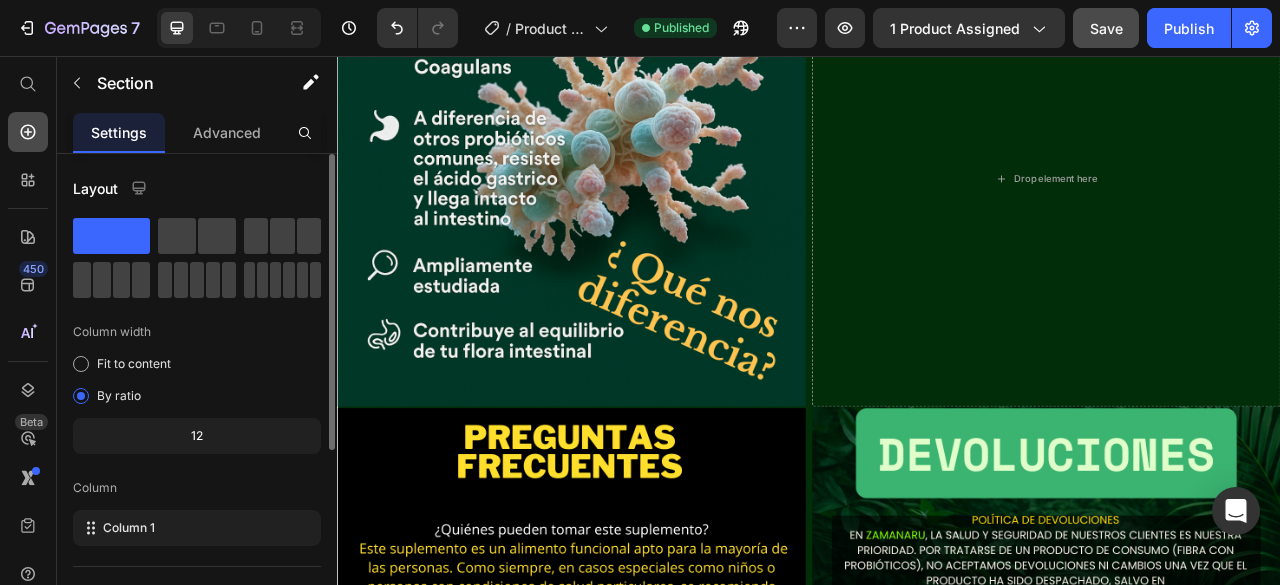 click 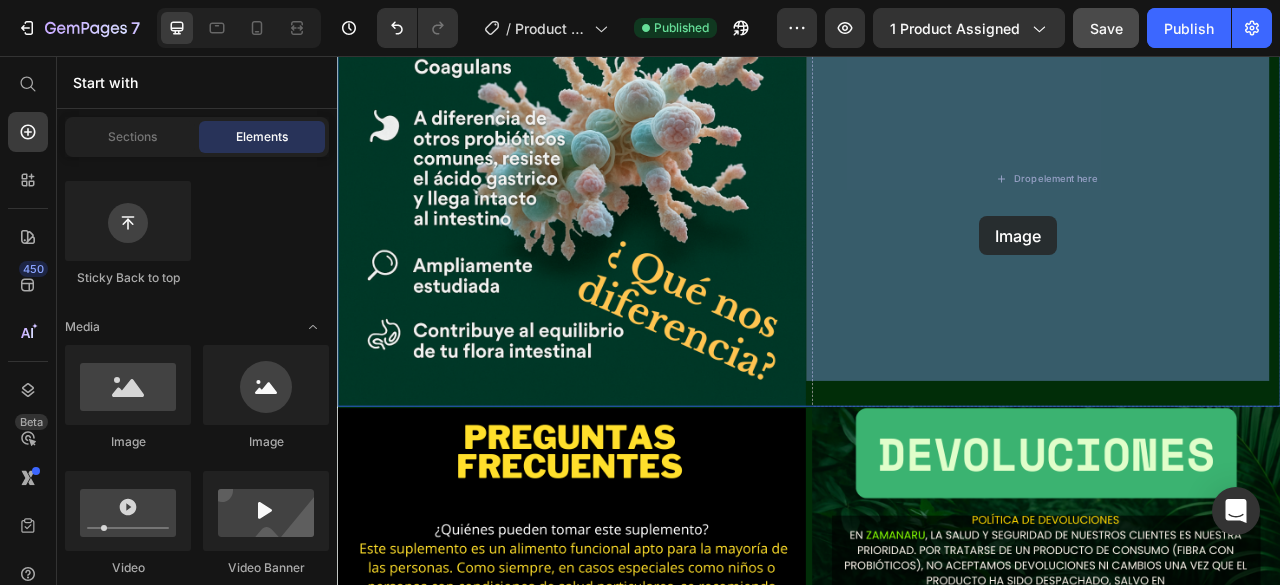 drag, startPoint x: 453, startPoint y: 461, endPoint x: 1154, endPoint y: 260, distance: 729.24756 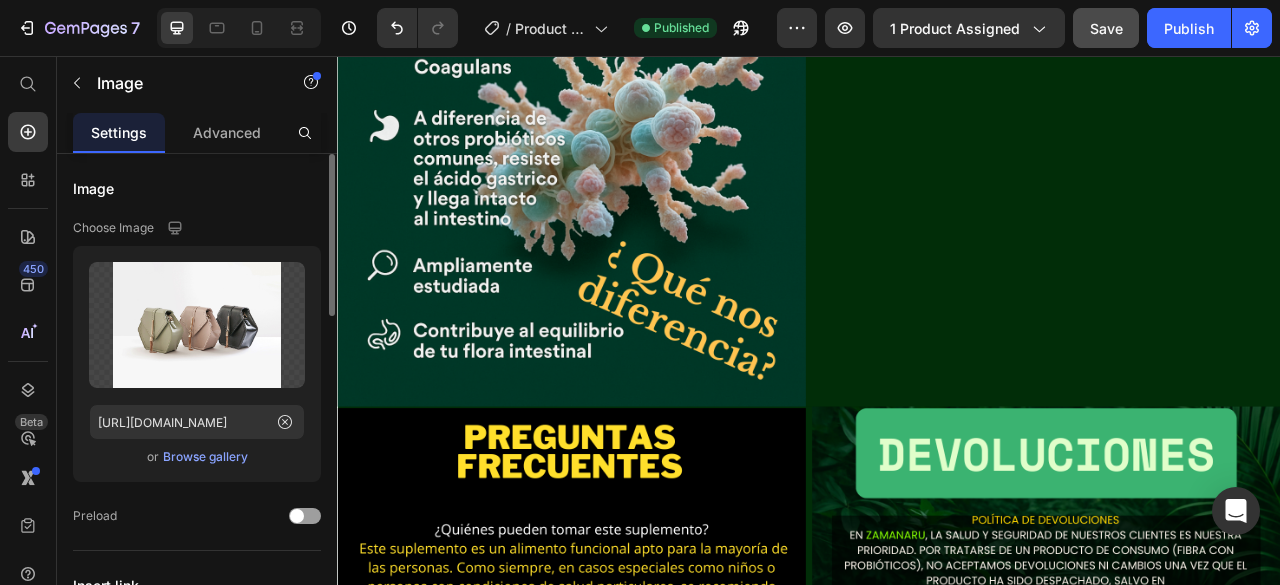 click at bounding box center (1239, -78) 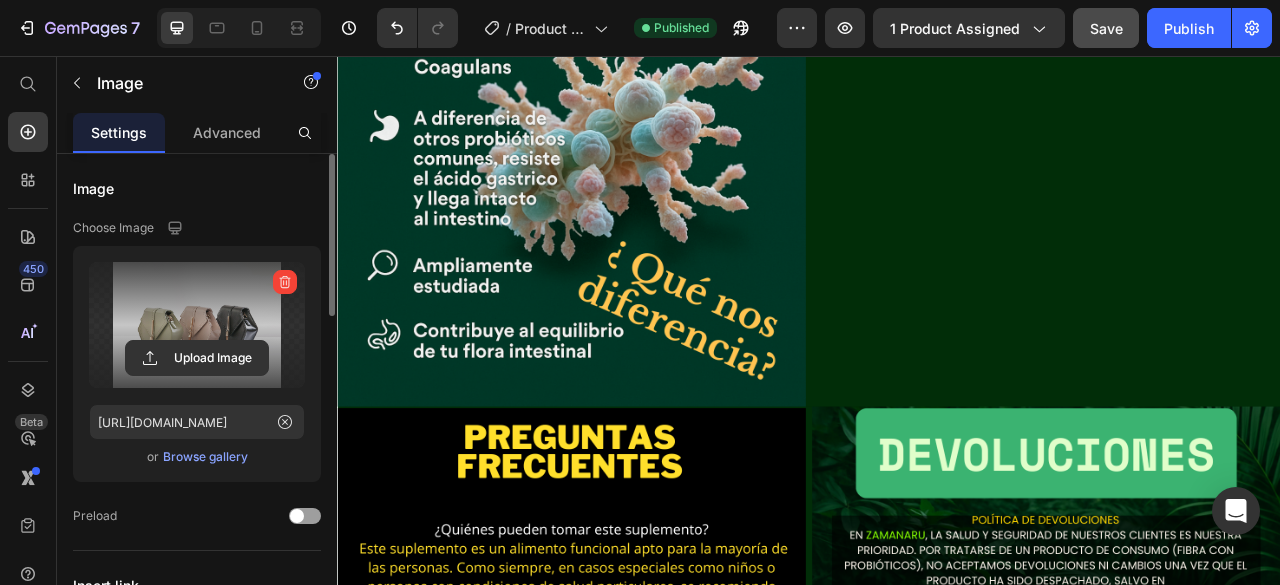 click at bounding box center (197, 325) 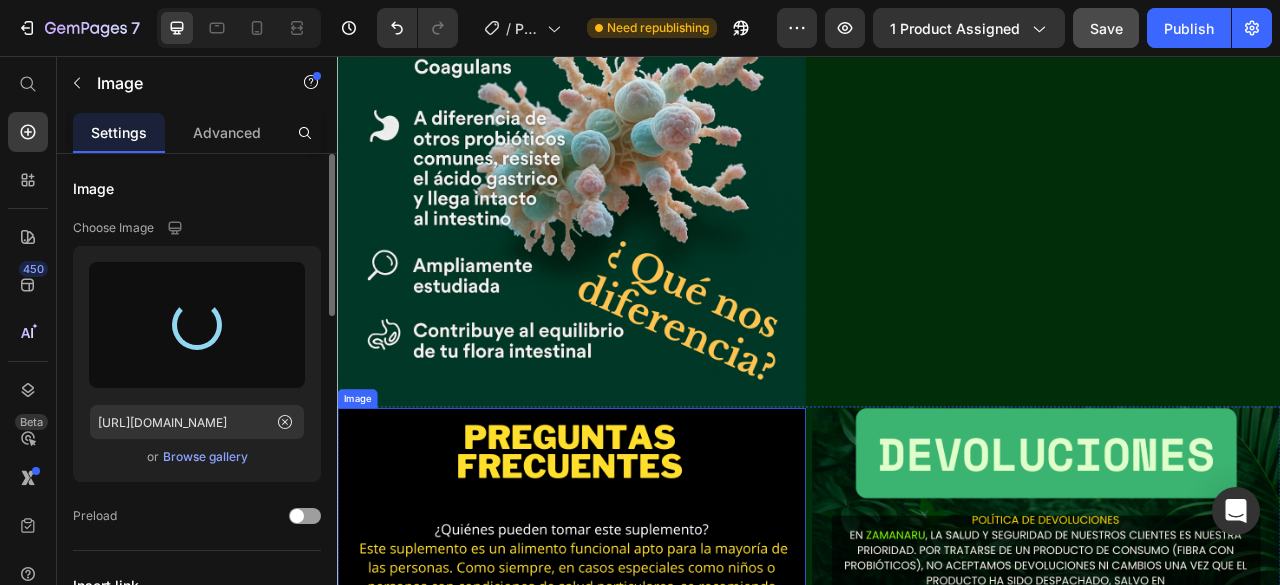 type on "[URL][DOMAIN_NAME]" 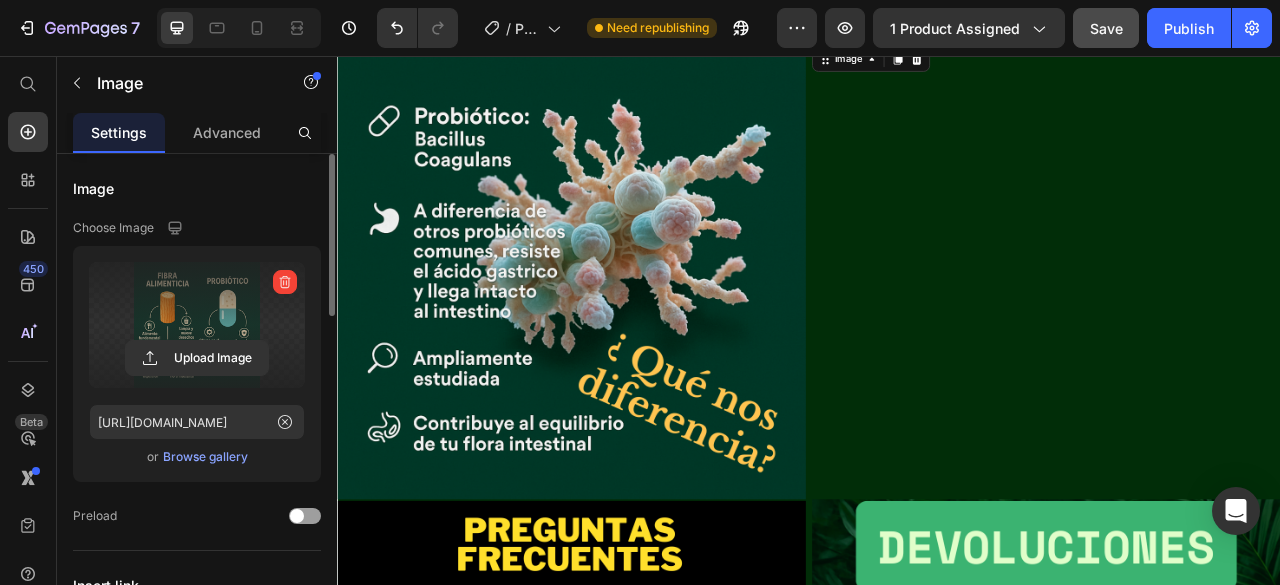 scroll, scrollTop: 5026, scrollLeft: 0, axis: vertical 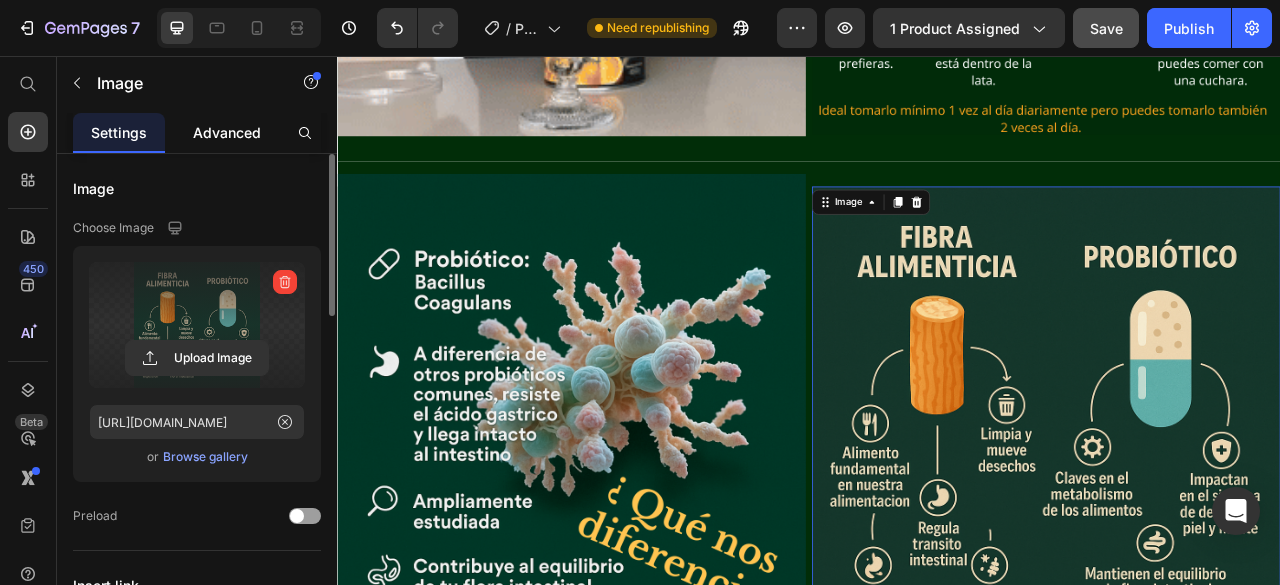 click on "Advanced" at bounding box center [227, 132] 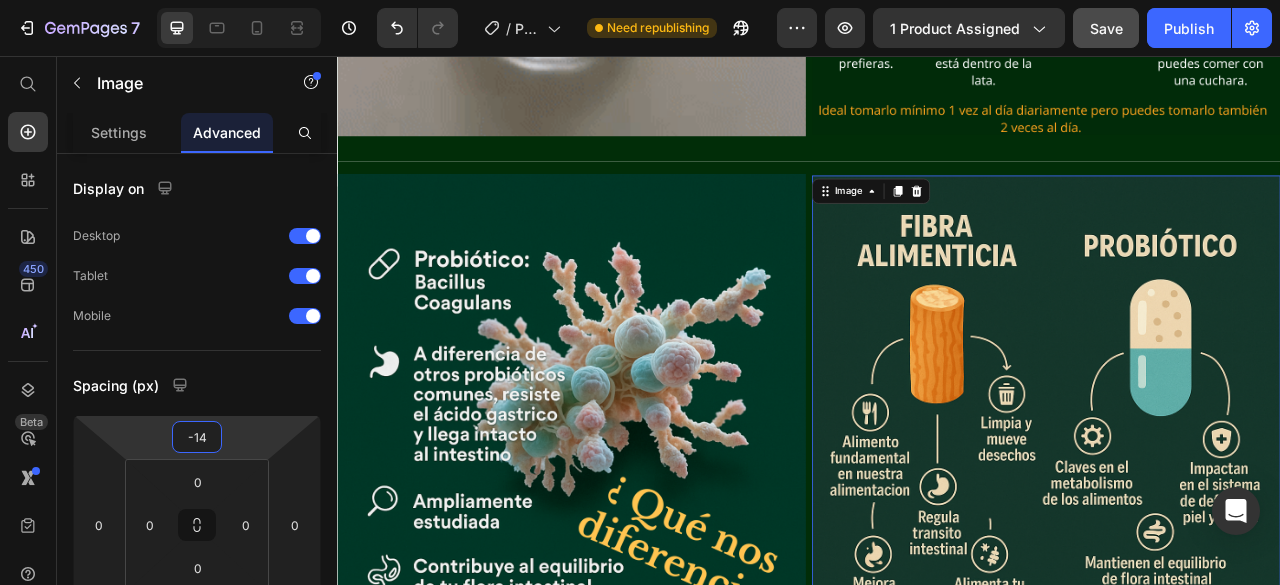 type on "-16" 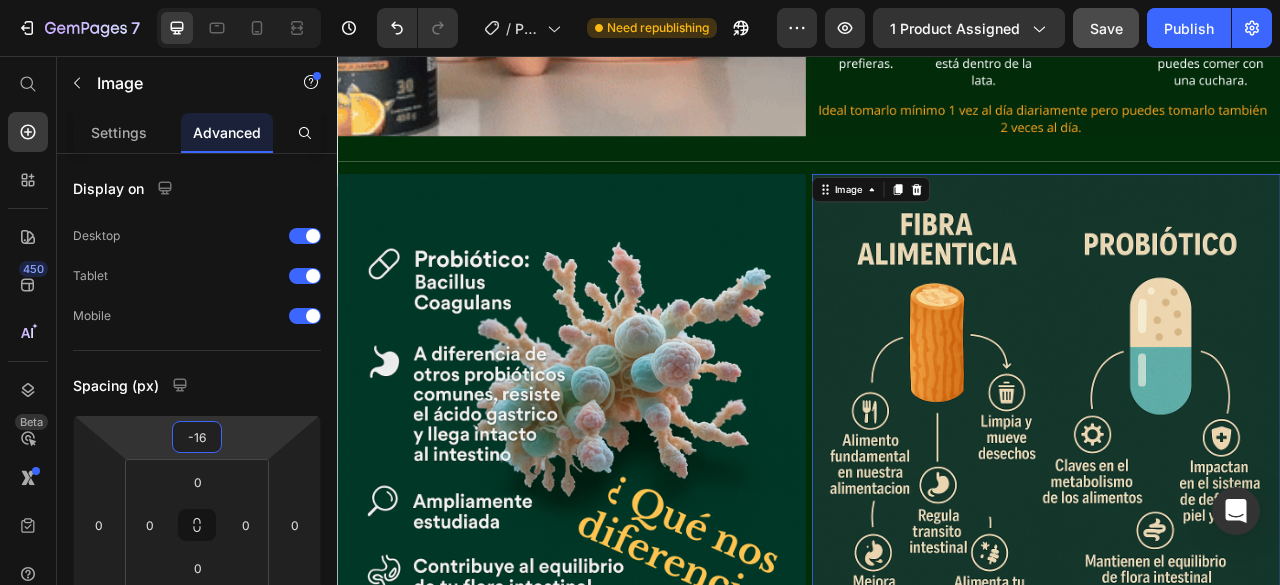 click on "7   /  Product Page - [DATE] 16:58:32 Need republishing Preview 1 product assigned  Save   Publish  450 Beta Start with Sections Elements Hero Section Product Detail Brands Trusted Badges Guarantee Product Breakdown How to use Testimonials Compare Bundle FAQs Social Proof Brand Story Product List Collection Blog List Contact Sticky Add to Cart Custom Footer Browse Library 450 Layout
Row
Row
Row
Row Text
Heading
Text Block Button
Button
Button
Sticky Back to top Media
Image" at bounding box center [640, 0] 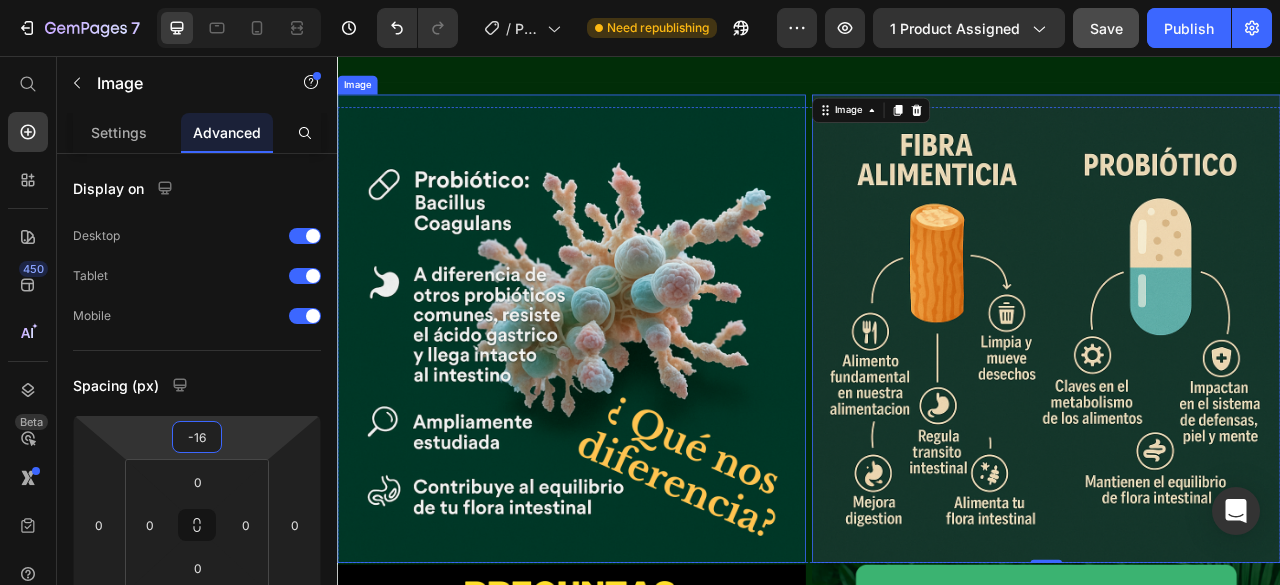 scroll, scrollTop: 5226, scrollLeft: 0, axis: vertical 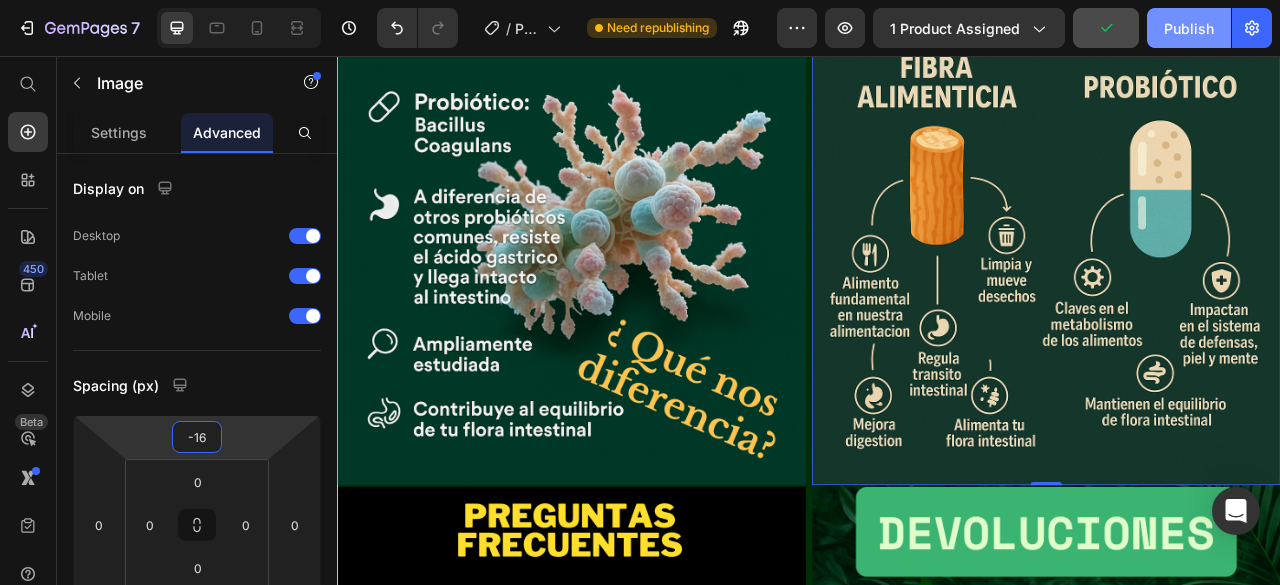 click on "Publish" at bounding box center [1189, 28] 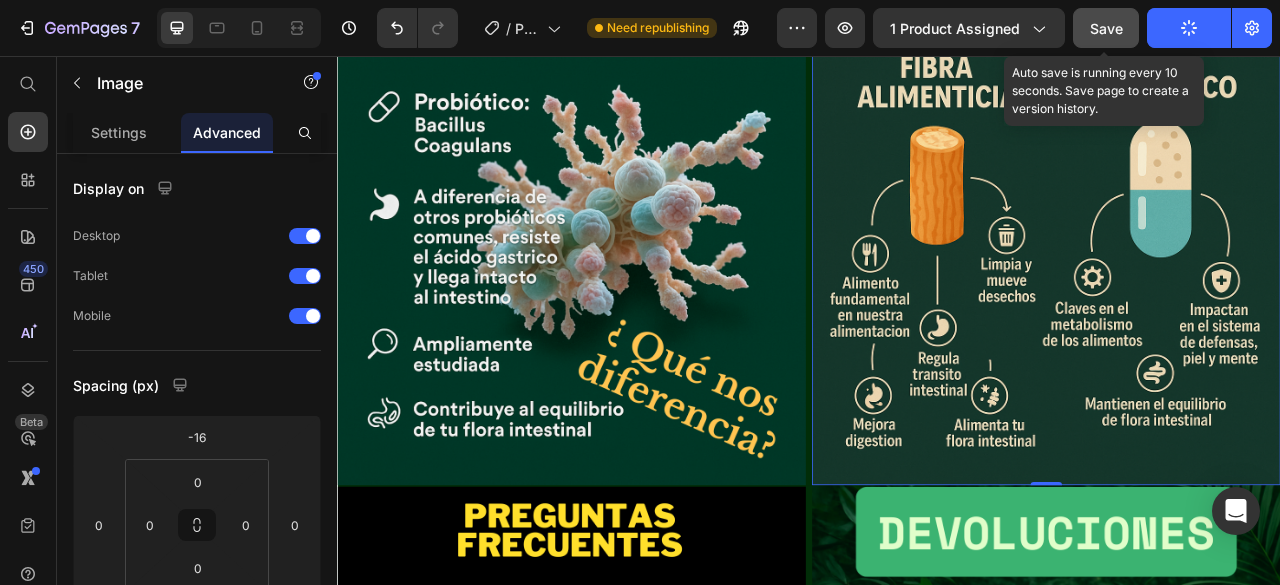 click on "Save" at bounding box center [1106, 28] 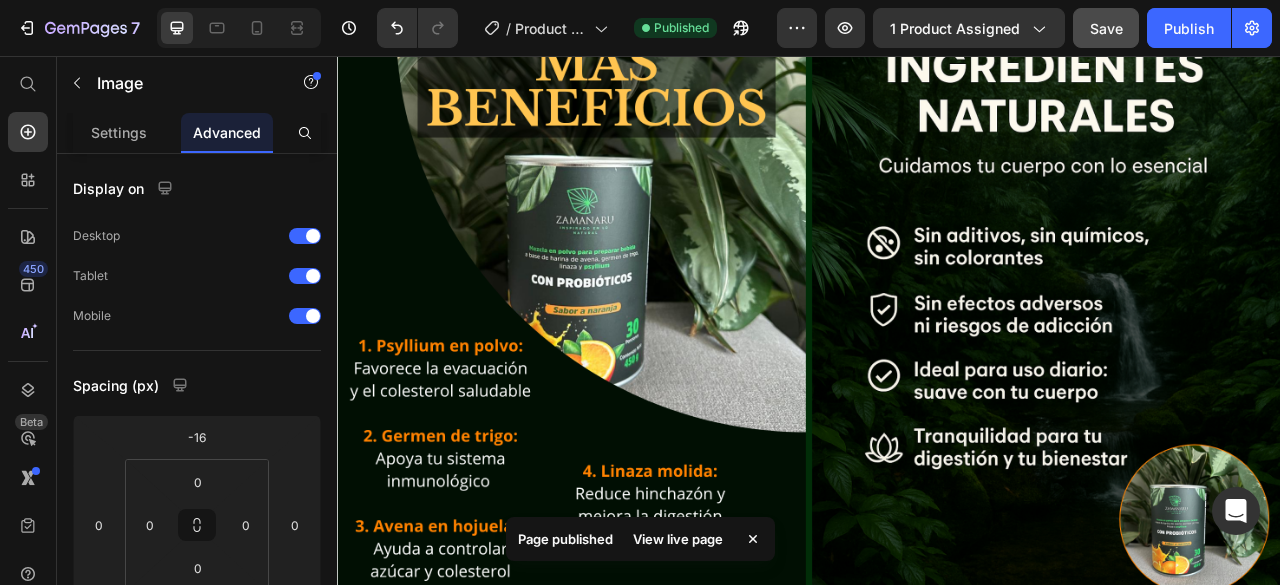 scroll, scrollTop: 3426, scrollLeft: 0, axis: vertical 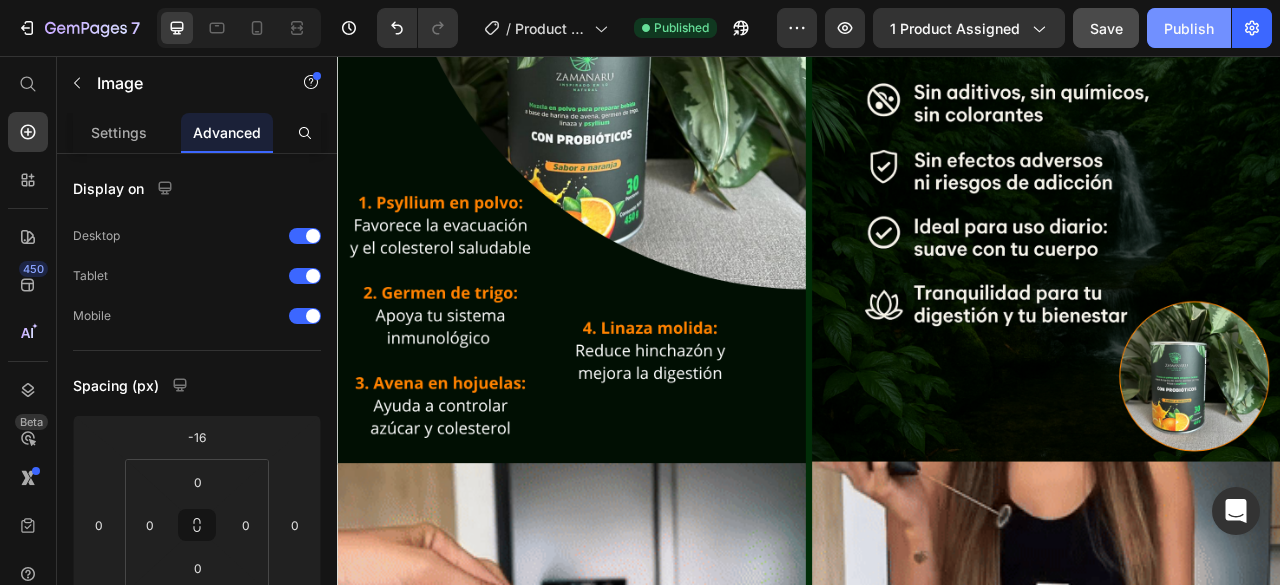 click on "Publish" at bounding box center [1189, 28] 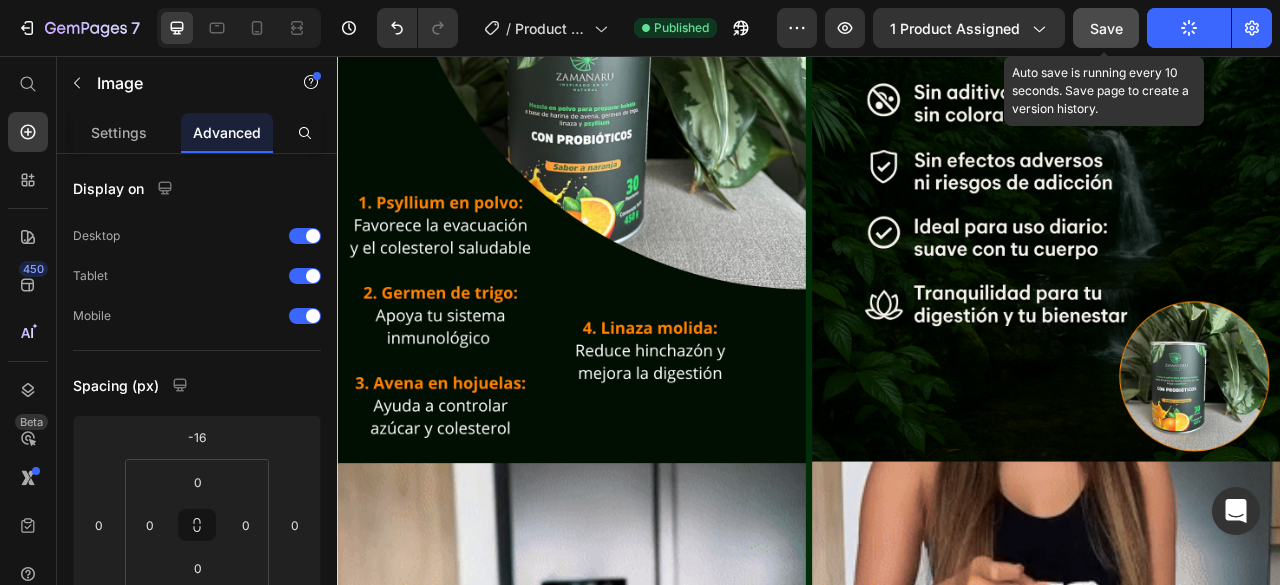 click on "Save" at bounding box center (1106, 28) 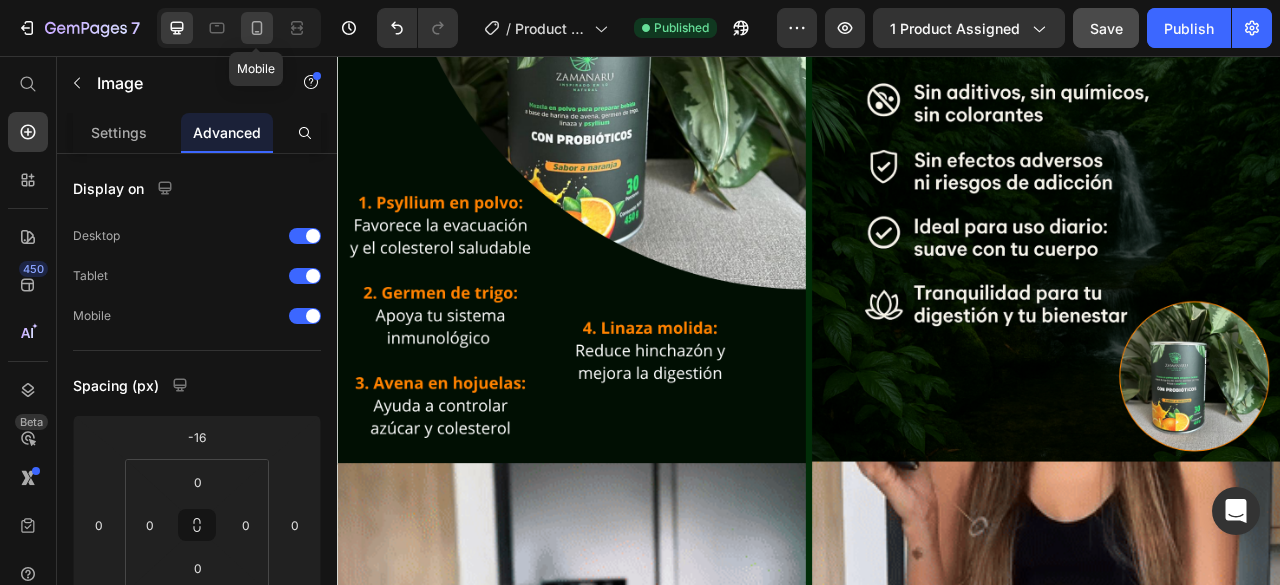 click 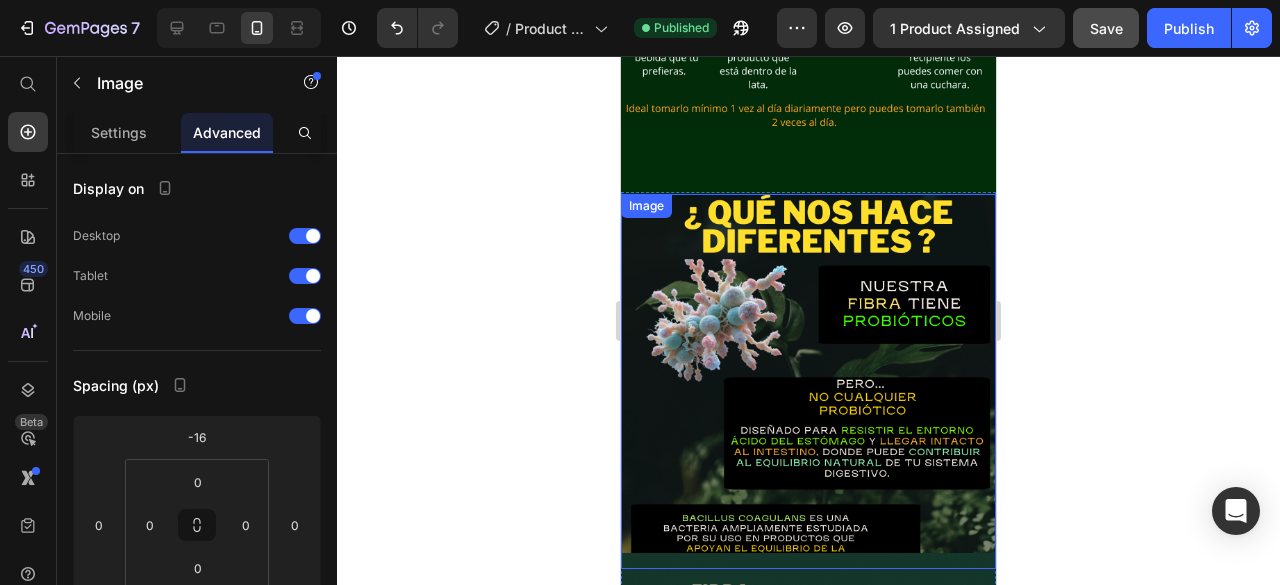 scroll, scrollTop: 5574, scrollLeft: 0, axis: vertical 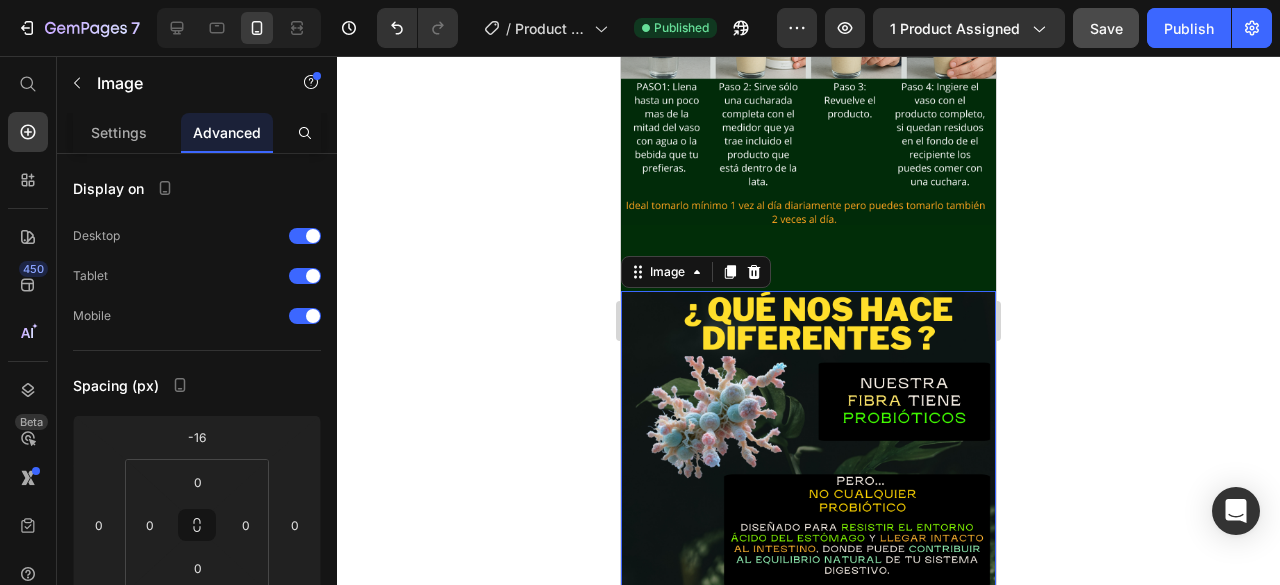 click at bounding box center [808, 478] 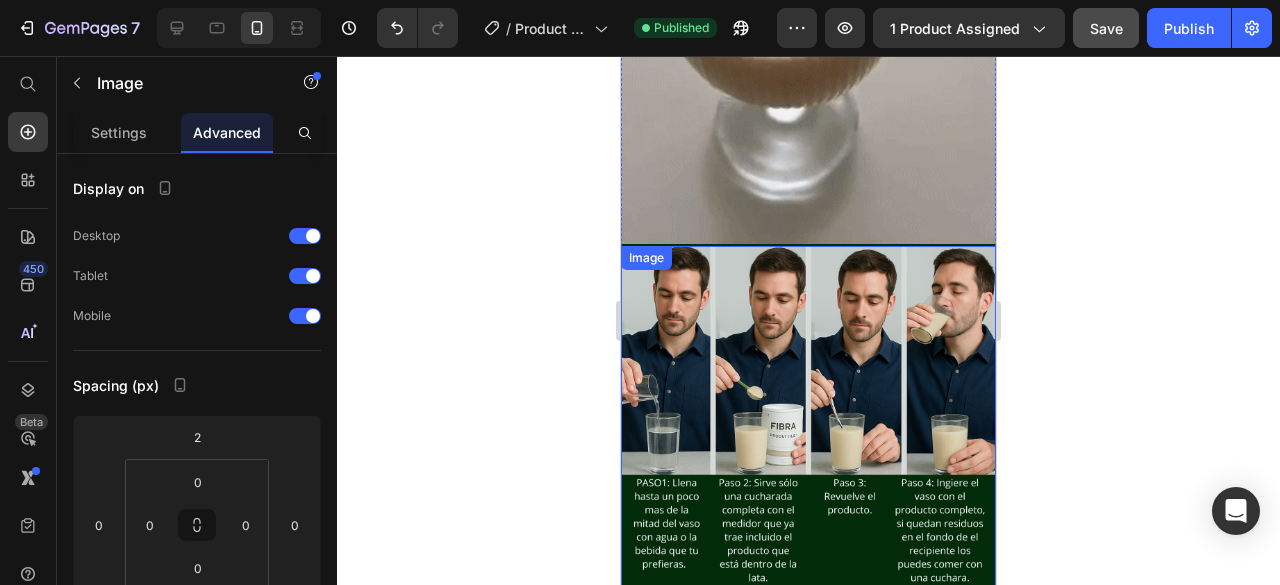scroll, scrollTop: 5378, scrollLeft: 0, axis: vertical 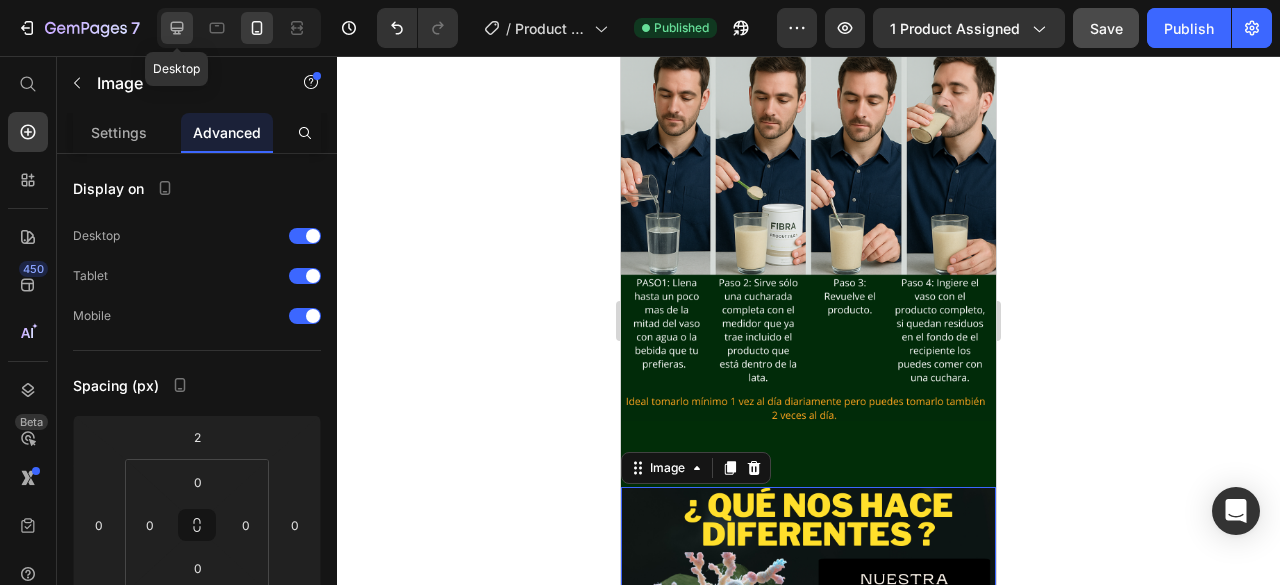 click 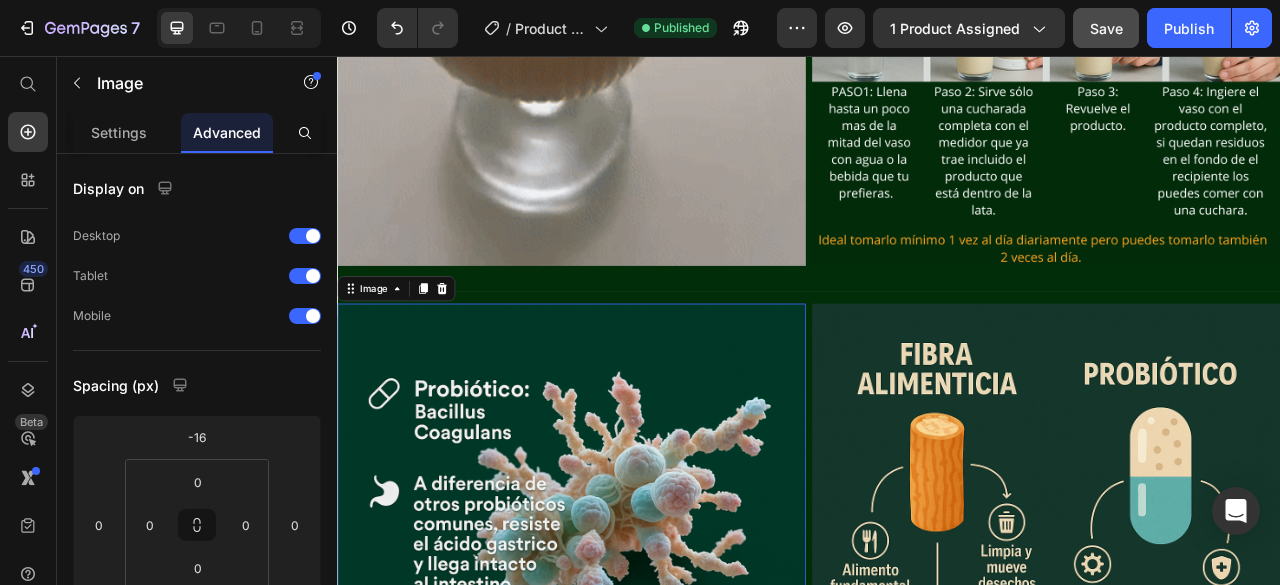 scroll, scrollTop: 4973, scrollLeft: 0, axis: vertical 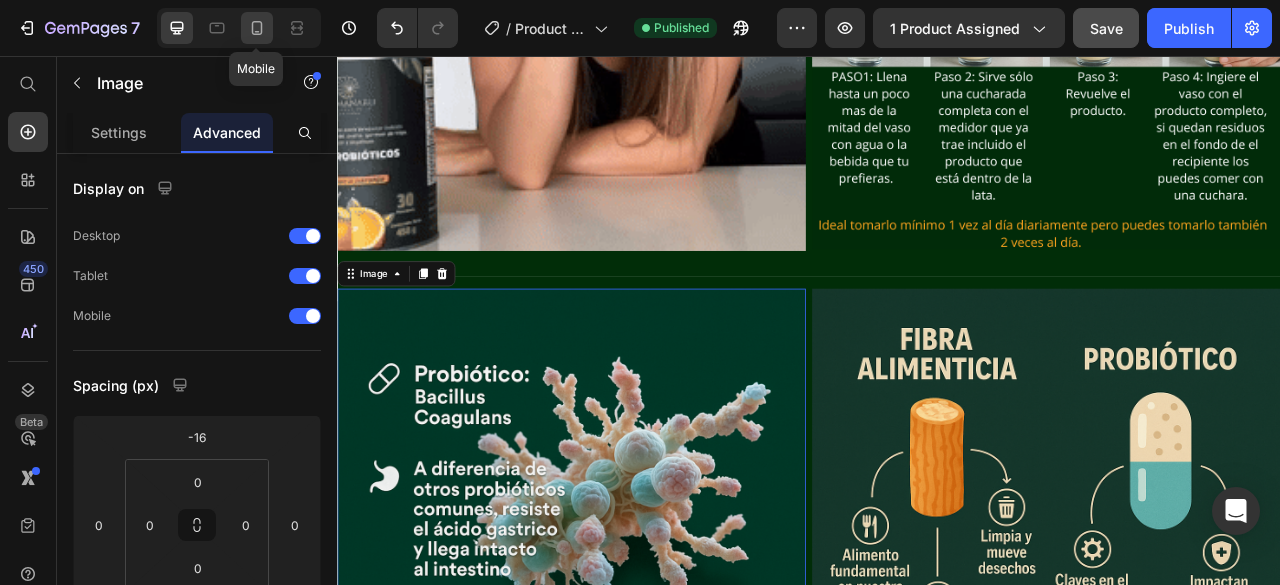 click 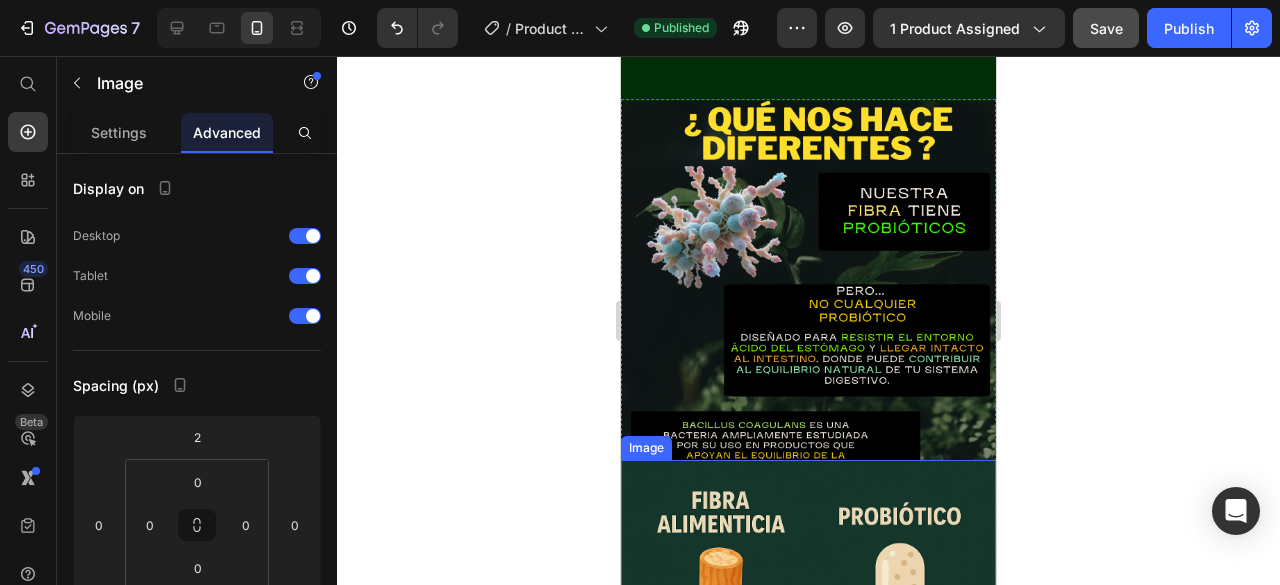 scroll, scrollTop: 5641, scrollLeft: 0, axis: vertical 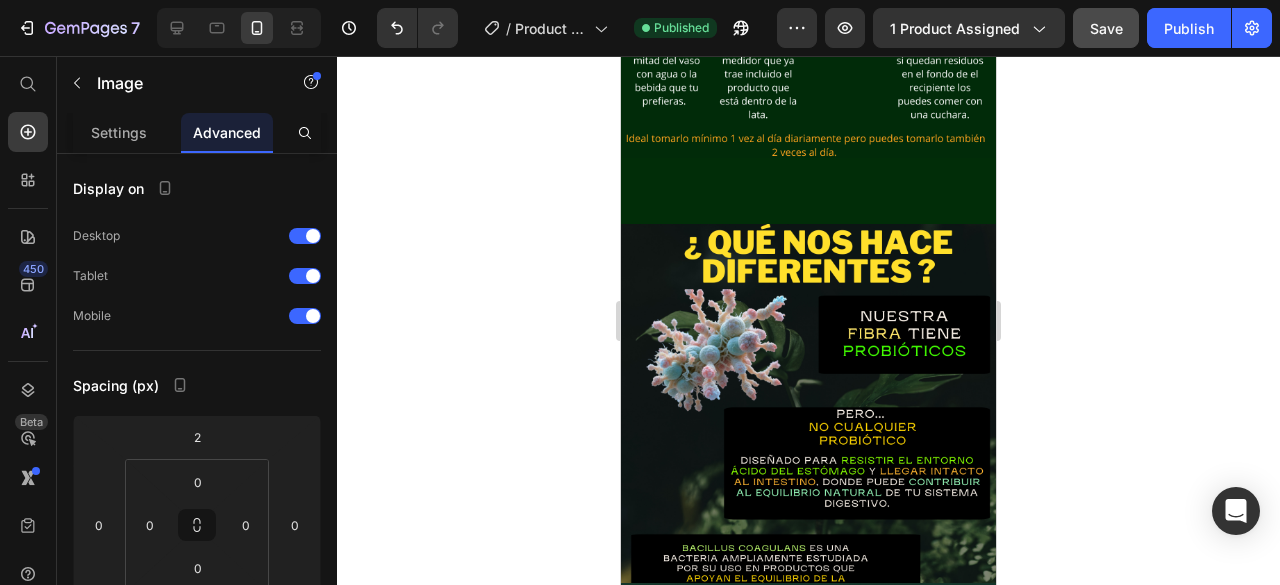 click at bounding box center [808, 411] 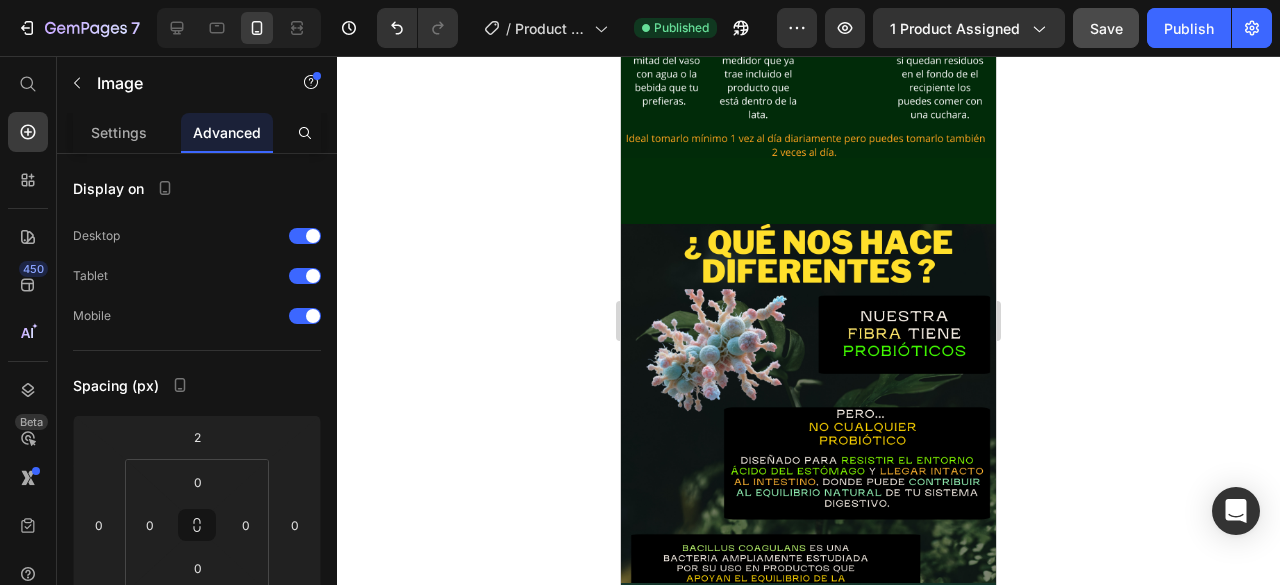 click 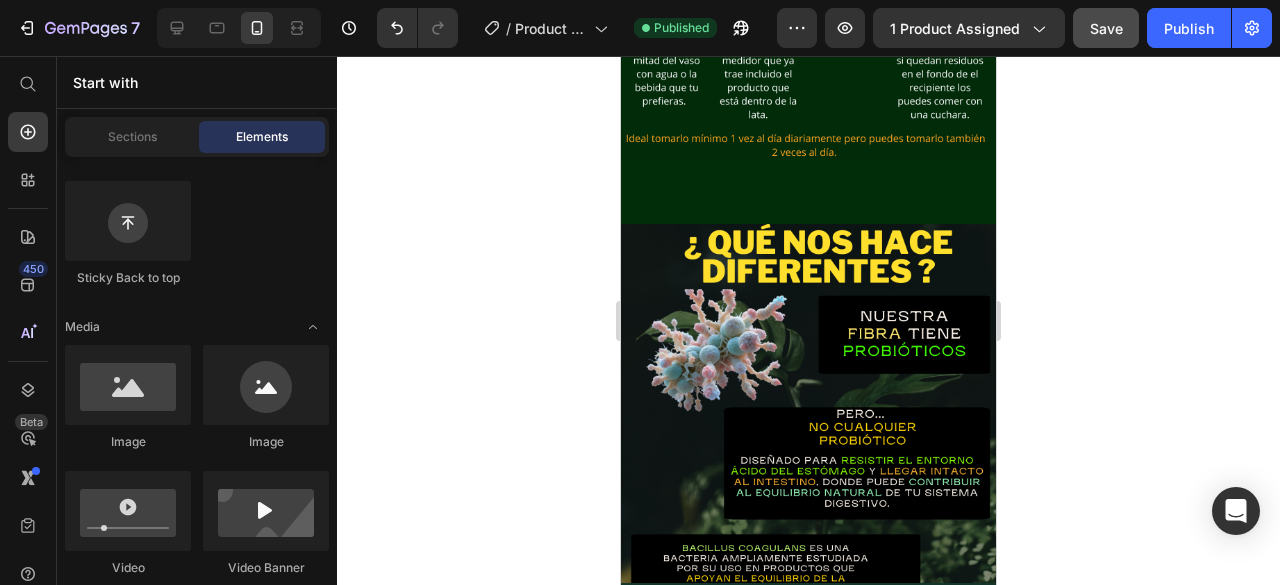 click at bounding box center (808, 411) 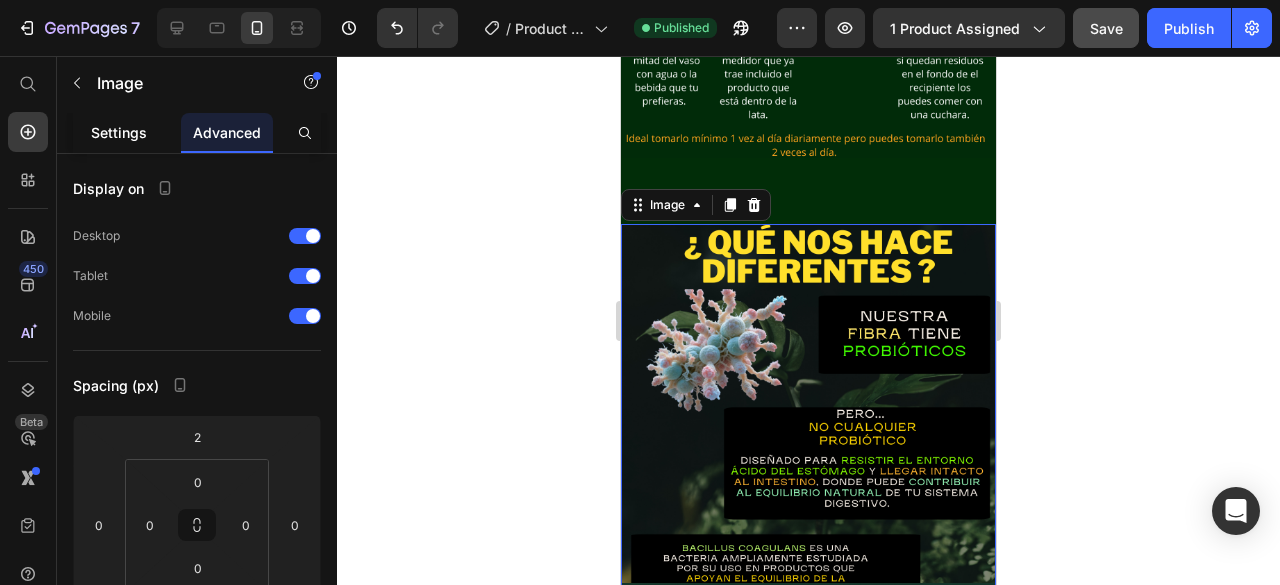 click on "Settings" at bounding box center (119, 132) 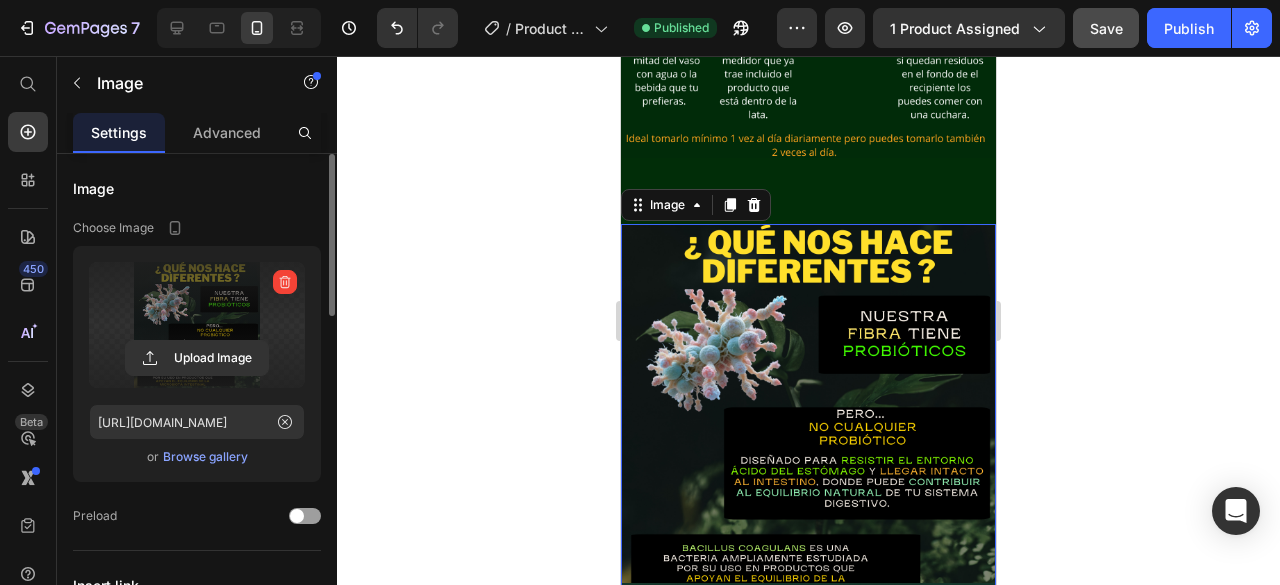 click at bounding box center [197, 325] 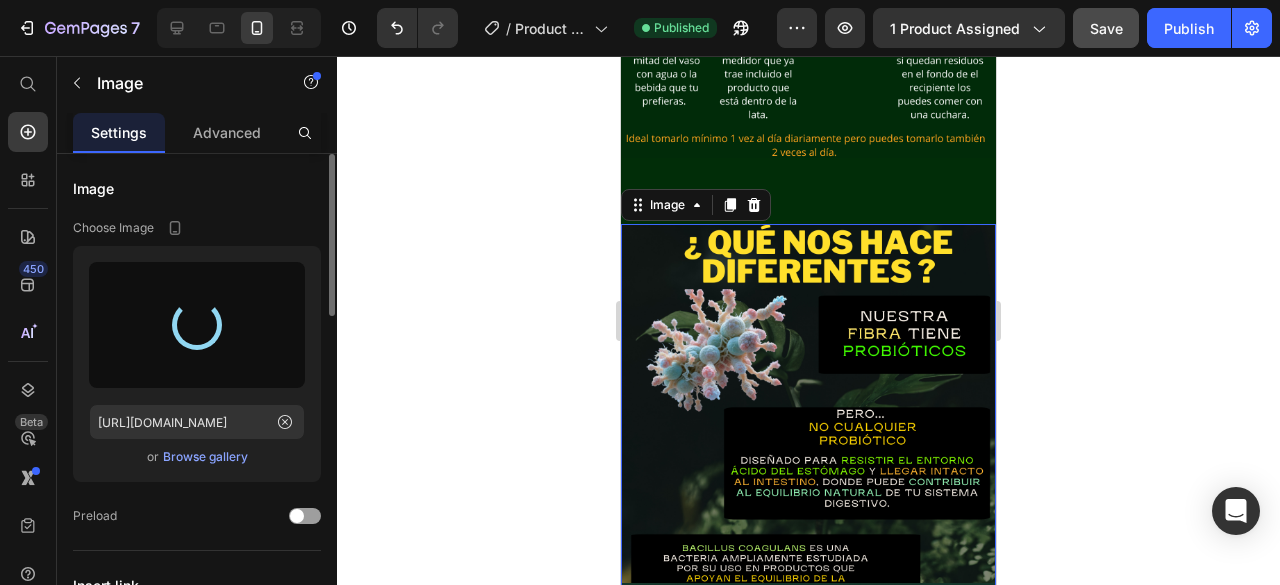 type on "[URL][DOMAIN_NAME]" 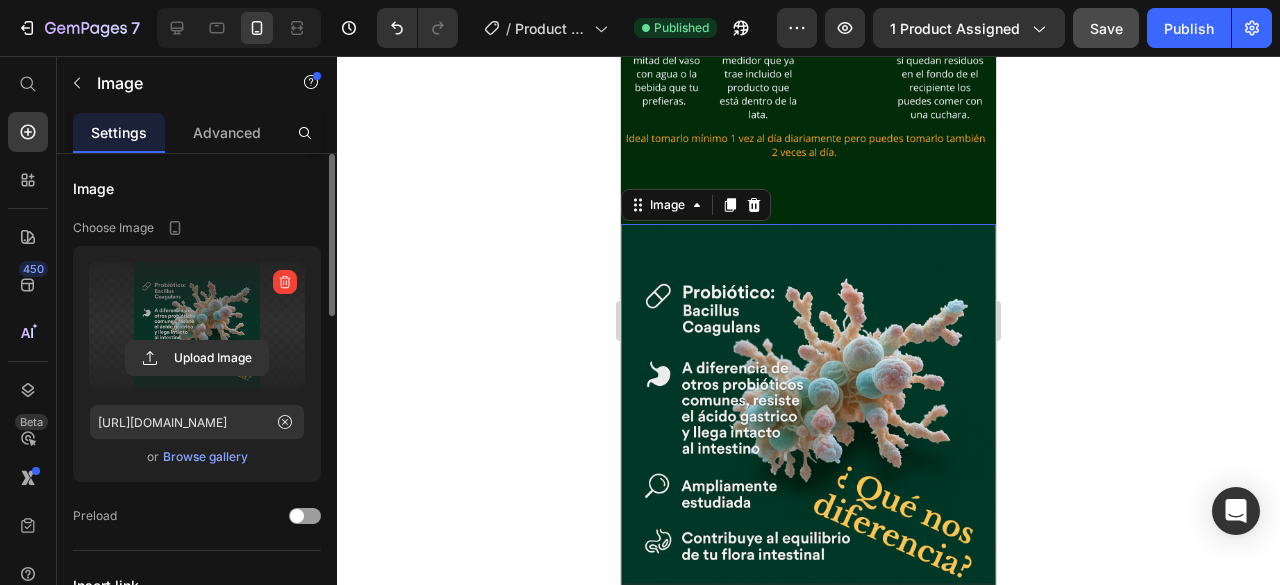click 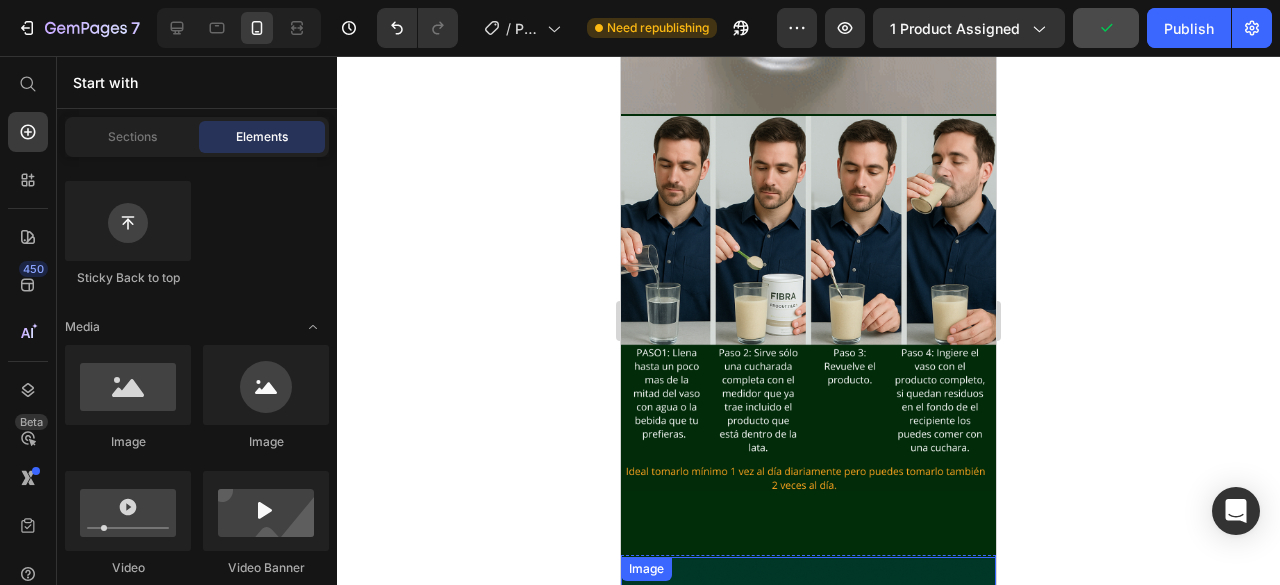 scroll, scrollTop: 5307, scrollLeft: 0, axis: vertical 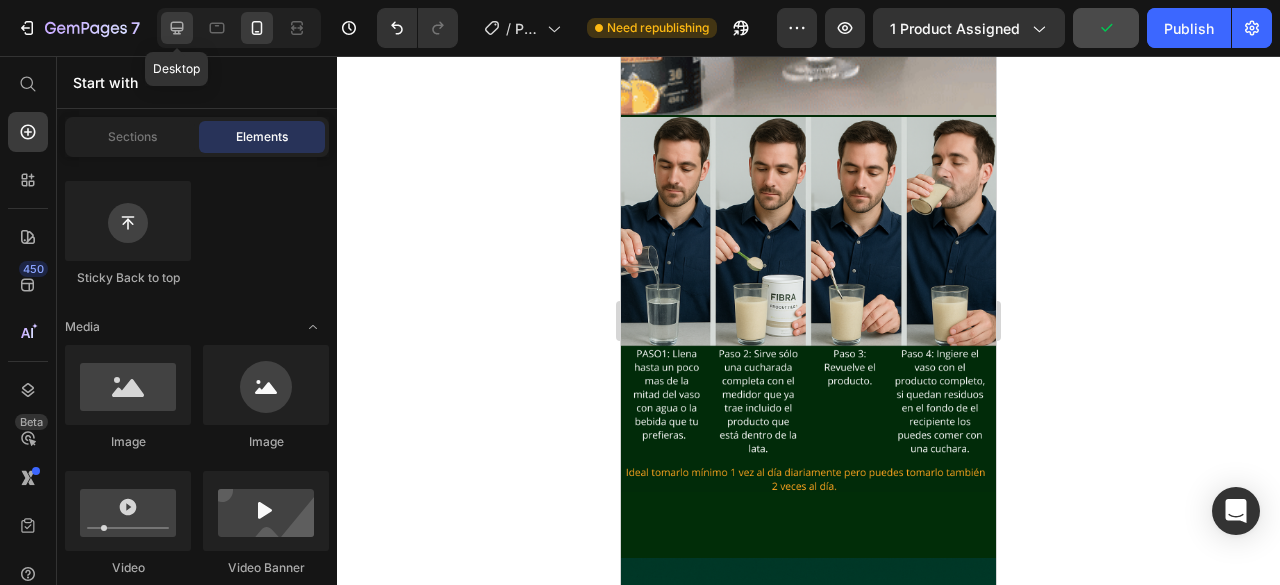 click 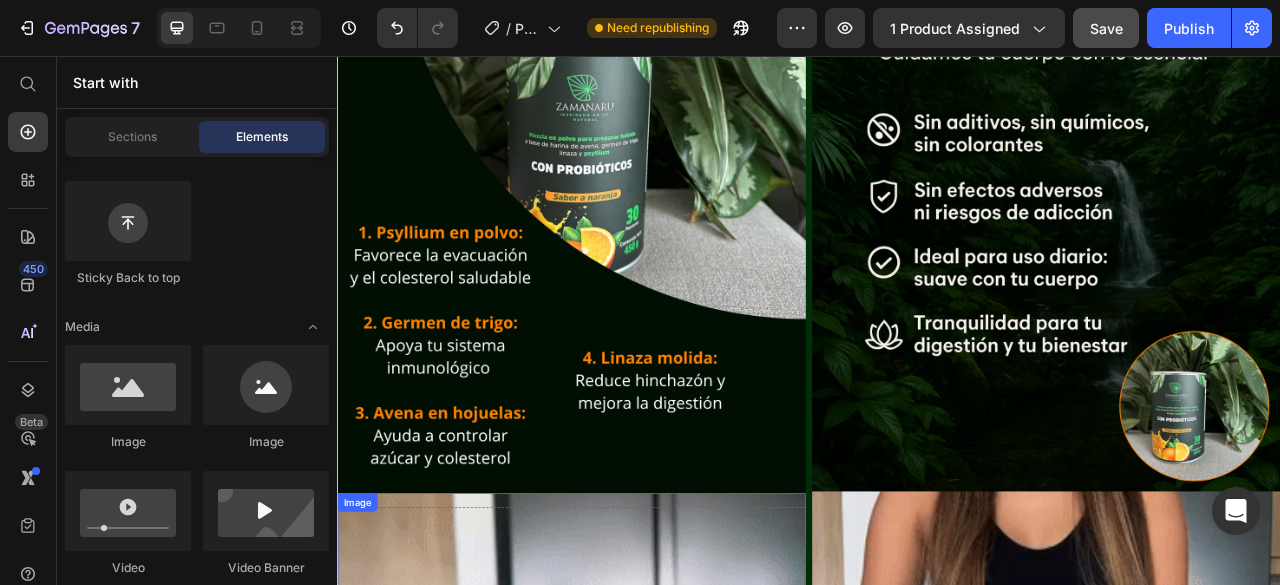 scroll, scrollTop: 3326, scrollLeft: 0, axis: vertical 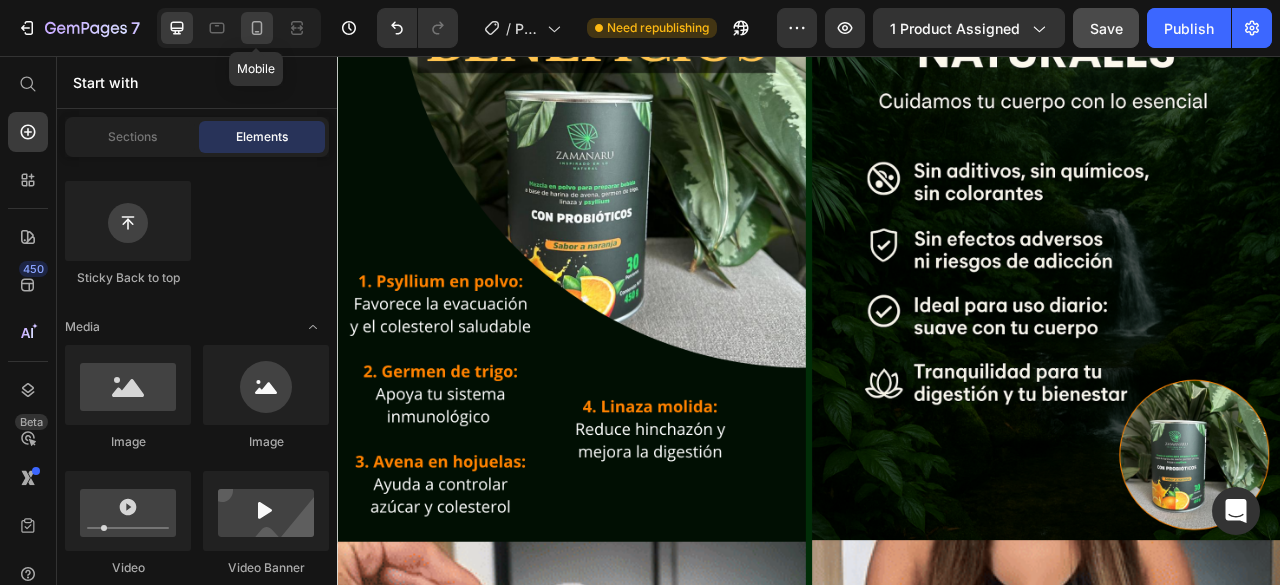 click 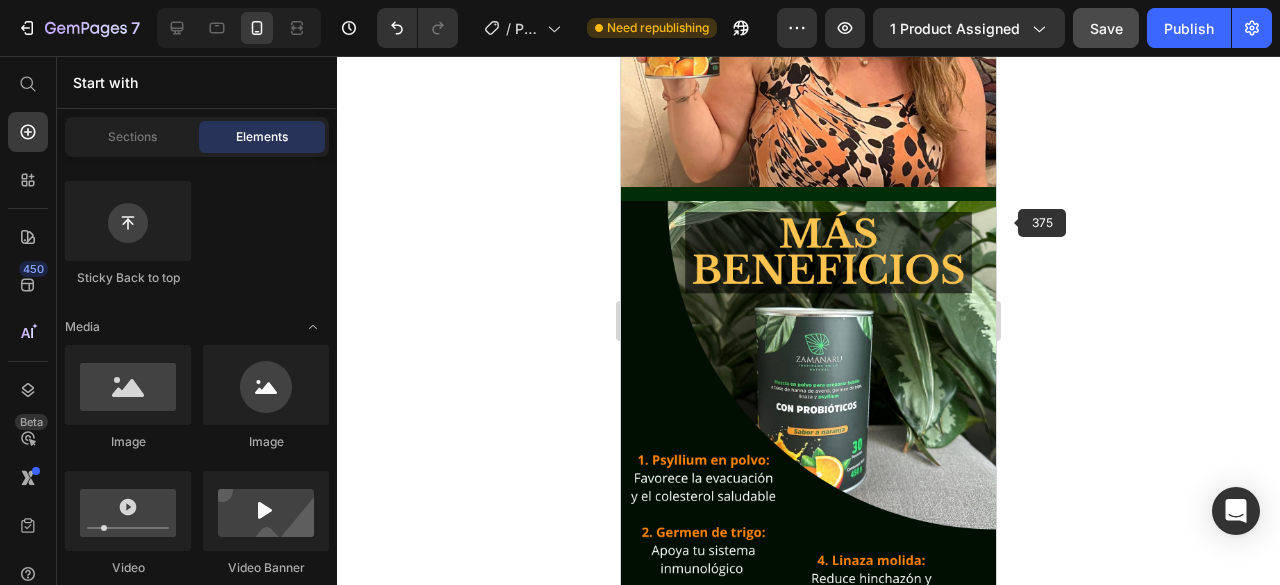 scroll, scrollTop: 4215, scrollLeft: 0, axis: vertical 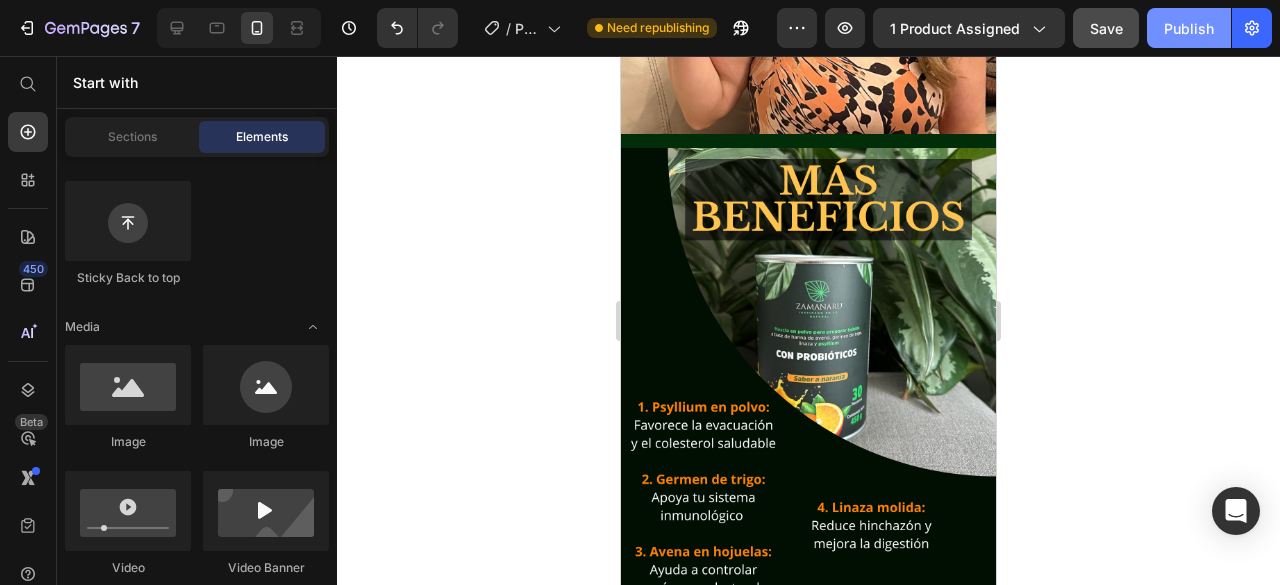 click on "Publish" at bounding box center [1189, 28] 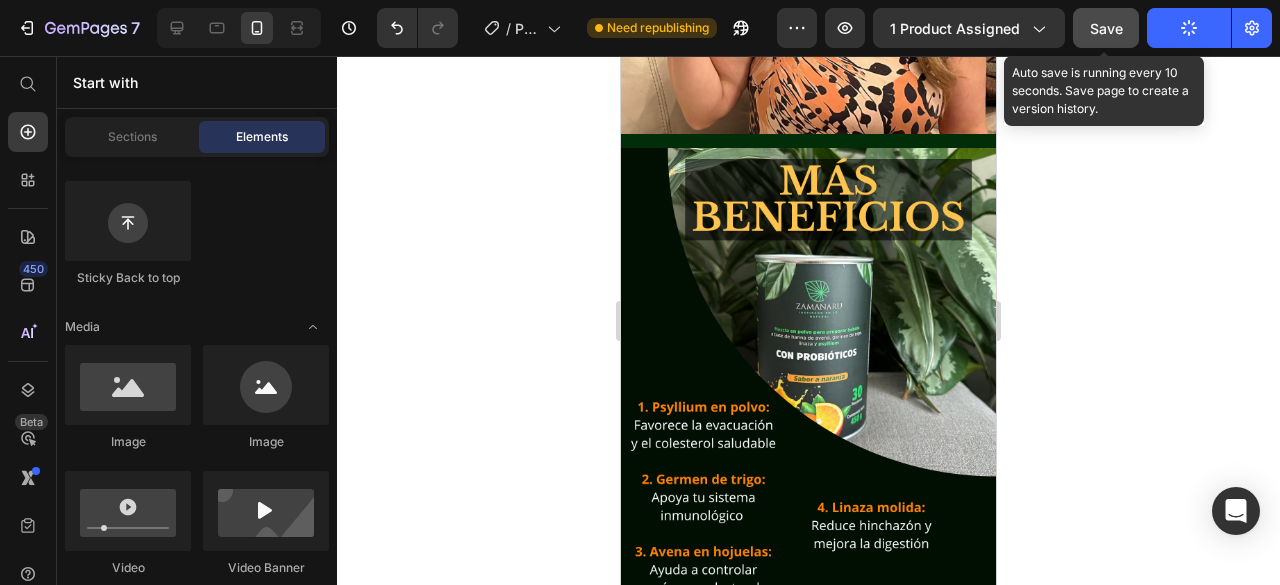 click on "Save" 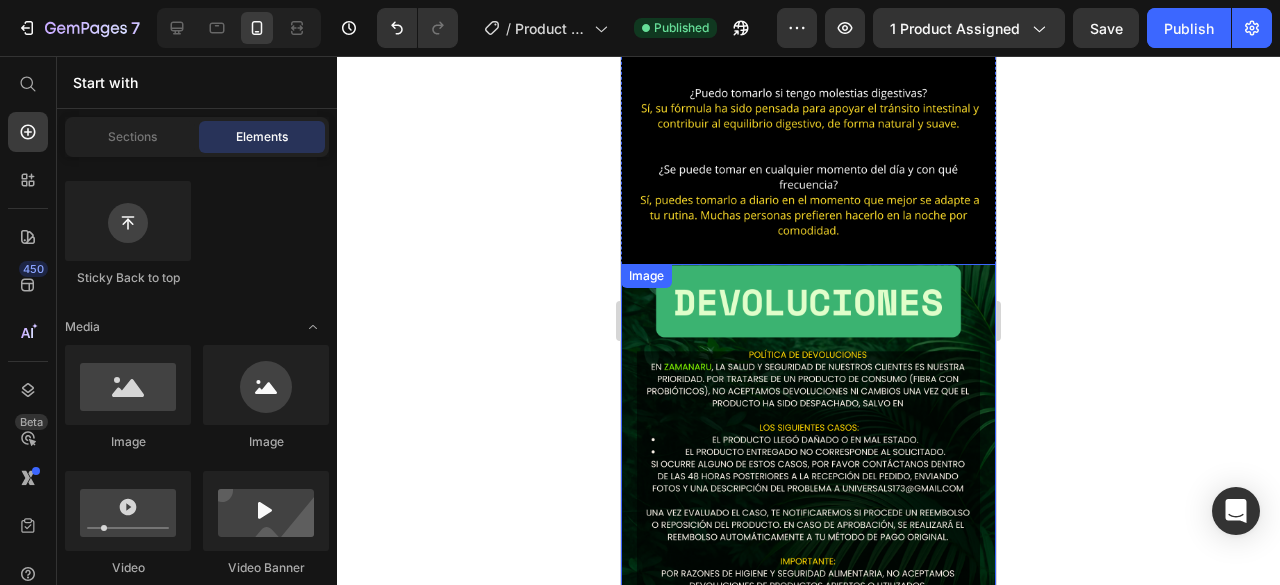 scroll, scrollTop: 7256, scrollLeft: 0, axis: vertical 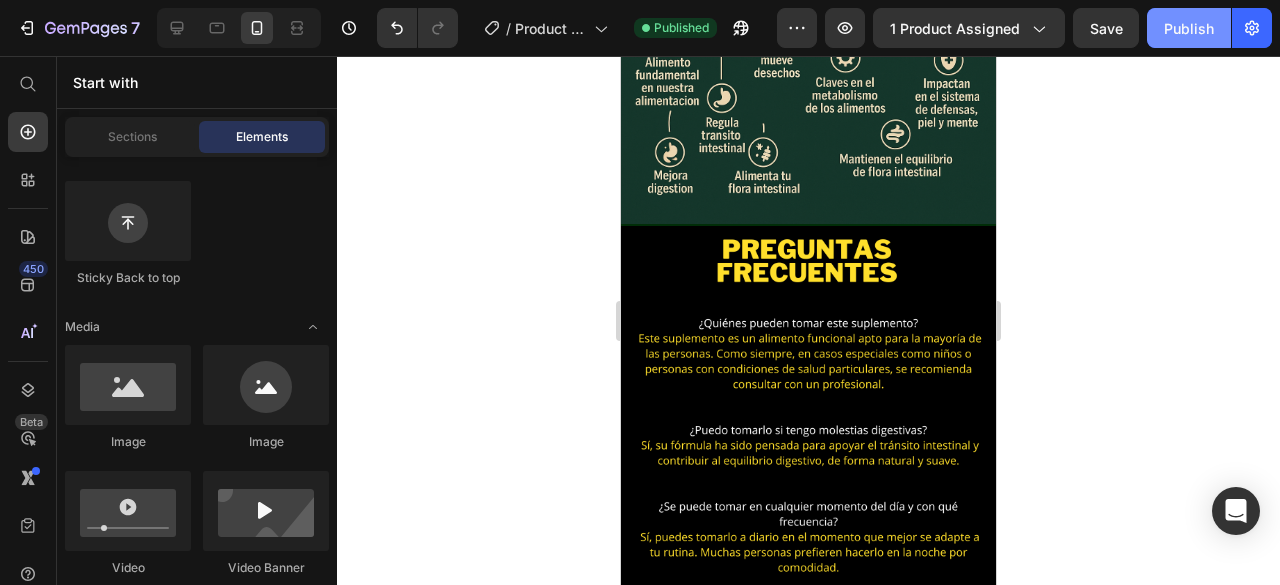 click on "Publish" at bounding box center [1189, 28] 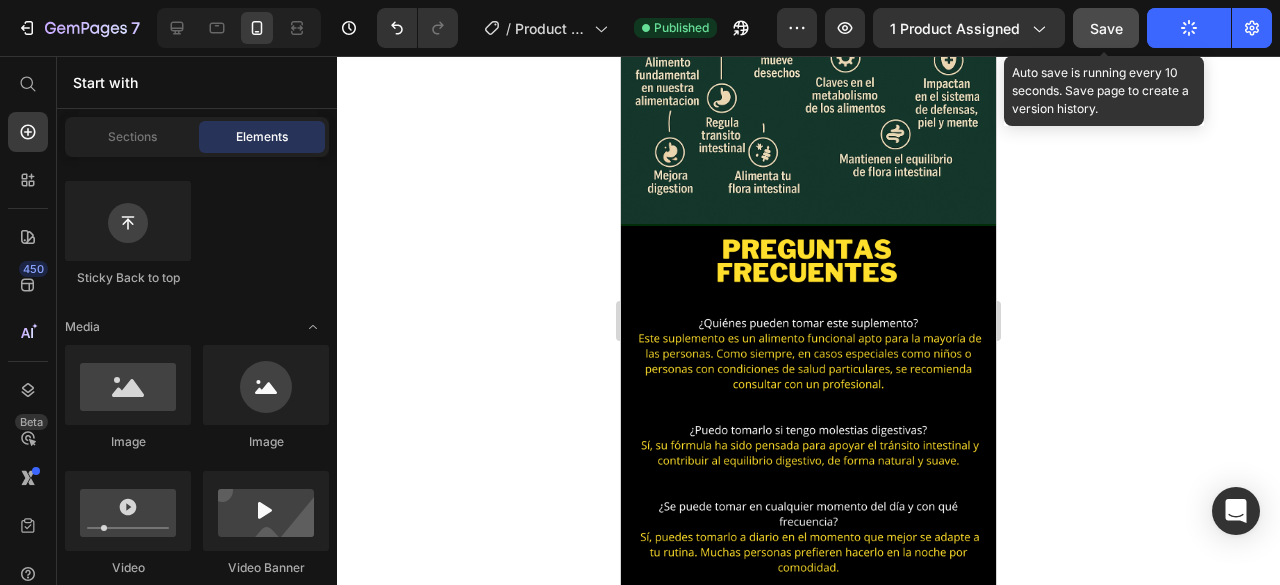 click on "Save" 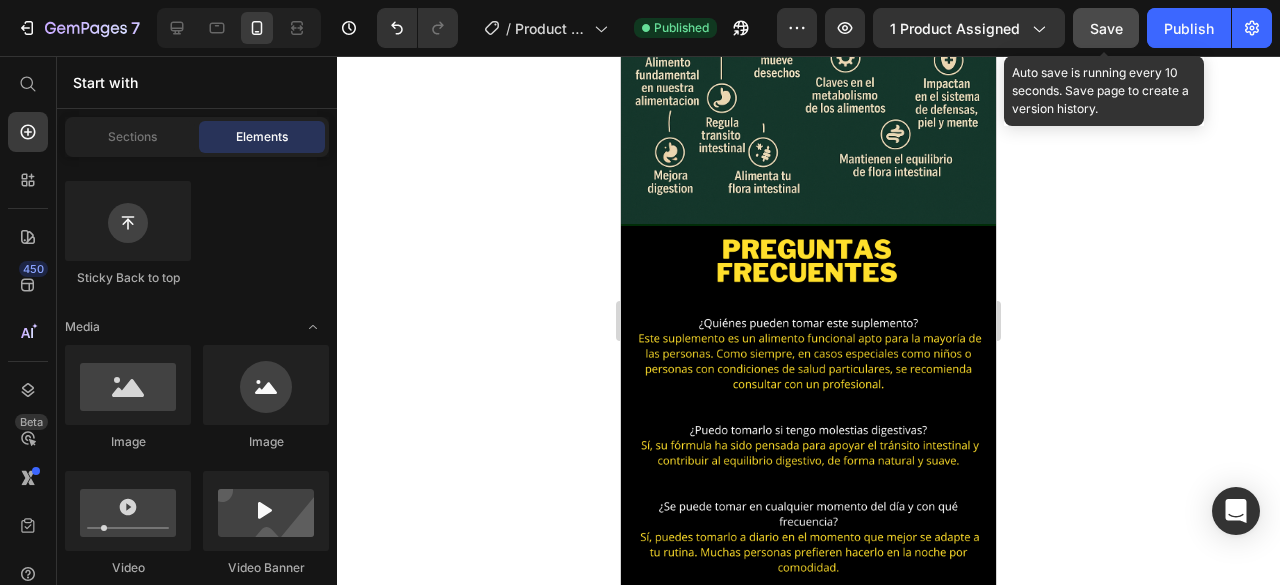 click on "Save" 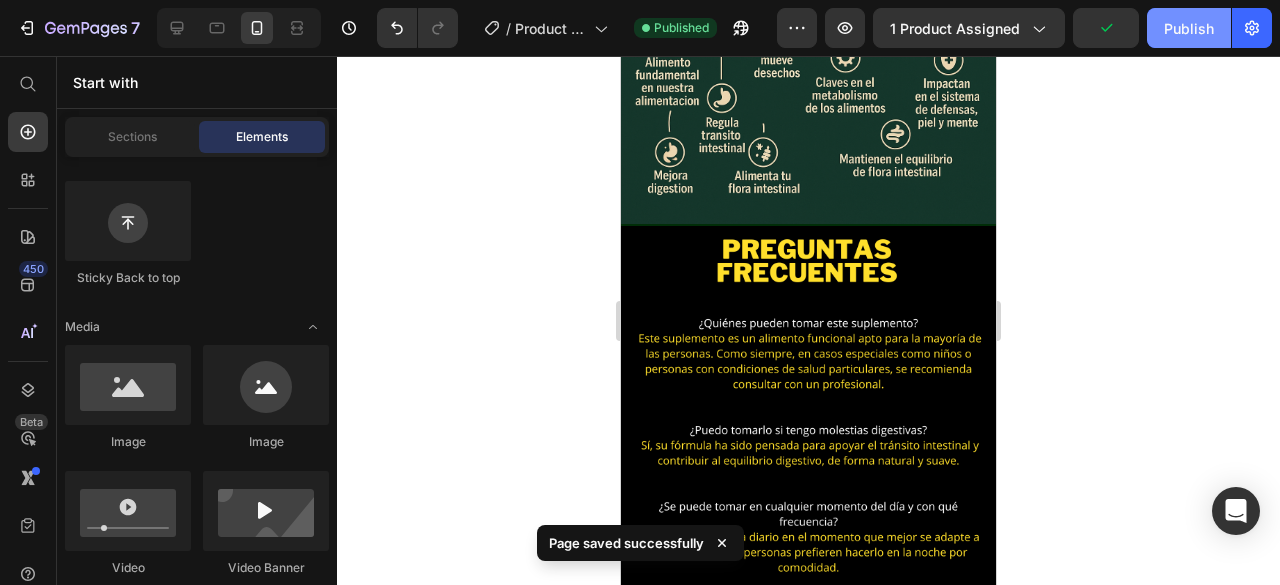 click on "Publish" at bounding box center [1189, 28] 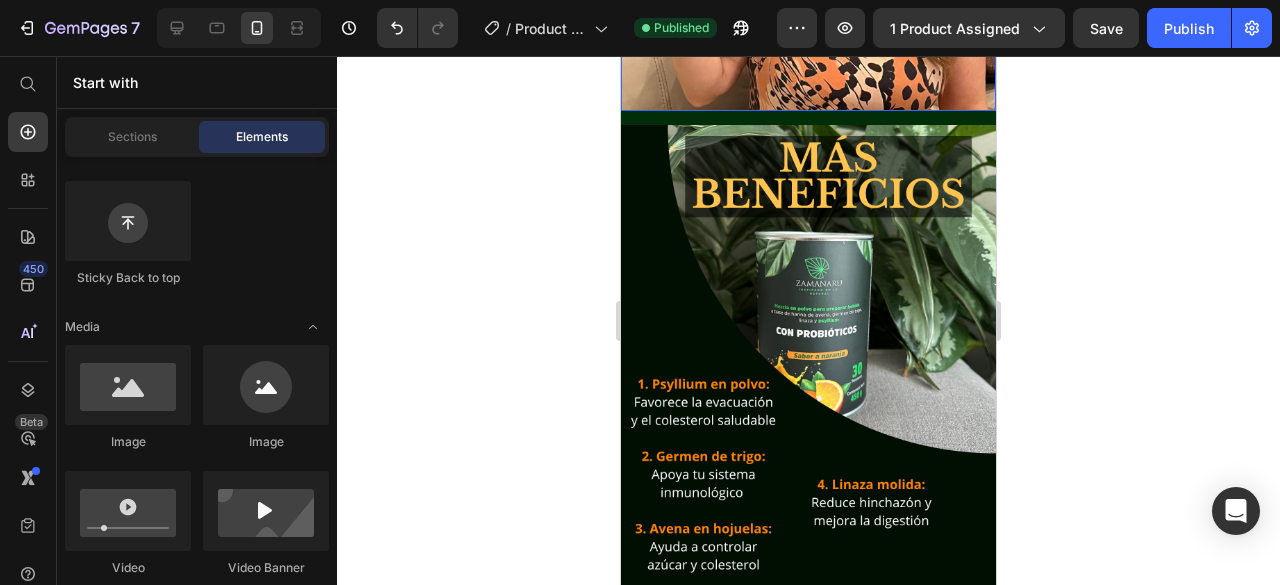 scroll, scrollTop: 3356, scrollLeft: 0, axis: vertical 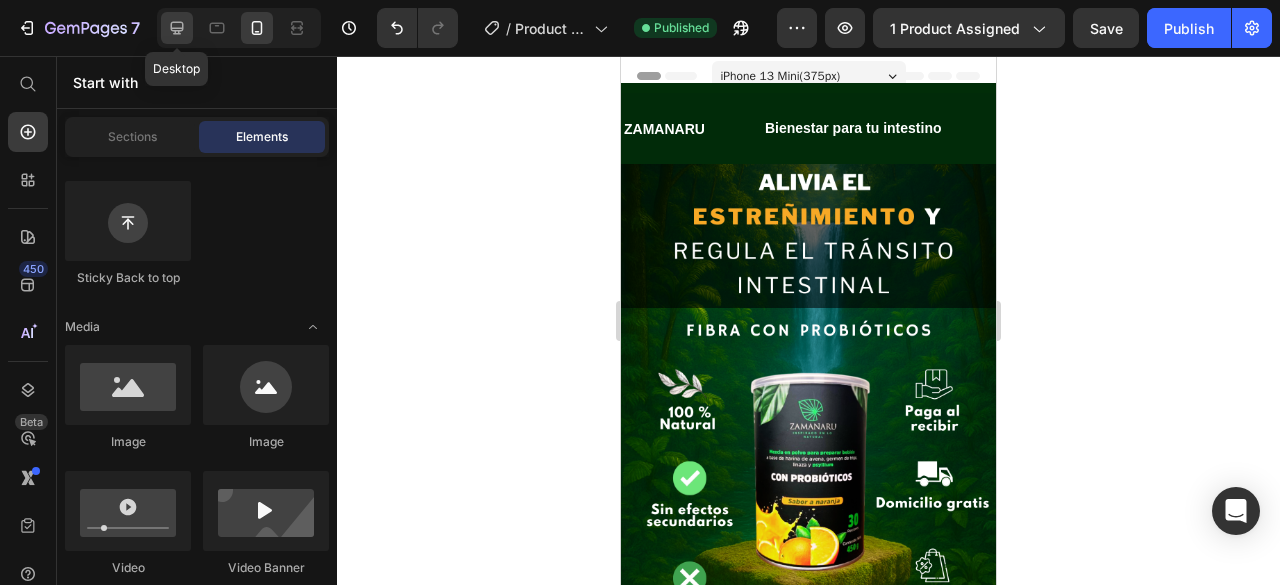 click 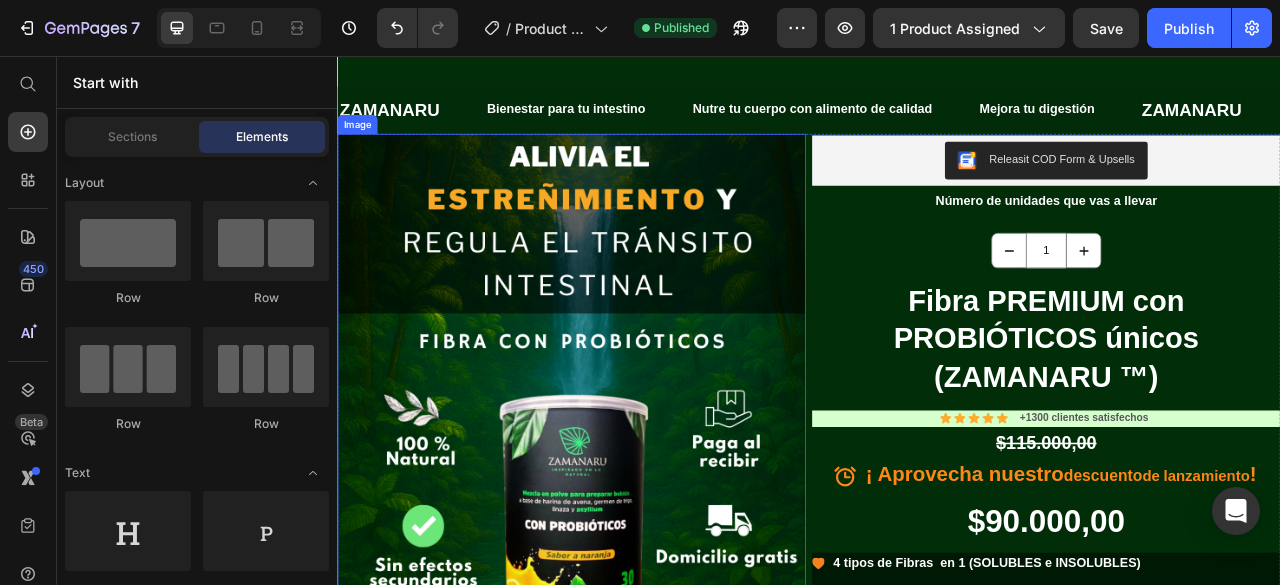 scroll, scrollTop: 0, scrollLeft: 0, axis: both 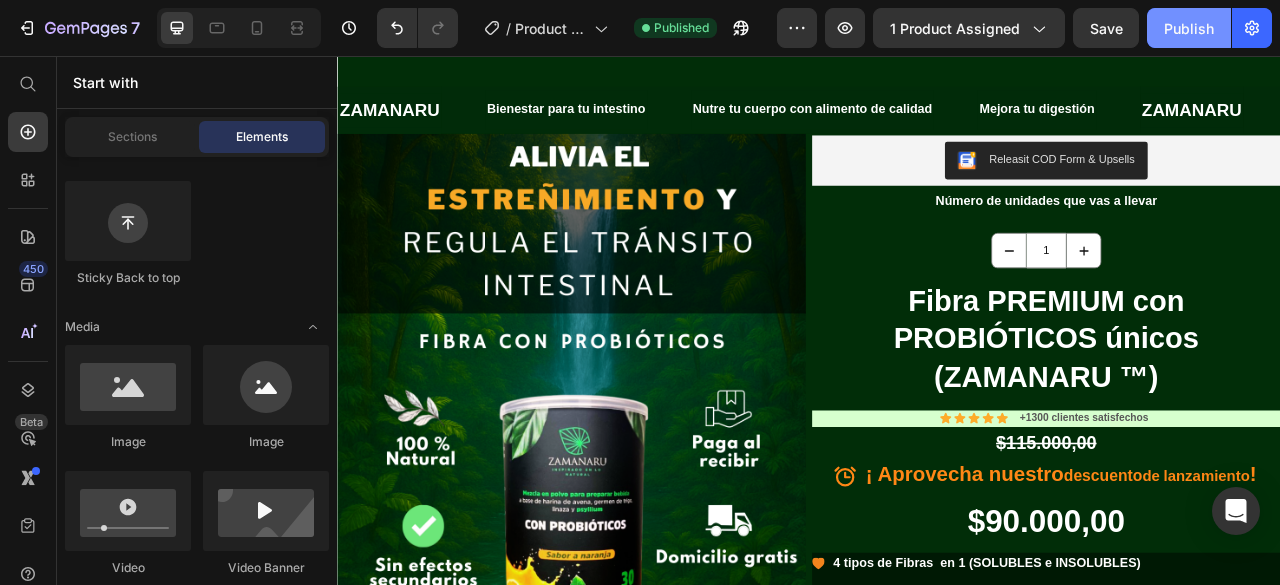 click on "Publish" 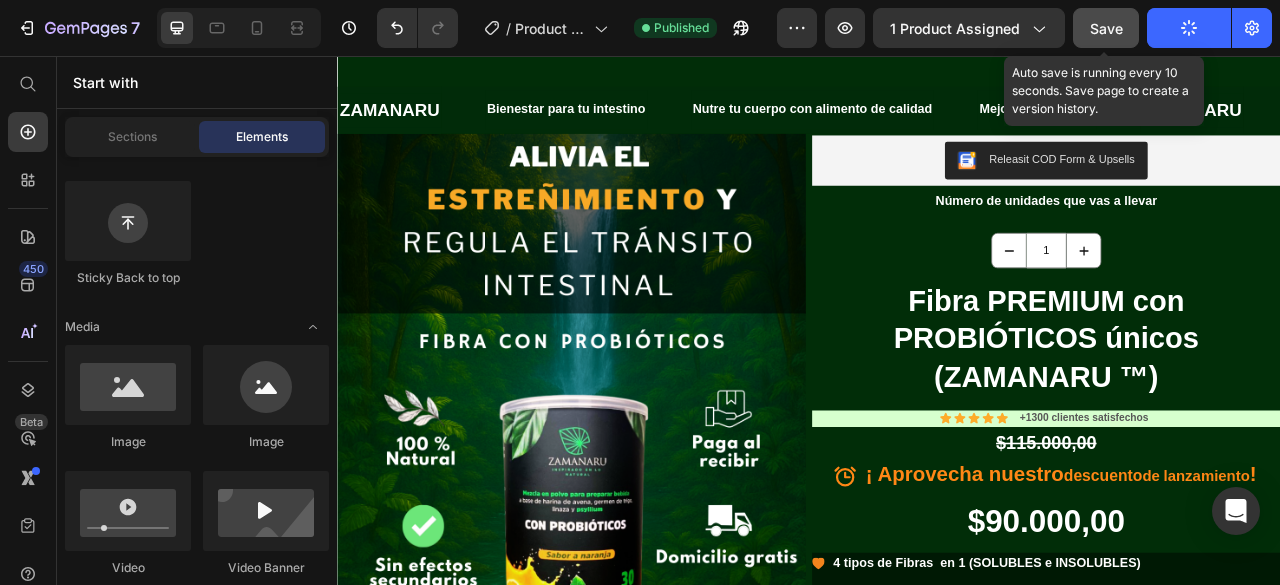 click on "Save" at bounding box center [1106, 28] 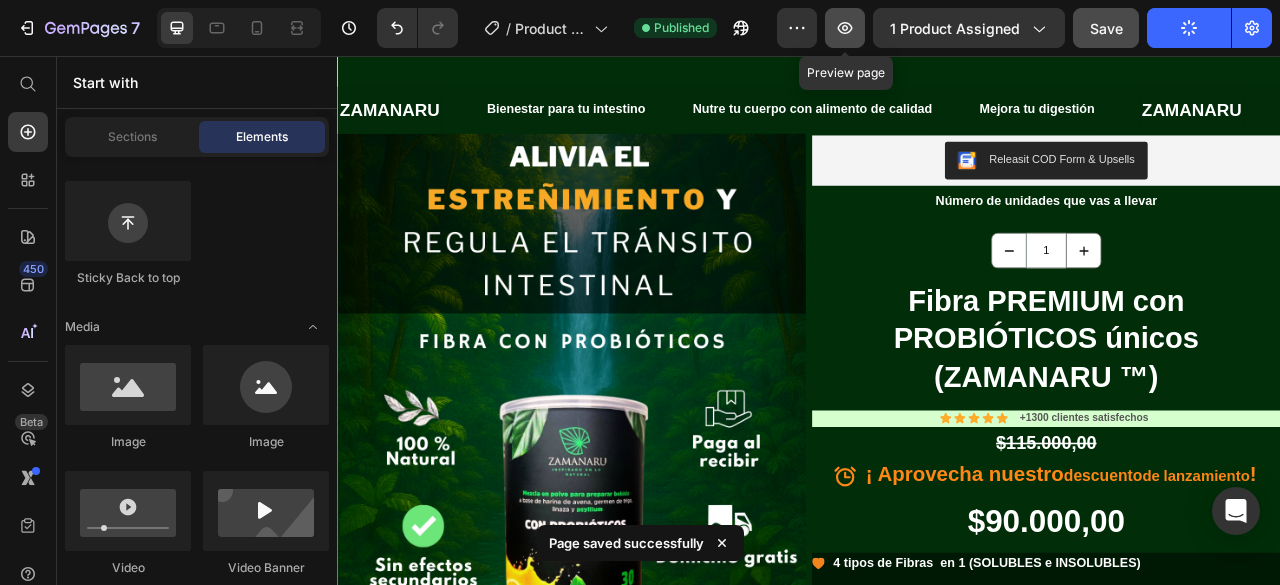 click 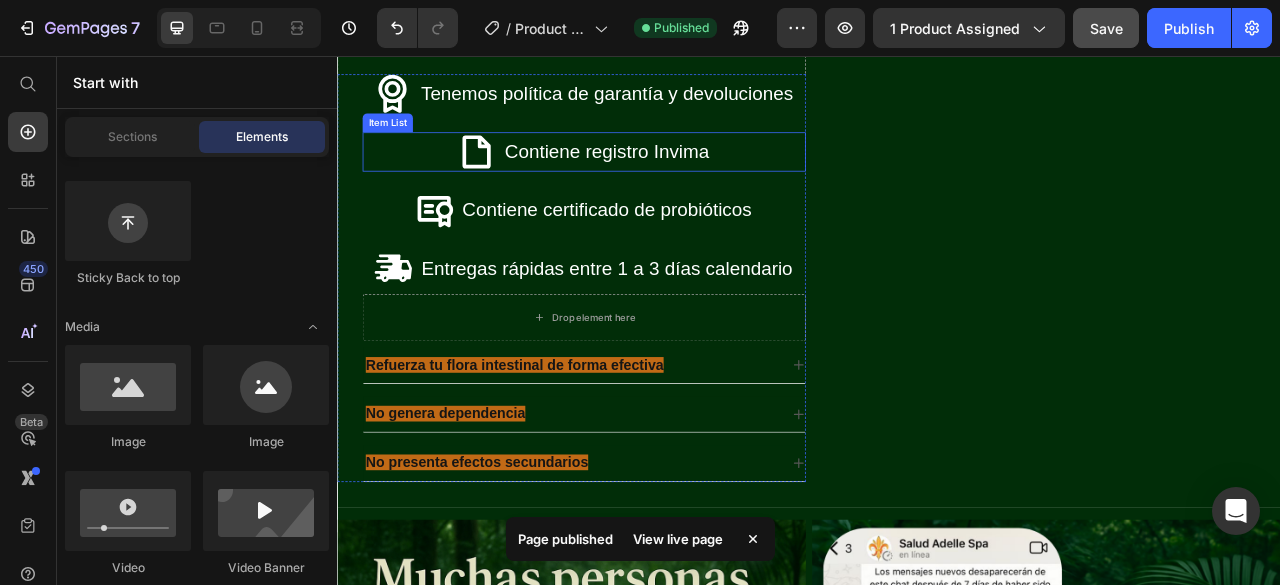 scroll, scrollTop: 1900, scrollLeft: 0, axis: vertical 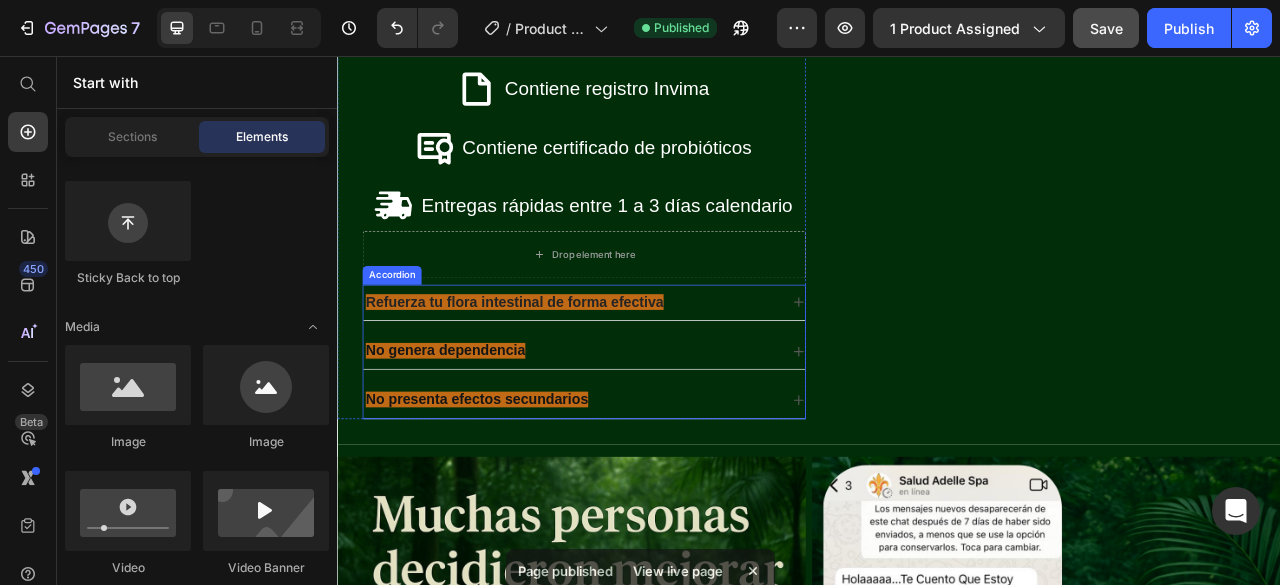click on "Refuerza tu flora intestinal de forma efectiva" at bounding box center [562, 369] 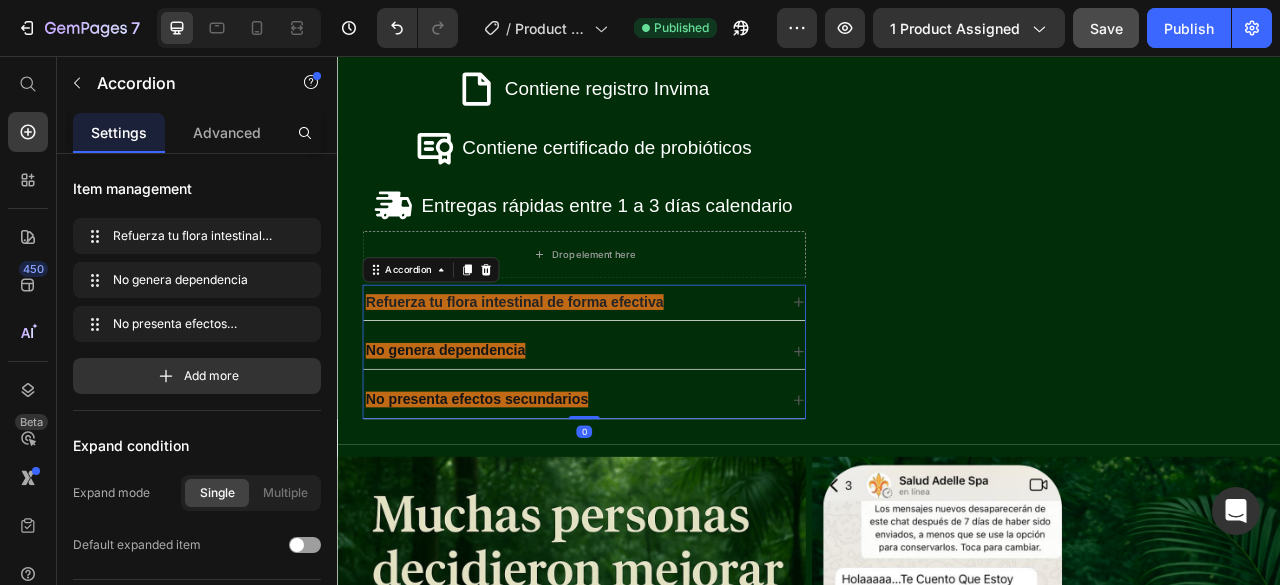 click 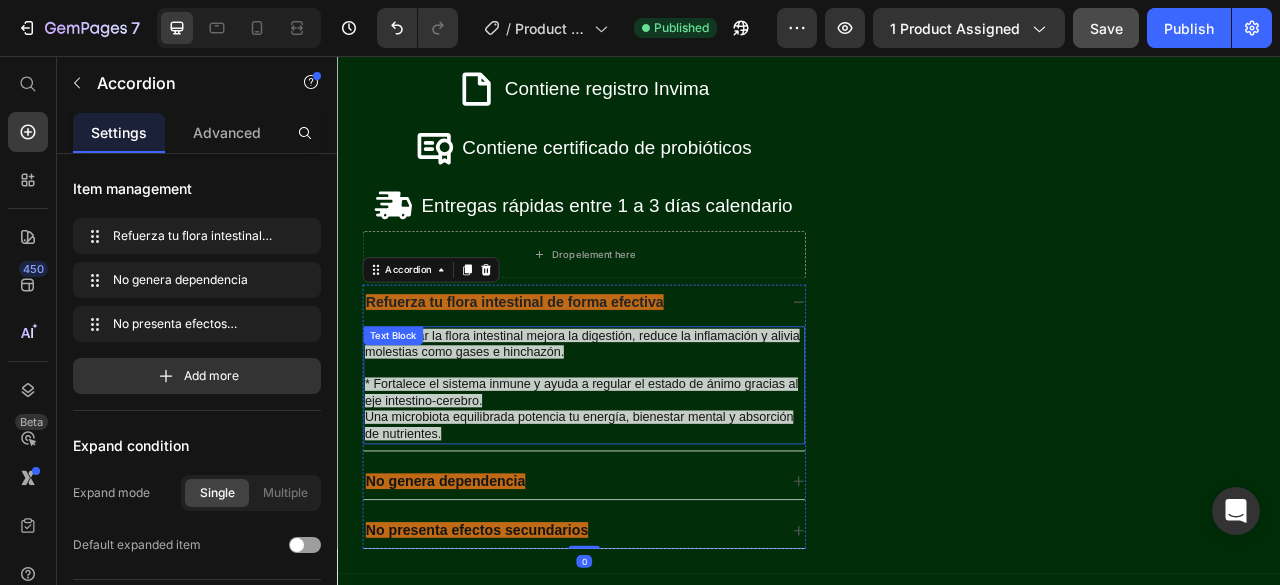click on "* Fortalece el sistema inmune y ayuda a regular el estado de ánimo gracias al eje intestino-cerebro. Una microbiota equilibrada potencia tu energía, bienestar mental y absorción de nutrientes." at bounding box center (651, 496) 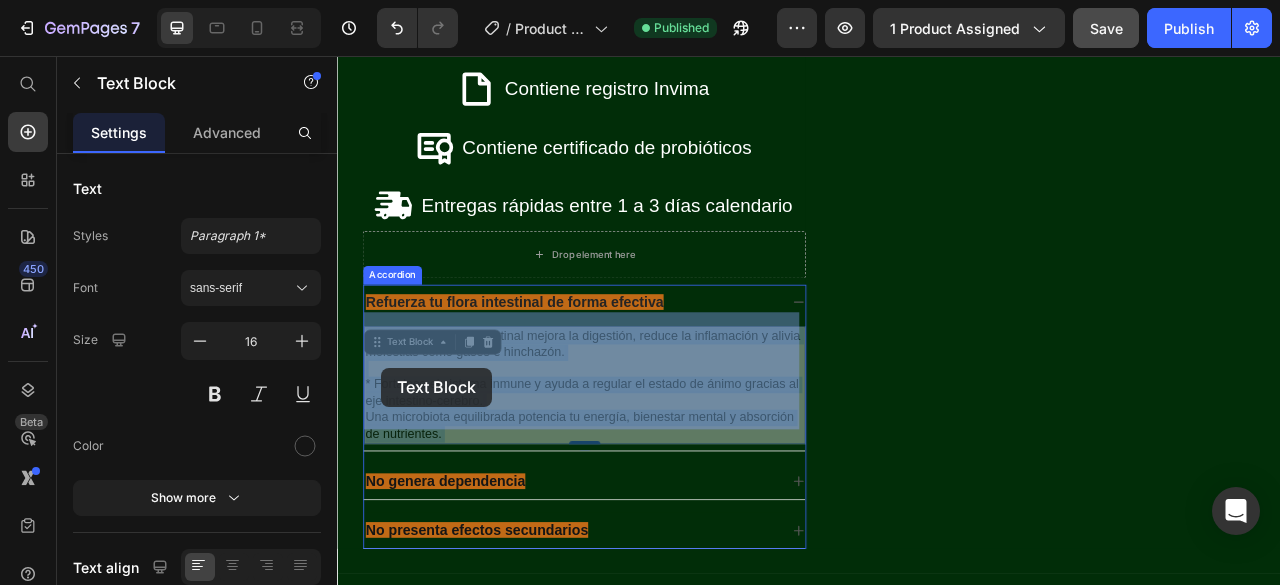 drag, startPoint x: 469, startPoint y: 511, endPoint x: 393, endPoint y: 452, distance: 96.2133 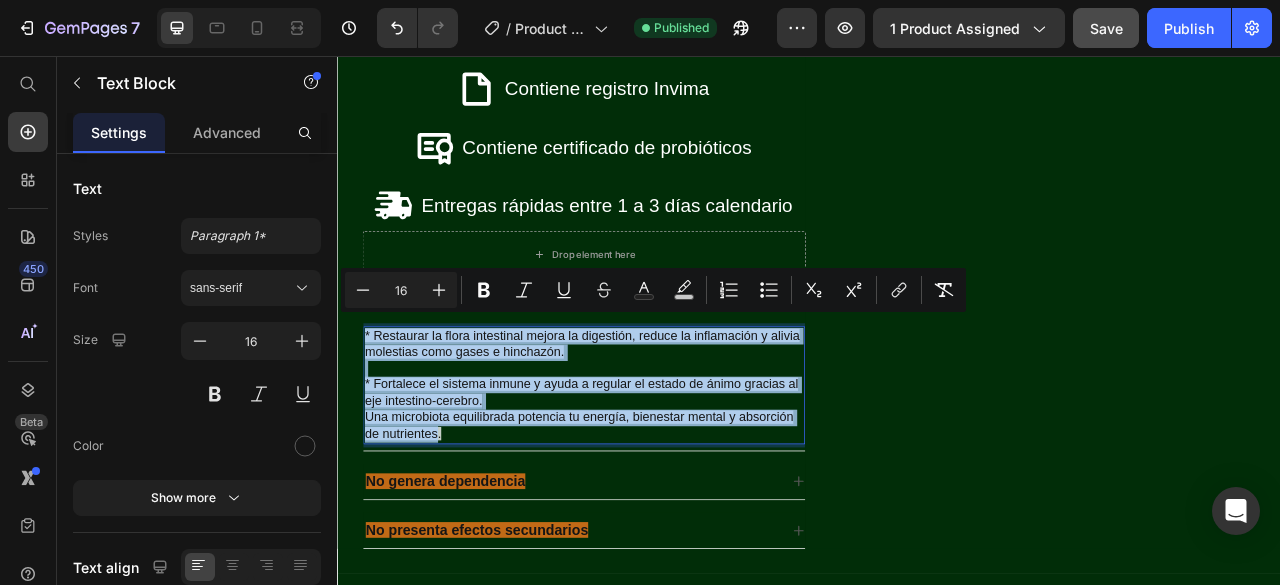 drag, startPoint x: 463, startPoint y: 517, endPoint x: 370, endPoint y: 386, distance: 160.6549 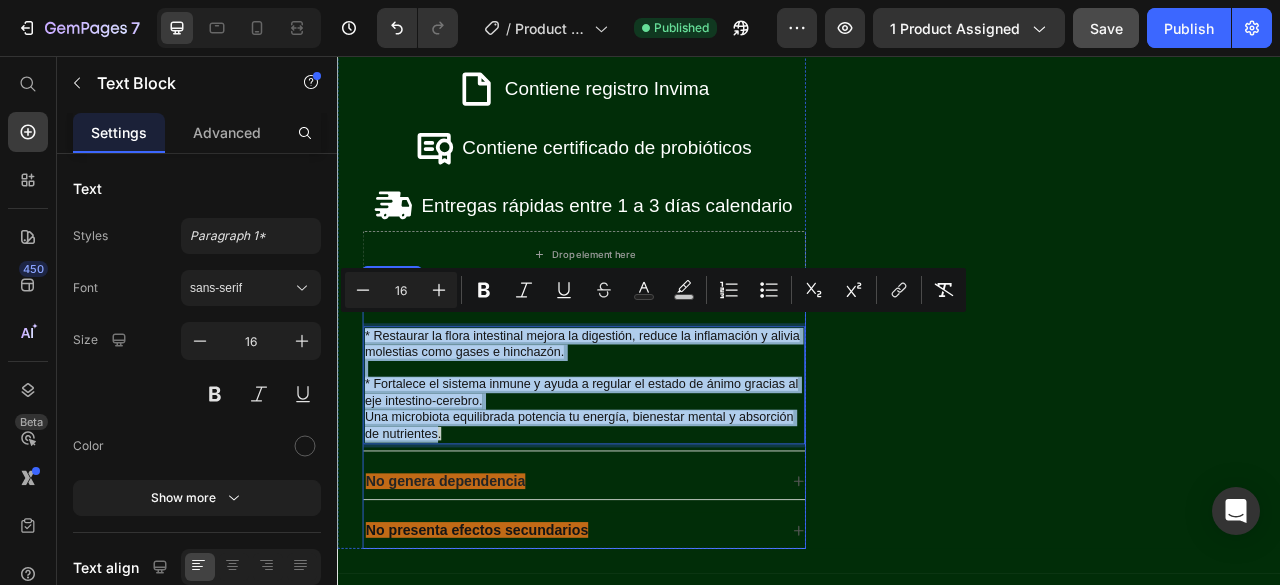 click on "No genera dependencia" at bounding box center (635, 597) 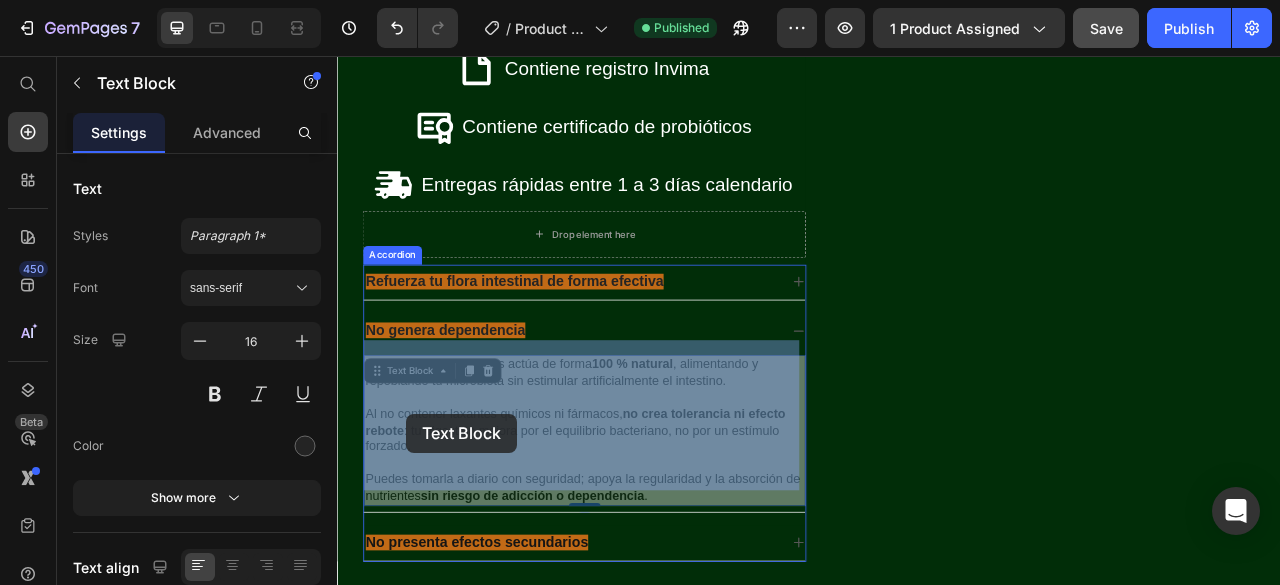 drag, startPoint x: 753, startPoint y: 620, endPoint x: 425, endPoint y: 511, distance: 345.6371 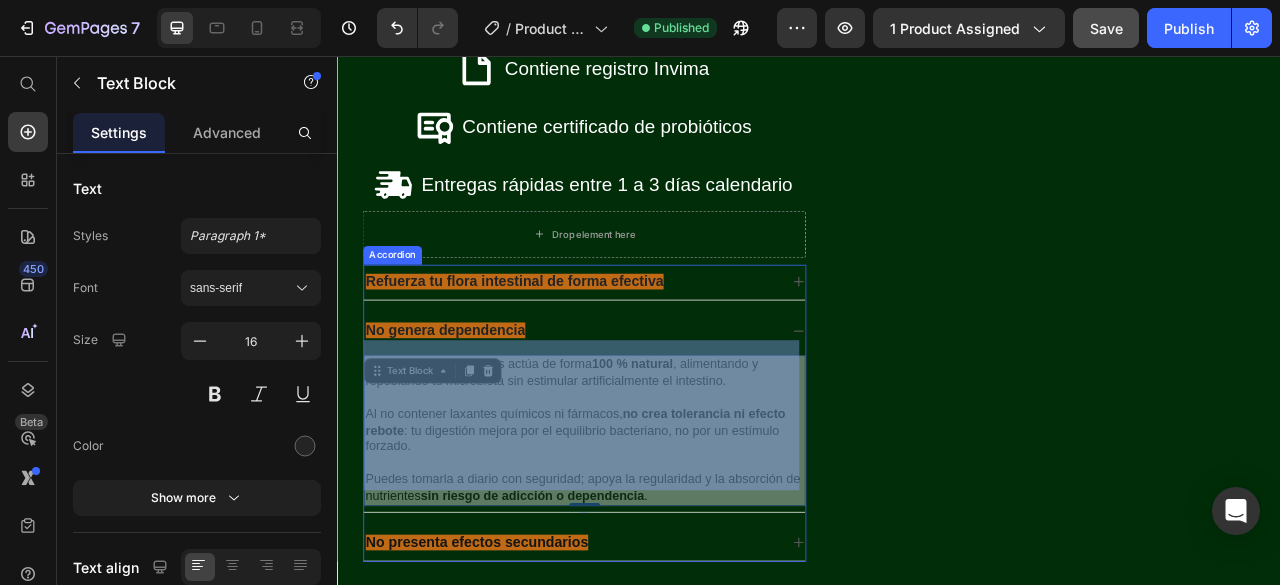 scroll, scrollTop: 1936, scrollLeft: 0, axis: vertical 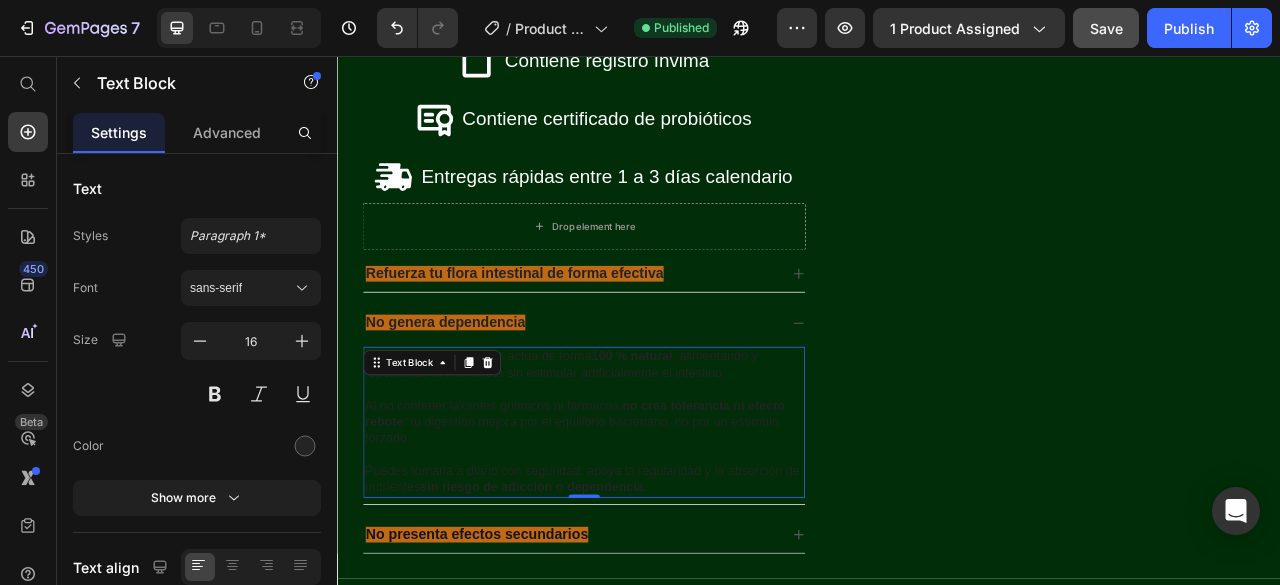click on "Puedes tomarla a diario con seguridad; apoya la regularidad y la absorción de nutrientes  sin riesgo de adicción o dependencia ." at bounding box center [651, 584] 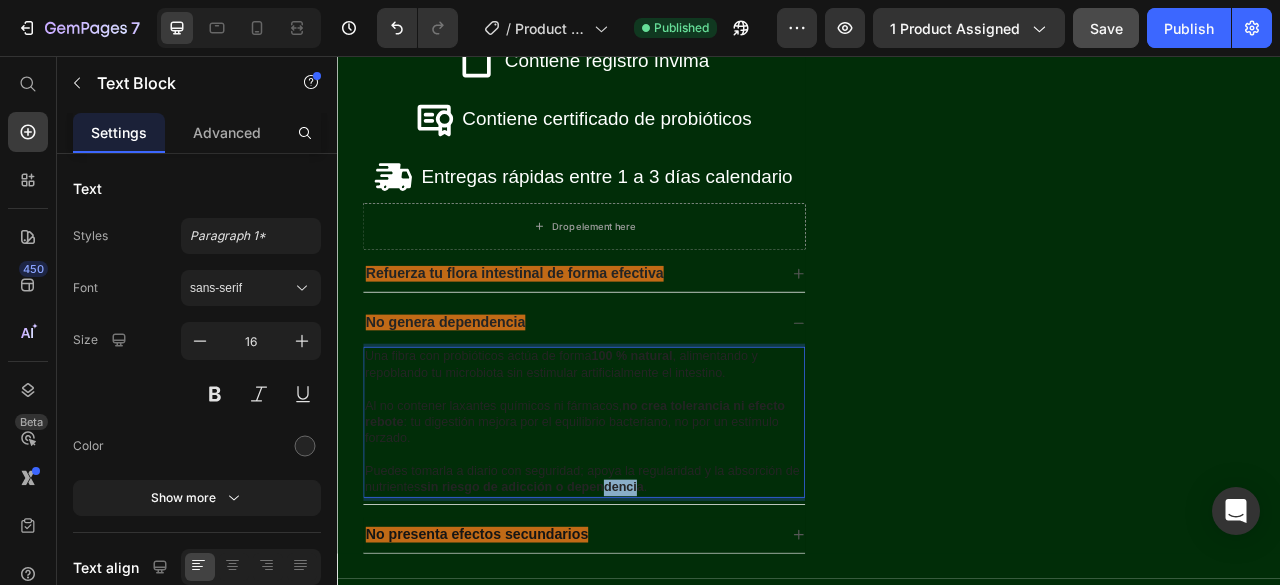 drag, startPoint x: 746, startPoint y: 583, endPoint x: 724, endPoint y: 580, distance: 22.203604 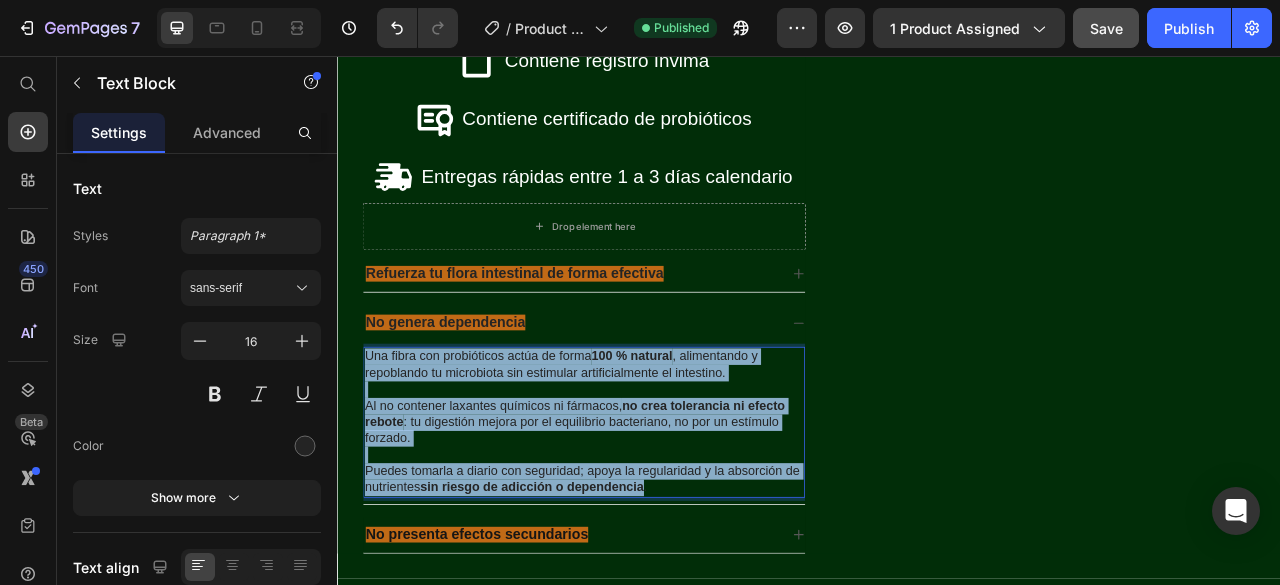 drag, startPoint x: 749, startPoint y: 584, endPoint x: 376, endPoint y: 419, distance: 407.86517 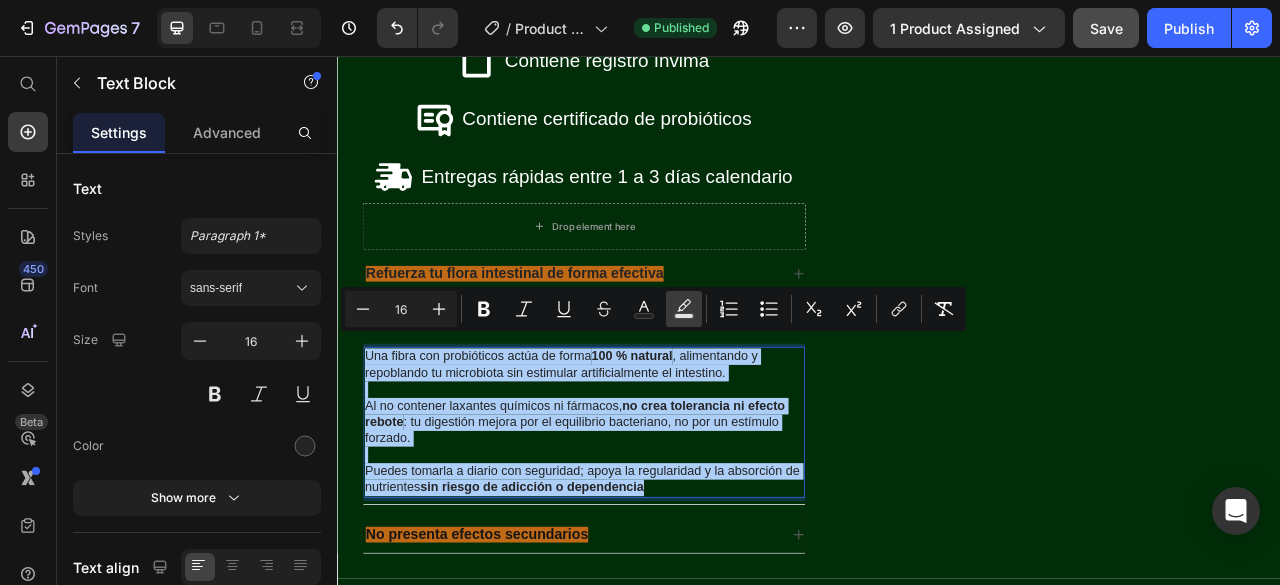 click 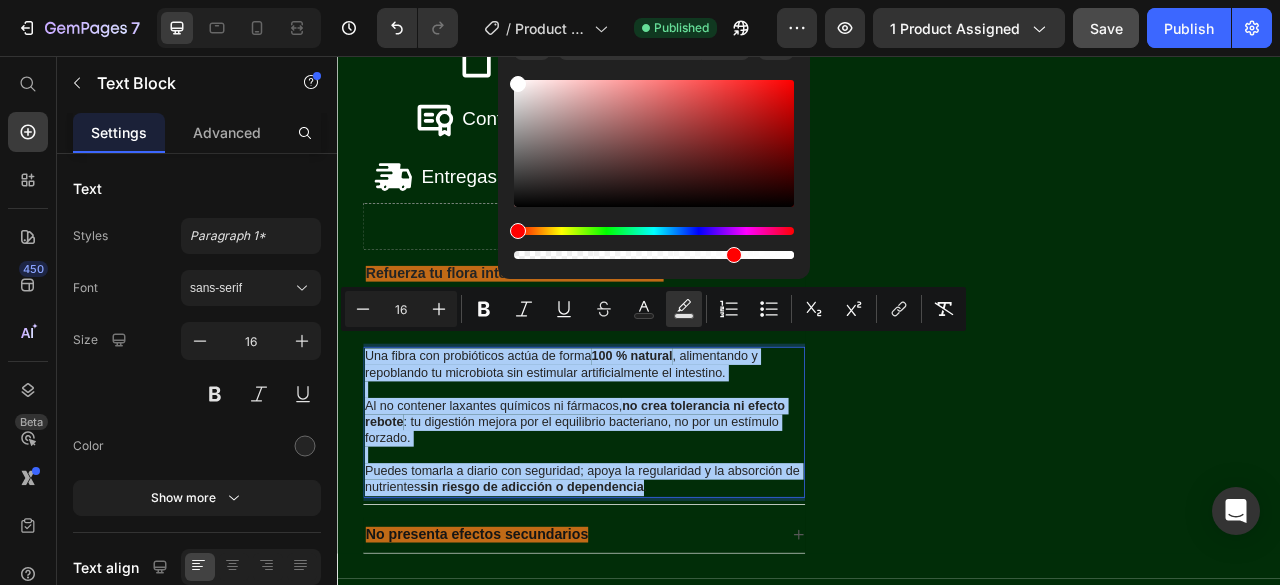 drag, startPoint x: 519, startPoint y: 203, endPoint x: 508, endPoint y: 72, distance: 131.46101 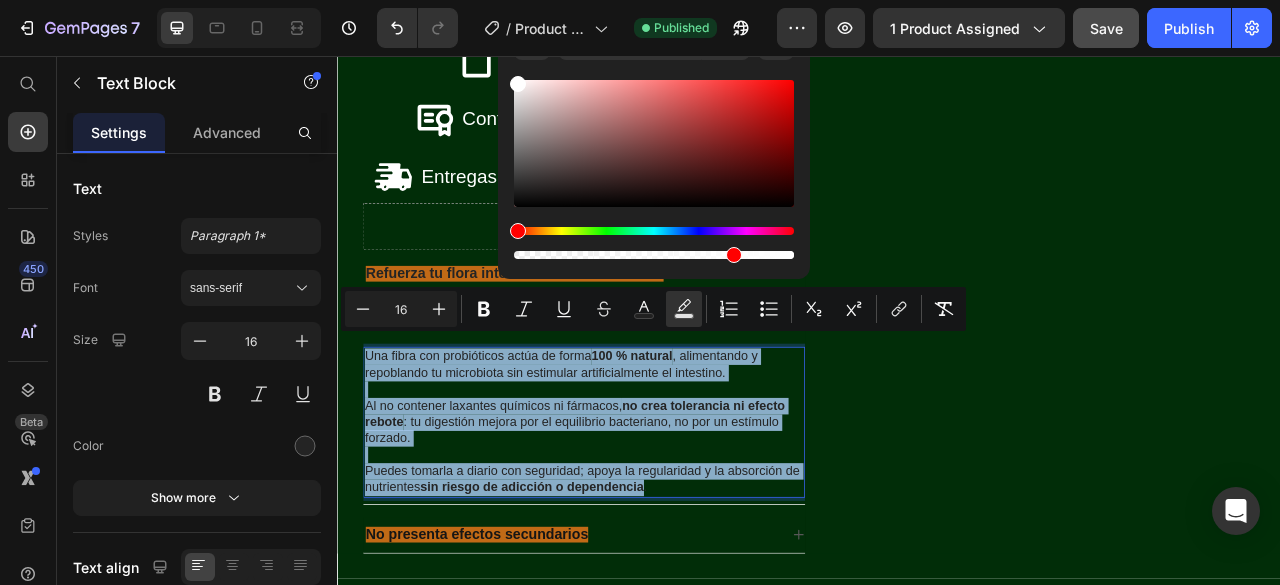 type on "FFFFFF" 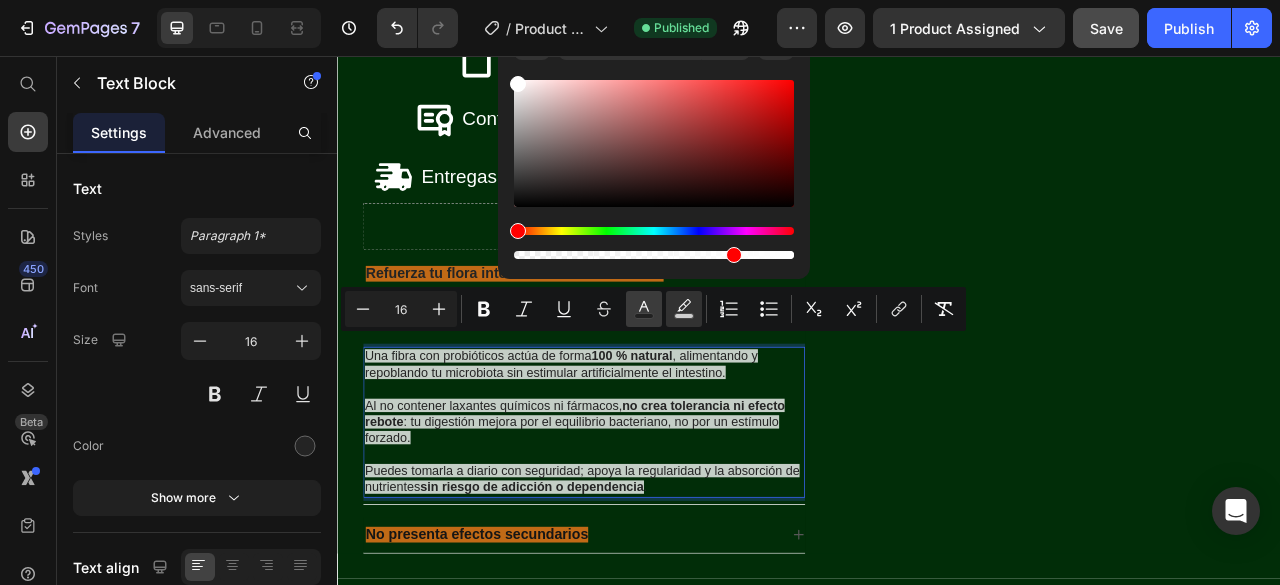 click 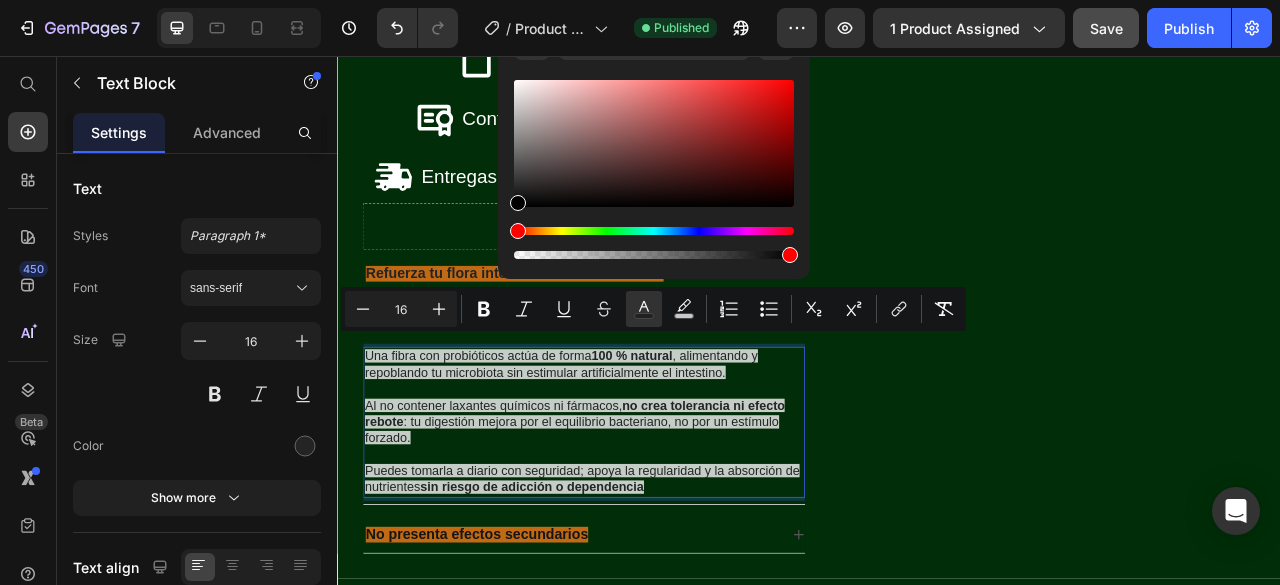 type on "000000" 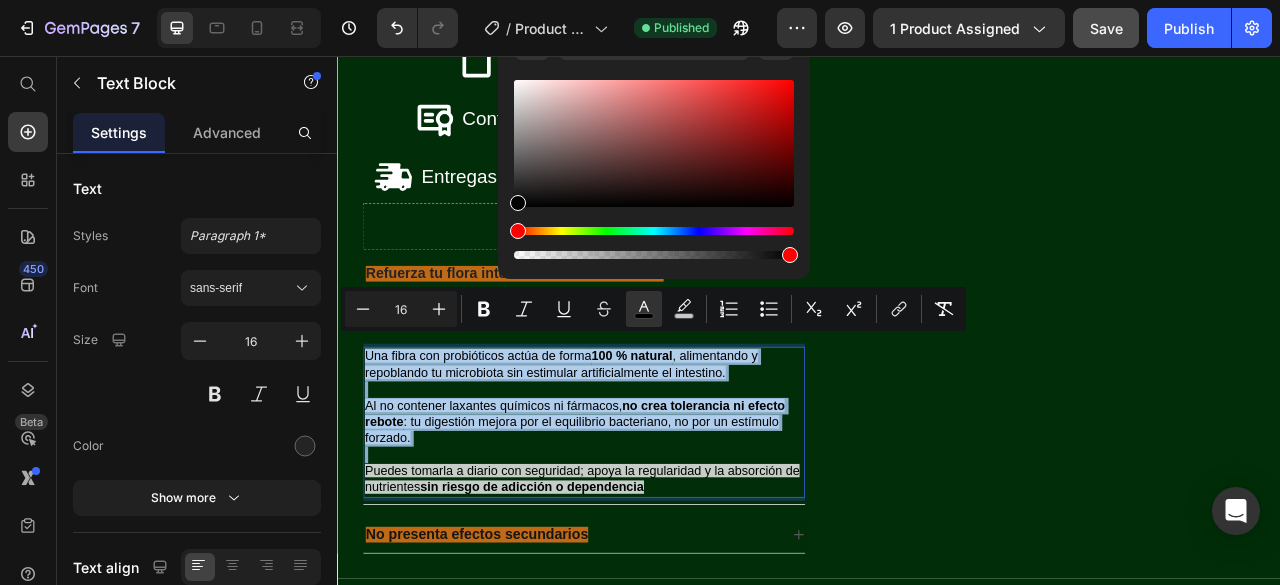 drag, startPoint x: 517, startPoint y: 195, endPoint x: 514, endPoint y: 208, distance: 13.341664 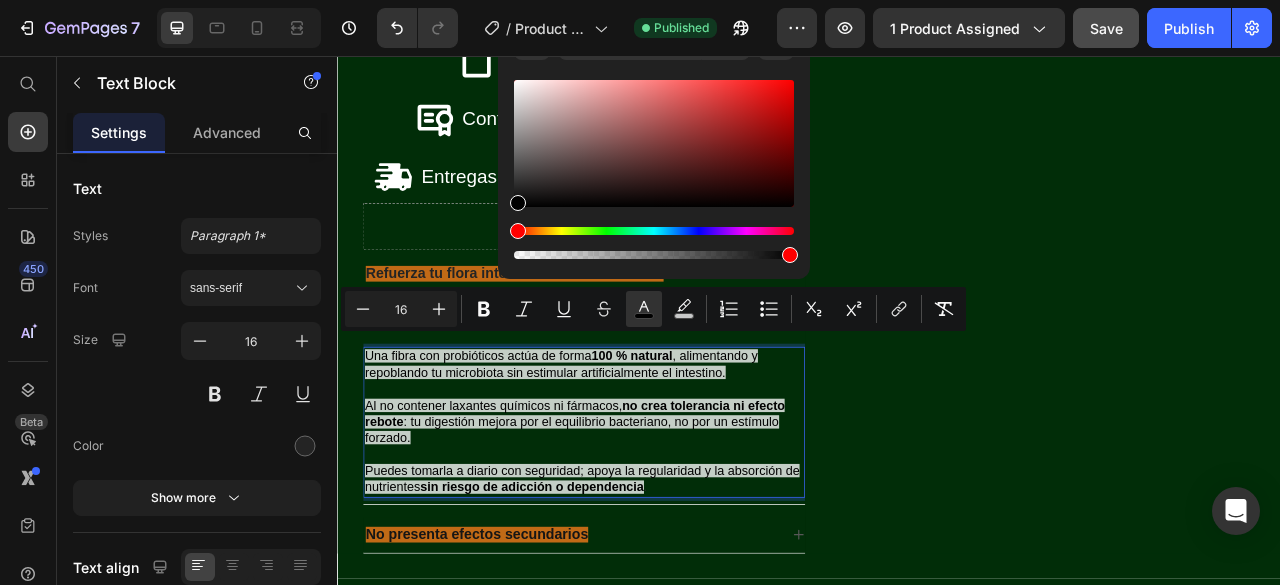 click on "Puedes tomarla a diario con seguridad; apoya la regularidad y la absorción de nutrientes  sin riesgo de adicción o dependencia ." at bounding box center [651, 584] 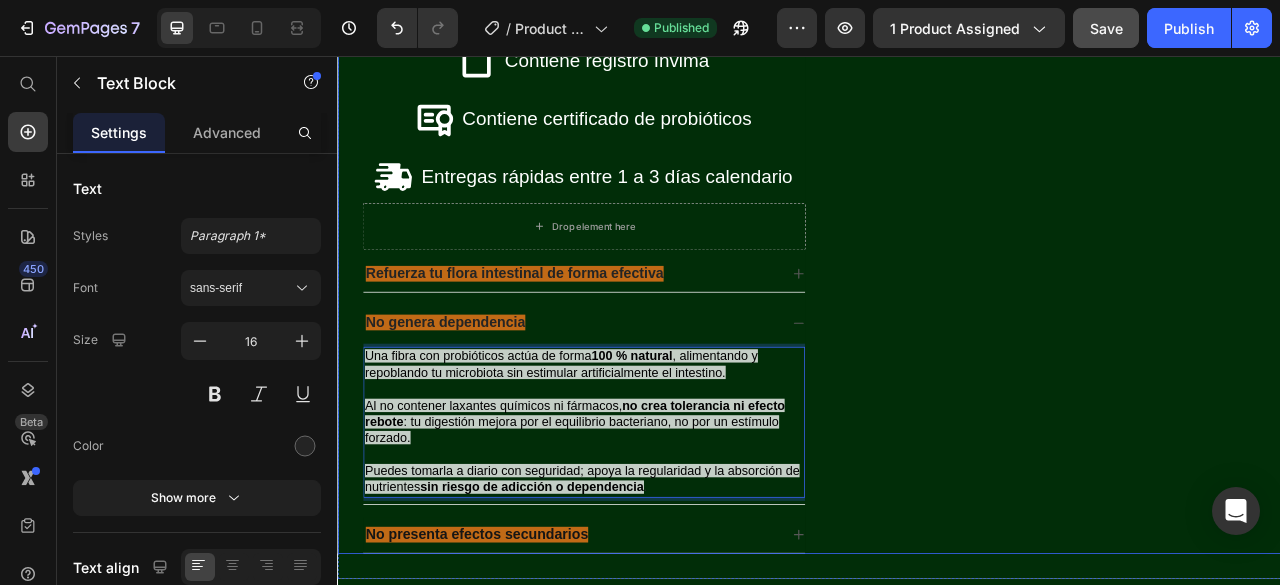 click on "Image" at bounding box center [1239, 212] 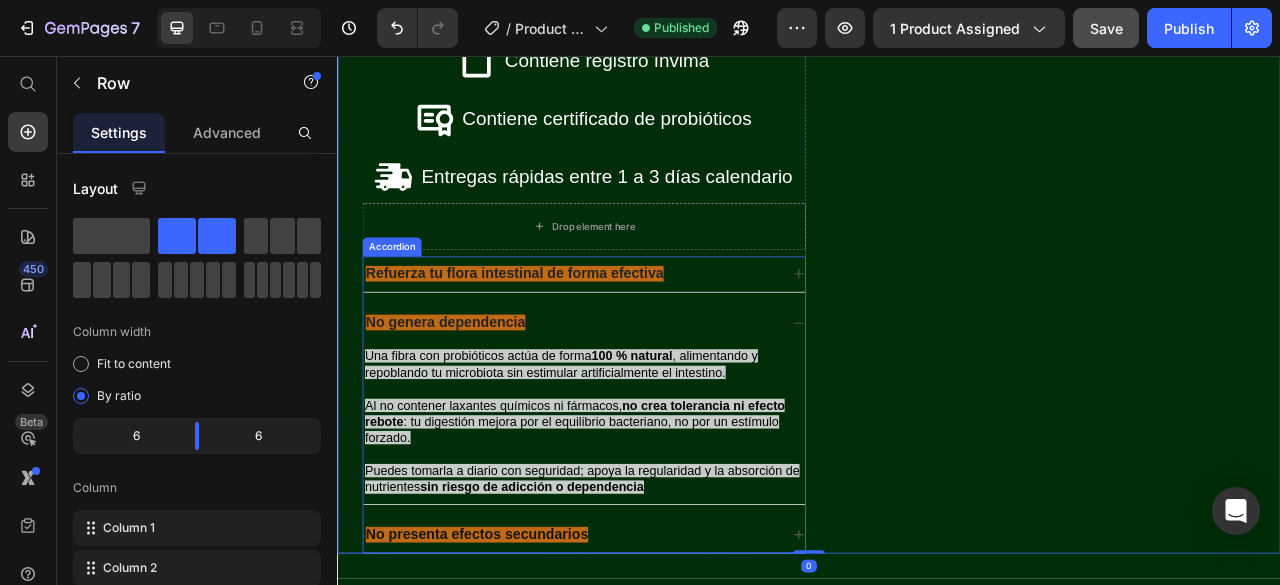 click 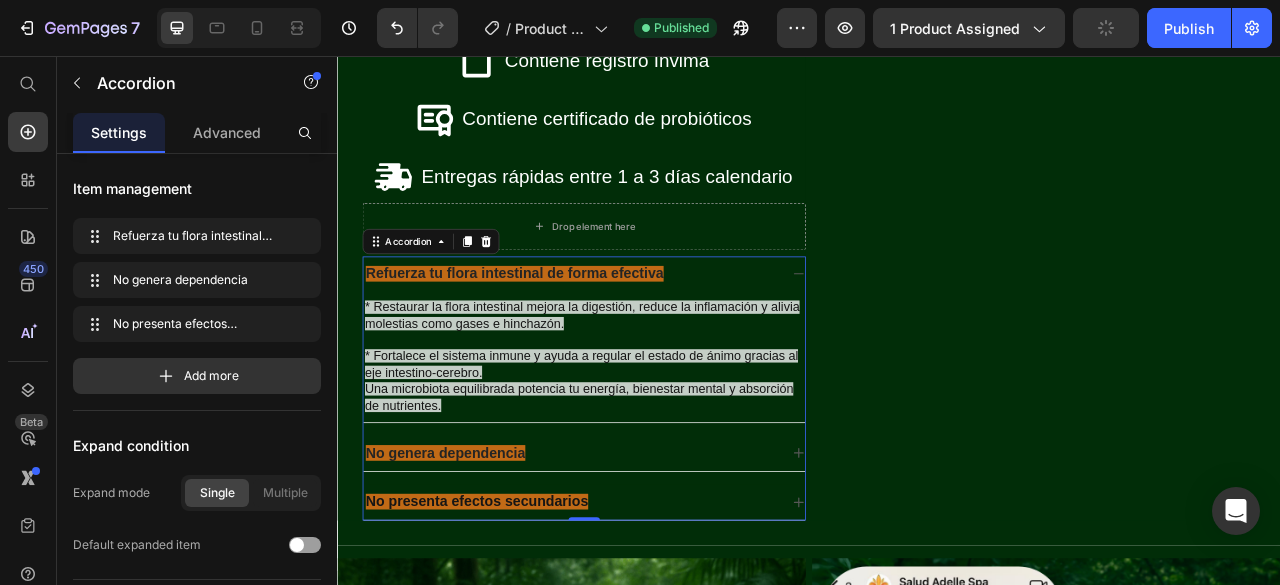 click 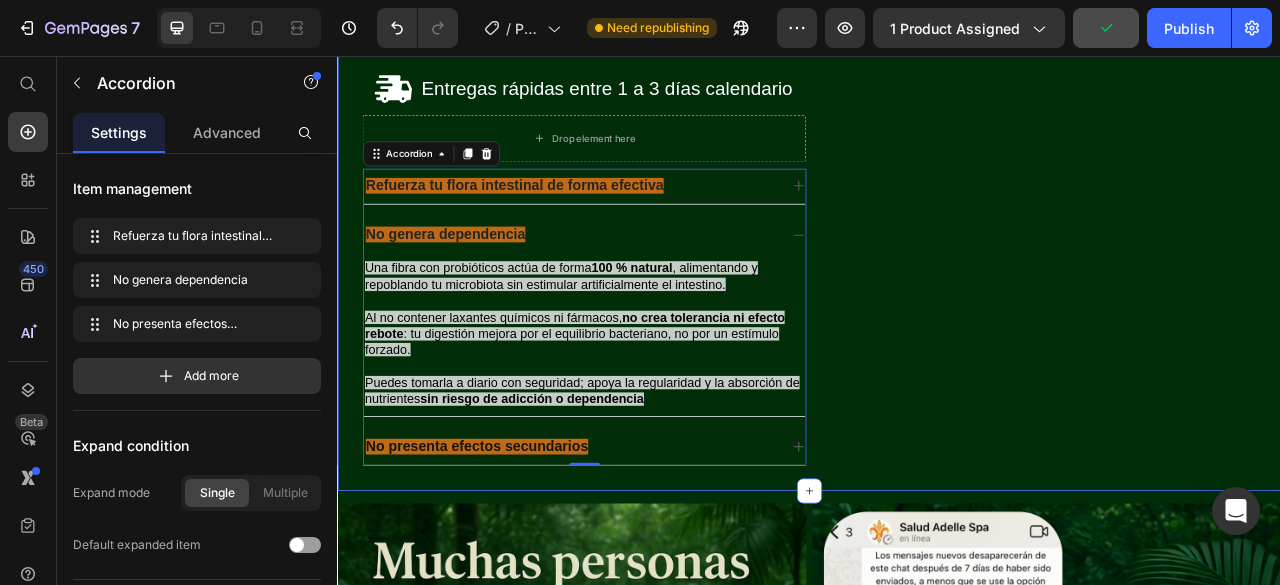 scroll, scrollTop: 2136, scrollLeft: 0, axis: vertical 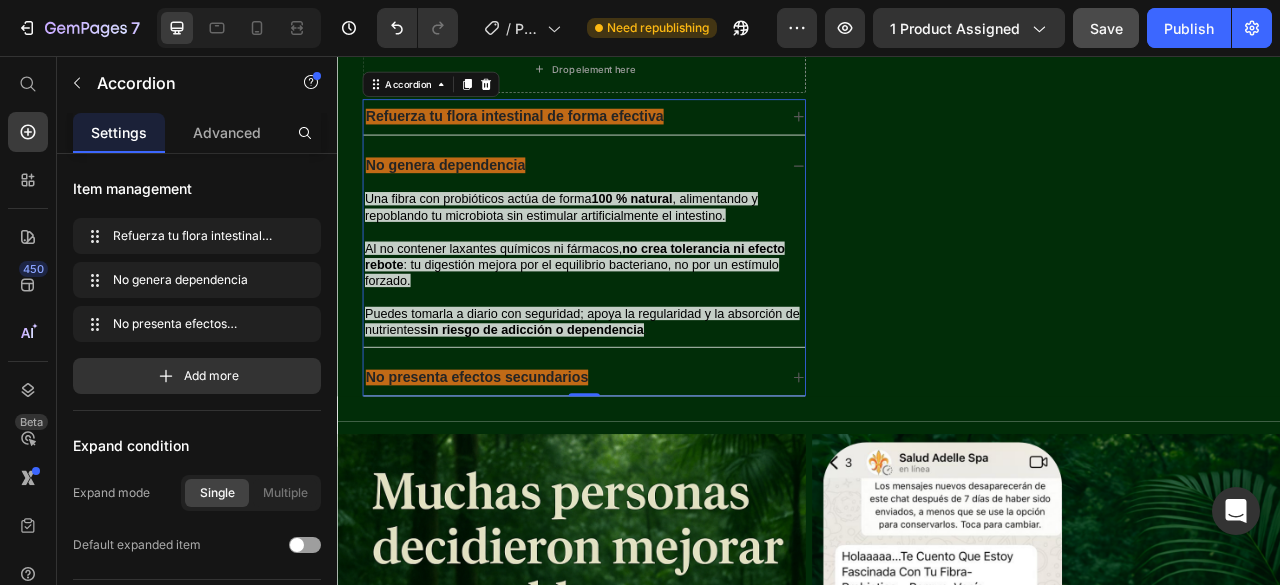 click 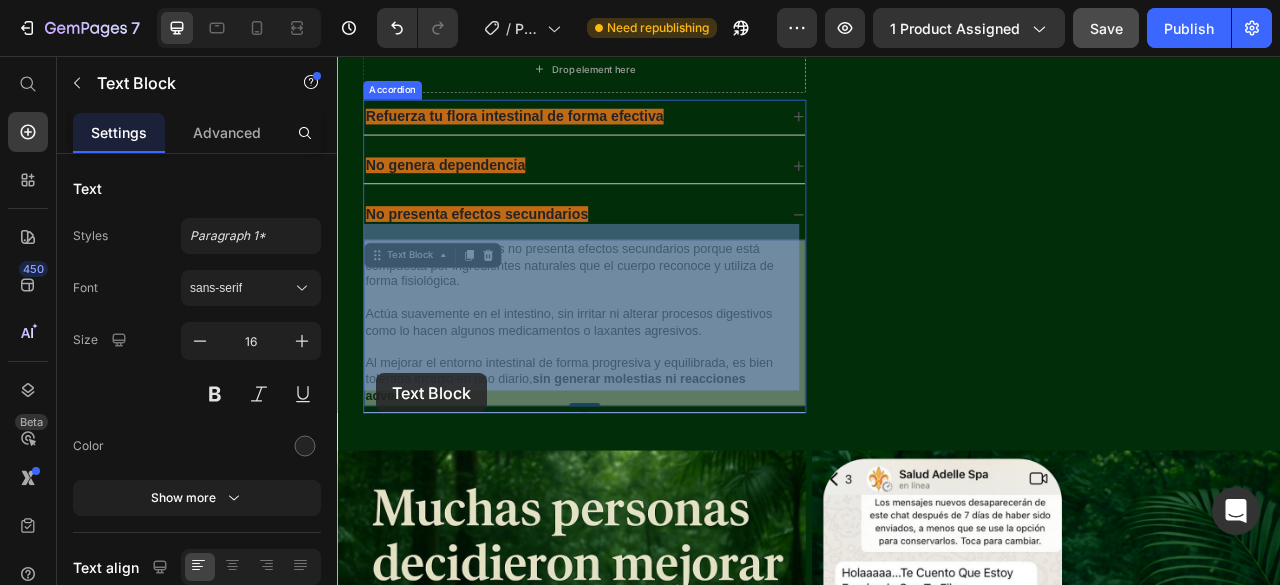 drag, startPoint x: 446, startPoint y: 465, endPoint x: 430, endPoint y: 450, distance: 21.931713 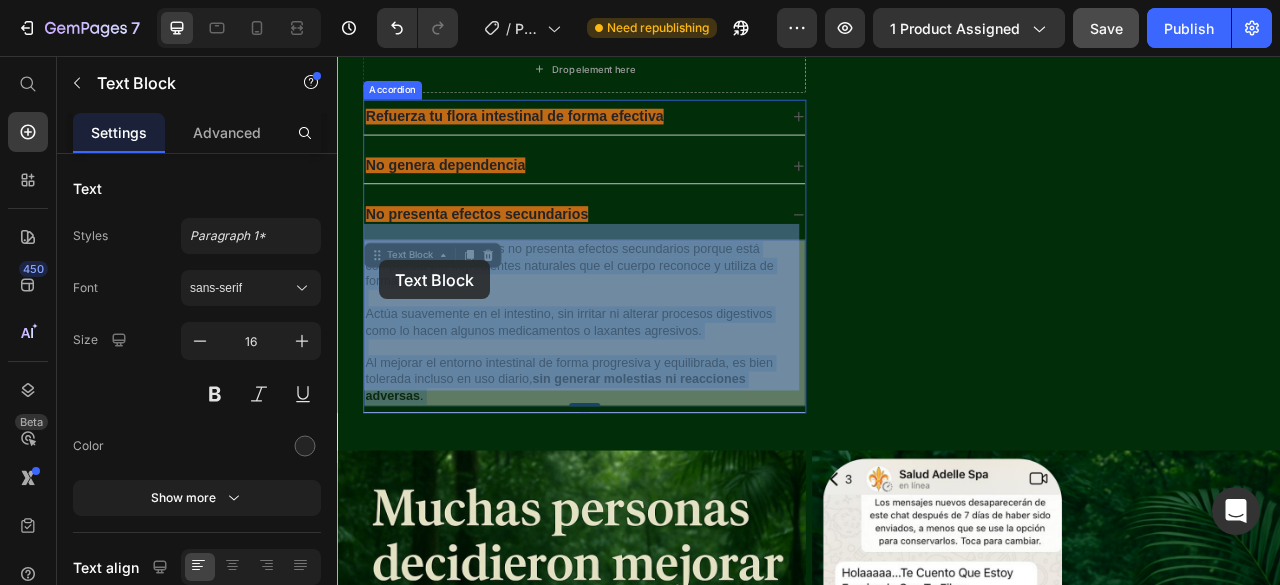 drag, startPoint x: 440, startPoint y: 468, endPoint x: 395, endPoint y: 344, distance: 131.91286 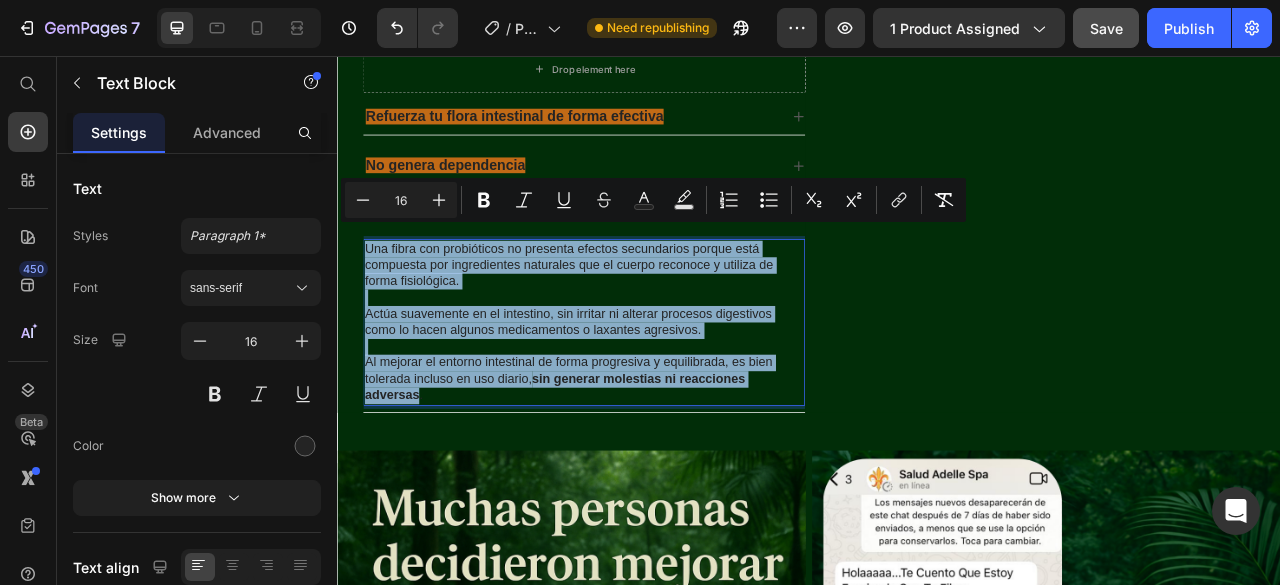drag, startPoint x: 441, startPoint y: 470, endPoint x: 371, endPoint y: 282, distance: 200.60907 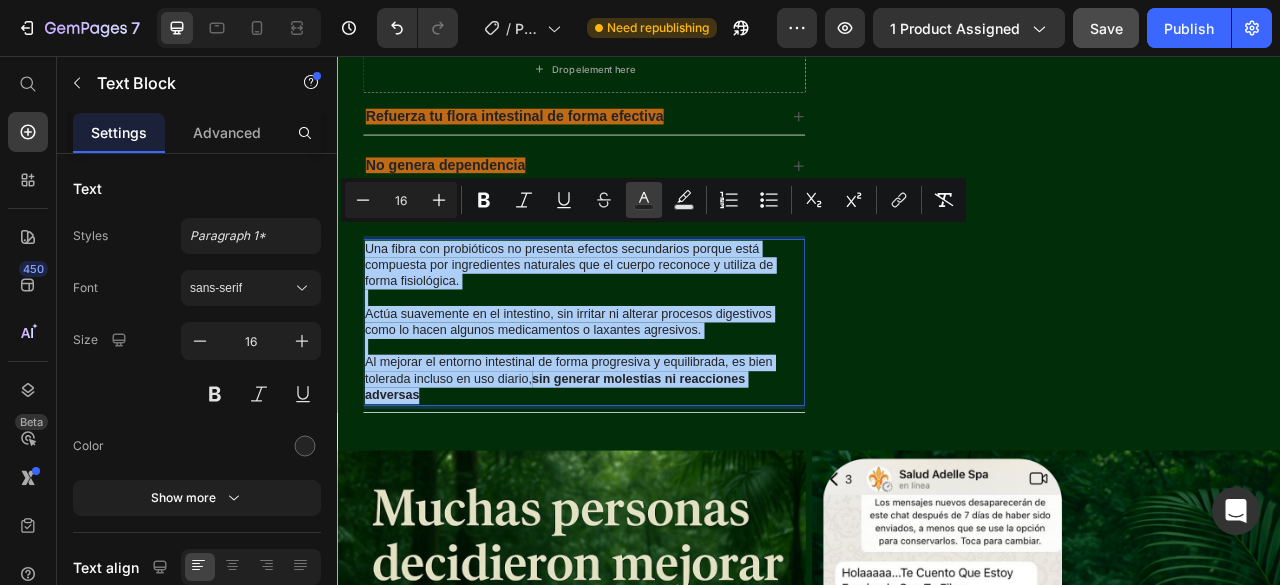 click 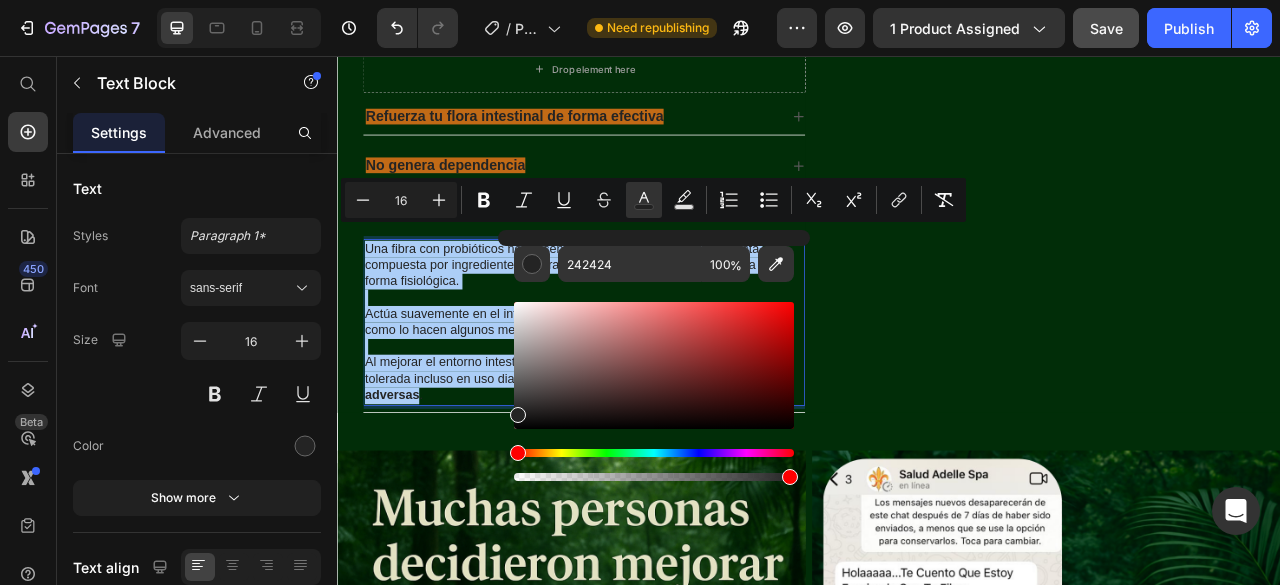 click at bounding box center (518, 415) 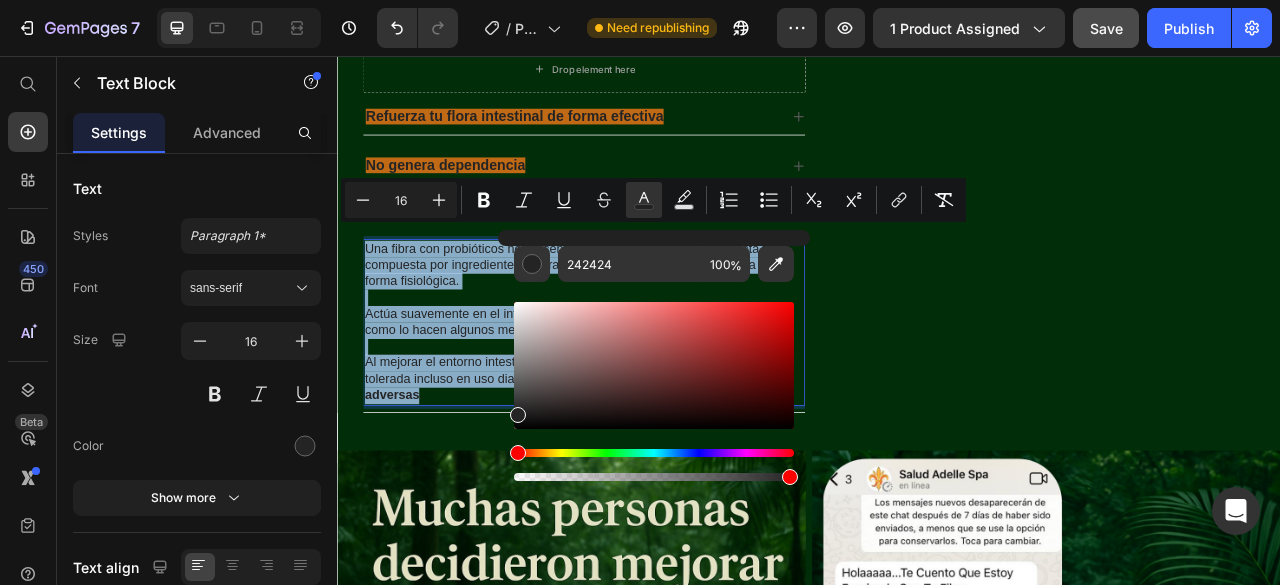 type on "161616" 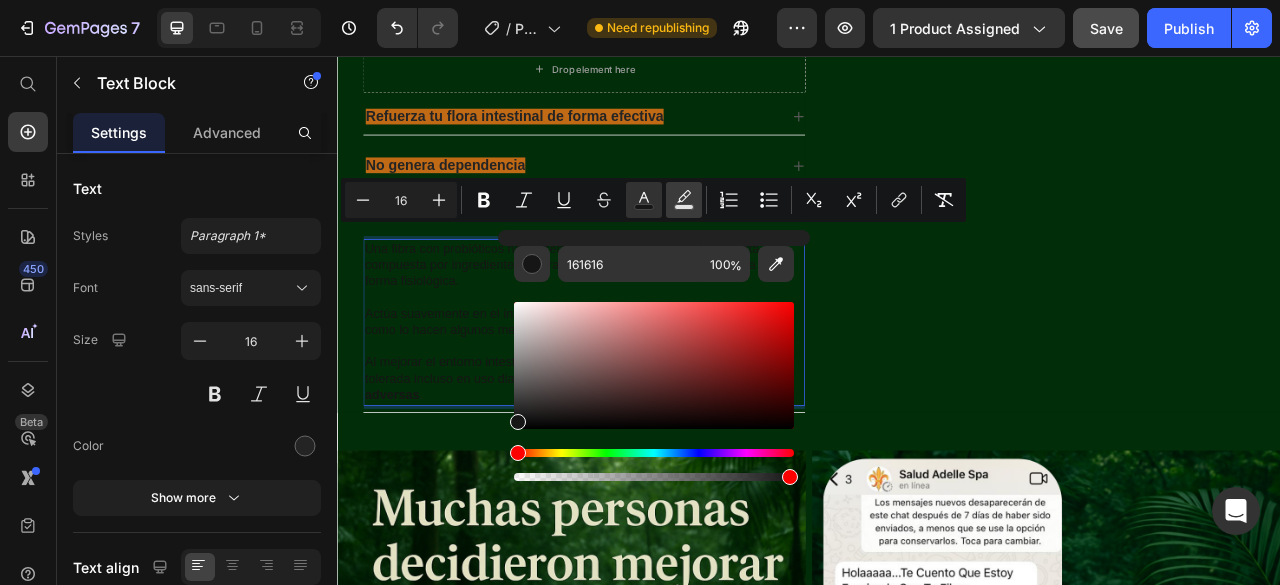click 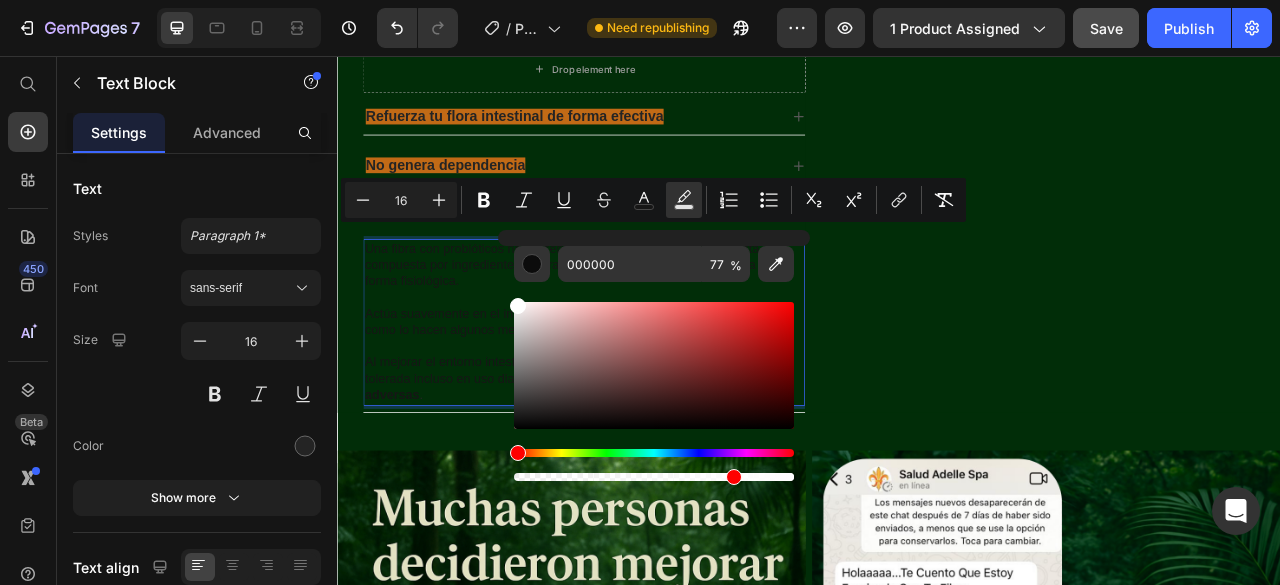 drag, startPoint x: 522, startPoint y: 426, endPoint x: 516, endPoint y: 297, distance: 129.13947 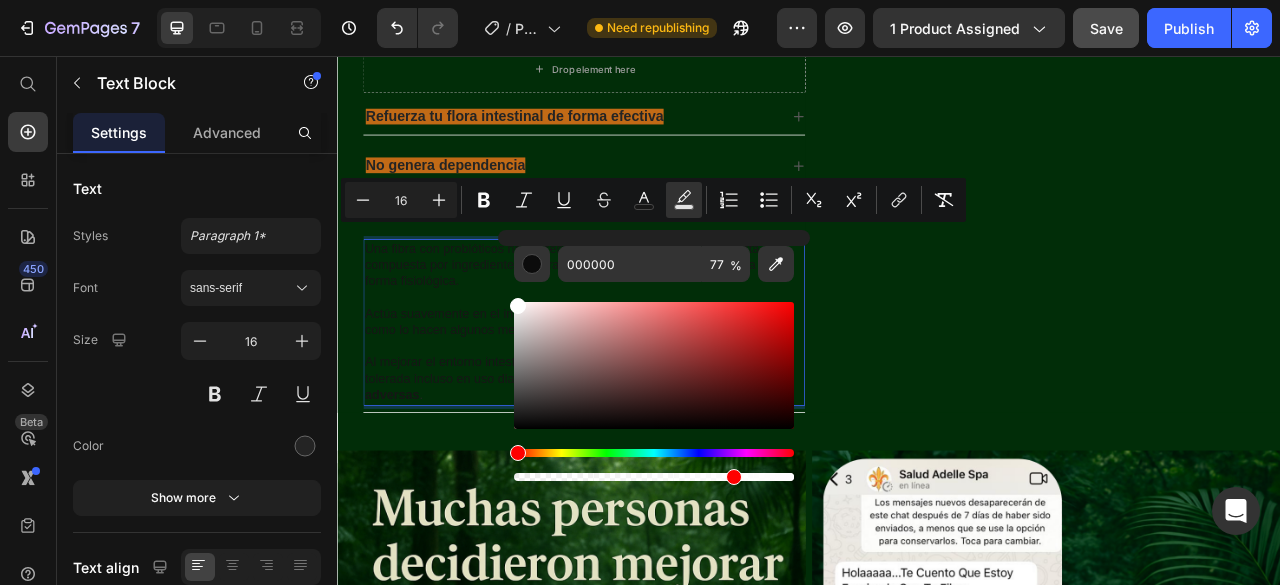 type on "FFFFFF" 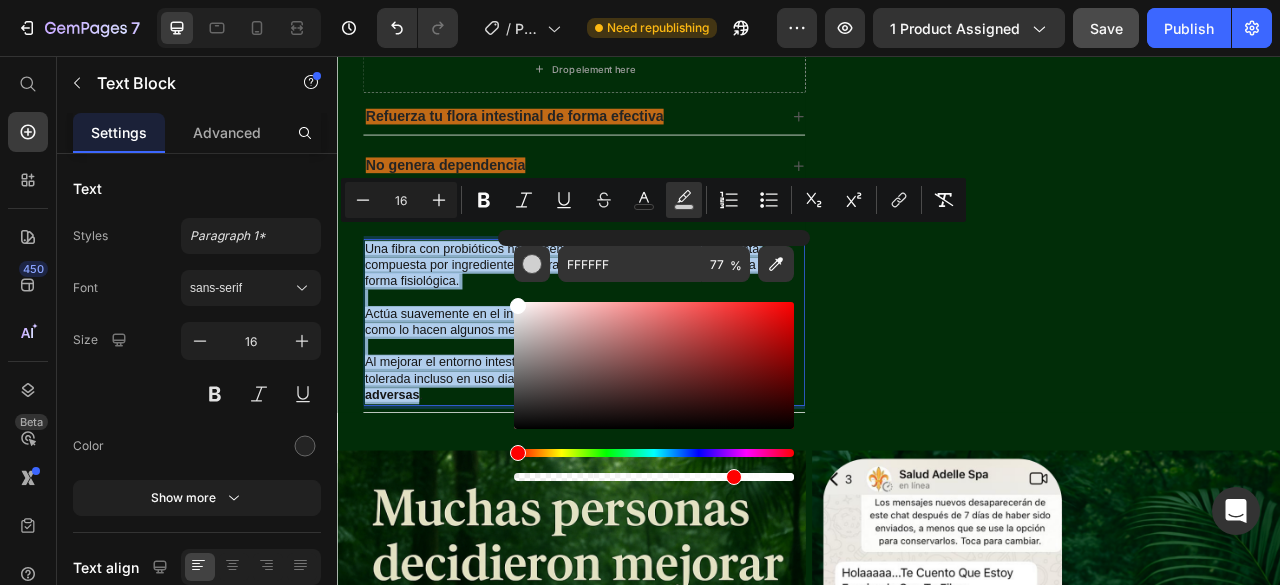 click on "Al mejorar el entorno intestinal de forma progresiva y equilibrada, es bien tolerada incluso en uso diario,  sin generar molestias ni reacciones adversas" at bounding box center (631, 466) 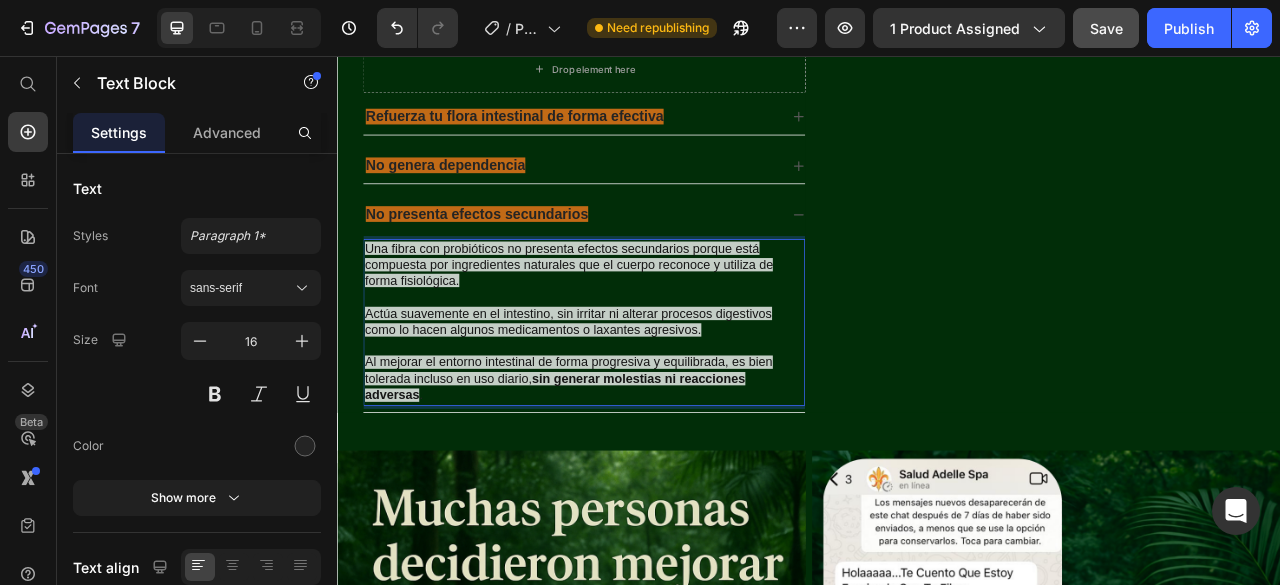 click on "Actúa suavemente en el intestino, sin irritar ni alterar procesos digestivos como lo hacen algunos medicamentos o laxantes agresivos." at bounding box center [651, 384] 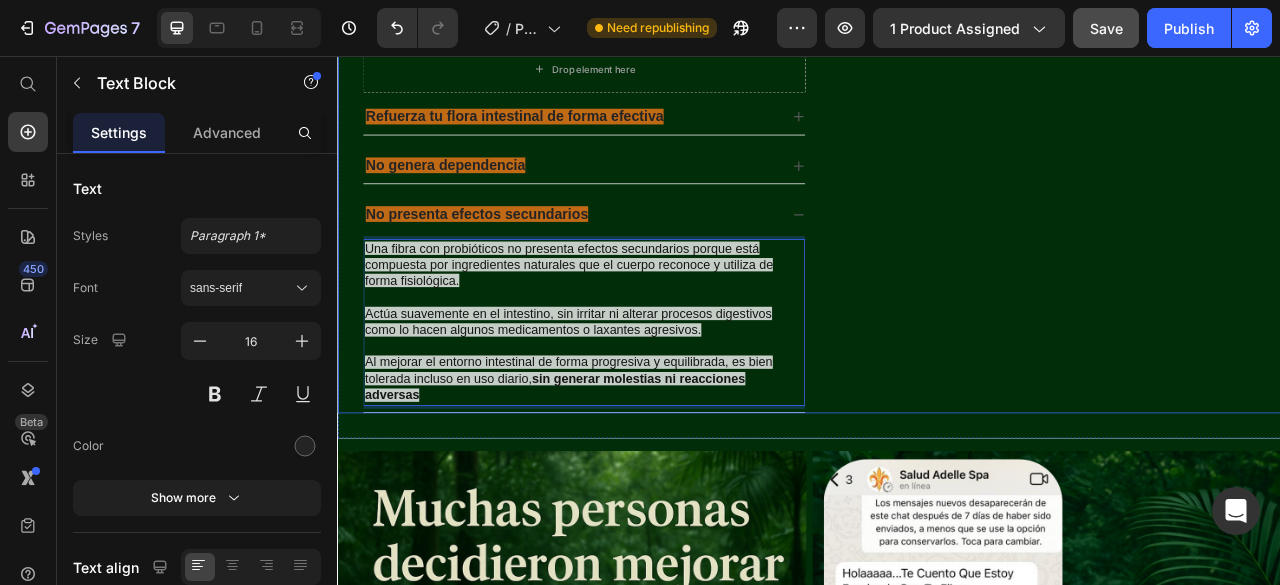 click on "Image" at bounding box center (1239, 22) 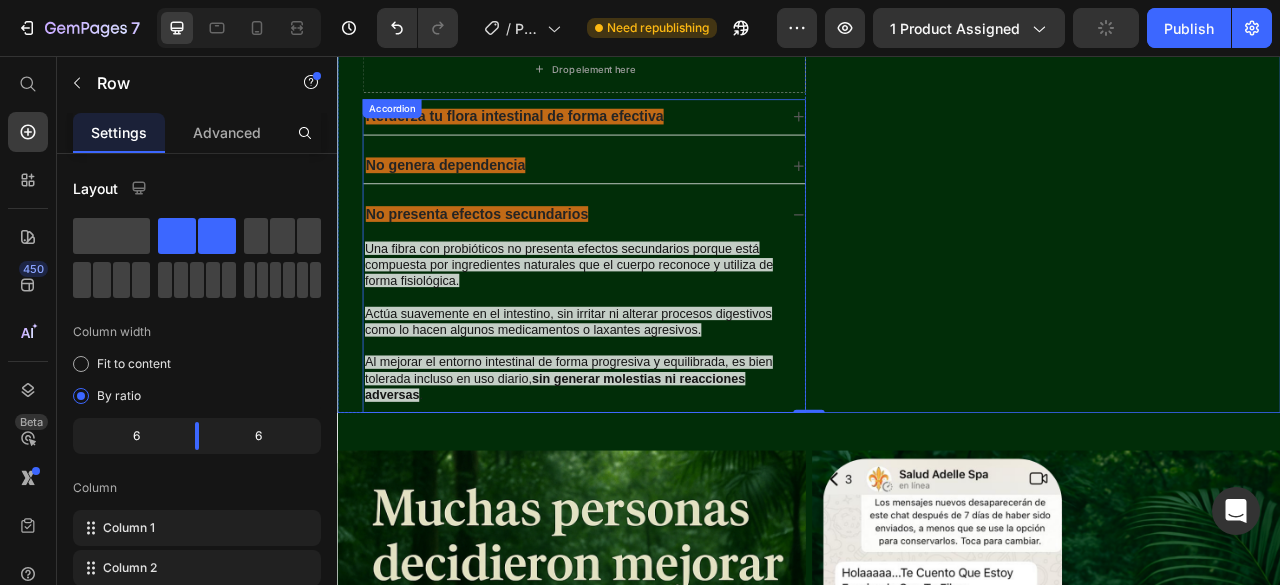 click 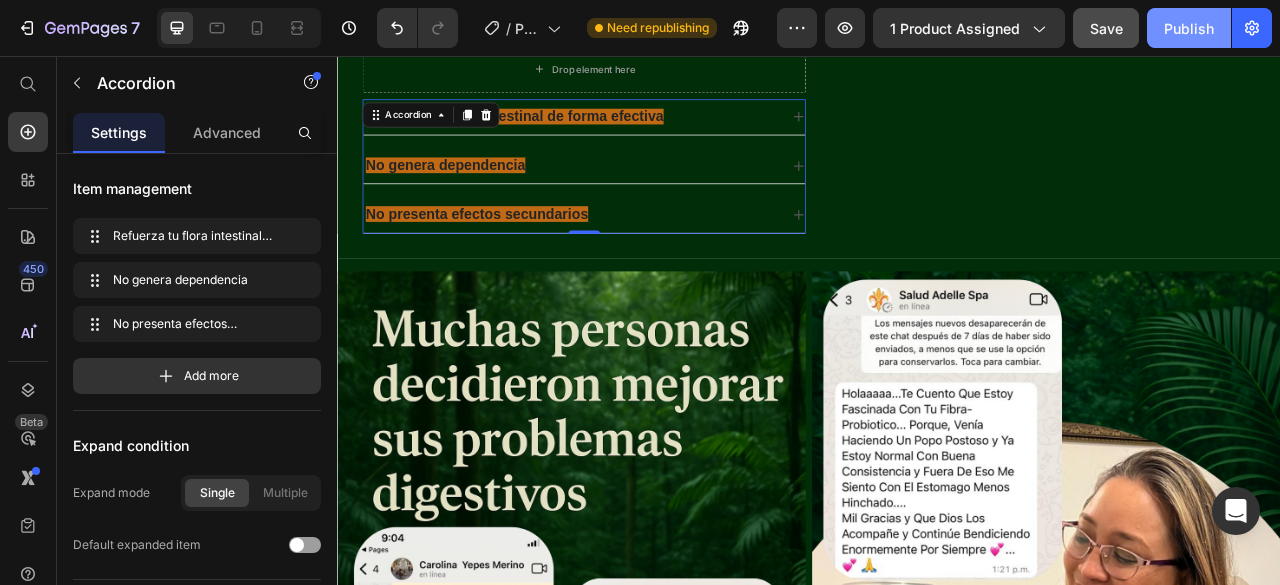 click on "Publish" at bounding box center [1189, 28] 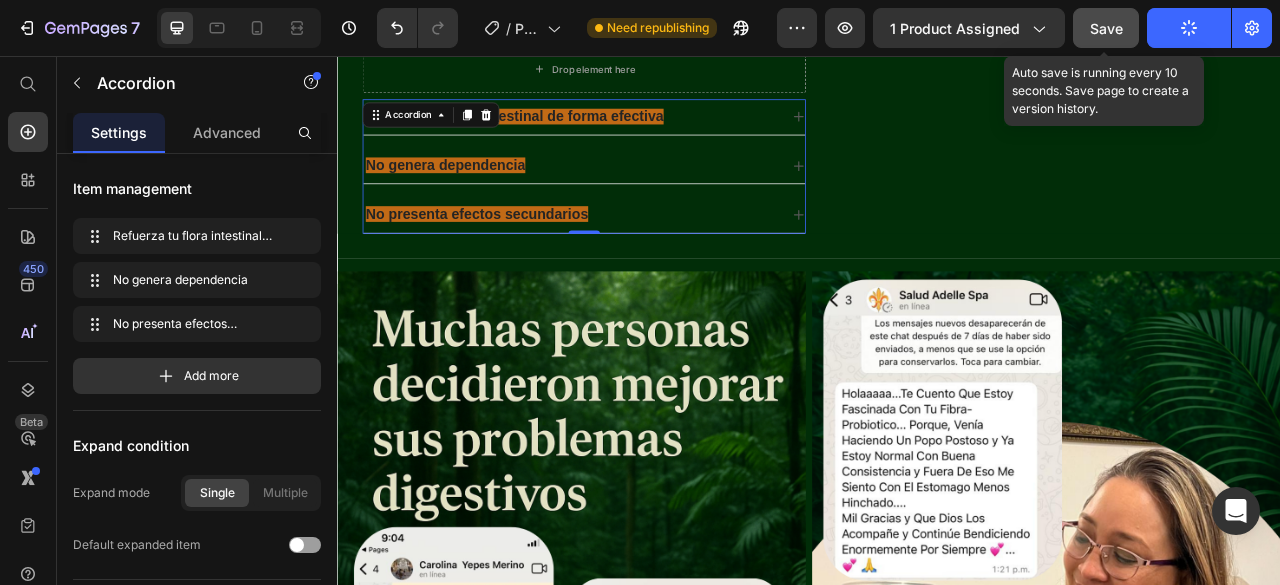 click on "Save" at bounding box center (1106, 28) 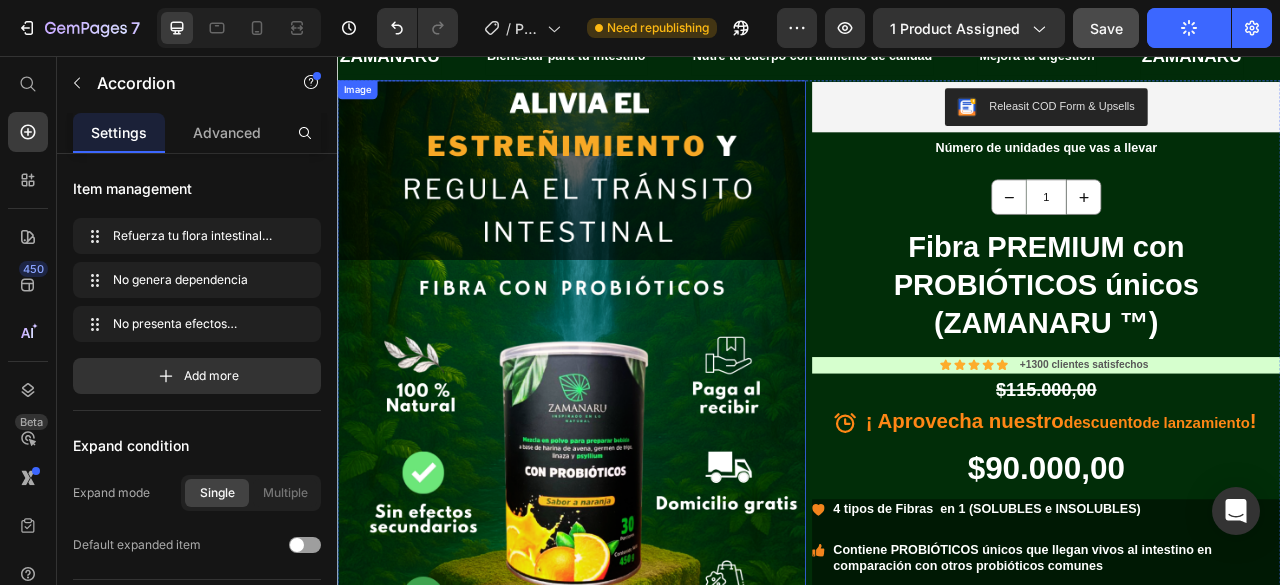 scroll, scrollTop: 100, scrollLeft: 0, axis: vertical 